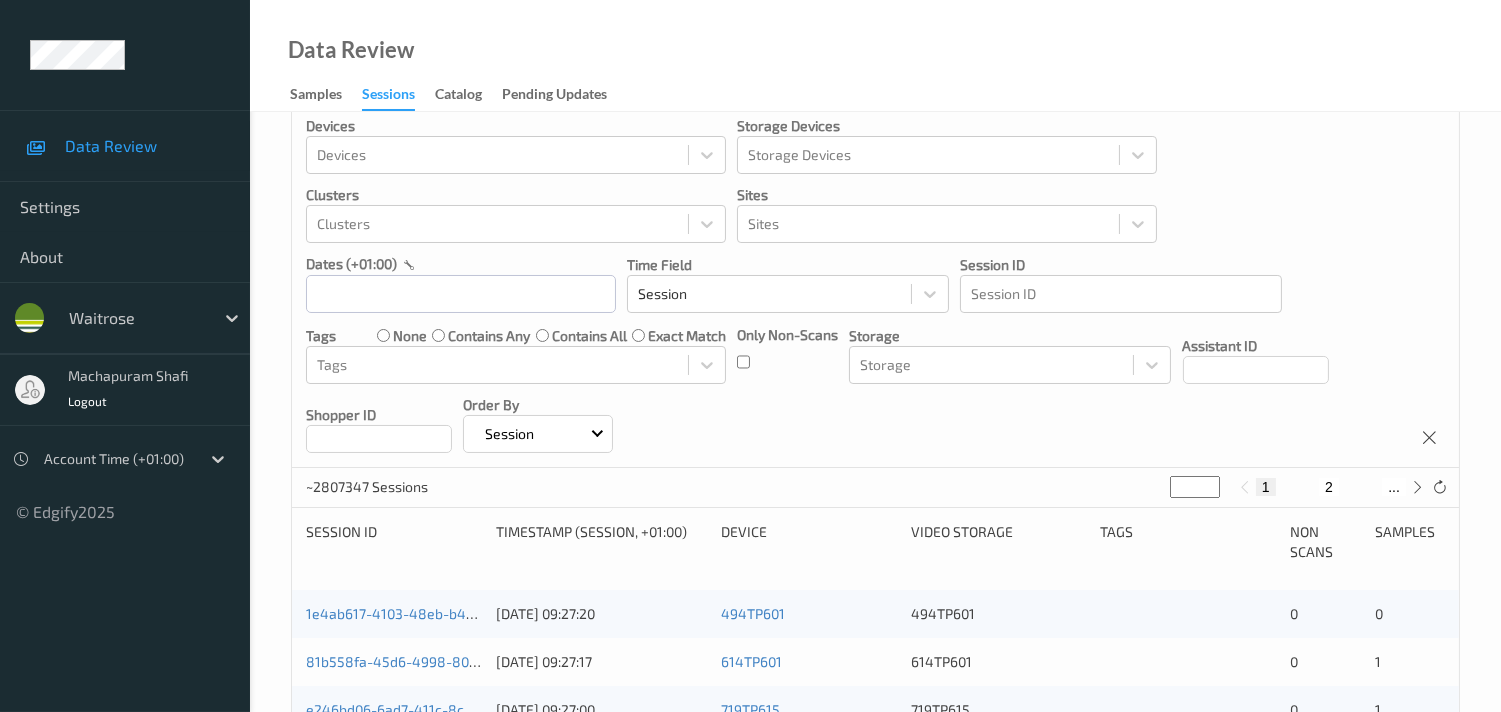 scroll, scrollTop: 0, scrollLeft: 0, axis: both 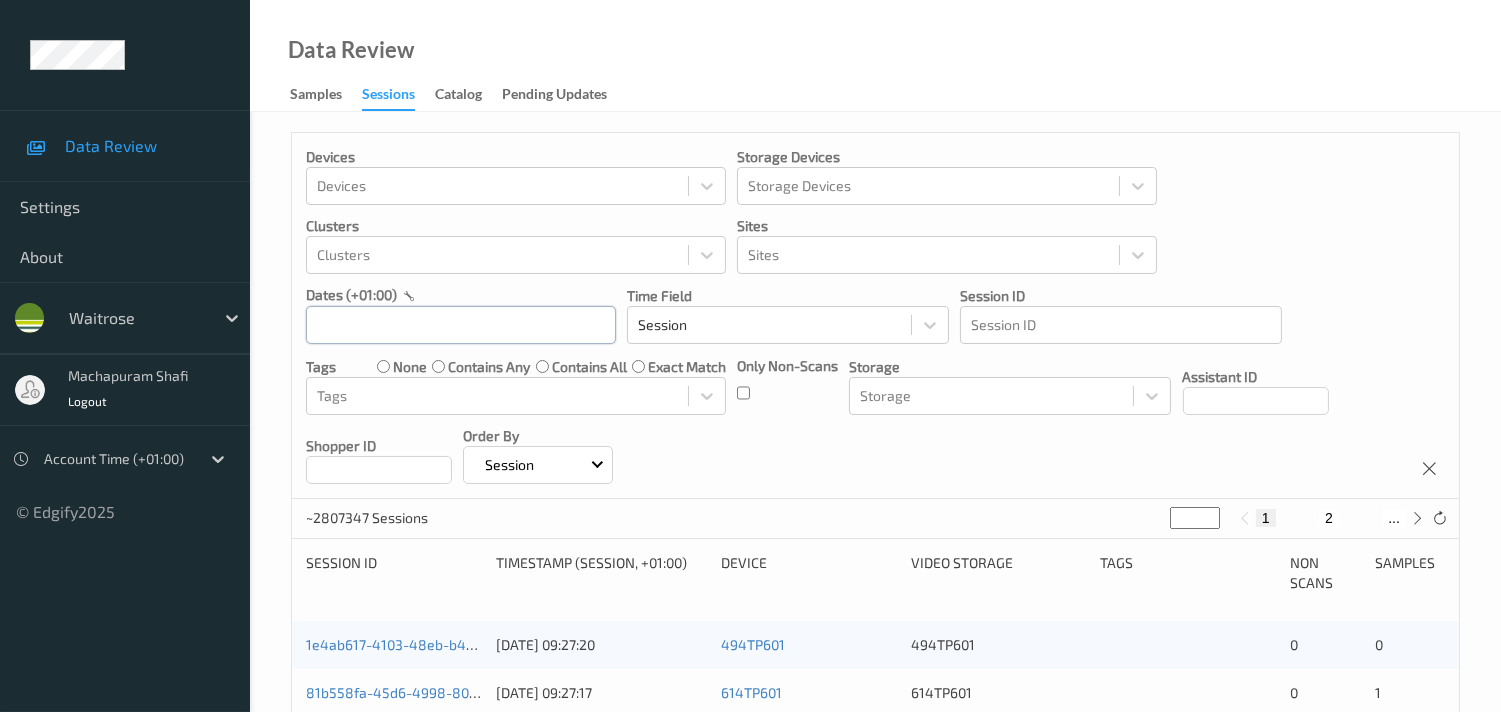 click at bounding box center [461, 325] 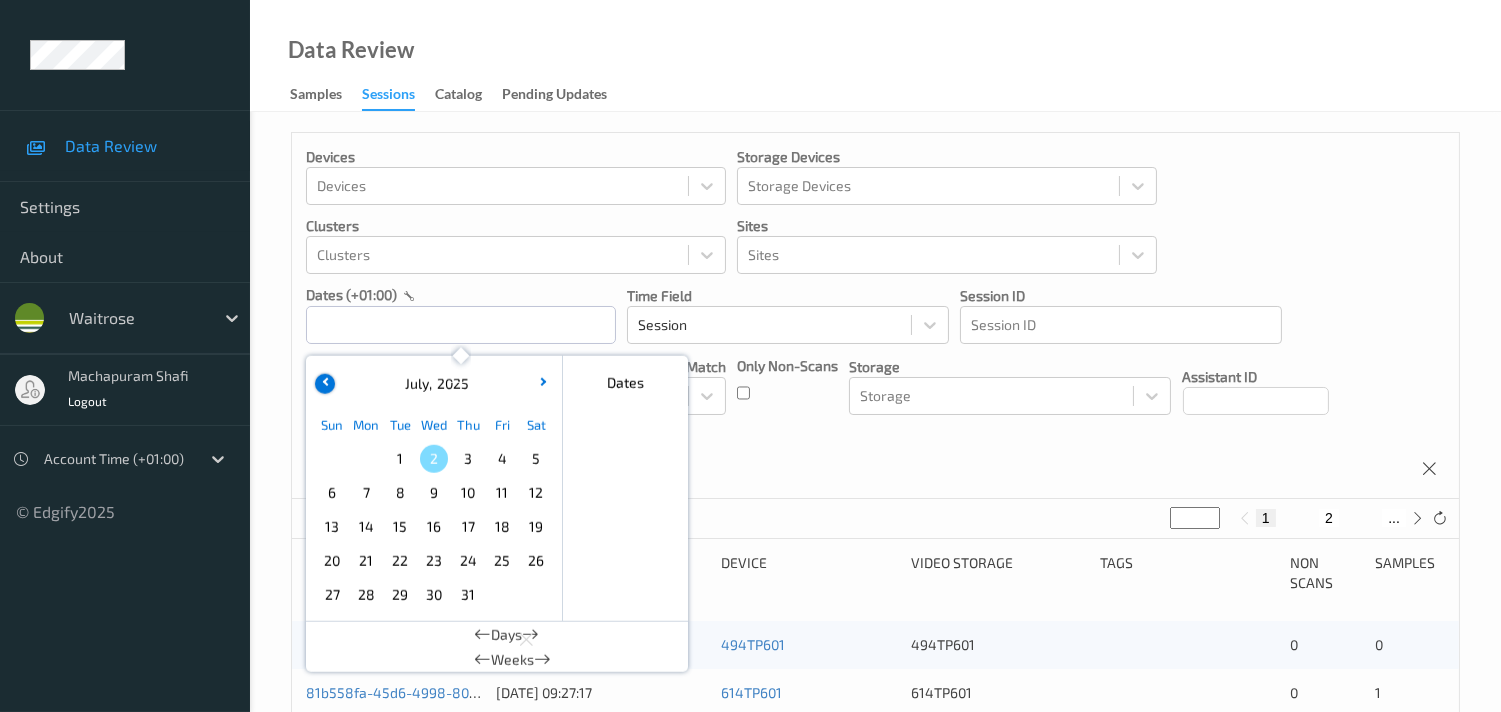 click at bounding box center (325, 384) 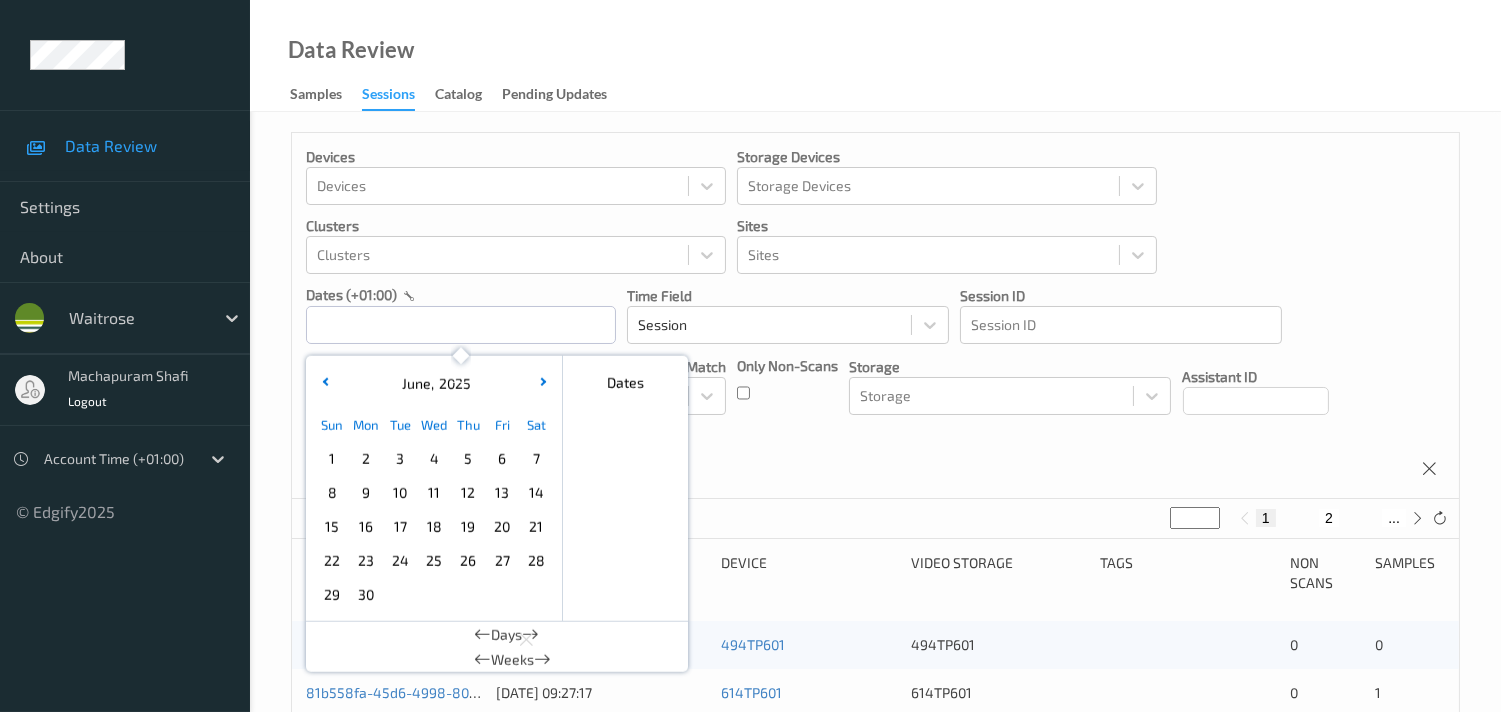 click on "30" at bounding box center [366, 595] 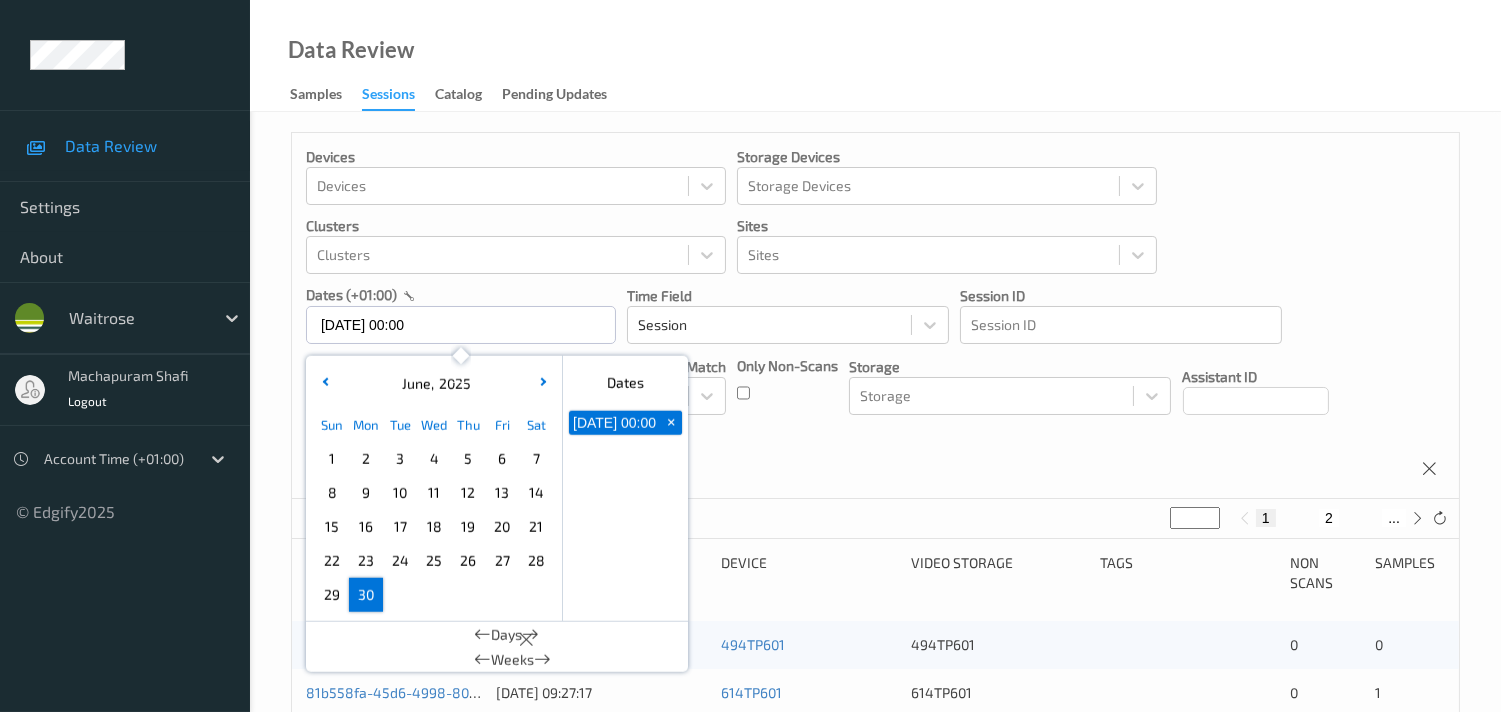 click on "30" at bounding box center (366, 595) 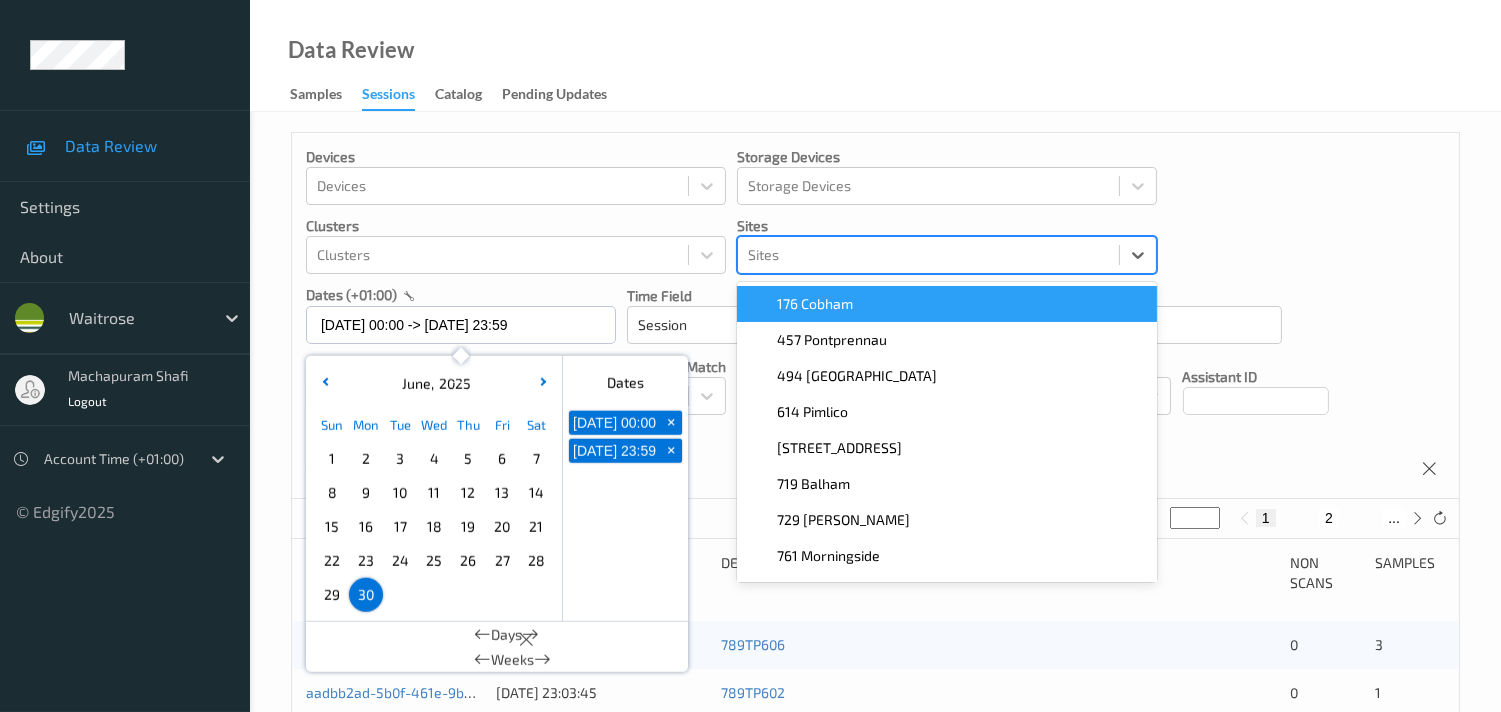 click at bounding box center (928, 255) 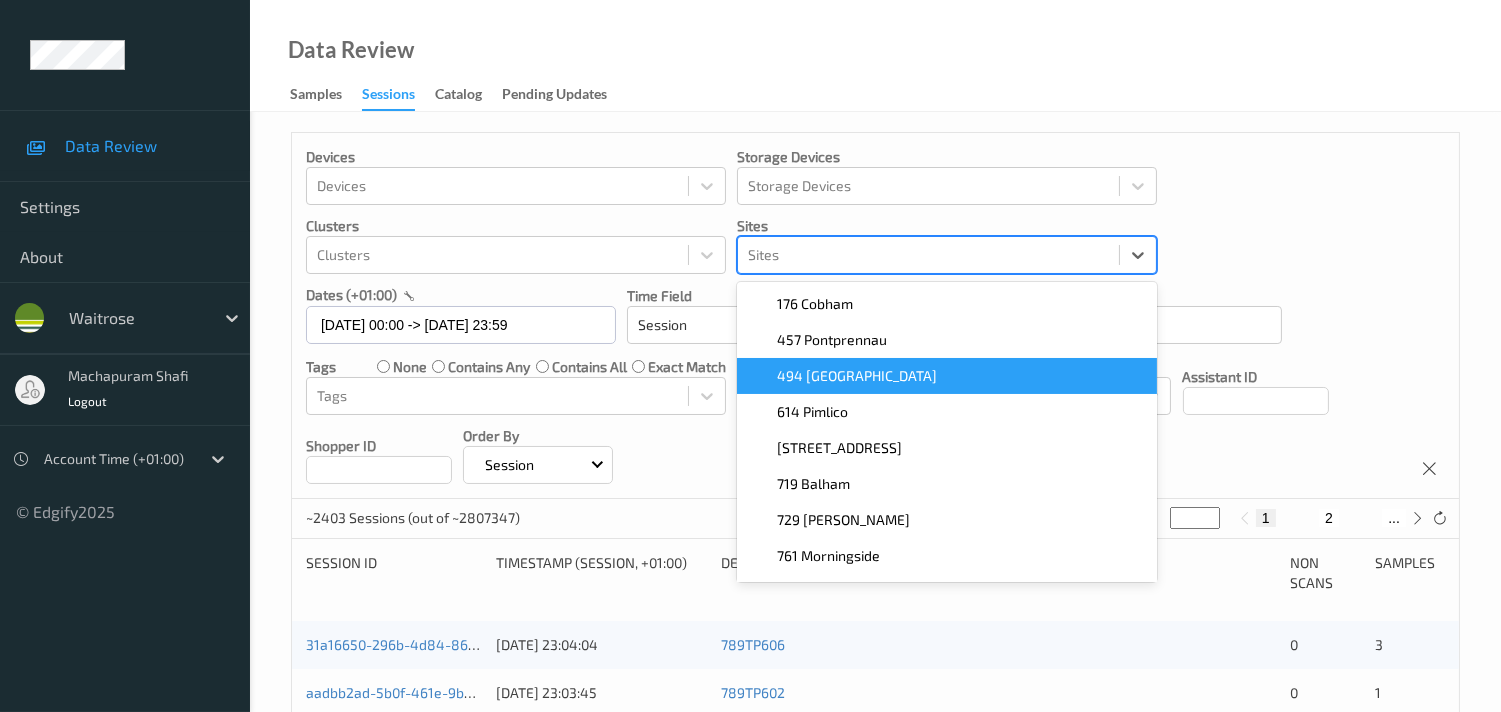 scroll, scrollTop: 67, scrollLeft: 0, axis: vertical 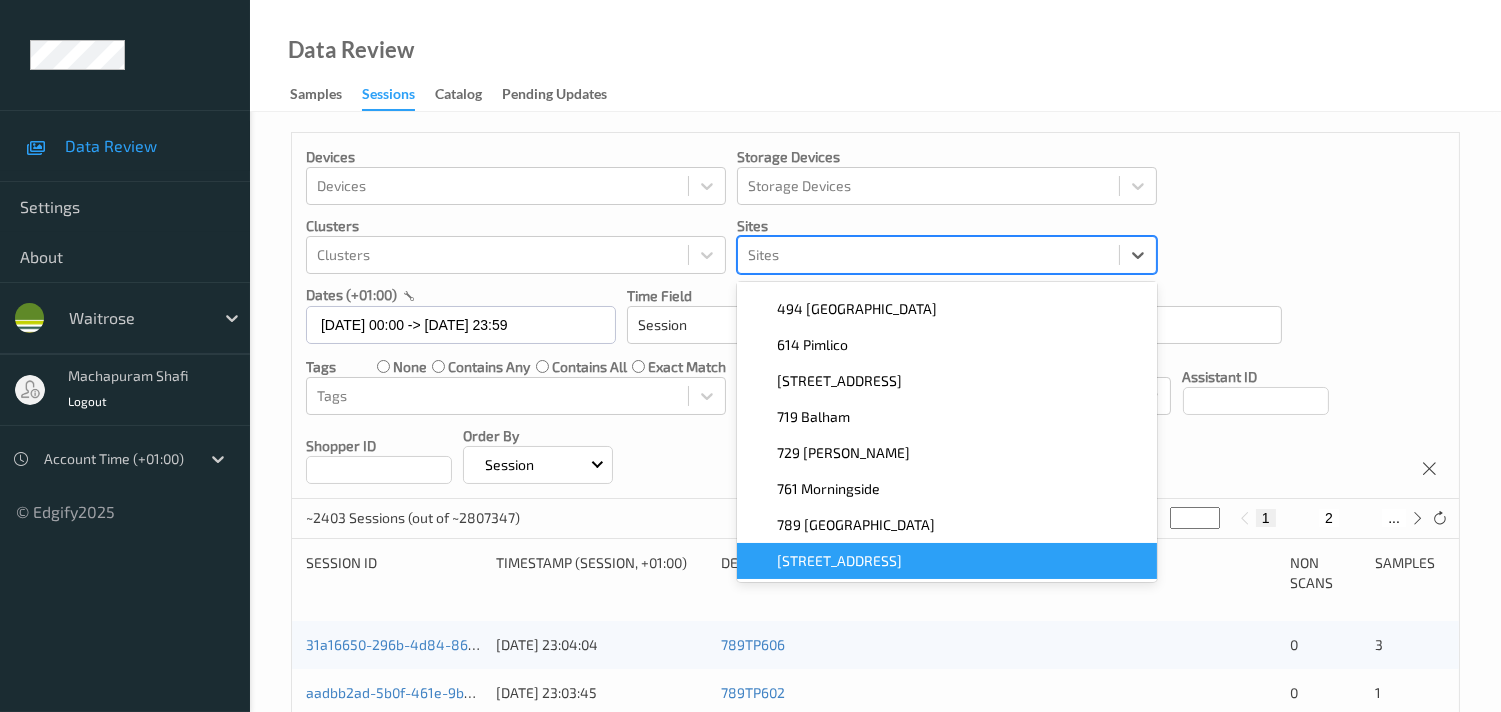 click on "[STREET_ADDRESS]" at bounding box center [839, 561] 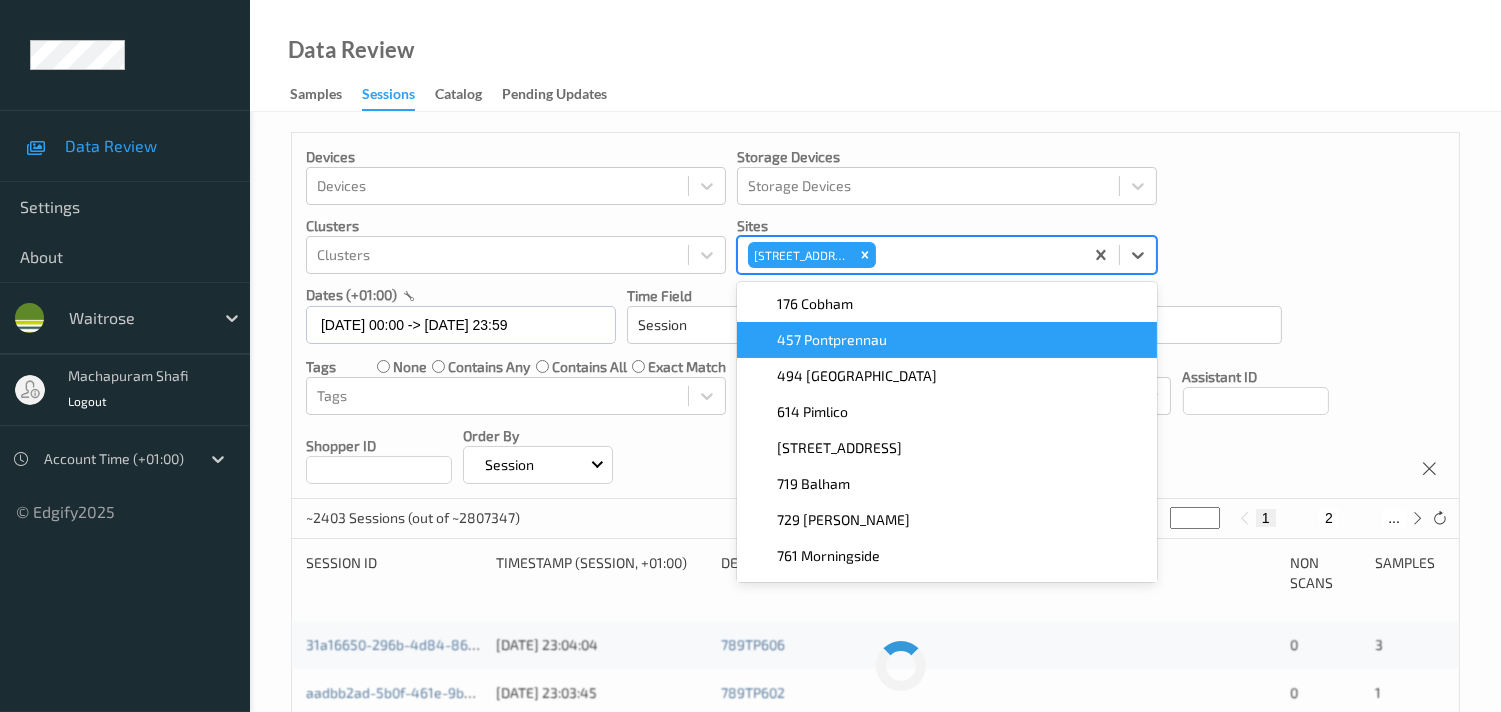 click on "Devices Devices Storage Devices Storage Devices Clusters Clusters Sites option [STREET_ADDRESS]. option 457	 Pontprennau focused, 2 of 9. 9 results available. Use Up and Down to choose options, press Enter to select the currently focused option, press Escape to exit the menu, press Tab to select the option and exit the menu. [GEOGRAPHIC_DATA]    176 Cobham    457	 Pontprennau    494 [GEOGRAPHIC_DATA]    [GEOGRAPHIC_DATA]    719	[GEOGRAPHIC_DATA]    729	[PERSON_NAME]    761	Morningside    789 [GEOGRAPHIC_DATA] dates (+01:00) [DATE] 00:00 -> [DATE] 23:59 Time Field Session Session ID Session ID Tags none contains any contains all exact match Tags Only Non-Scans Storage Storage Assistant ID Shopper ID Order By Session" at bounding box center [875, 316] 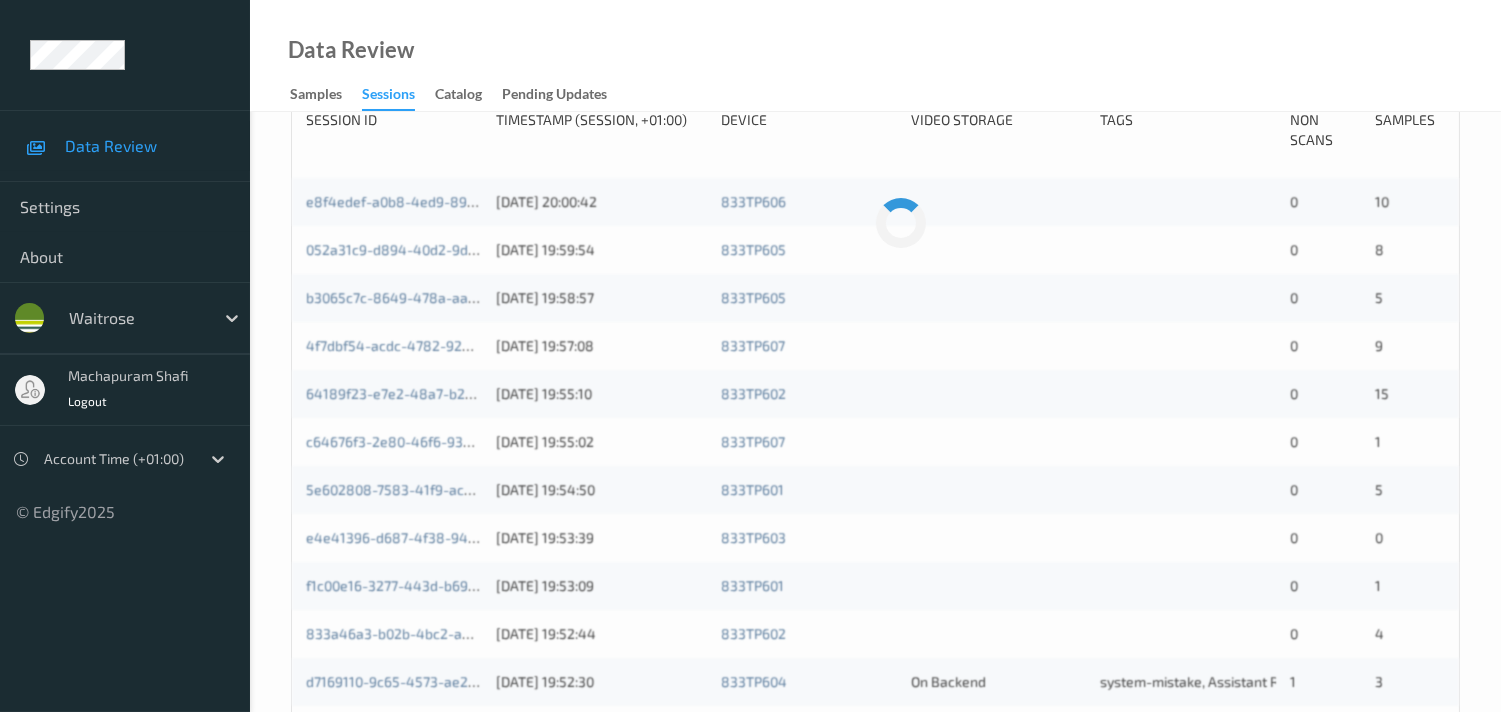 scroll, scrollTop: 444, scrollLeft: 0, axis: vertical 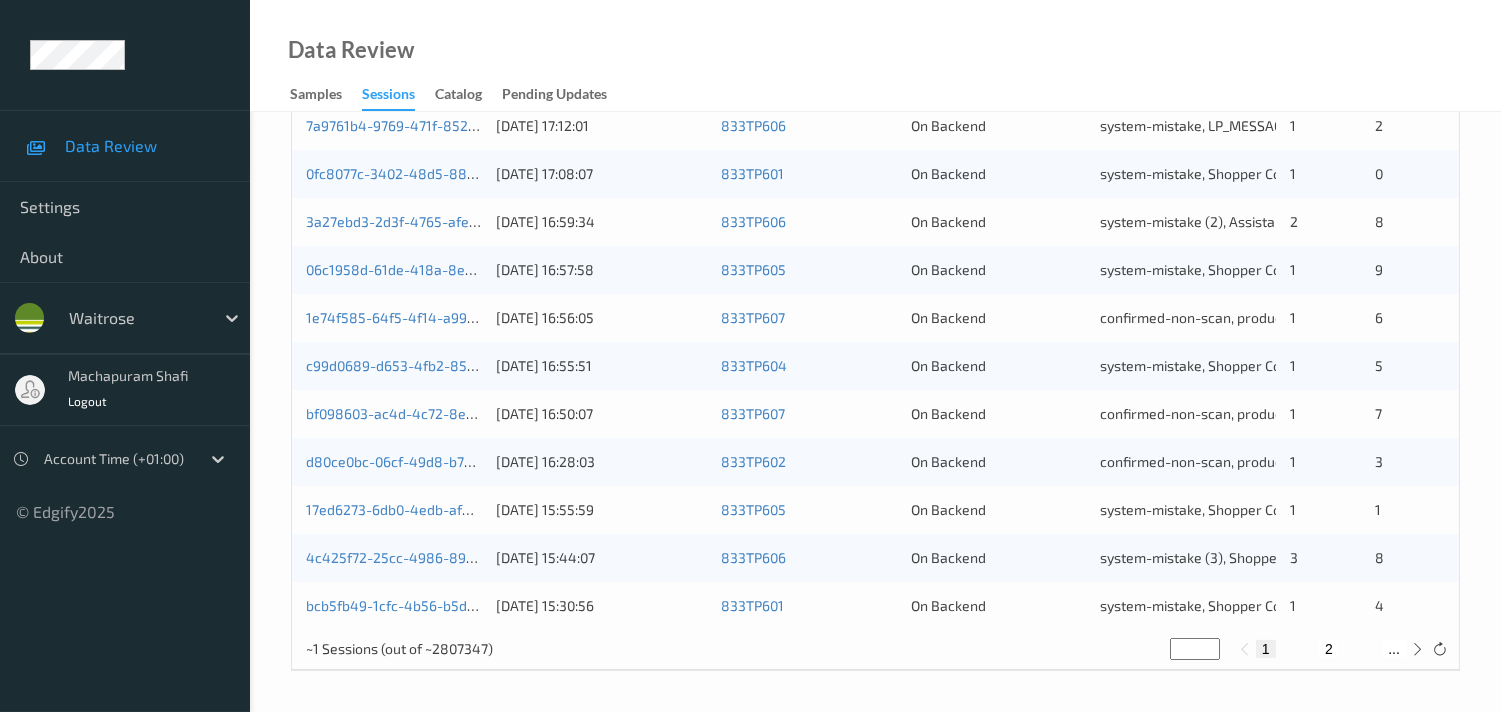 click on "2" at bounding box center (1329, 649) 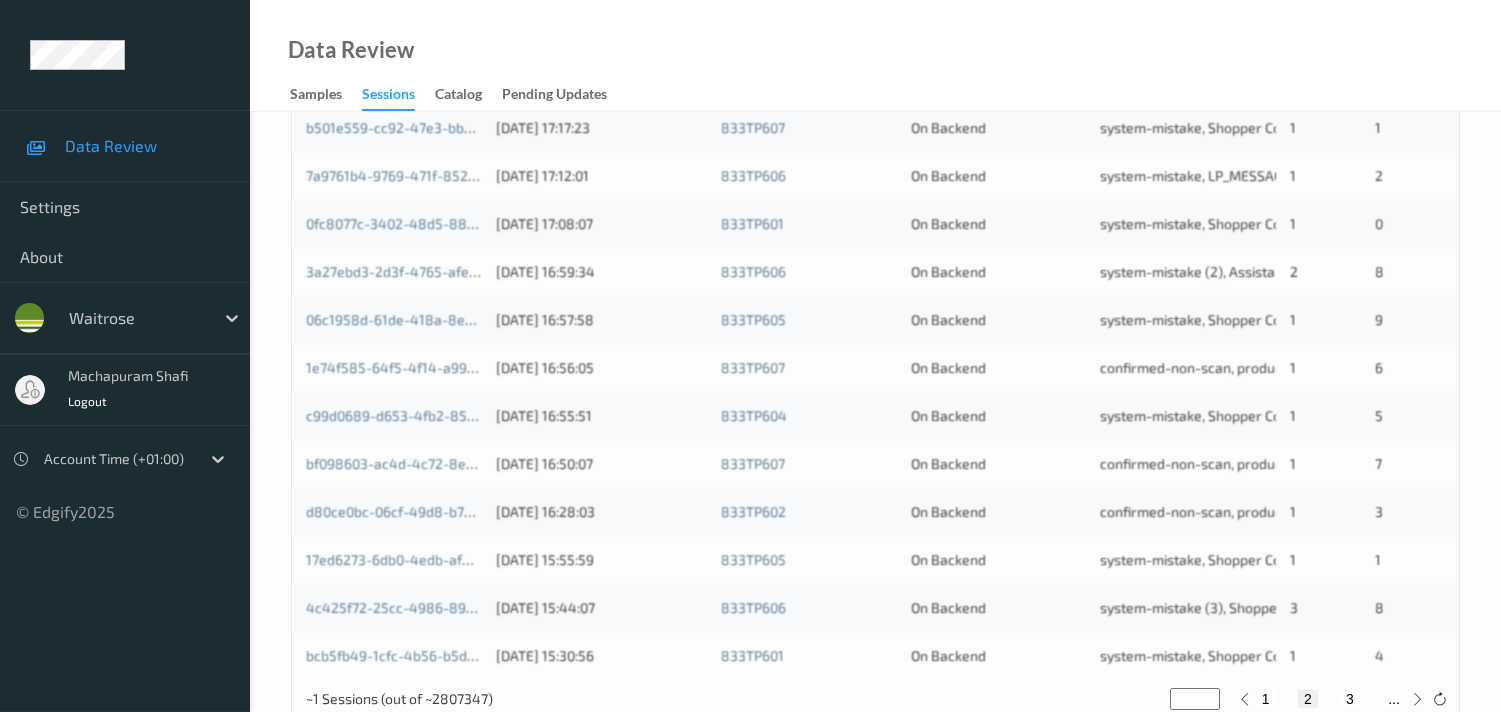 scroll, scrollTop: 951, scrollLeft: 0, axis: vertical 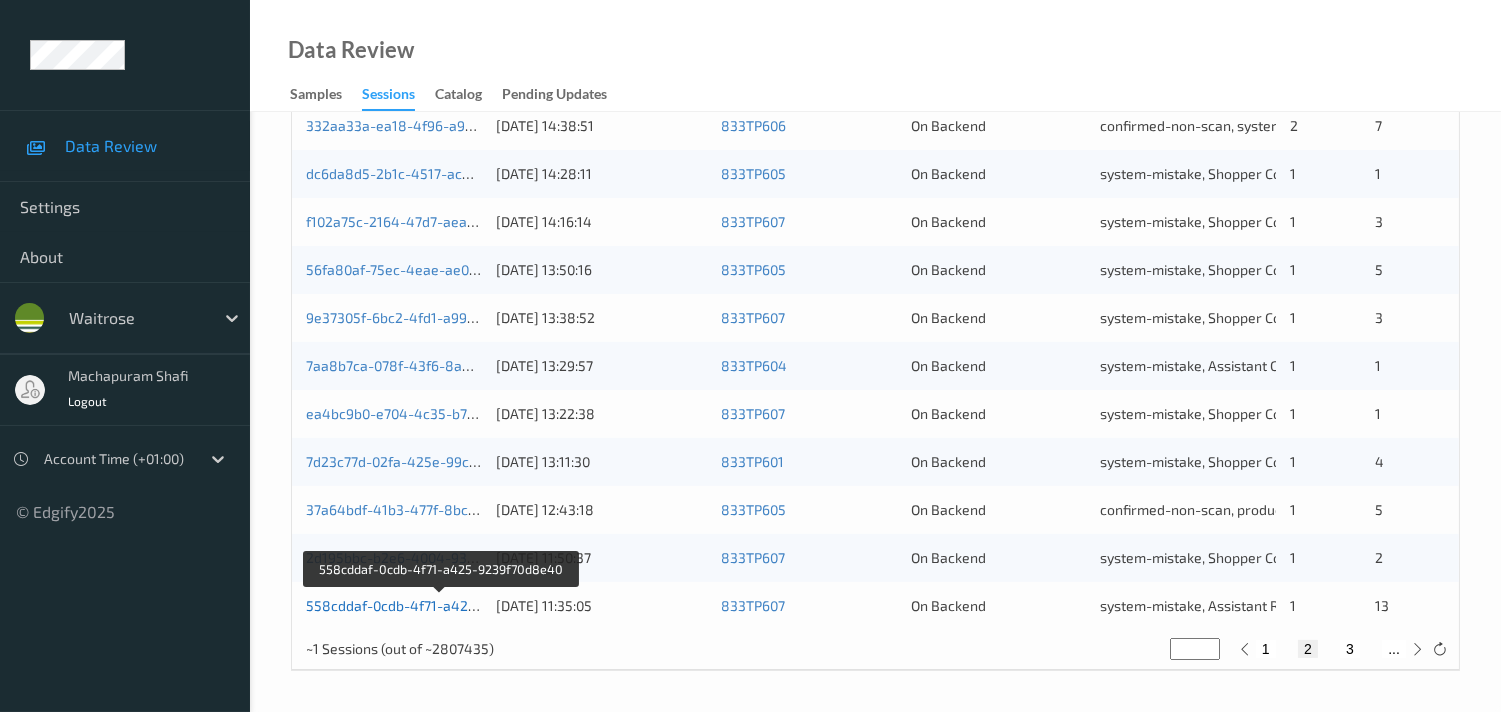 click on "558cddaf-0cdb-4f71-a425-9239f70d8e40" at bounding box center (441, 605) 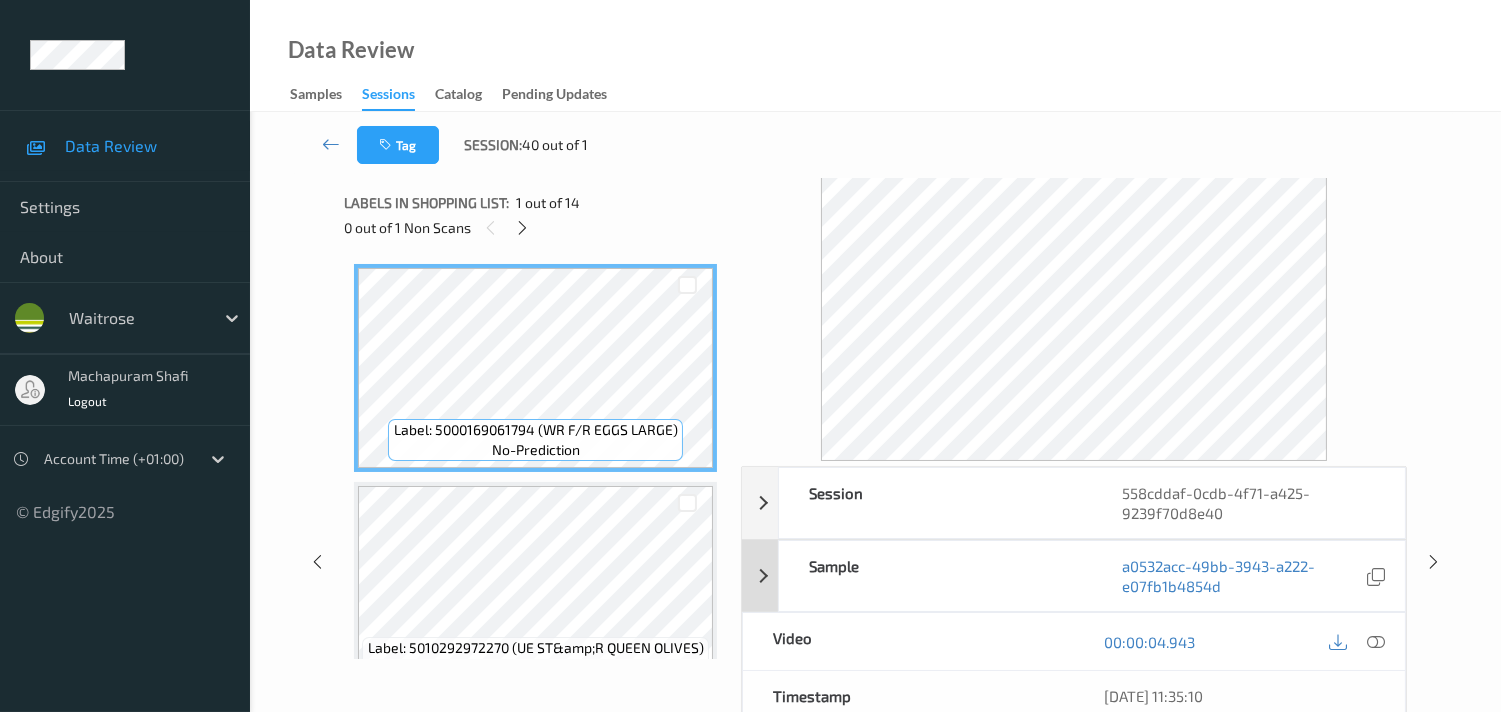 scroll, scrollTop: 0, scrollLeft: 0, axis: both 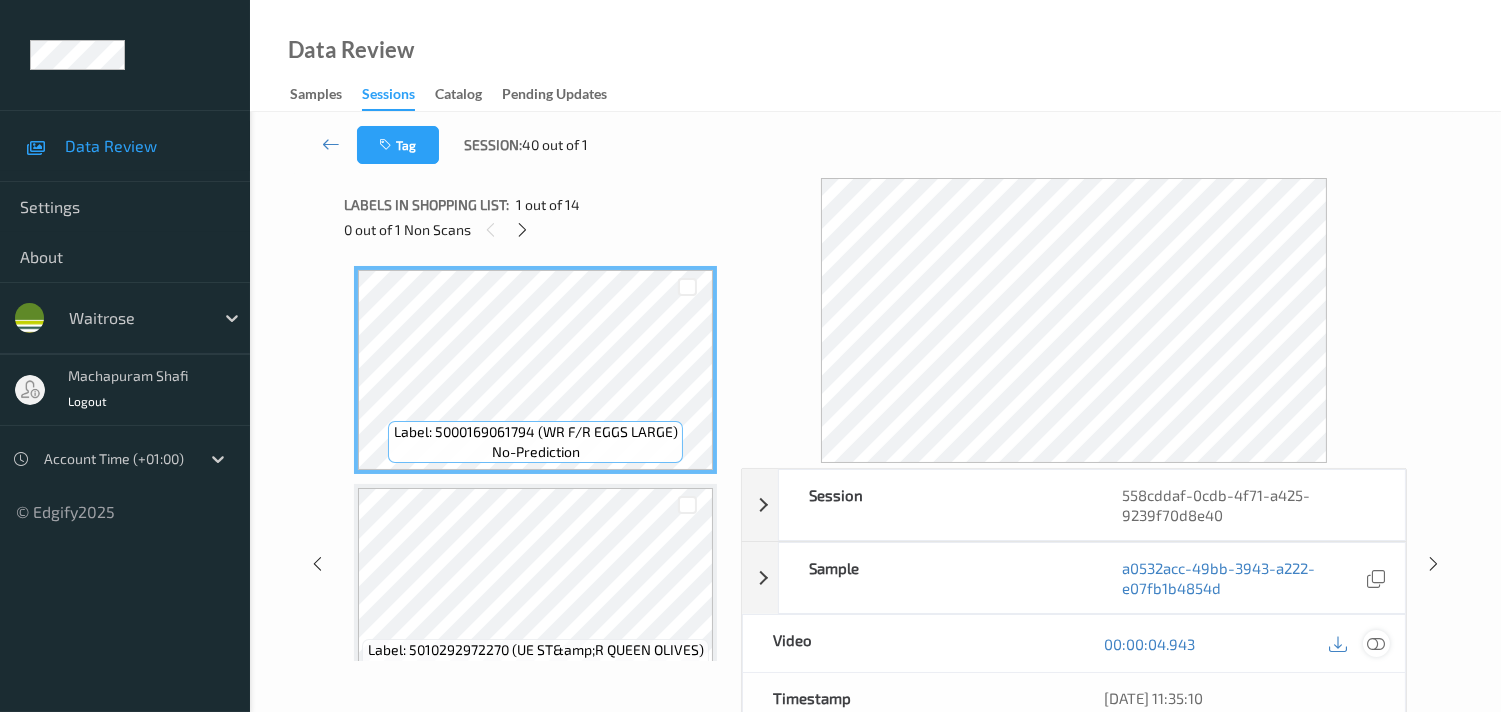 click at bounding box center [1376, 644] 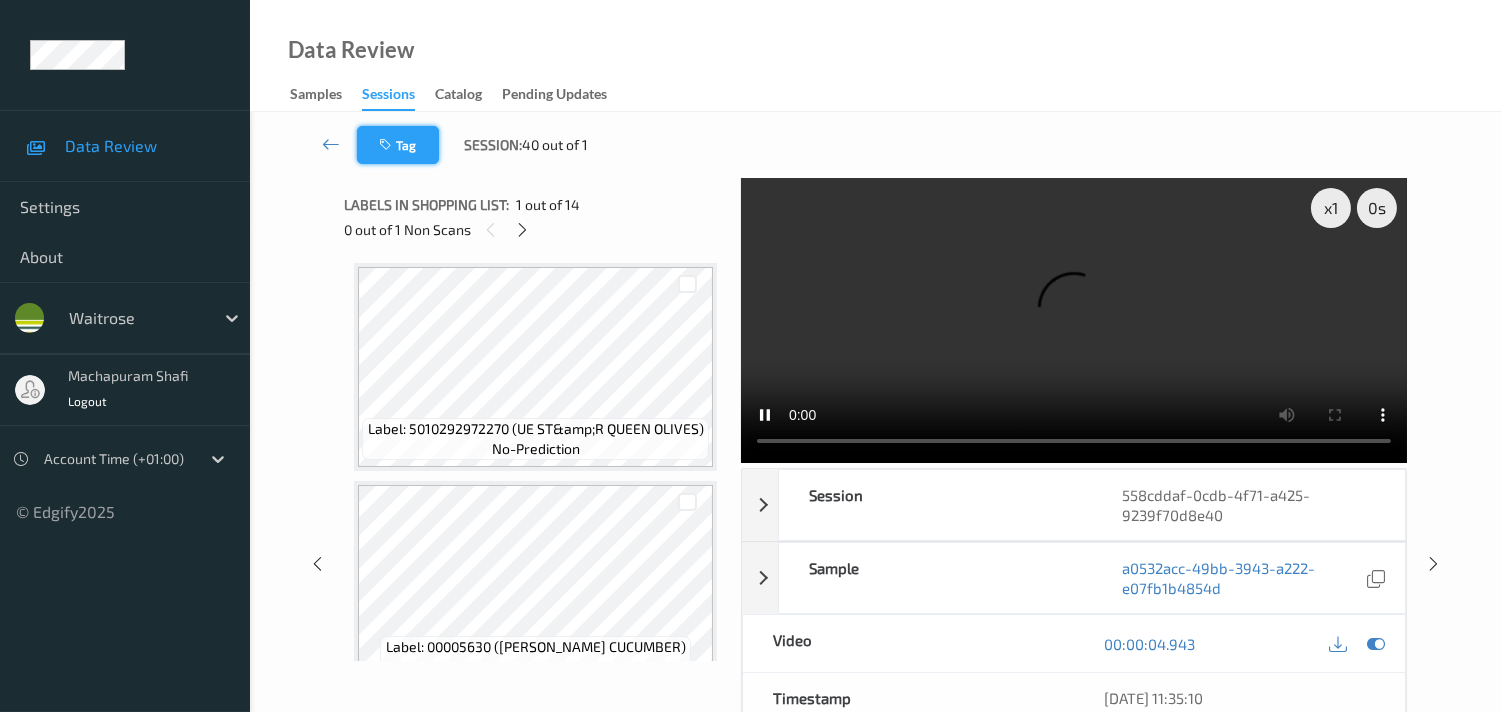 scroll, scrollTop: 222, scrollLeft: 0, axis: vertical 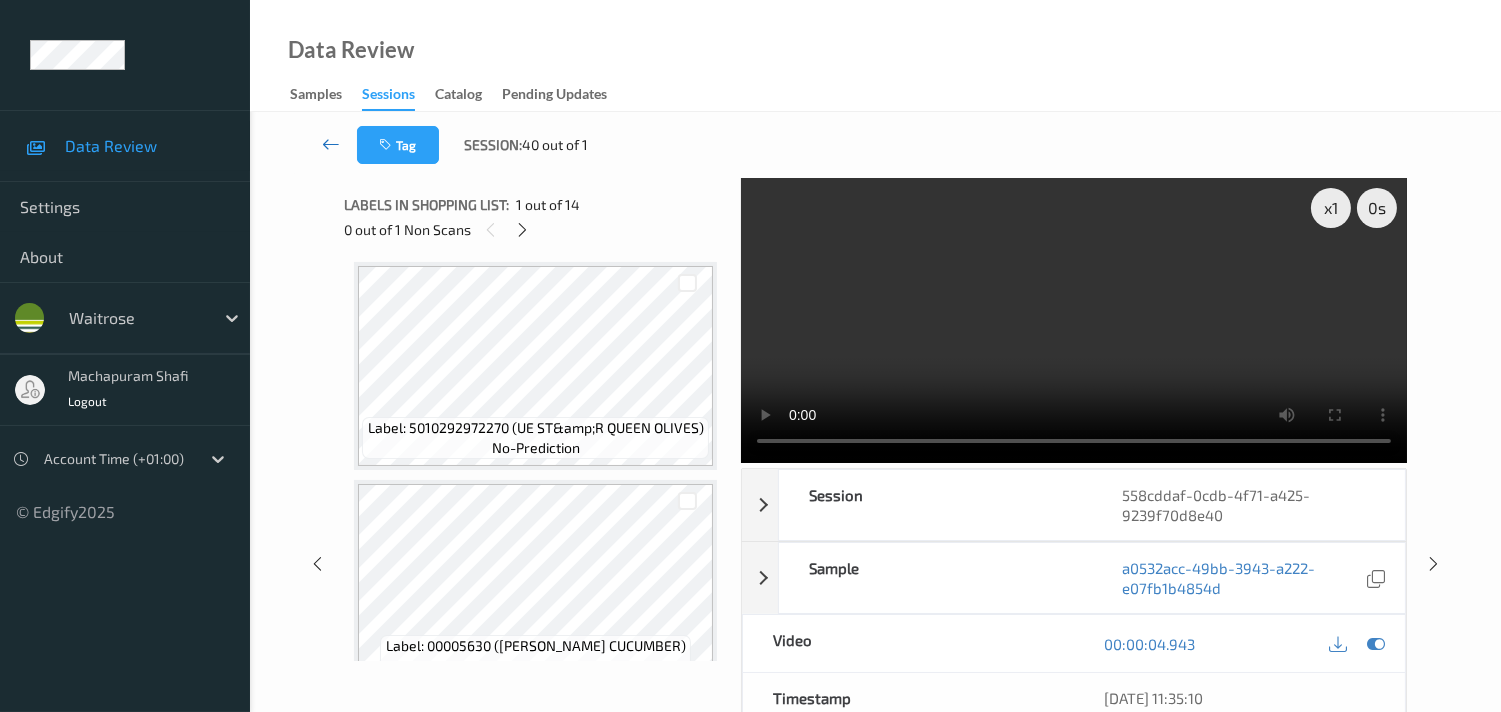 click at bounding box center (331, 144) 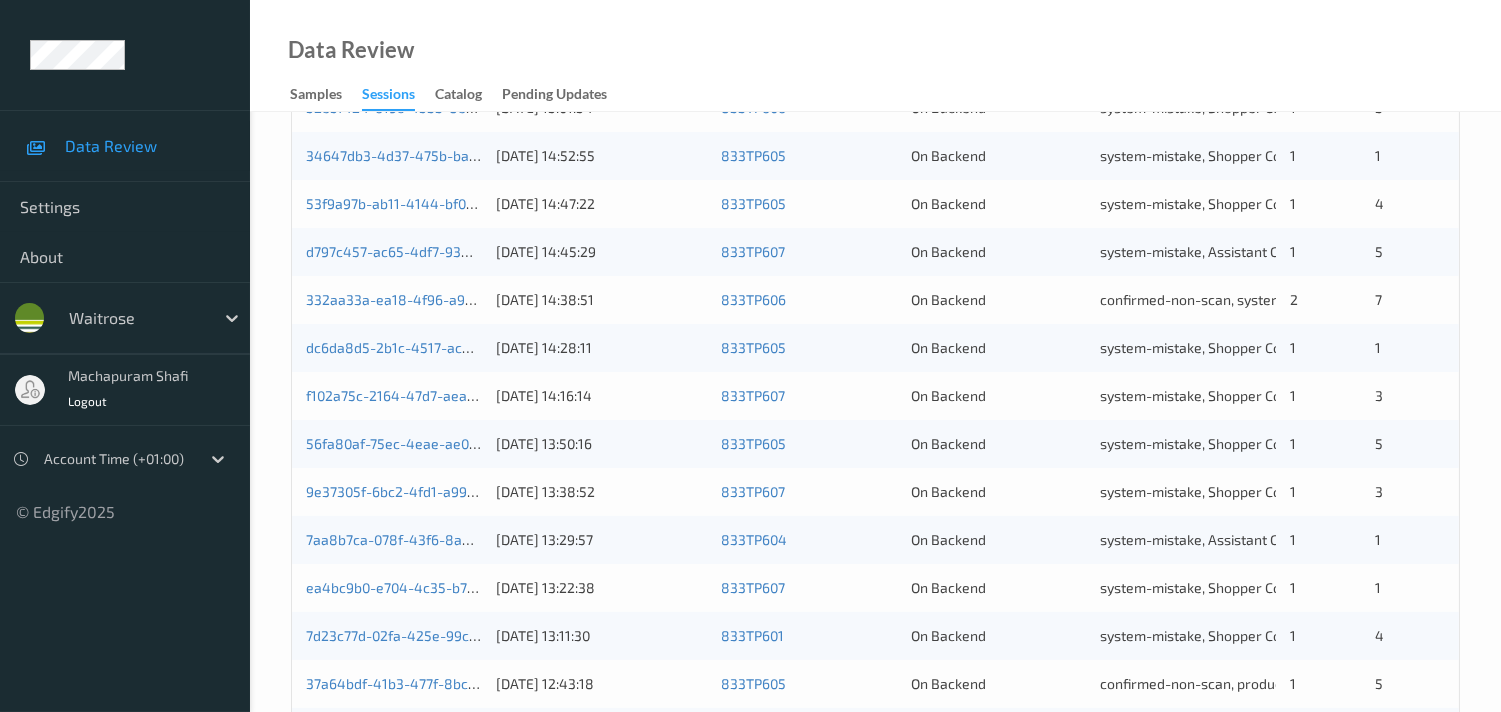 scroll, scrollTop: 951, scrollLeft: 0, axis: vertical 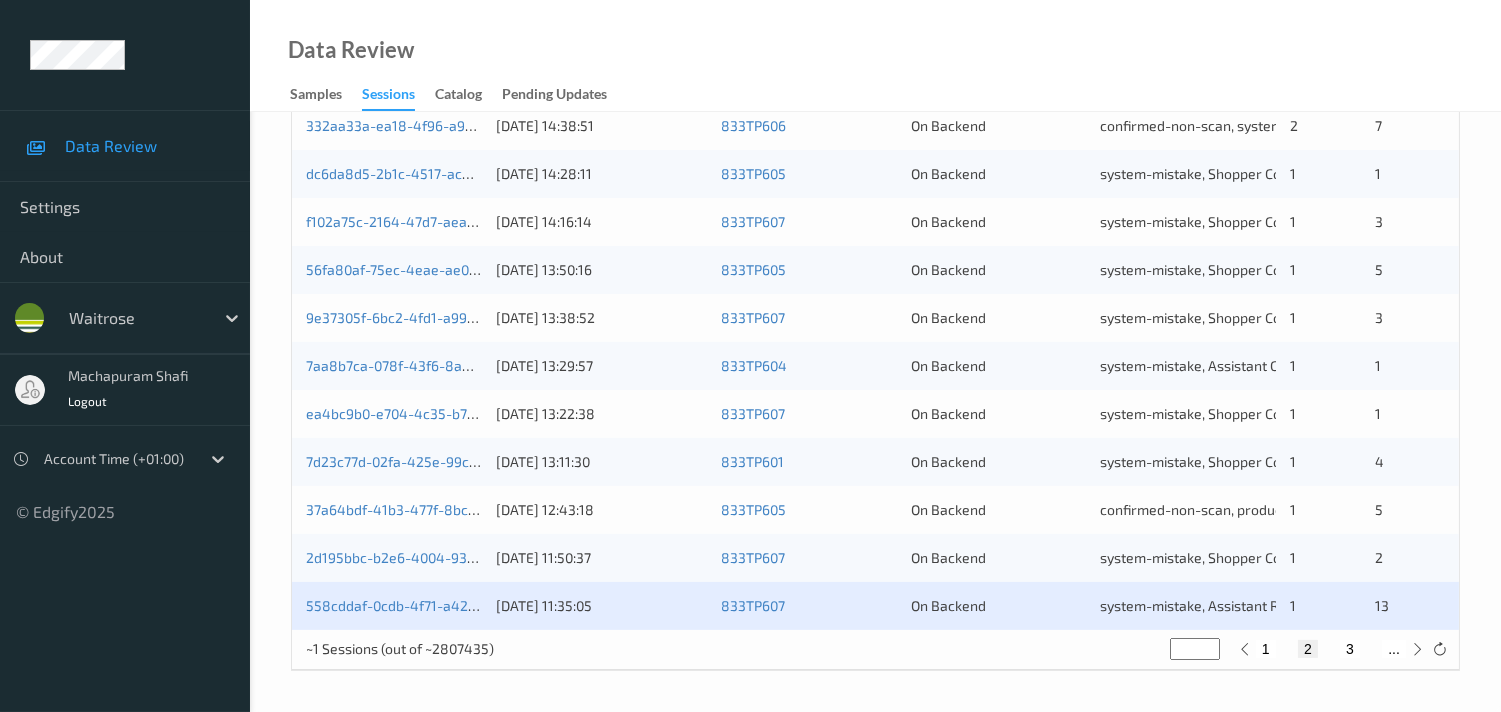 click on "1" at bounding box center (1266, 649) 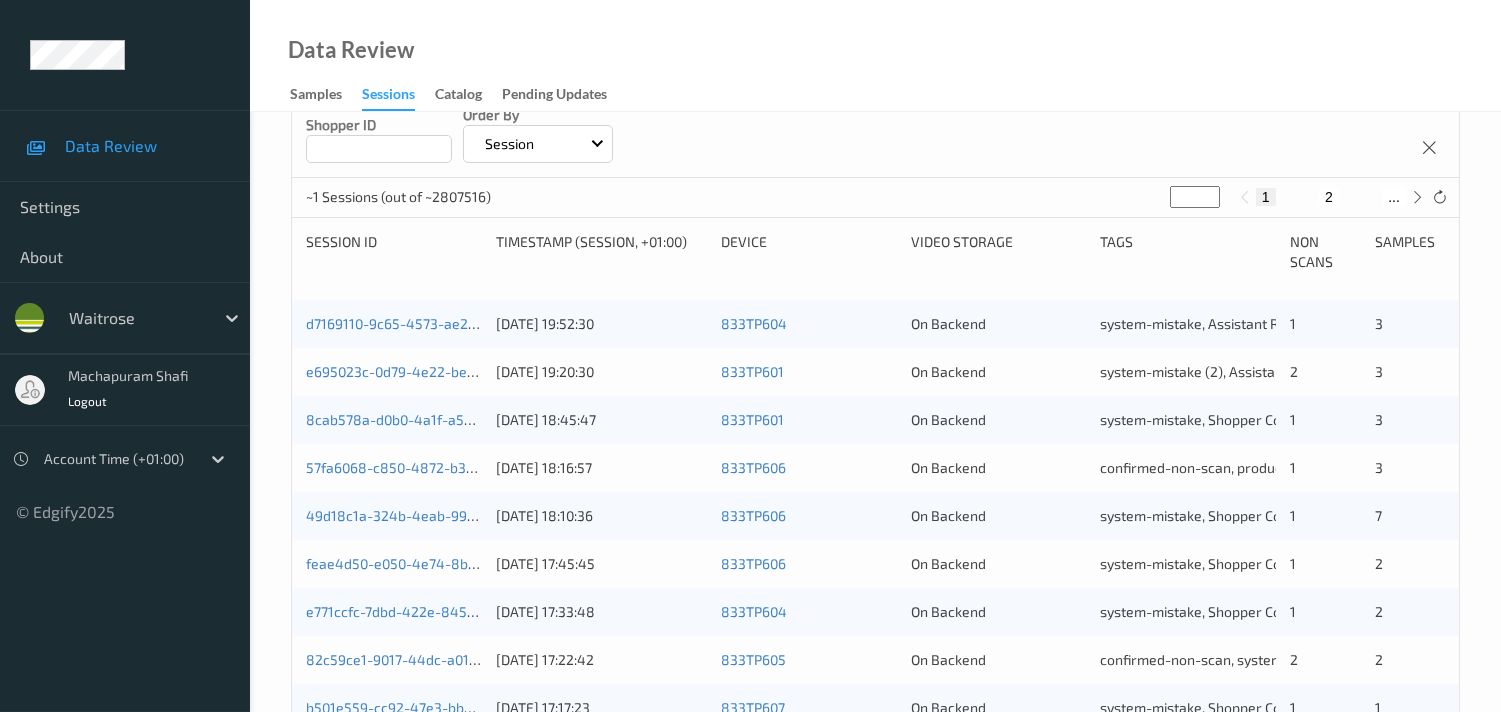 scroll, scrollTop: 333, scrollLeft: 0, axis: vertical 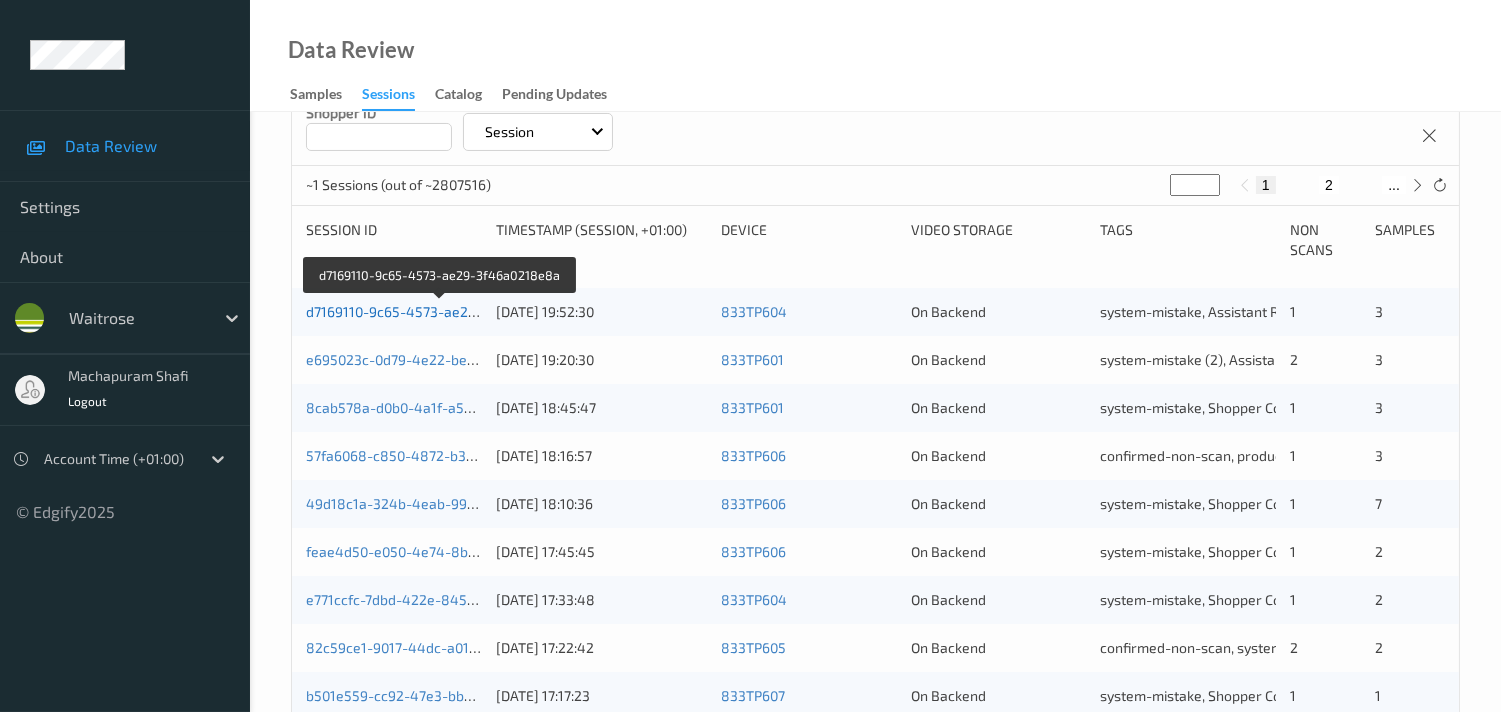 click on "d7169110-9c65-4573-ae29-3f46a0218e8a" at bounding box center (441, 311) 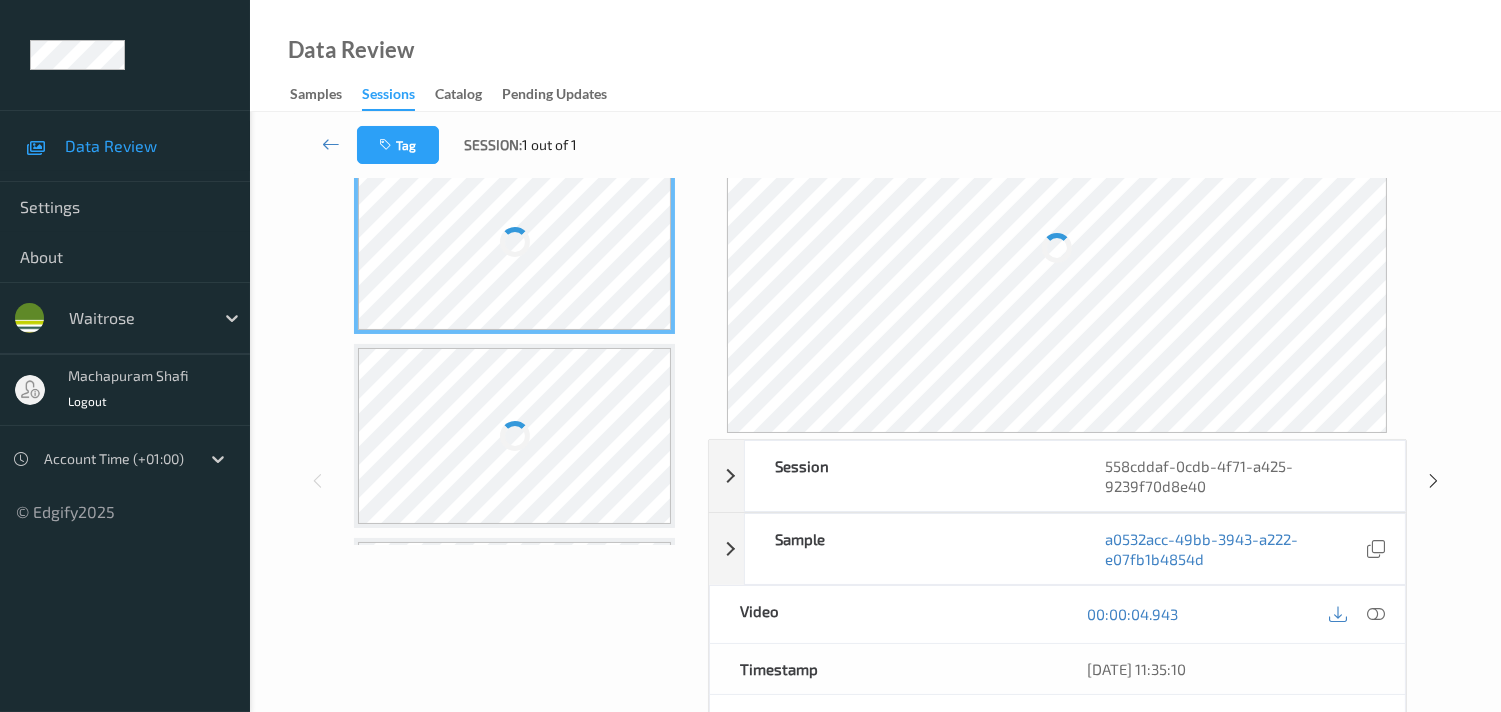 scroll, scrollTop: 333, scrollLeft: 0, axis: vertical 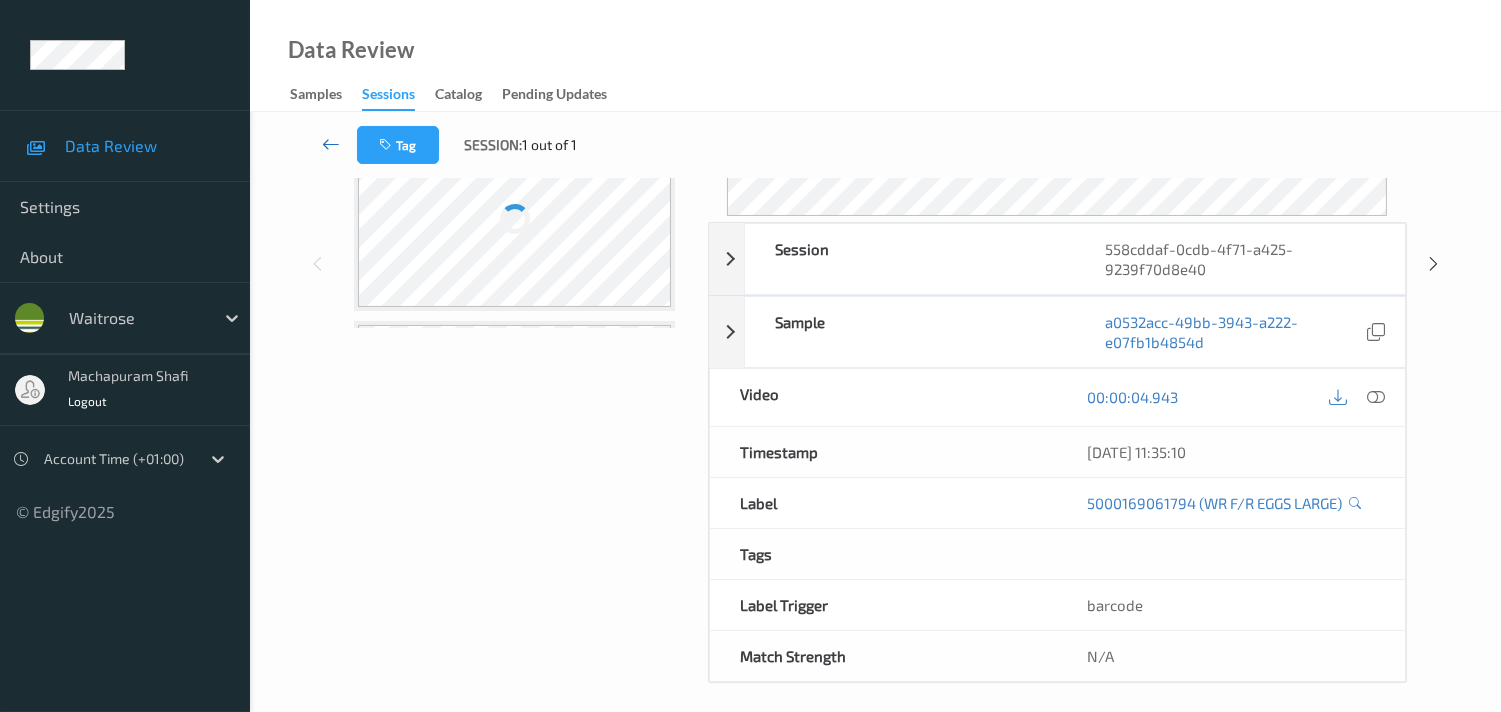 click at bounding box center (331, 144) 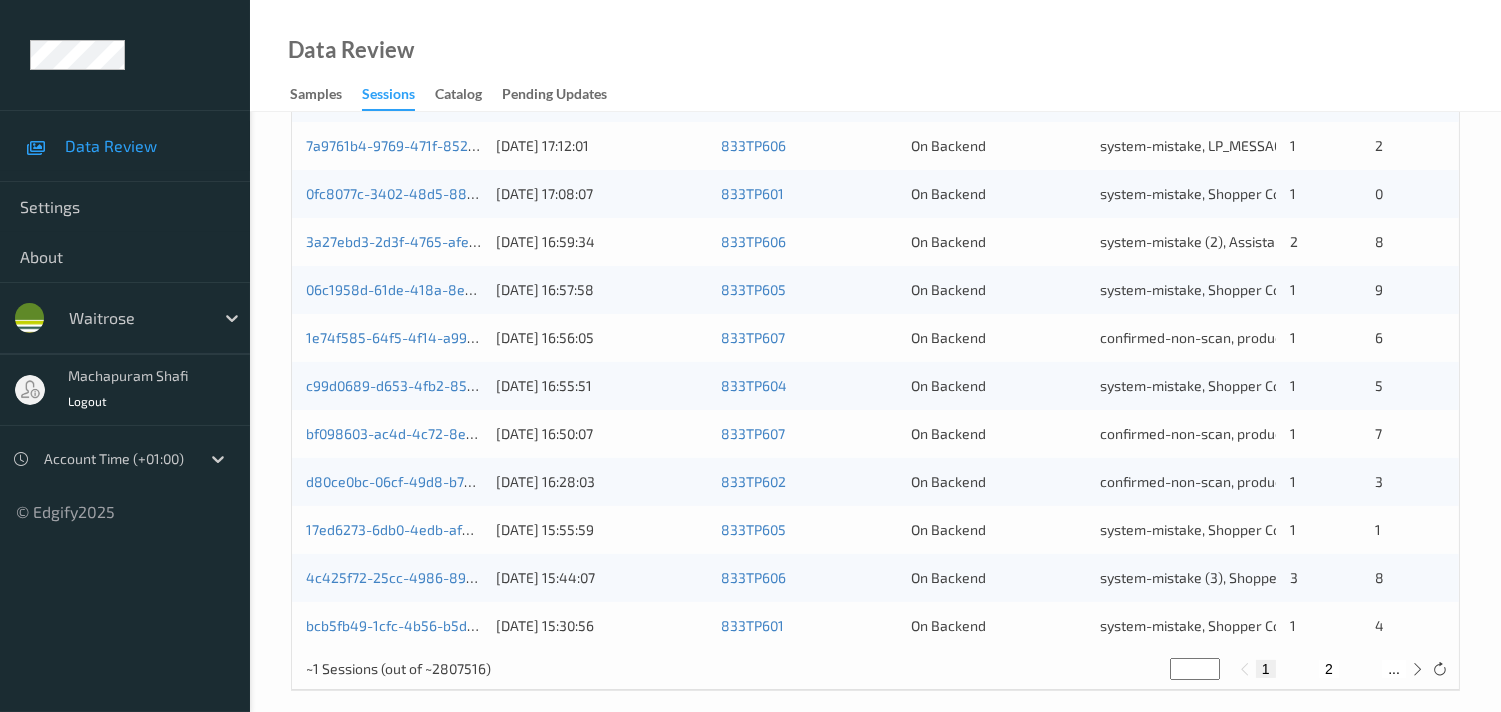 scroll, scrollTop: 951, scrollLeft: 0, axis: vertical 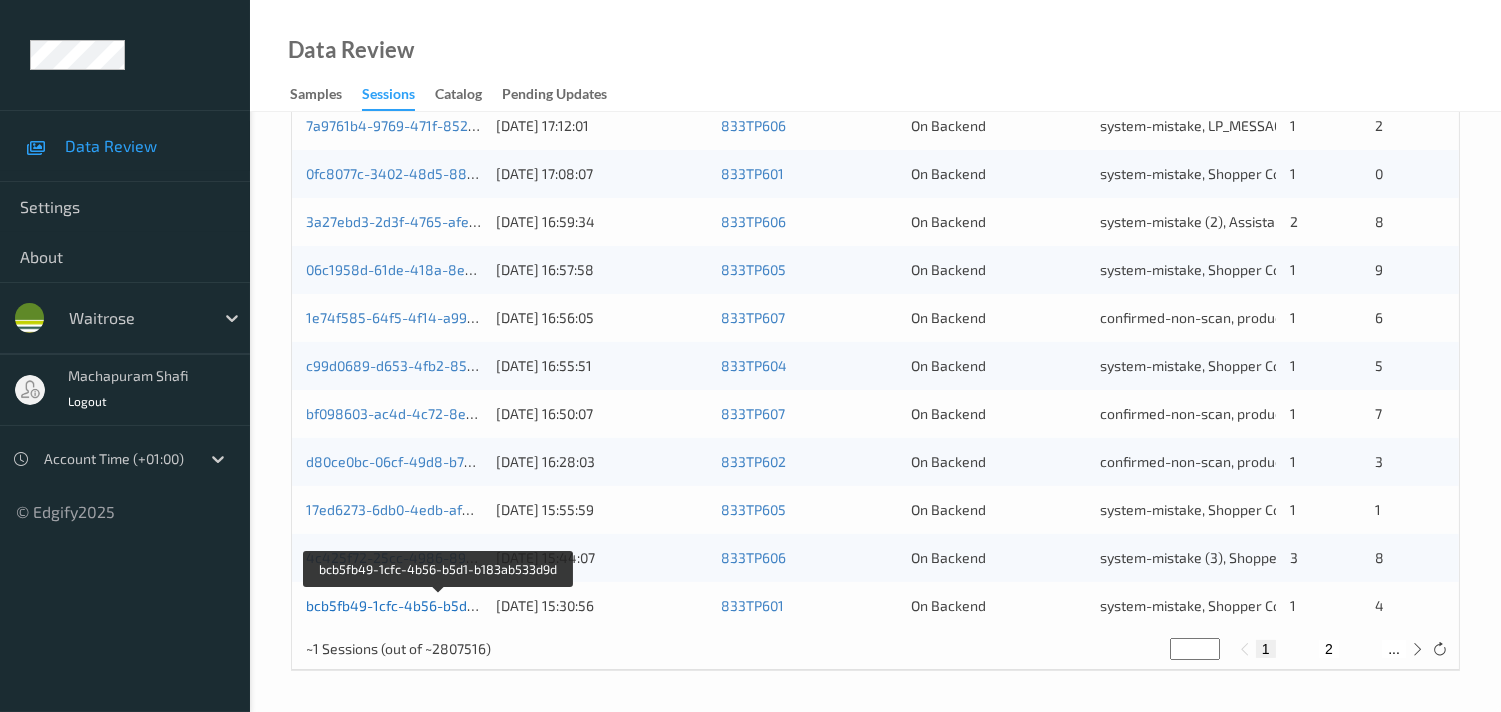 click on "bcb5fb49-1cfc-4b56-b5d1-b183ab533d9d" at bounding box center (440, 605) 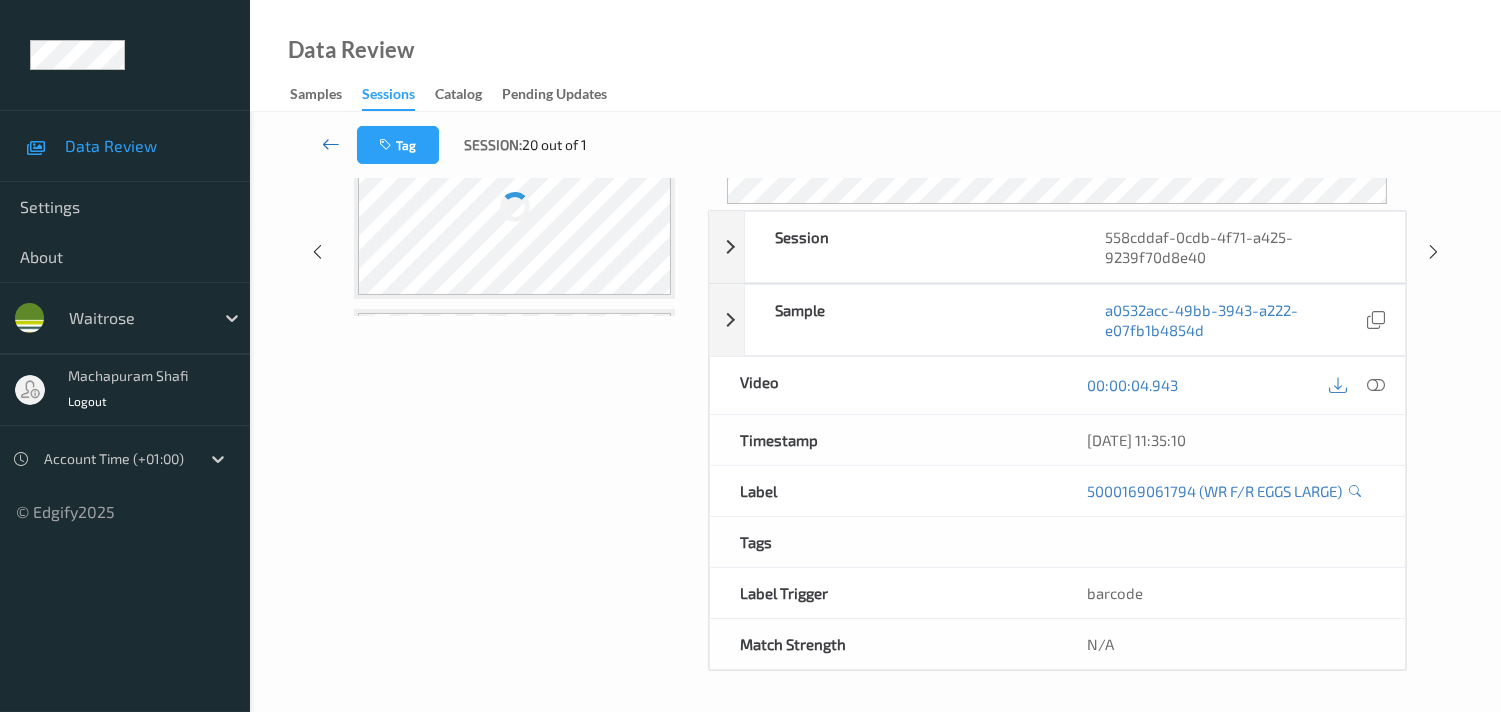 click at bounding box center (331, 144) 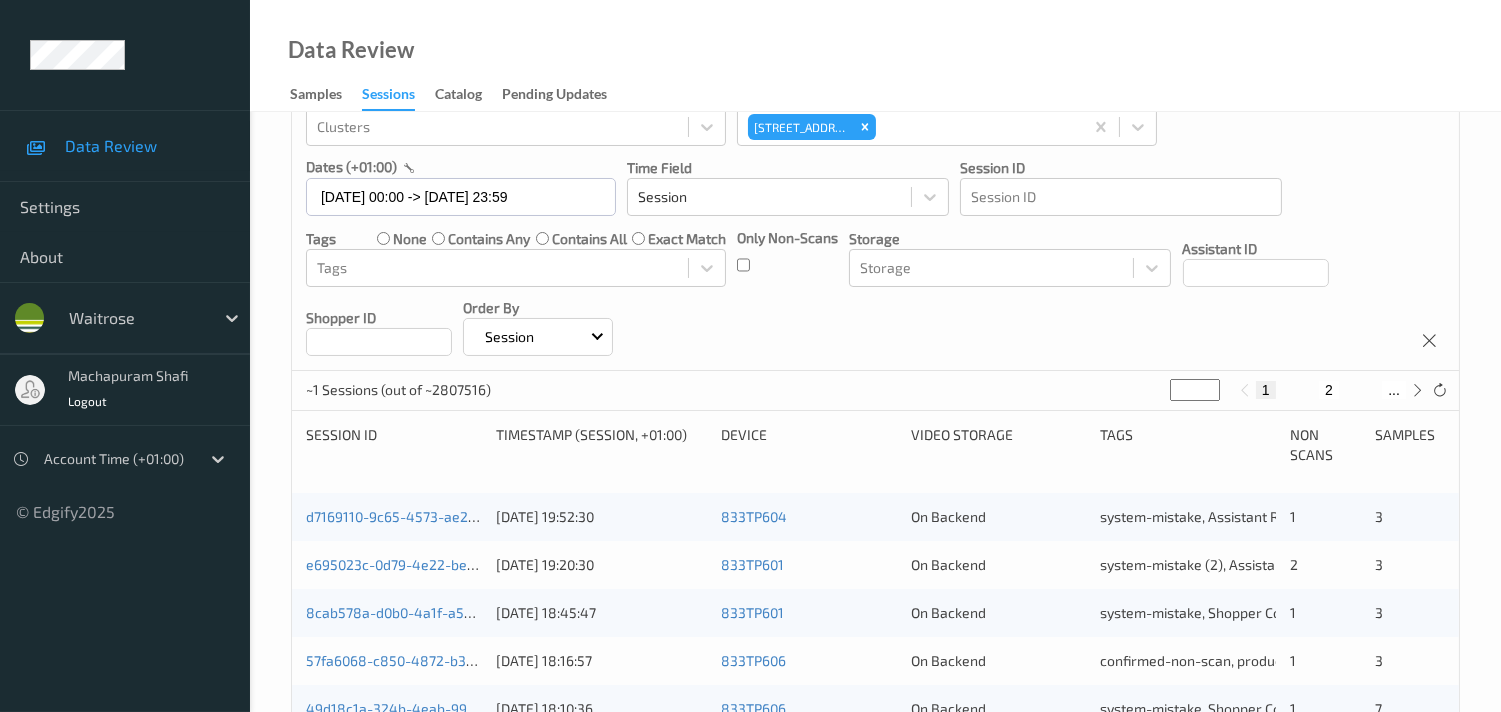 scroll, scrollTop: 333, scrollLeft: 0, axis: vertical 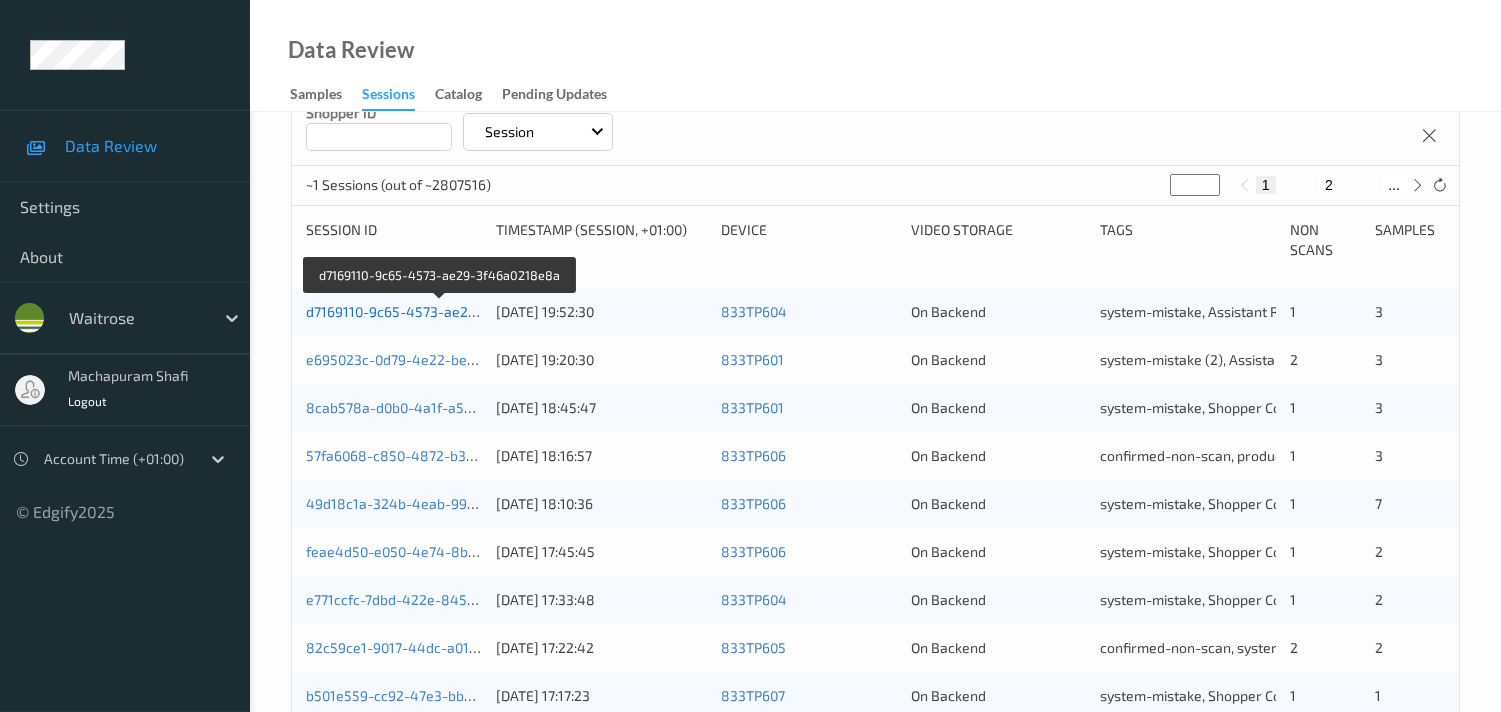 click on "d7169110-9c65-4573-ae29-3f46a0218e8a" at bounding box center (441, 311) 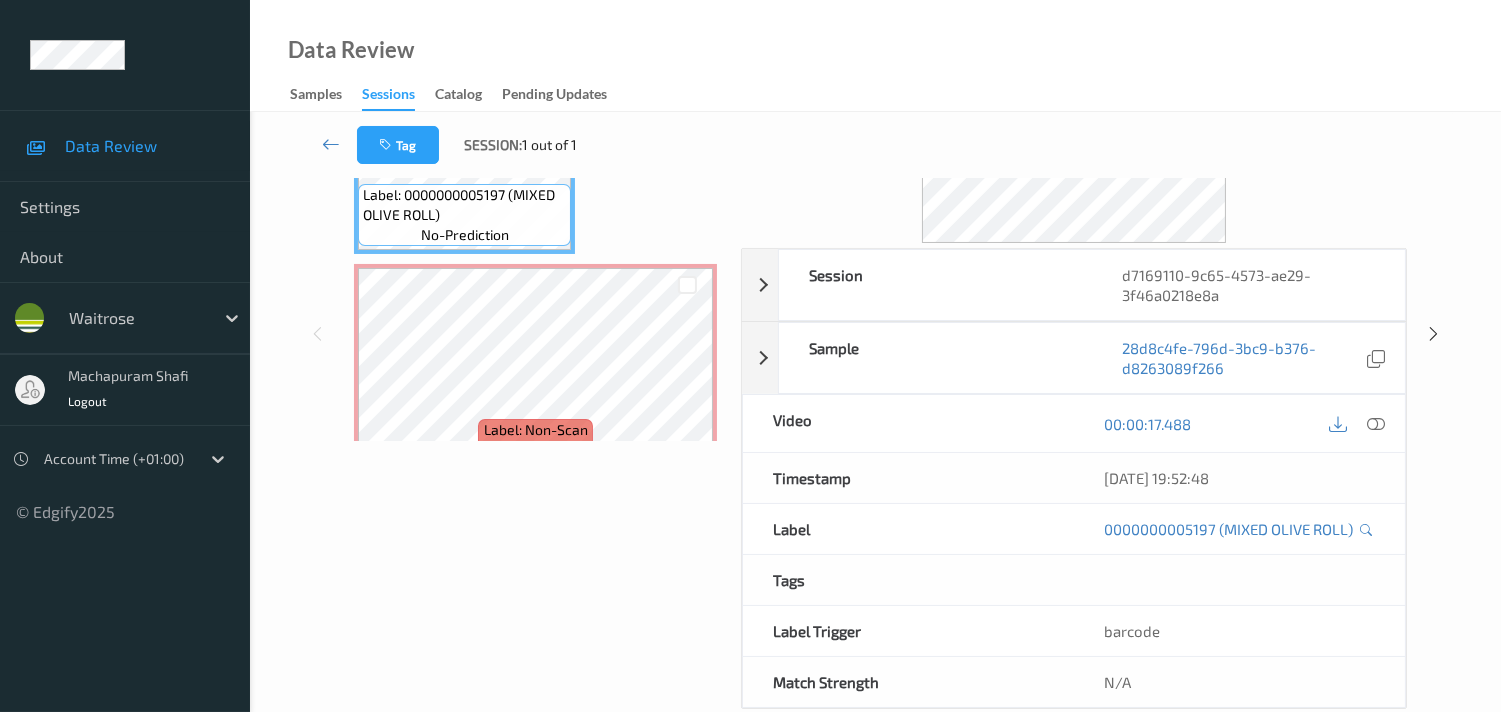 scroll, scrollTop: 222, scrollLeft: 0, axis: vertical 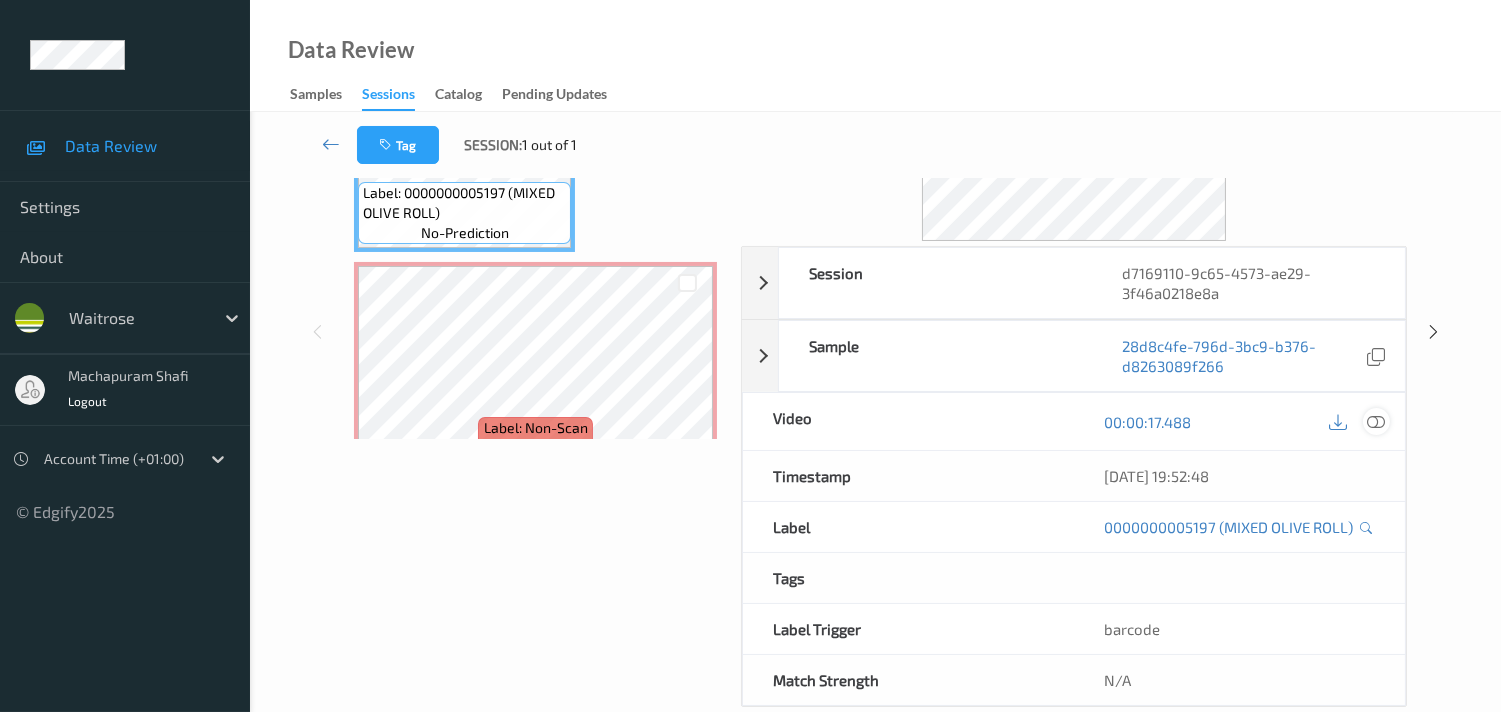 click at bounding box center [1376, 421] 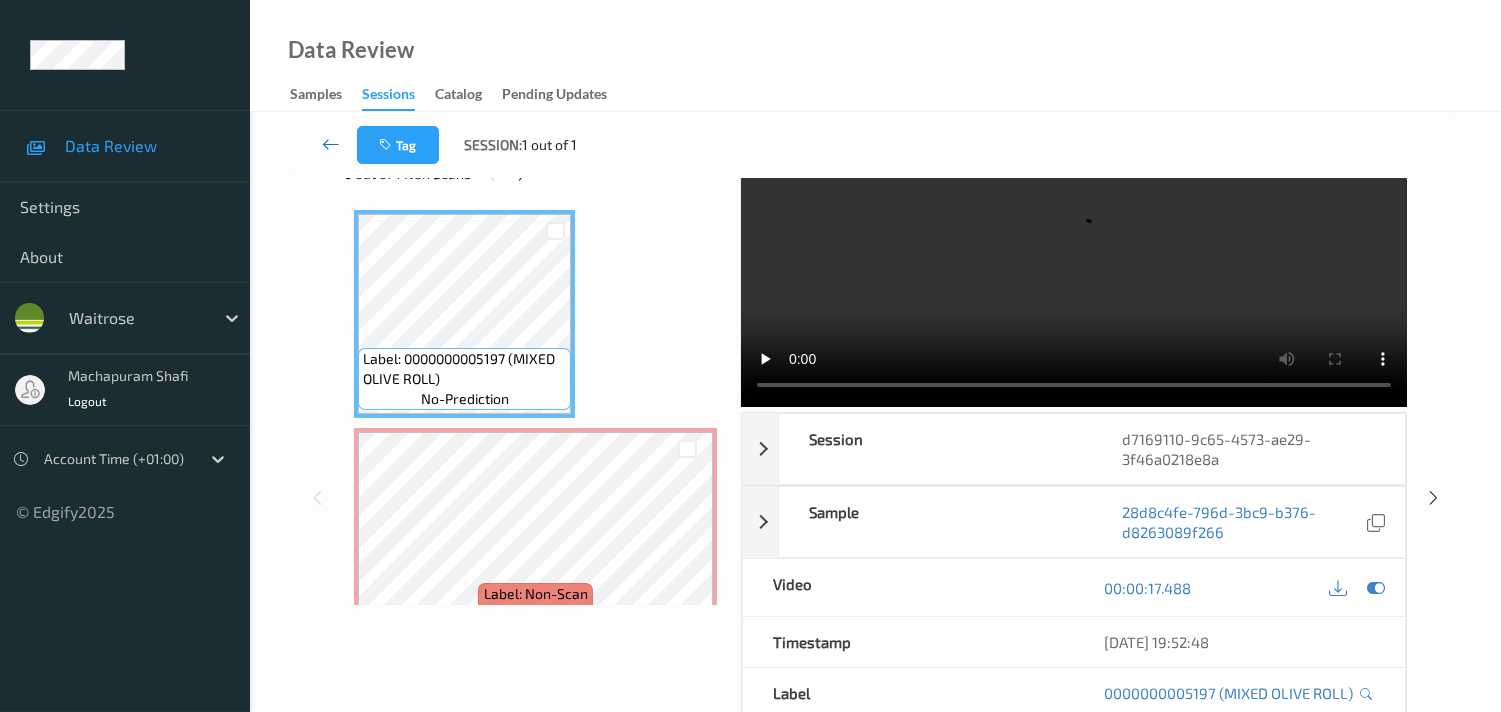 scroll, scrollTop: 0, scrollLeft: 0, axis: both 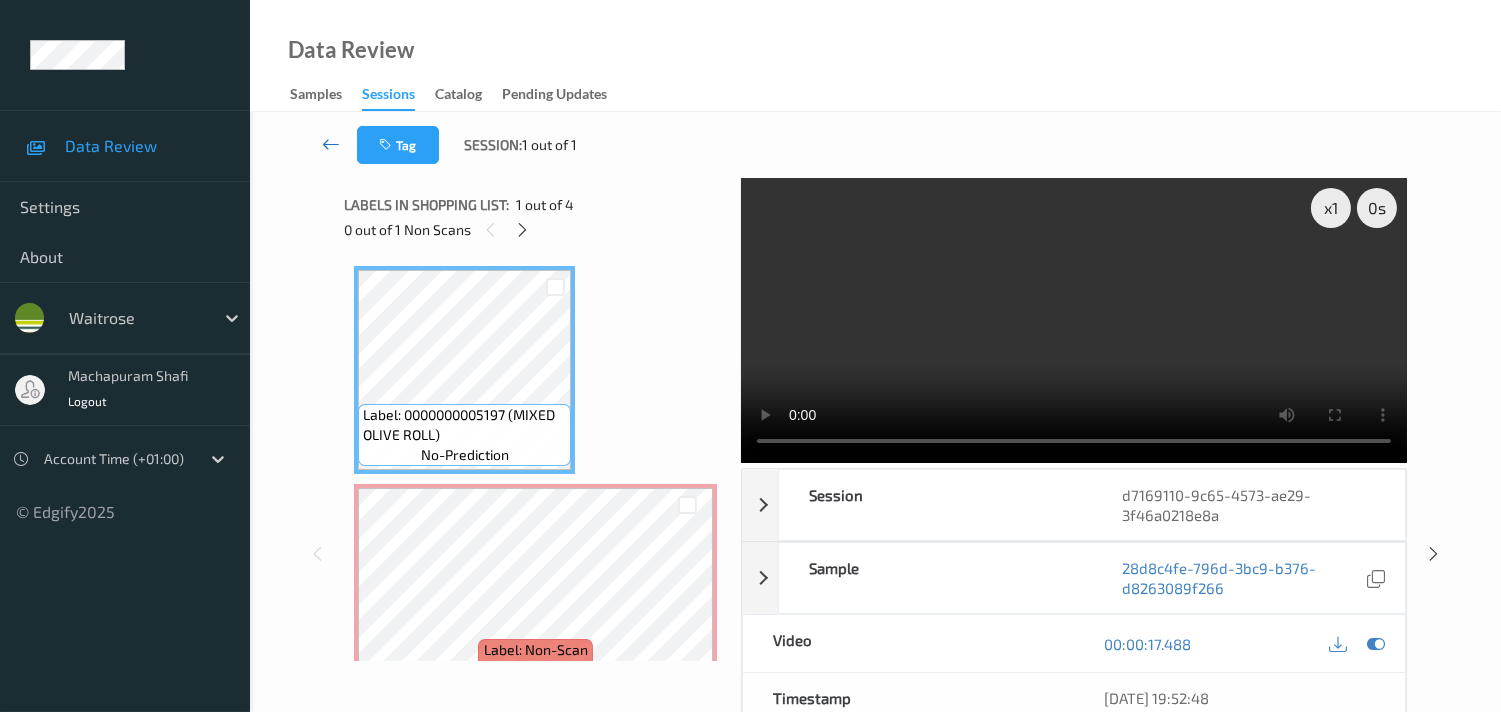 click at bounding box center (331, 144) 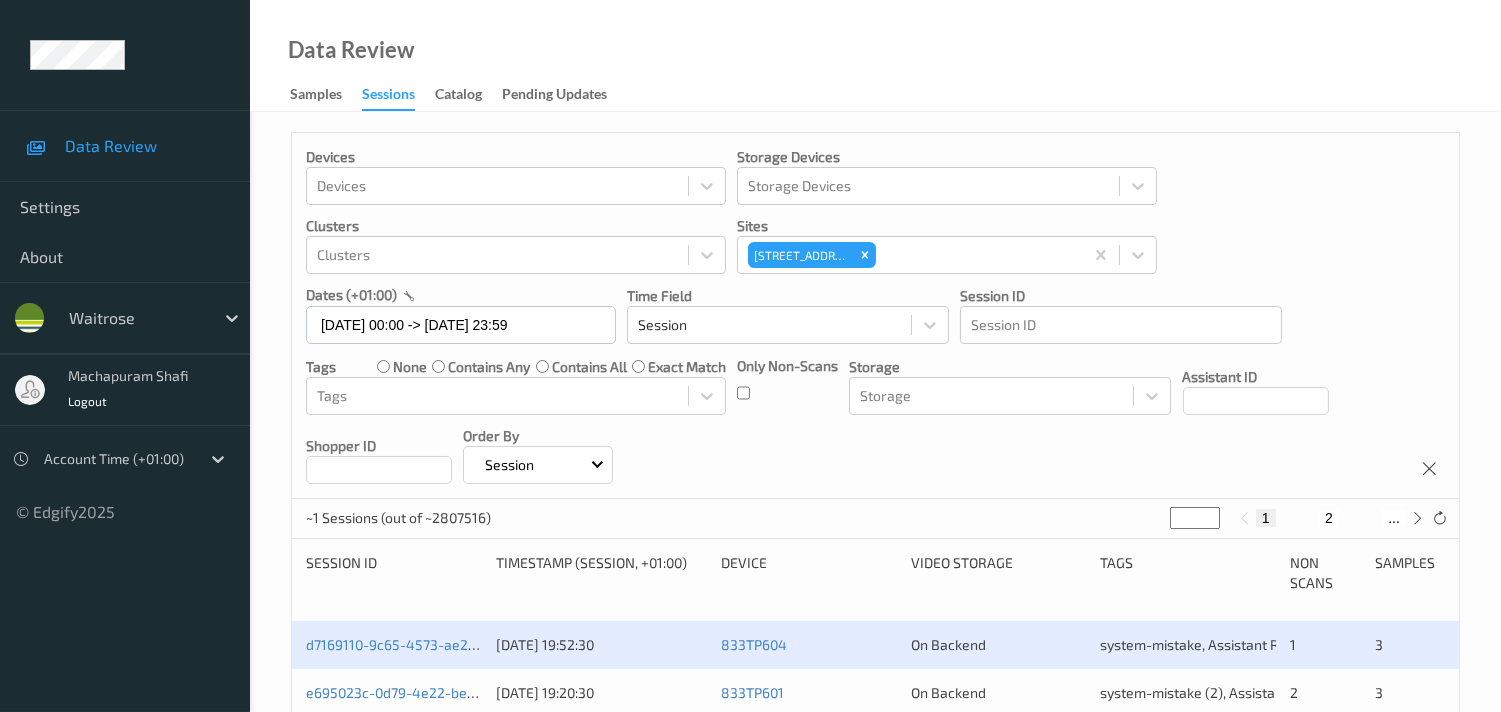 scroll, scrollTop: 111, scrollLeft: 0, axis: vertical 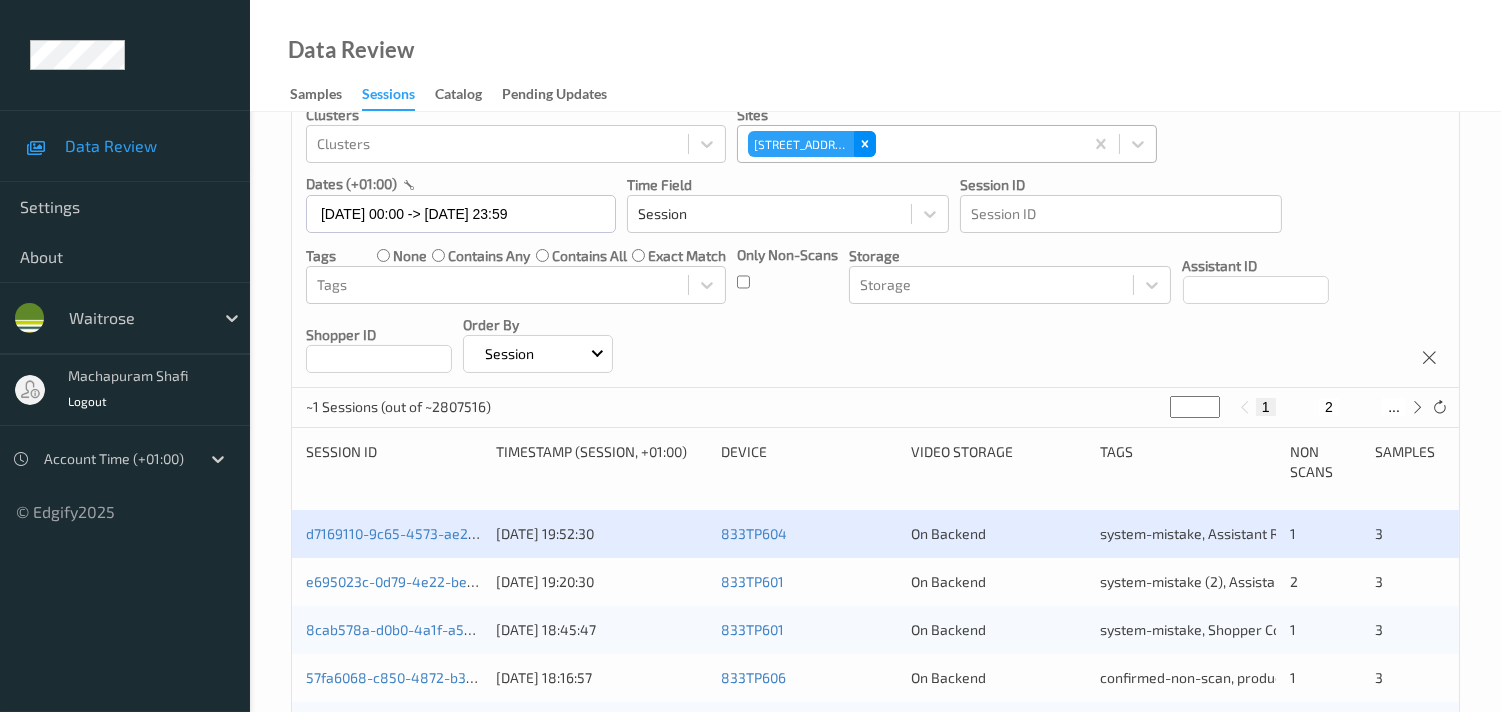 click at bounding box center (865, 144) 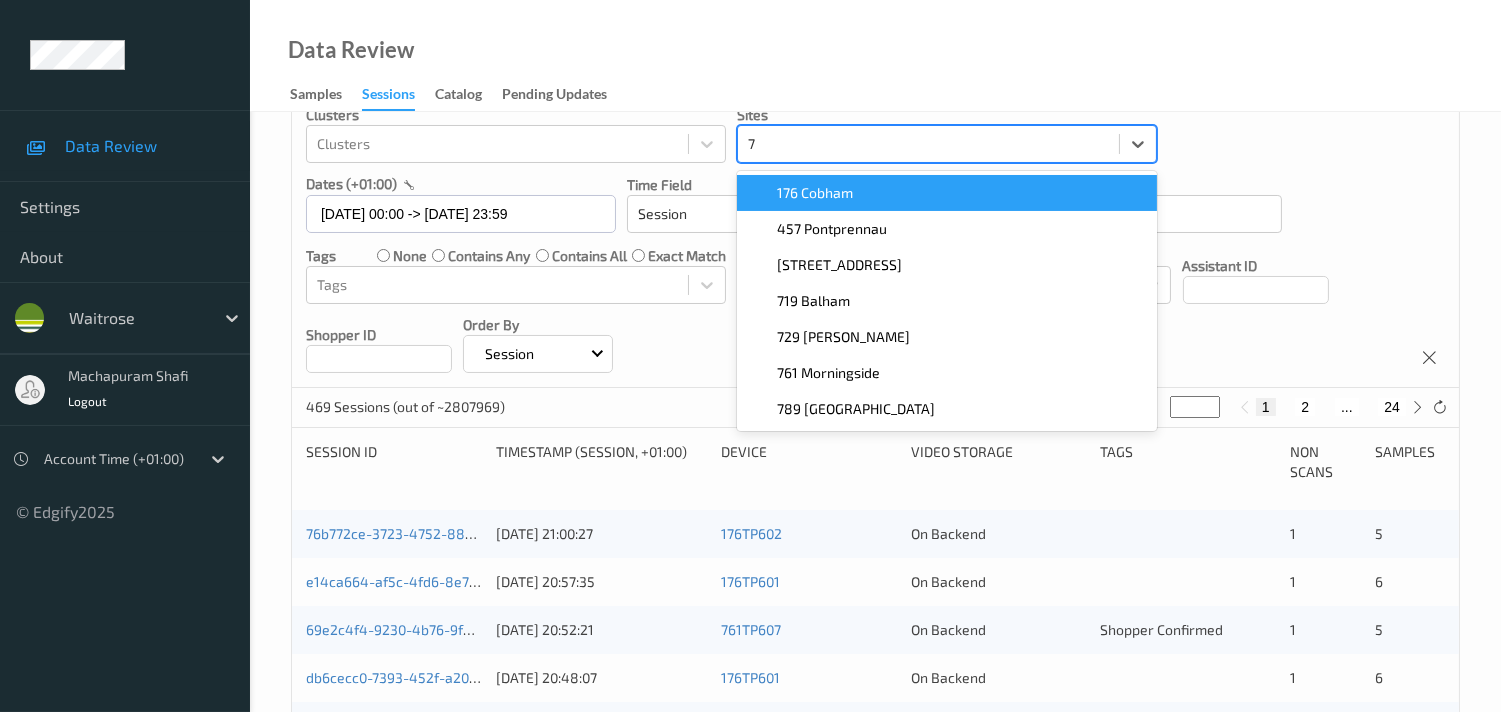 type on "76" 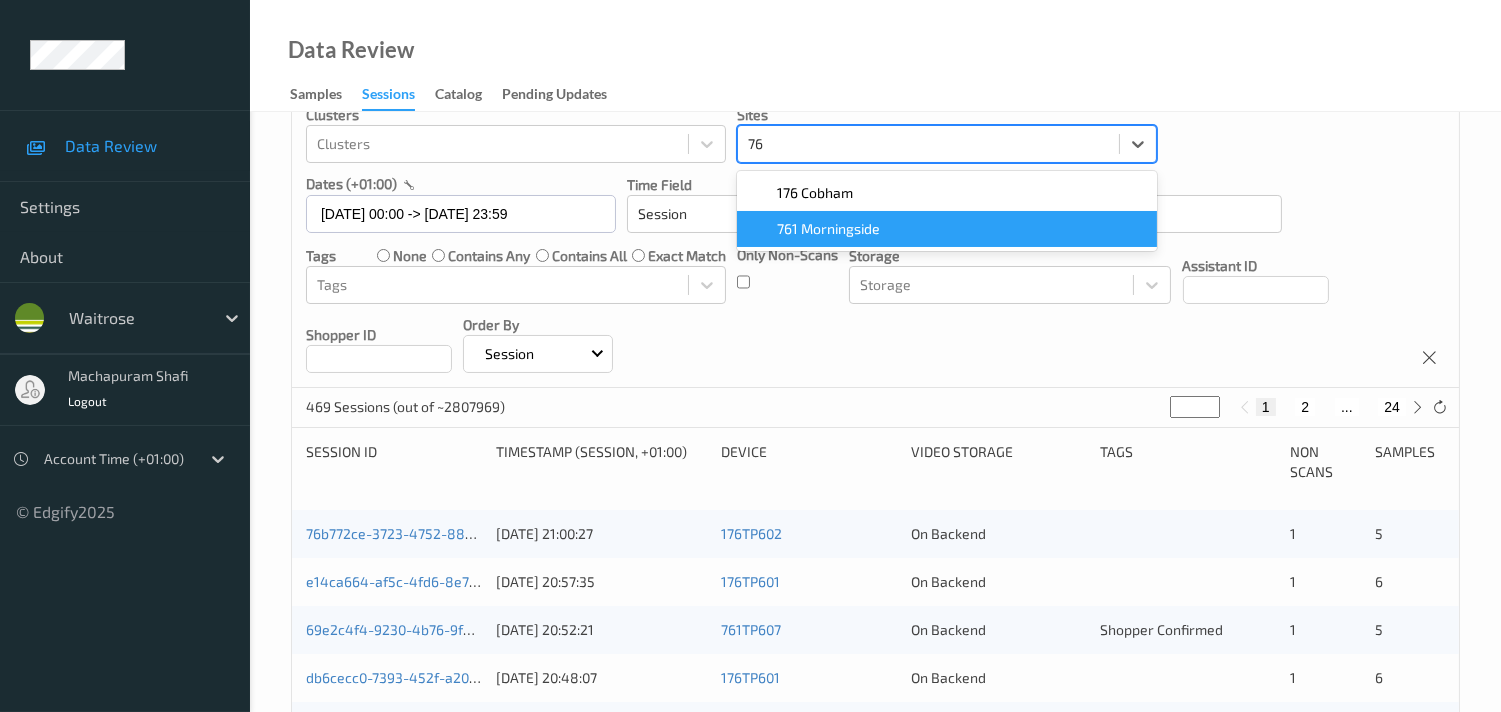 click on "761	Morningside" at bounding box center (828, 229) 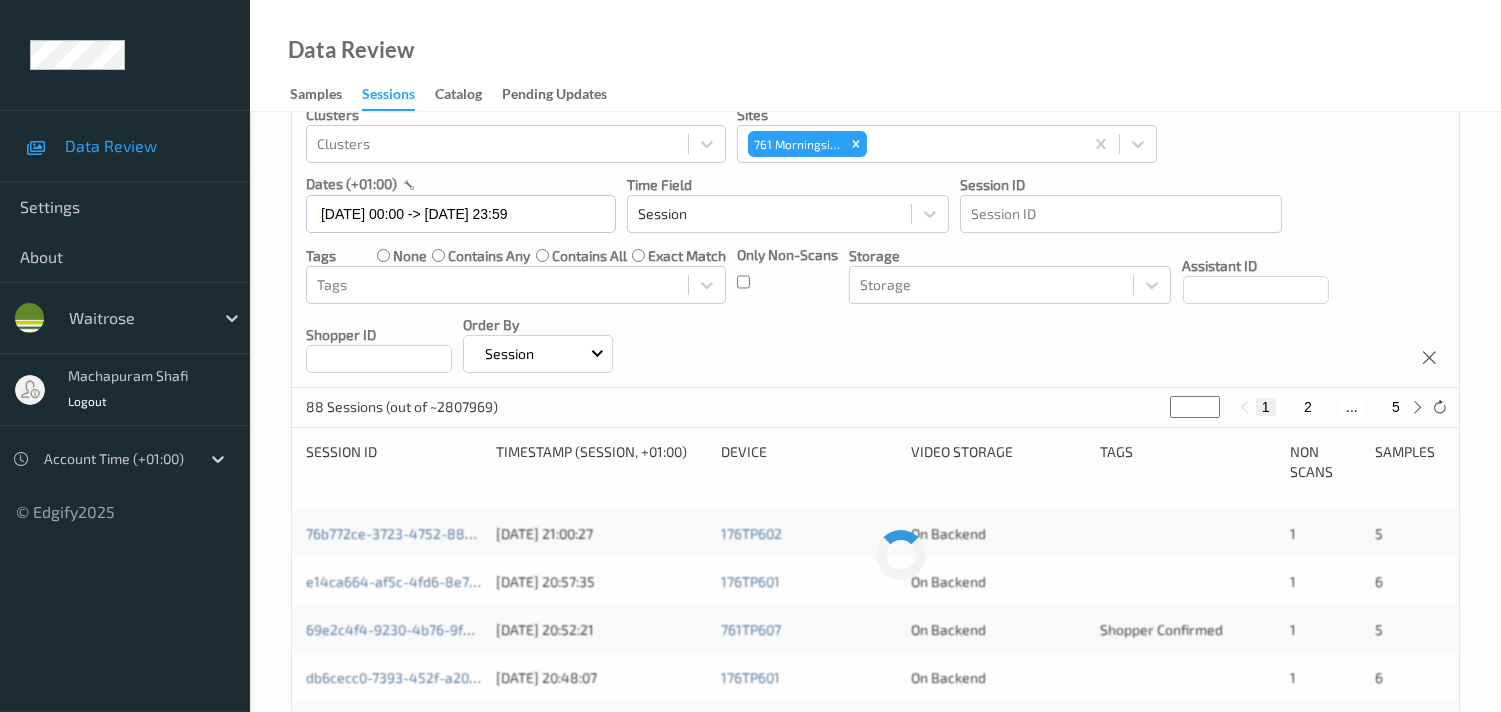 click on "Devices Devices Storage Devices Storage Devices Clusters Clusters Sites 761	Morningside dates (+01:00) [DATE] 00:00 -> [DATE] 23:59 Time Field Session Session ID Session ID Tags none contains any contains all exact match Tags Only Non-Scans Storage Storage Assistant ID Shopper ID Order By Session" at bounding box center [875, 205] 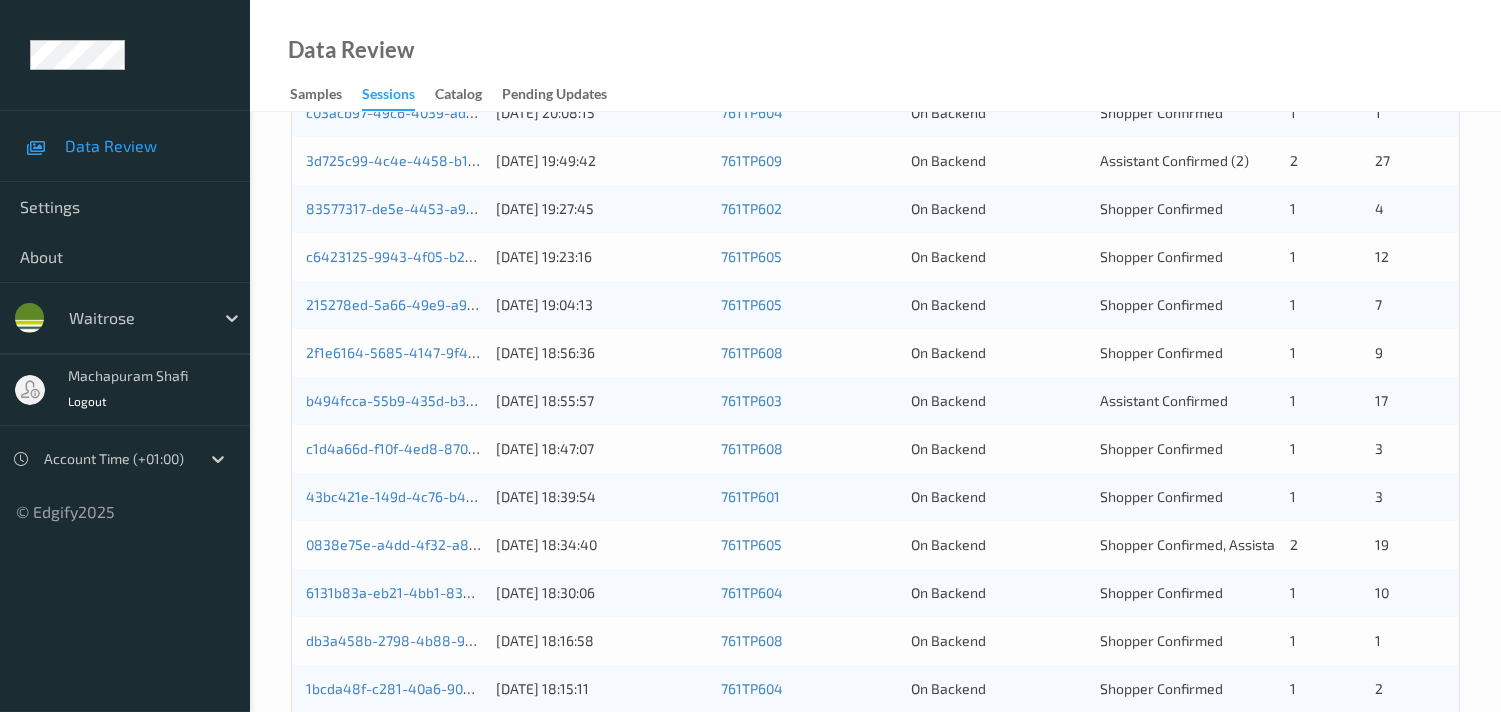 scroll, scrollTop: 951, scrollLeft: 0, axis: vertical 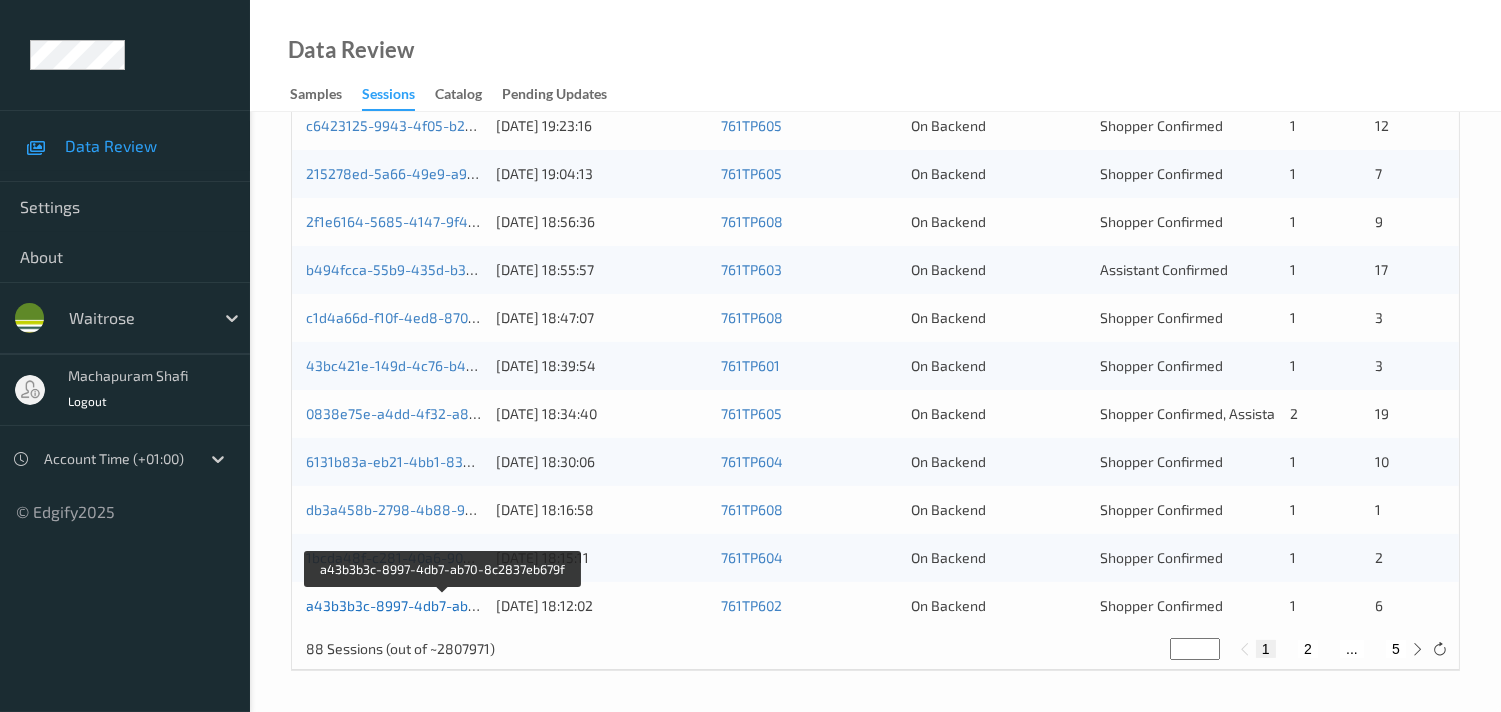 click on "a43b3b3c-8997-4db7-ab70-8c2837eb679f" at bounding box center [443, 605] 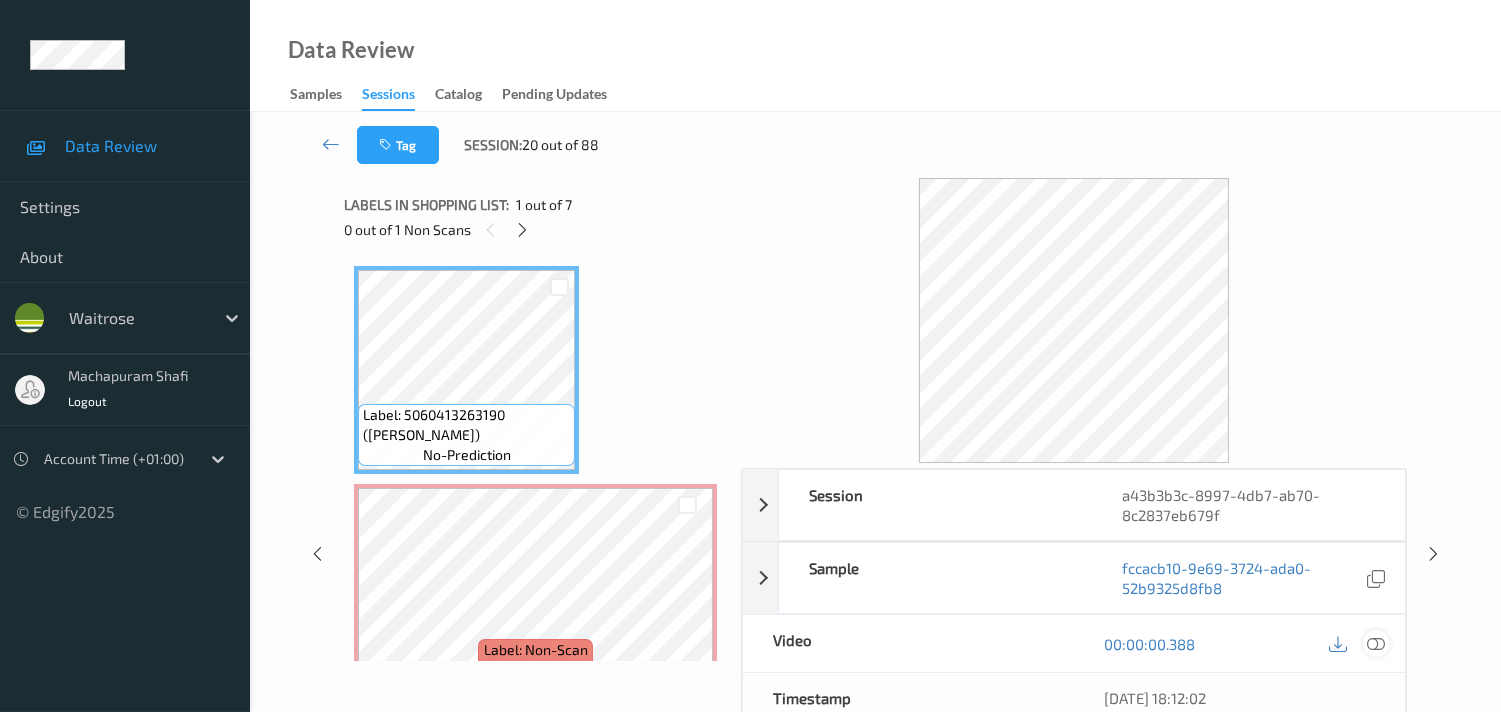 click at bounding box center [1376, 644] 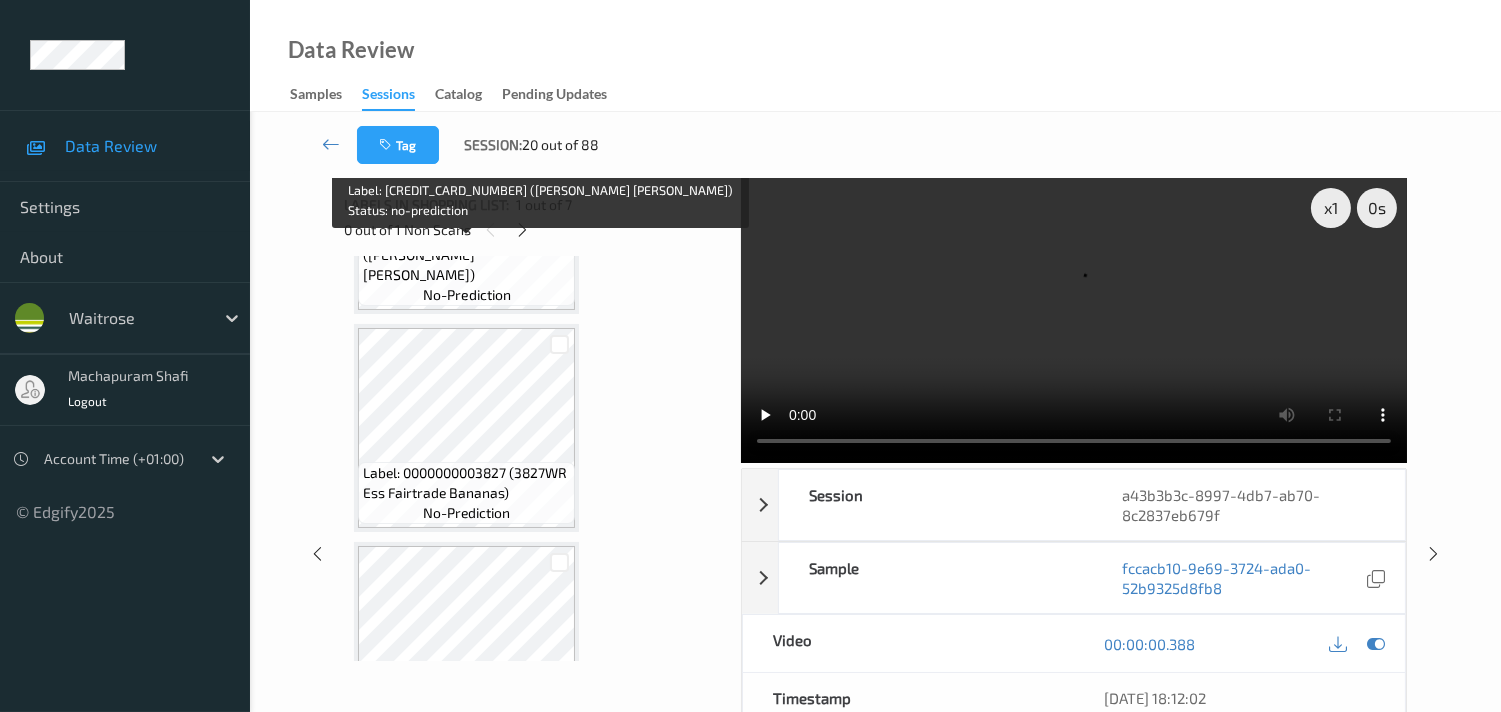 scroll, scrollTop: 1121, scrollLeft: 0, axis: vertical 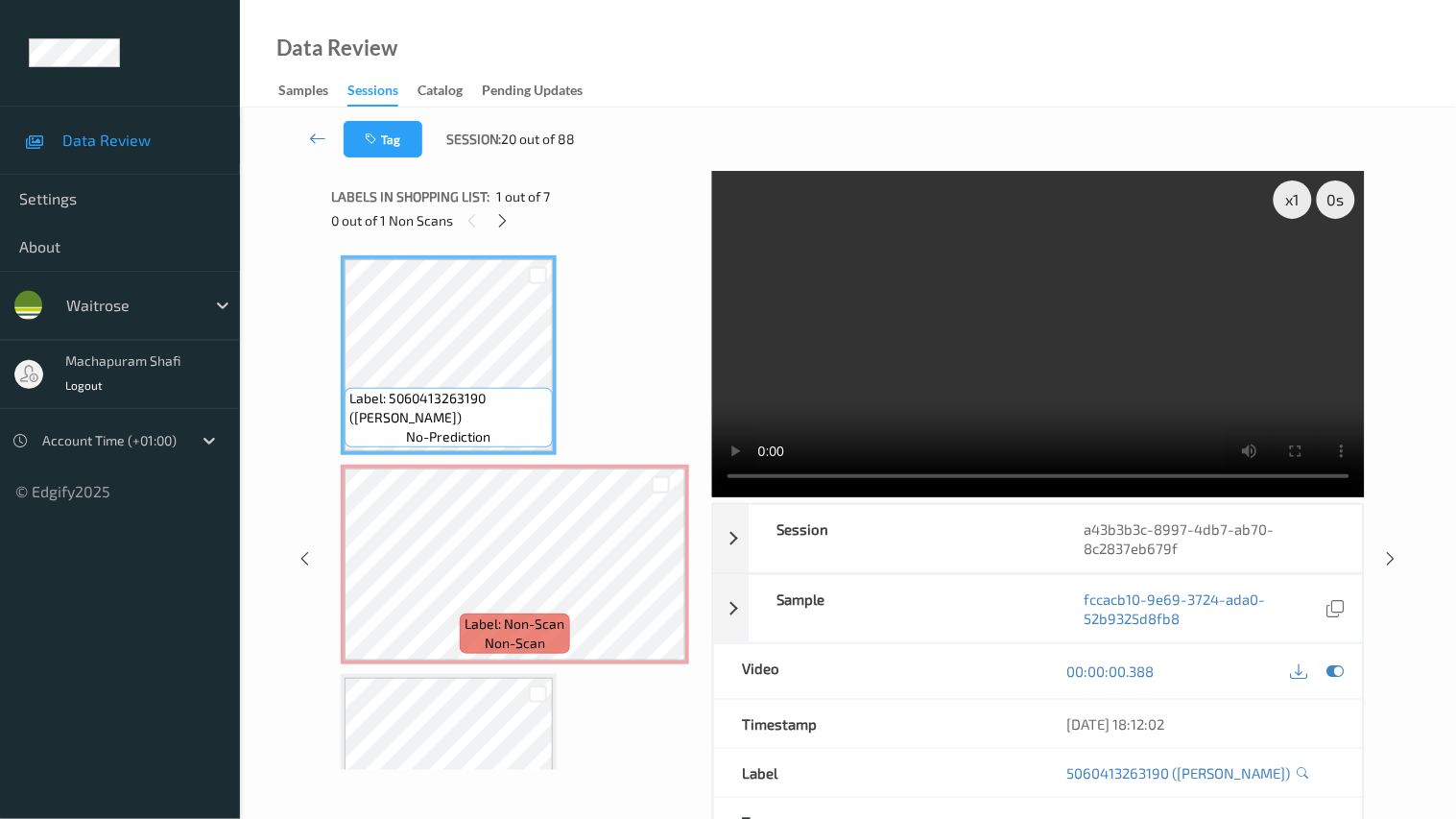 type 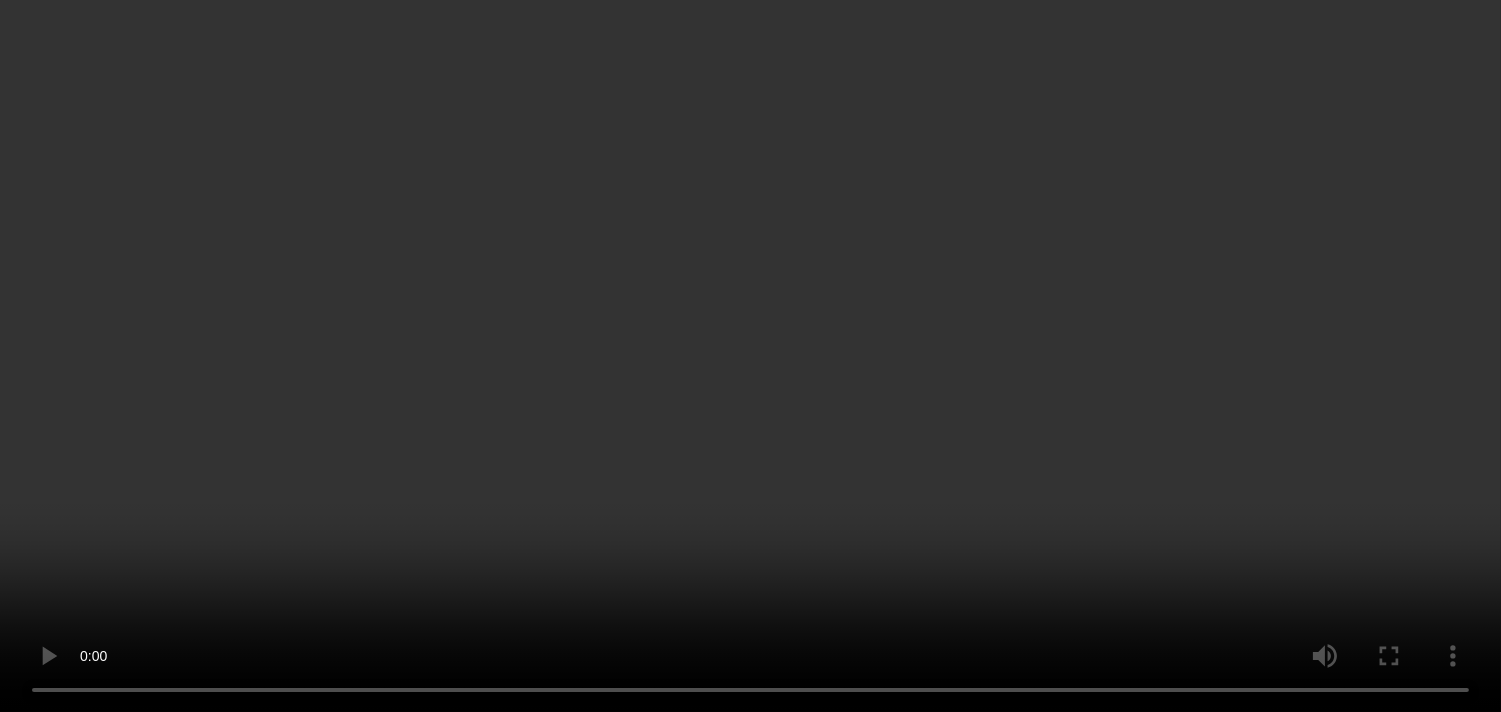 scroll, scrollTop: 0, scrollLeft: 0, axis: both 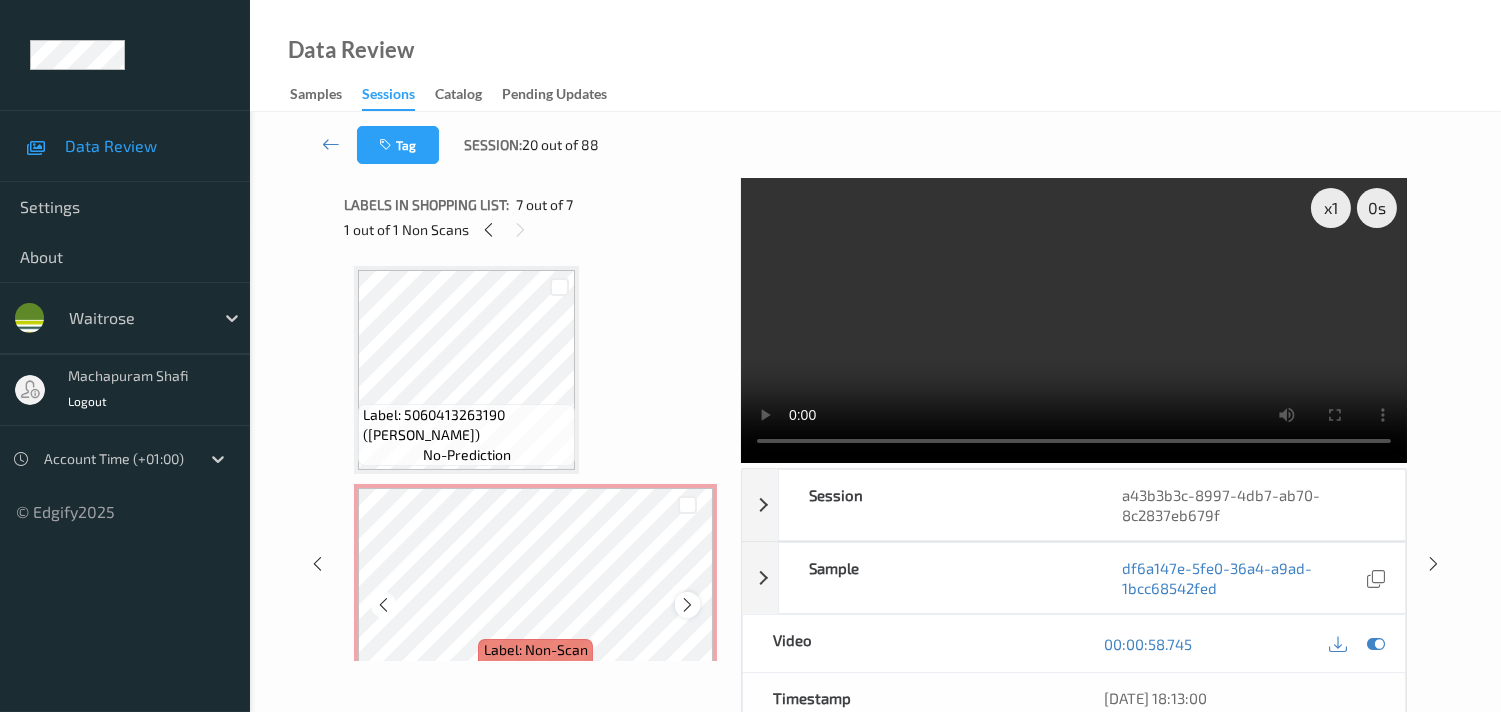 click at bounding box center (687, 605) 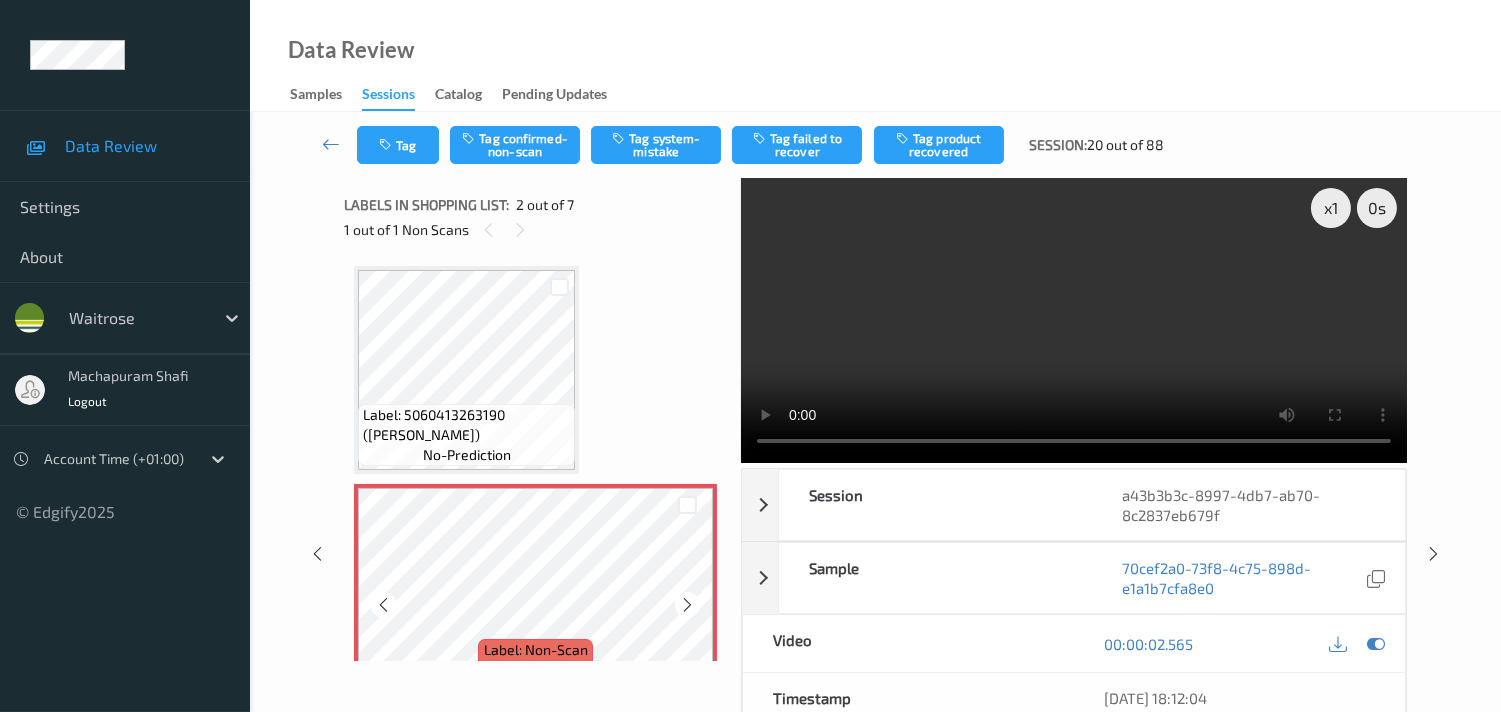 click at bounding box center (687, 605) 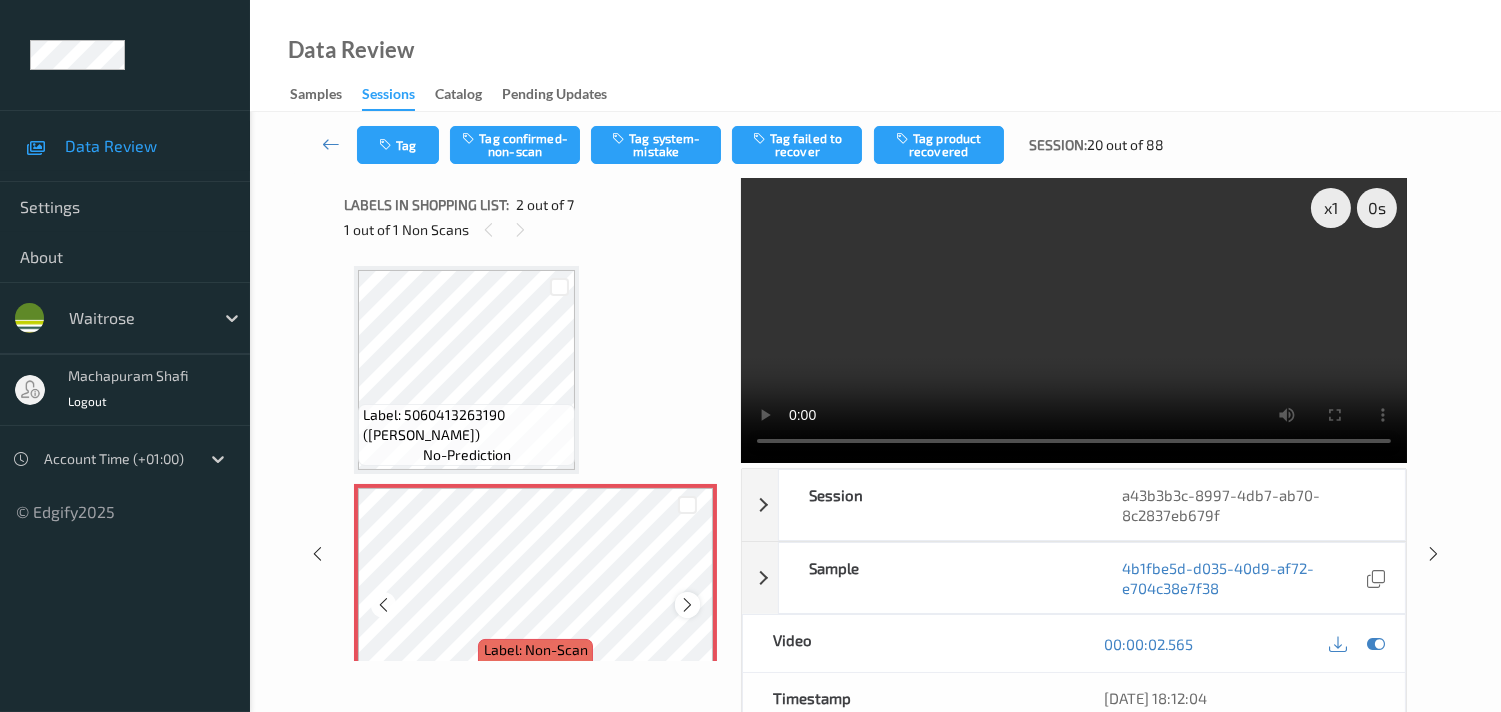 click at bounding box center [687, 605] 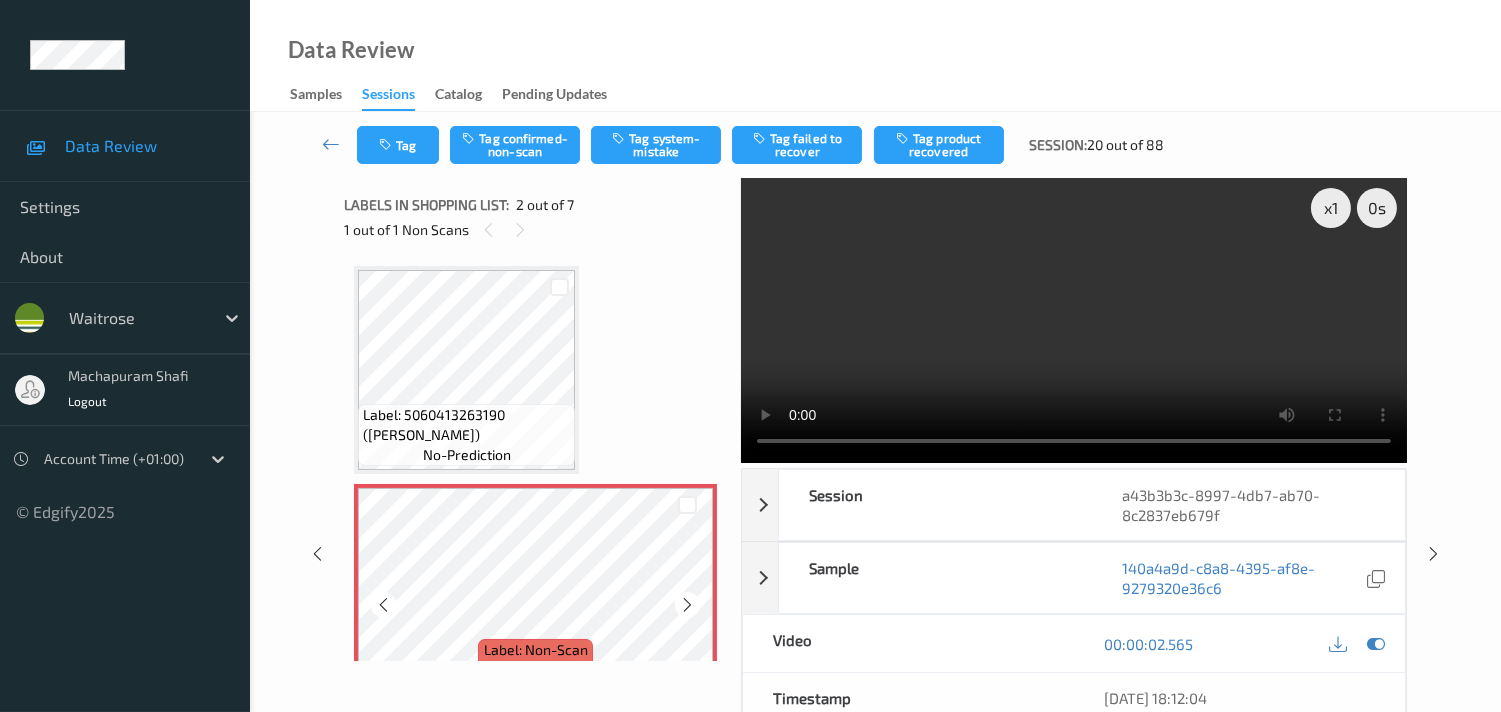 click at bounding box center (687, 605) 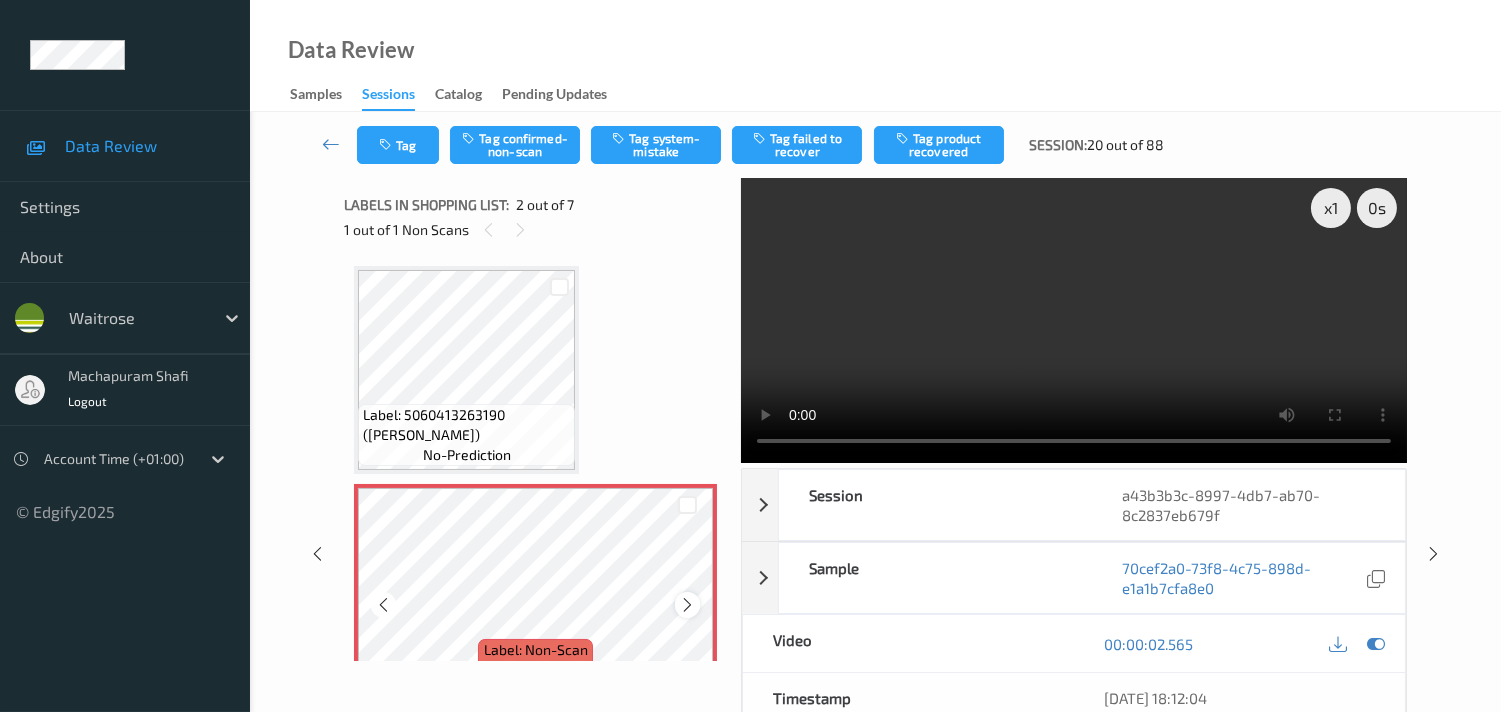 click at bounding box center [687, 605] 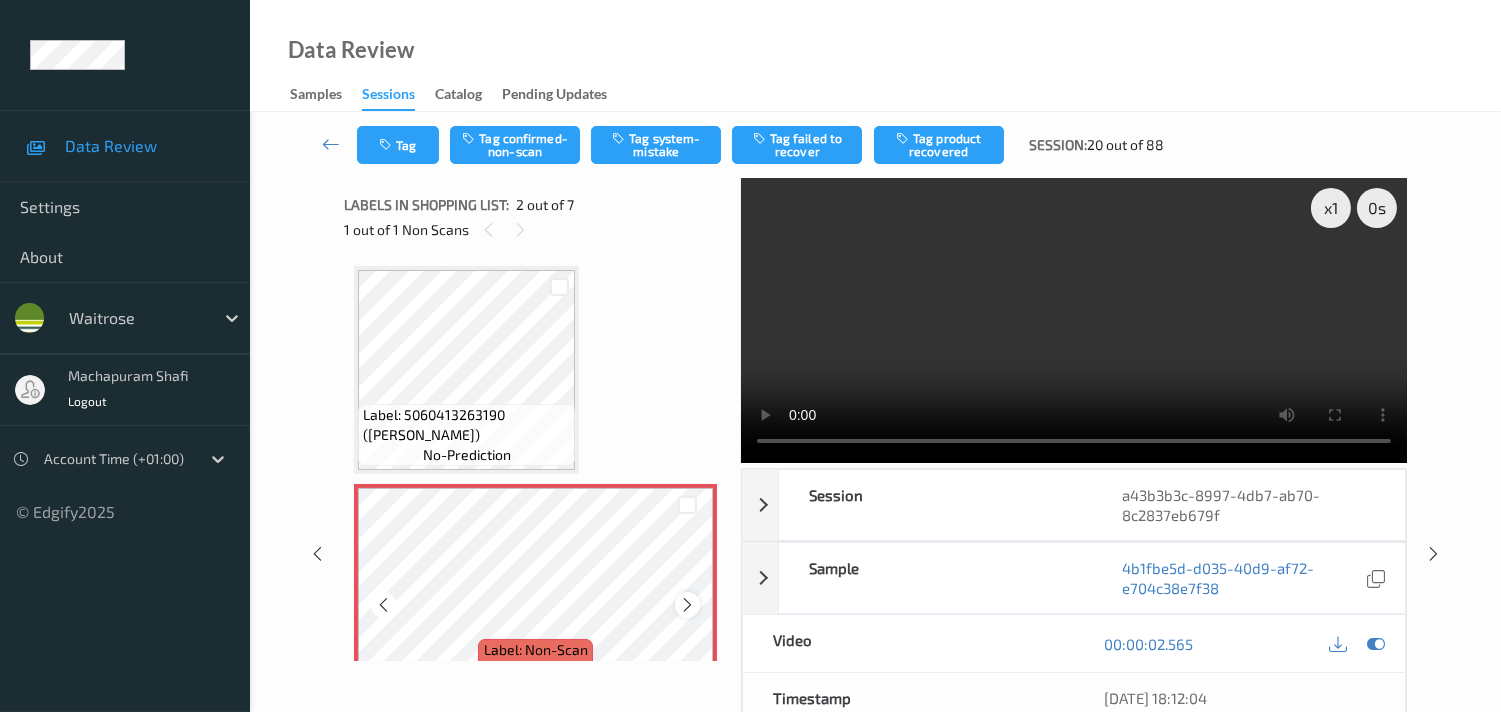 click at bounding box center [687, 605] 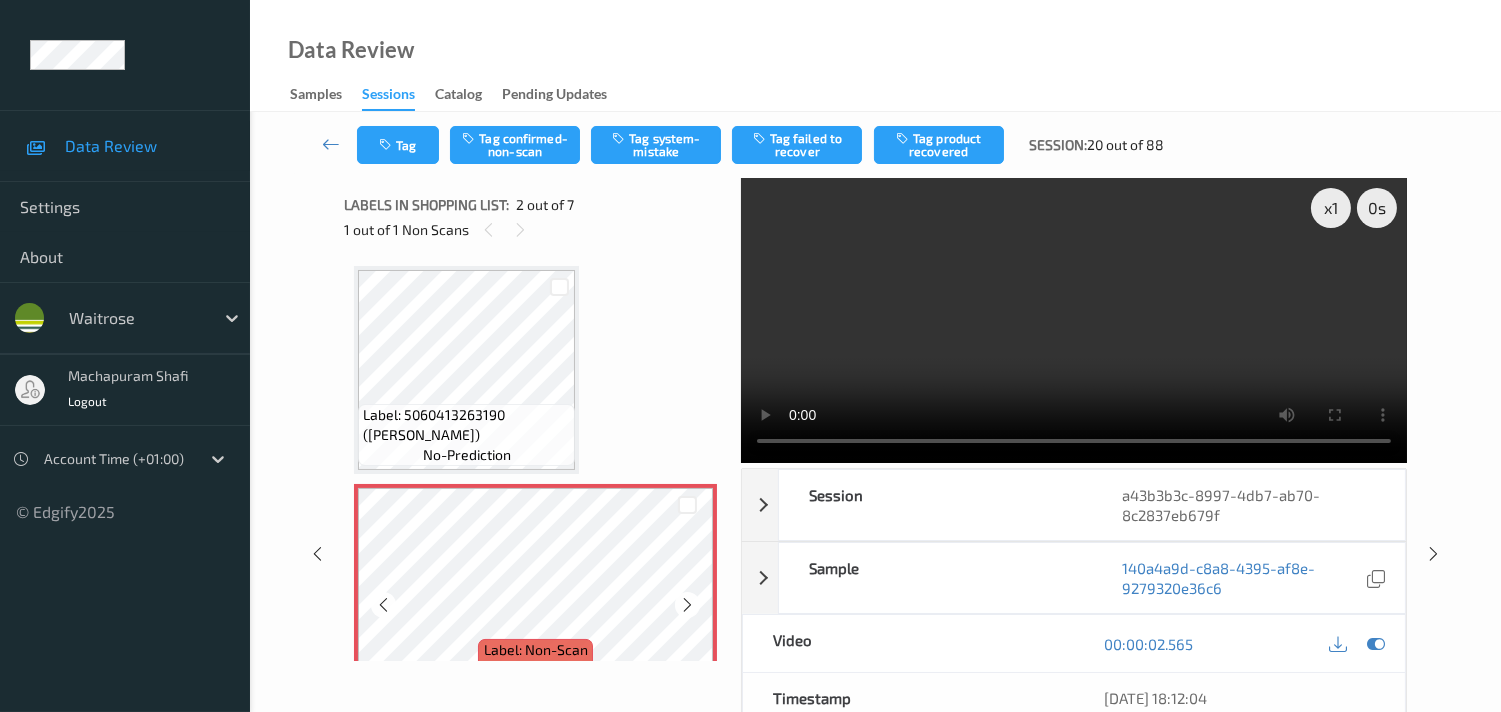 click at bounding box center (687, 605) 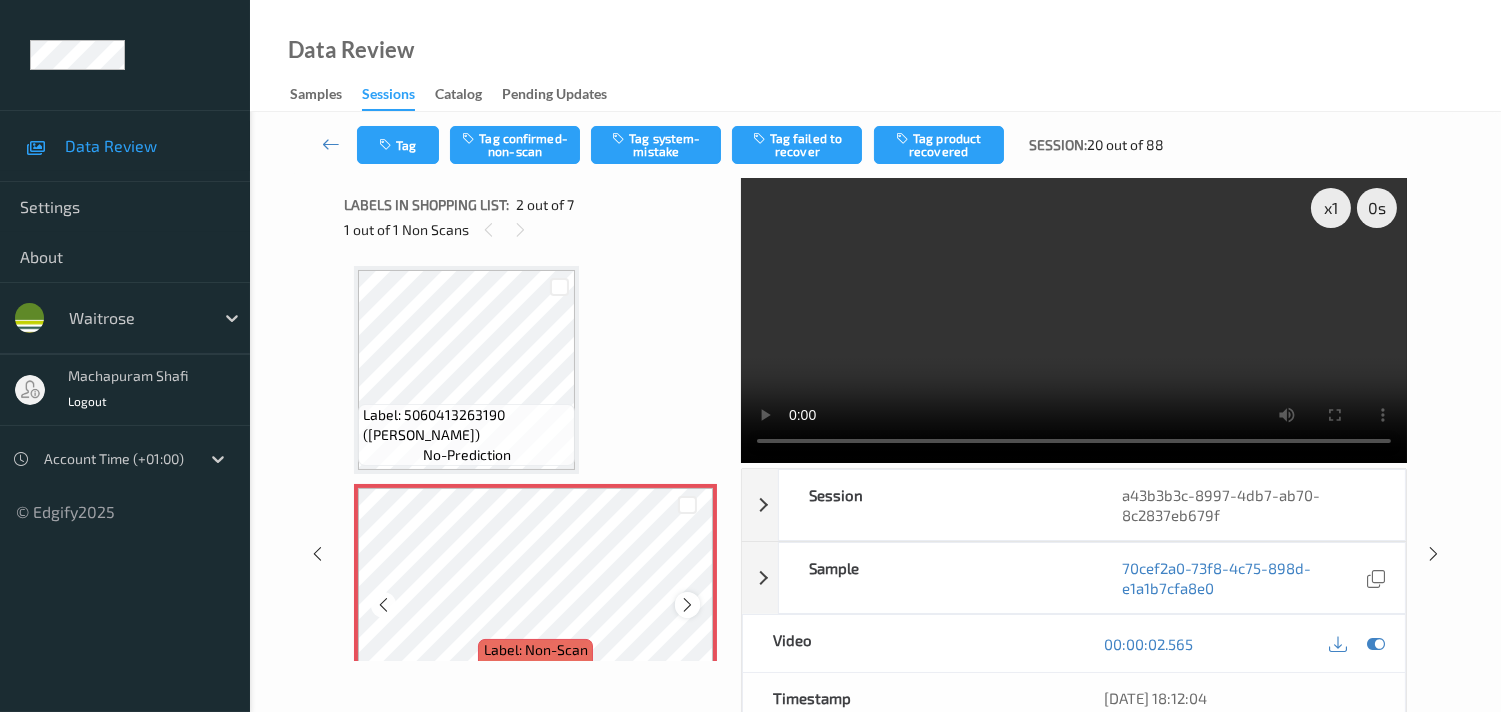 click at bounding box center (687, 605) 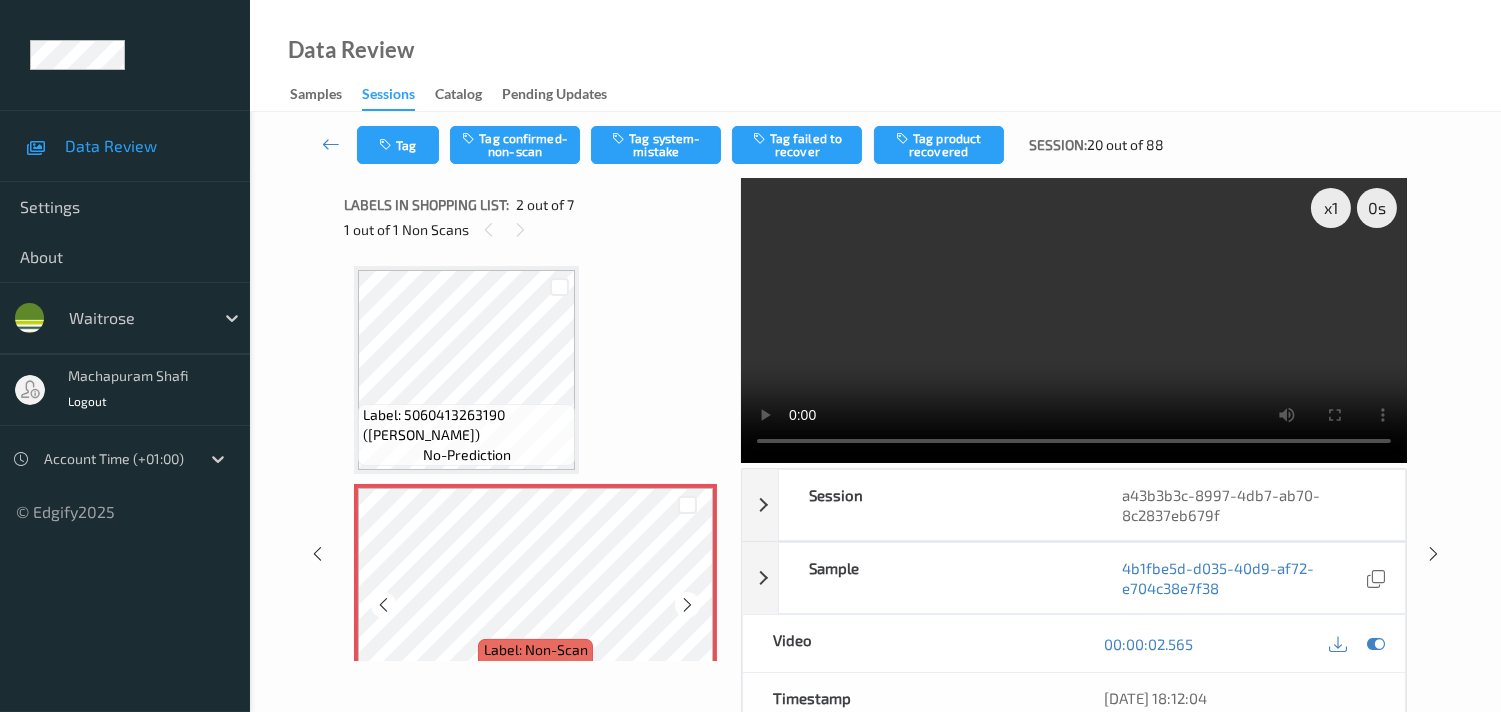 click at bounding box center (687, 605) 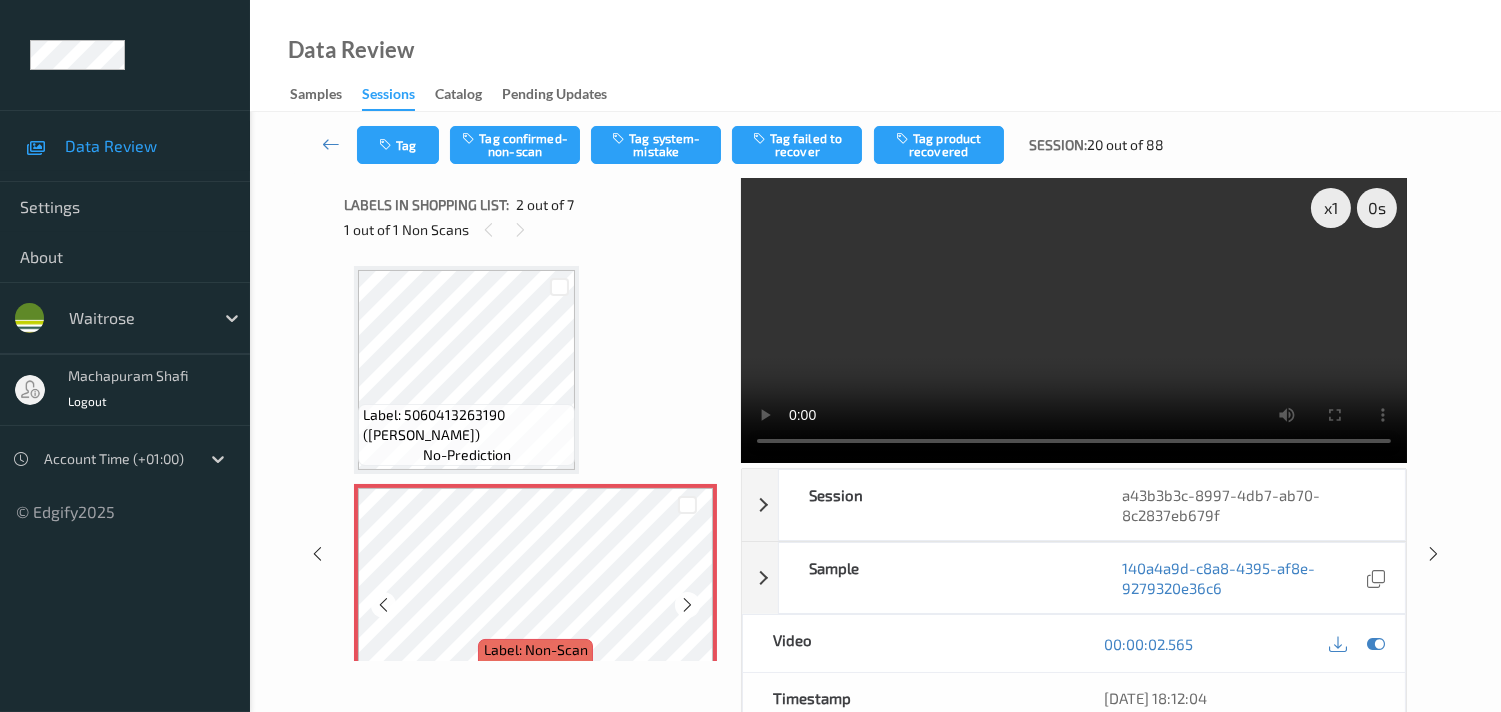 click at bounding box center (687, 605) 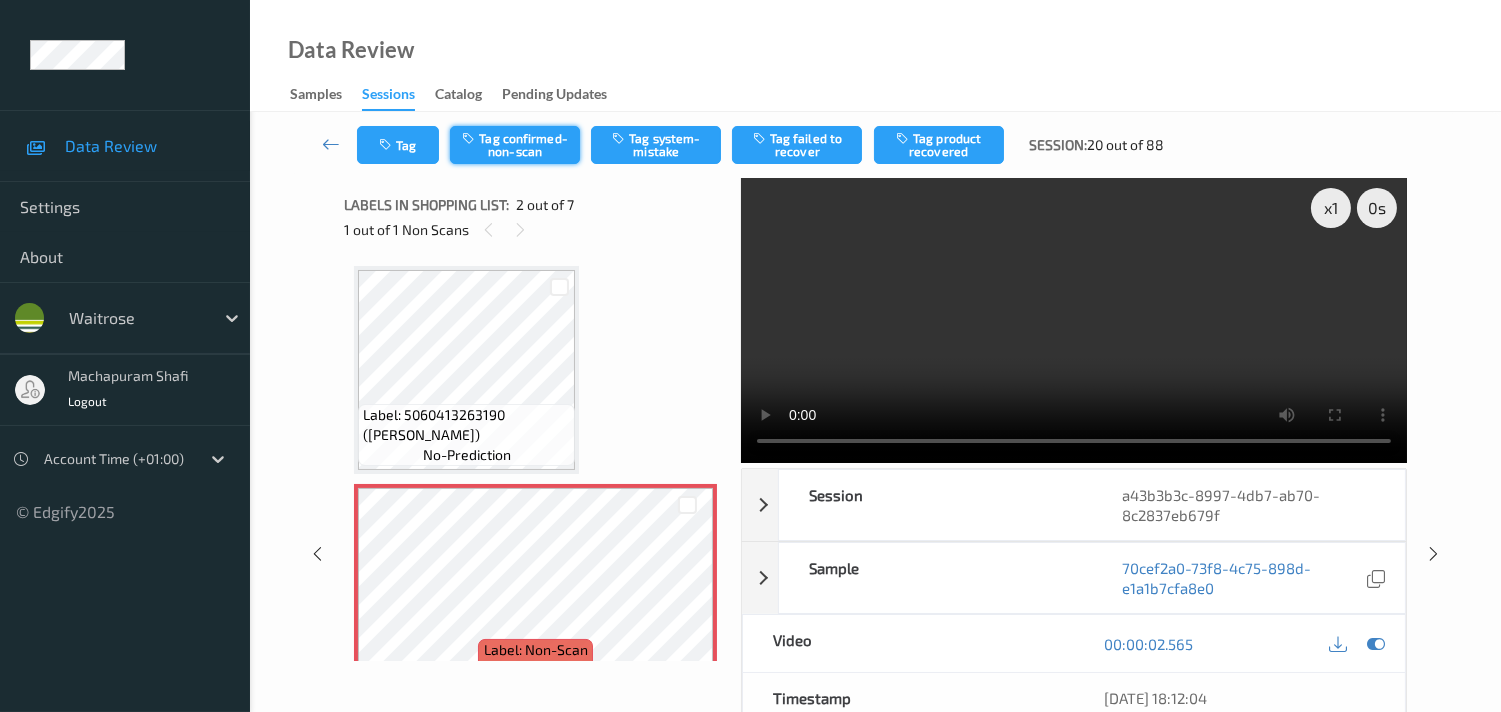 click on "Tag   confirmed-non-scan" at bounding box center [515, 145] 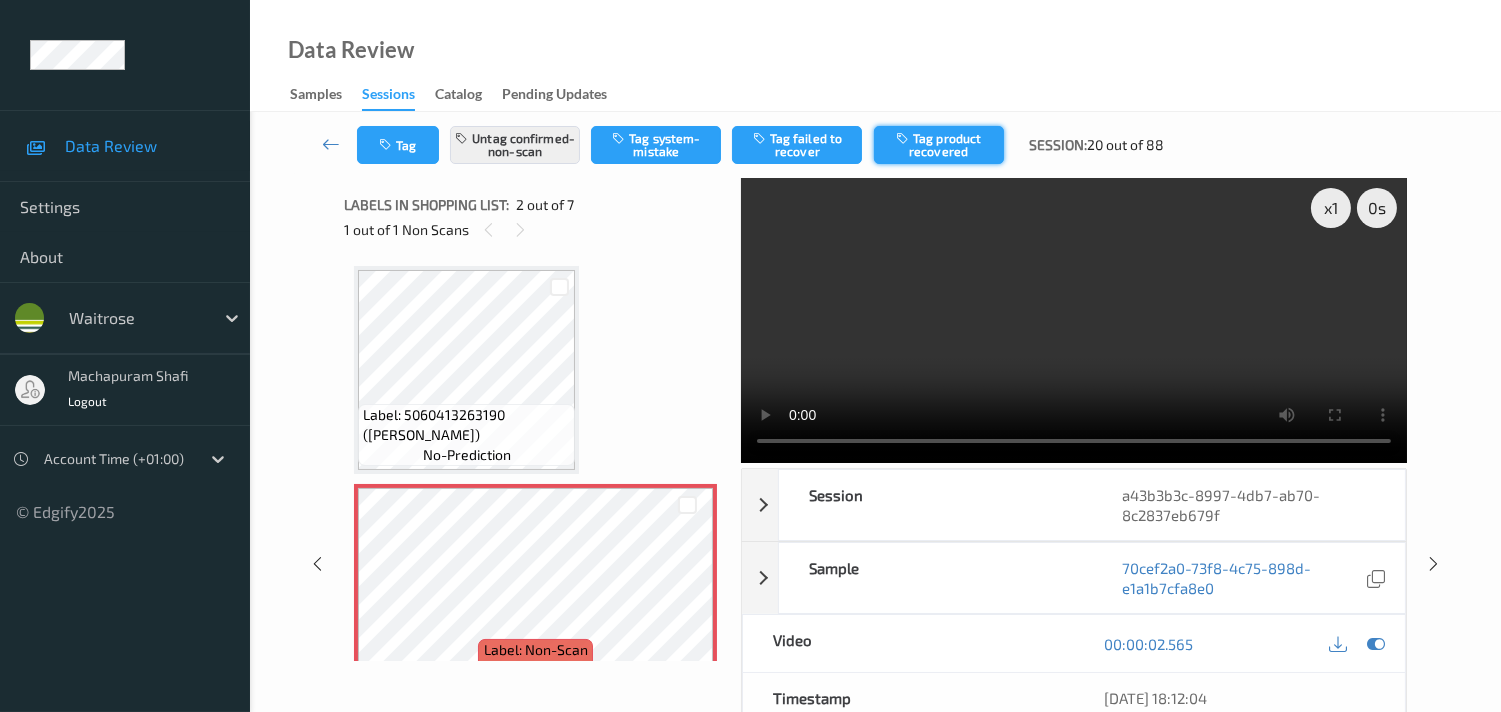 click on "Tag   product recovered" at bounding box center [939, 145] 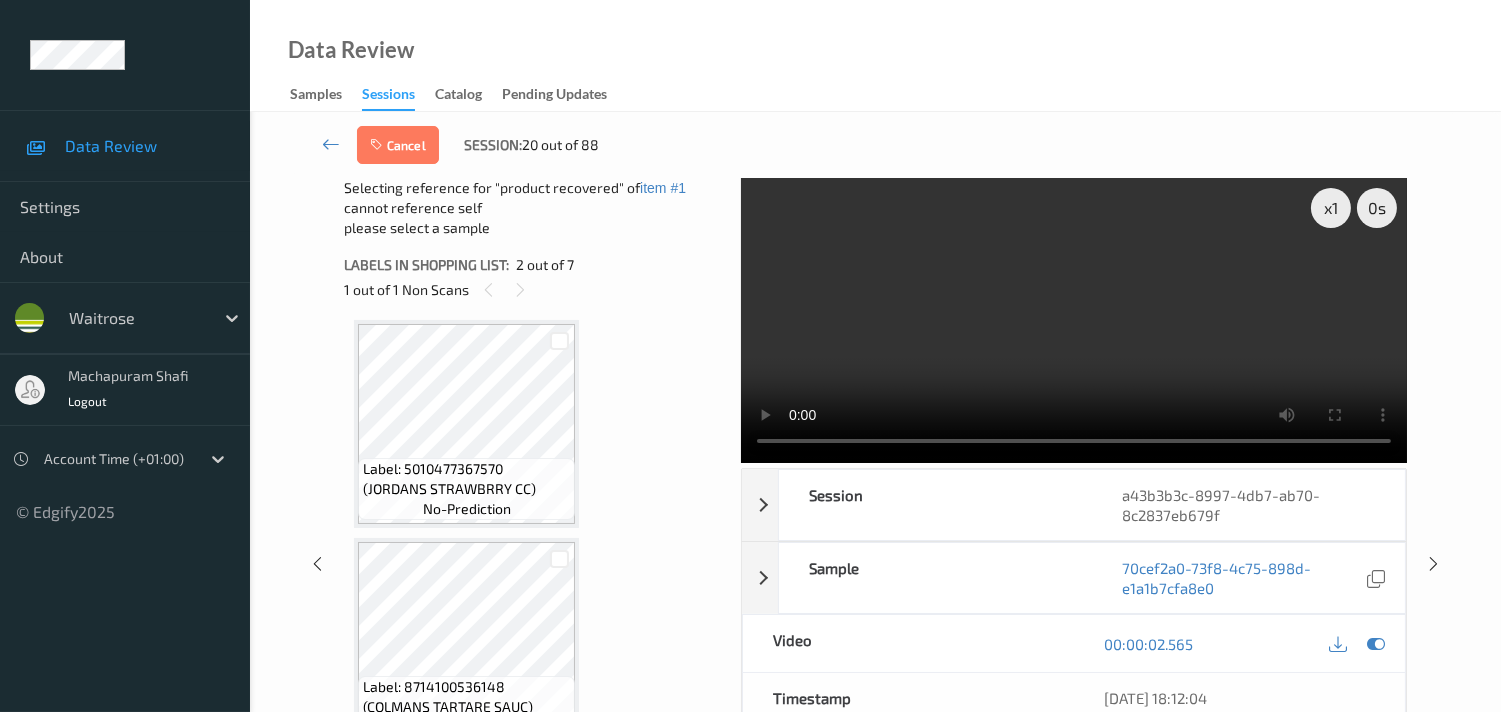 scroll, scrollTop: 444, scrollLeft: 0, axis: vertical 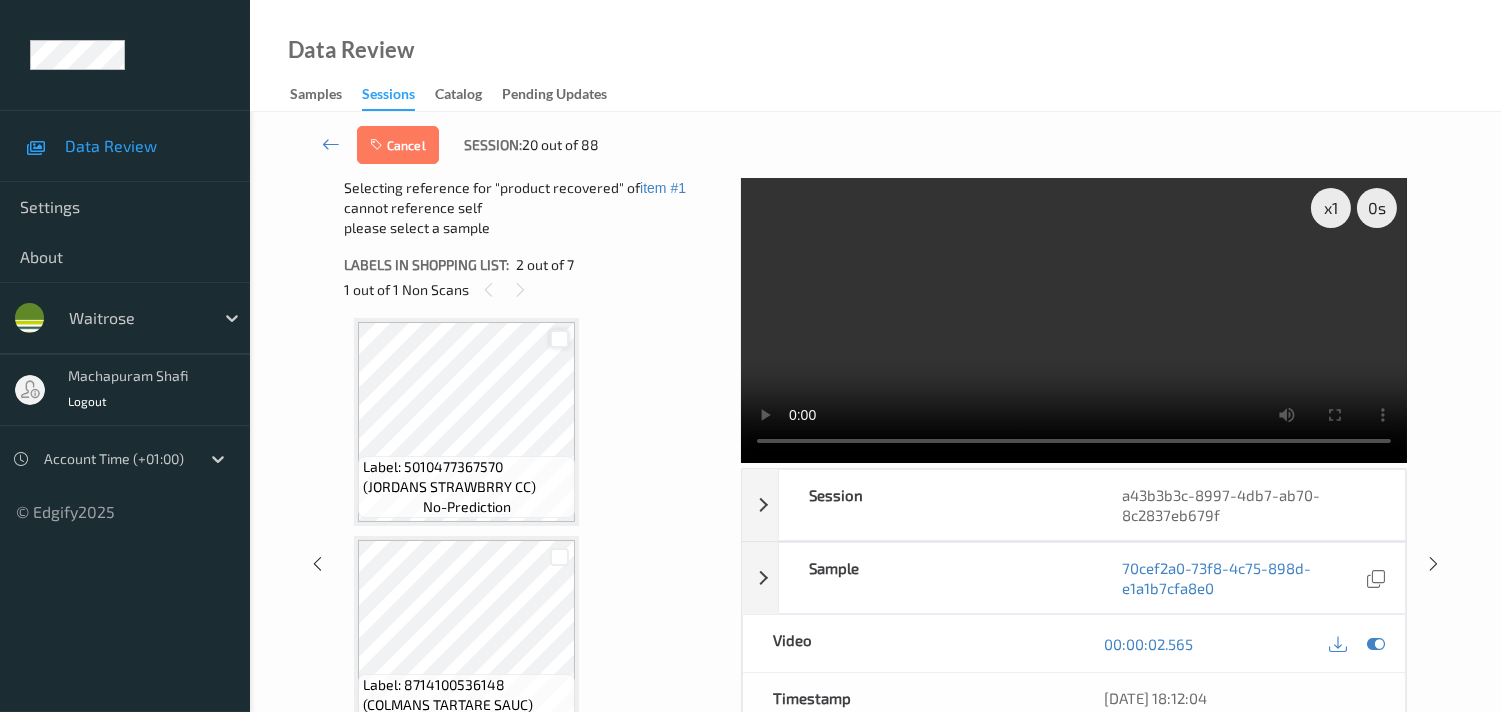 click at bounding box center (559, 339) 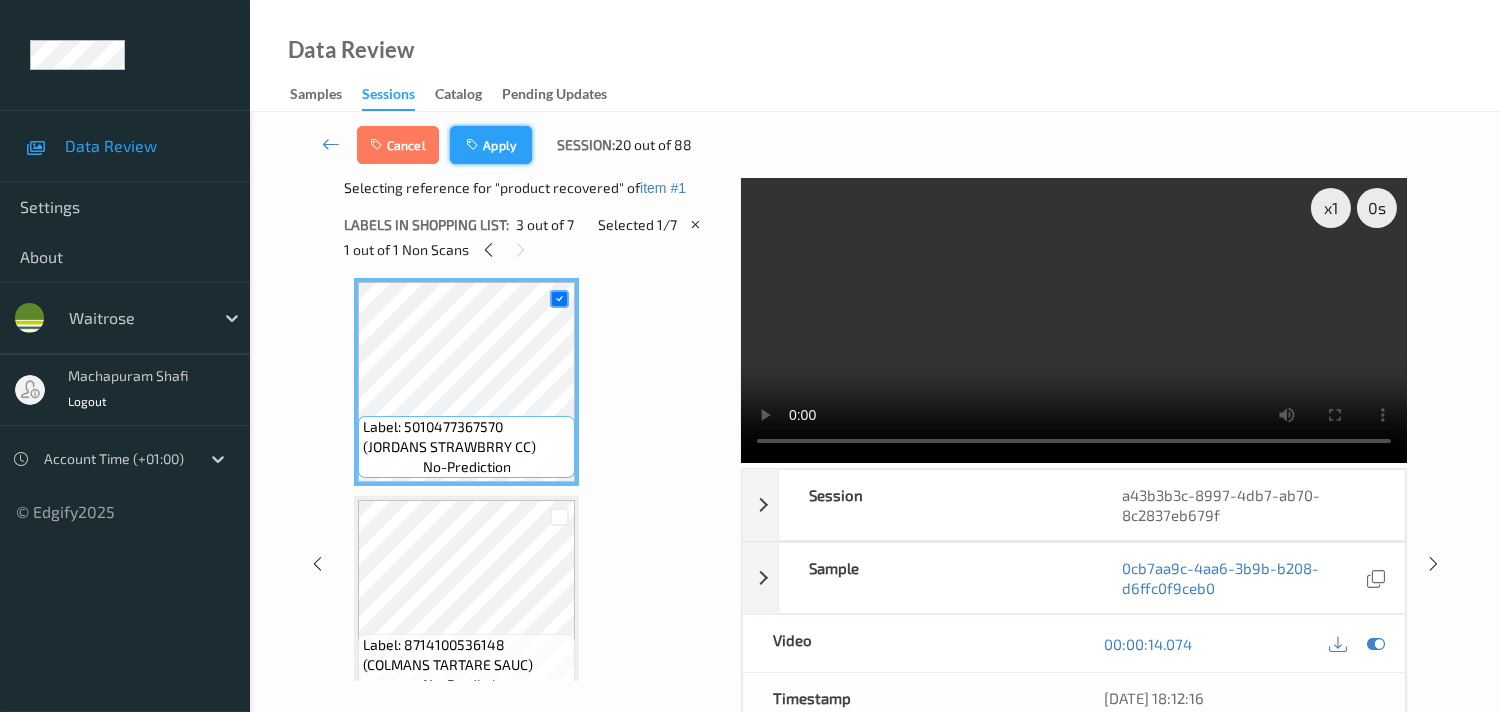 click on "Apply" at bounding box center [491, 145] 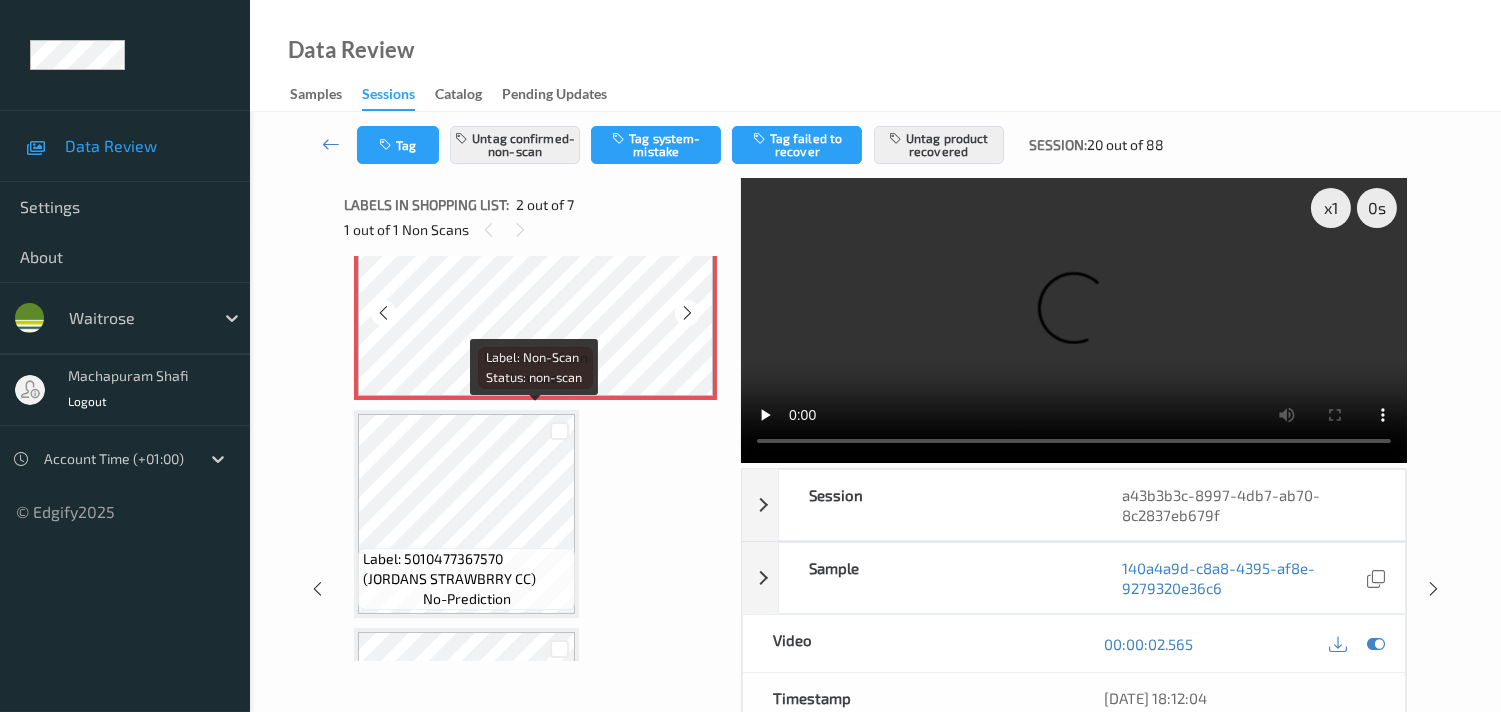 scroll, scrollTop: 343, scrollLeft: 0, axis: vertical 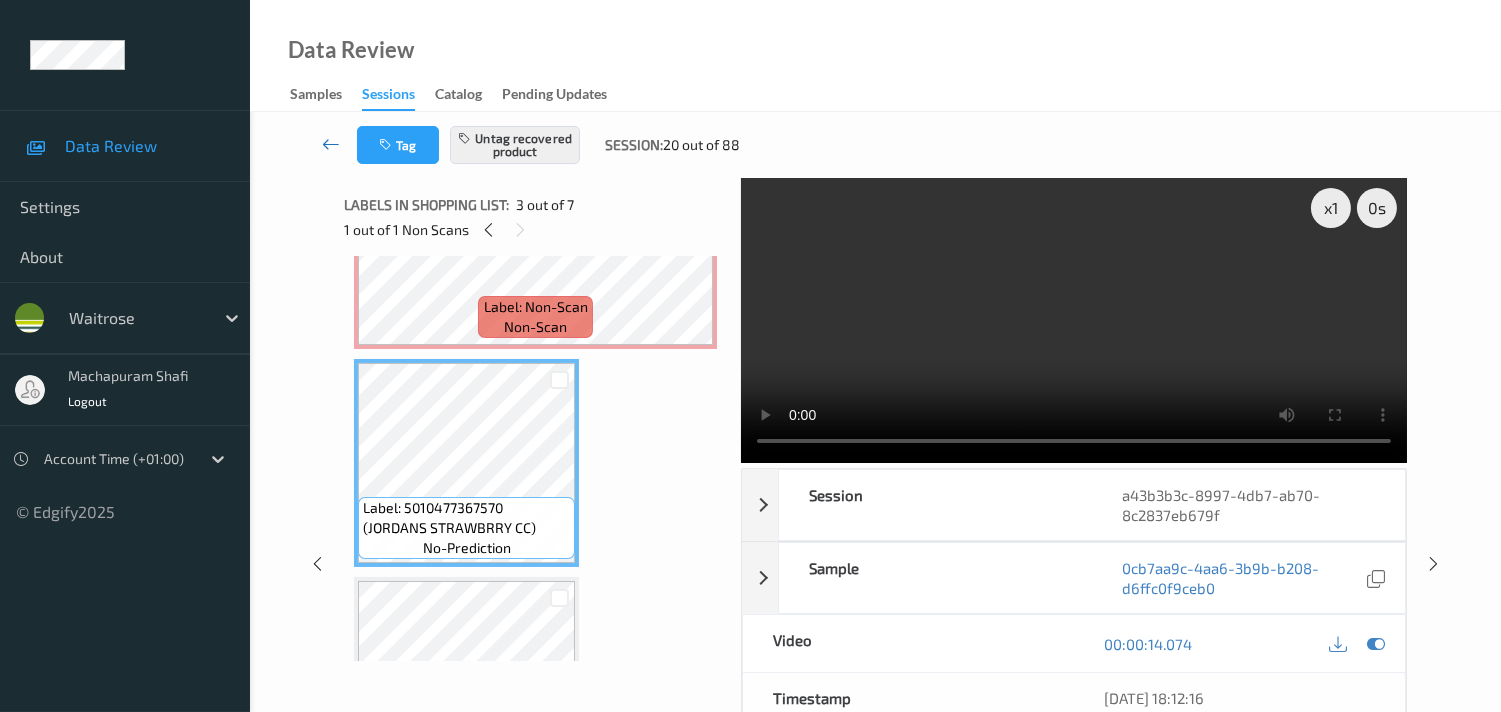click at bounding box center (331, 144) 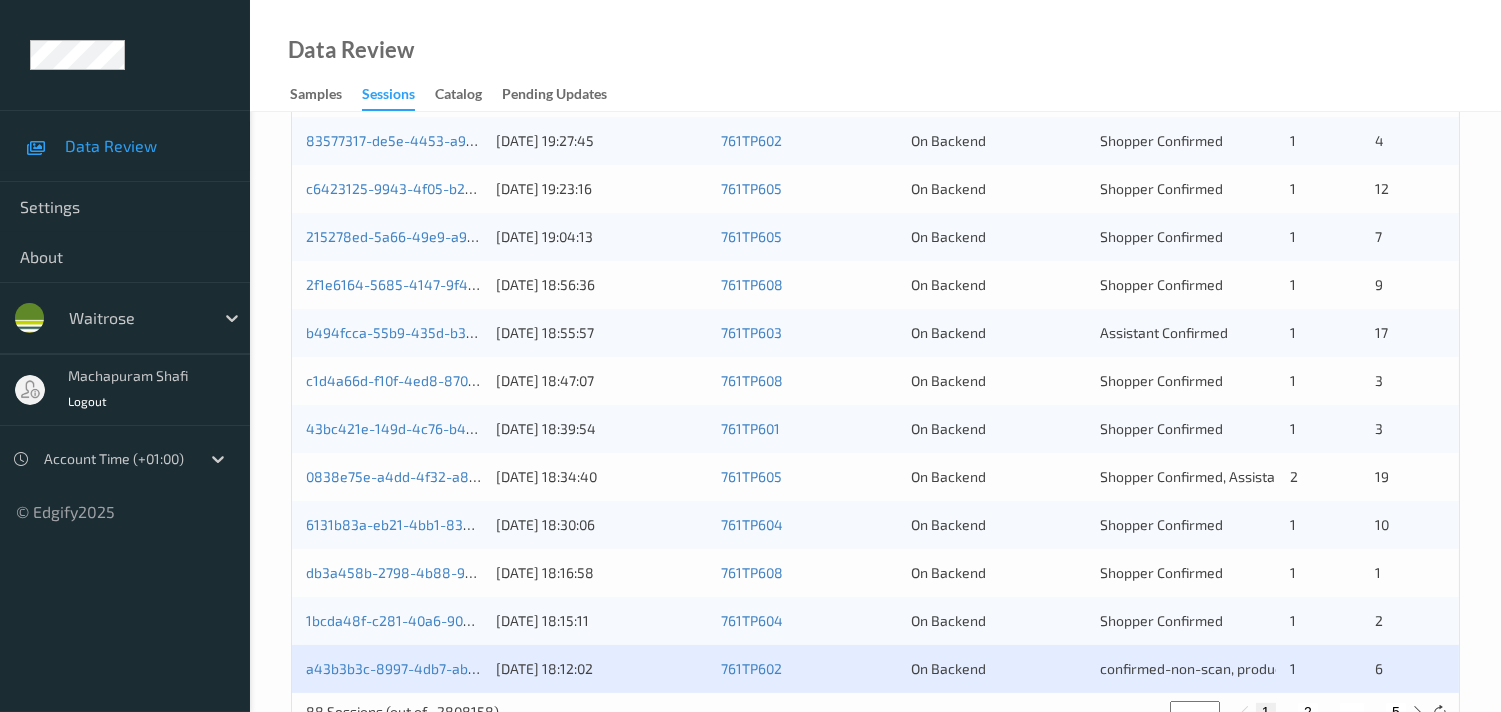 scroll, scrollTop: 951, scrollLeft: 0, axis: vertical 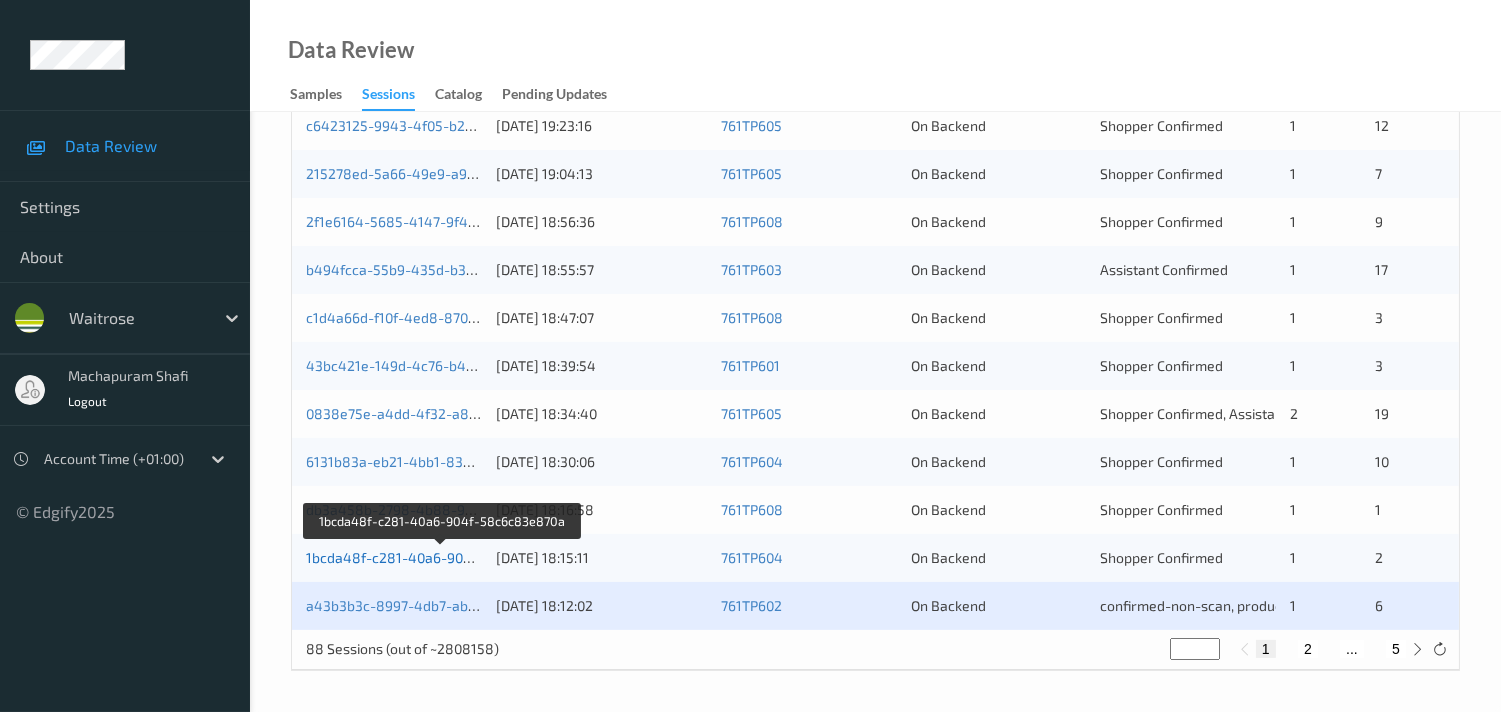 click on "1bcda48f-c281-40a6-904f-58c6c83e870a" at bounding box center [442, 557] 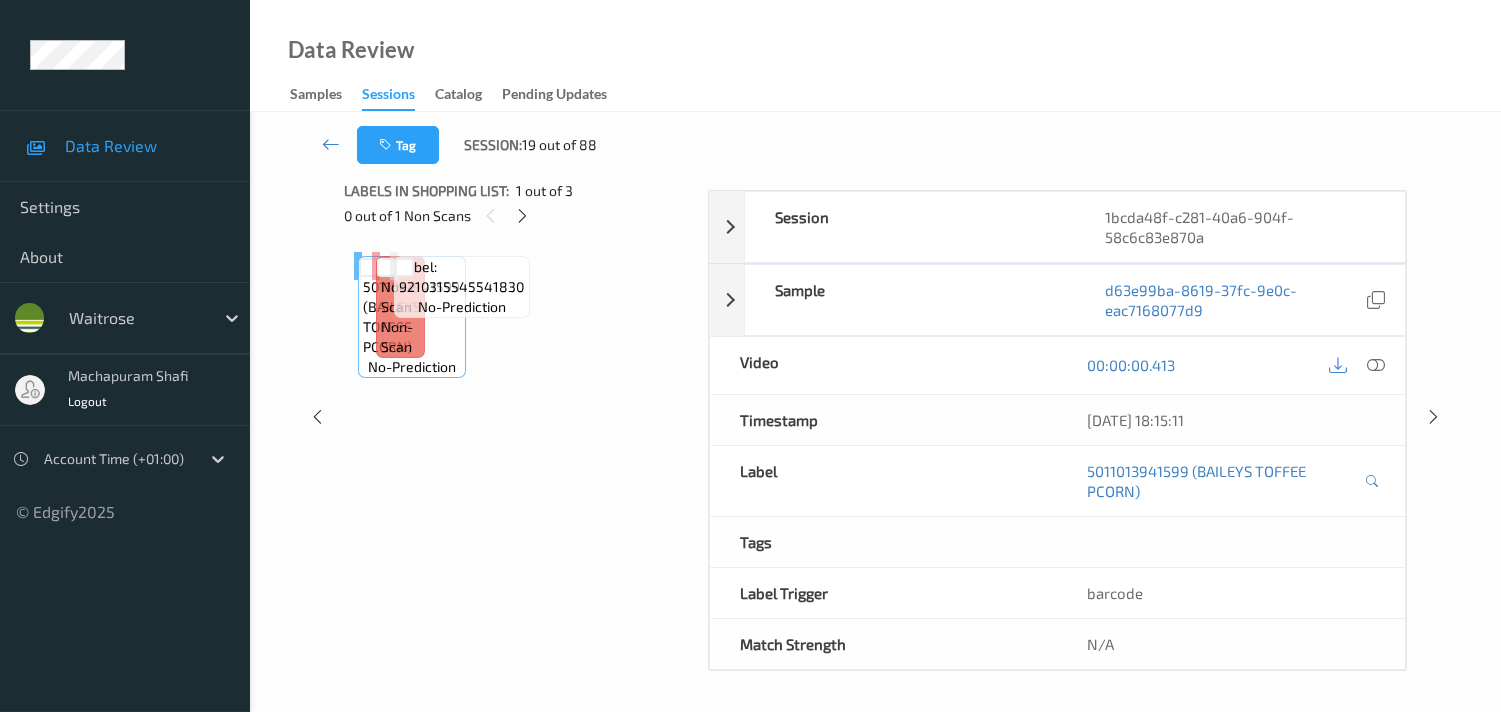 scroll, scrollTop: 280, scrollLeft: 0, axis: vertical 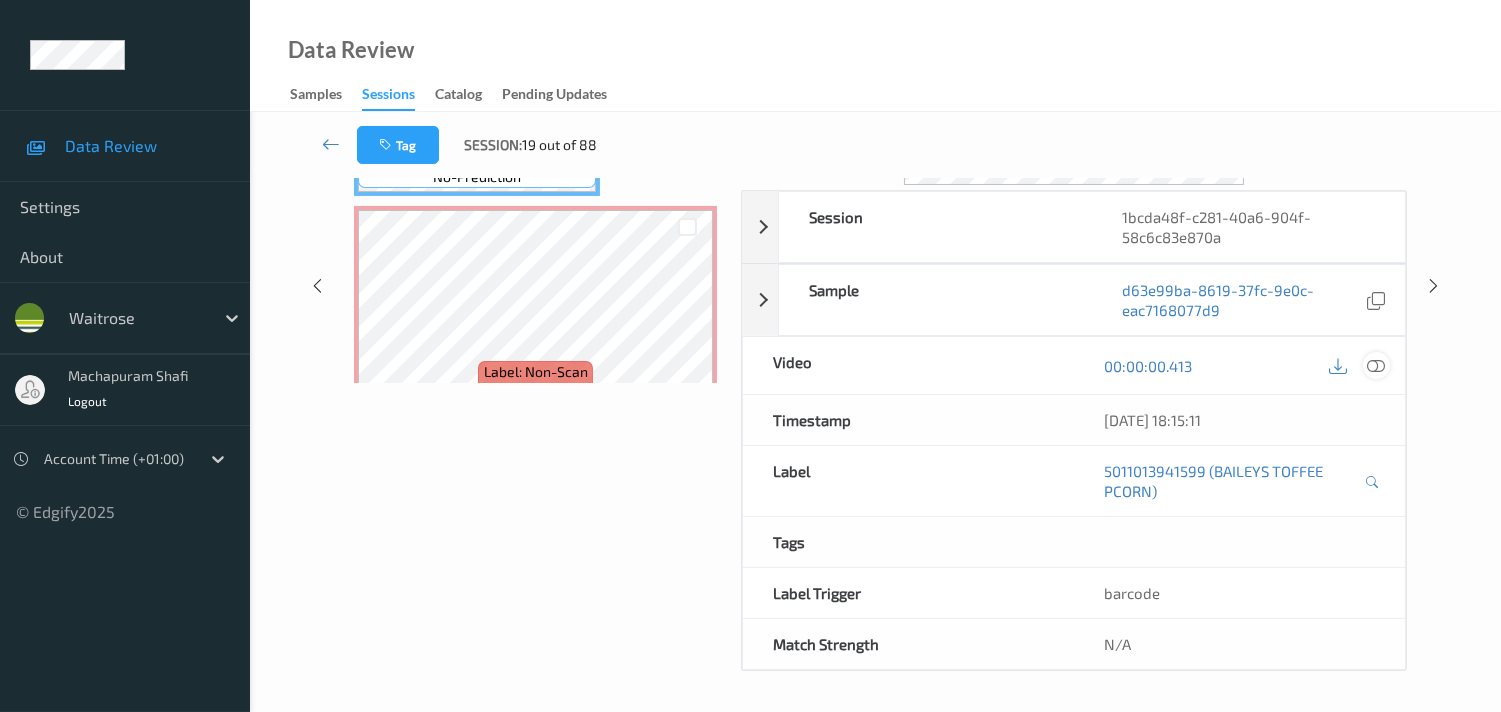click at bounding box center [1376, 365] 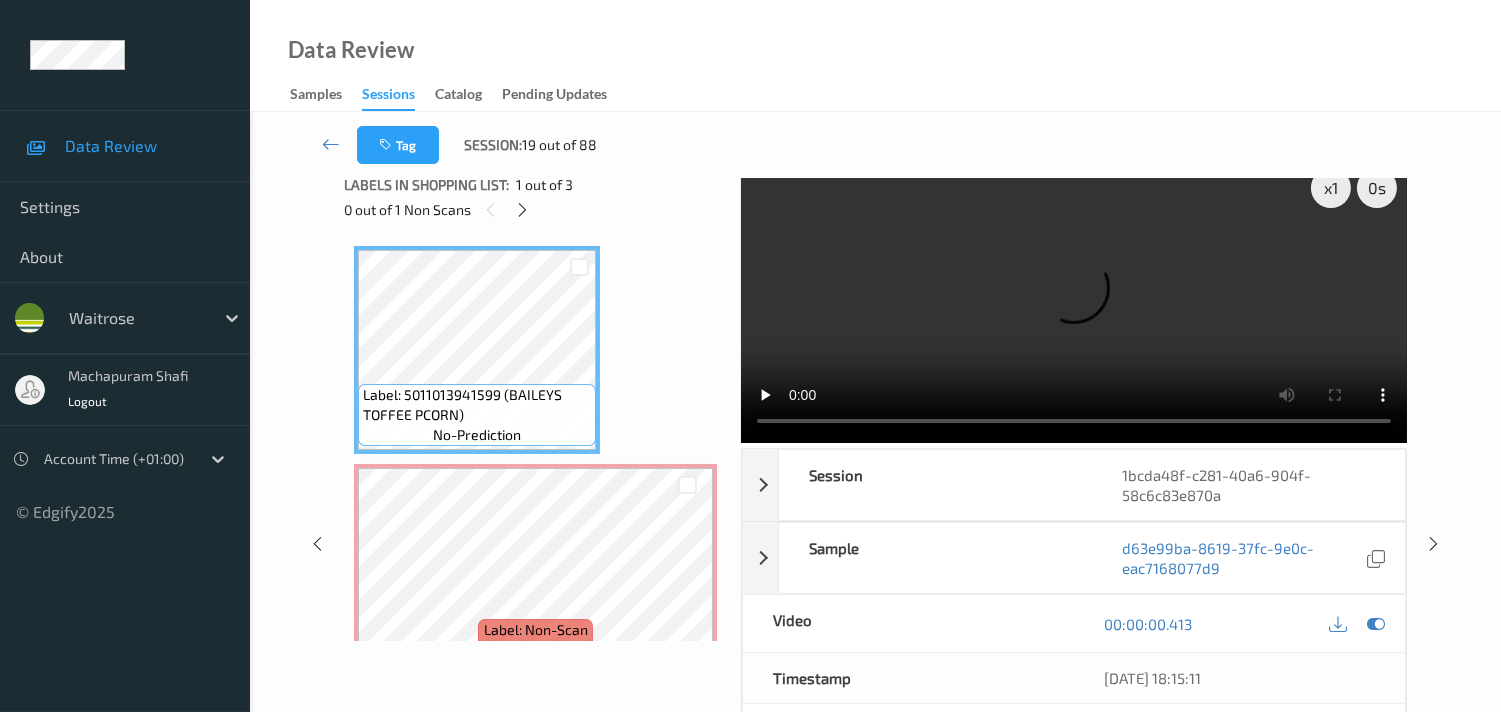 scroll, scrollTop: 0, scrollLeft: 0, axis: both 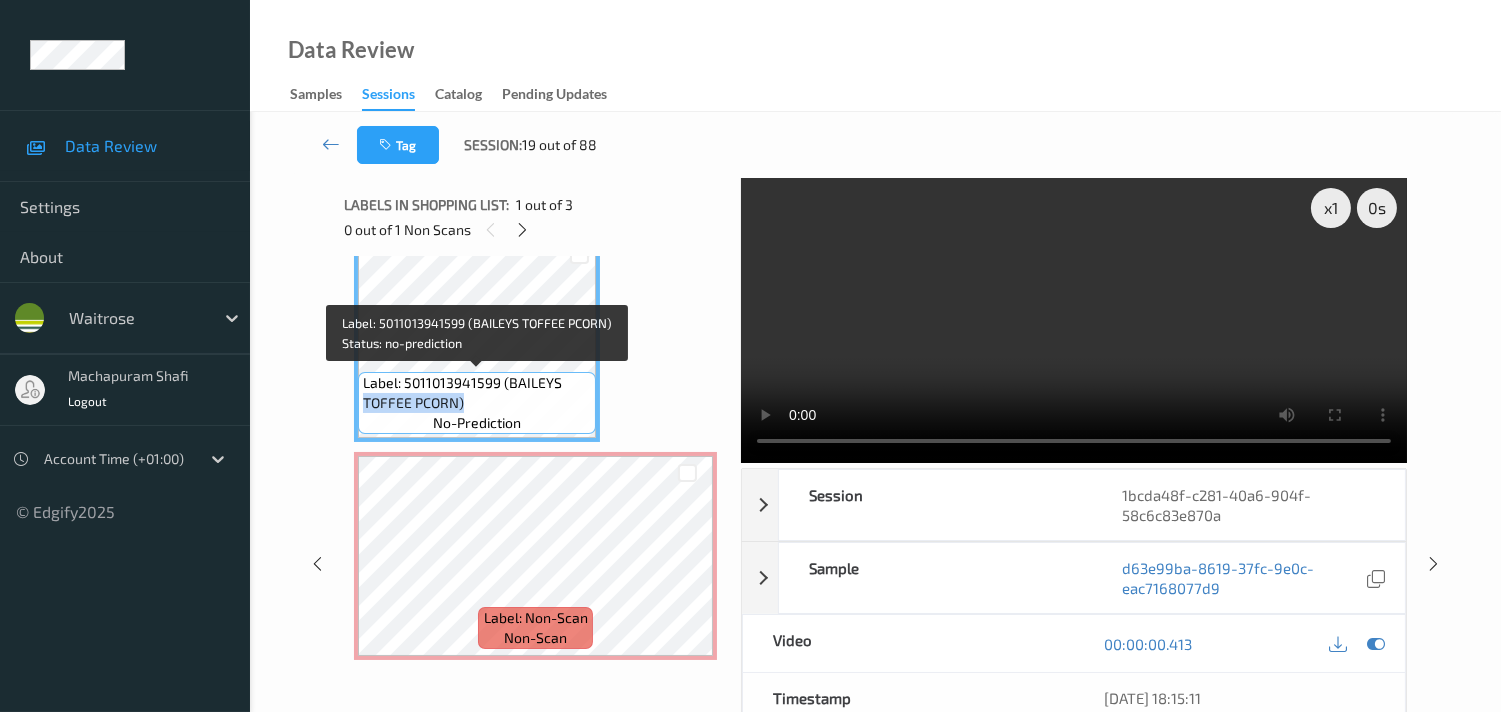 drag, startPoint x: 374, startPoint y: 403, endPoint x: 475, endPoint y: 398, distance: 101.12369 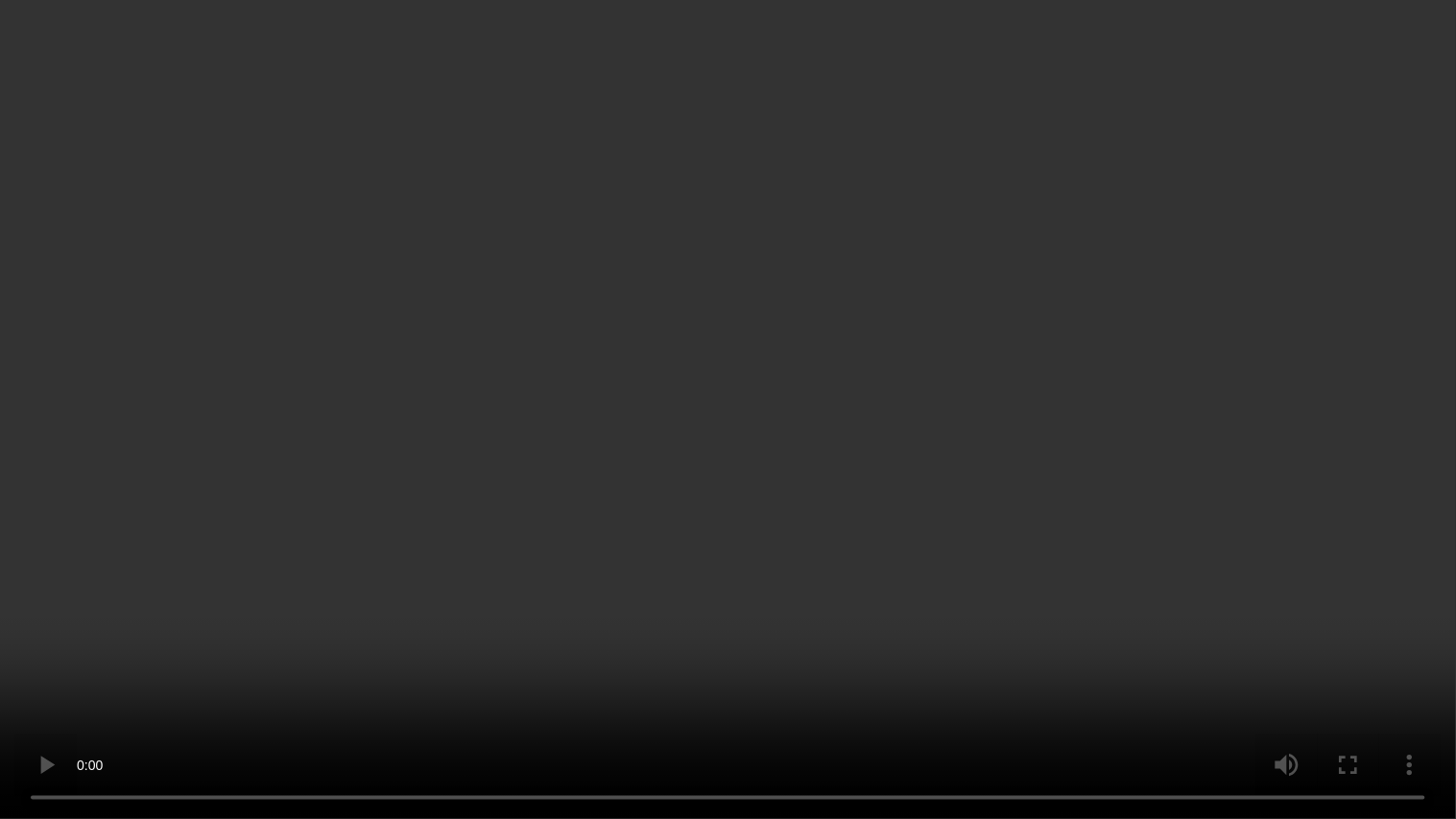 type 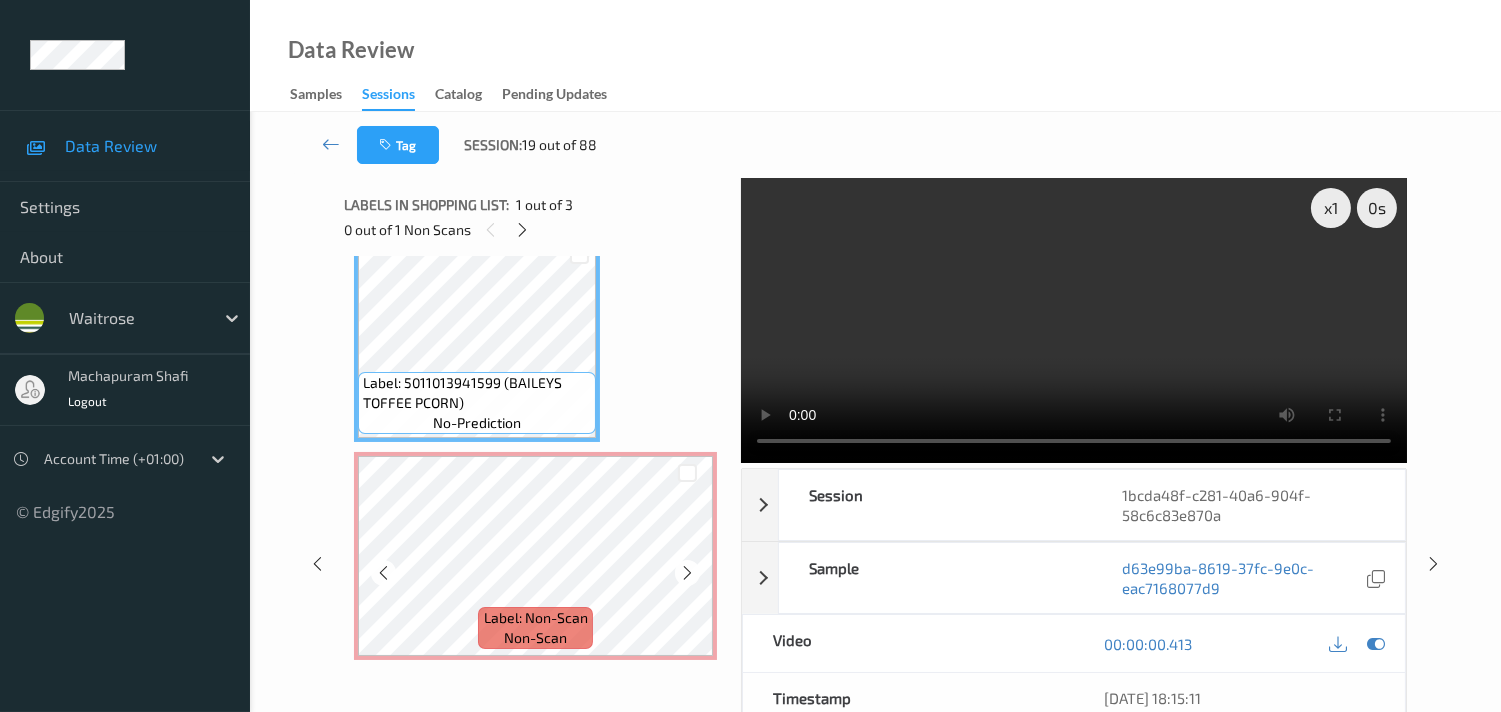 scroll, scrollTop: 143, scrollLeft: 0, axis: vertical 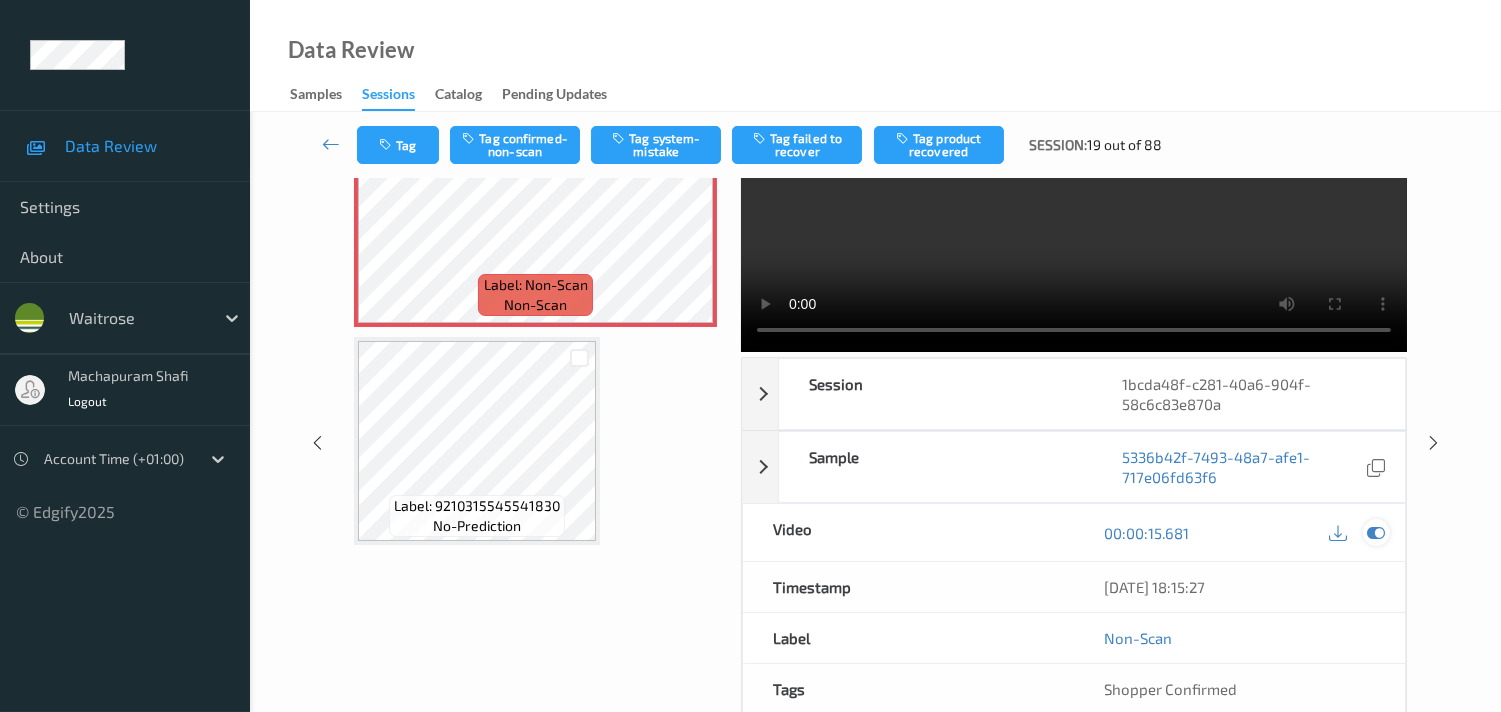 click at bounding box center [1376, 533] 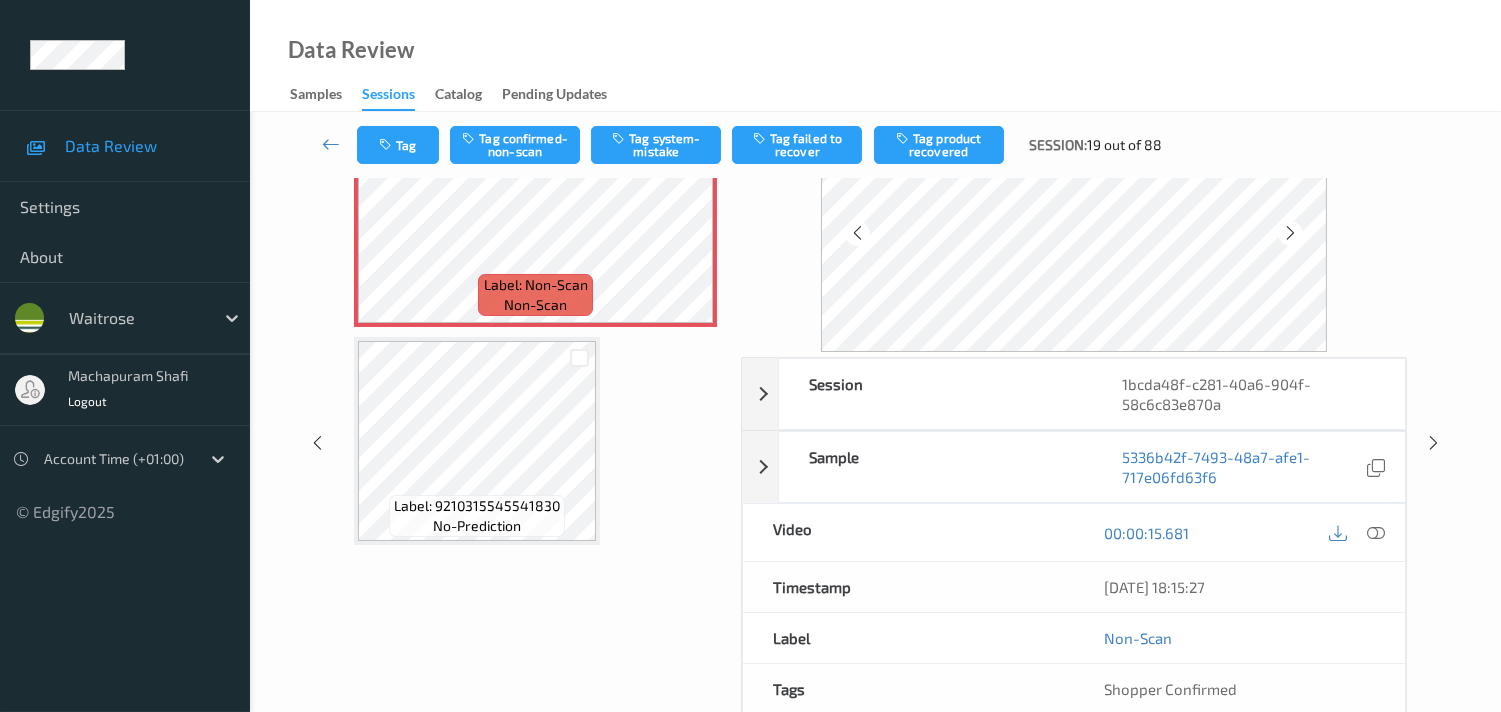 scroll, scrollTop: 0, scrollLeft: 0, axis: both 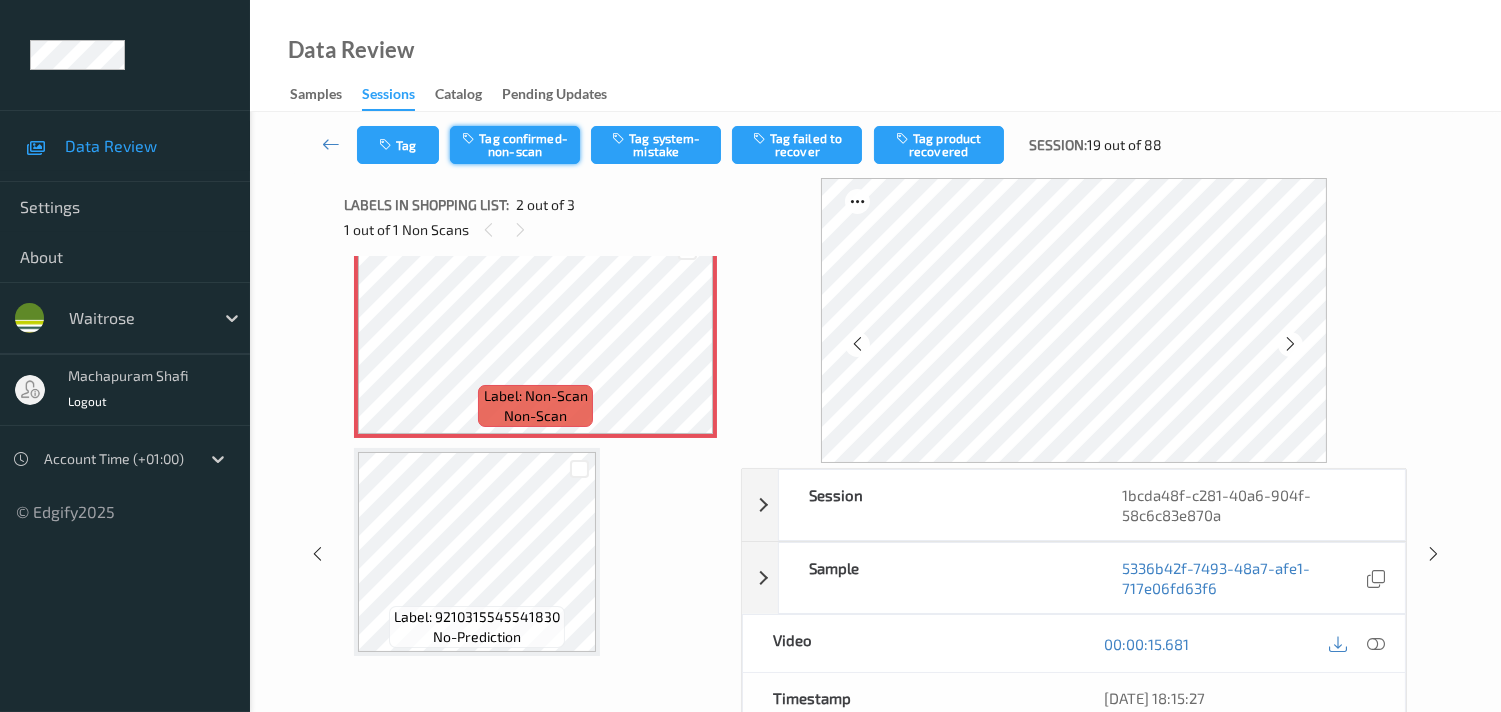click on "Tag   confirmed-non-scan" at bounding box center [515, 145] 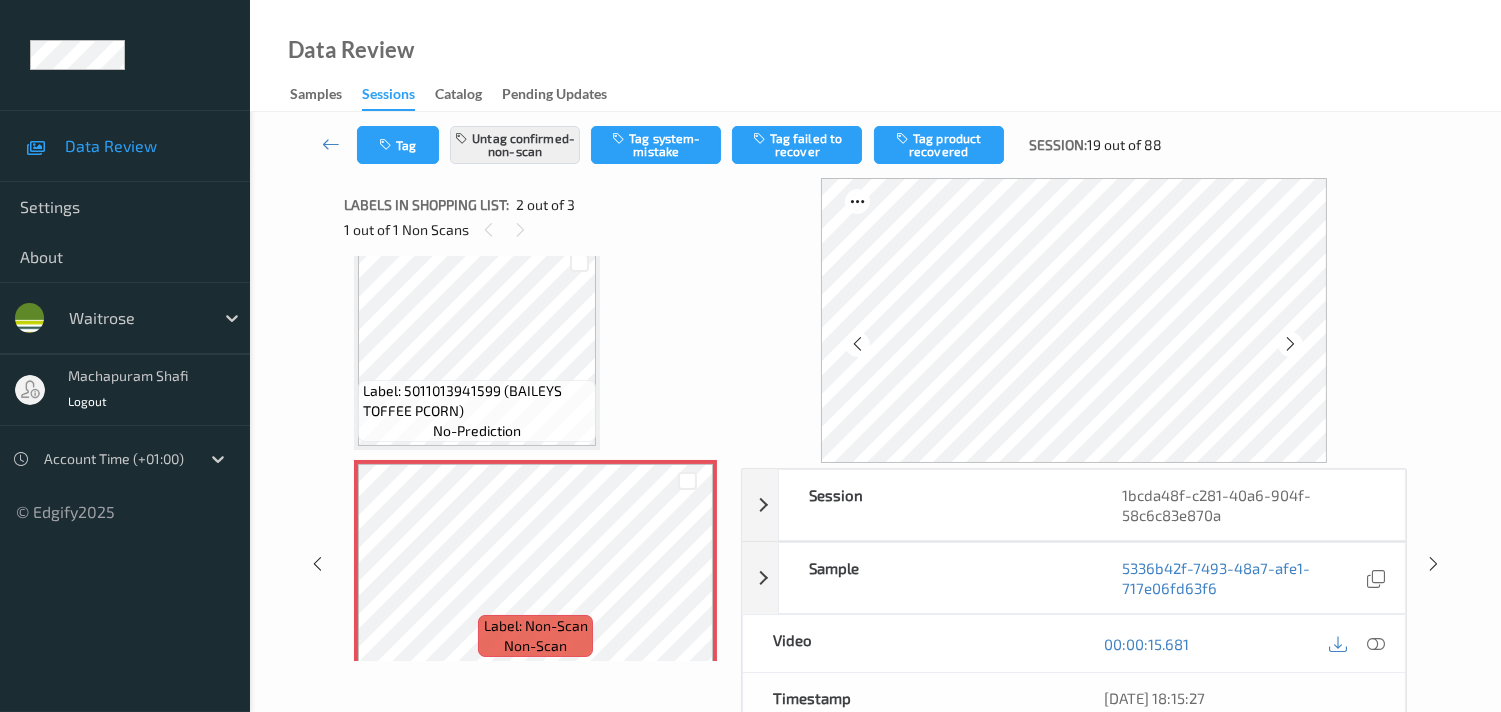 scroll, scrollTop: 0, scrollLeft: 0, axis: both 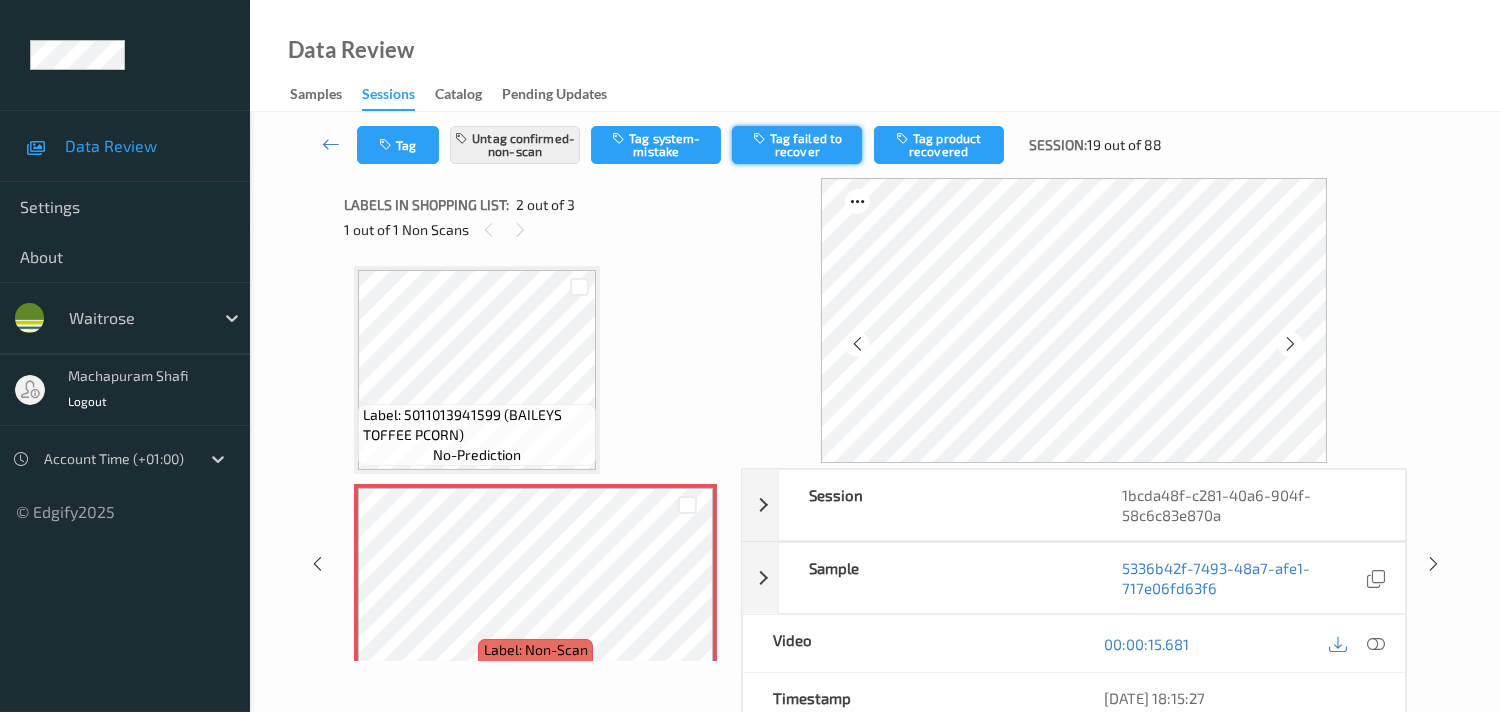click on "Tag   failed to recover" at bounding box center [797, 145] 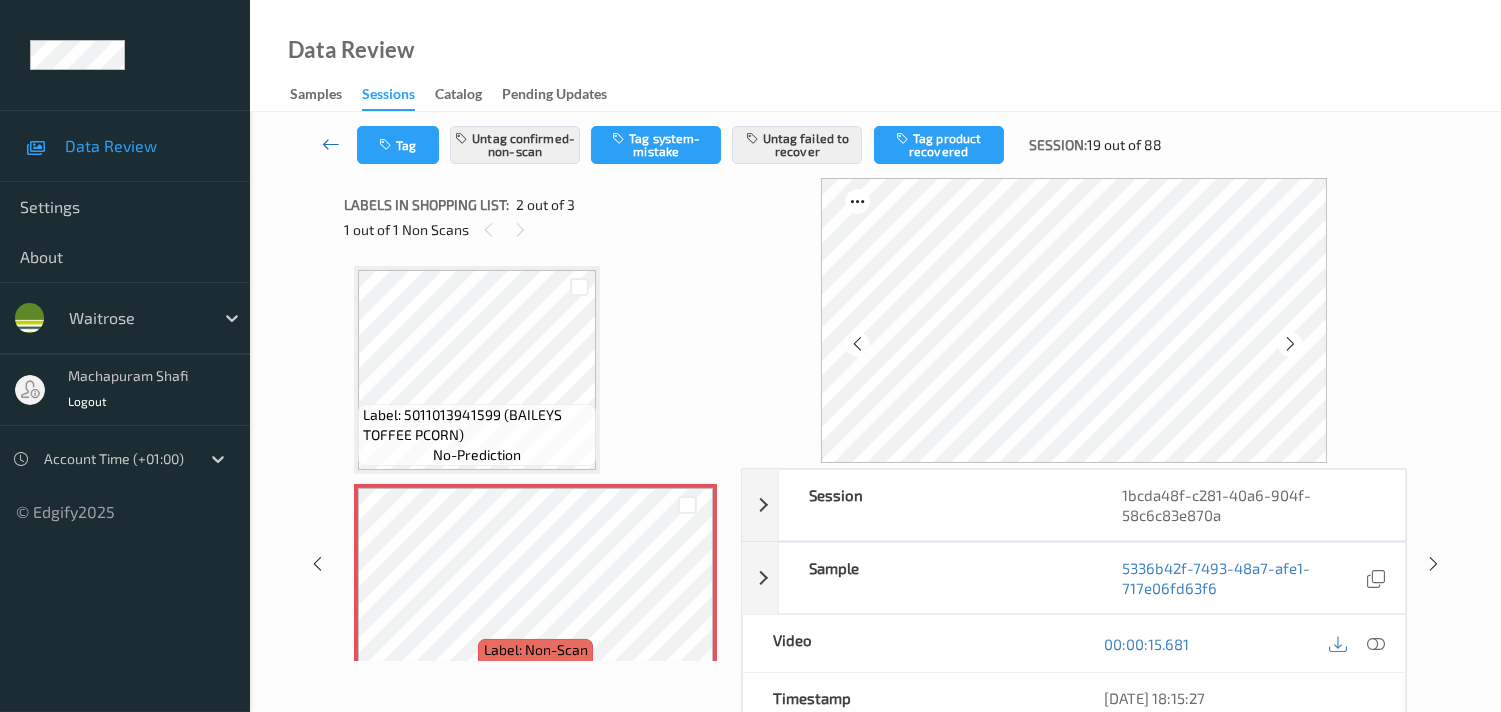 click at bounding box center (331, 144) 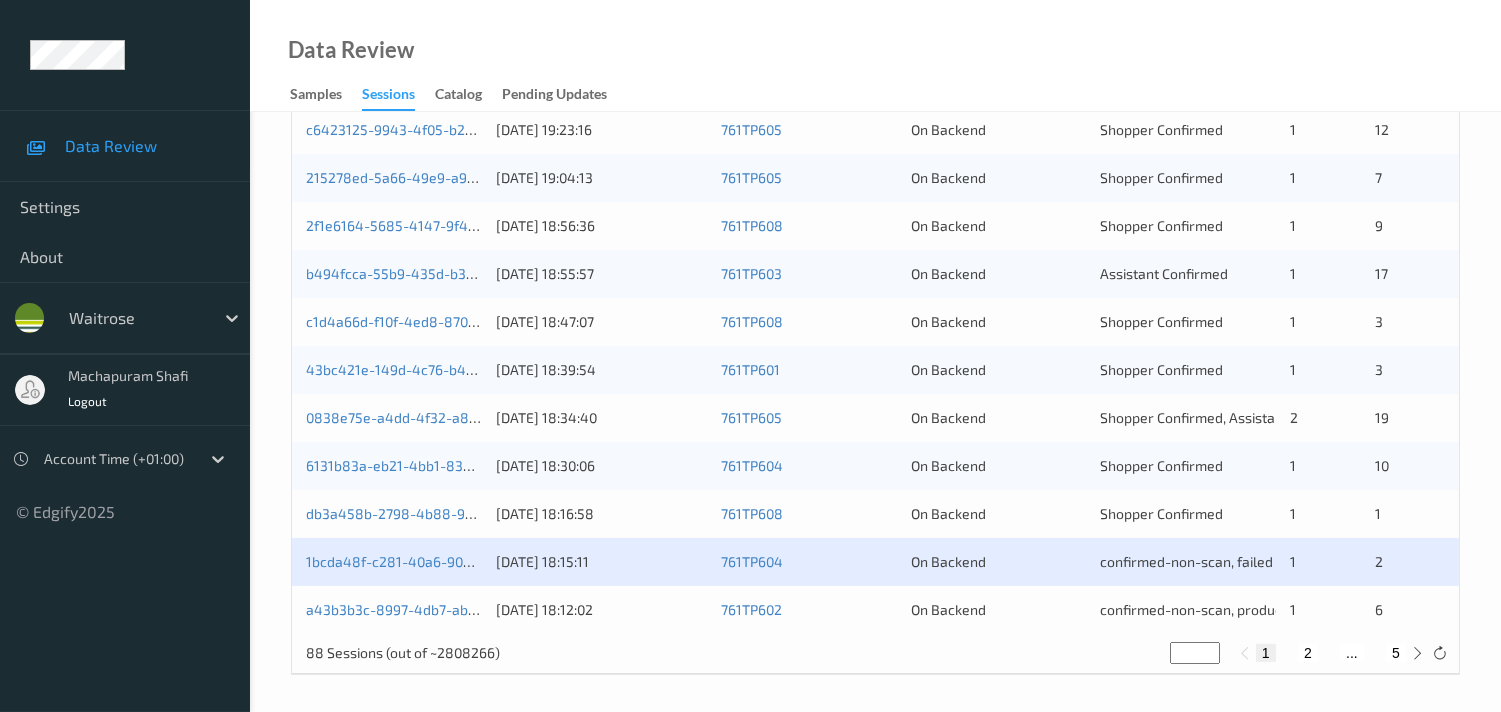 scroll, scrollTop: 951, scrollLeft: 0, axis: vertical 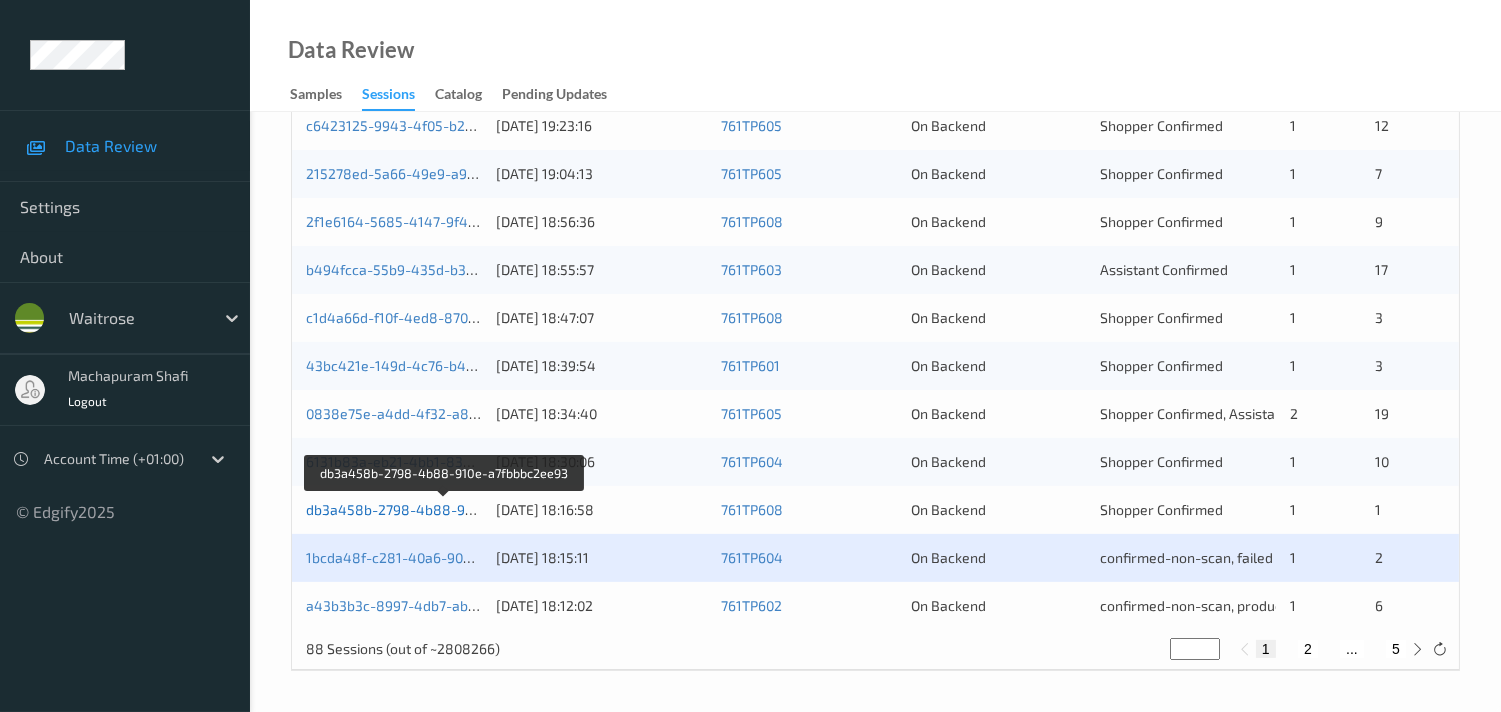 click on "db3a458b-2798-4b88-910e-a7fbbbc2ee93" at bounding box center (445, 509) 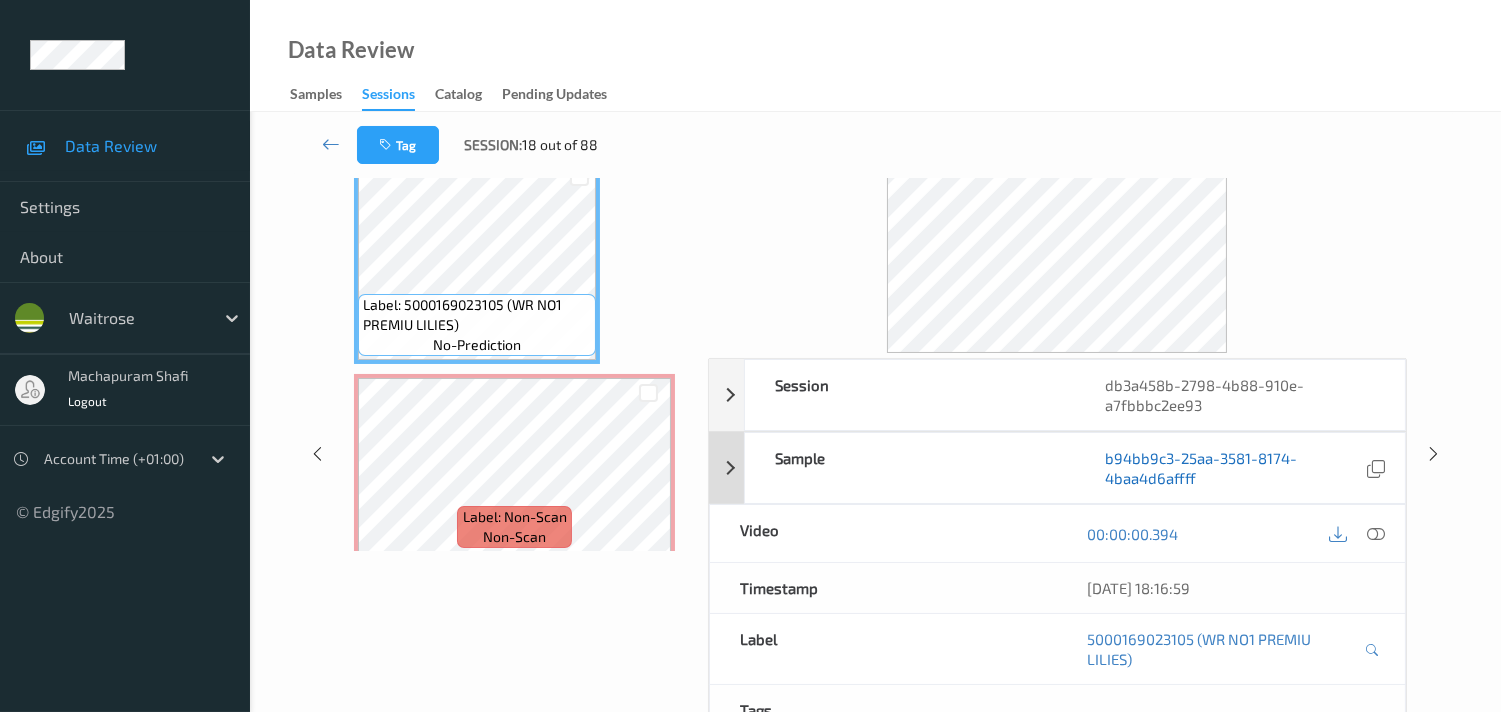 scroll, scrollTop: 111, scrollLeft: 0, axis: vertical 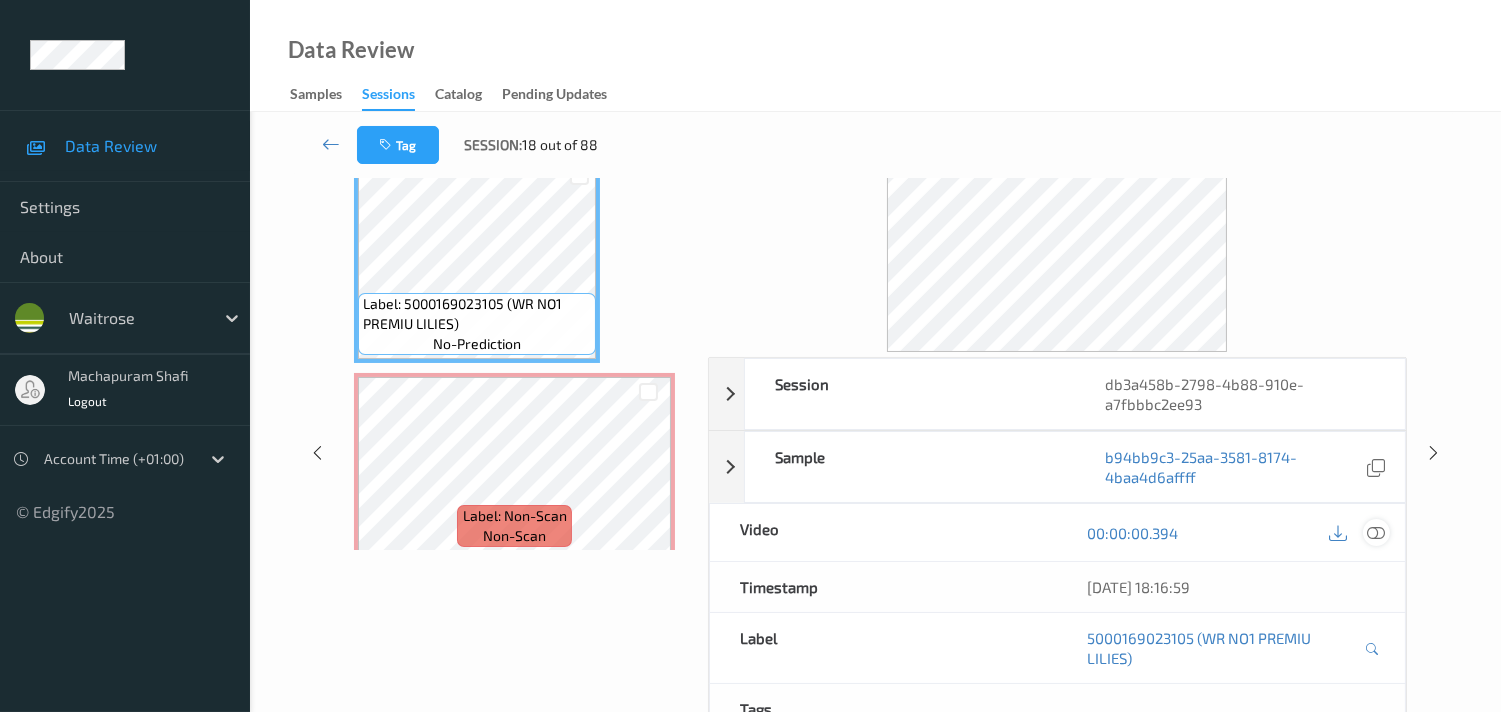 click at bounding box center [1376, 533] 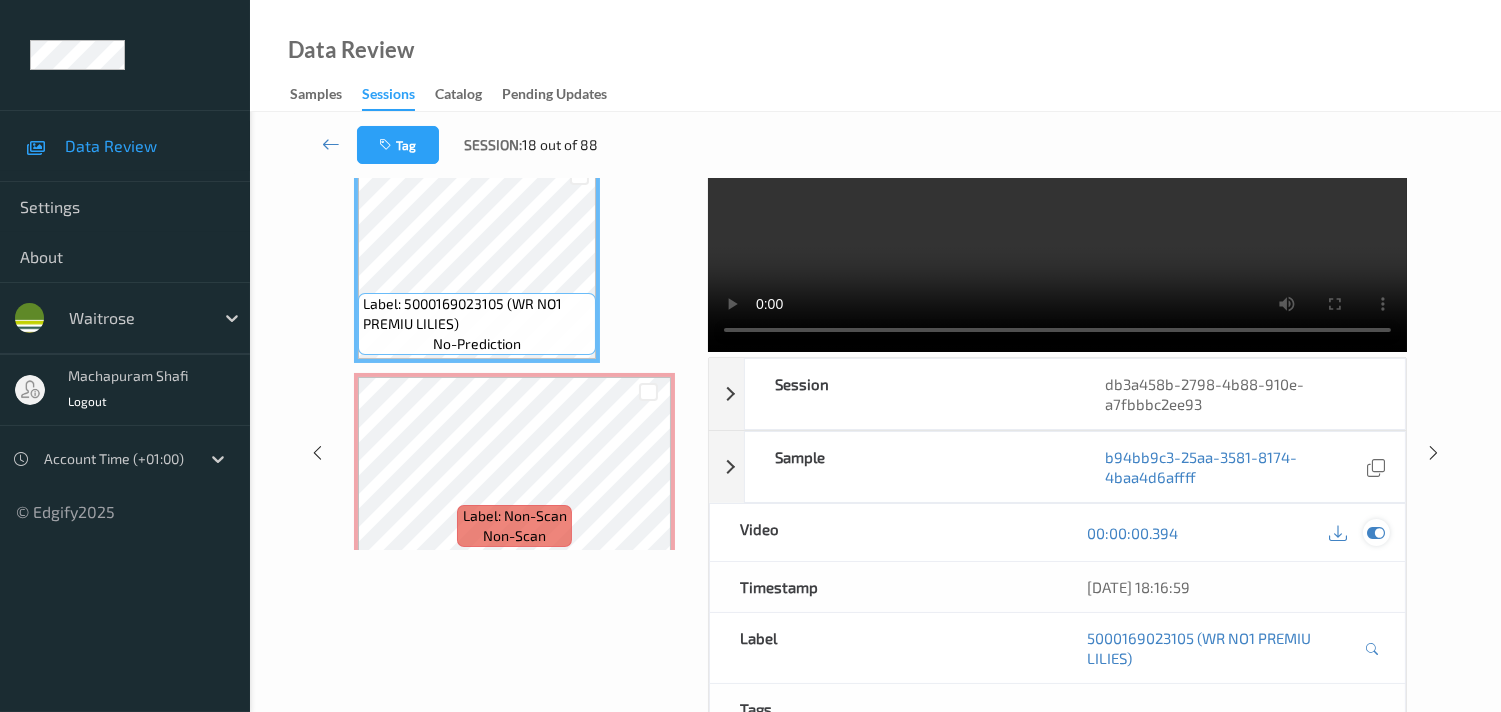 click at bounding box center [1376, 533] 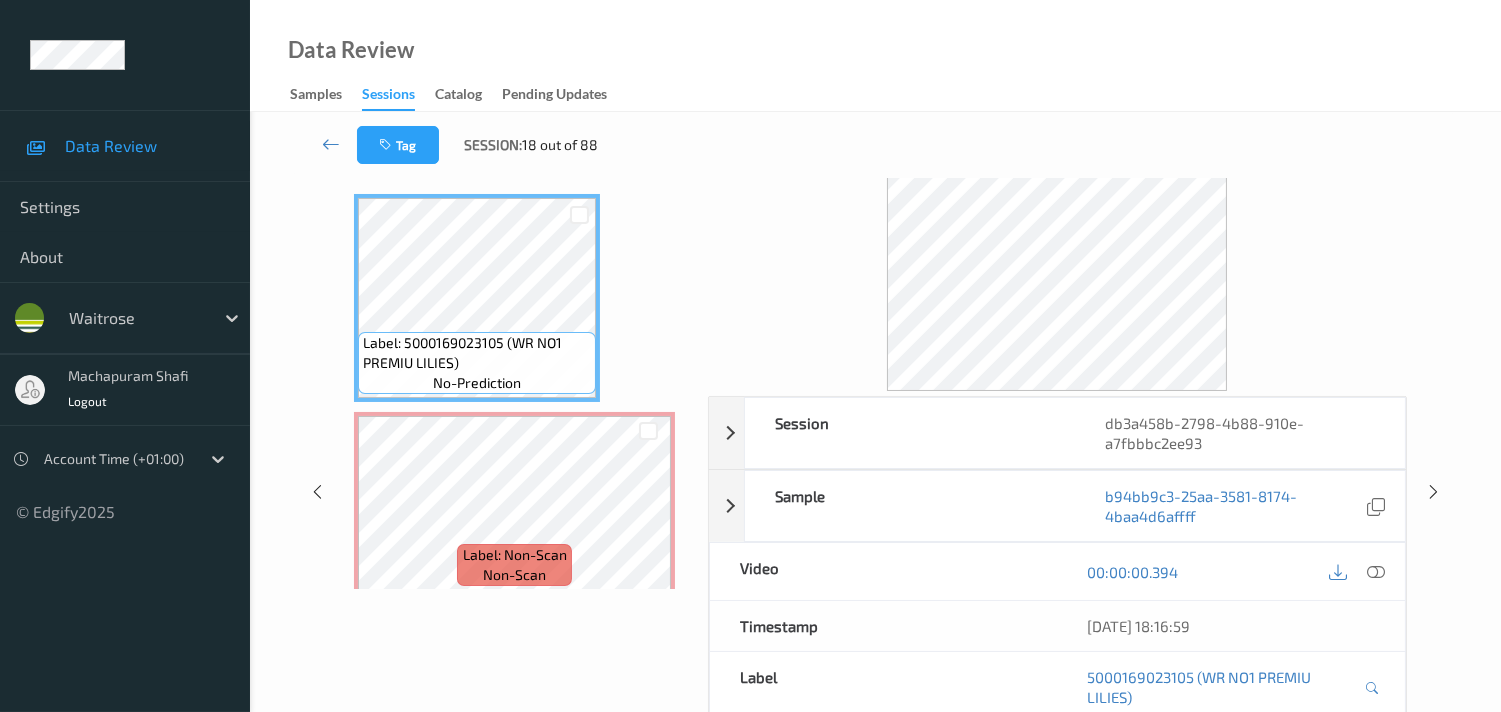 scroll, scrollTop: 111, scrollLeft: 0, axis: vertical 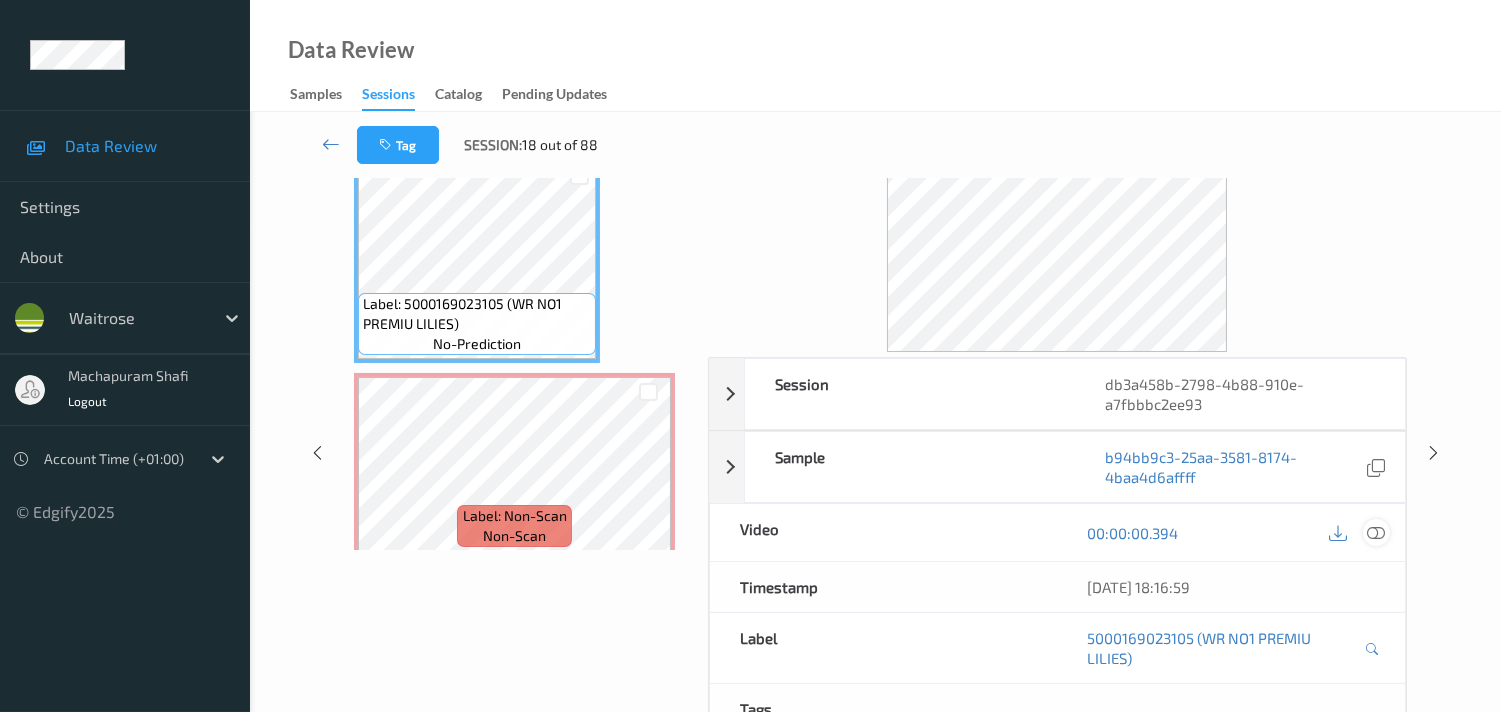 click at bounding box center [1376, 533] 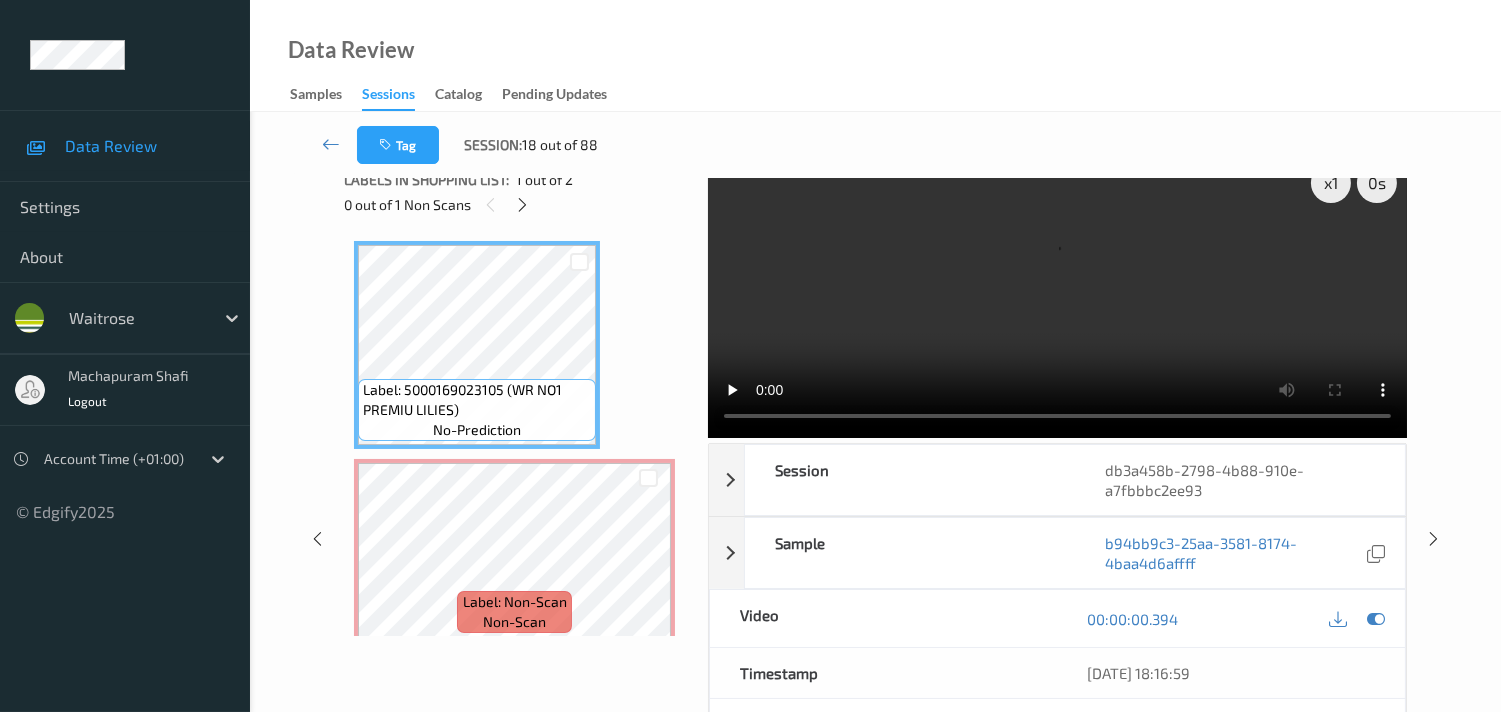 scroll, scrollTop: 0, scrollLeft: 0, axis: both 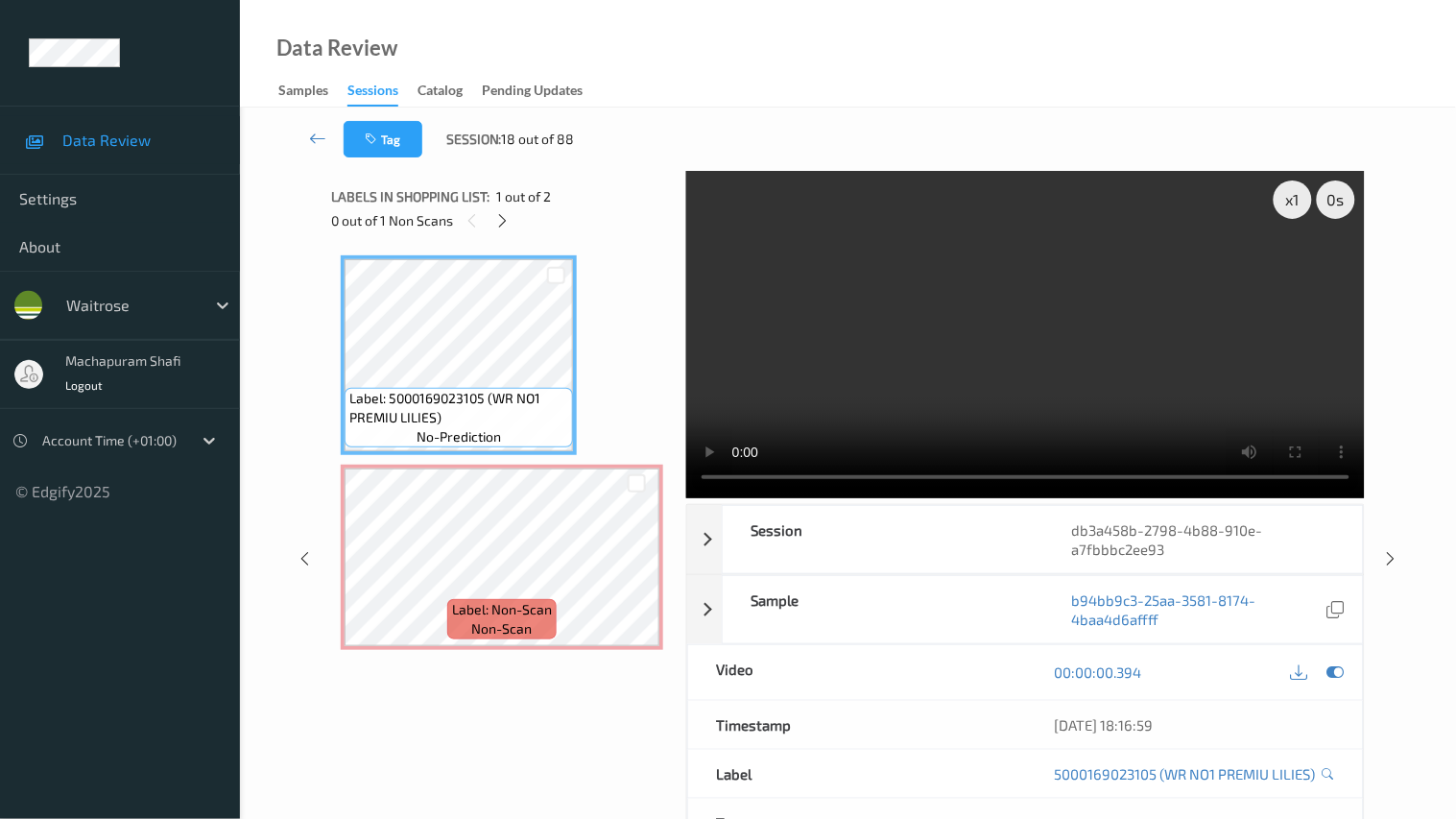type 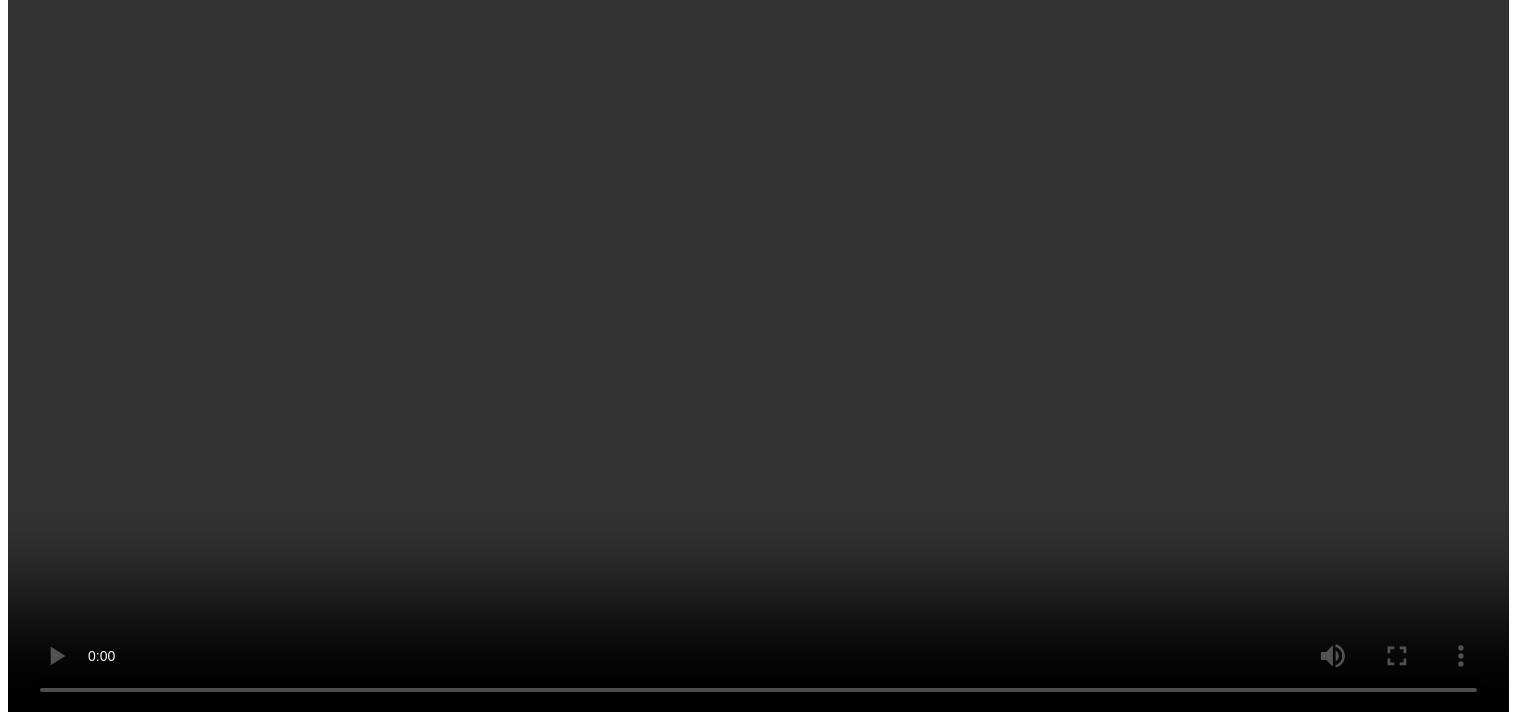scroll, scrollTop: 13, scrollLeft: 0, axis: vertical 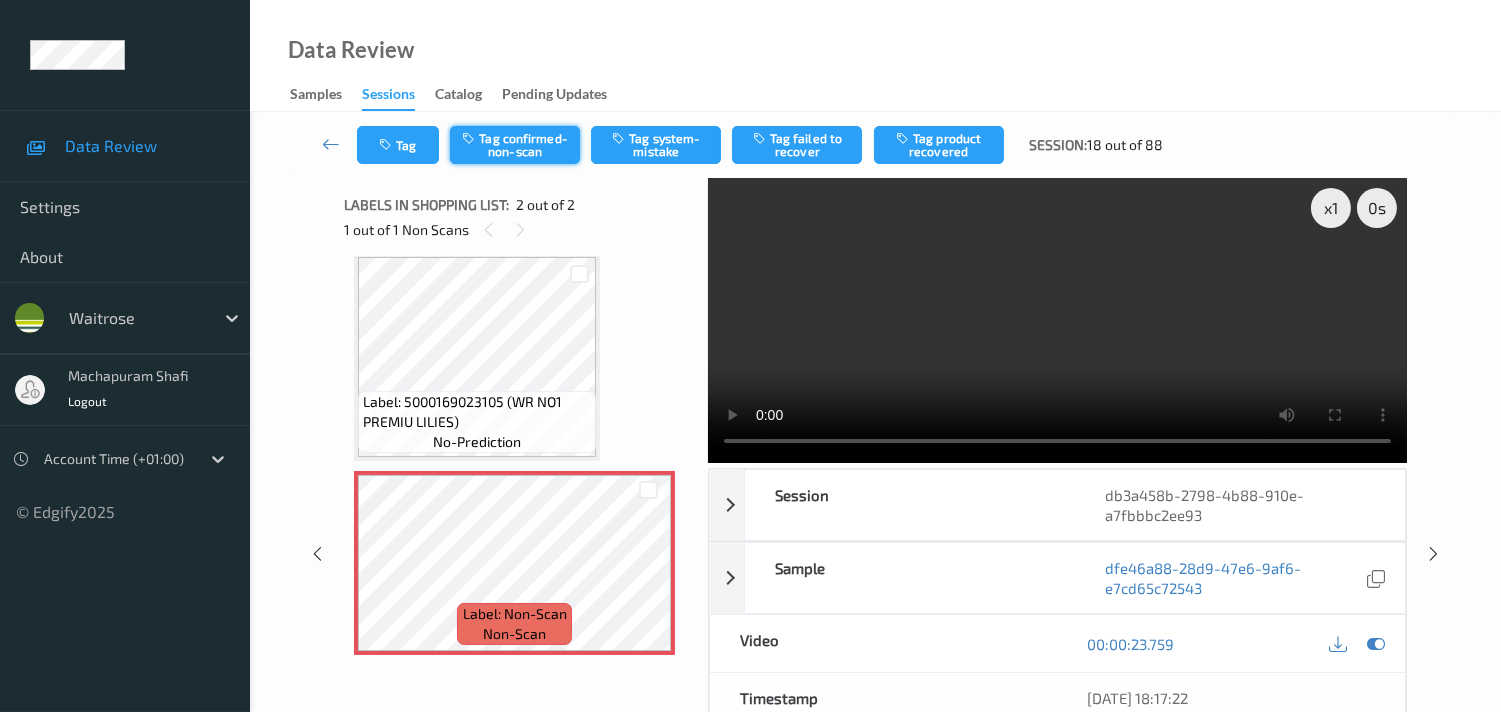 click on "Tag   confirmed-non-scan" at bounding box center [515, 145] 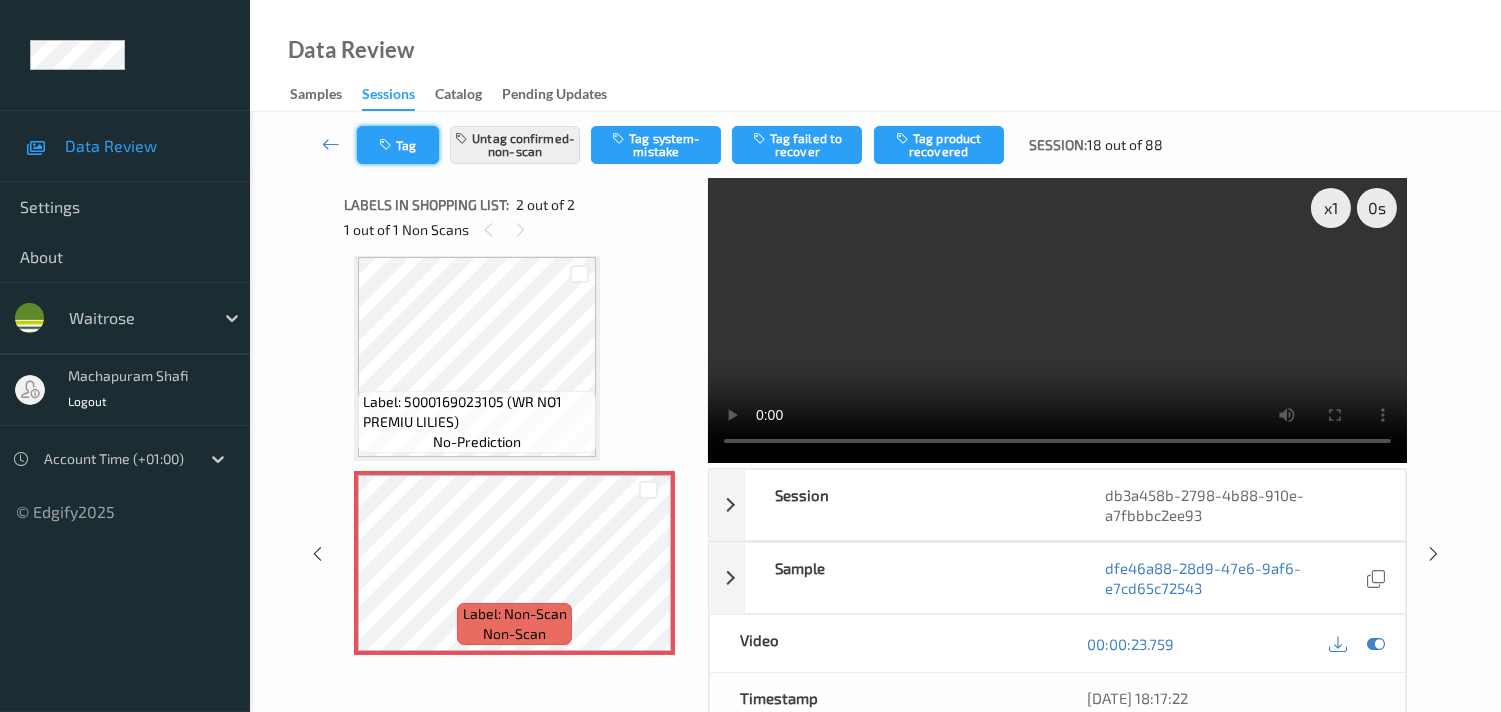 click at bounding box center (387, 145) 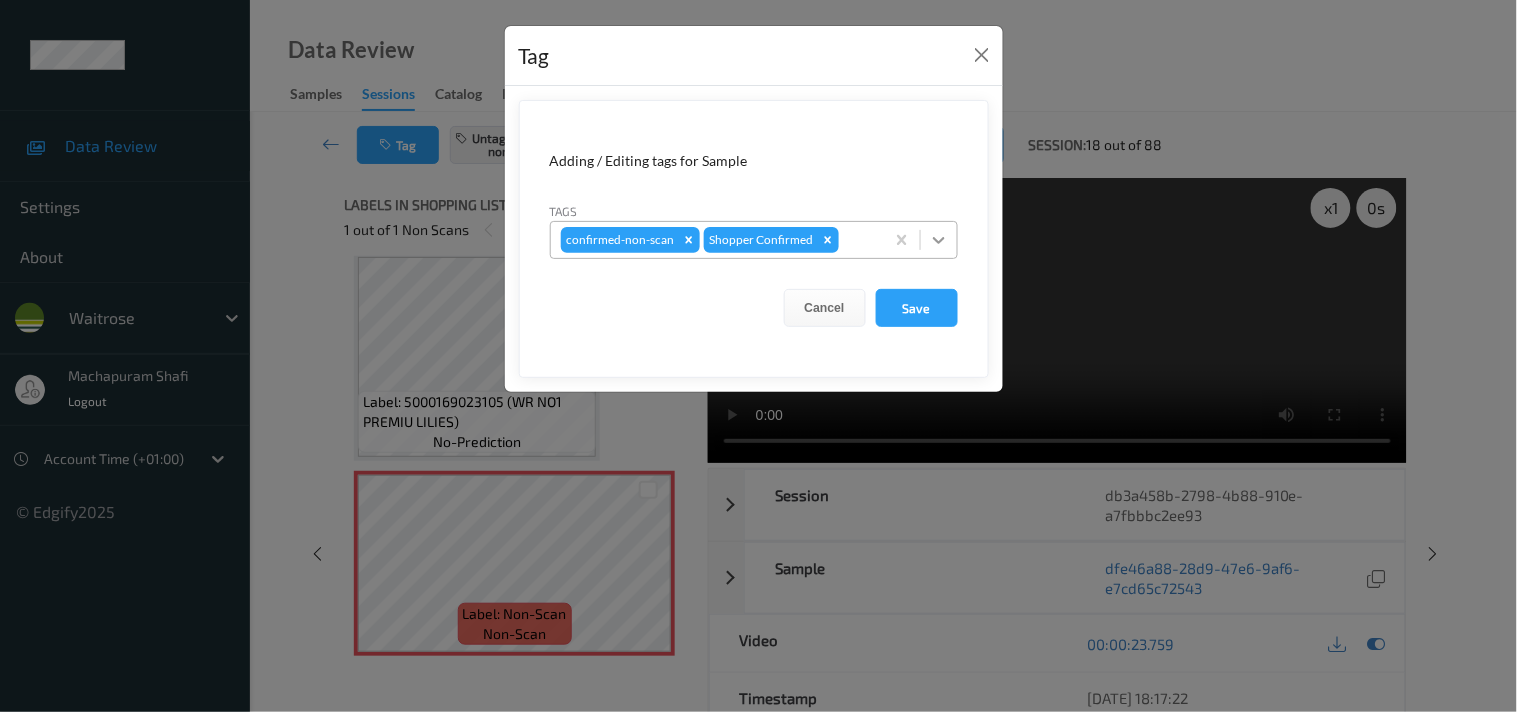 click 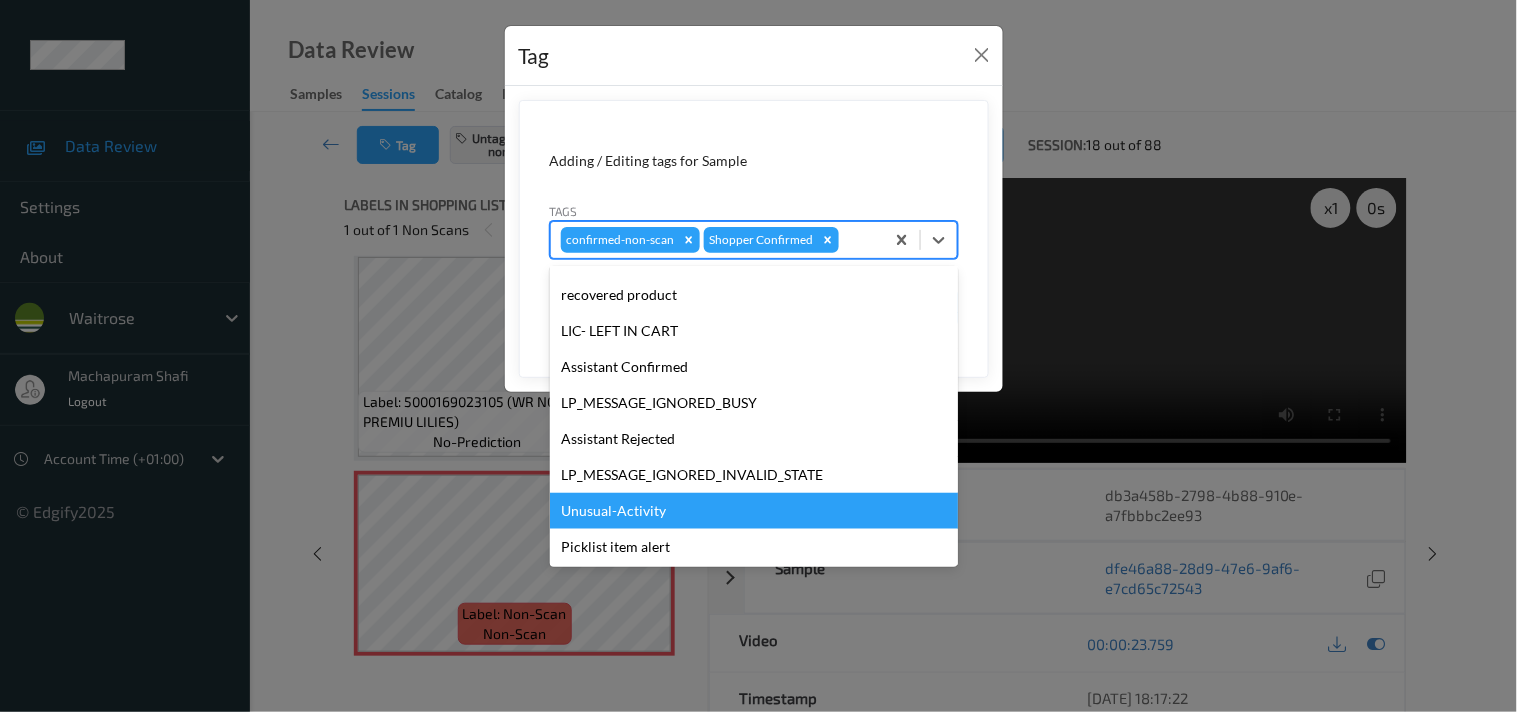 scroll, scrollTop: 320, scrollLeft: 0, axis: vertical 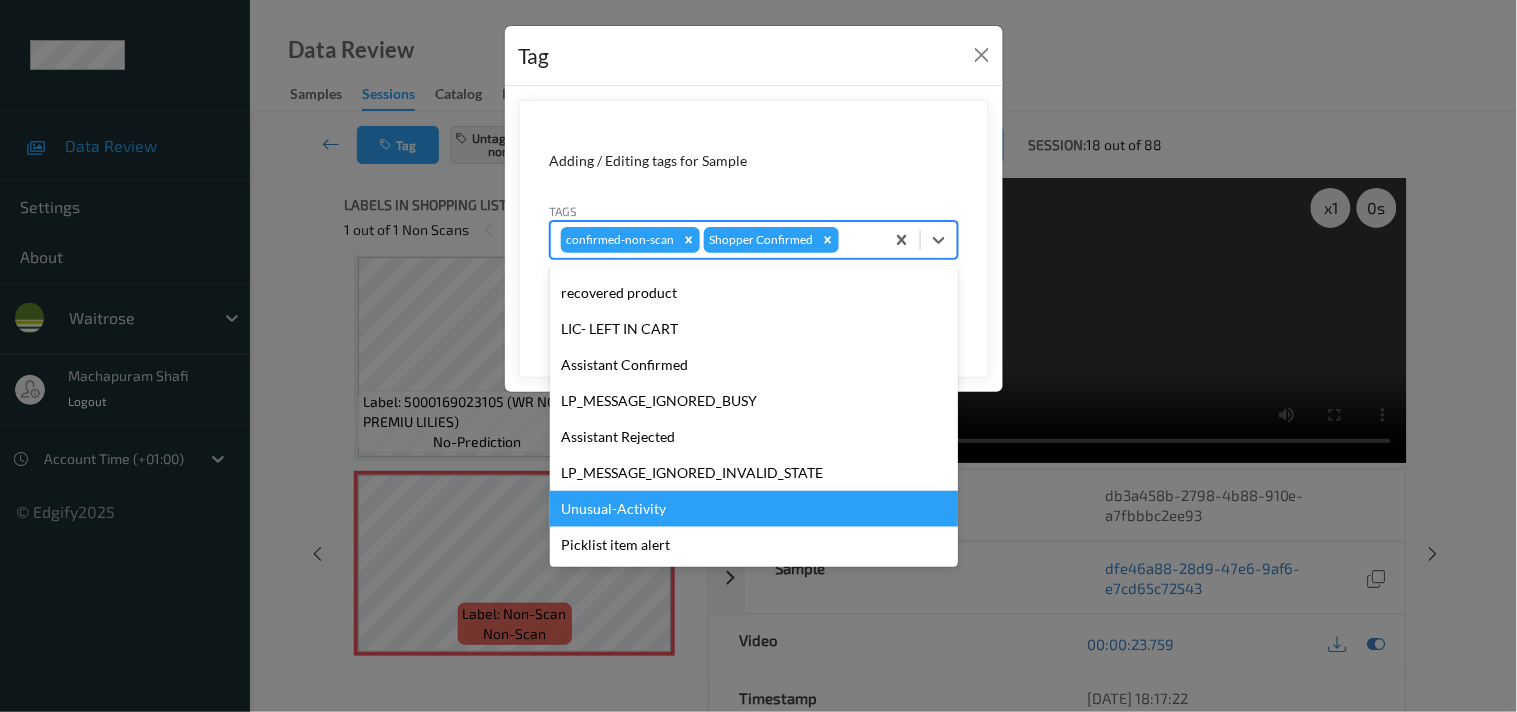 click on "Unusual-Activity" at bounding box center (754, 509) 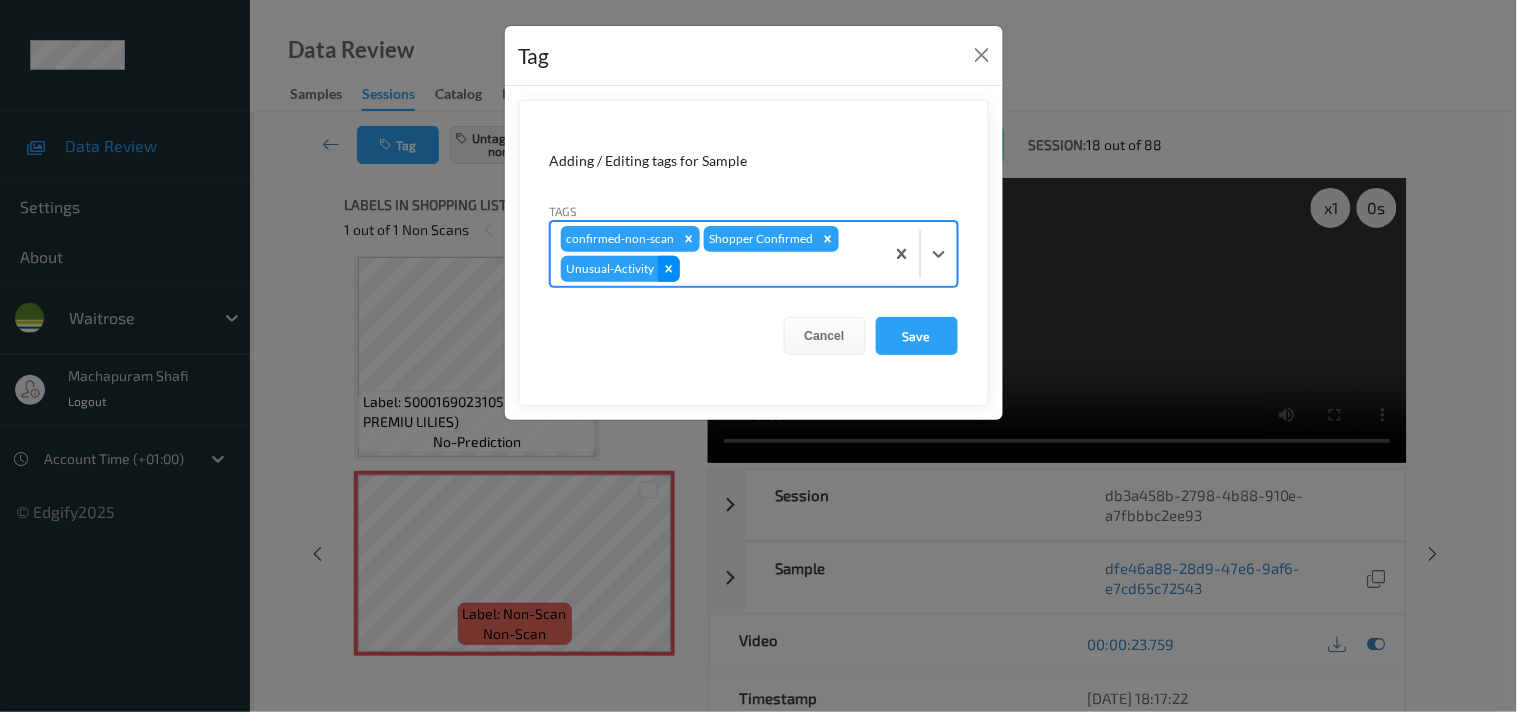 click at bounding box center (669, 269) 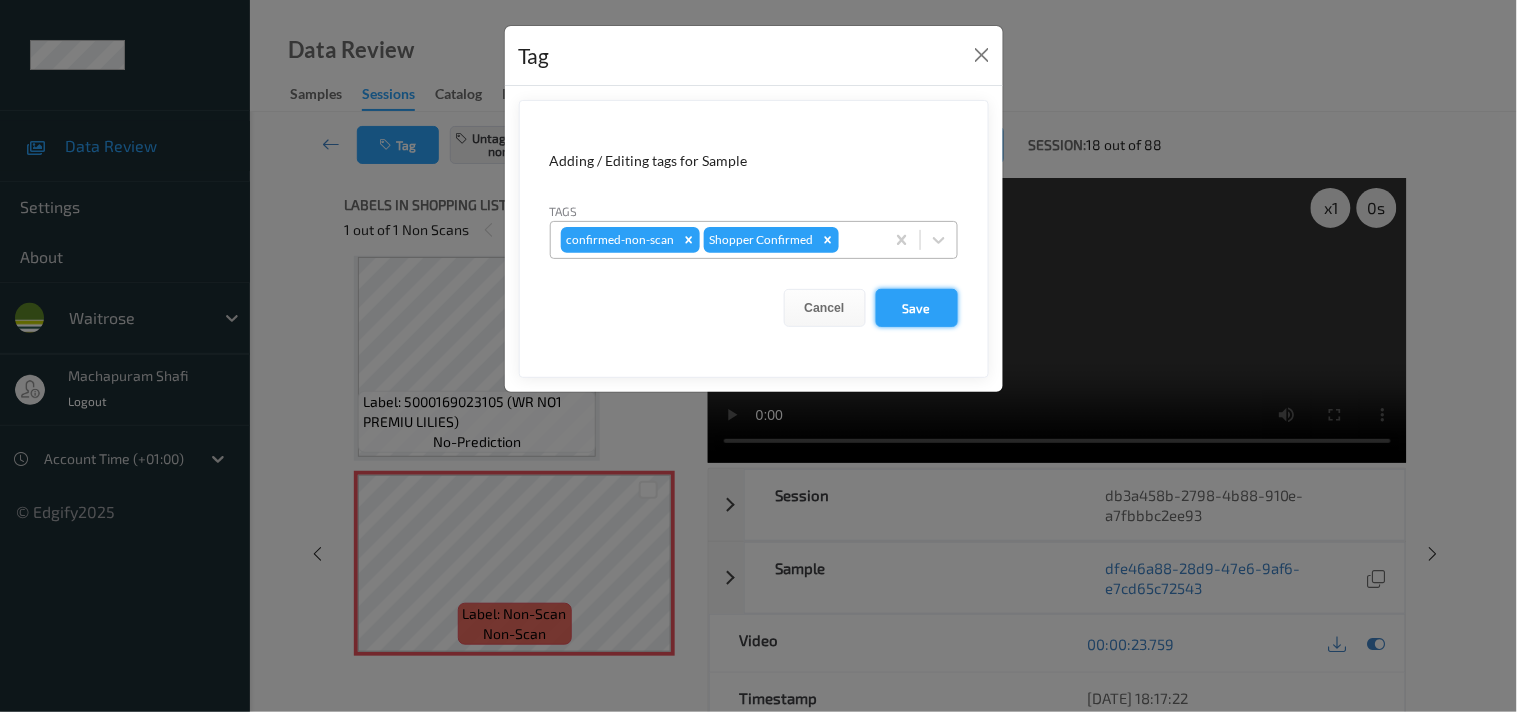 click on "Save" at bounding box center (917, 308) 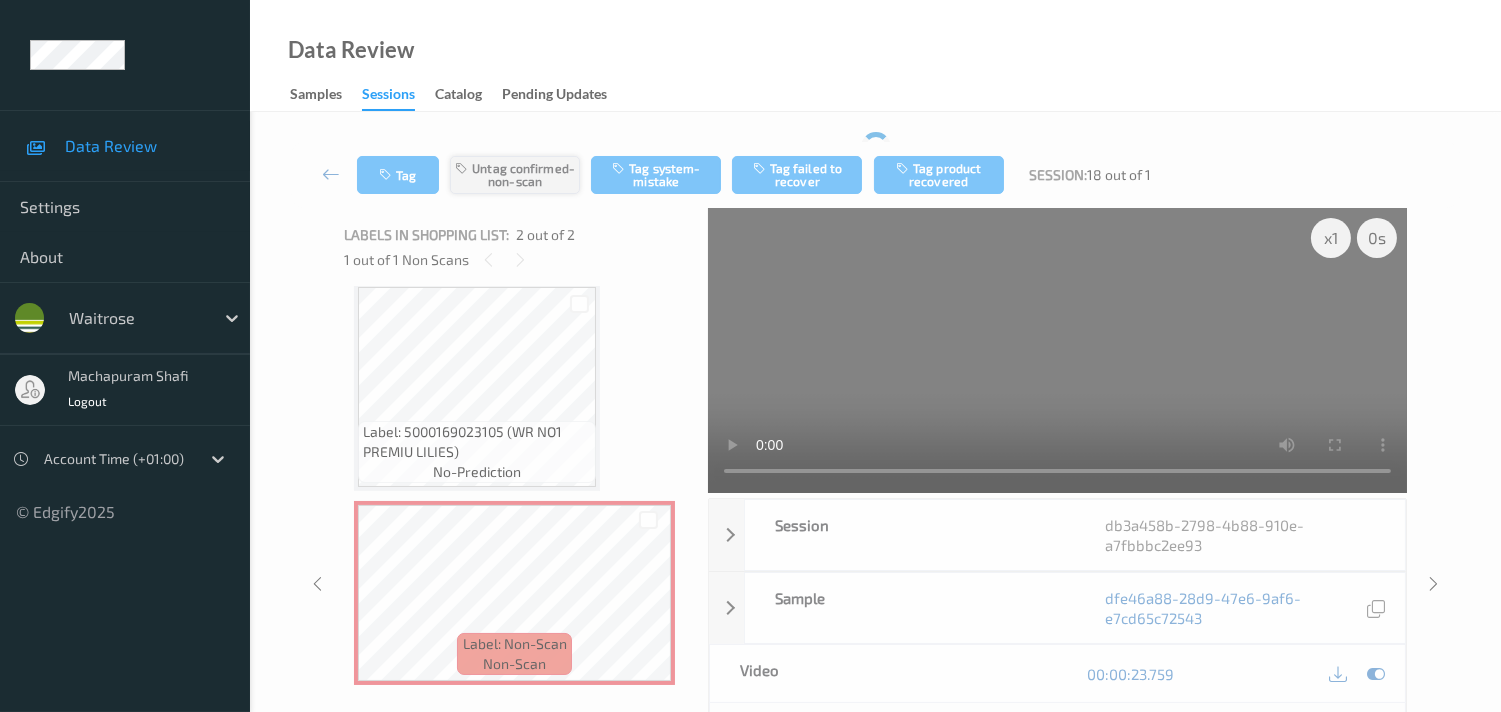 click on "Untag   confirmed-non-scan" at bounding box center [515, 175] 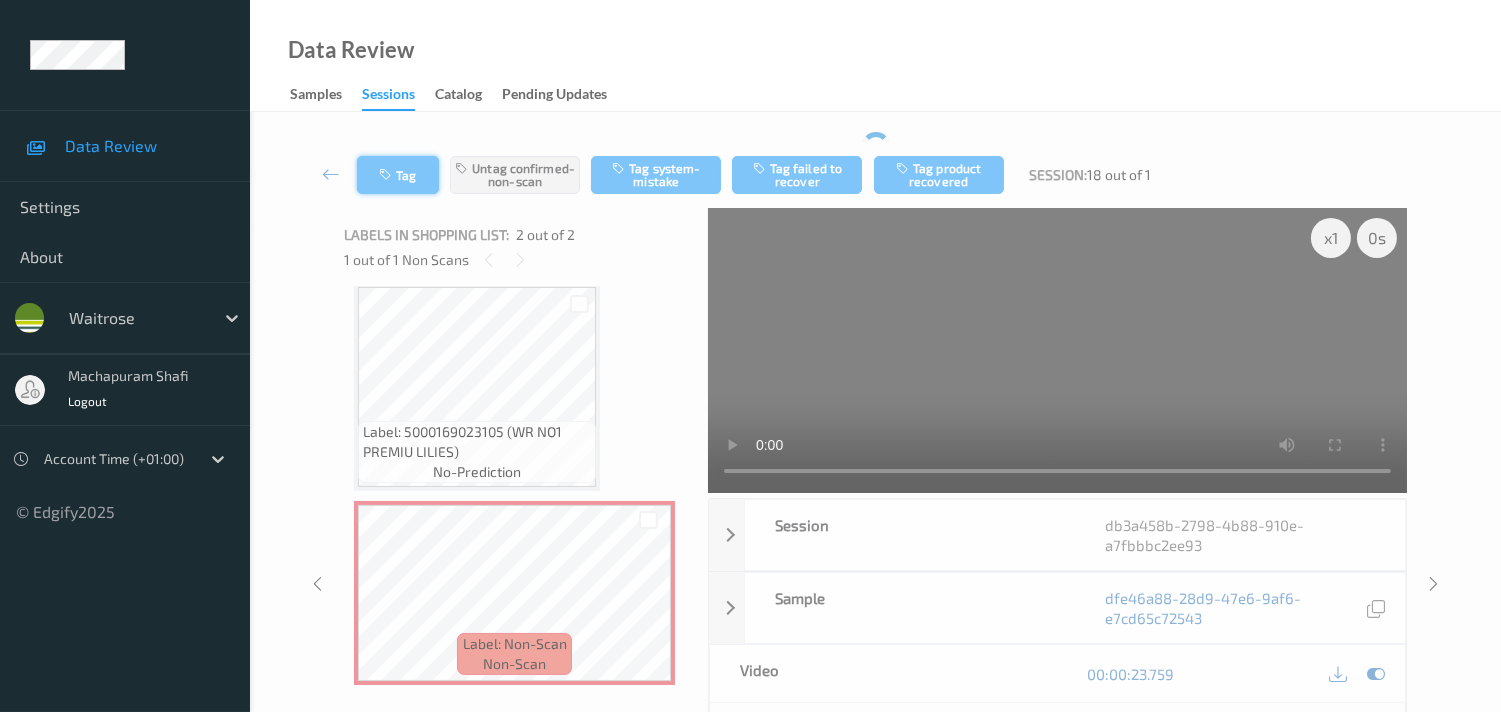 click on "Tag" at bounding box center (398, 175) 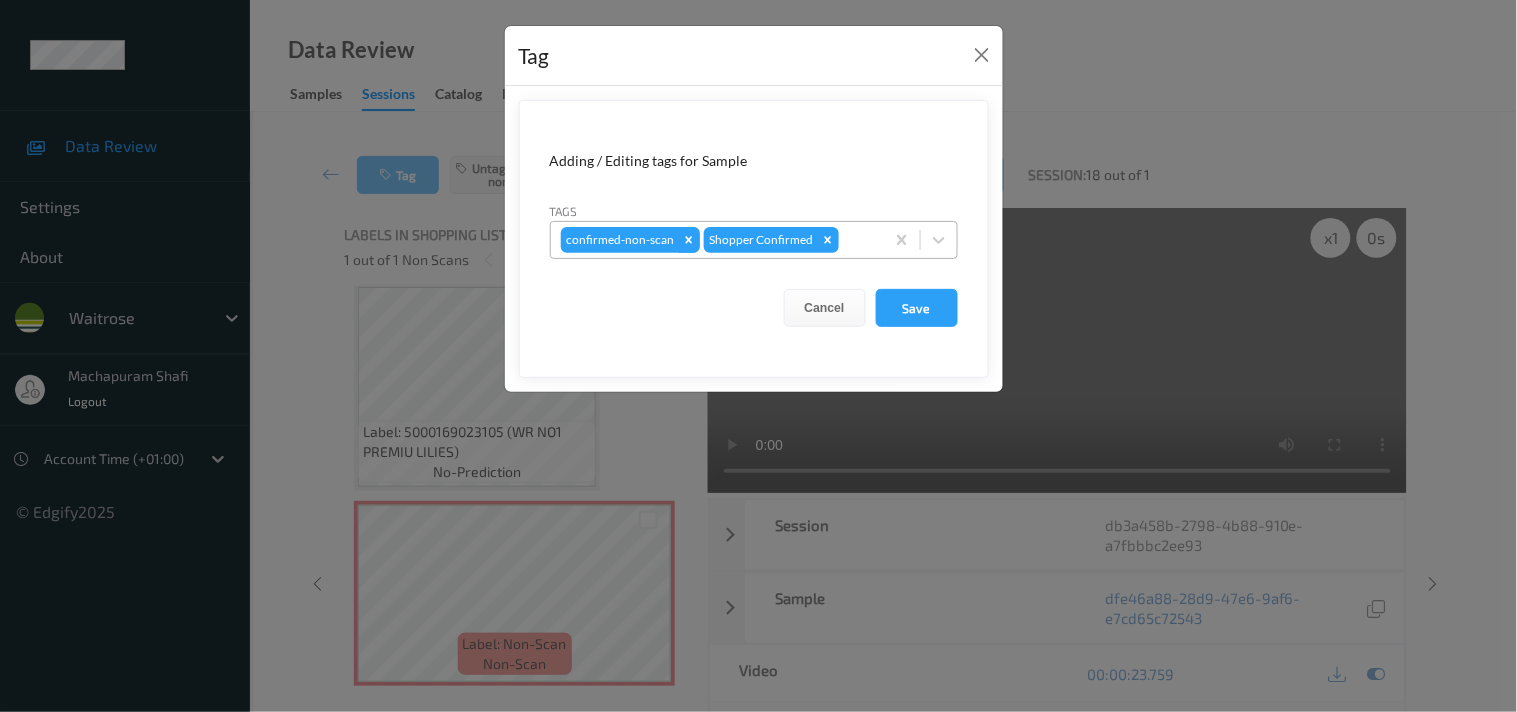 click 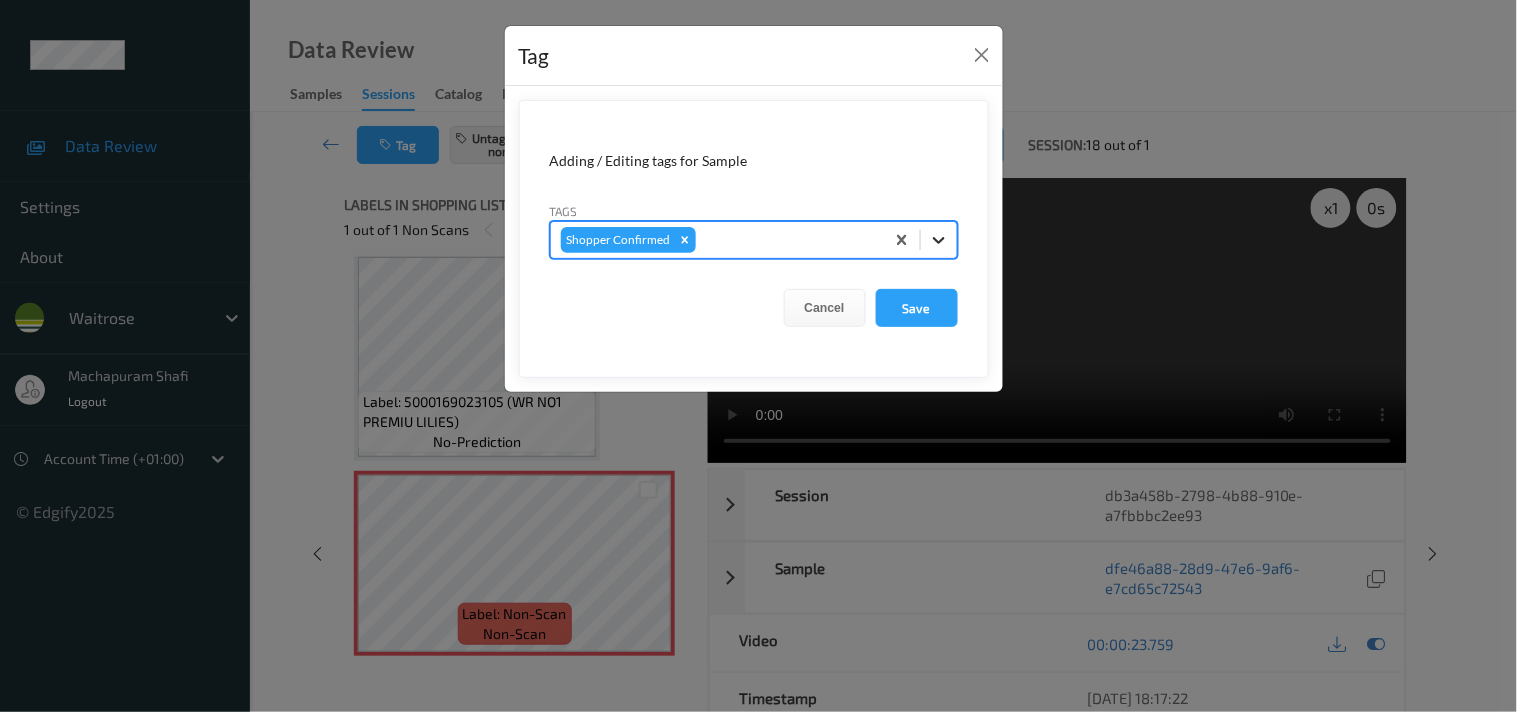 click 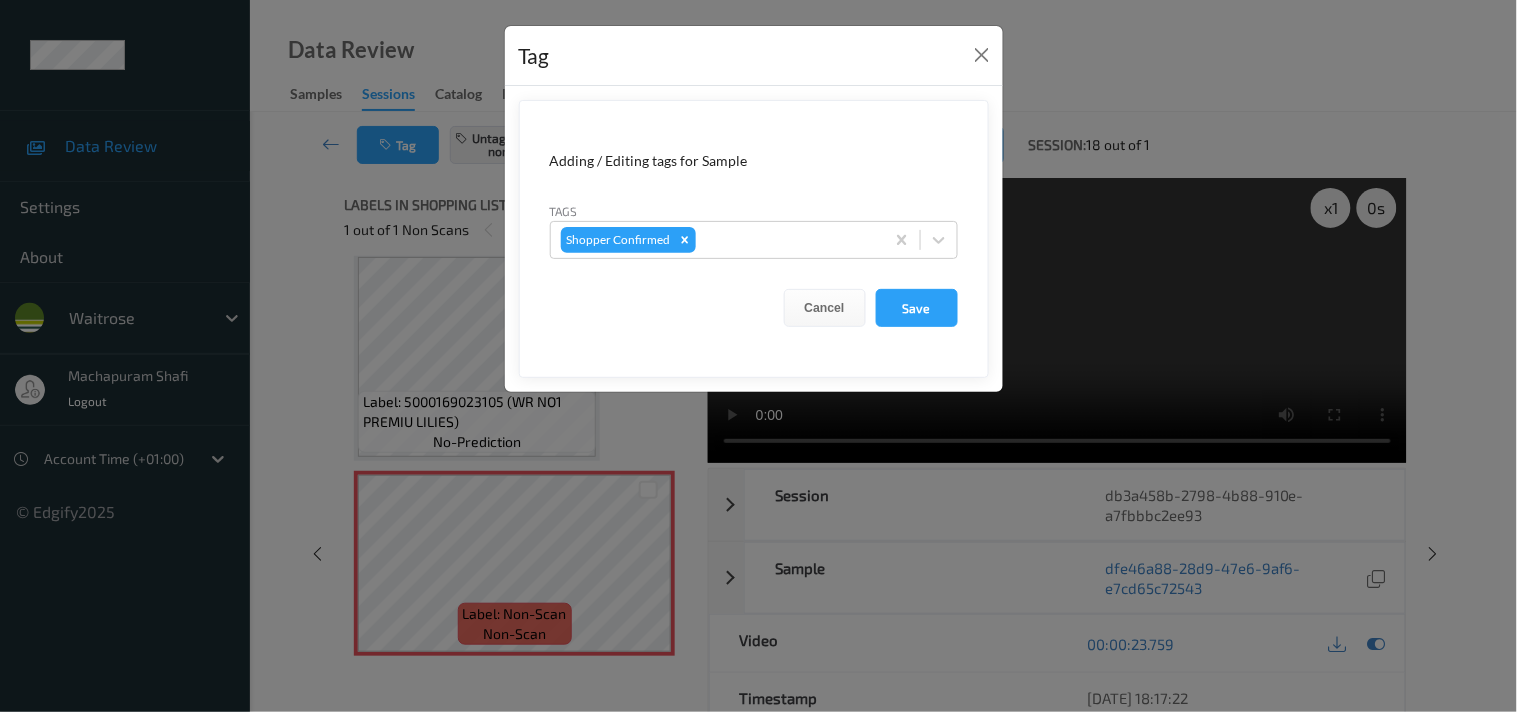 click on "Tag Adding / Editing tags for Sample   Tags Shopper Confirmed Cancel Save" at bounding box center (758, 356) 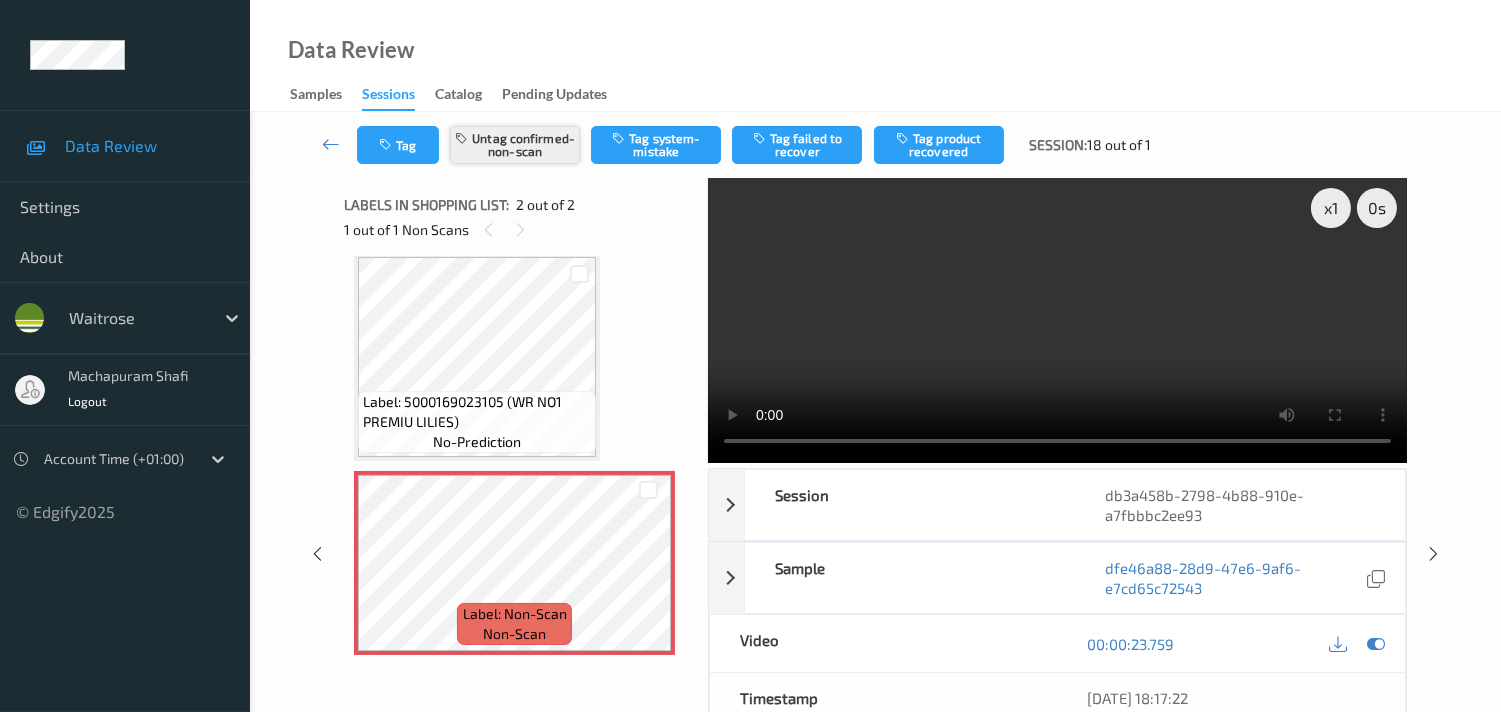 click on "Untag   confirmed-non-scan" at bounding box center (515, 145) 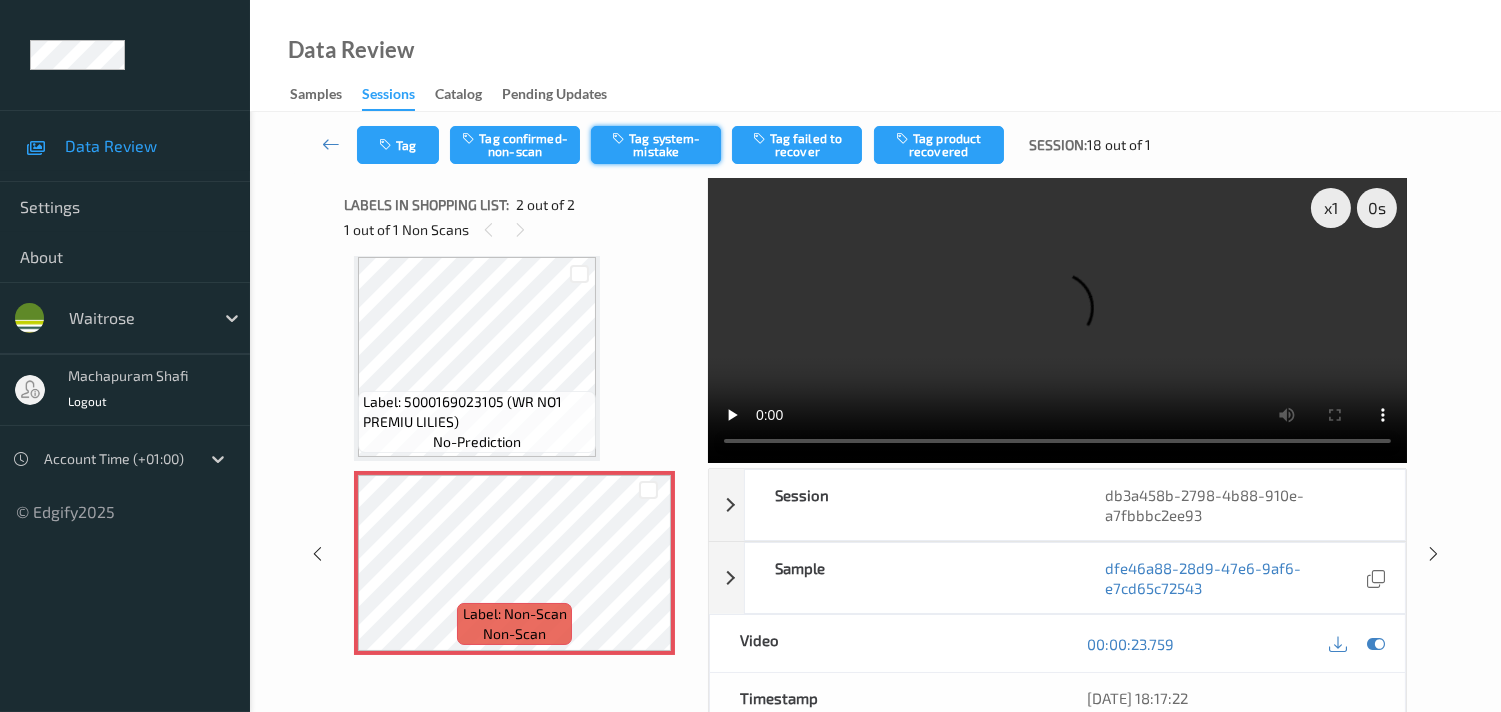 click on "Tag   system-mistake" at bounding box center [656, 145] 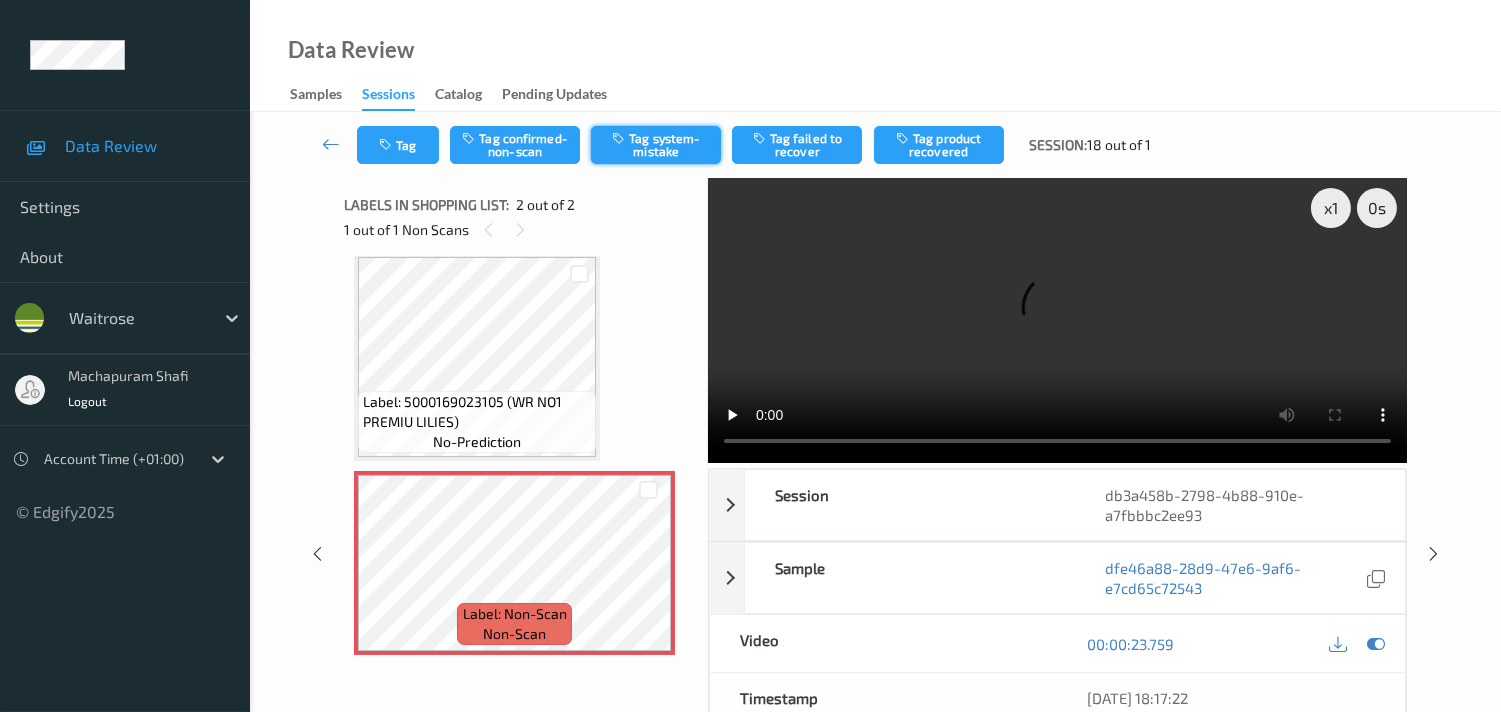 click on "Tag   system-mistake" at bounding box center (656, 145) 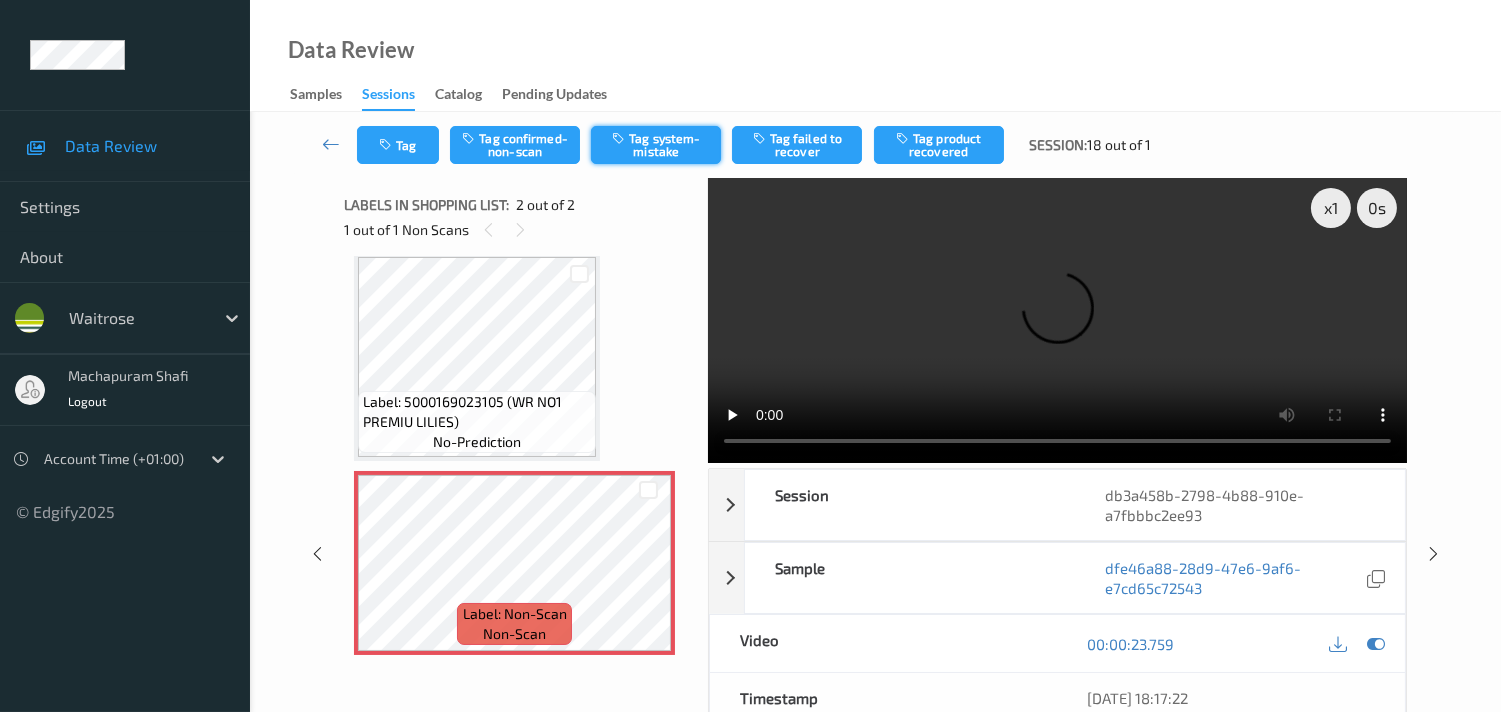 click on "Tag   system-mistake" at bounding box center (656, 145) 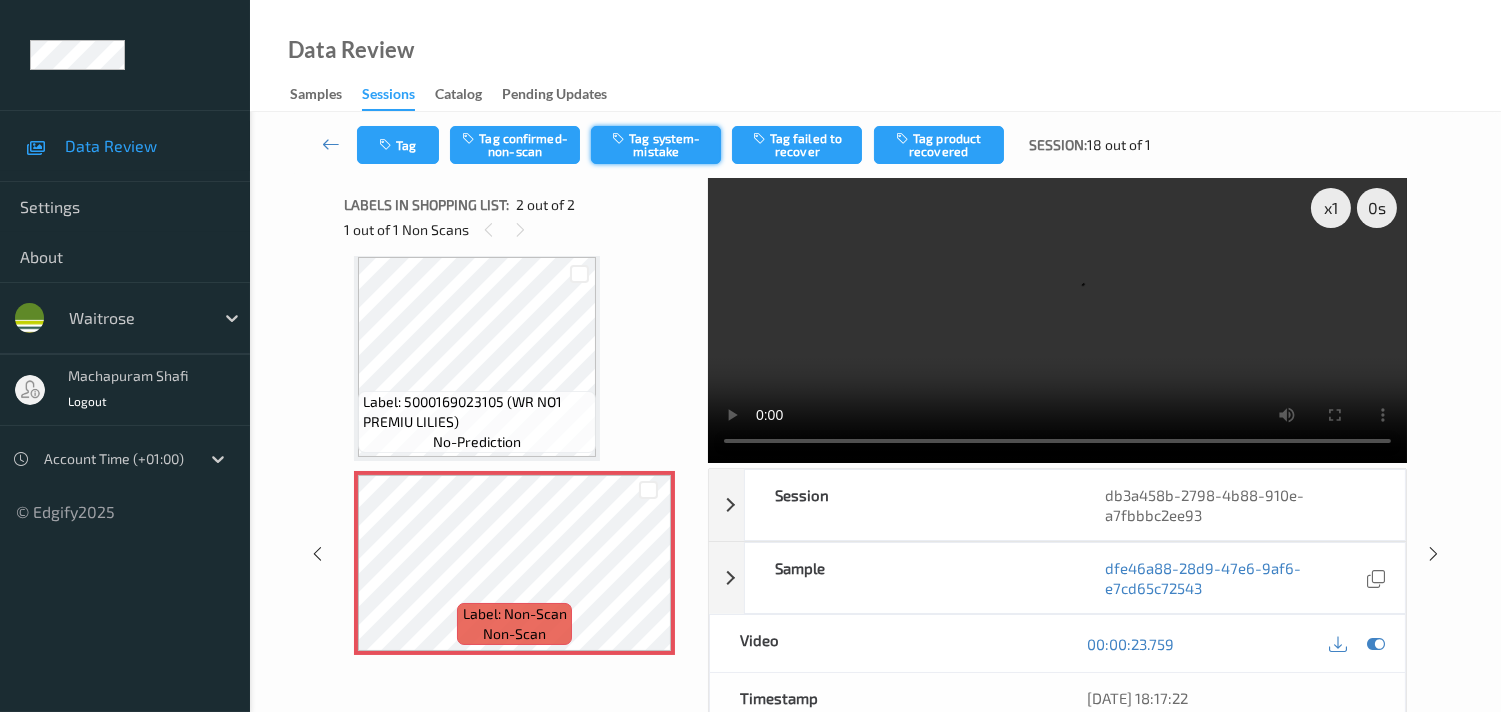 click on "Tag   system-mistake" at bounding box center [656, 145] 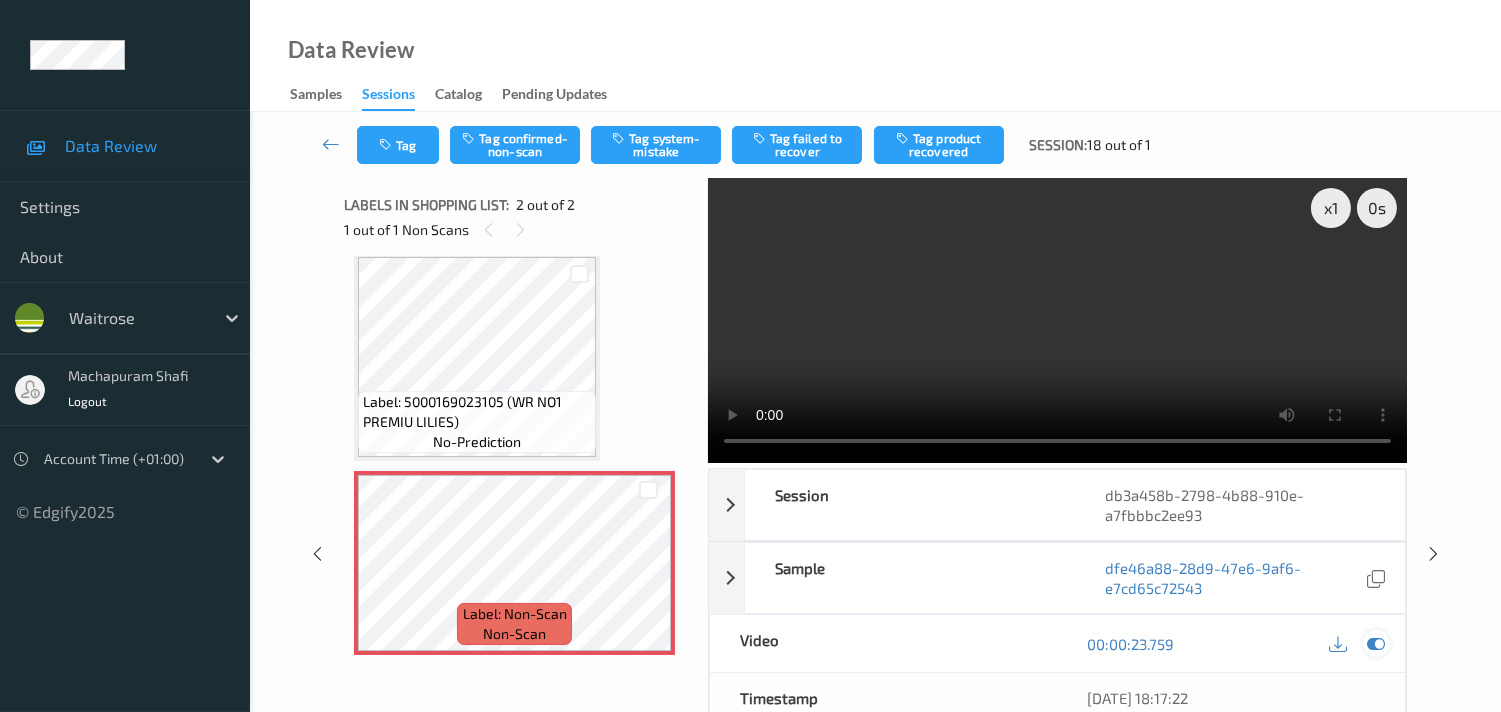 click at bounding box center [1376, 644] 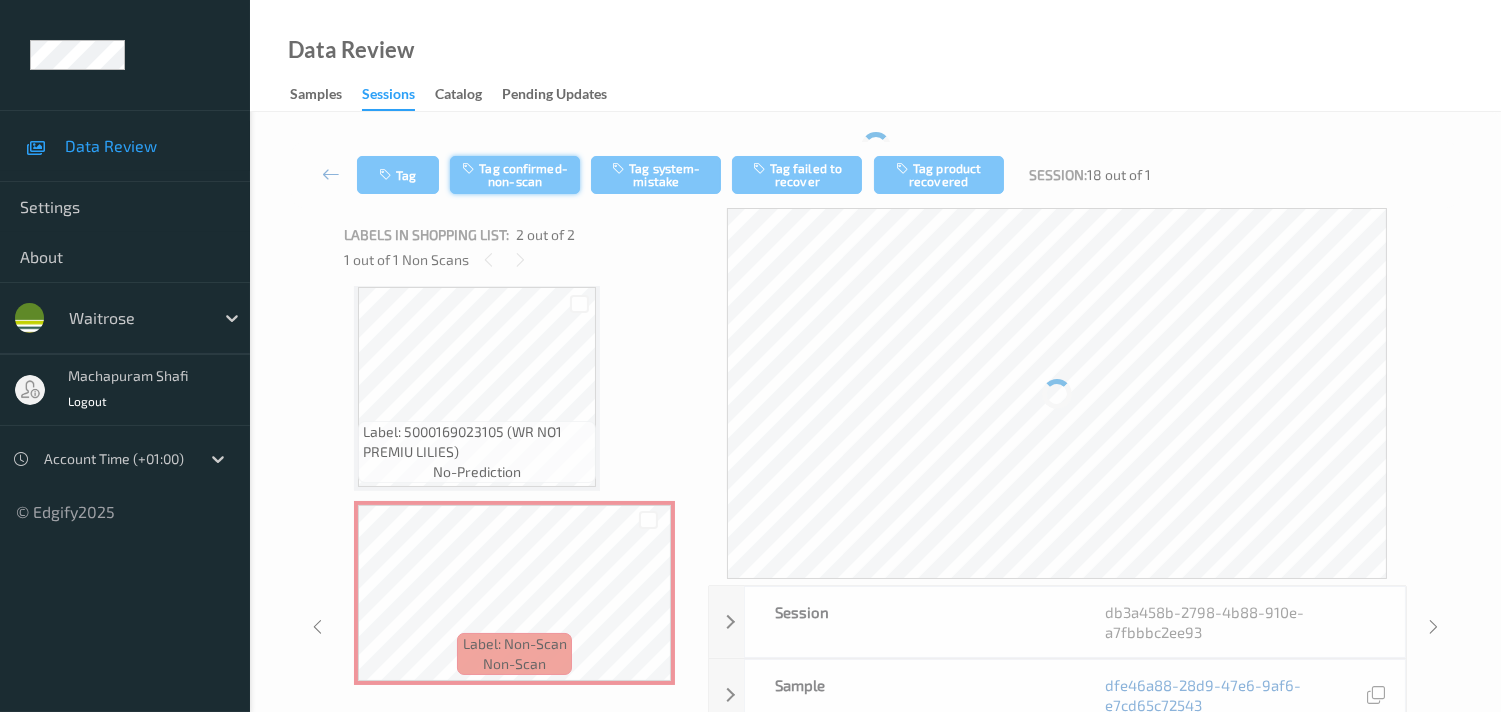 click on "Tag   confirmed-non-scan" at bounding box center (515, 175) 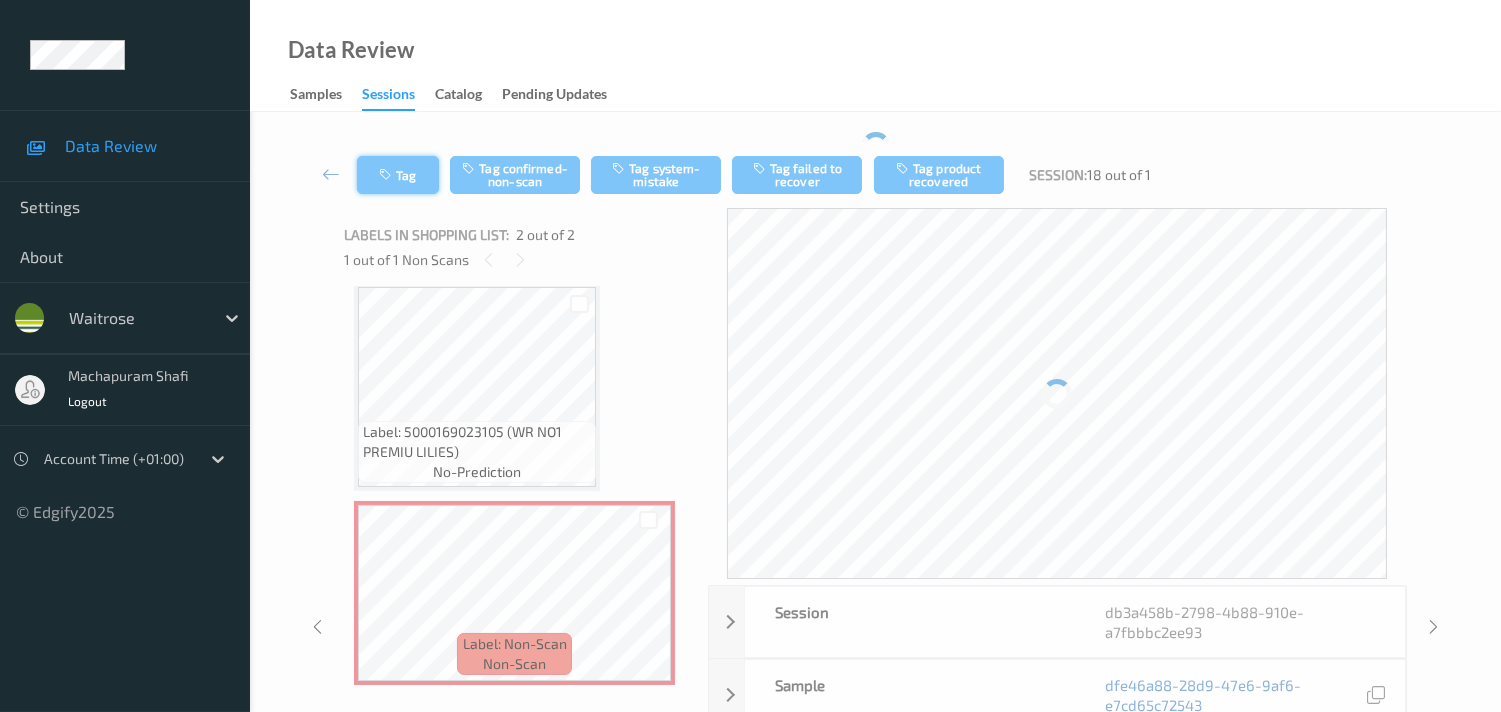 click on "Tag" at bounding box center [398, 175] 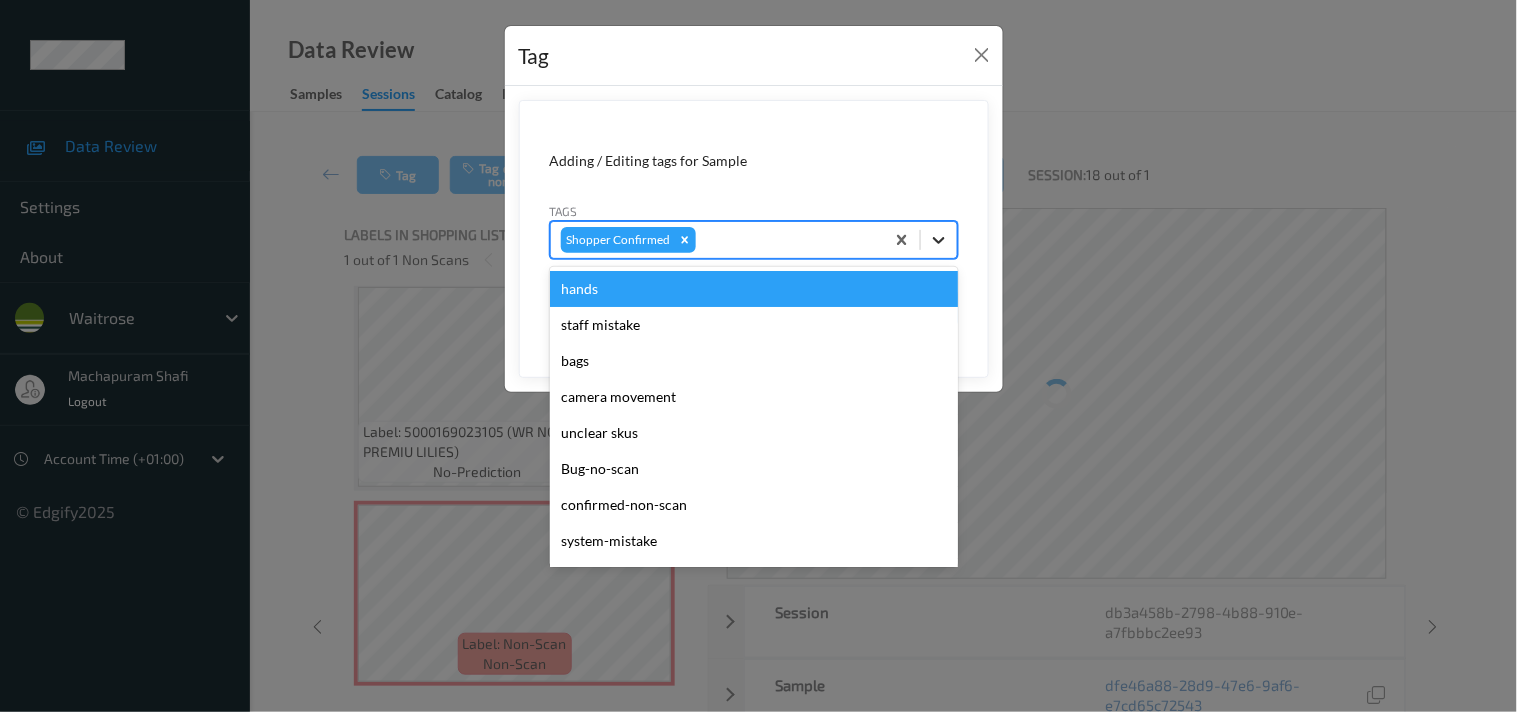 click 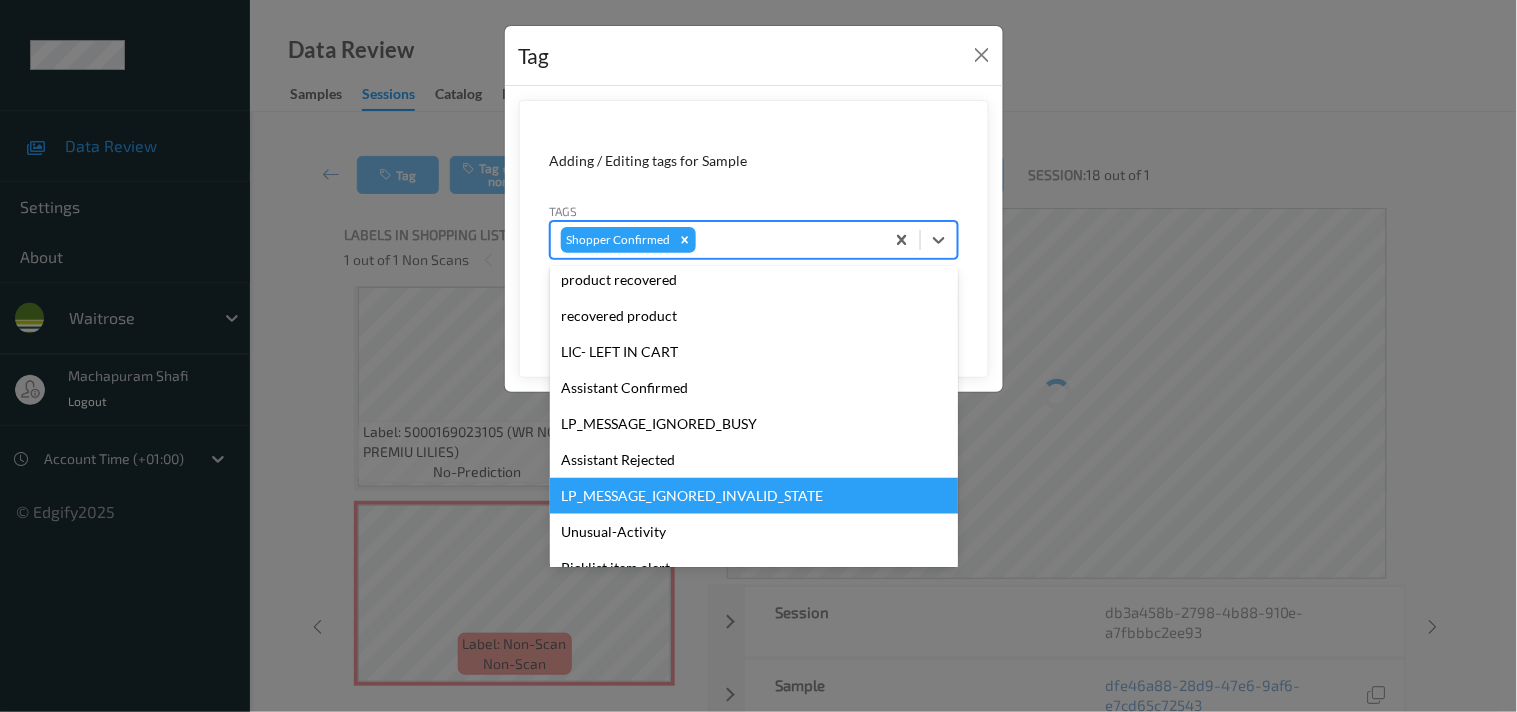 scroll, scrollTop: 355, scrollLeft: 0, axis: vertical 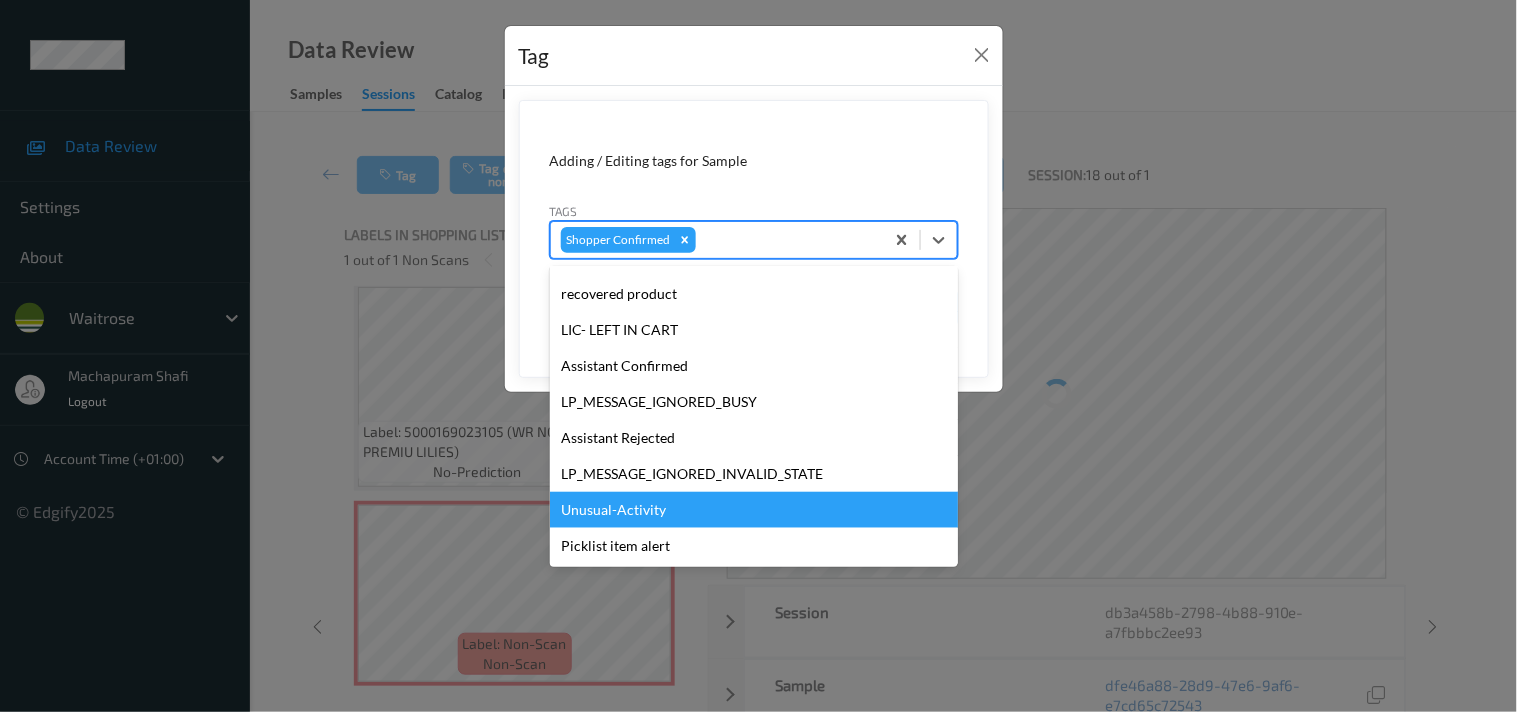 click on "Unusual-Activity" at bounding box center (754, 510) 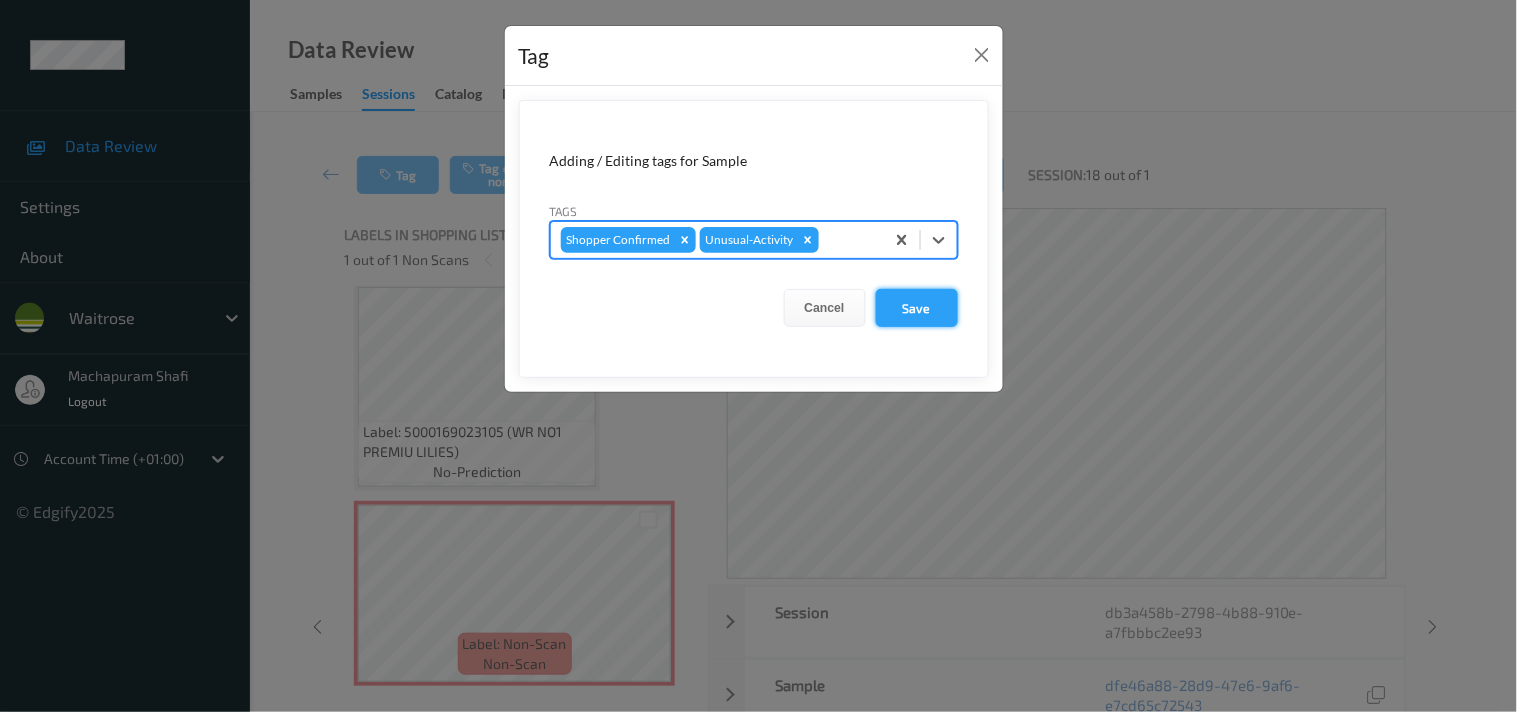 click on "Save" at bounding box center (917, 308) 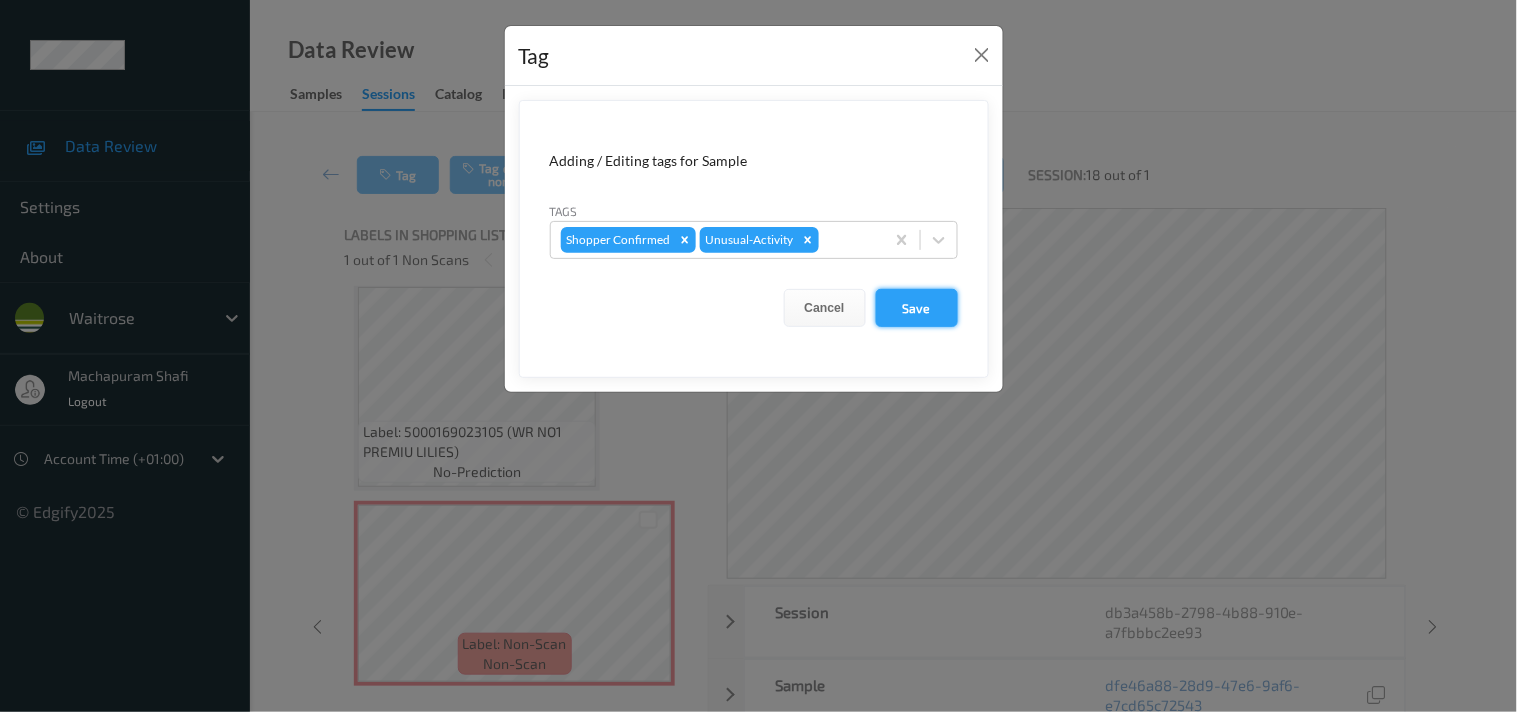 click on "Save" at bounding box center (917, 308) 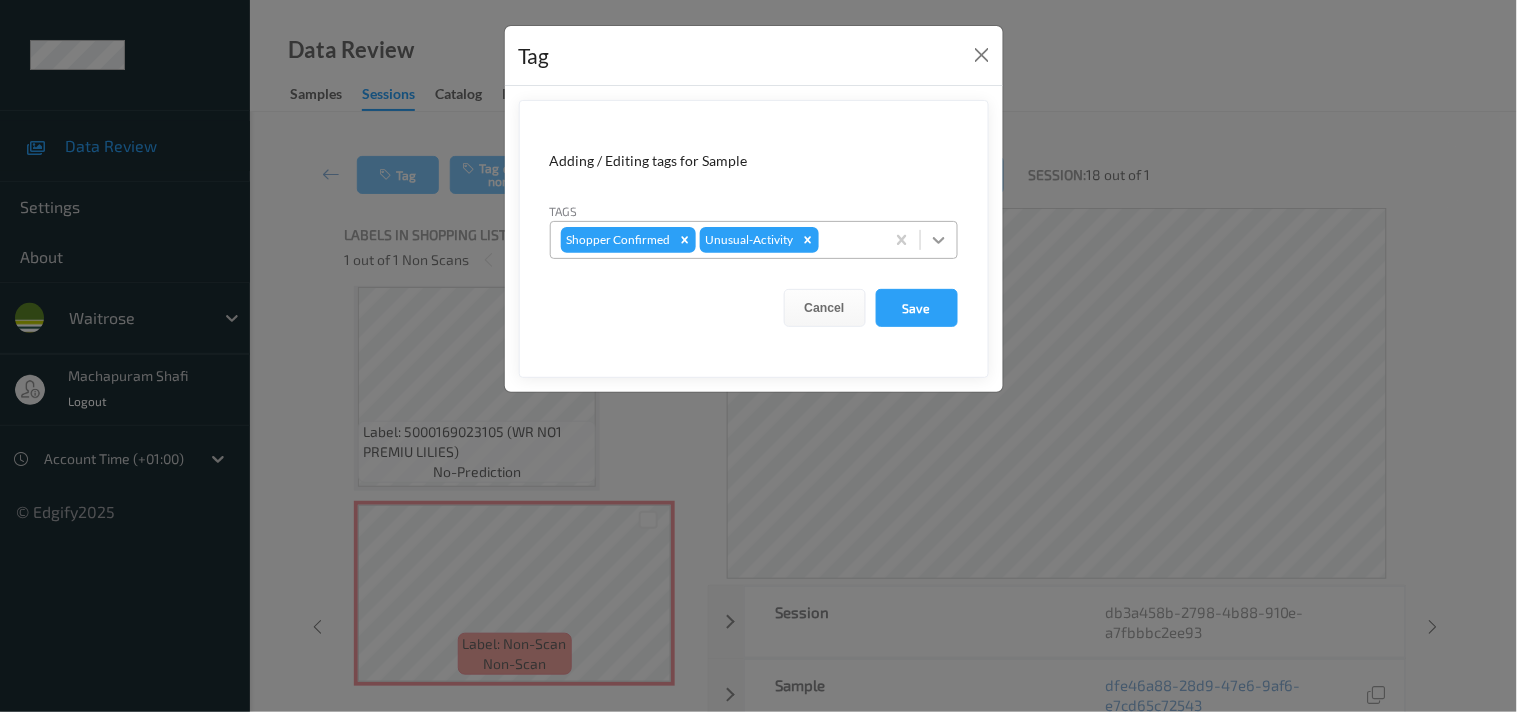 click 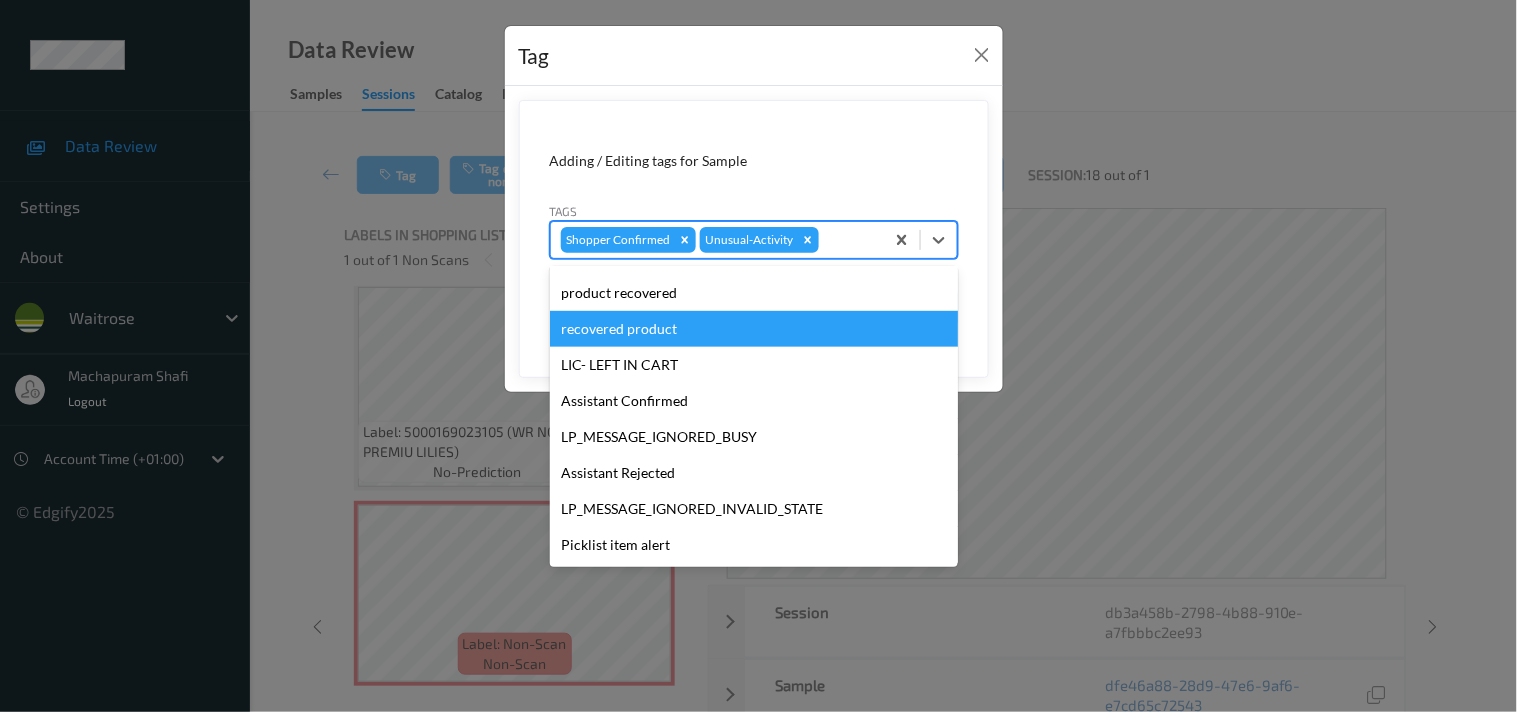 scroll, scrollTop: 208, scrollLeft: 0, axis: vertical 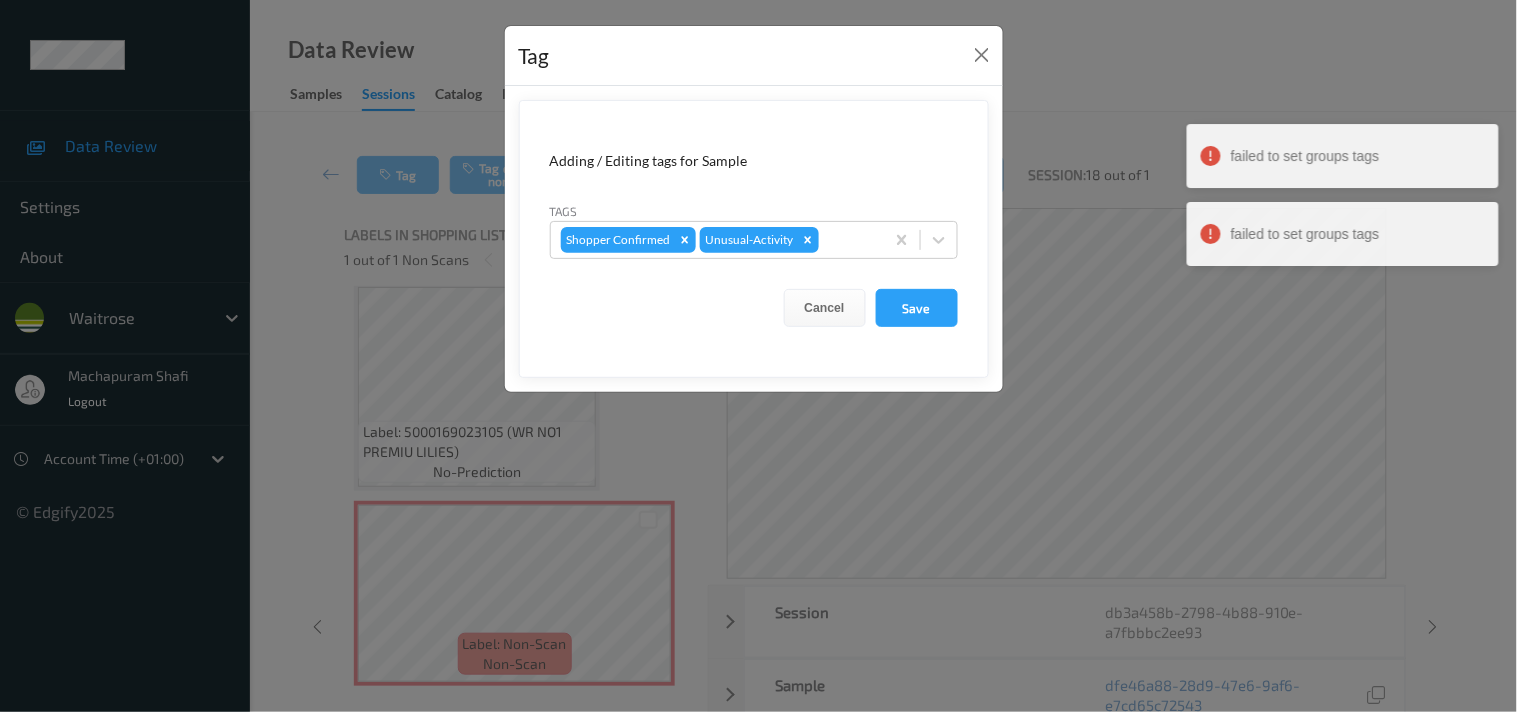 click on "Tag" at bounding box center (754, 56) 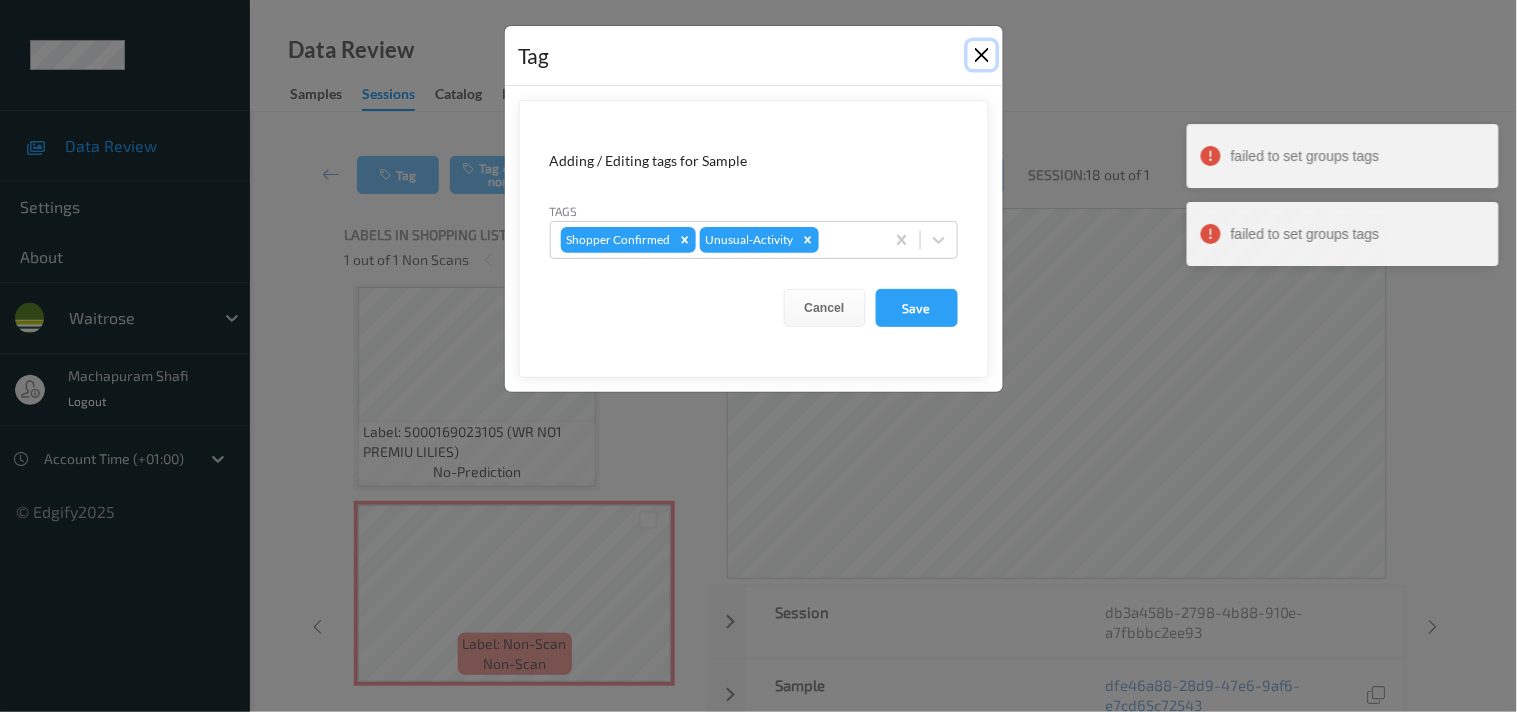 click at bounding box center [982, 55] 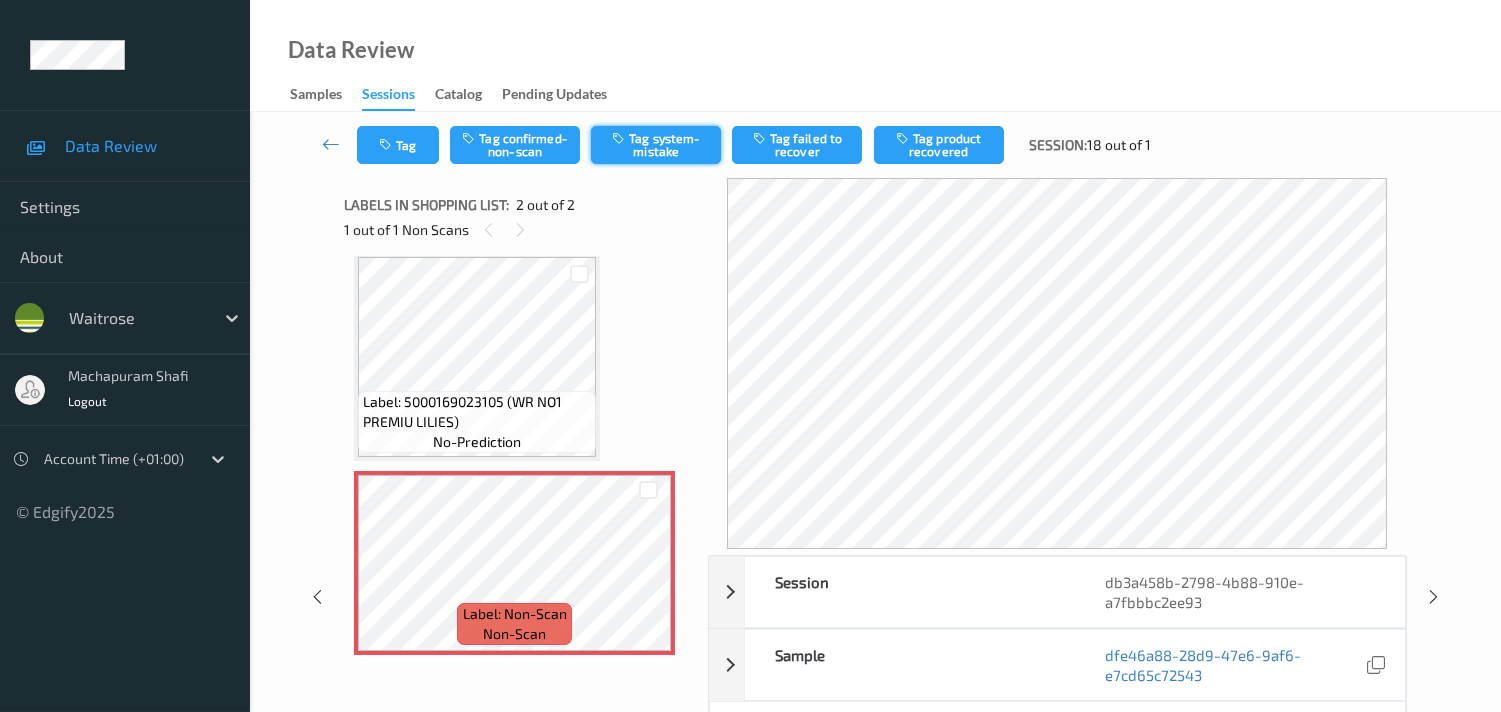 click on "Tag   system-mistake" at bounding box center (656, 145) 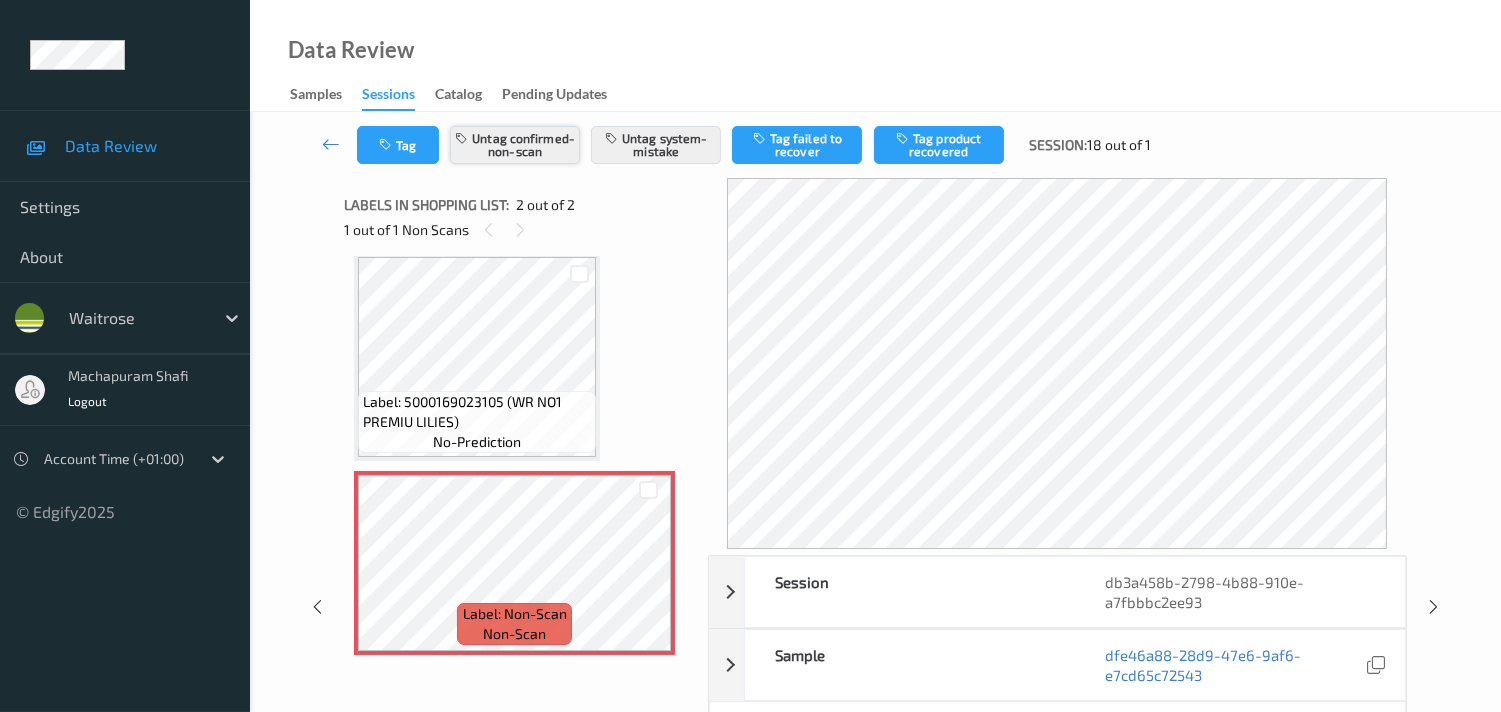 click on "Untag   confirmed-non-scan" at bounding box center [515, 145] 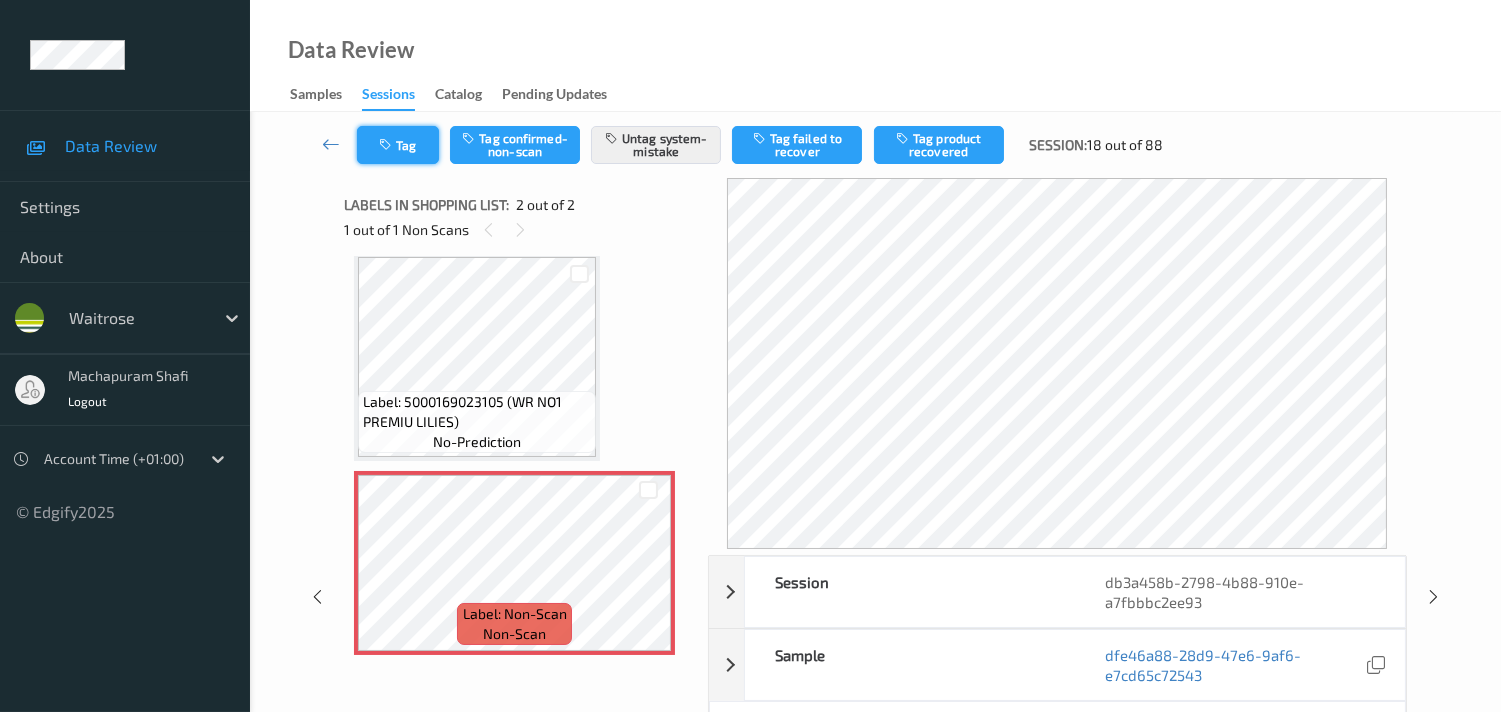 click on "Tag" at bounding box center (398, 145) 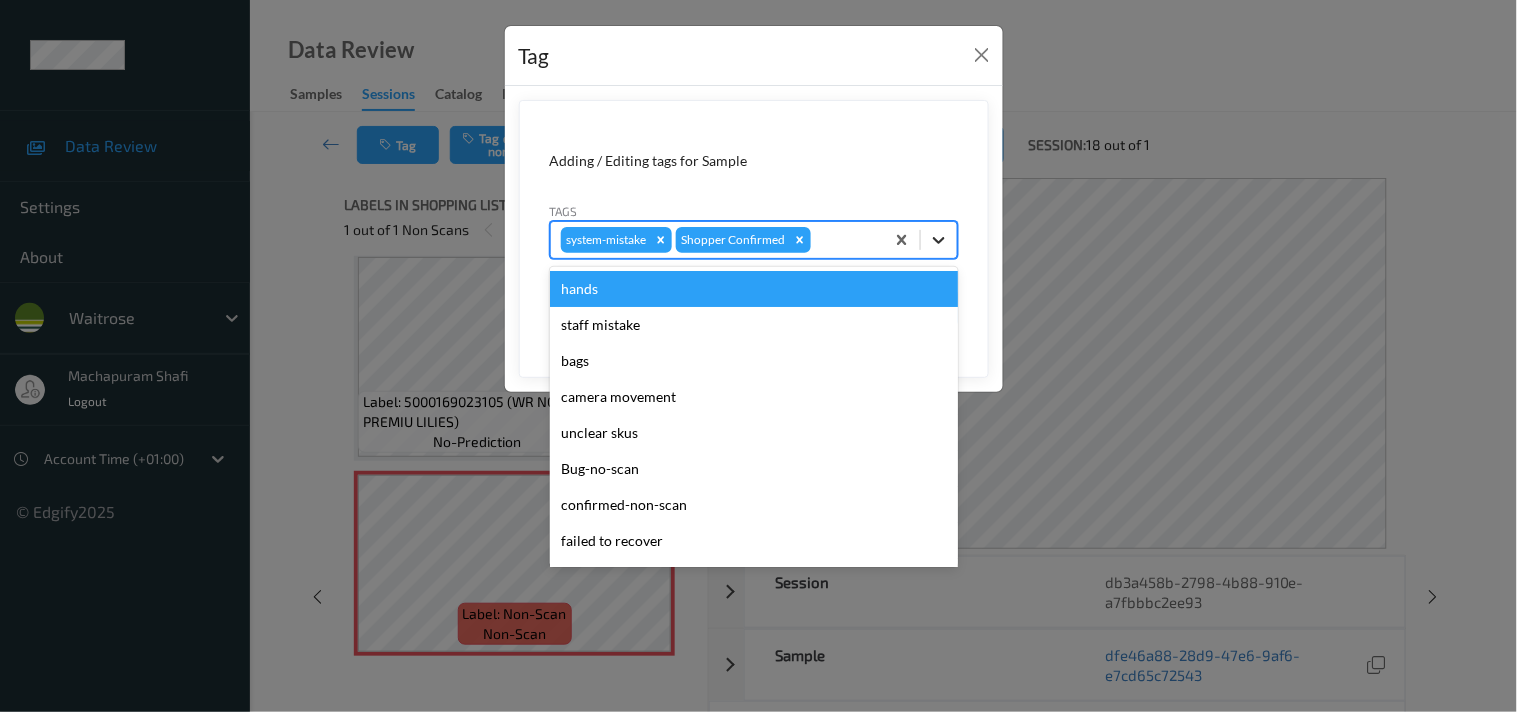 click 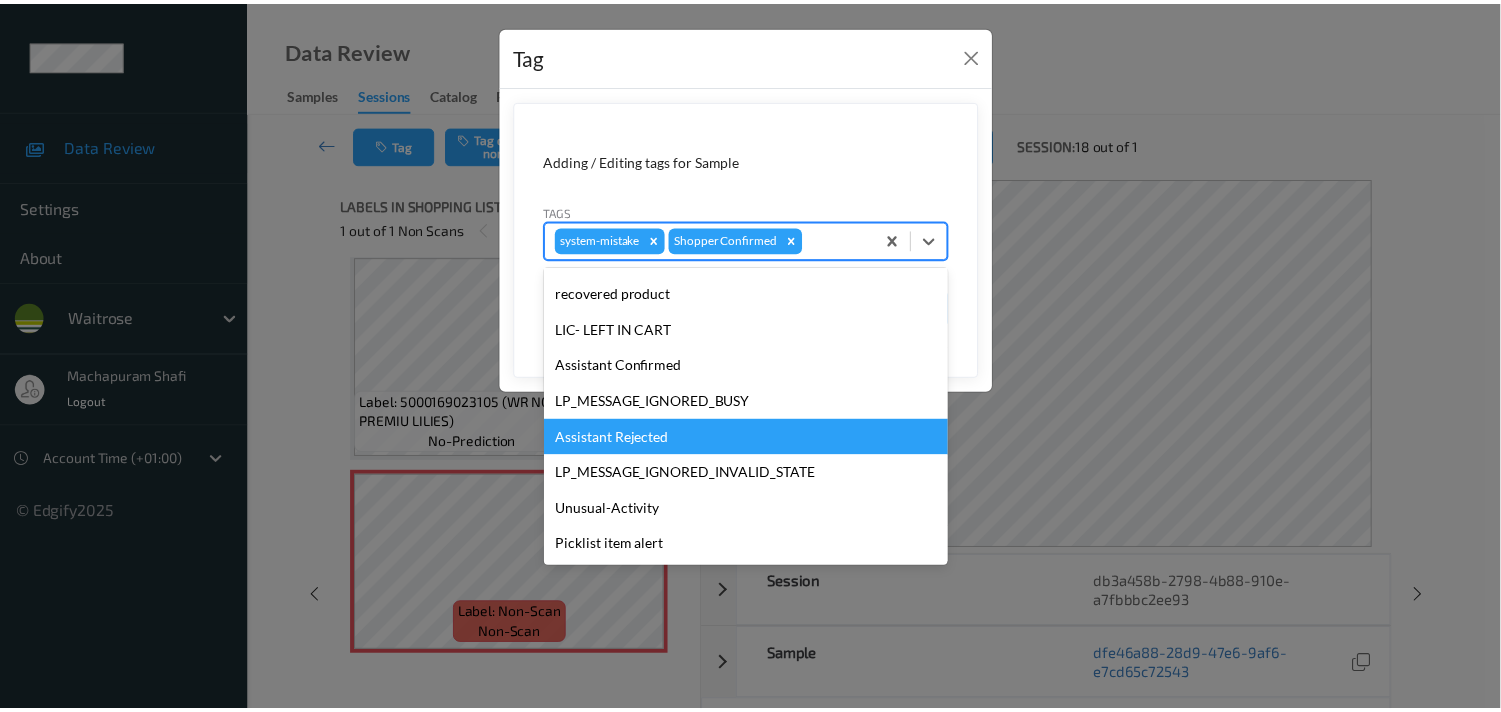 scroll, scrollTop: 318, scrollLeft: 0, axis: vertical 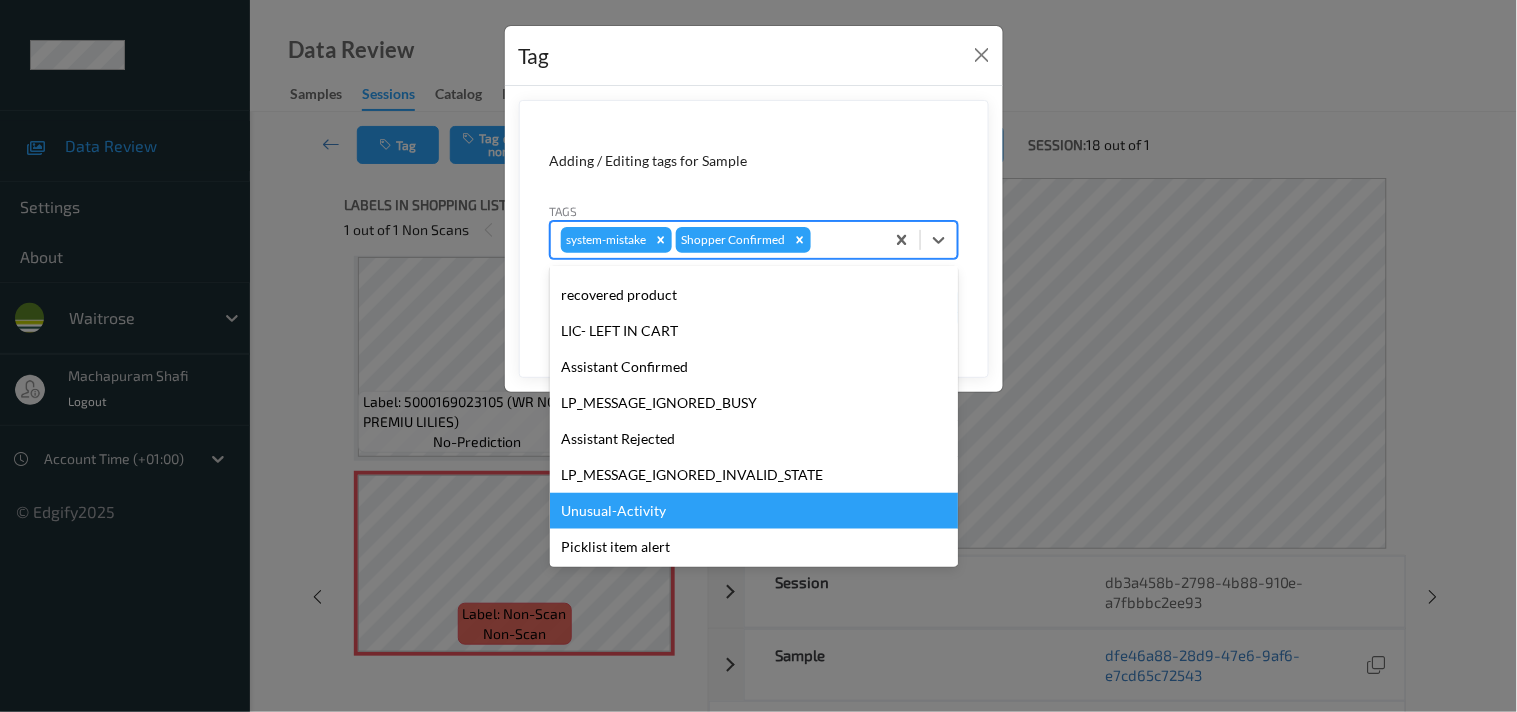 click on "Unusual-Activity" at bounding box center [754, 511] 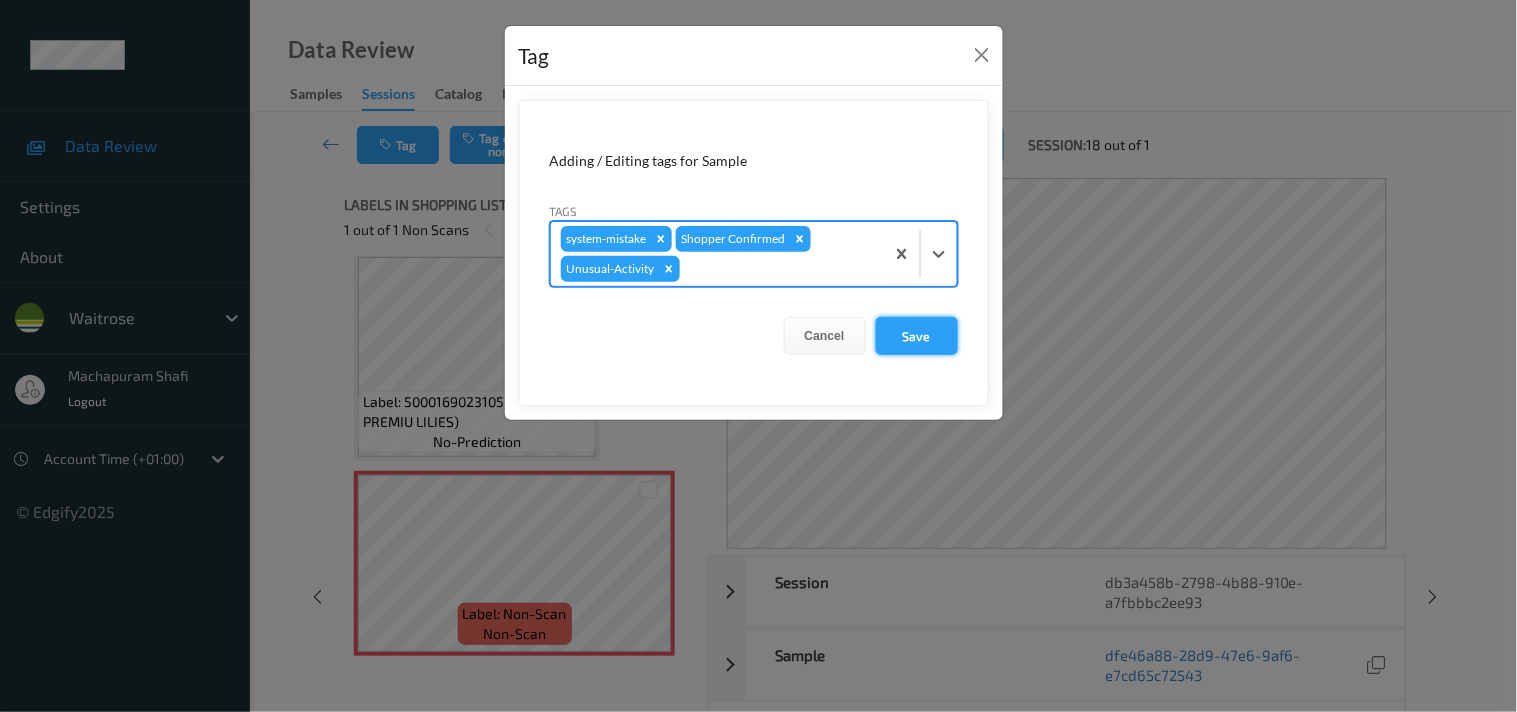 click on "Save" at bounding box center [917, 336] 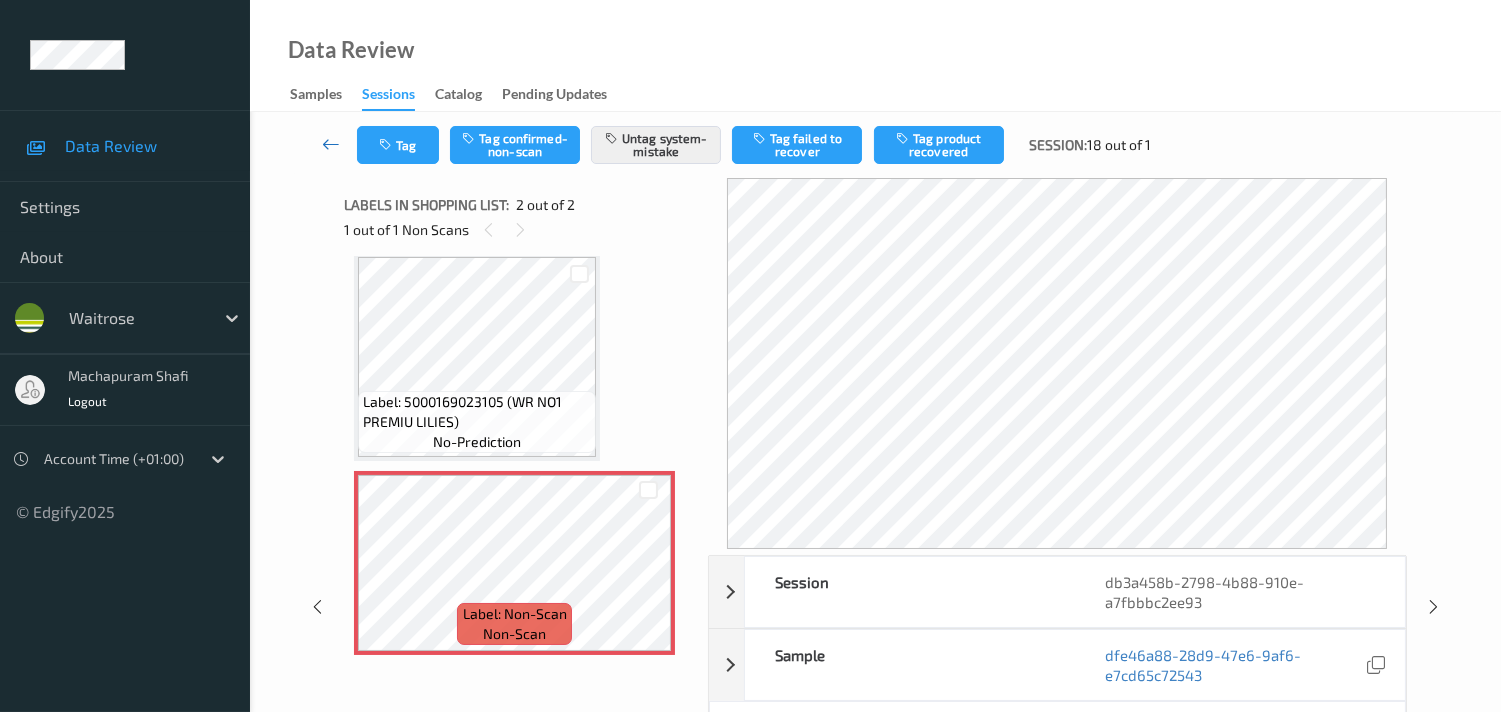 click at bounding box center [331, 144] 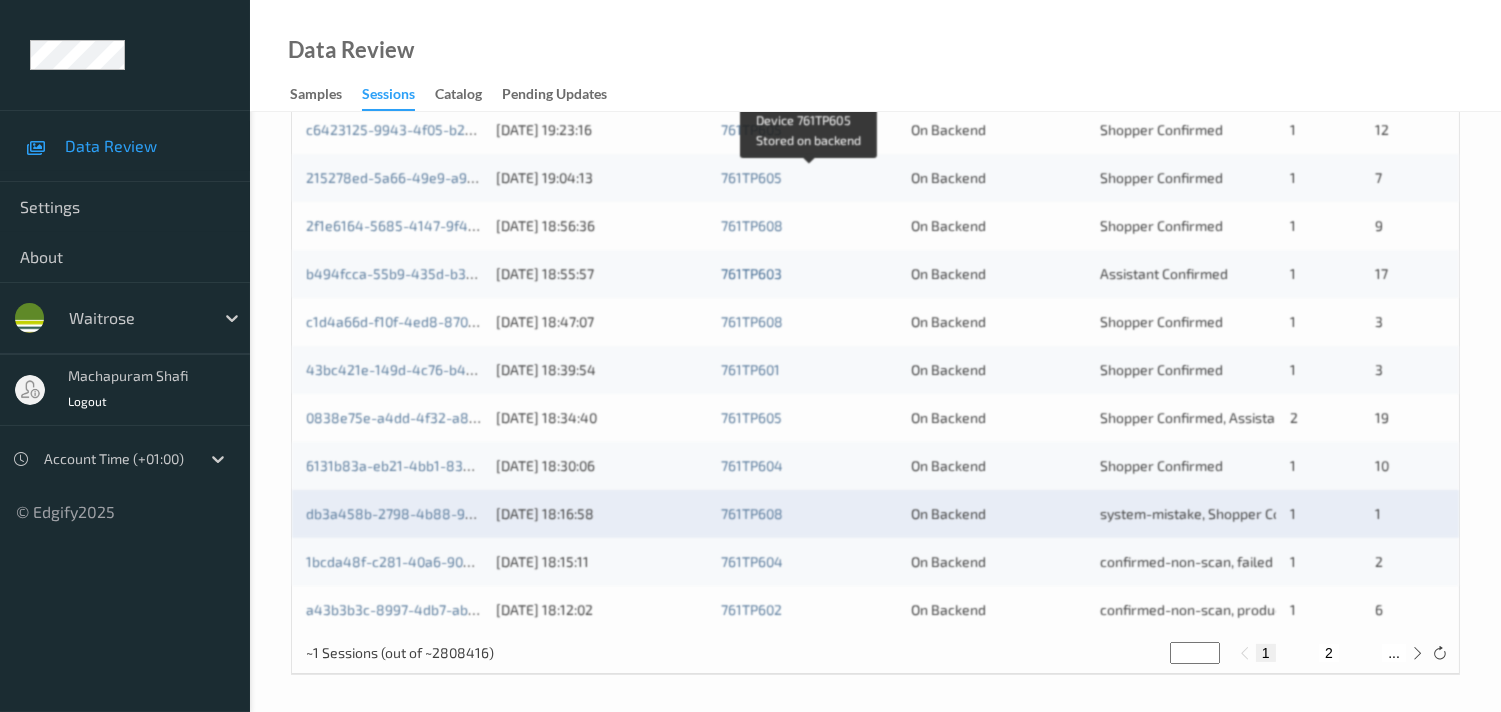 scroll, scrollTop: 951, scrollLeft: 0, axis: vertical 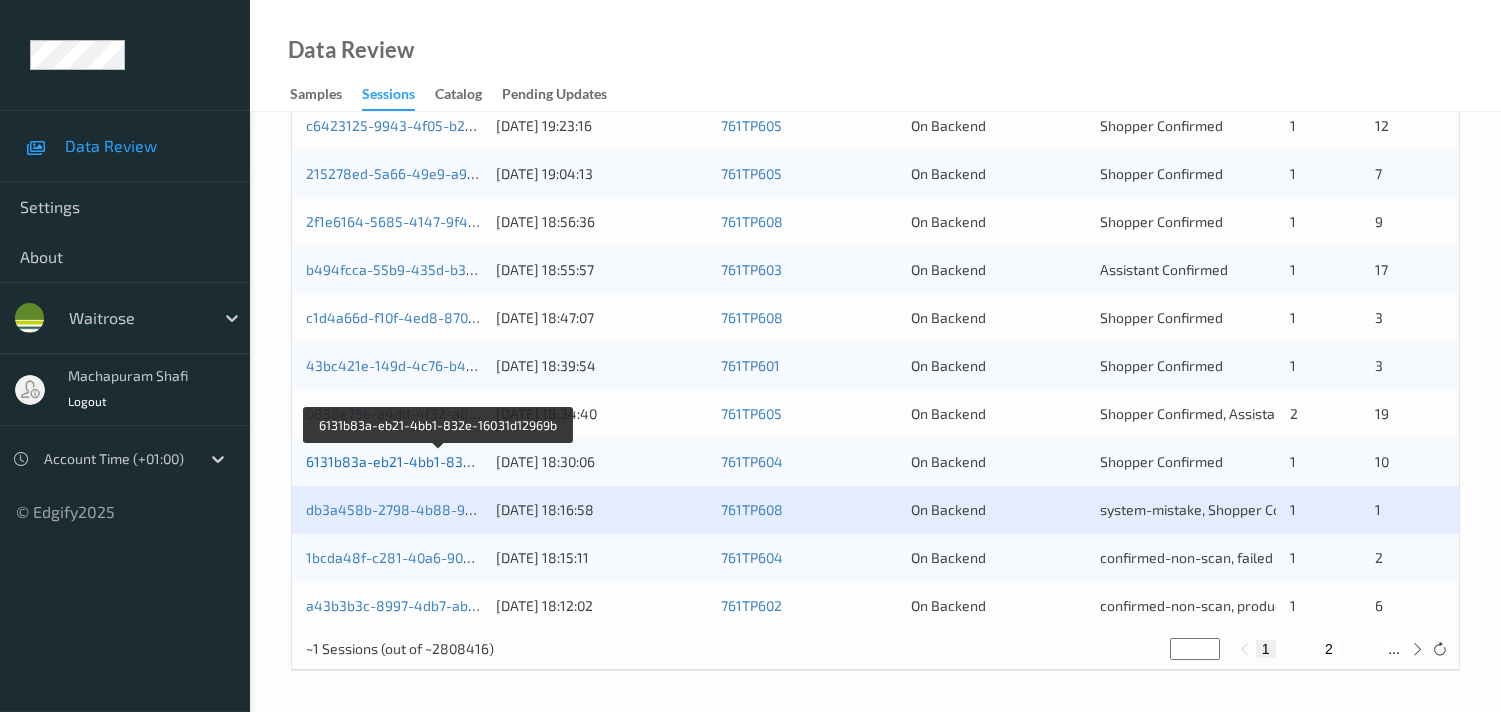 click on "6131b83a-eb21-4bb1-832e-16031d12969b" at bounding box center (440, 461) 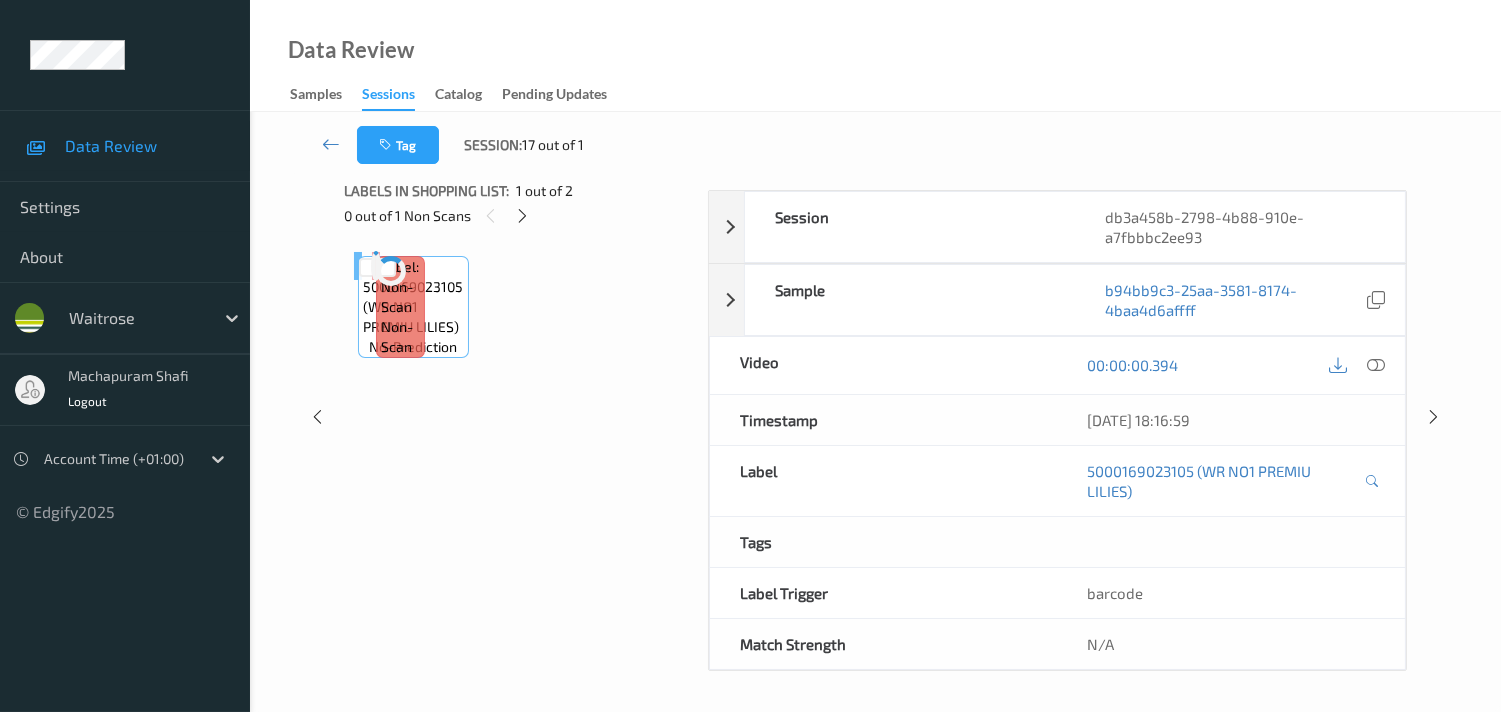 scroll, scrollTop: 280, scrollLeft: 0, axis: vertical 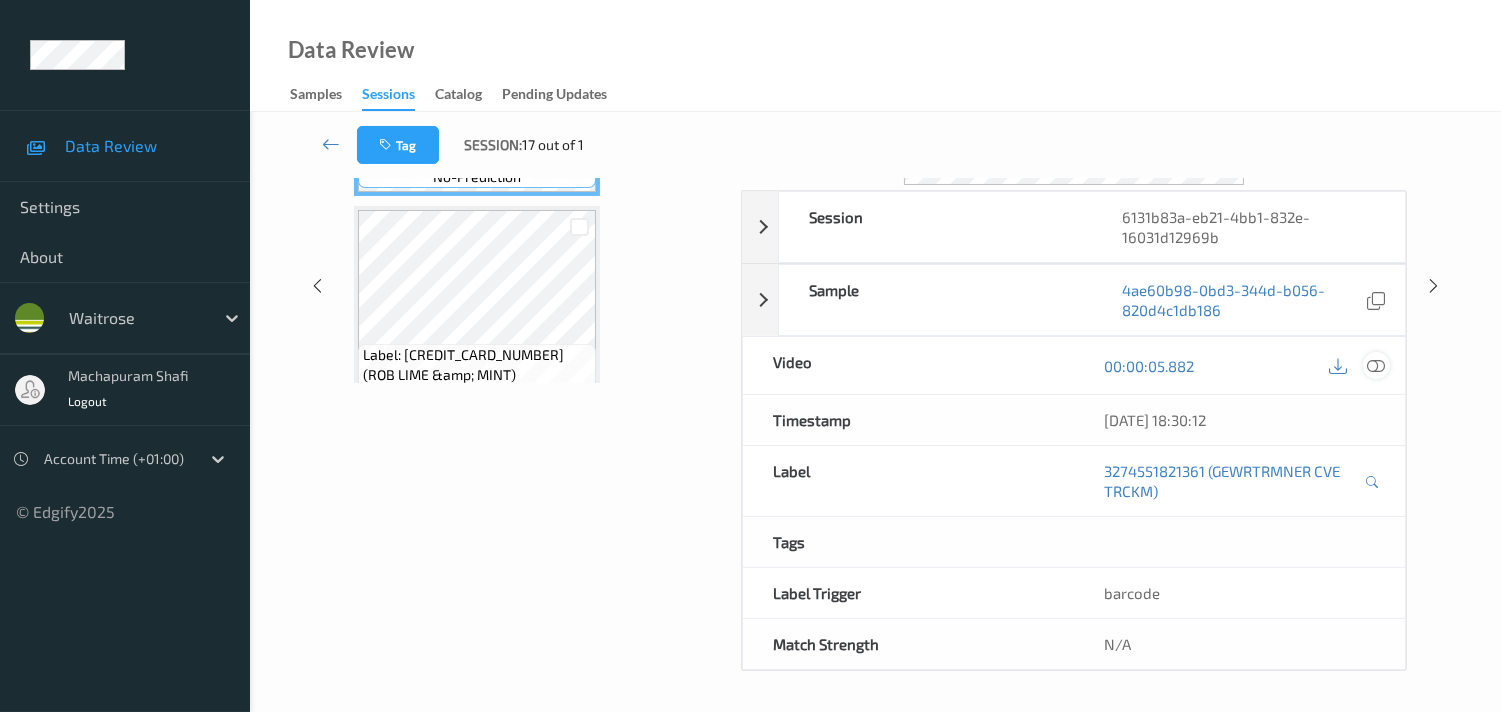 click at bounding box center (1376, 366) 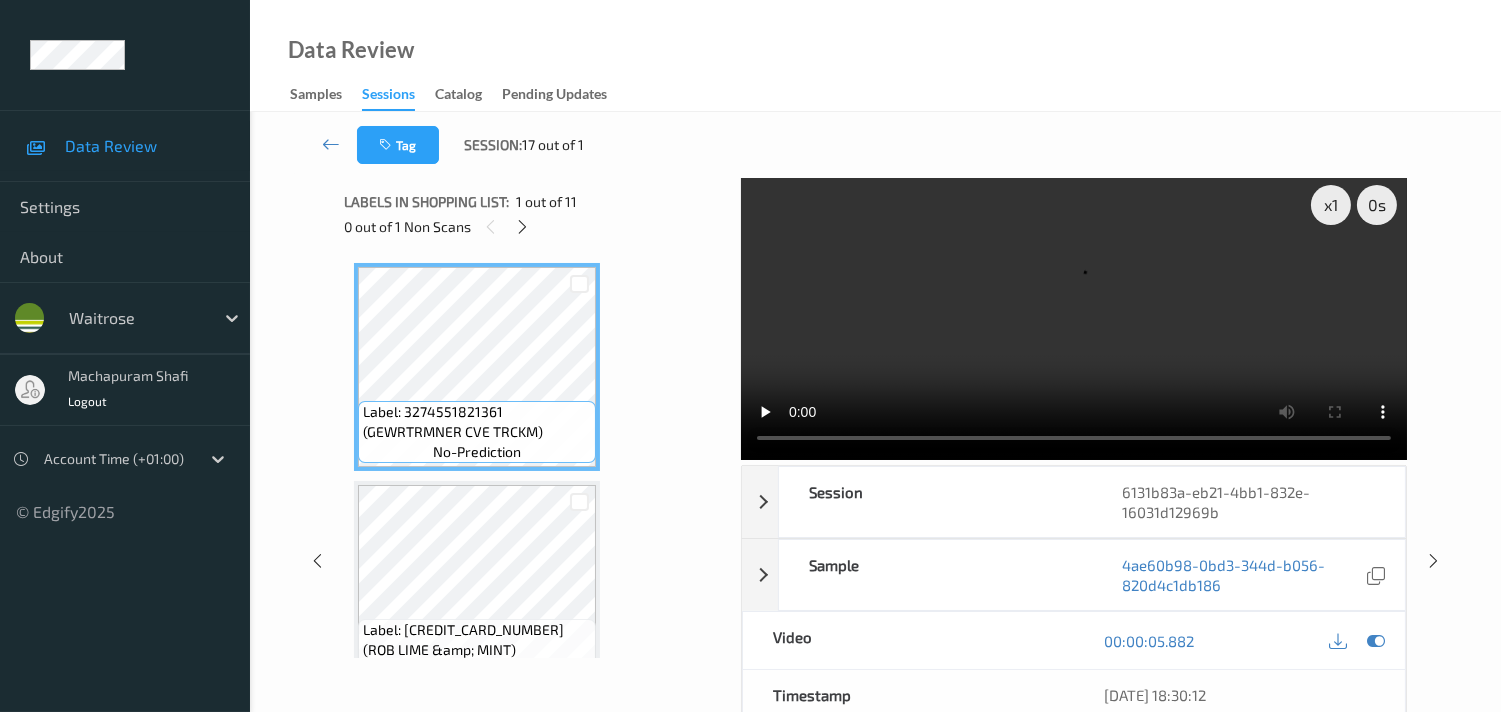 scroll, scrollTop: 0, scrollLeft: 0, axis: both 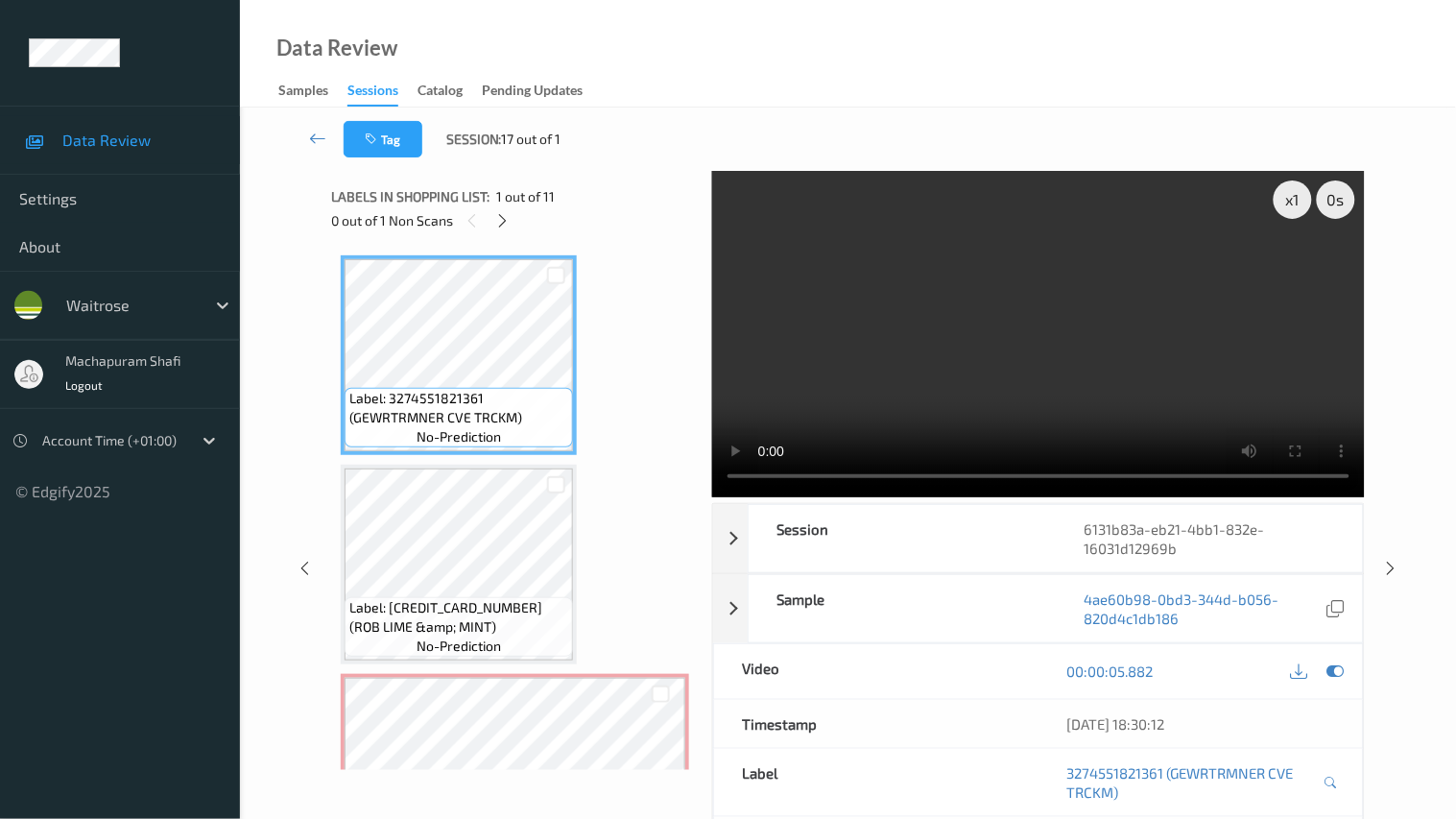 type 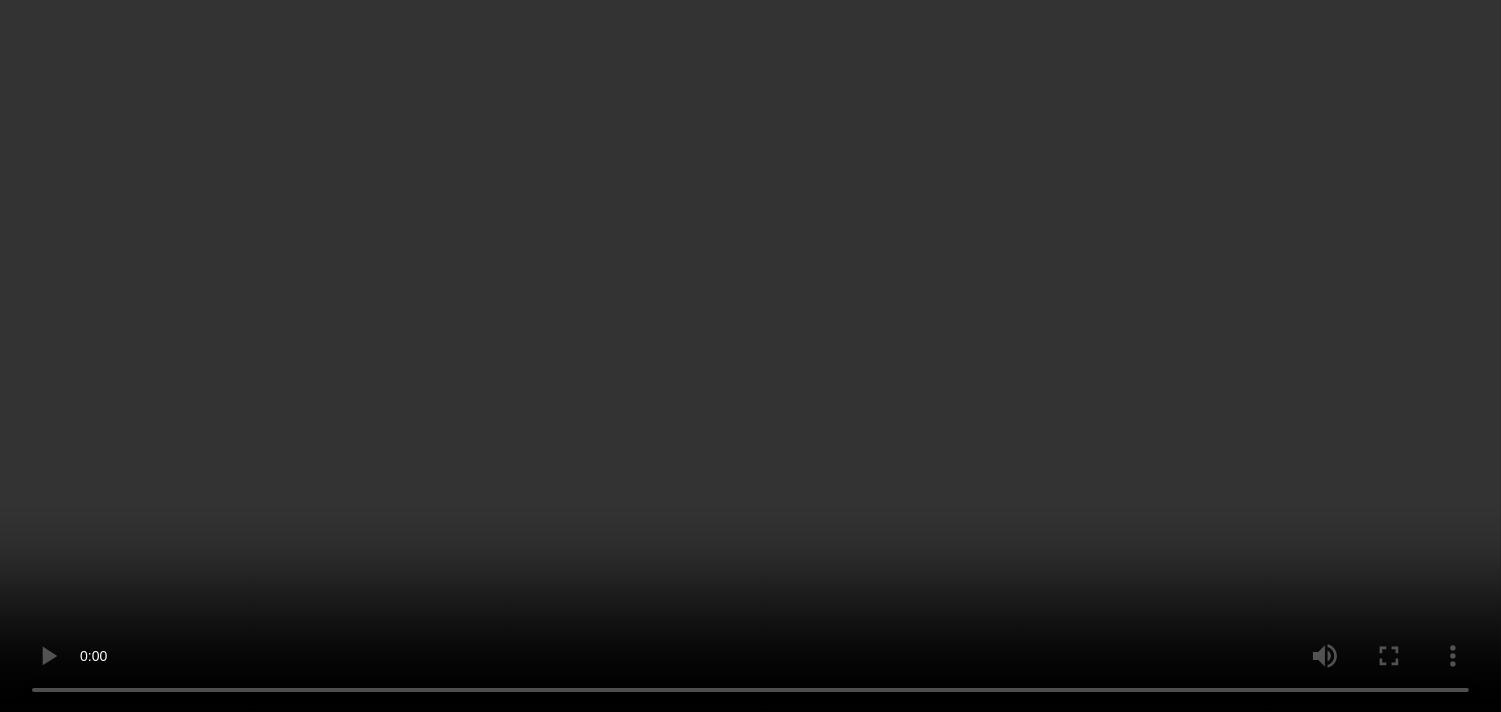 scroll, scrollTop: 433, scrollLeft: 0, axis: vertical 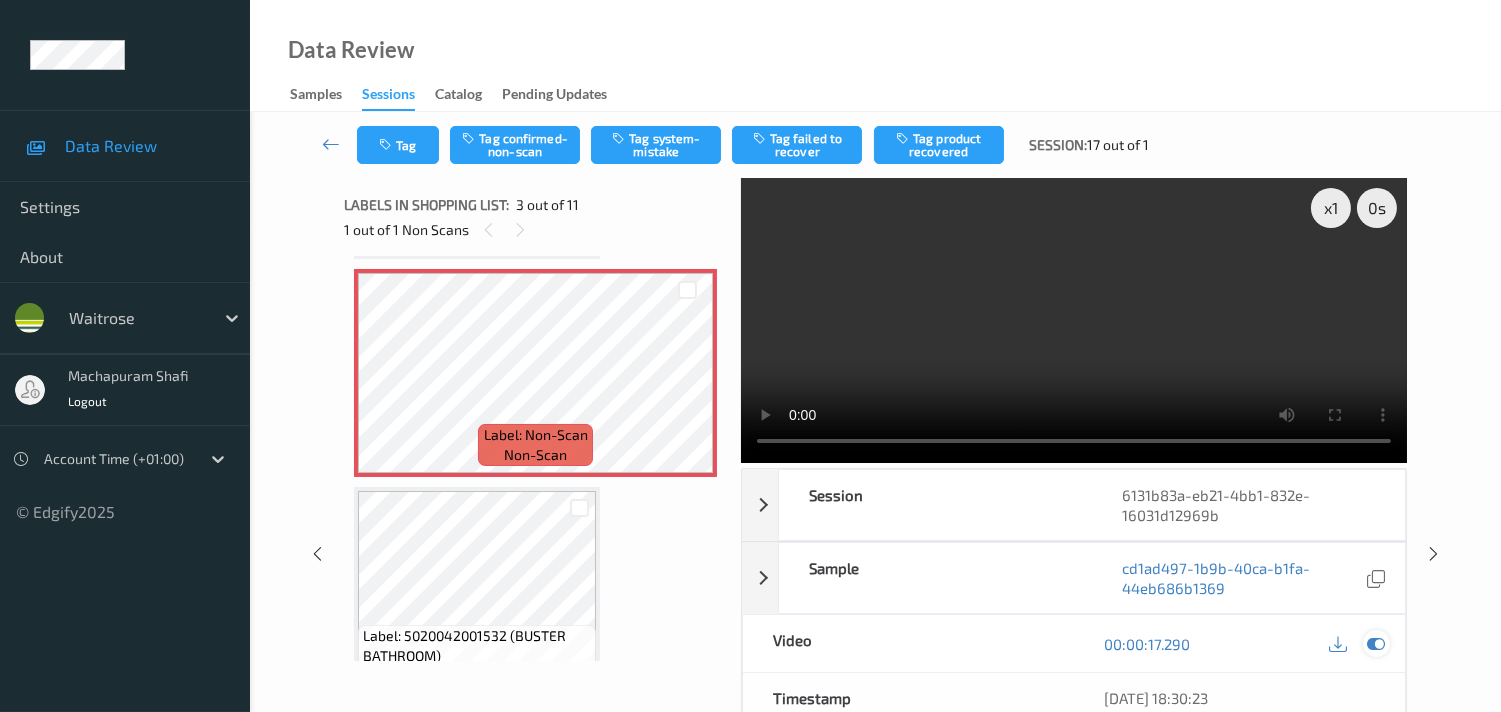 click at bounding box center (1376, 644) 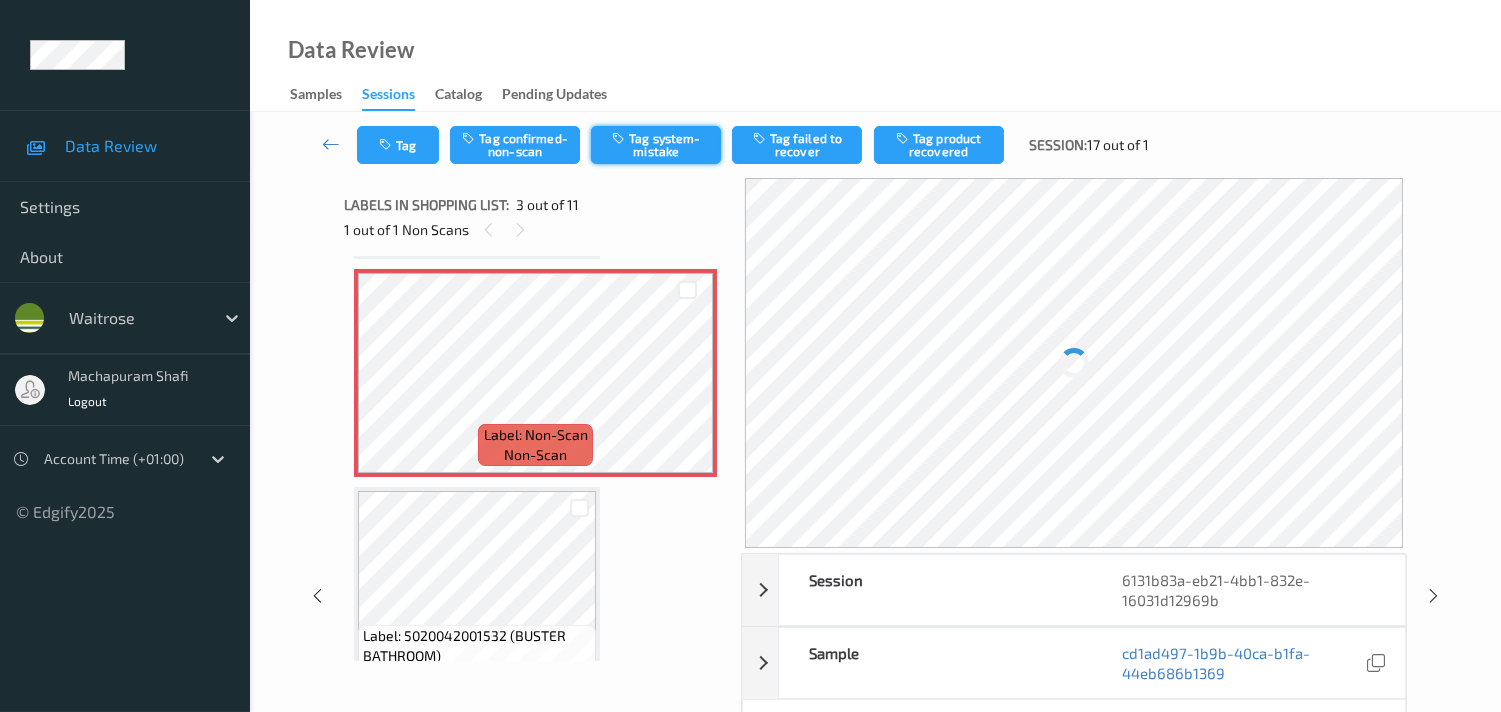 click on "Tag   system-mistake" at bounding box center (656, 145) 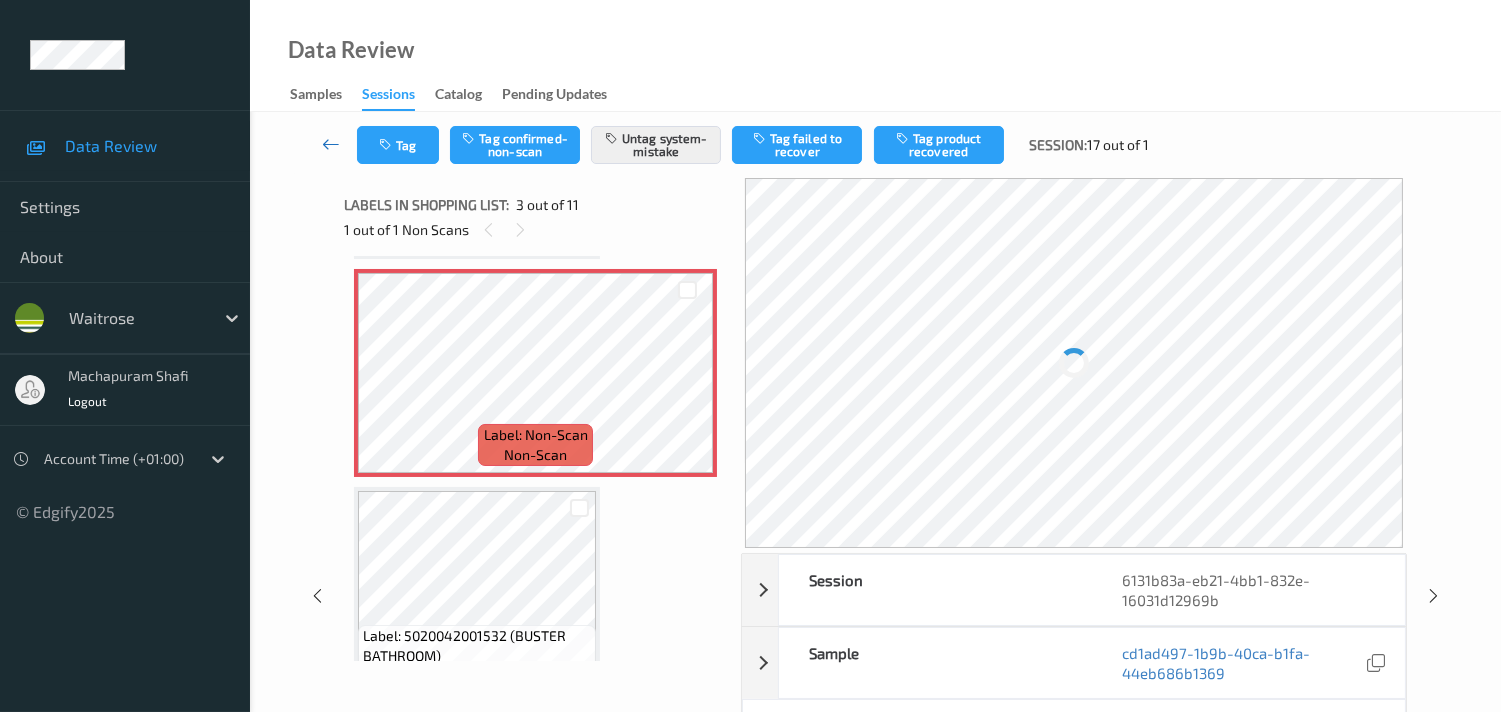 click at bounding box center (331, 144) 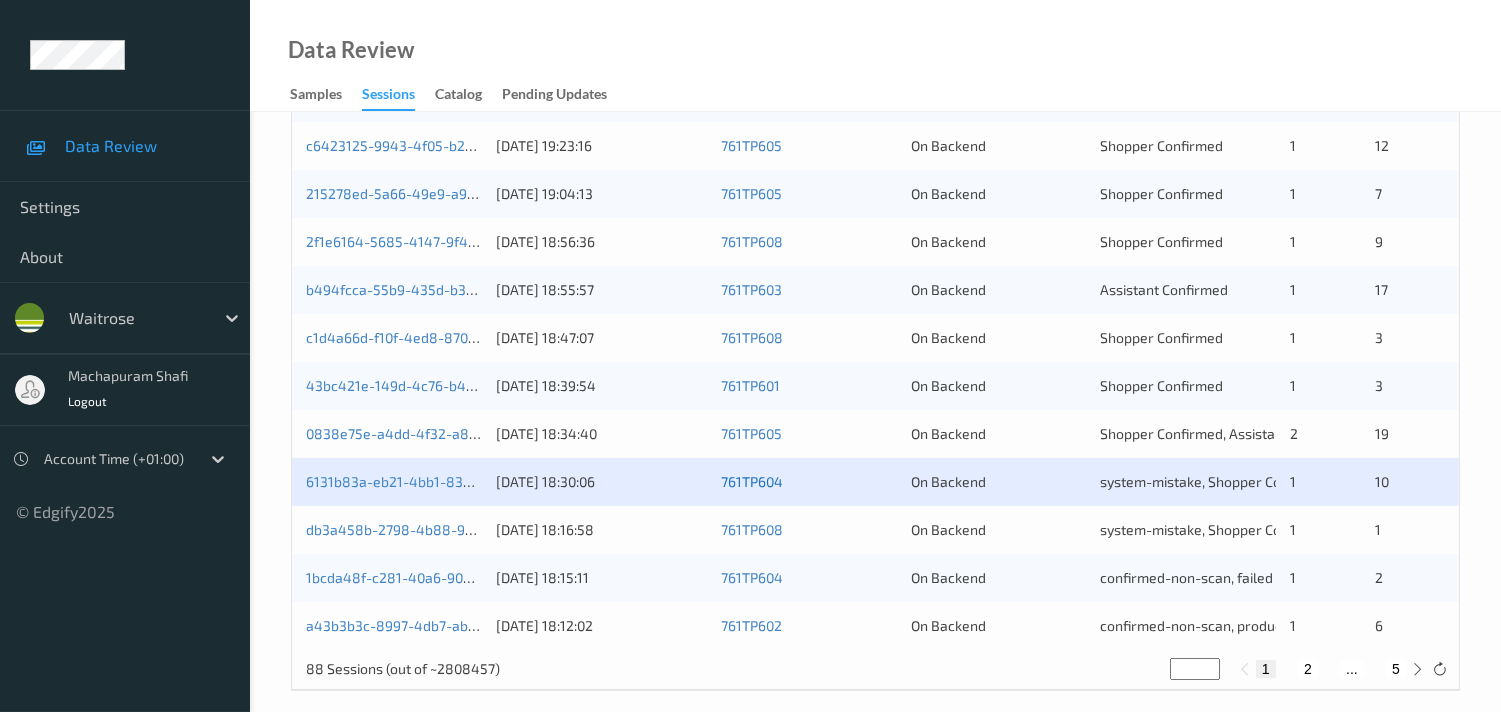 scroll, scrollTop: 951, scrollLeft: 0, axis: vertical 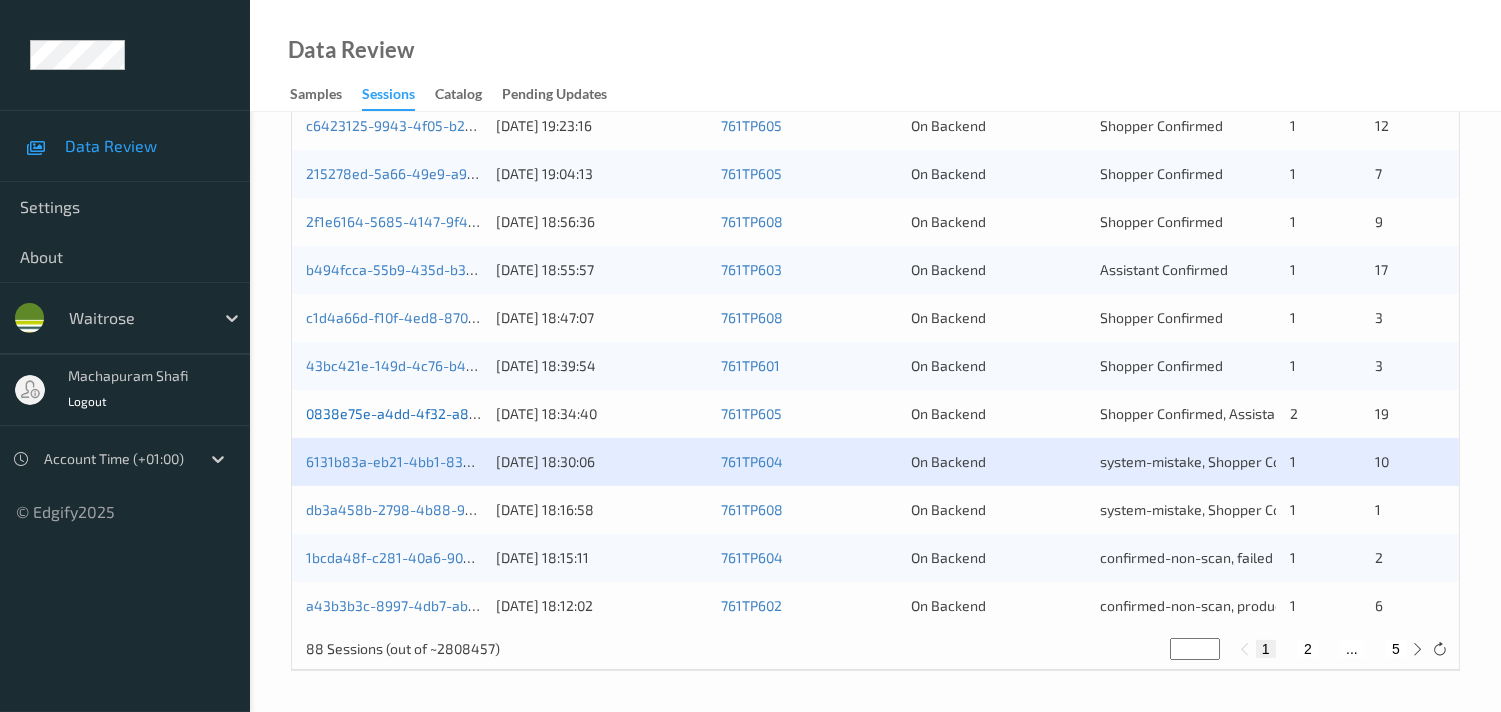 click on "0838e75e-a4dd-4f32-a858-d463c0325287" at bounding box center [447, 413] 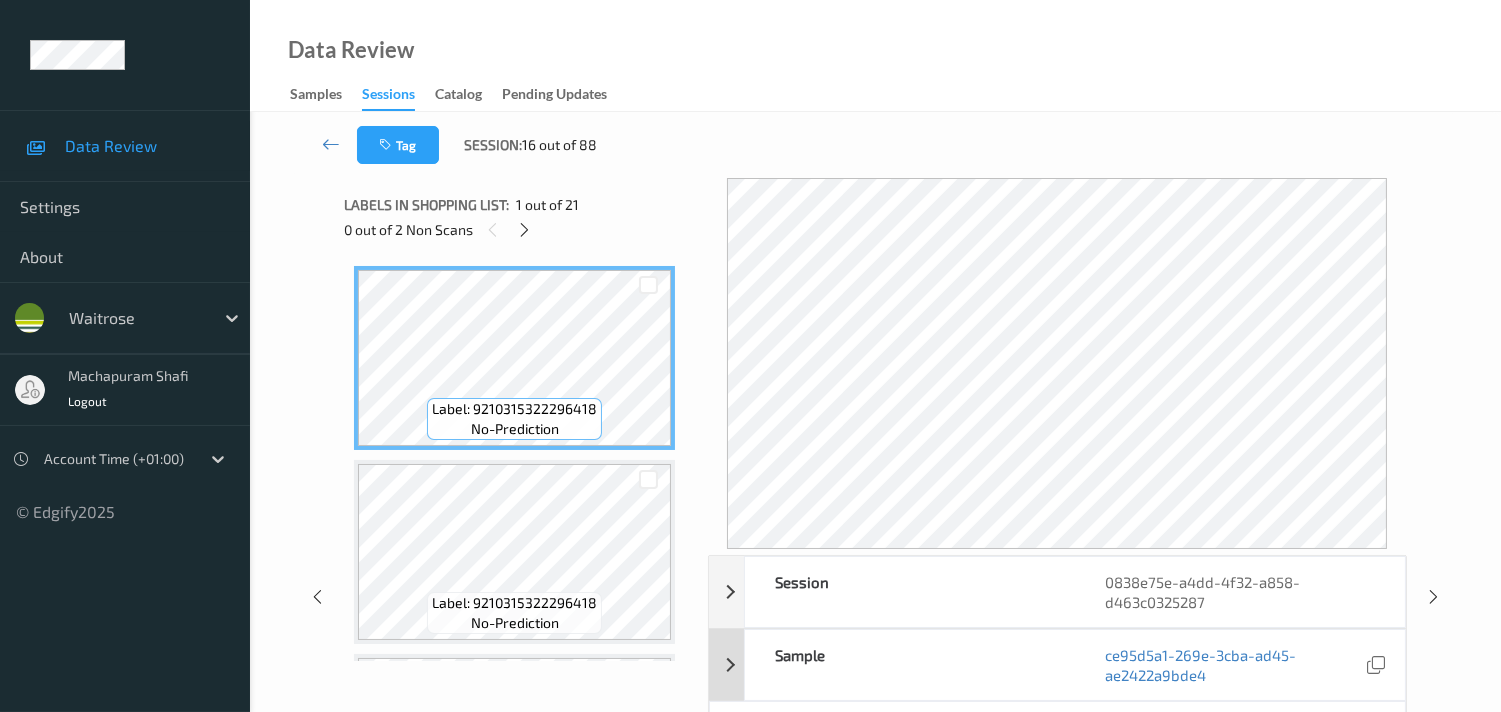 scroll, scrollTop: 222, scrollLeft: 0, axis: vertical 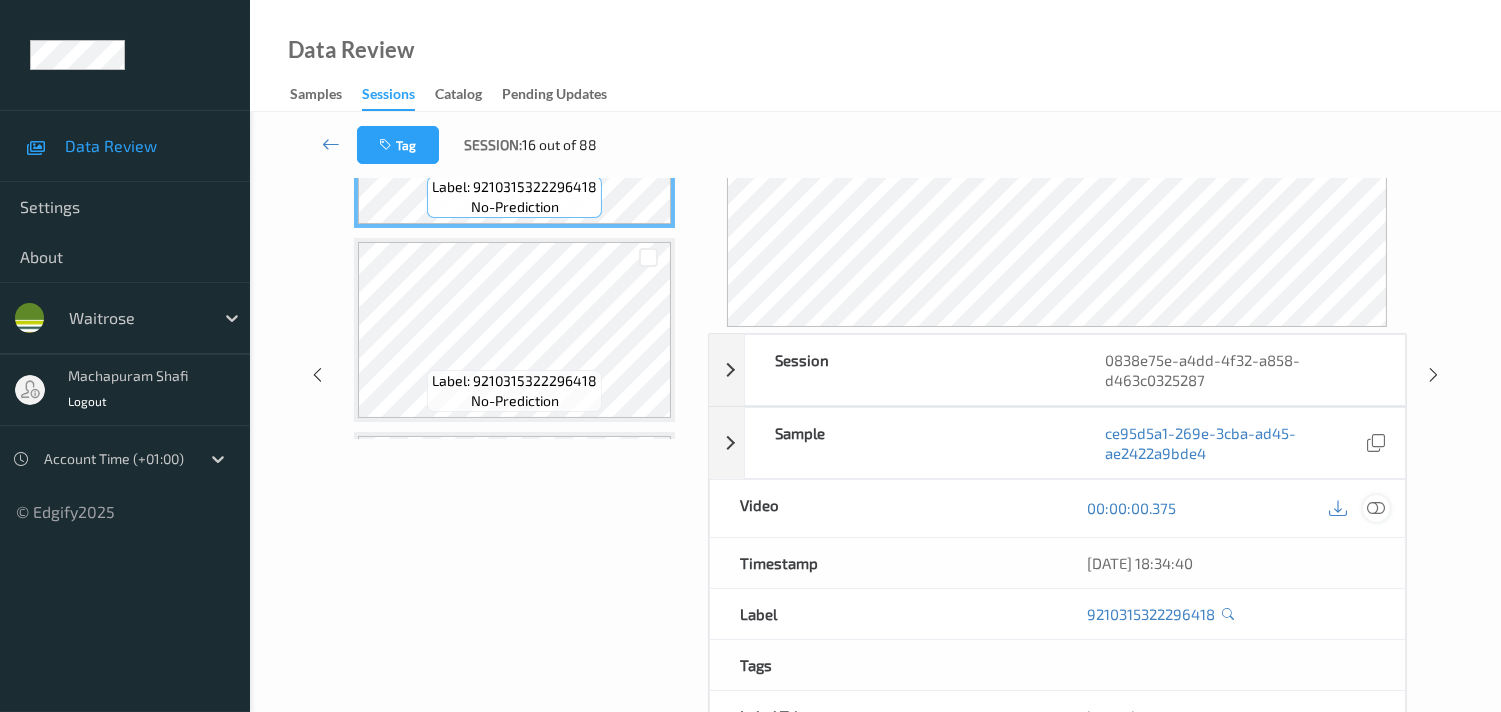 click at bounding box center [1376, 508] 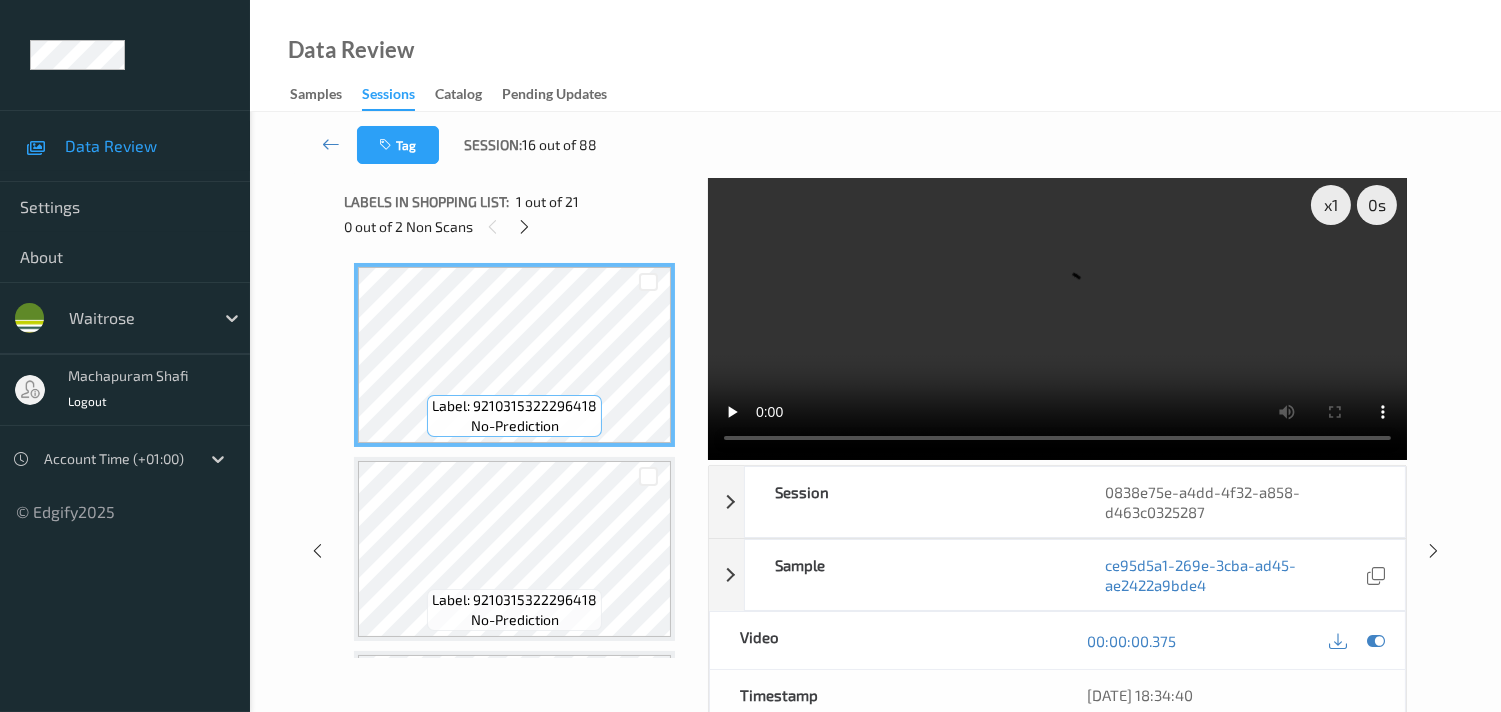 scroll, scrollTop: 0, scrollLeft: 0, axis: both 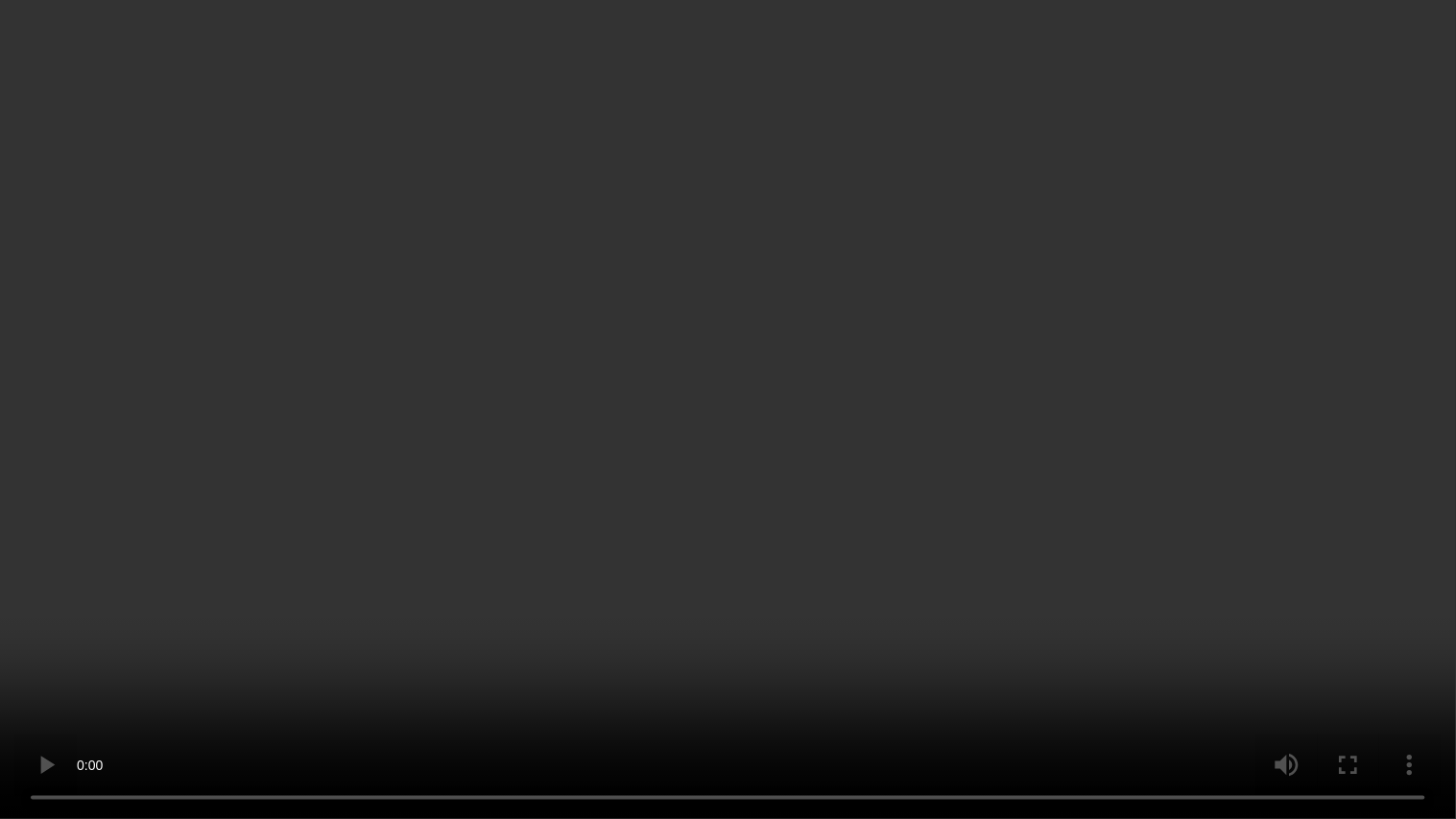 click at bounding box center [728, 409] 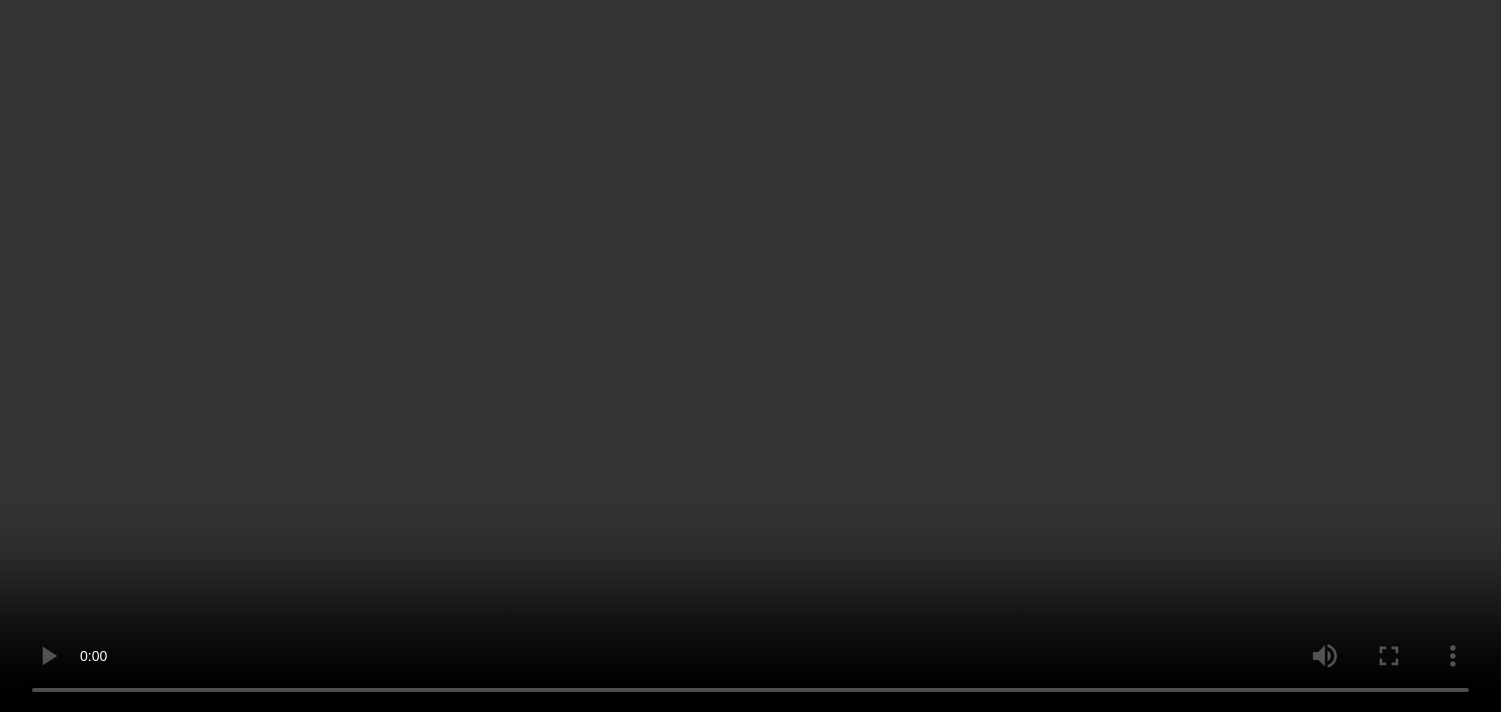 scroll, scrollTop: 3206, scrollLeft: 0, axis: vertical 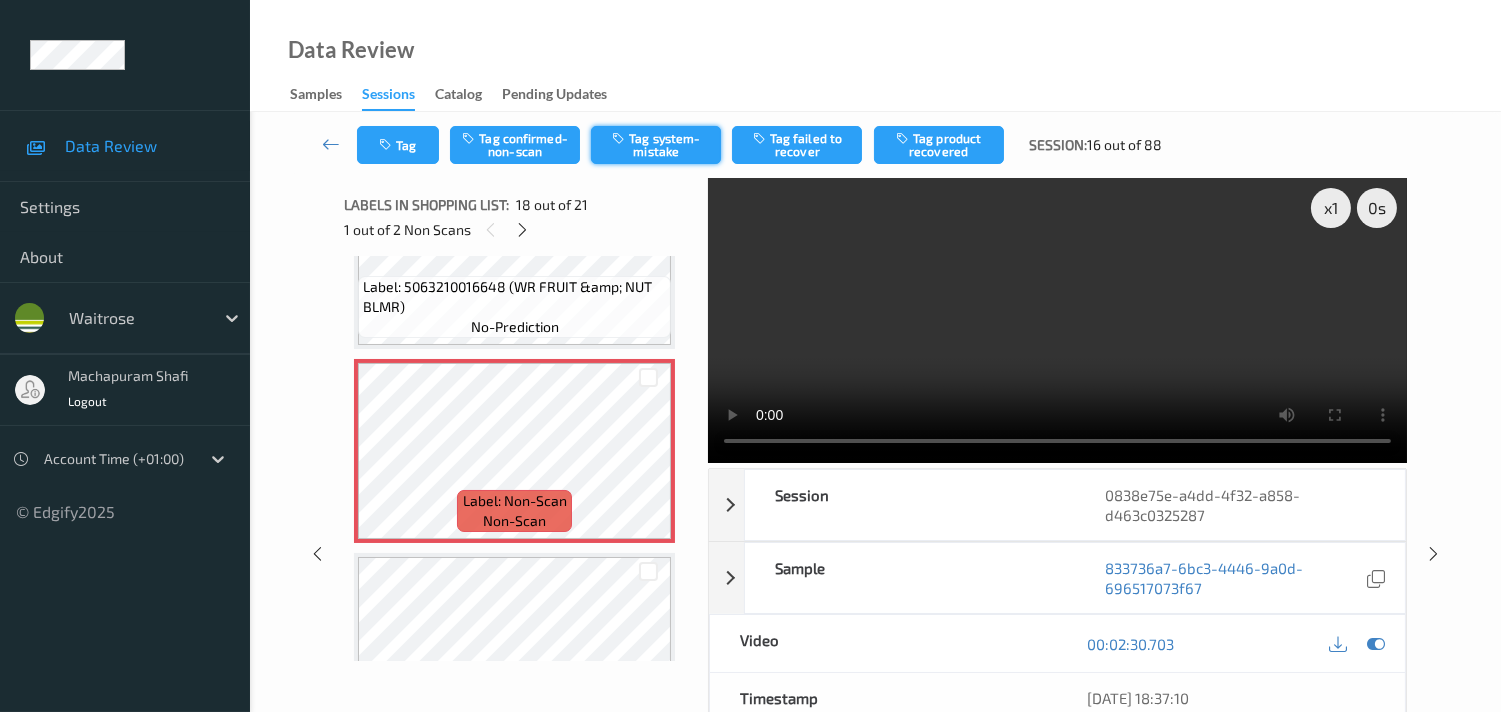 click on "Tag   system-mistake" at bounding box center (656, 145) 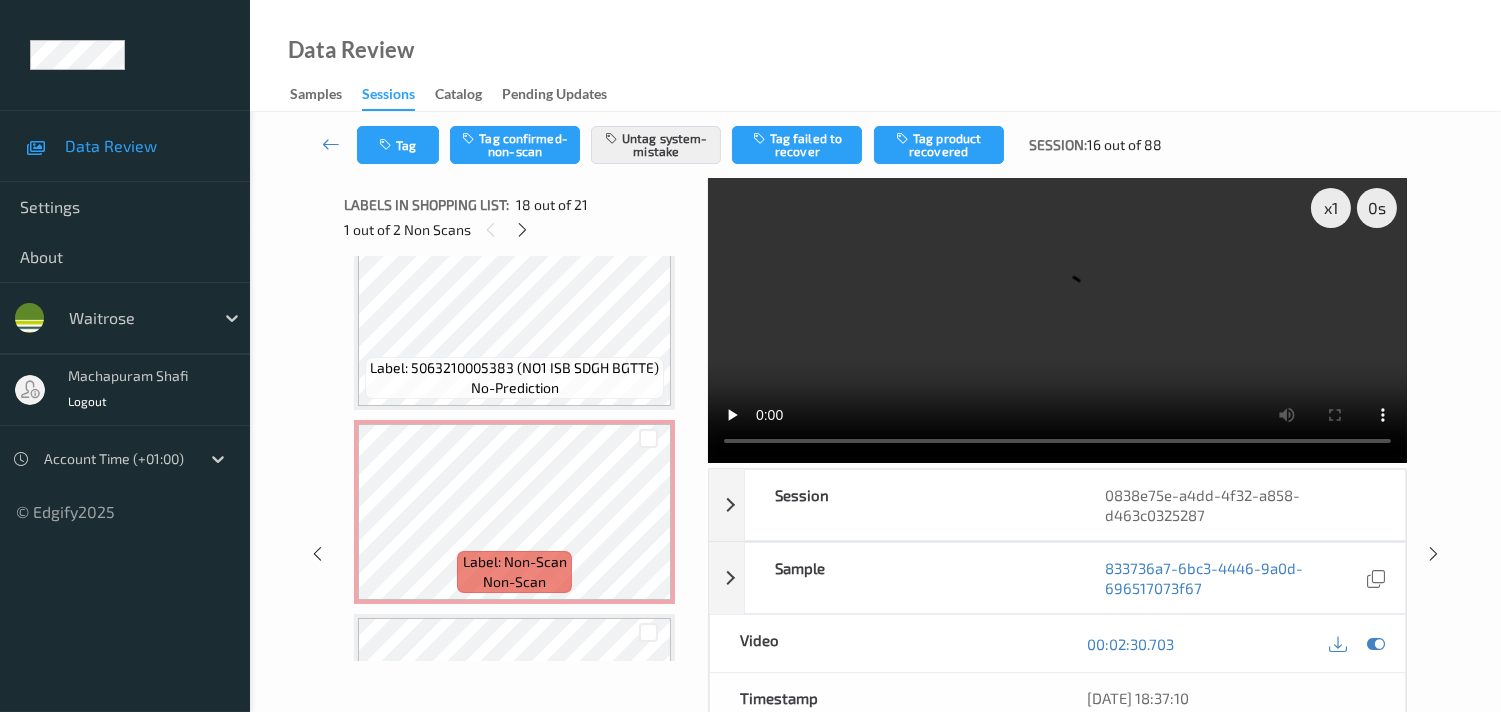 scroll, scrollTop: 3540, scrollLeft: 0, axis: vertical 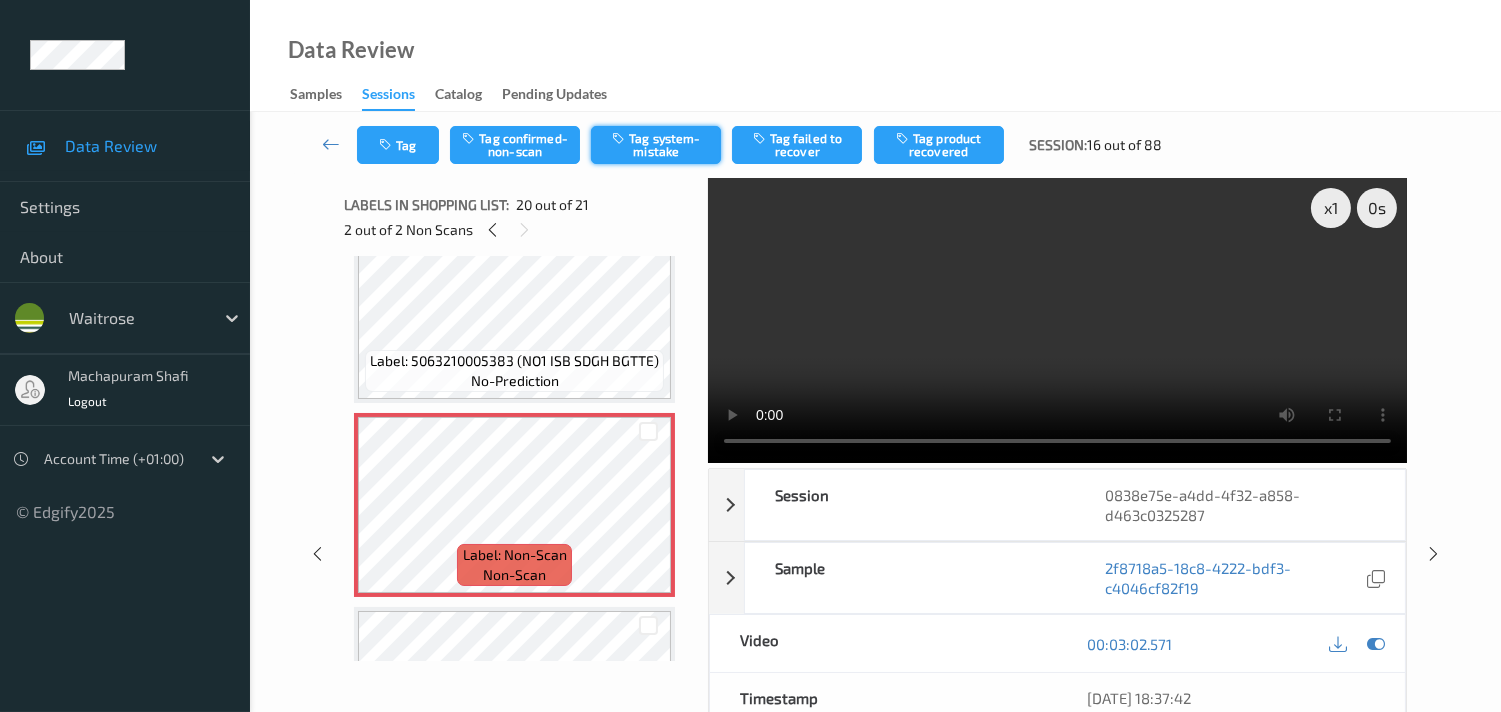 click on "Tag   system-mistake" at bounding box center (656, 145) 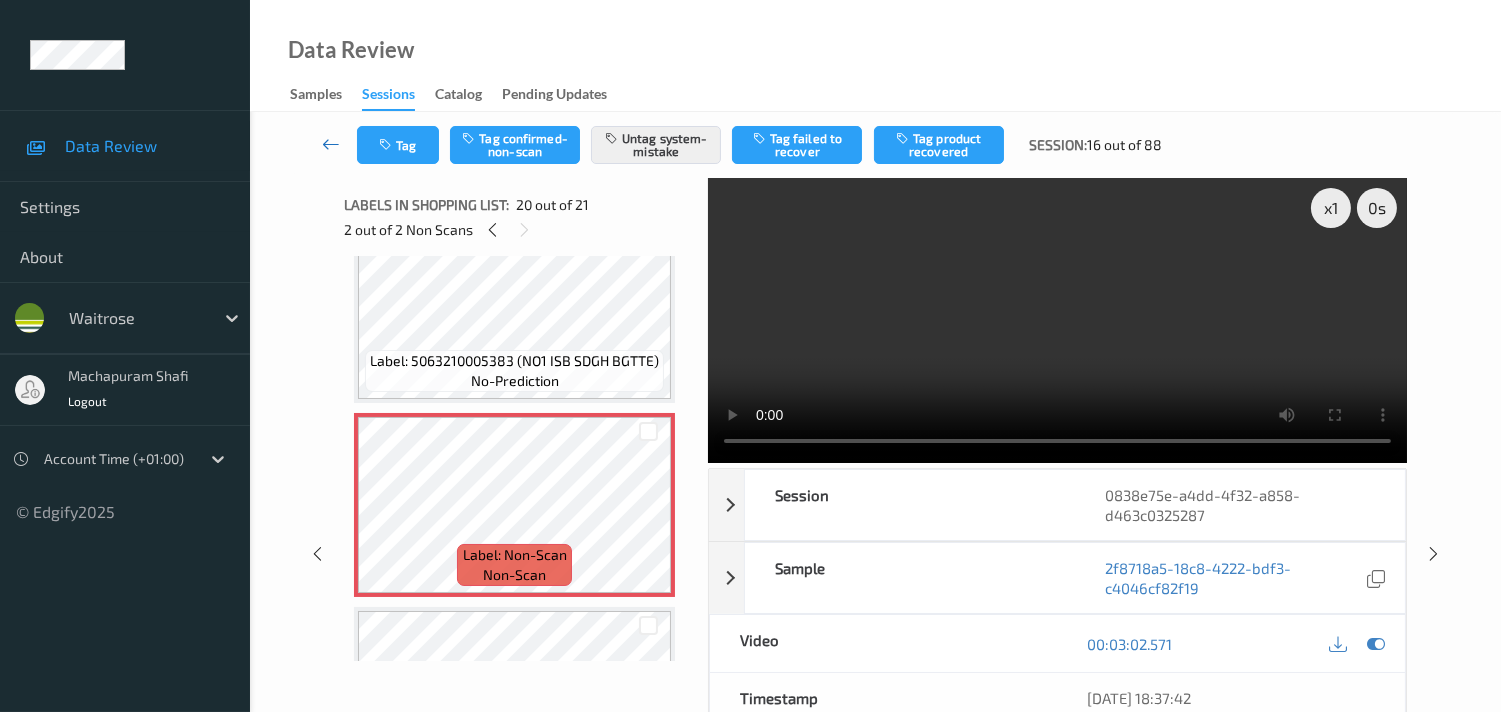 click at bounding box center [331, 144] 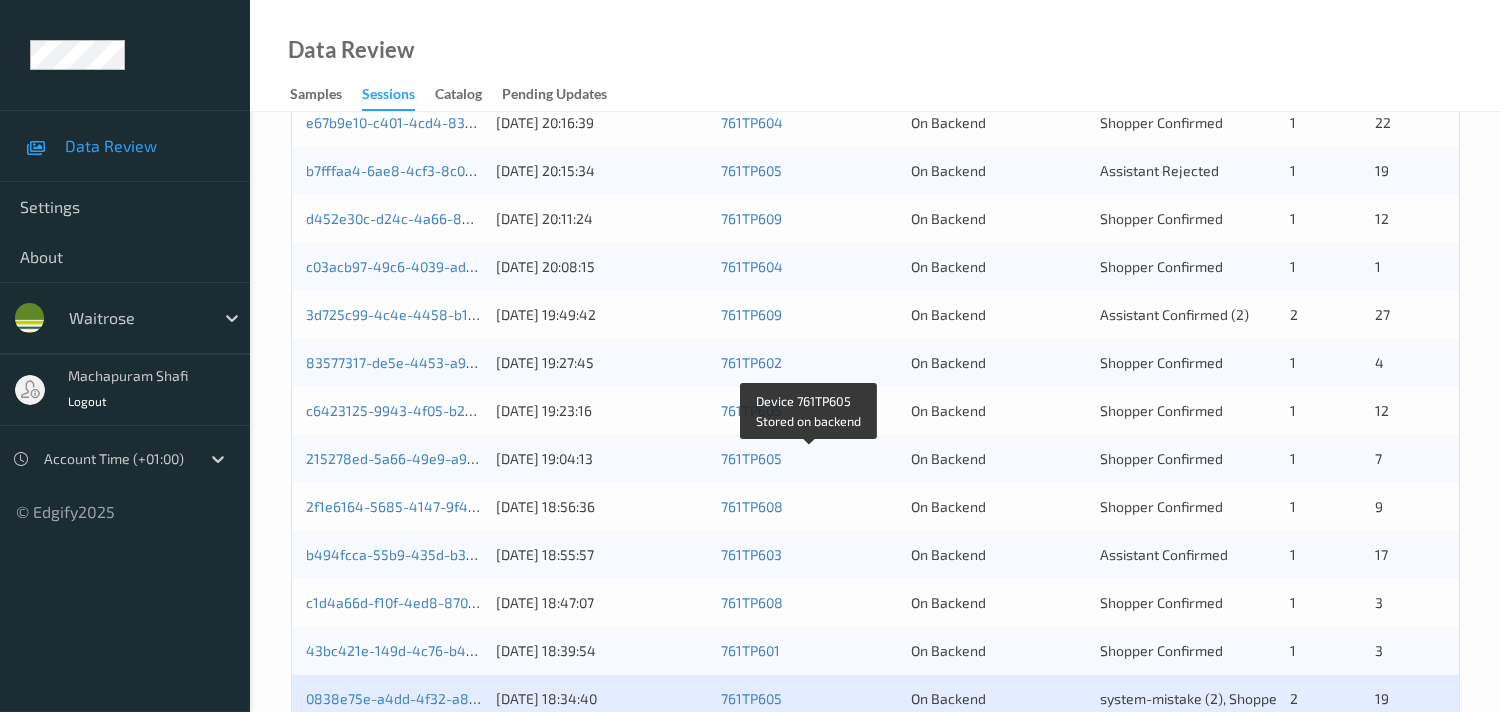 scroll, scrollTop: 951, scrollLeft: 0, axis: vertical 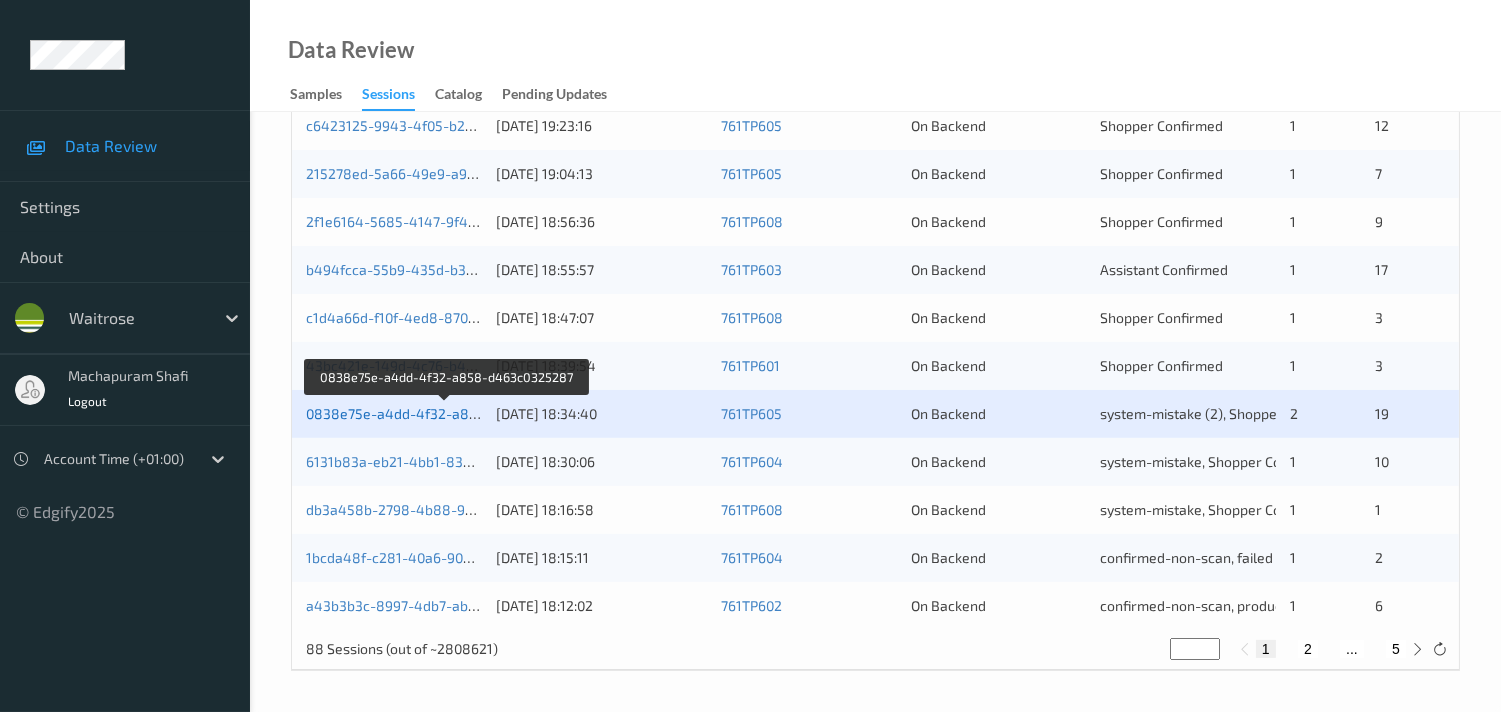 click on "0838e75e-a4dd-4f32-a858-d463c0325287" at bounding box center [447, 413] 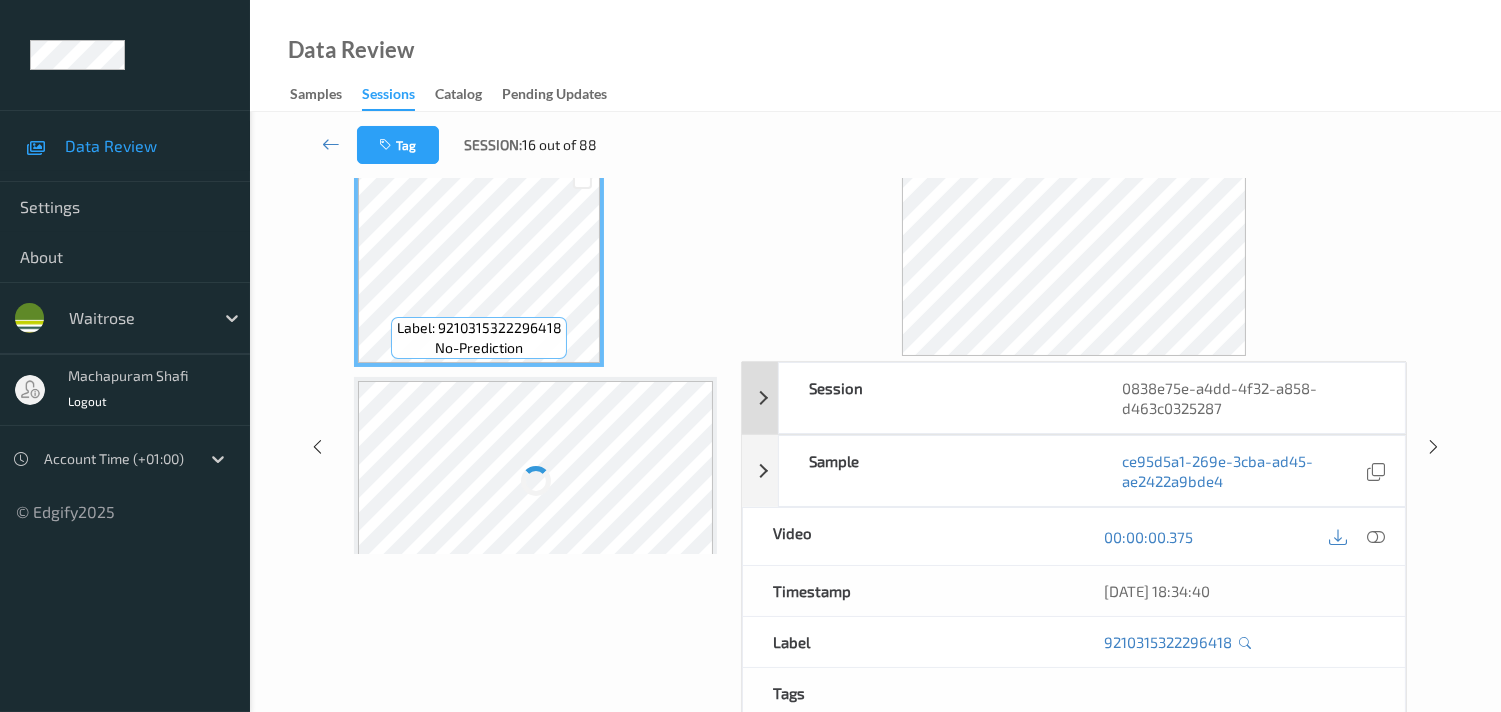 scroll, scrollTop: 0, scrollLeft: 0, axis: both 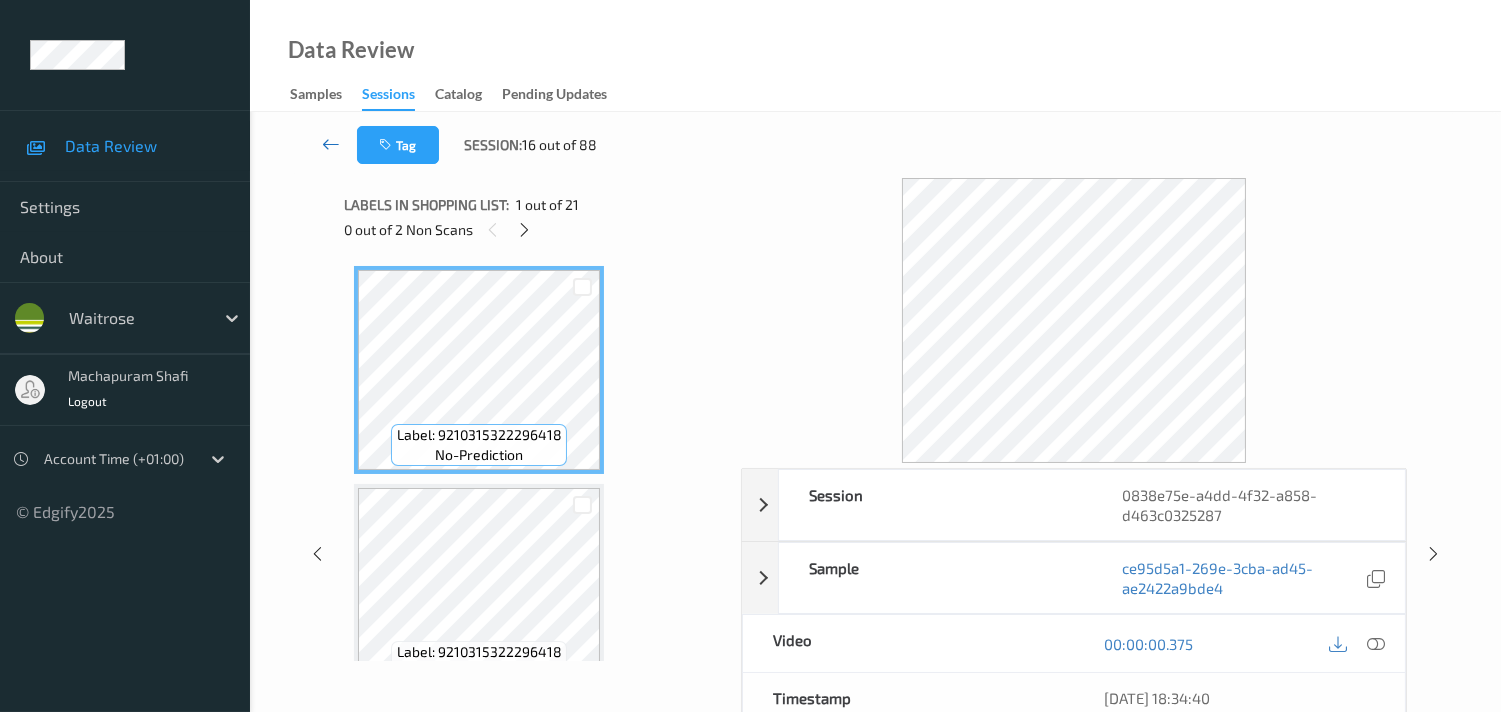 click at bounding box center (331, 144) 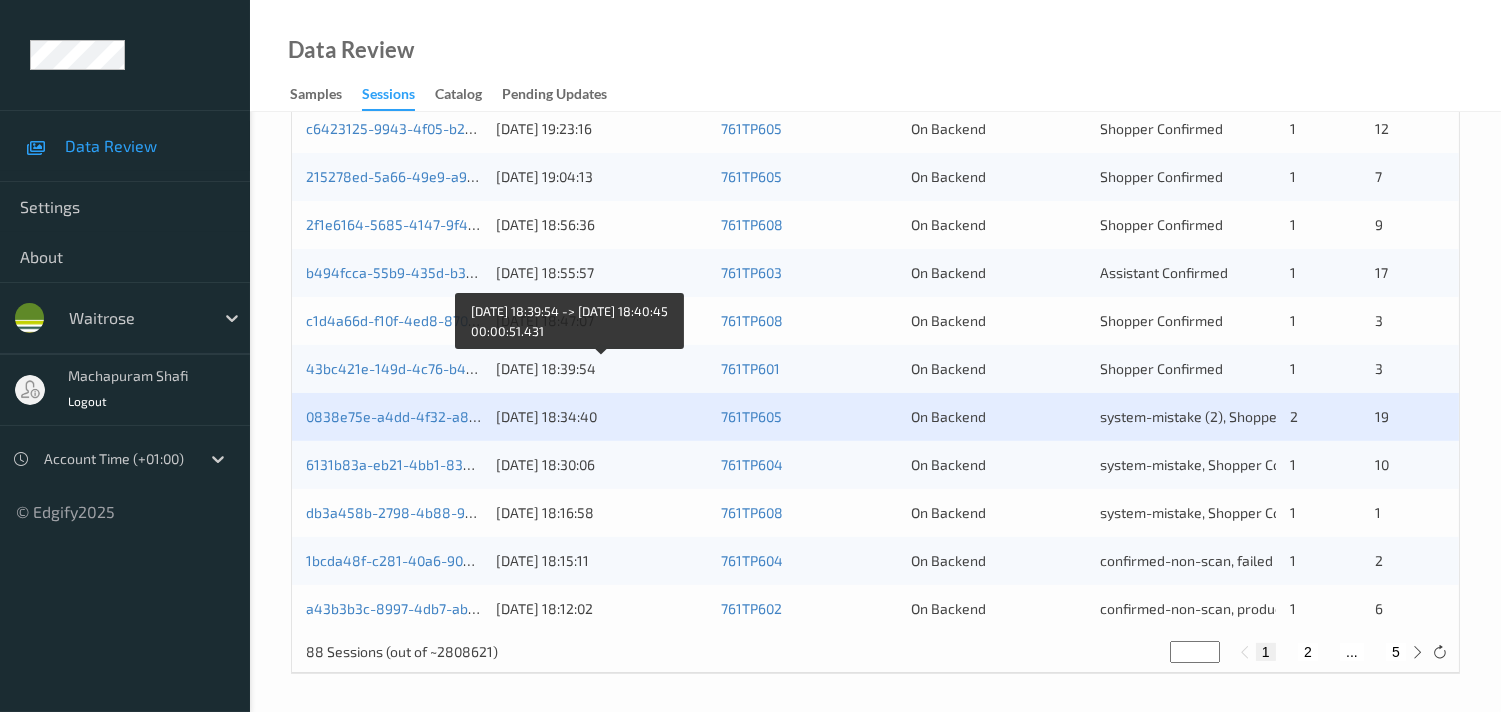 scroll, scrollTop: 951, scrollLeft: 0, axis: vertical 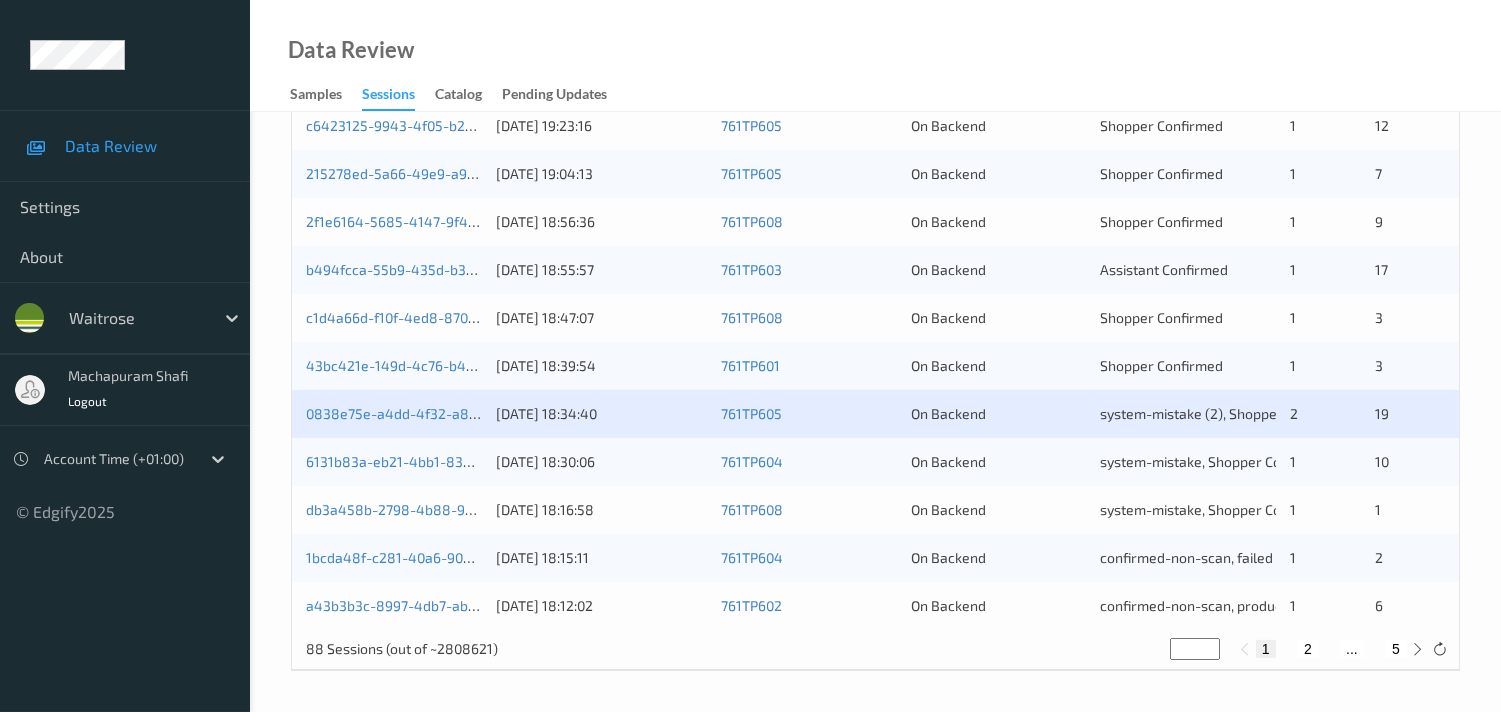 click on "43bc421e-149d-4c76-b4f9-06e738f31c5e" at bounding box center (394, 366) 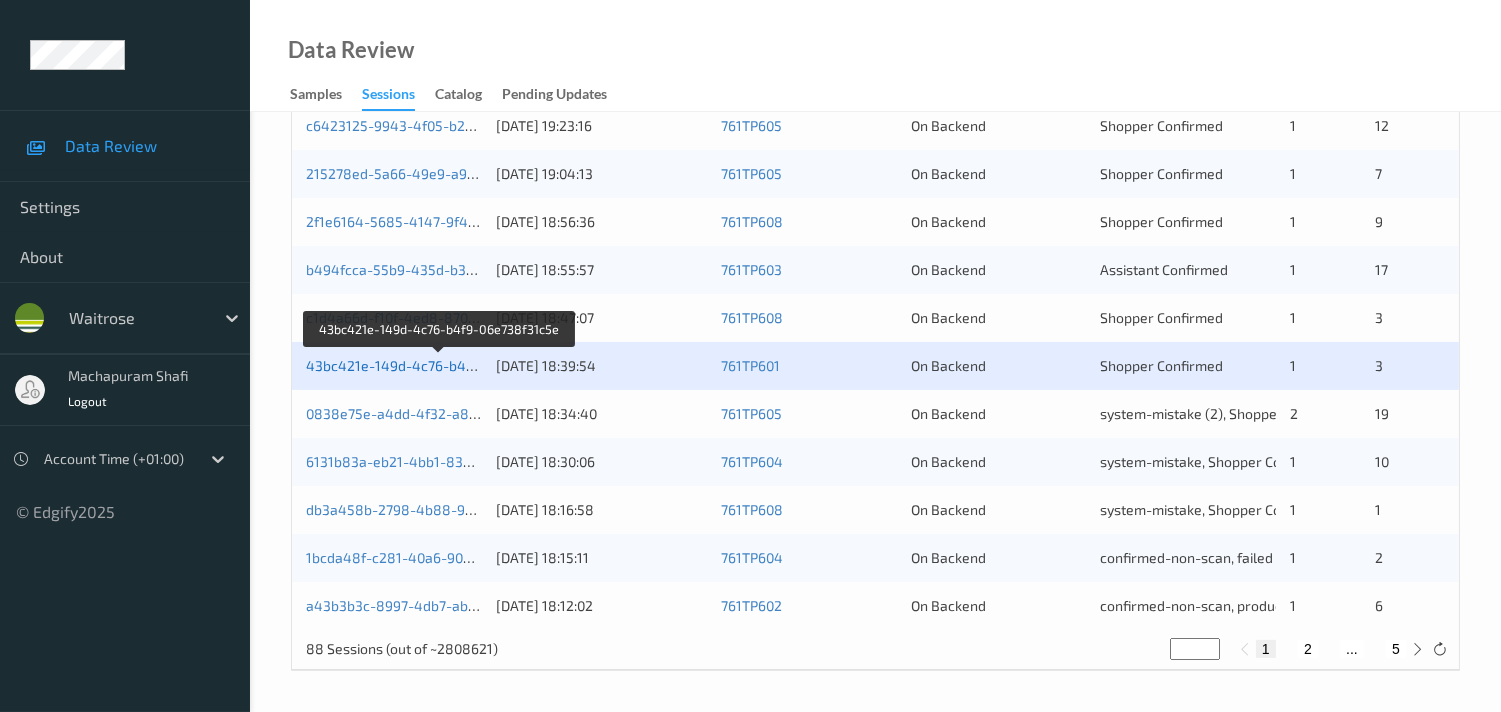 click on "43bc421e-149d-4c76-b4f9-06e738f31c5e" at bounding box center [440, 365] 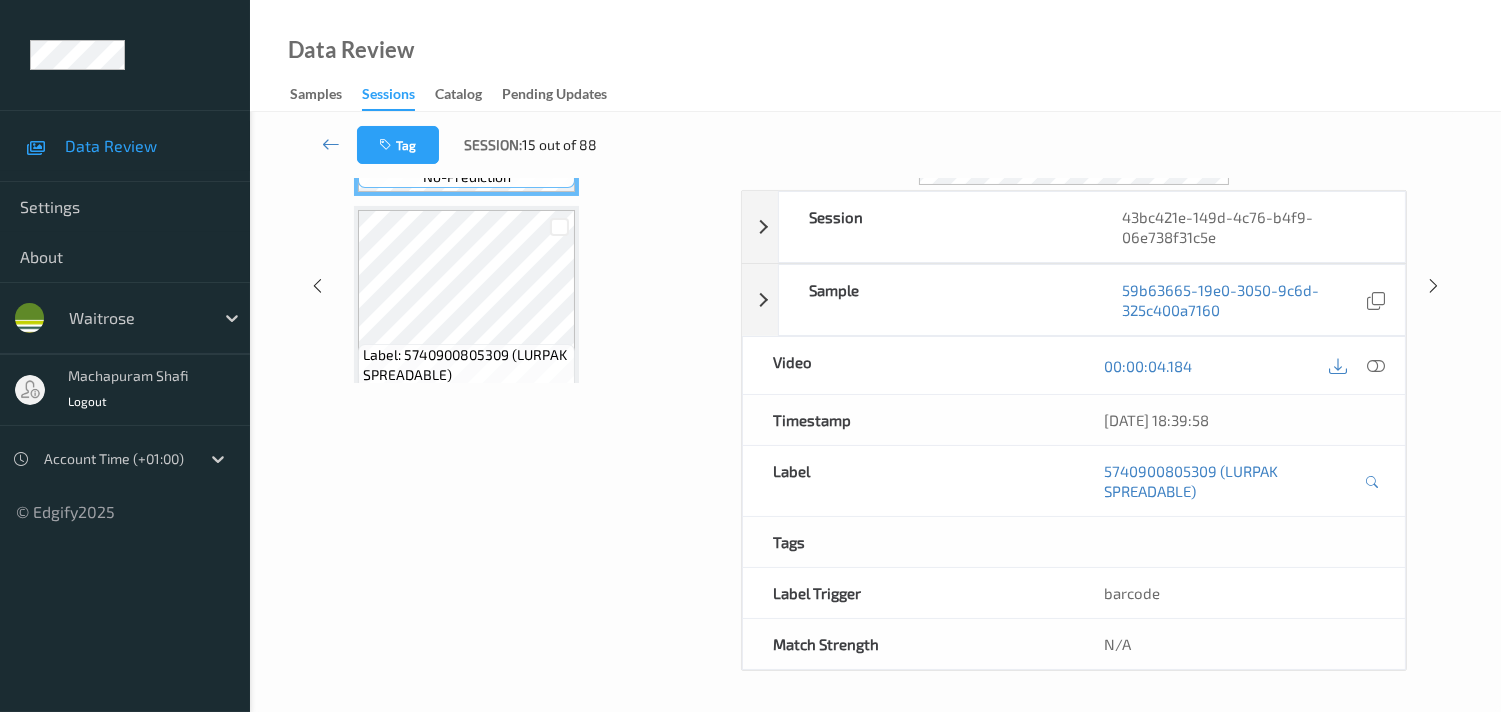 scroll, scrollTop: 280, scrollLeft: 0, axis: vertical 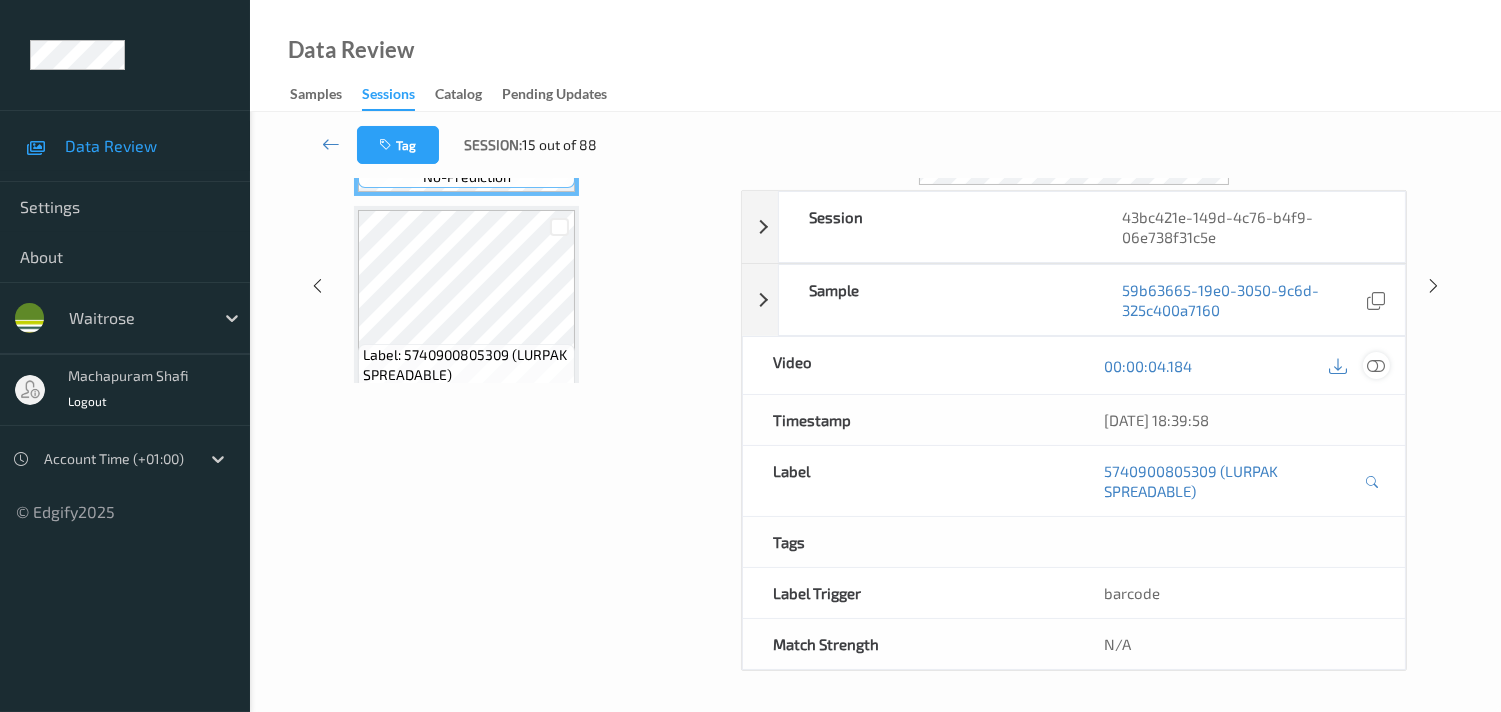 click at bounding box center [1376, 366] 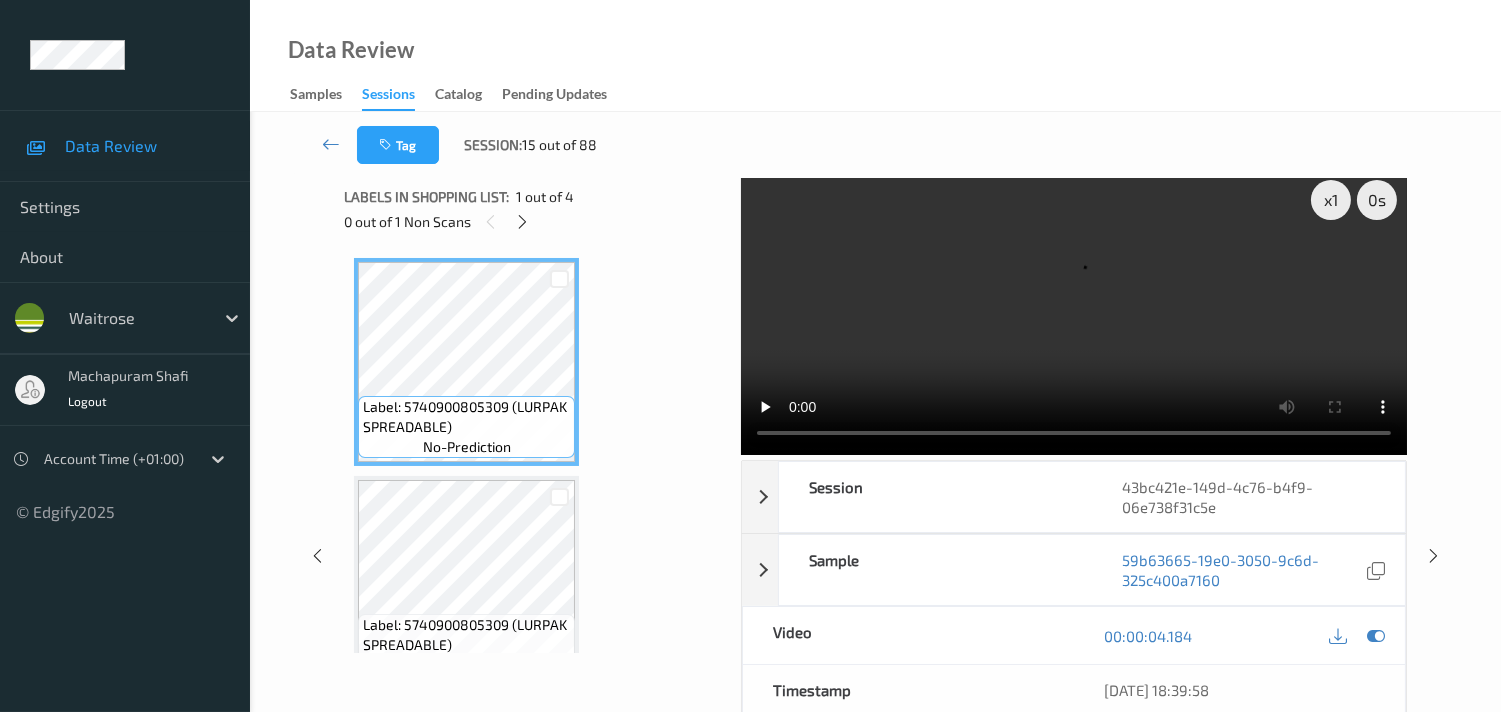scroll, scrollTop: 0, scrollLeft: 0, axis: both 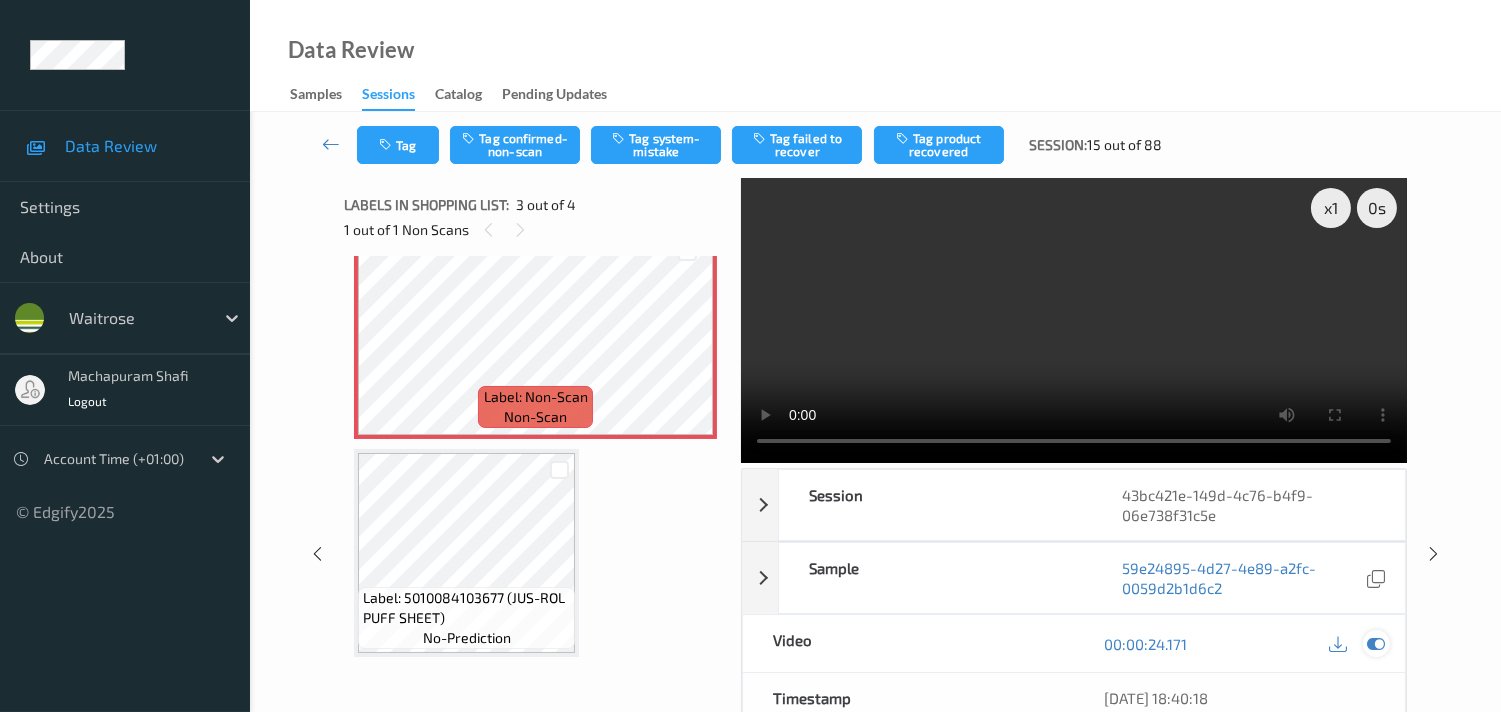 click at bounding box center (1376, 644) 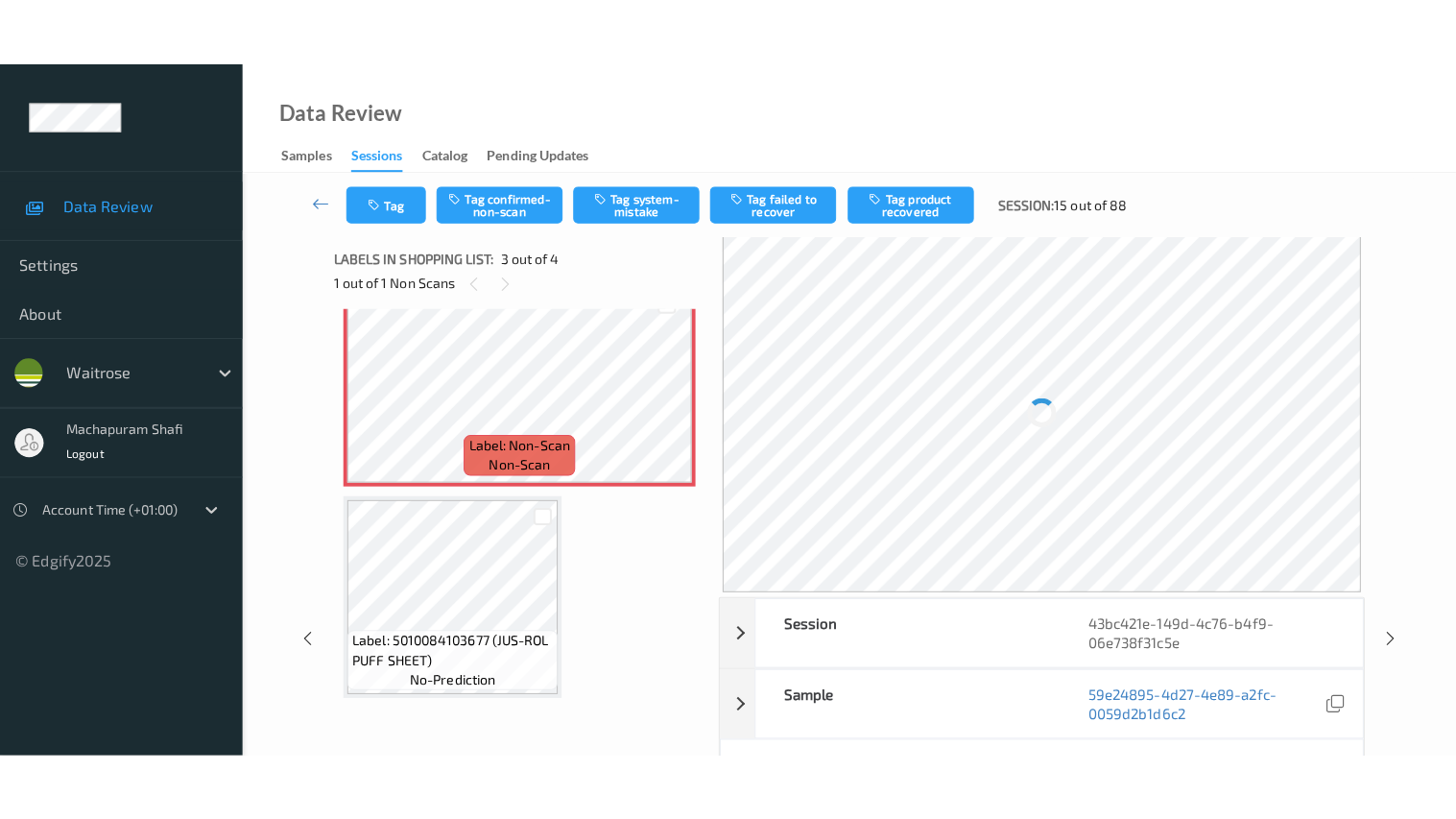 scroll, scrollTop: 0, scrollLeft: 0, axis: both 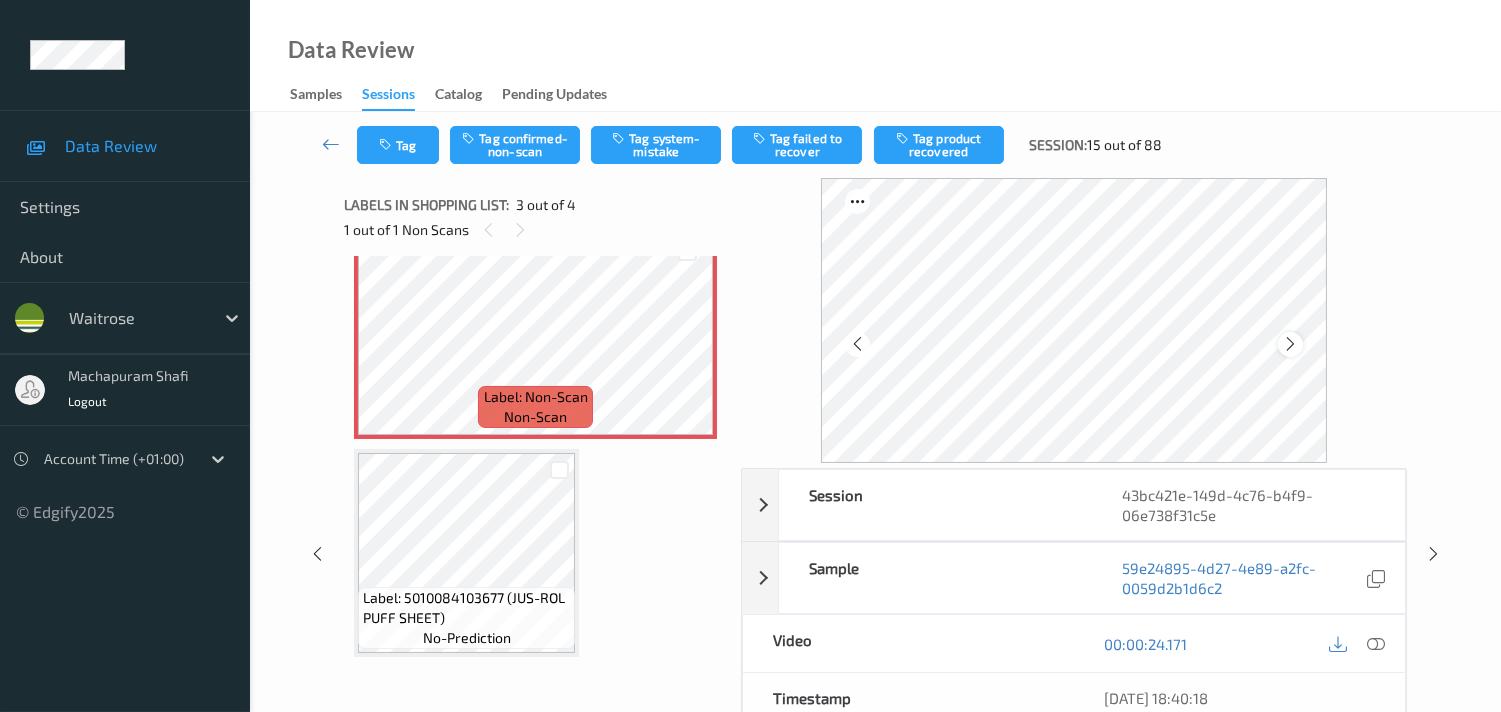 click at bounding box center (1290, 344) 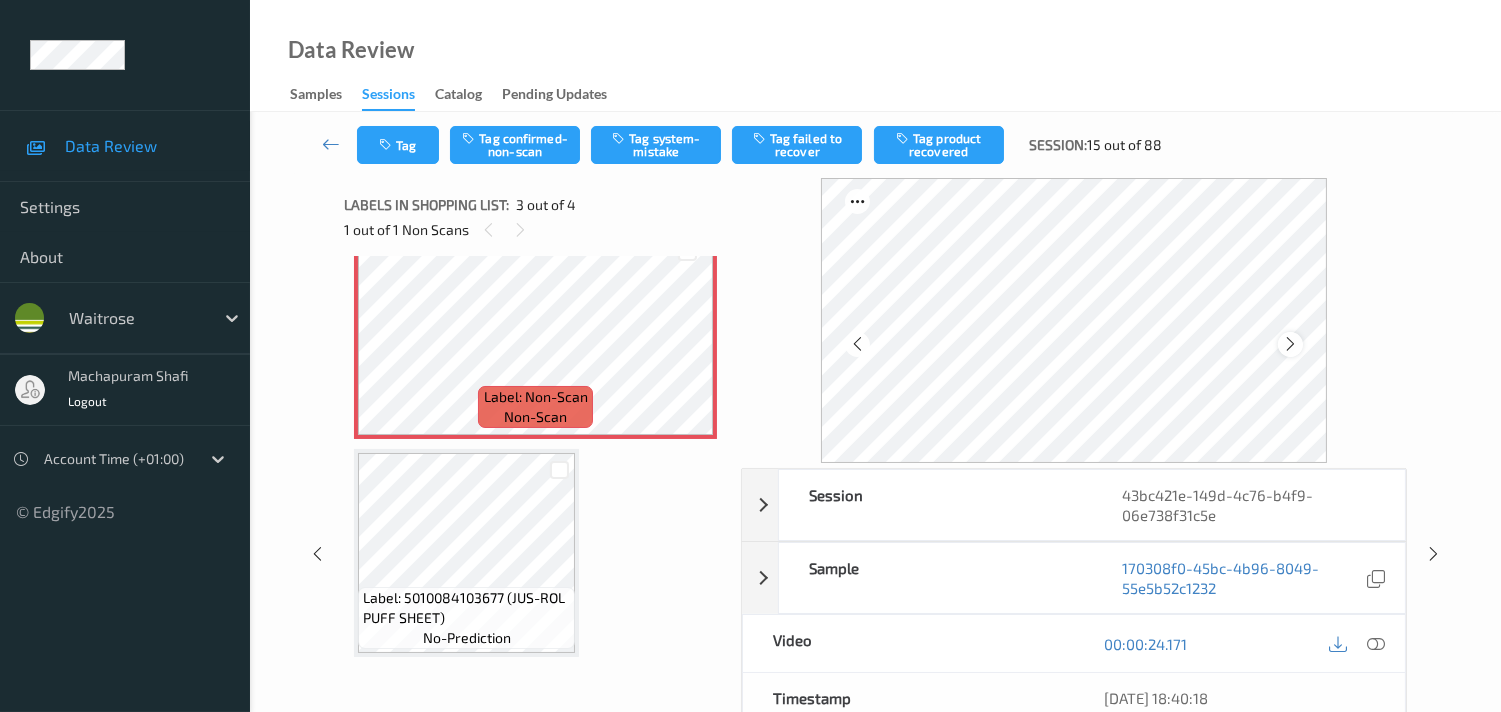 click at bounding box center [1290, 344] 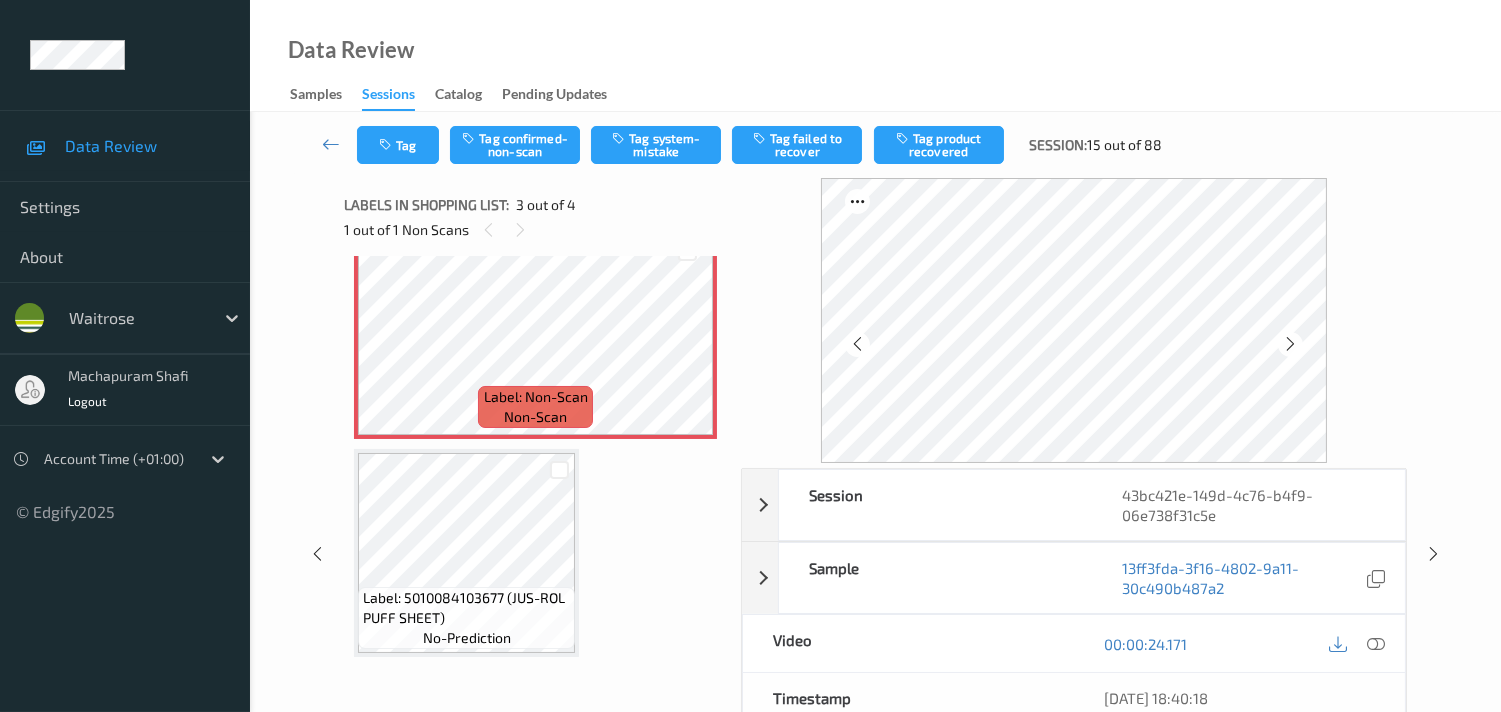 click at bounding box center (1290, 344) 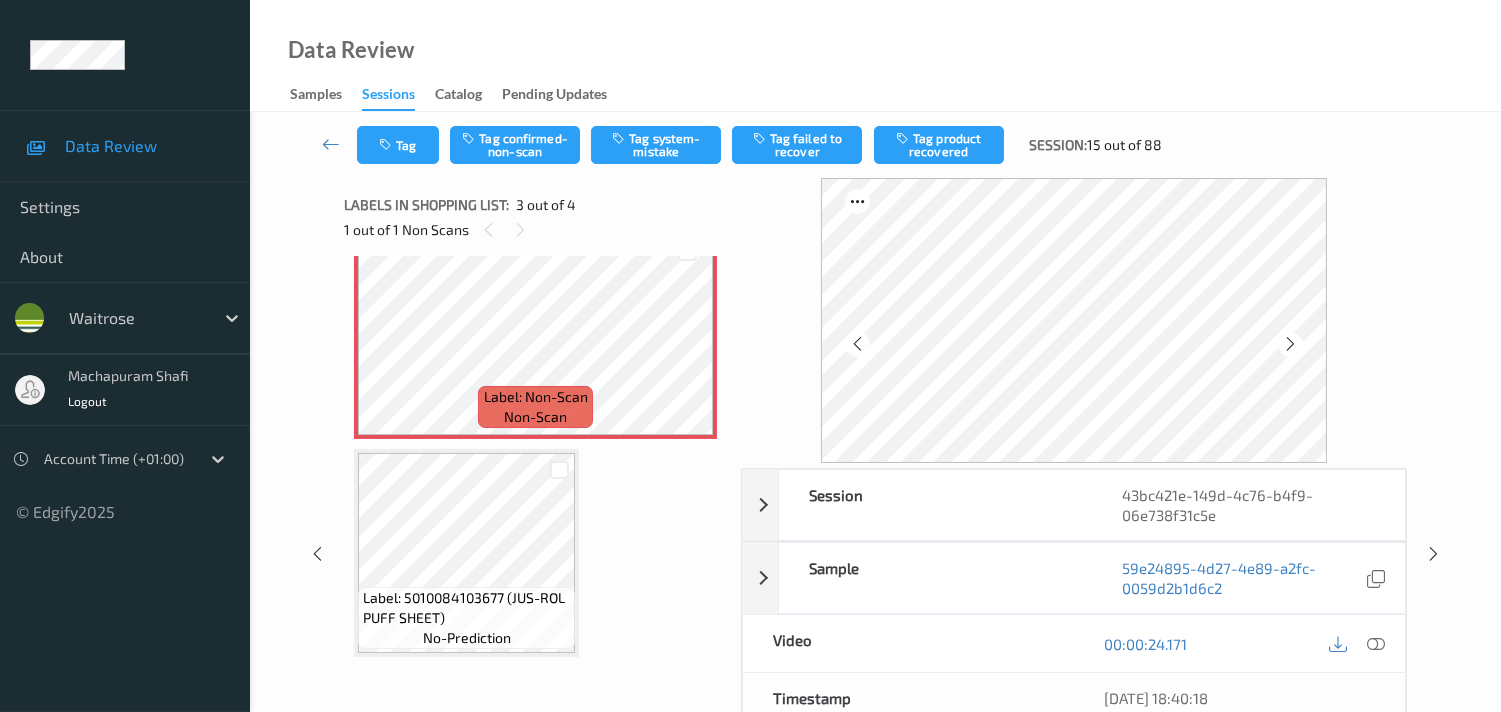 click at bounding box center [1290, 344] 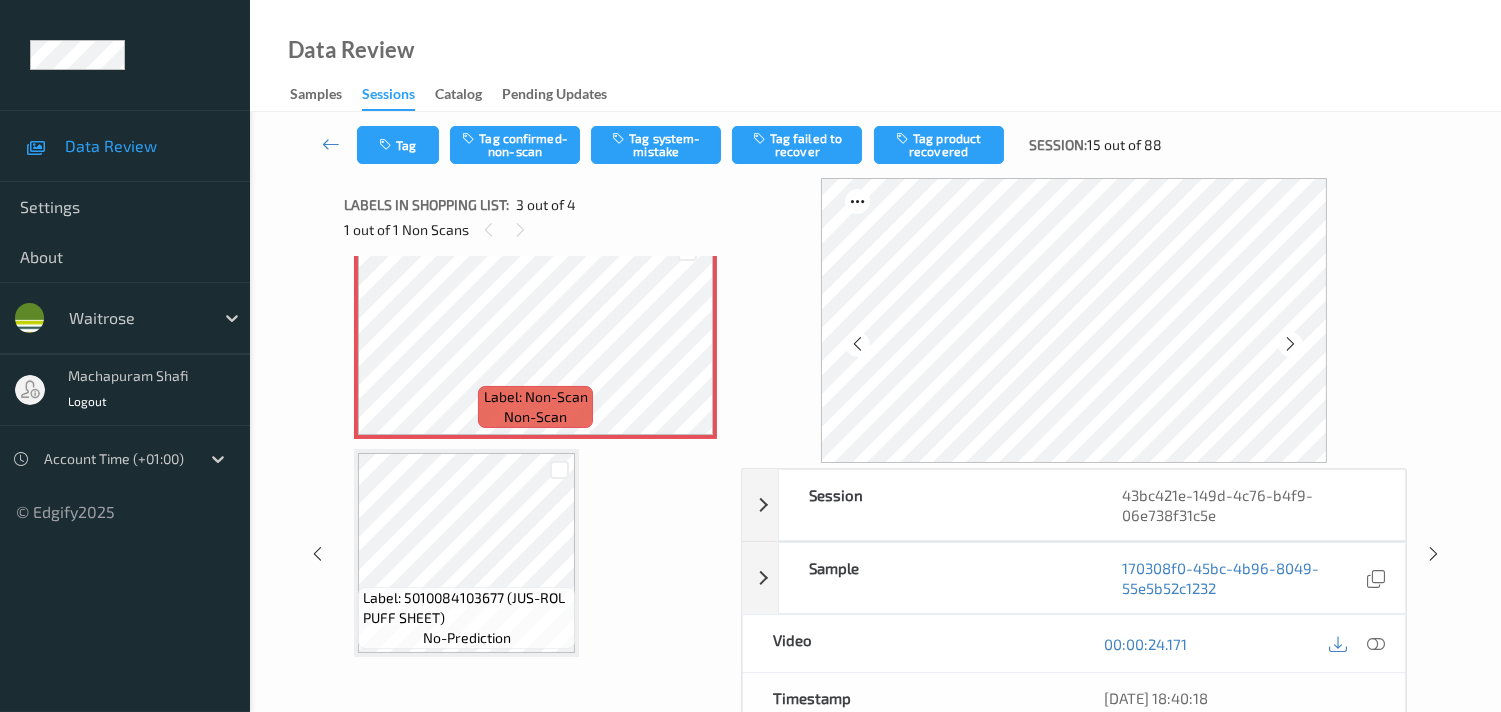 click at bounding box center [1290, 344] 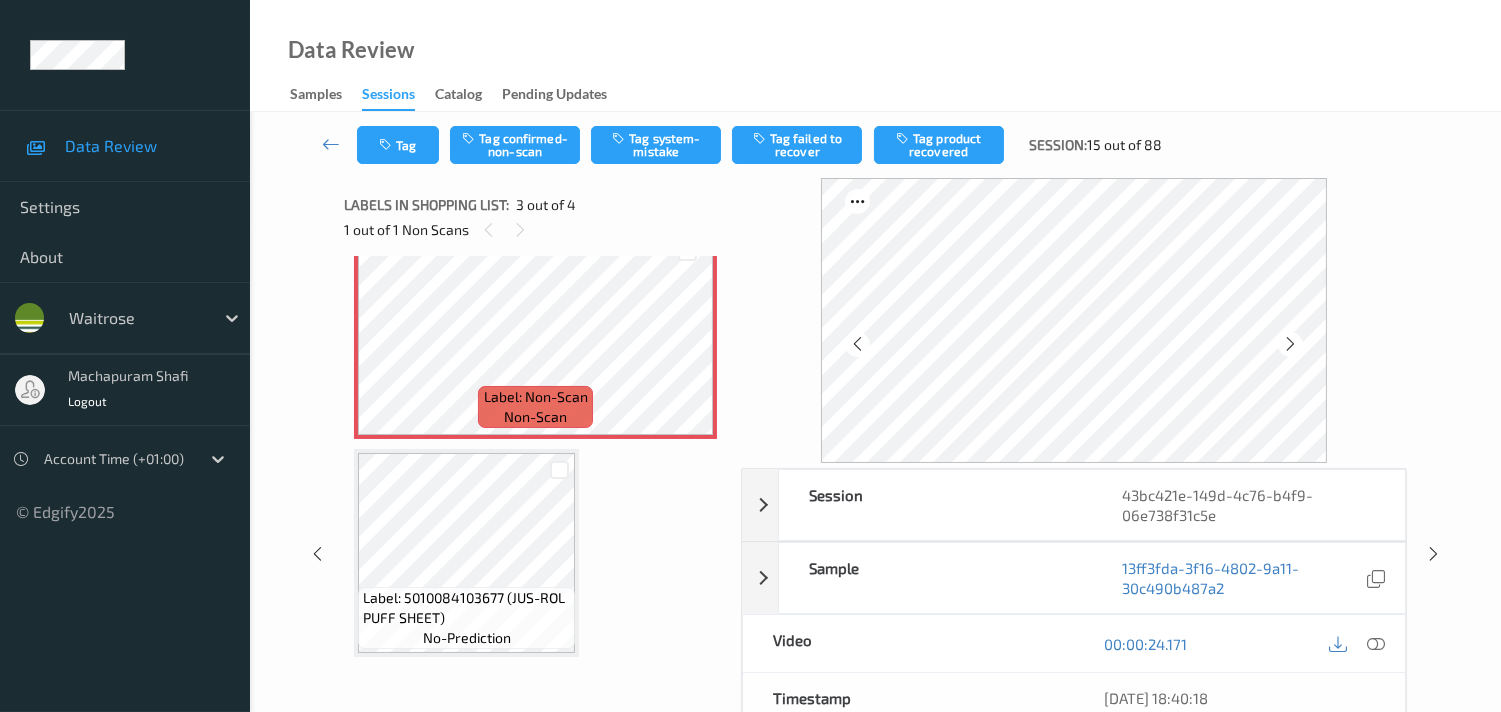 click at bounding box center (1290, 344) 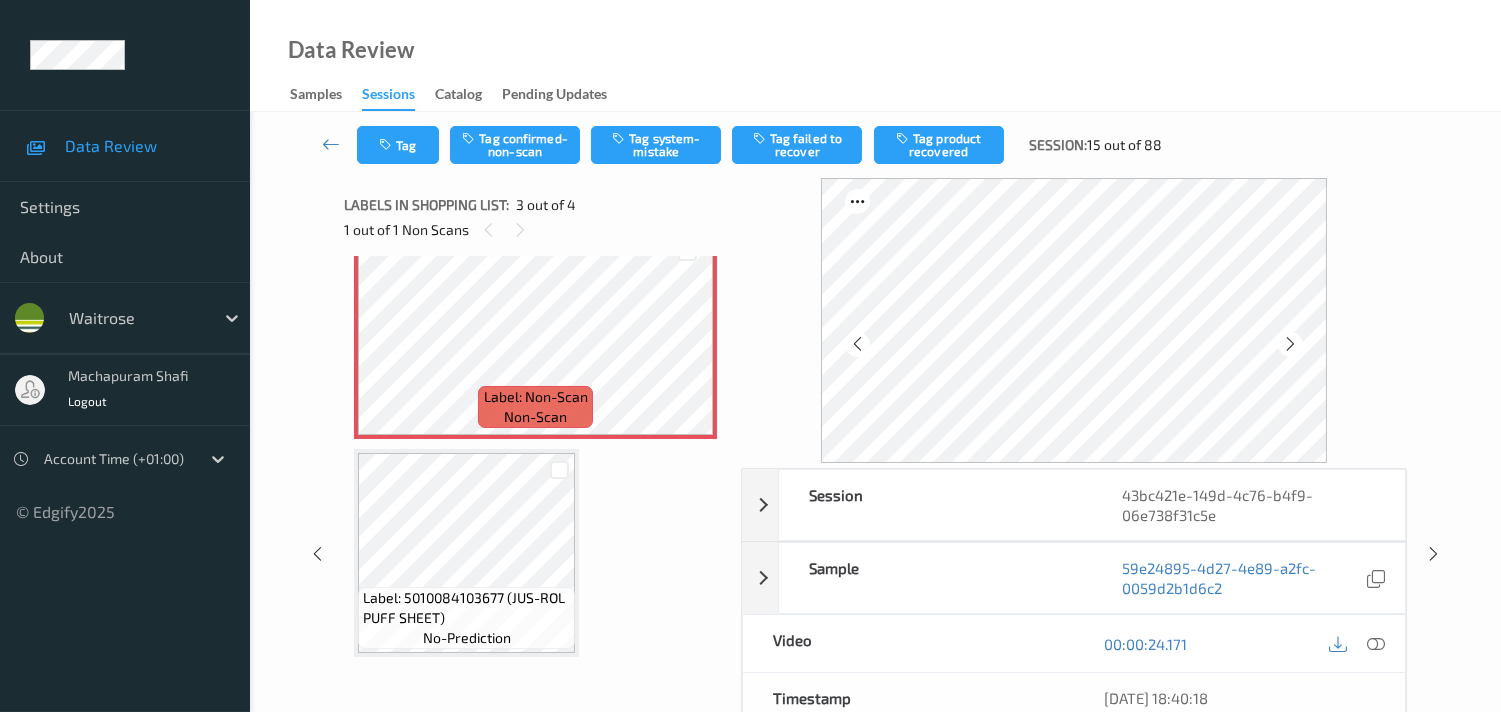 click at bounding box center [1290, 344] 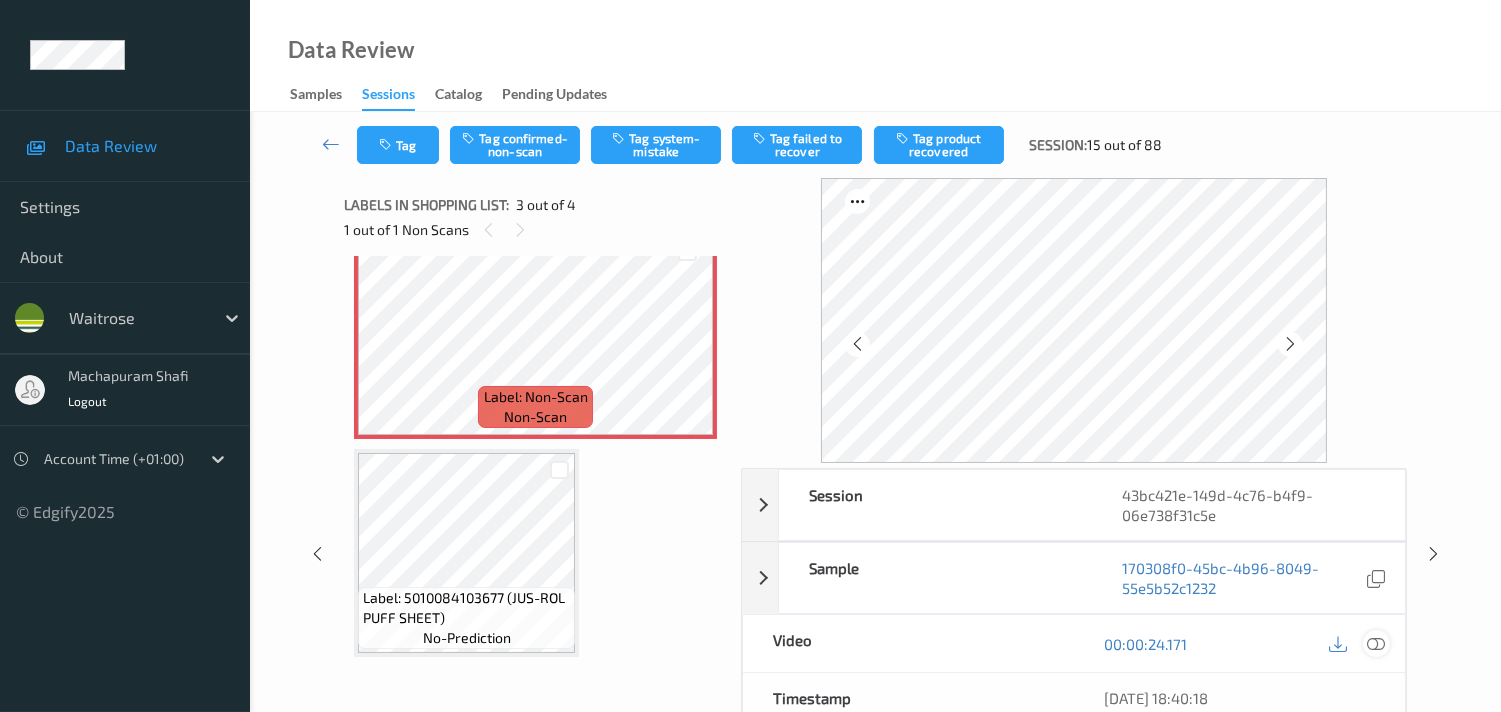 click at bounding box center (1376, 644) 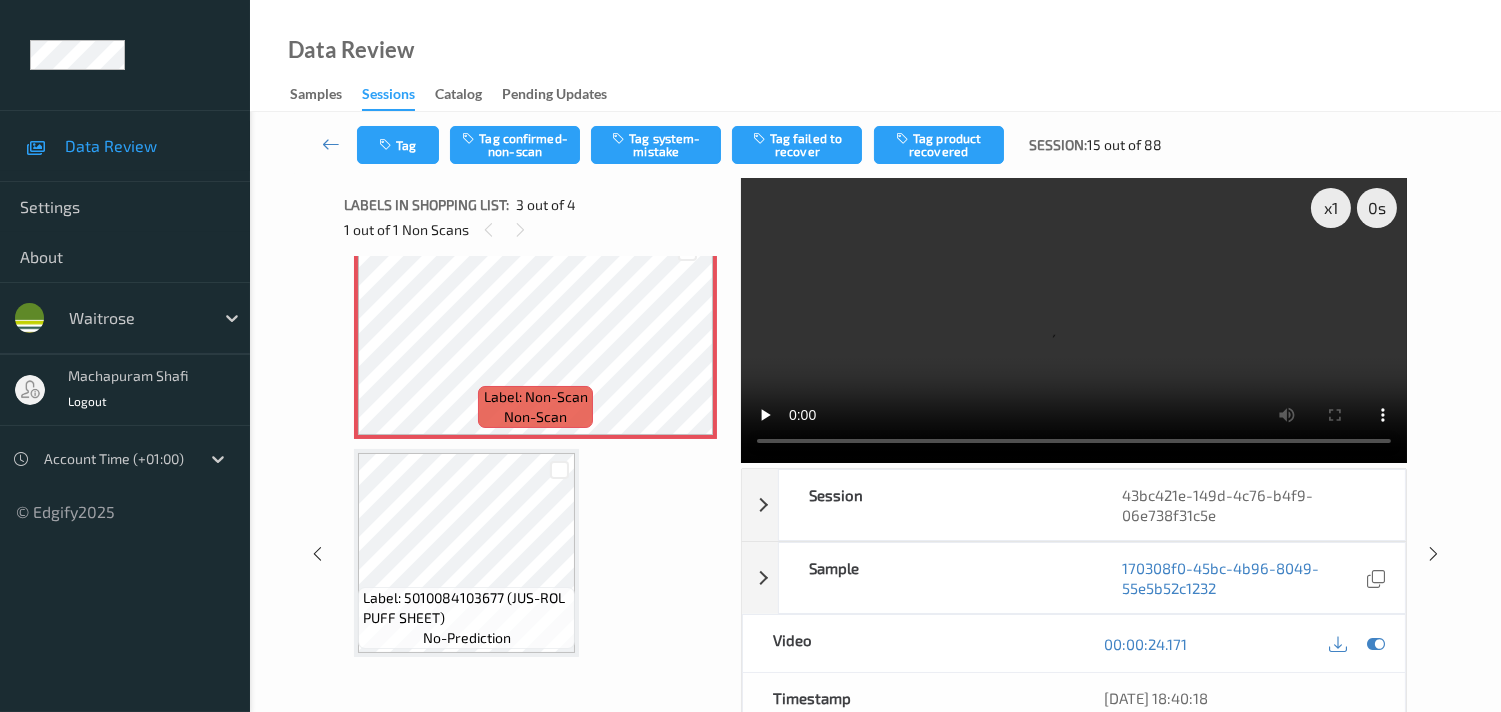 scroll, scrollTop: 330, scrollLeft: 0, axis: vertical 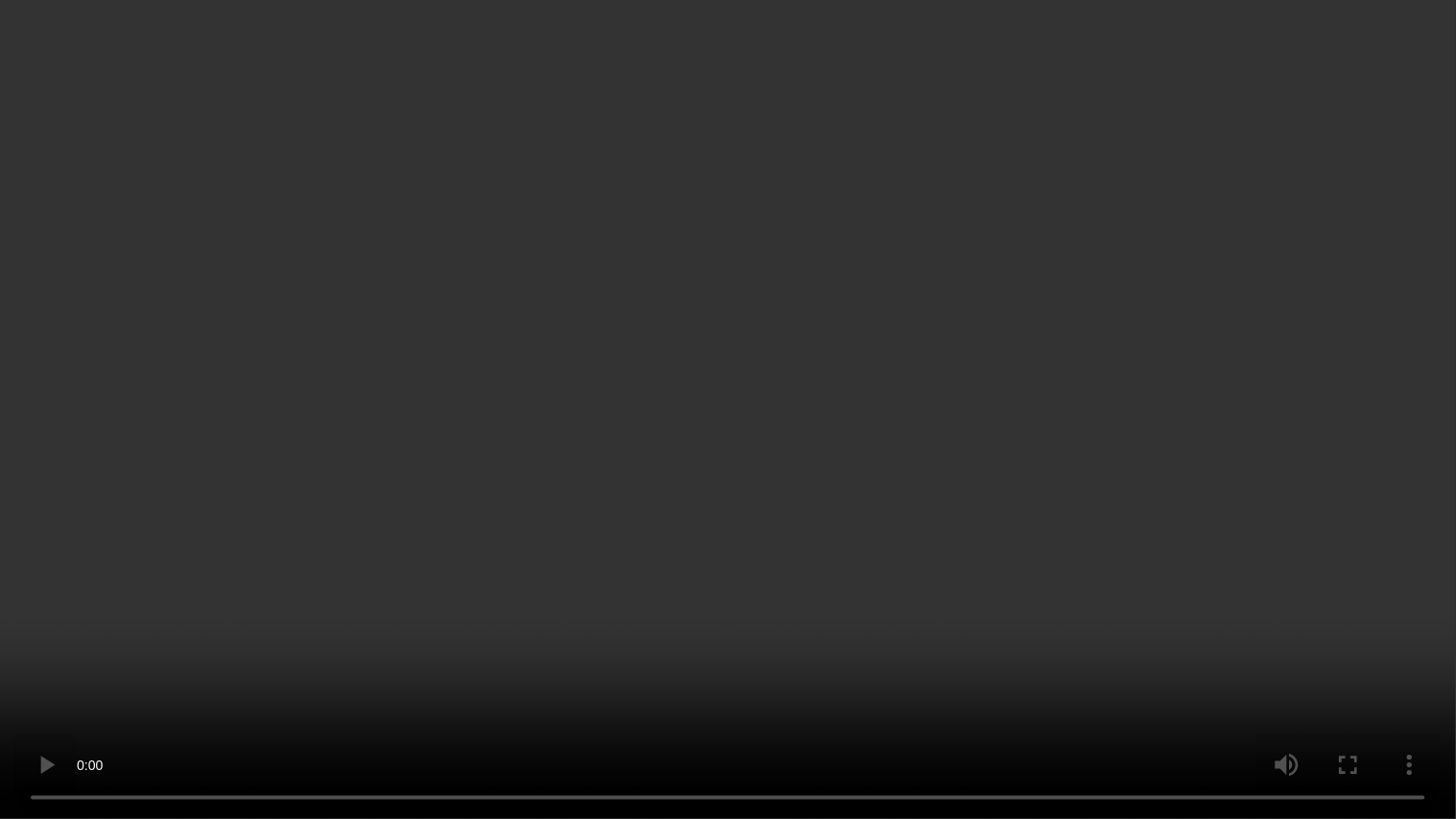 type 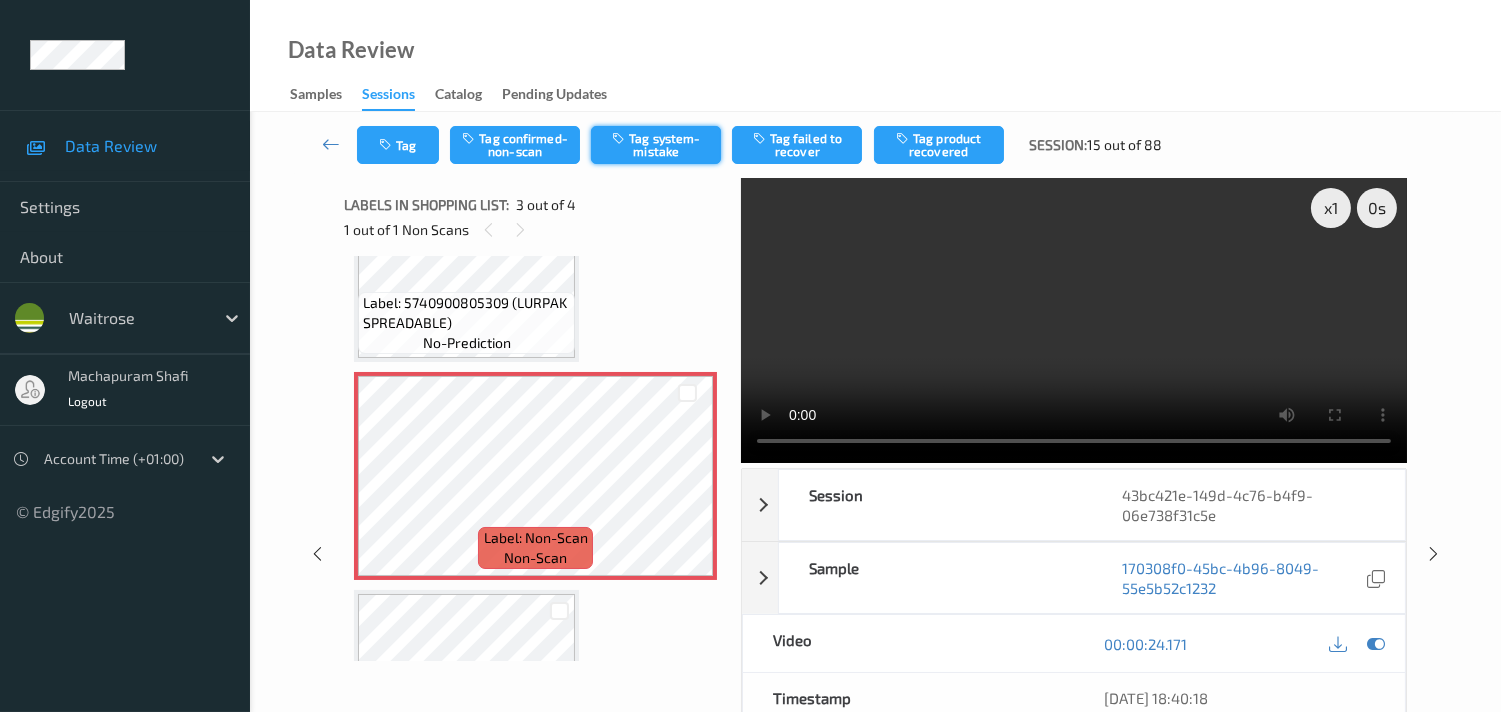click on "Tag   system-mistake" at bounding box center (656, 145) 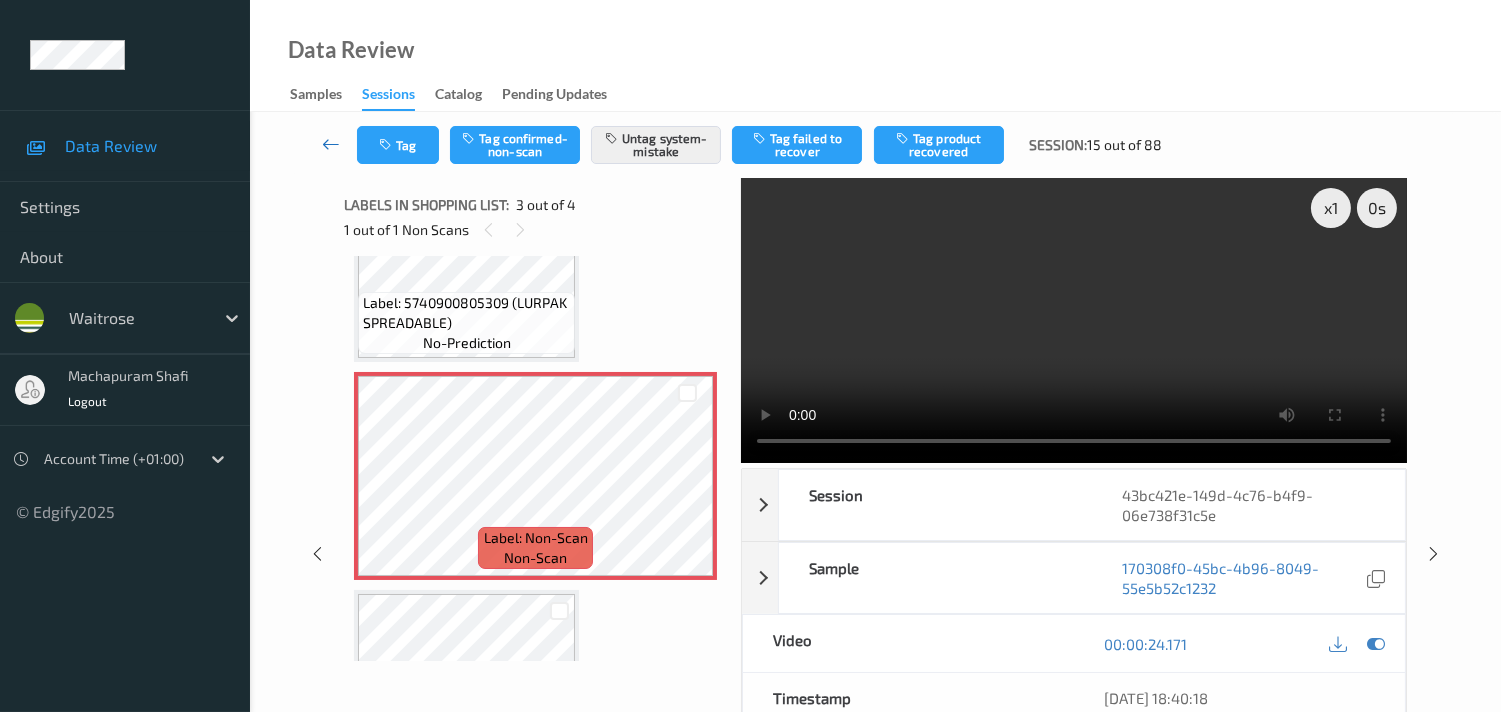 click at bounding box center [331, 144] 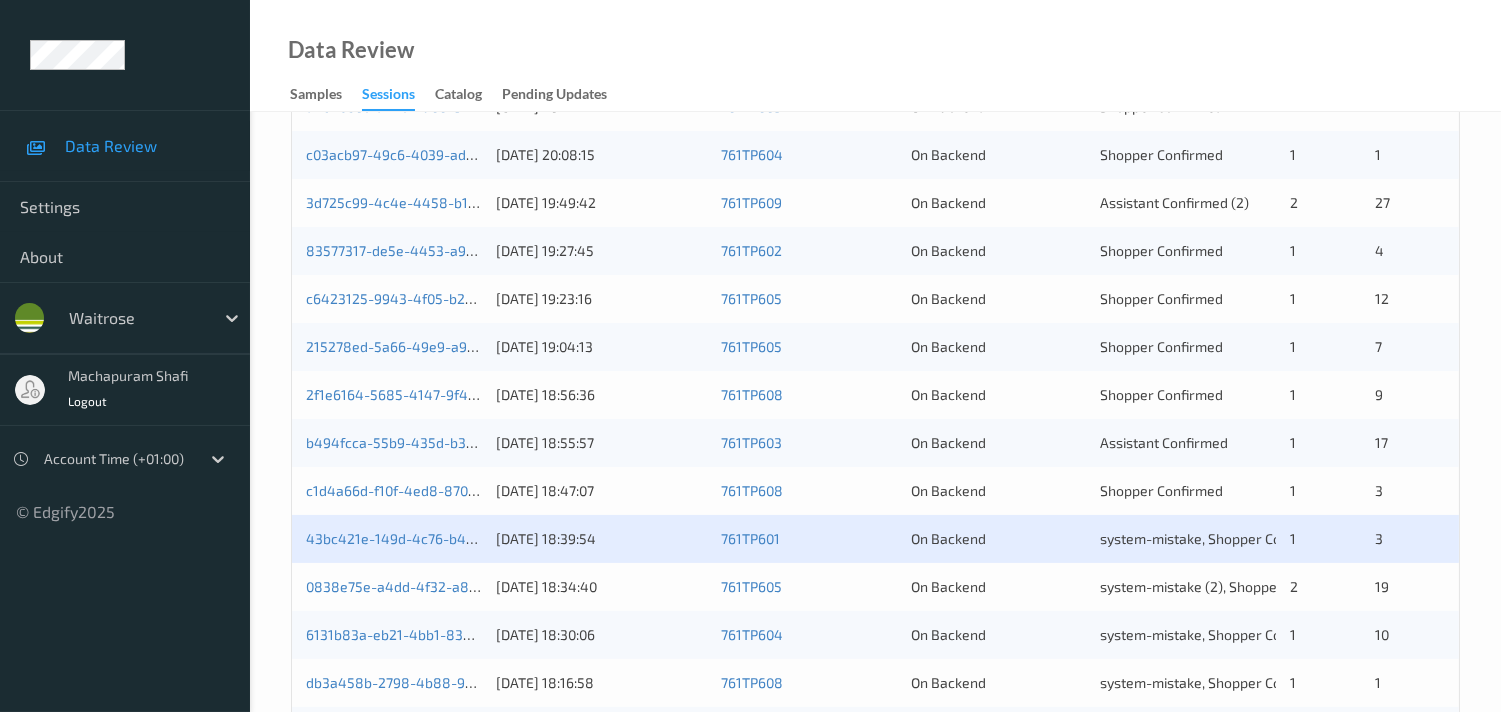 scroll, scrollTop: 951, scrollLeft: 0, axis: vertical 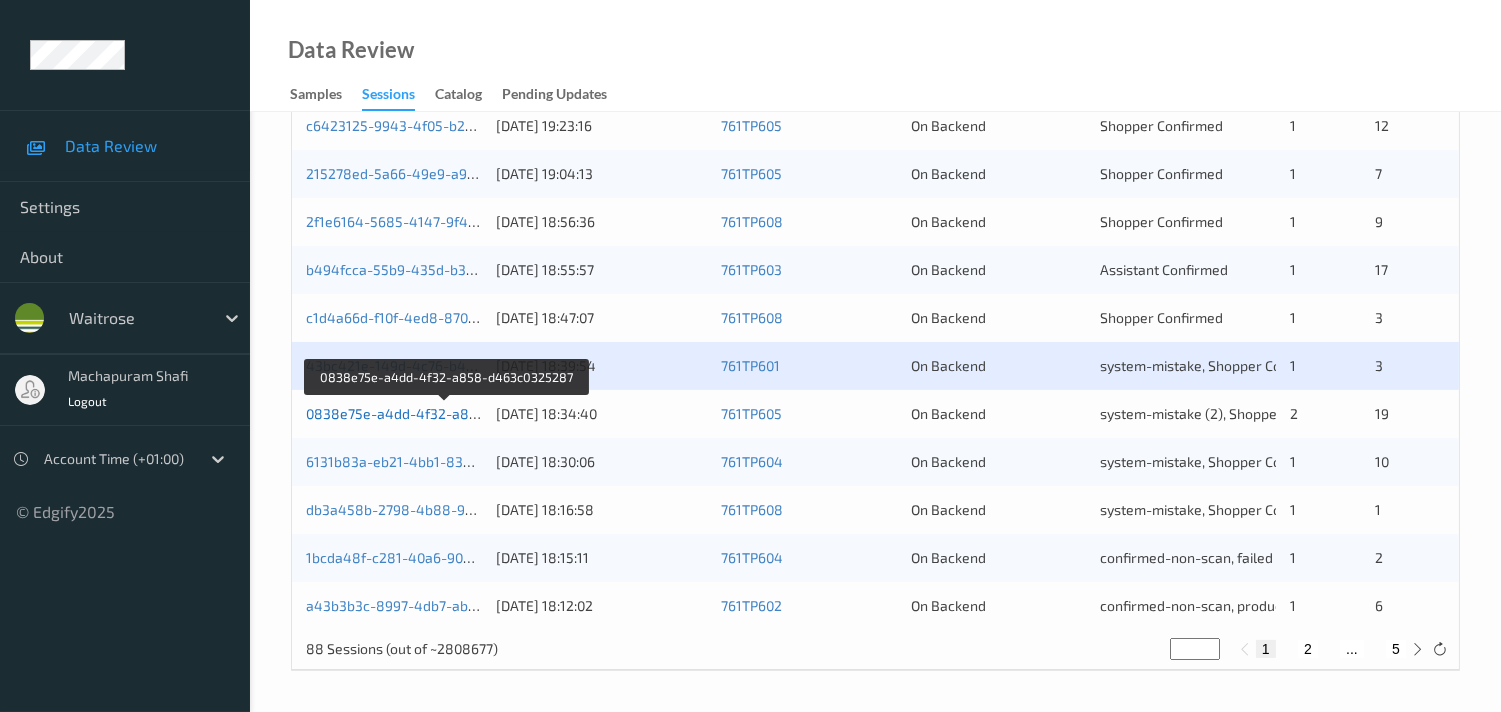 click on "0838e75e-a4dd-4f32-a858-d463c0325287" at bounding box center (447, 413) 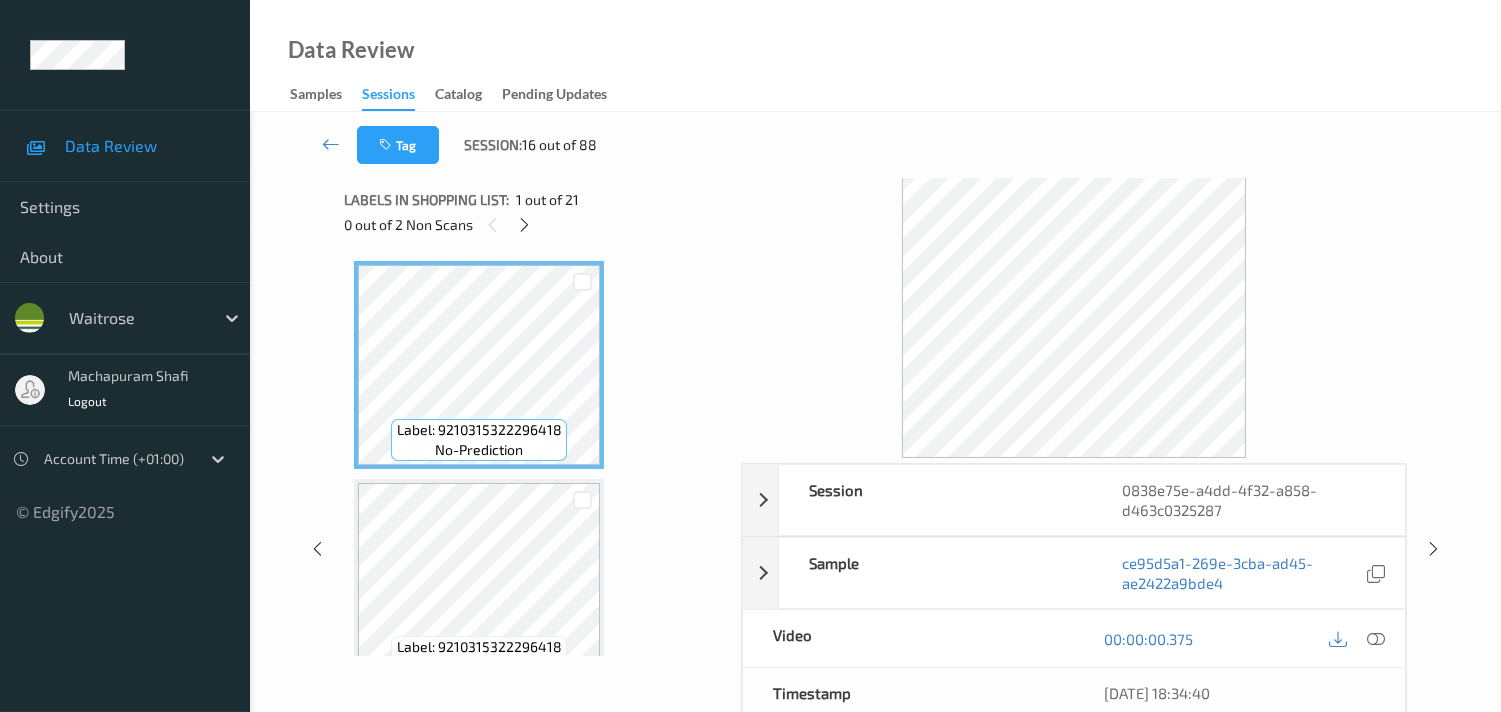 scroll, scrollTop: 0, scrollLeft: 0, axis: both 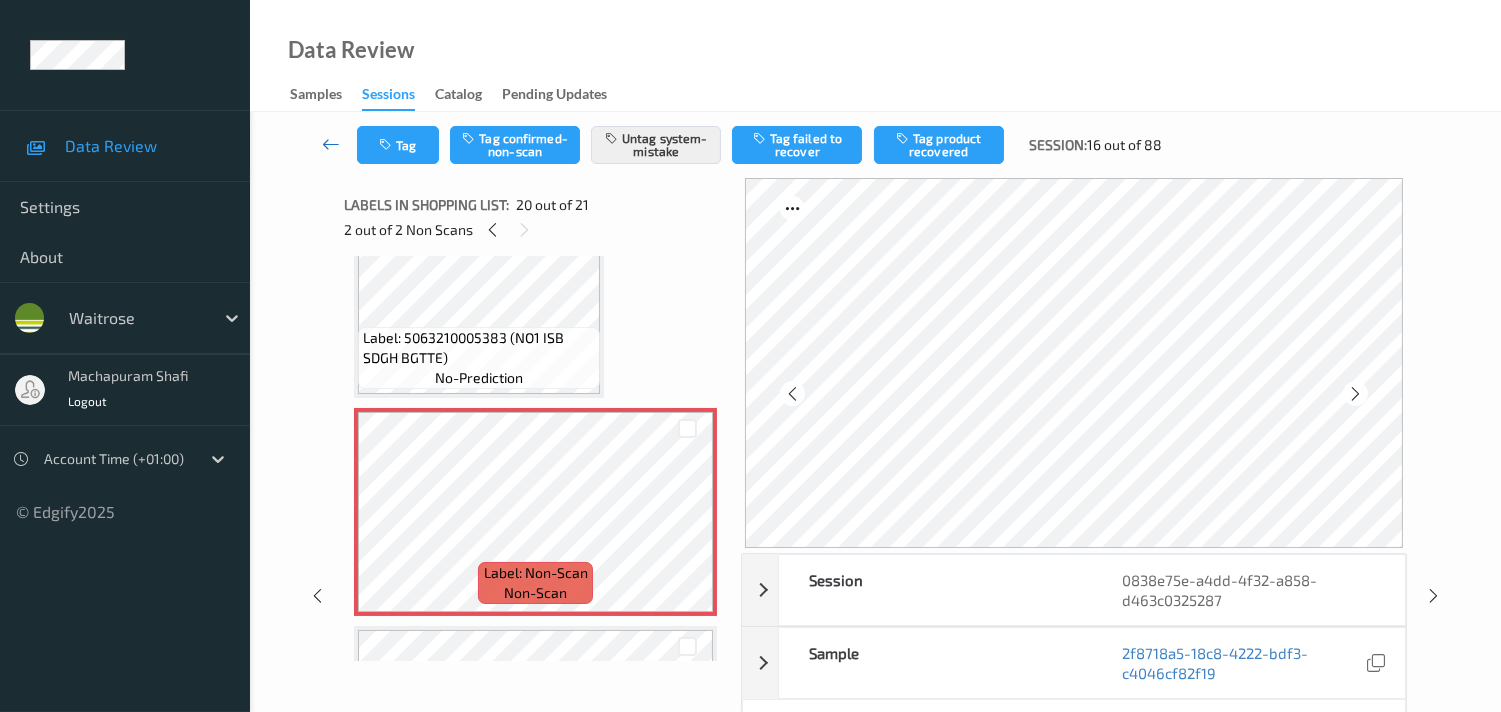 click at bounding box center (331, 144) 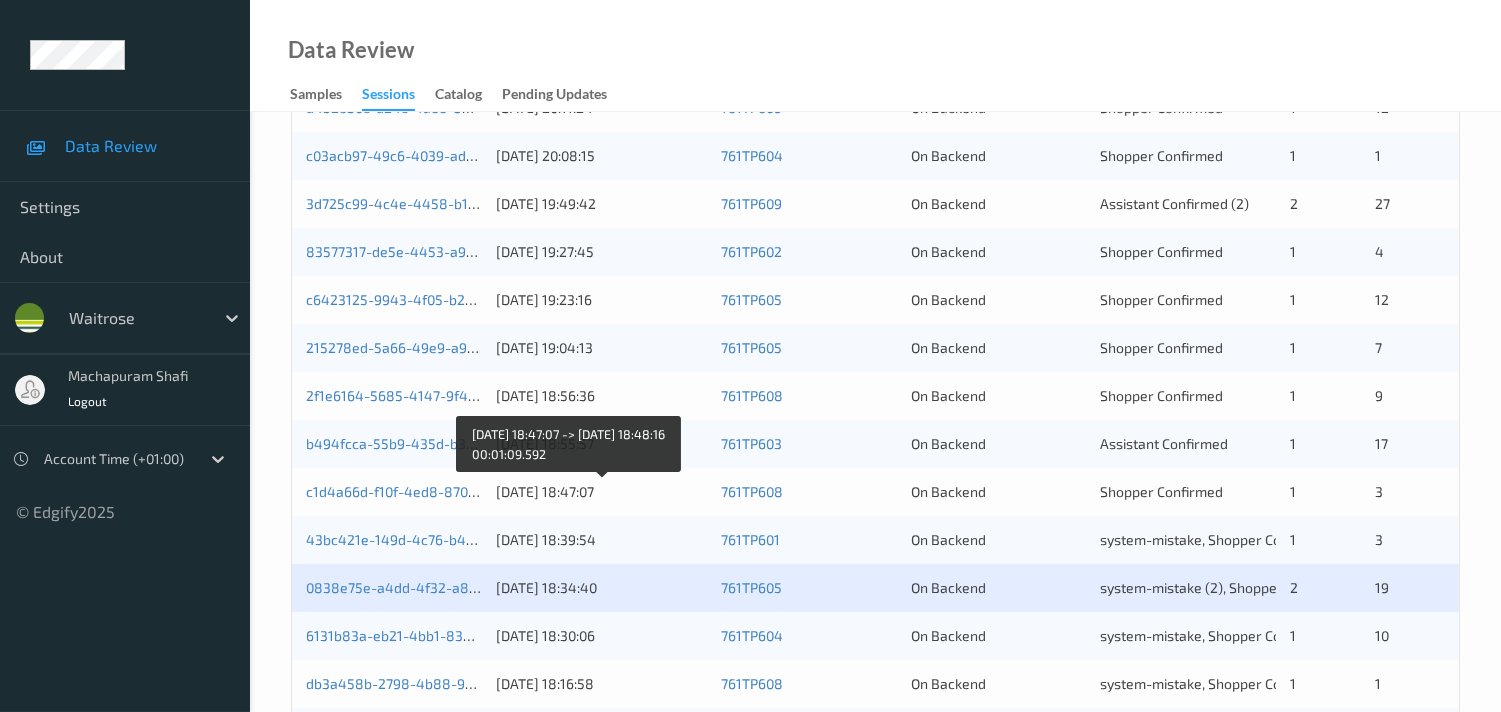 scroll, scrollTop: 951, scrollLeft: 0, axis: vertical 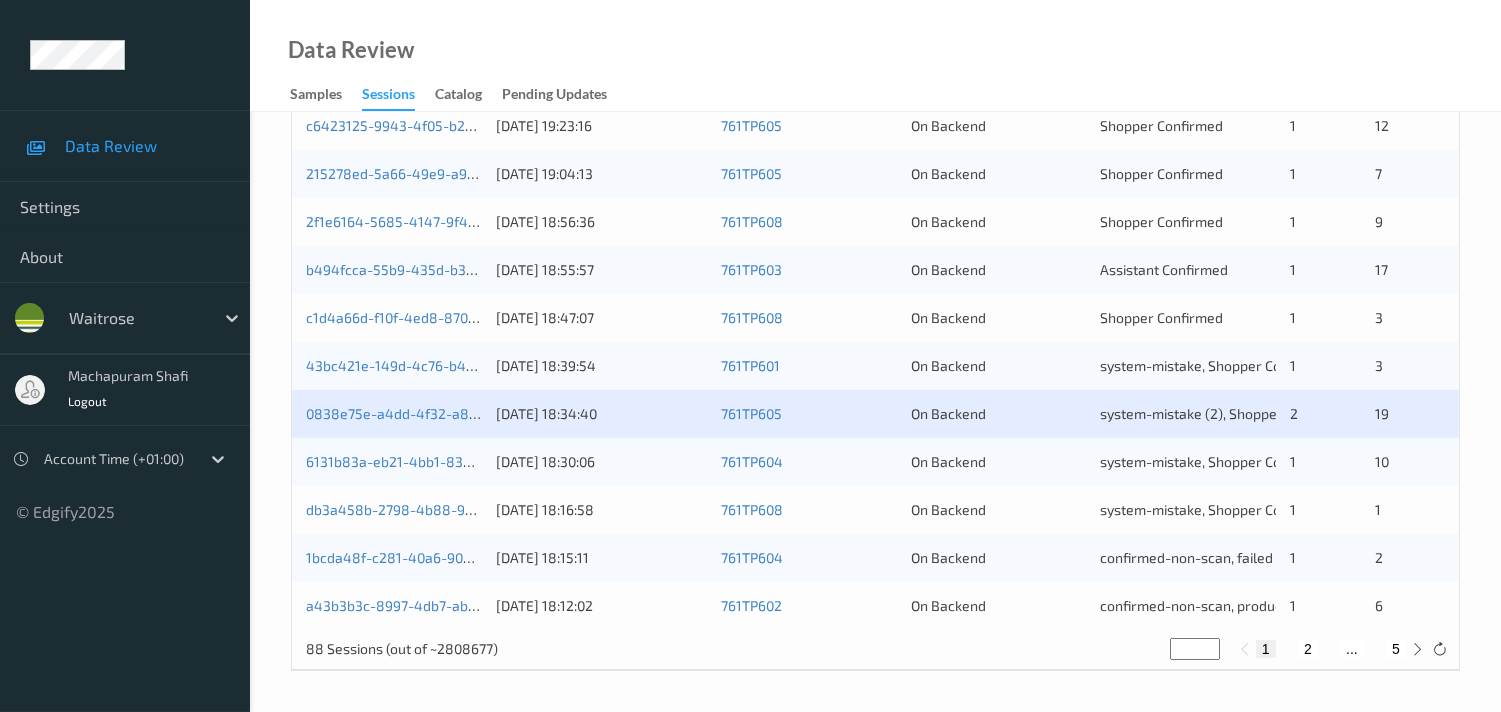 click on "43bc421e-149d-4c76-b4f9-06e738f31c5e [DATE] 18:39:54 761TP601 On Backend system-mistake, Shopper Confirmed 1 3" at bounding box center [875, 366] 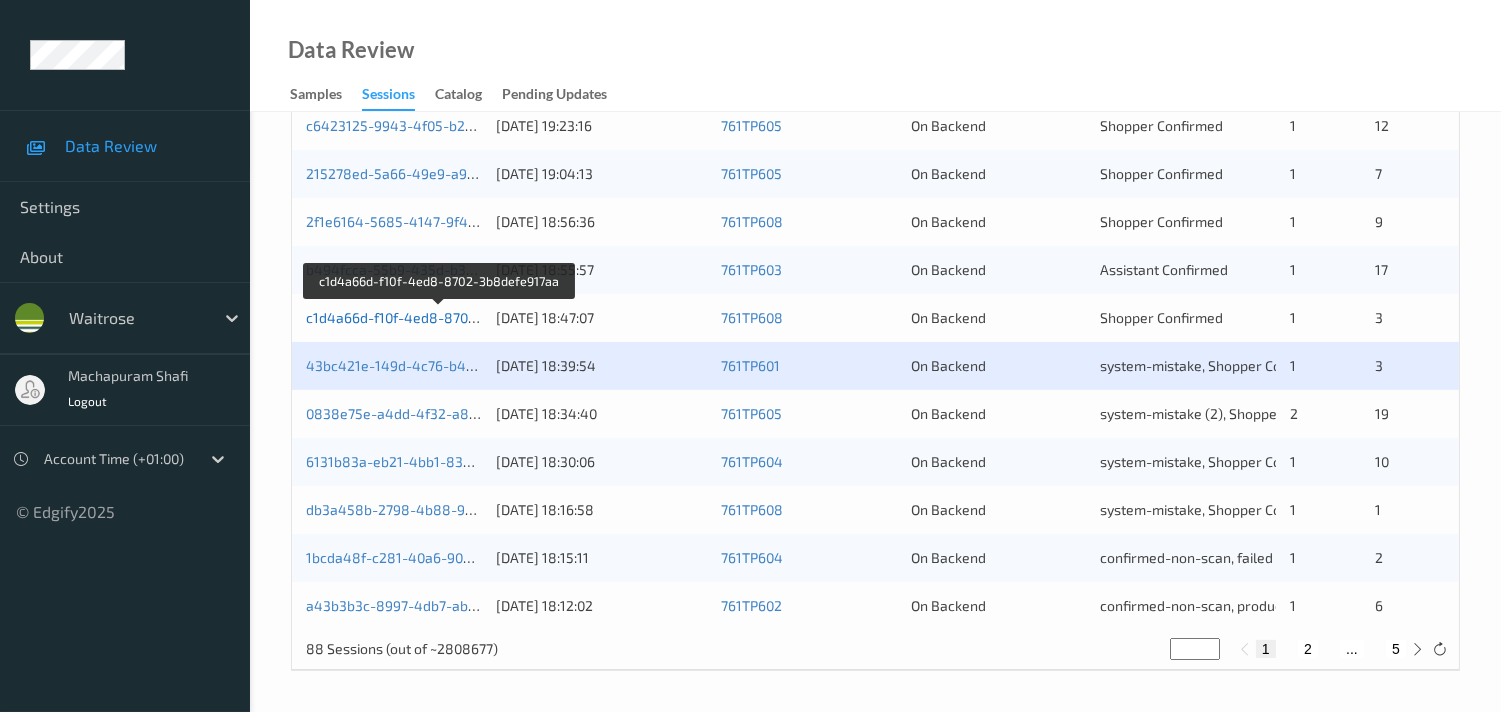 click on "c1d4a66d-f10f-4ed8-8702-3b8defe917aa" at bounding box center (439, 317) 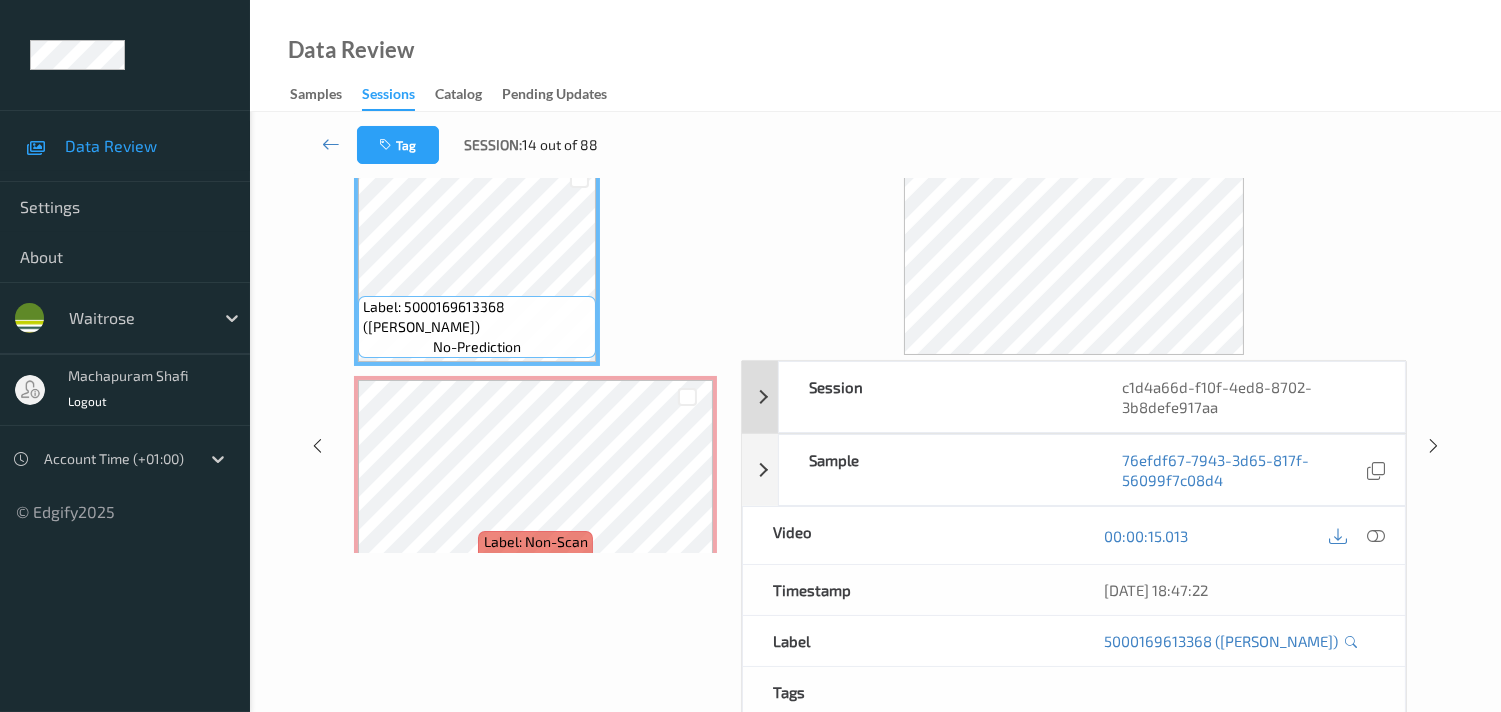 scroll, scrollTop: 0, scrollLeft: 0, axis: both 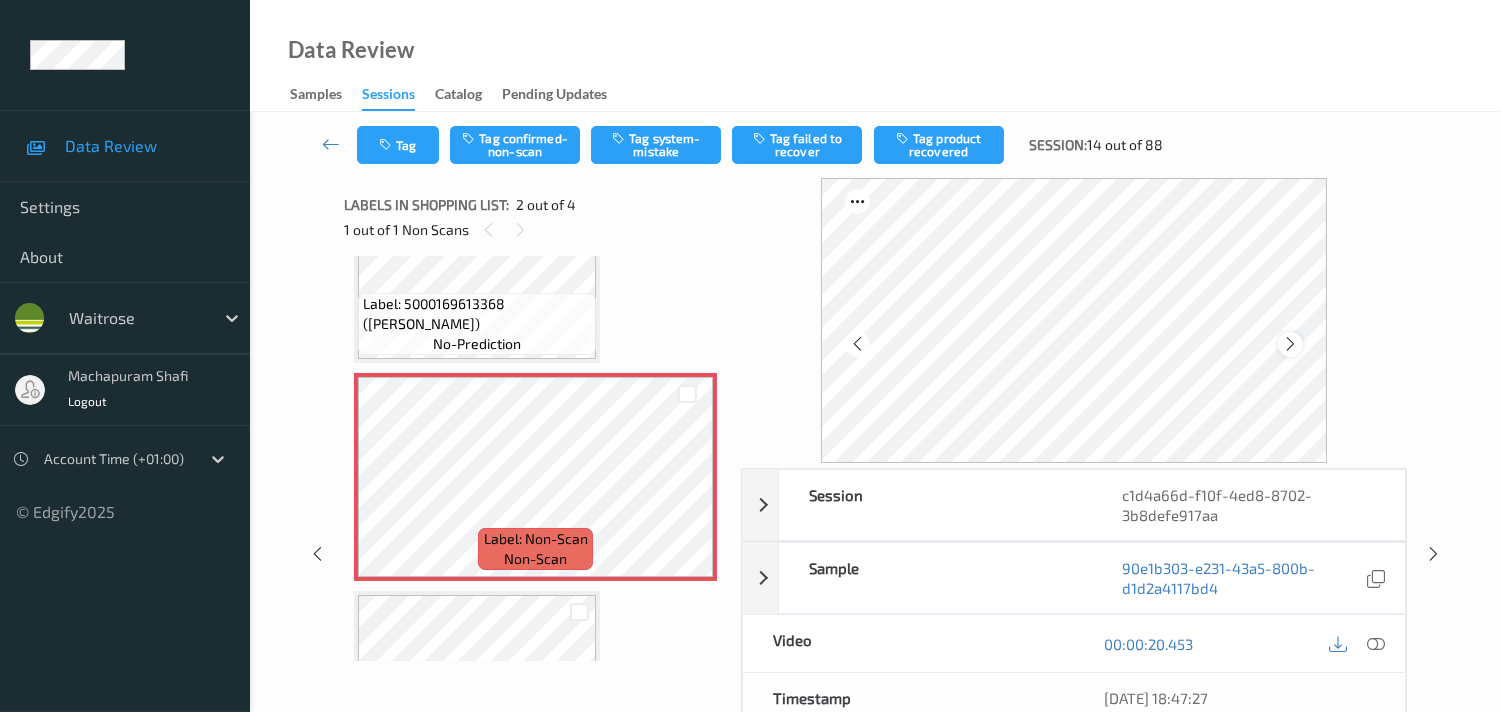 click at bounding box center [1290, 344] 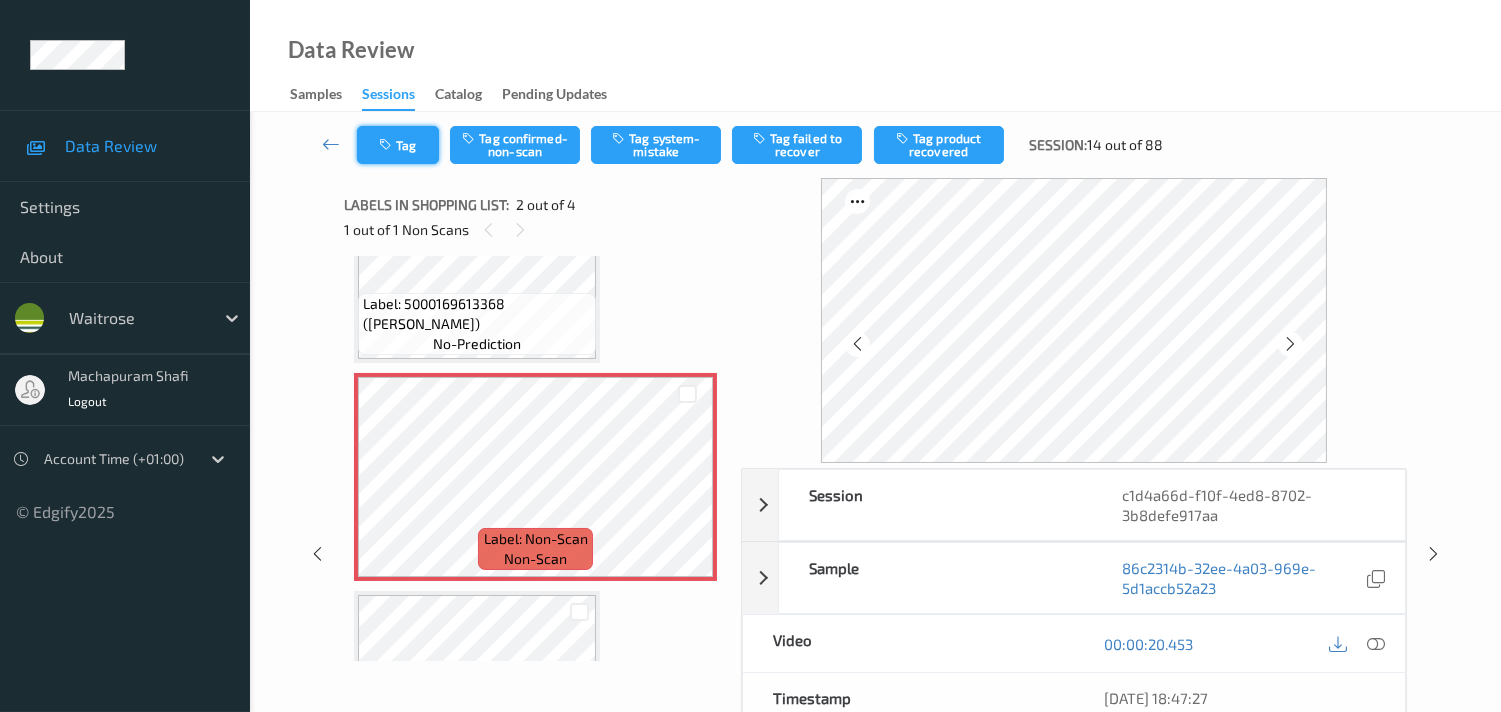 click on "Tag" at bounding box center [398, 145] 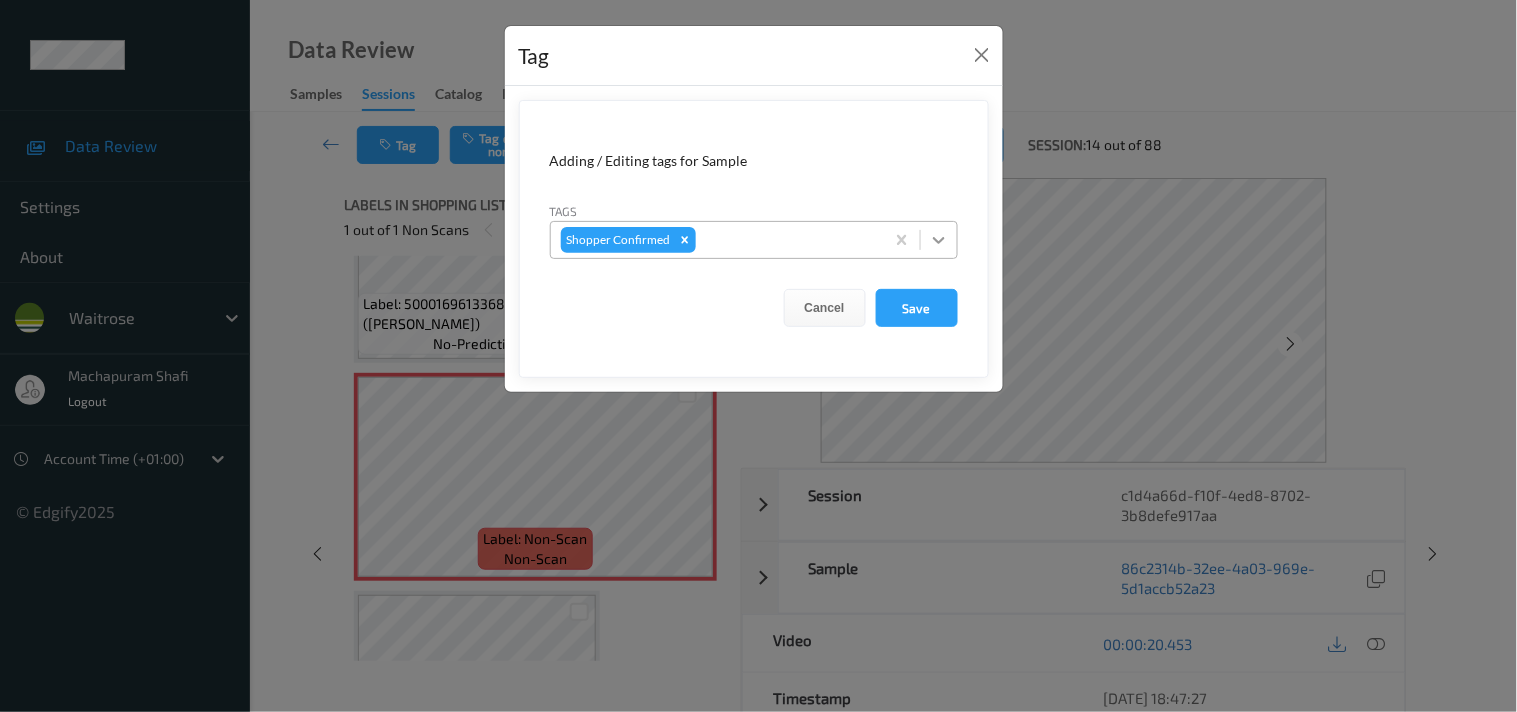 click 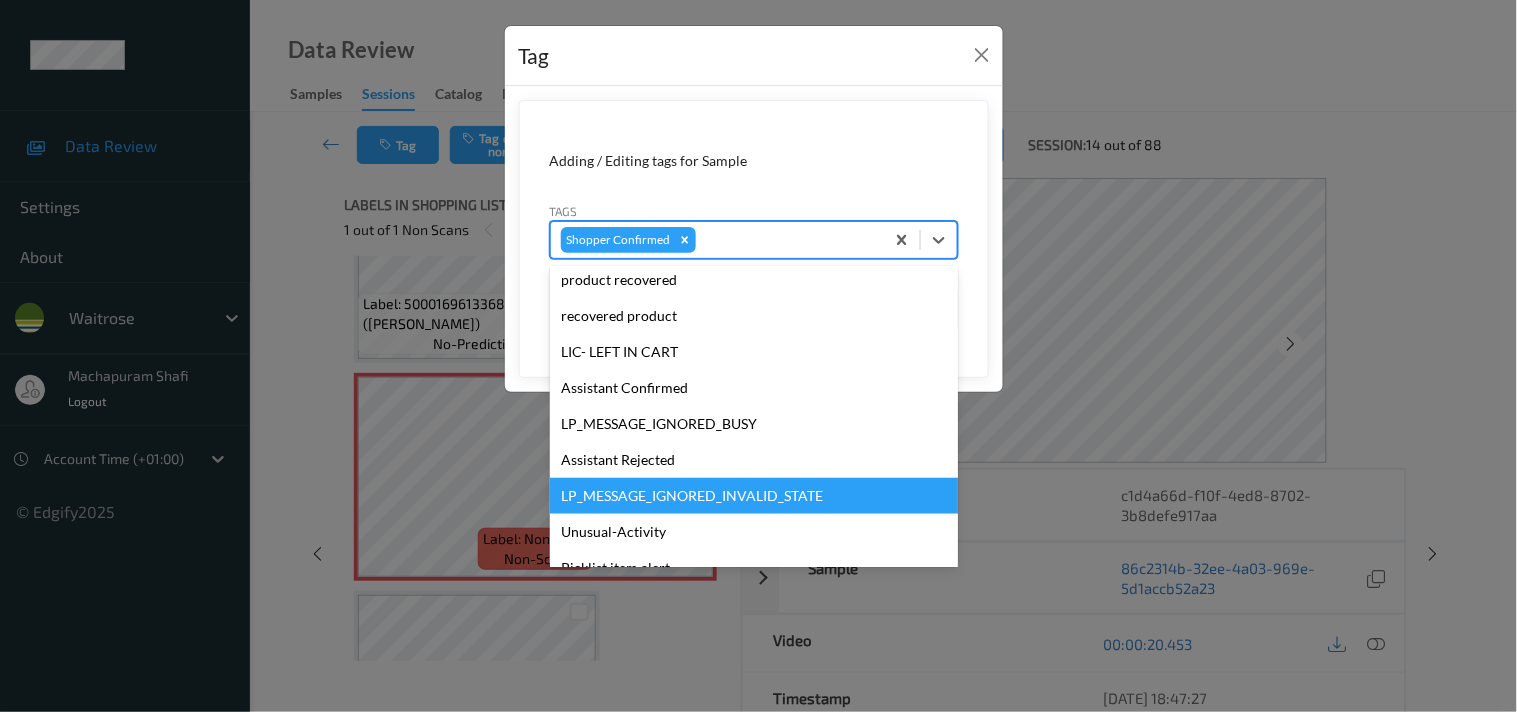 scroll, scrollTop: 355, scrollLeft: 0, axis: vertical 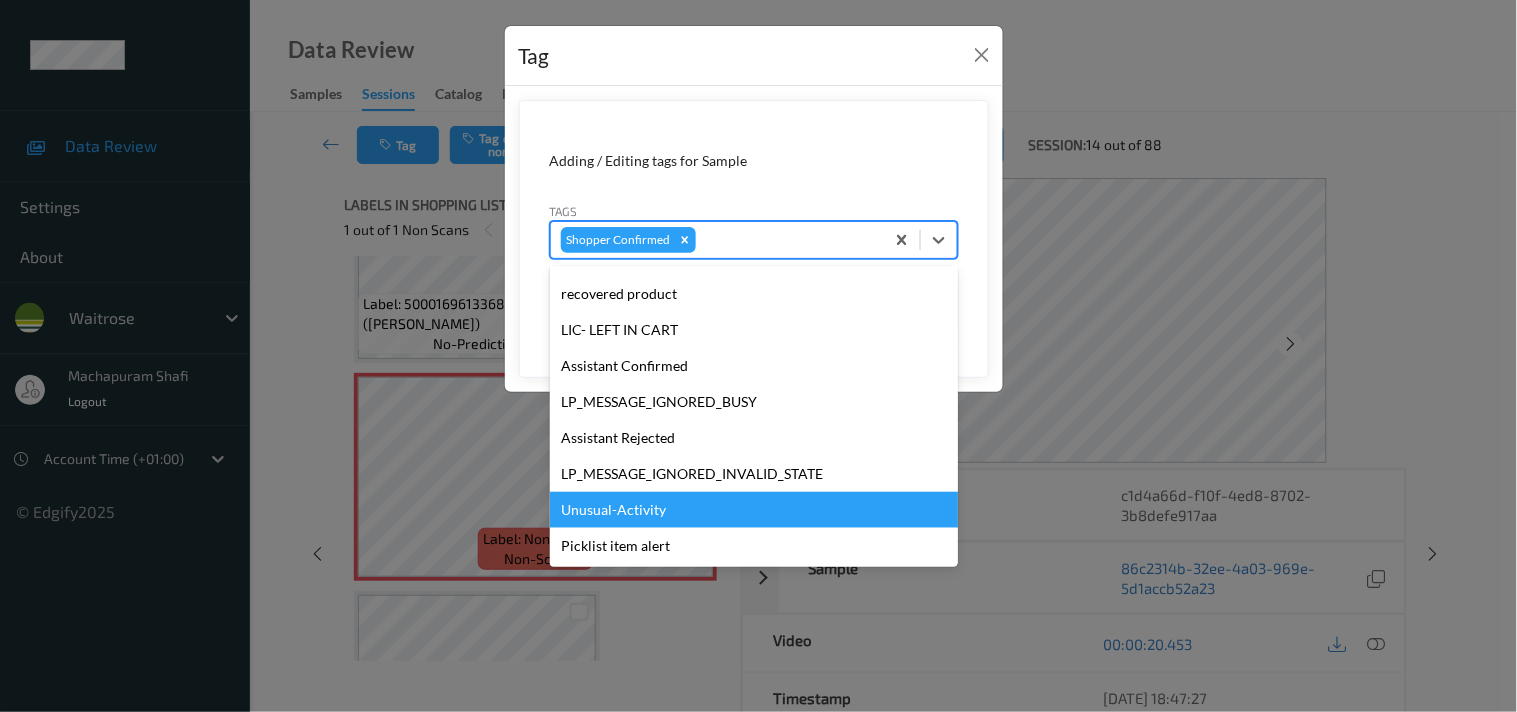 click on "Unusual-Activity" at bounding box center [754, 510] 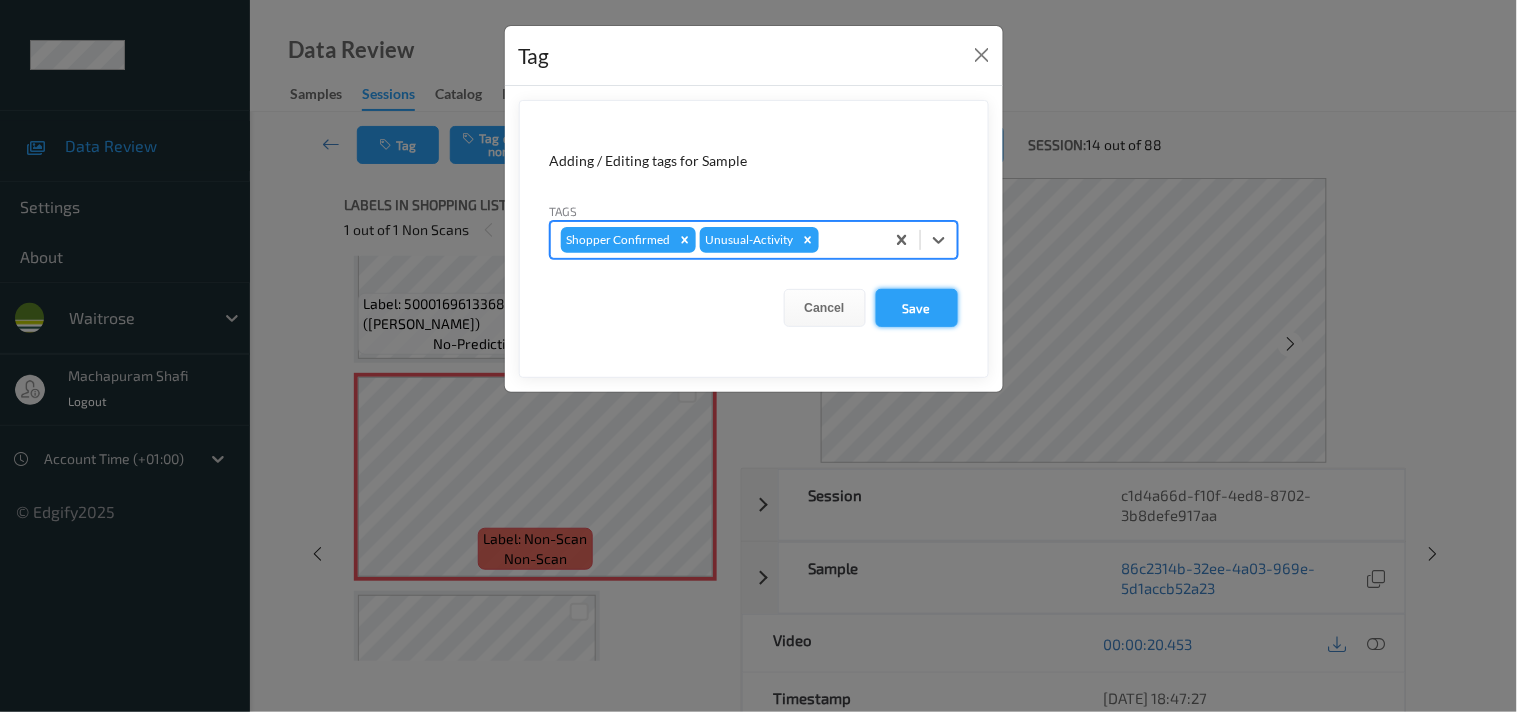 click on "Save" at bounding box center (917, 308) 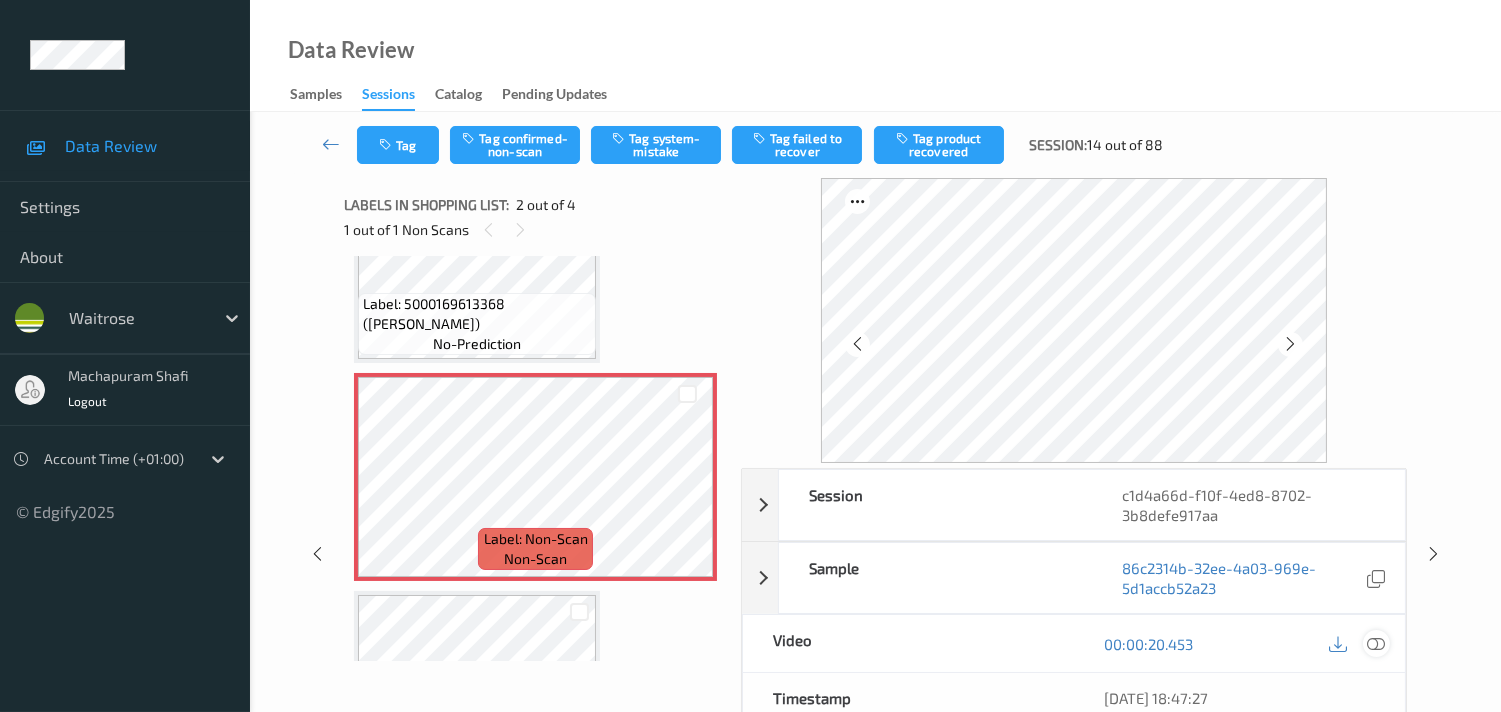 click at bounding box center (1376, 644) 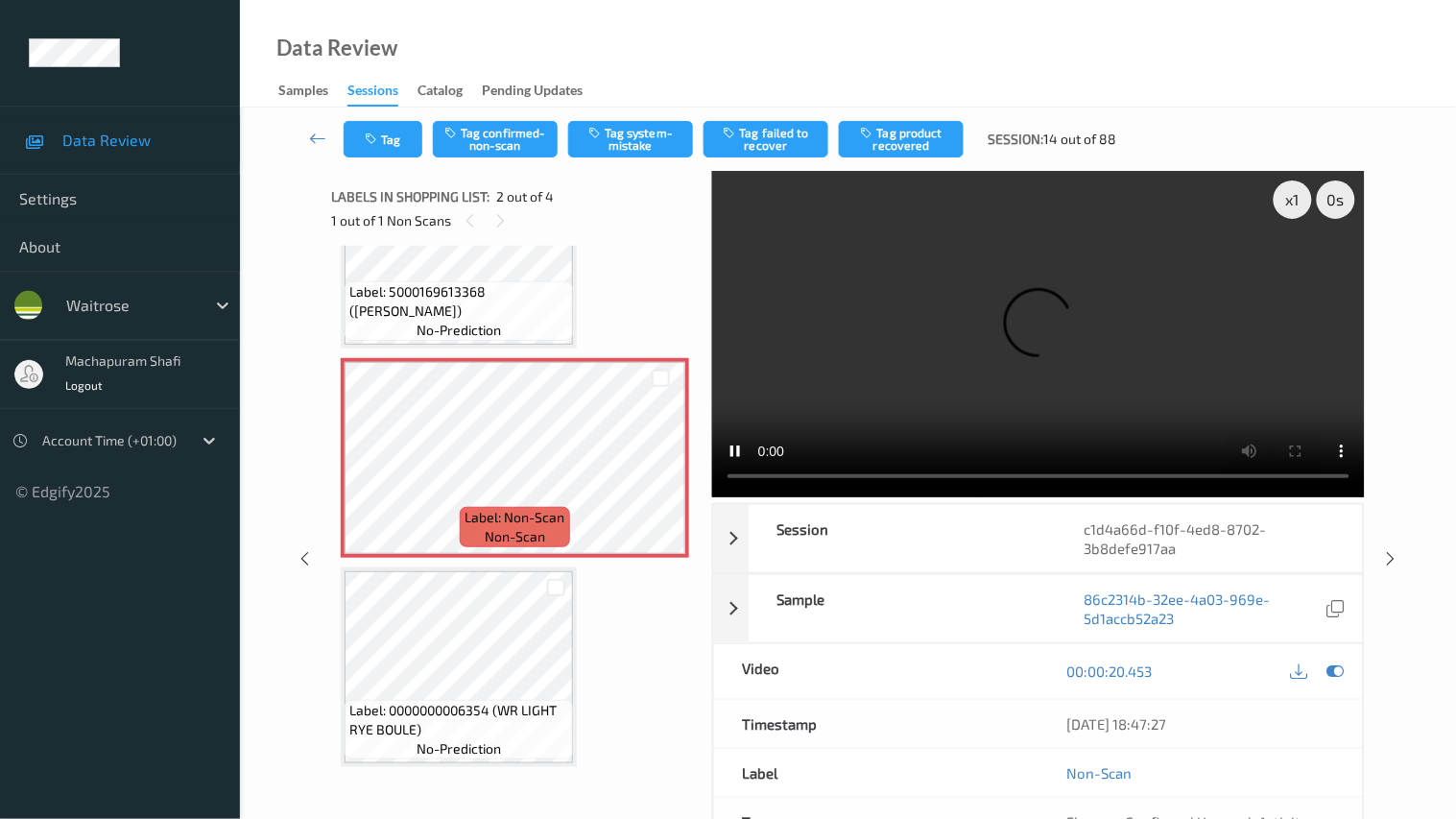 click at bounding box center [1038, 334] 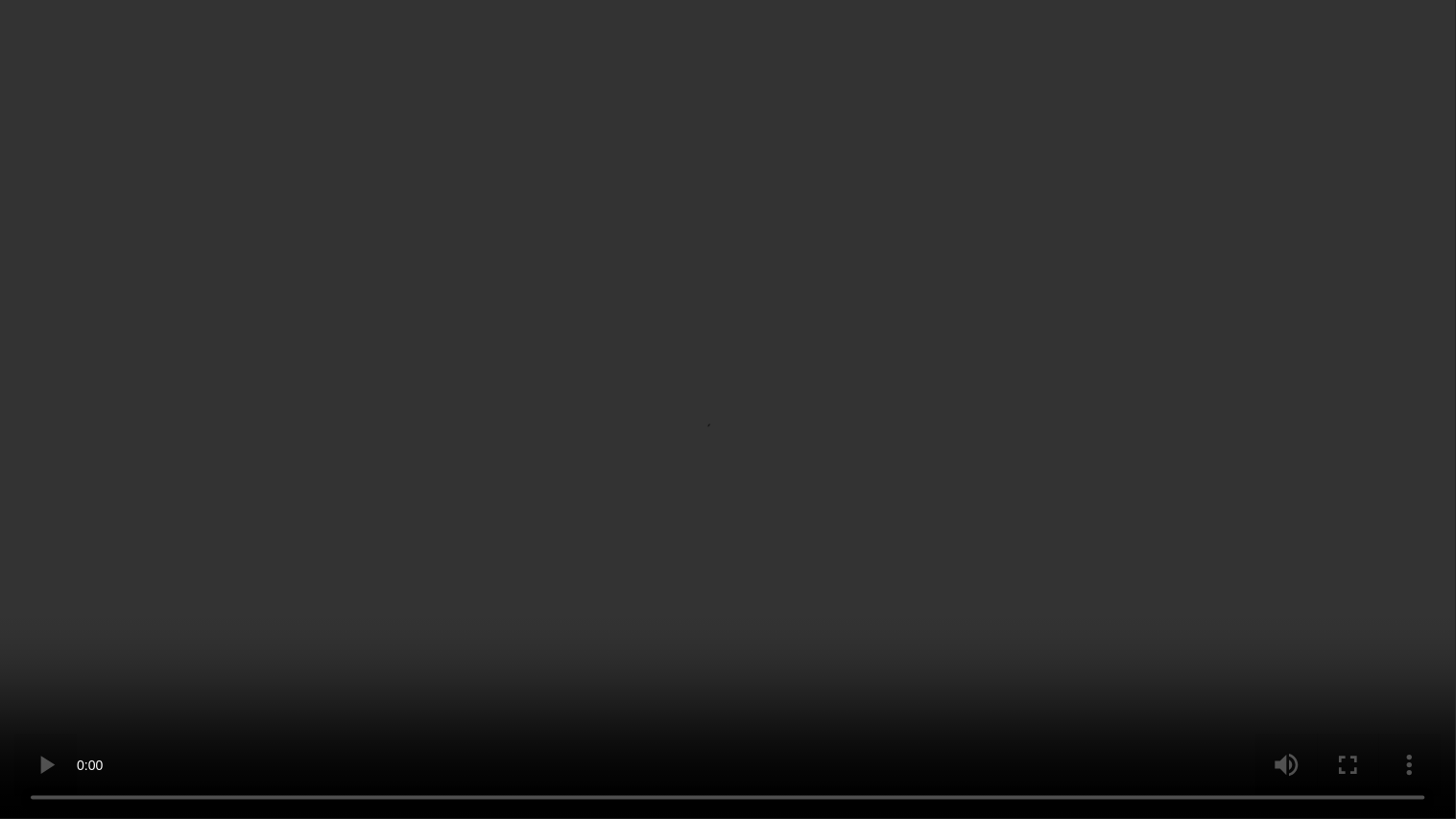 type 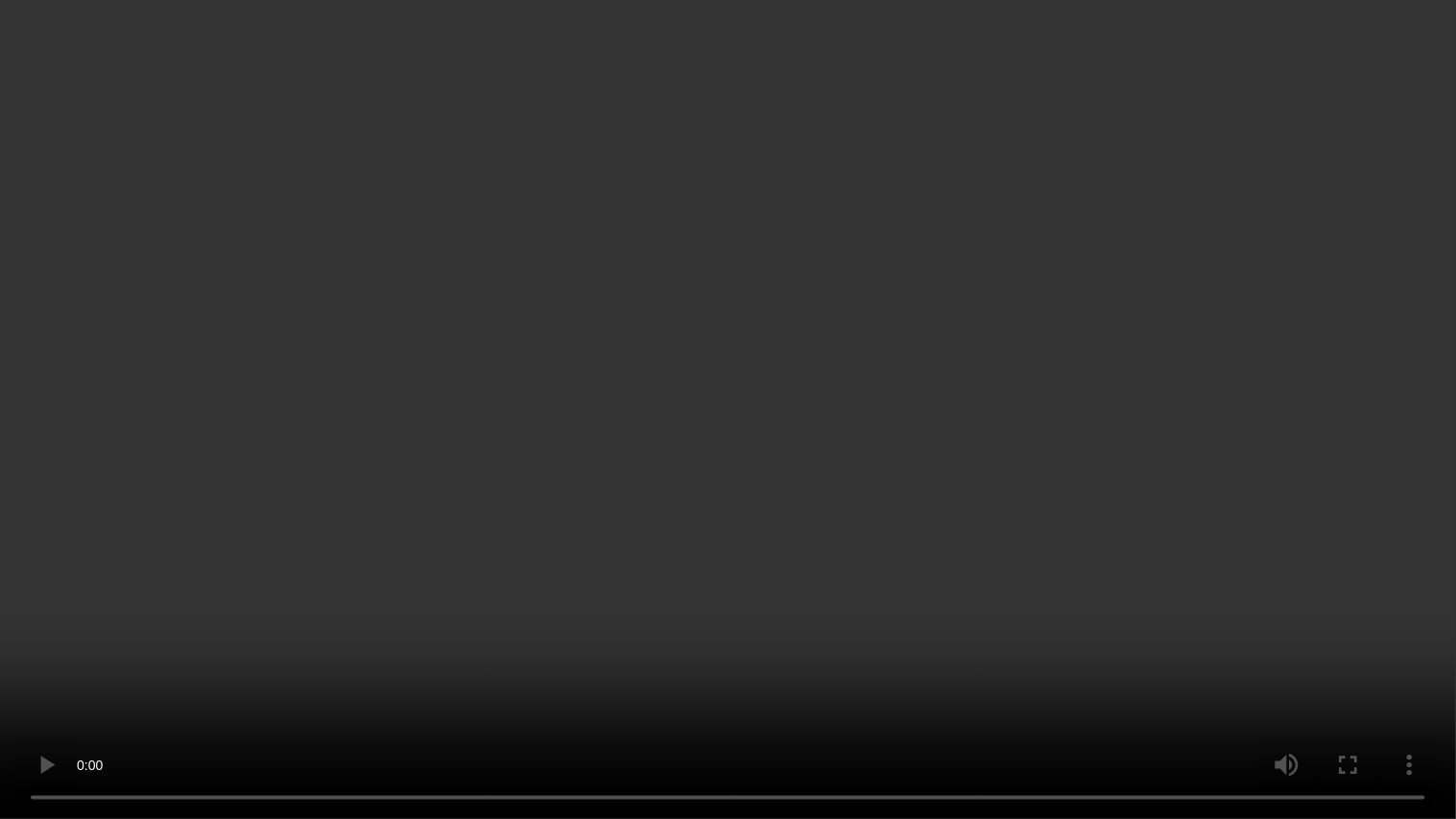 click at bounding box center (728, 409) 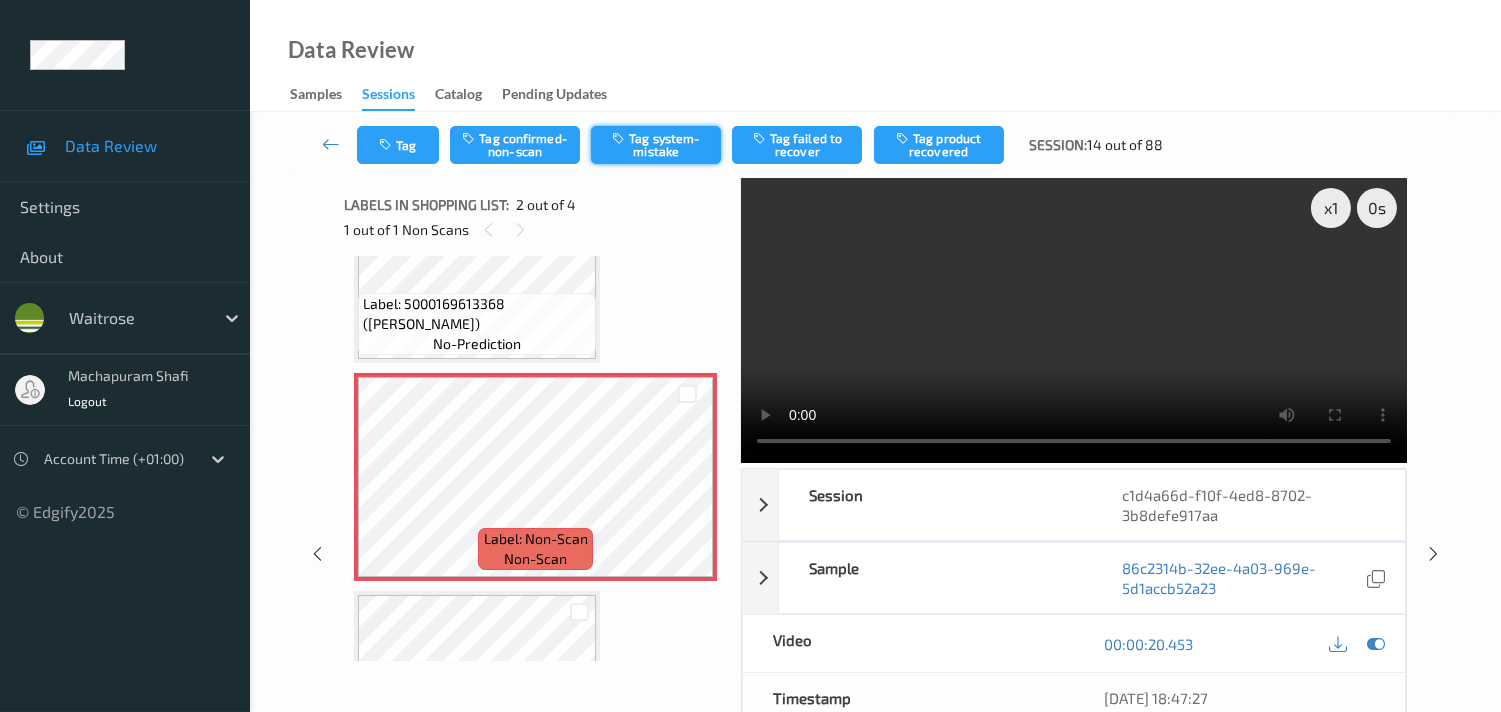 click on "Tag   system-mistake" at bounding box center (656, 145) 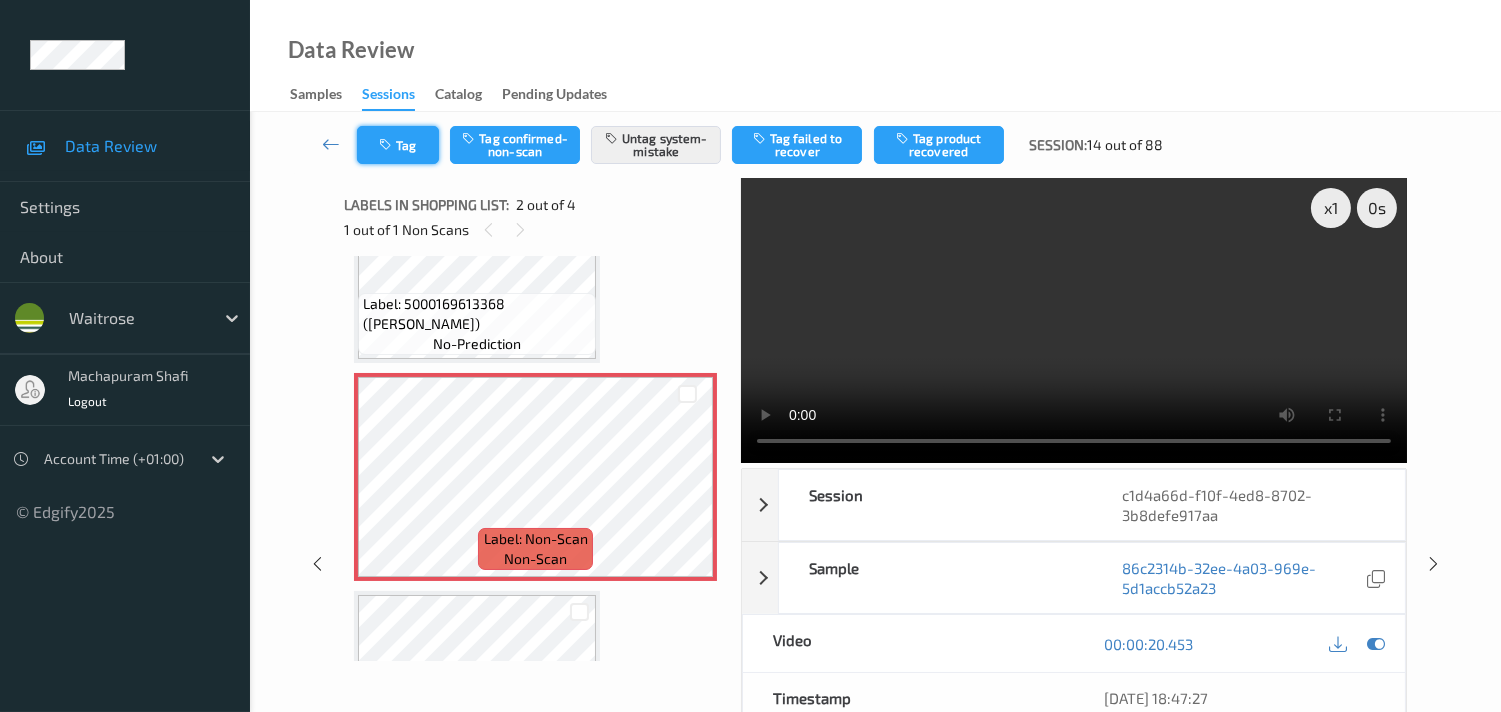 click on "Tag" at bounding box center (398, 145) 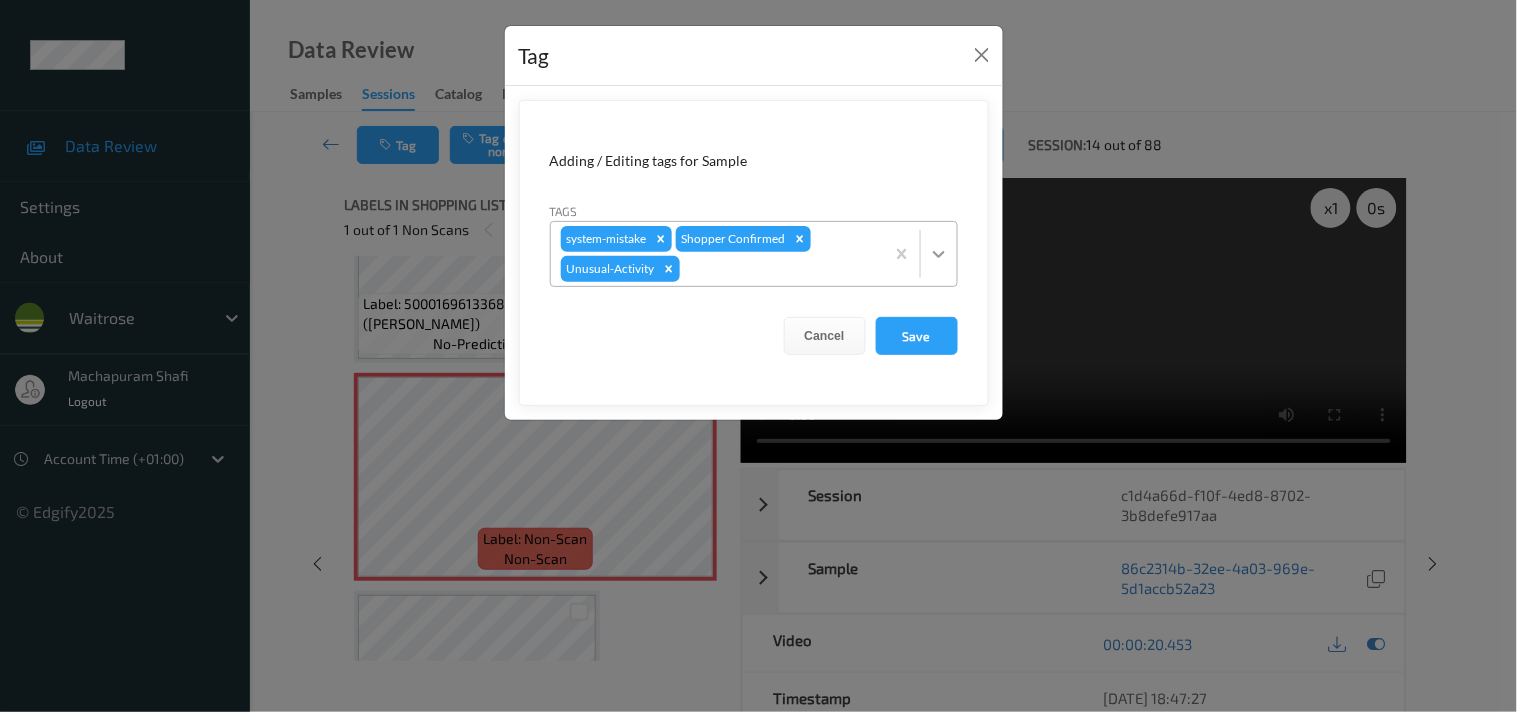 click 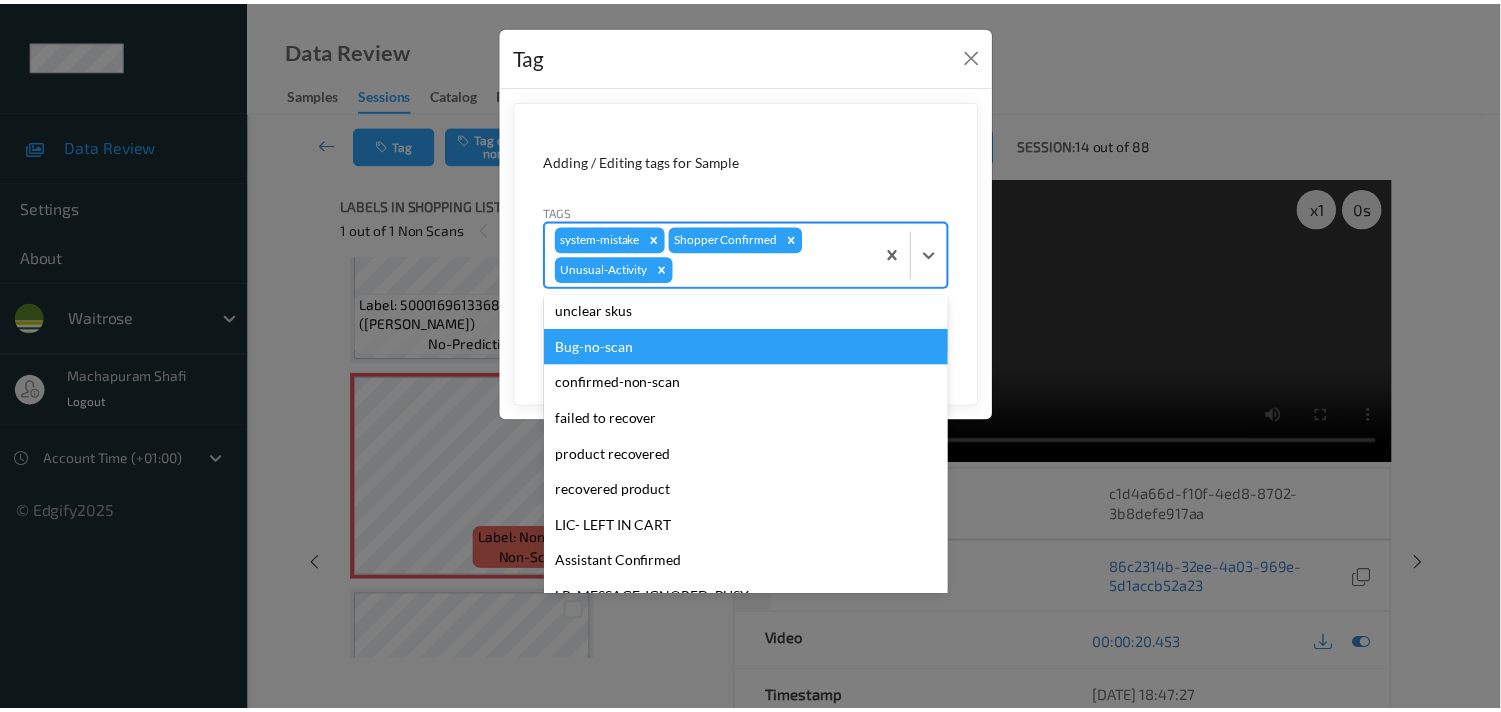 scroll, scrollTop: 283, scrollLeft: 0, axis: vertical 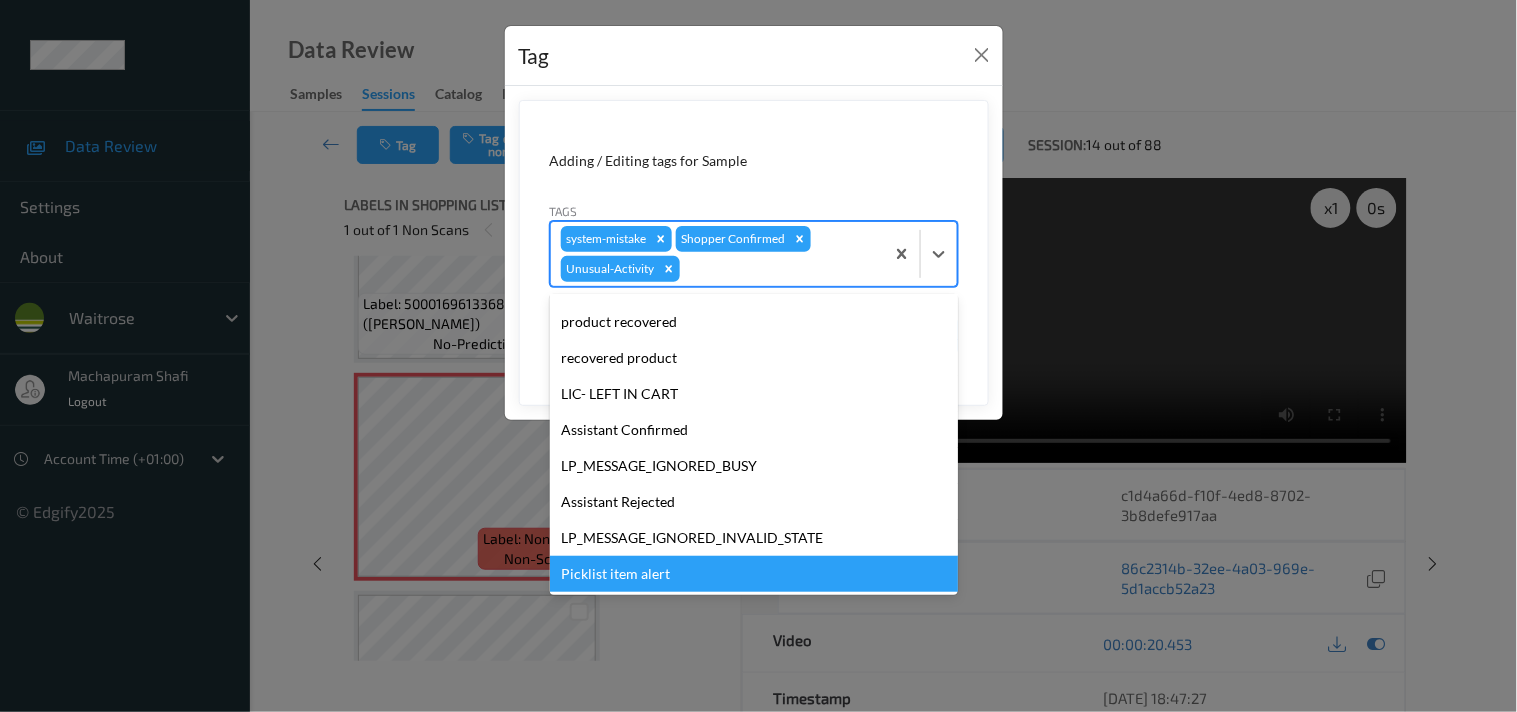 click on "Picklist item alert" at bounding box center [754, 574] 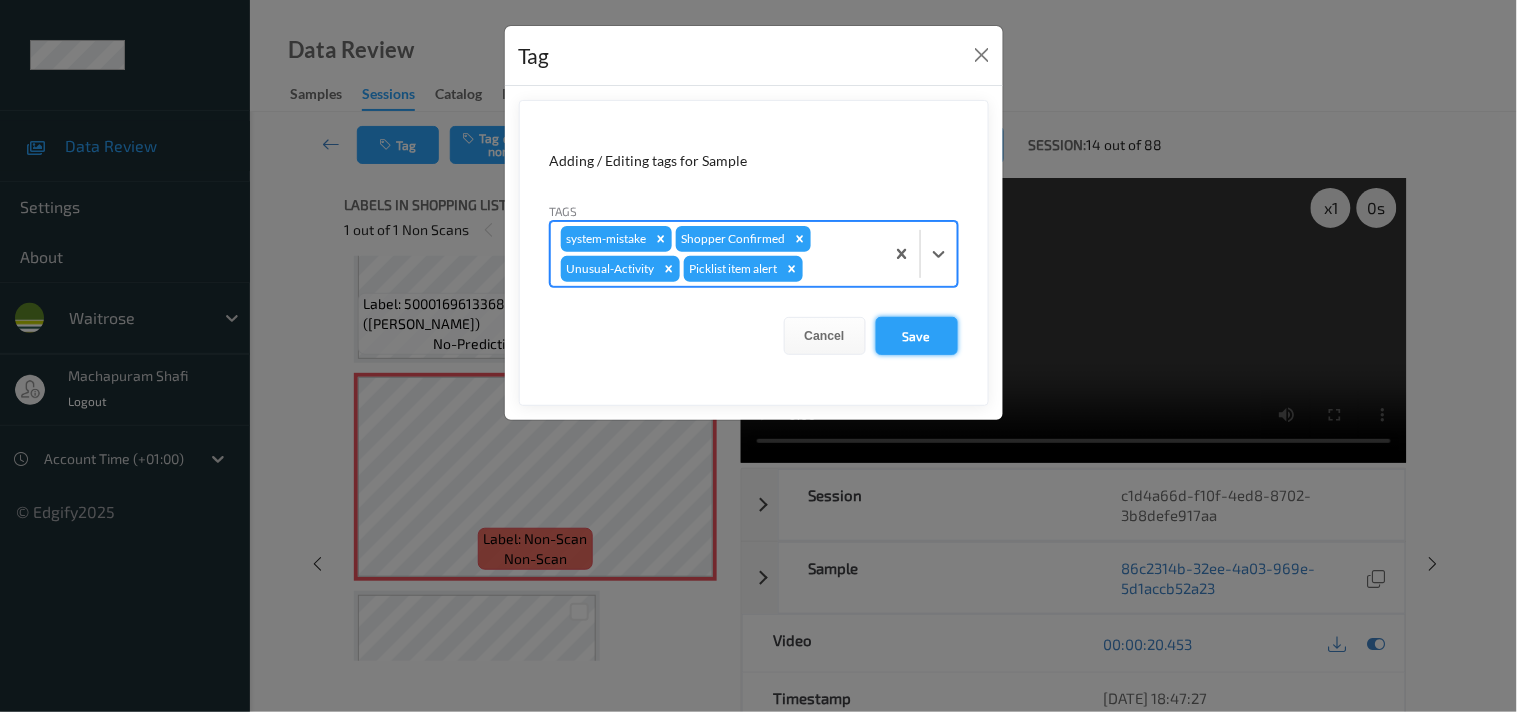 click on "Save" at bounding box center [917, 336] 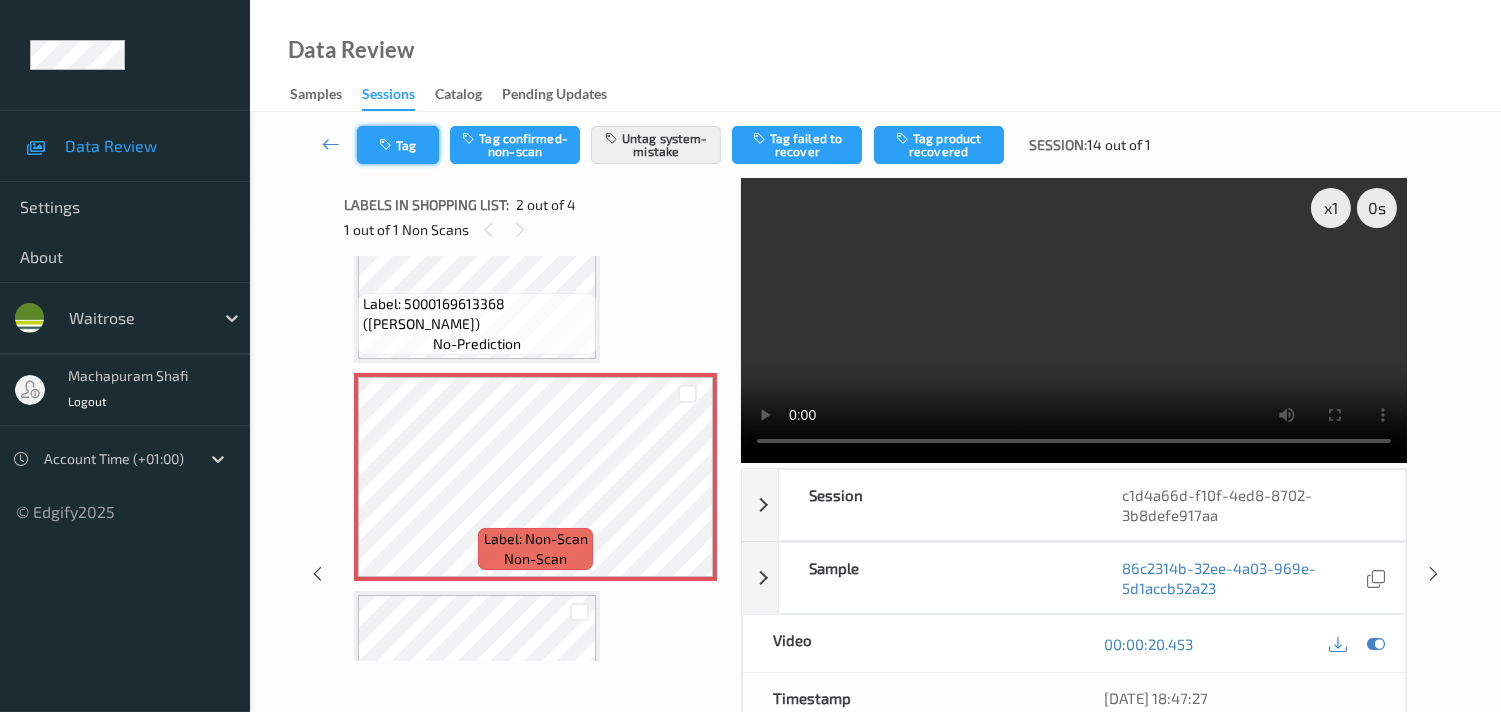 click at bounding box center [387, 145] 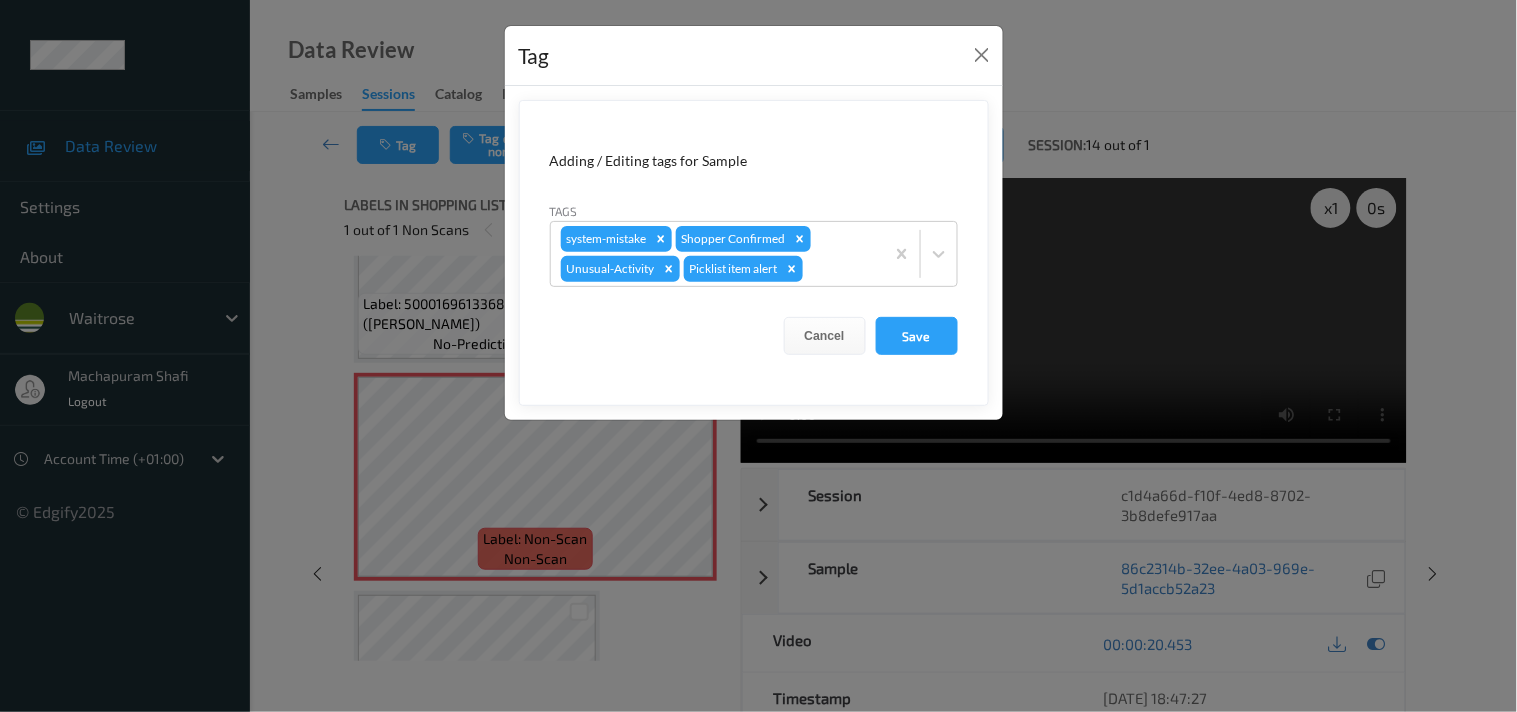 click on "Tag Adding / Editing tags for Sample   Tags system-mistake Shopper Confirmed Unusual-Activity Picklist item alert Cancel Save" at bounding box center (758, 356) 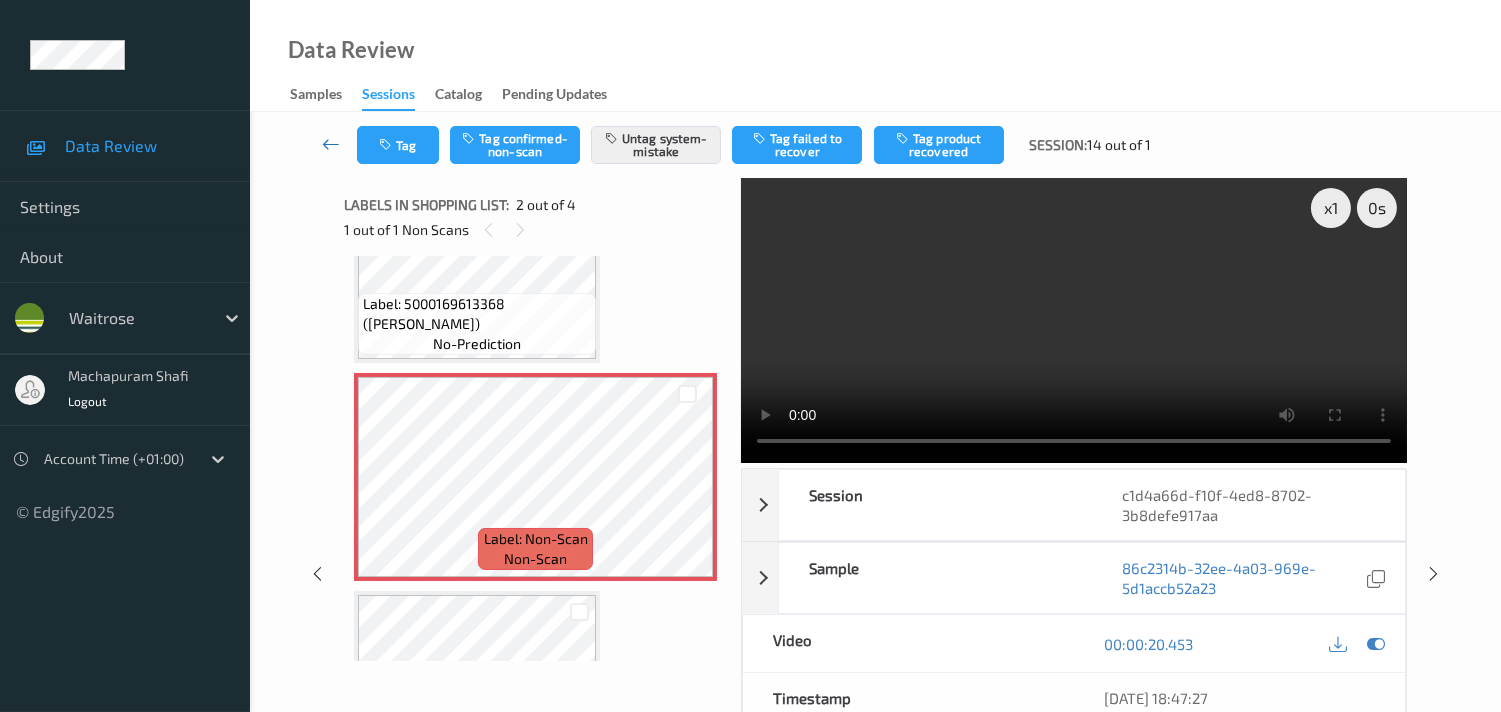 click at bounding box center [331, 145] 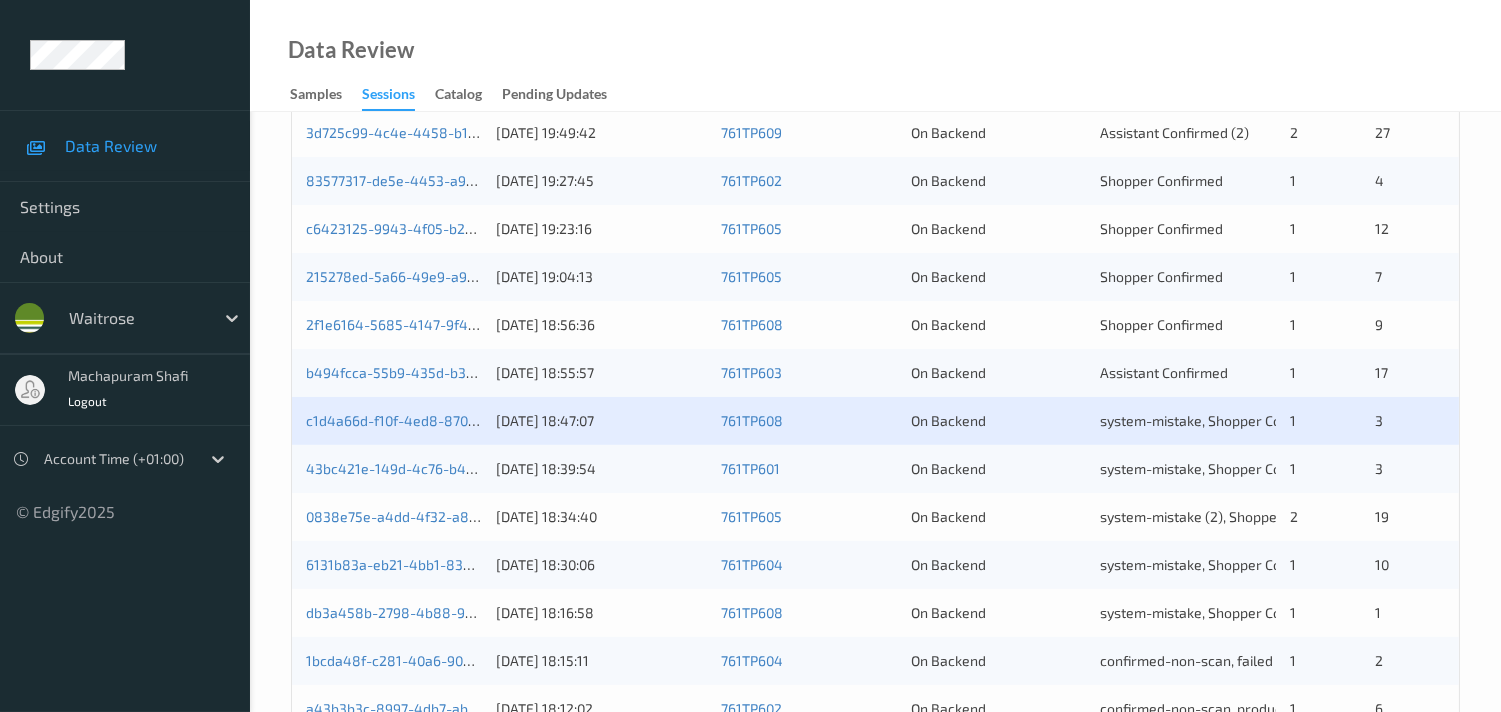 scroll, scrollTop: 888, scrollLeft: 0, axis: vertical 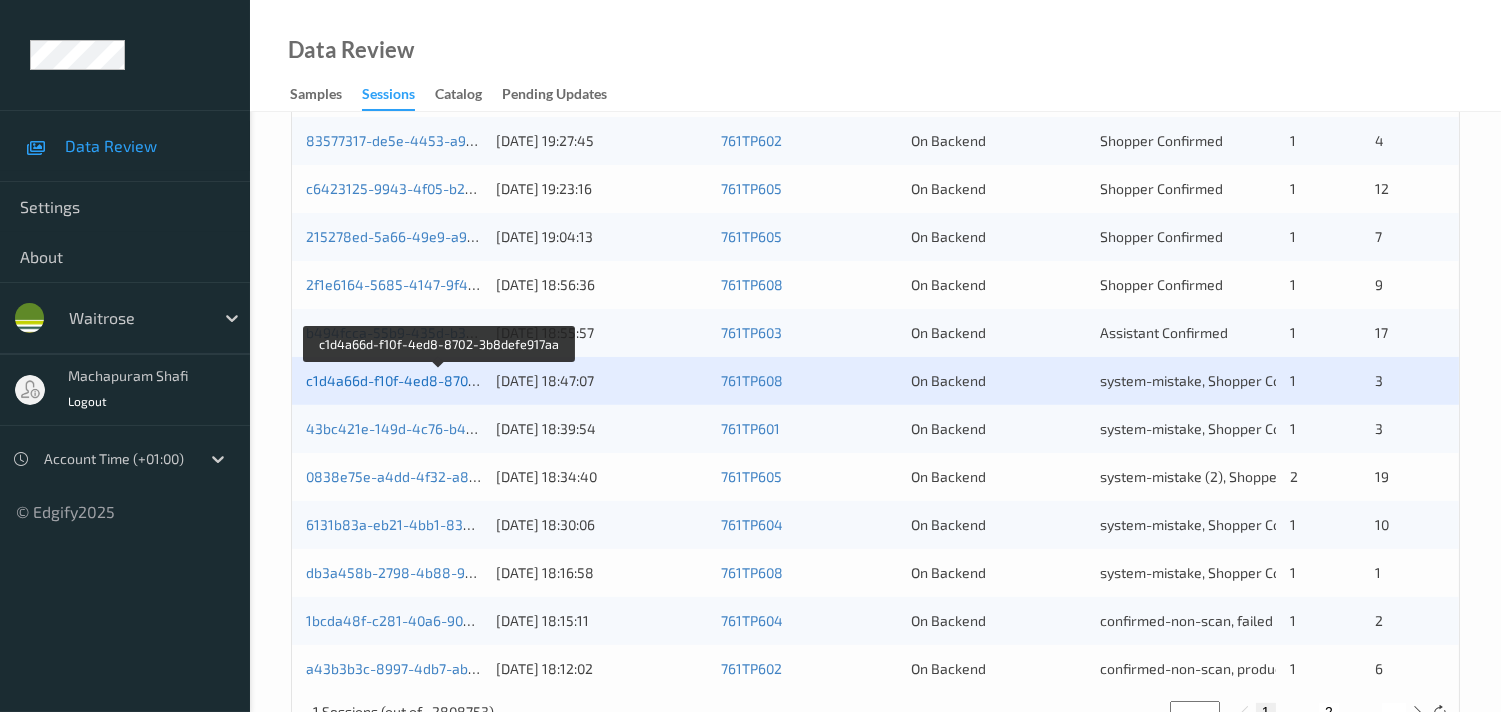 click on "c1d4a66d-f10f-4ed8-8702-3b8defe917aa" at bounding box center (439, 380) 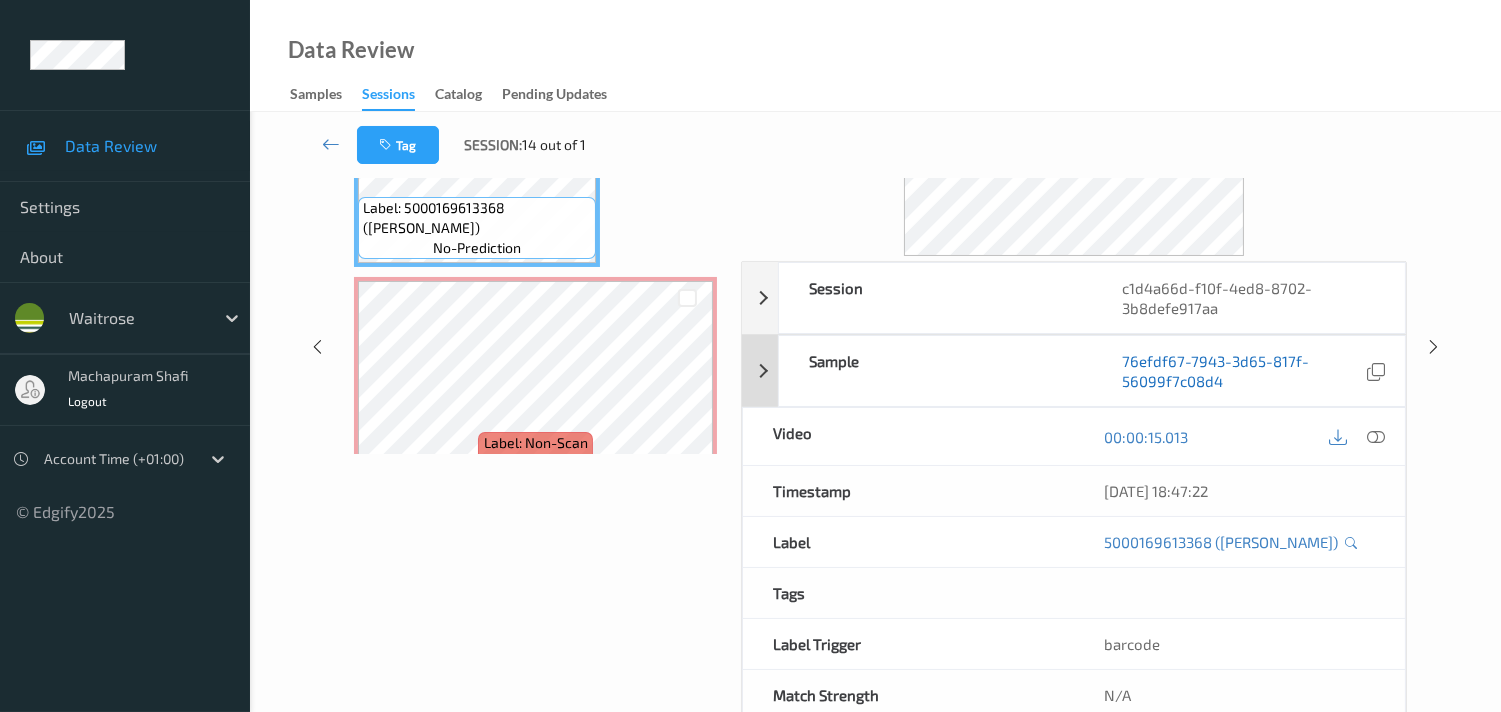 scroll, scrollTop: 168, scrollLeft: 0, axis: vertical 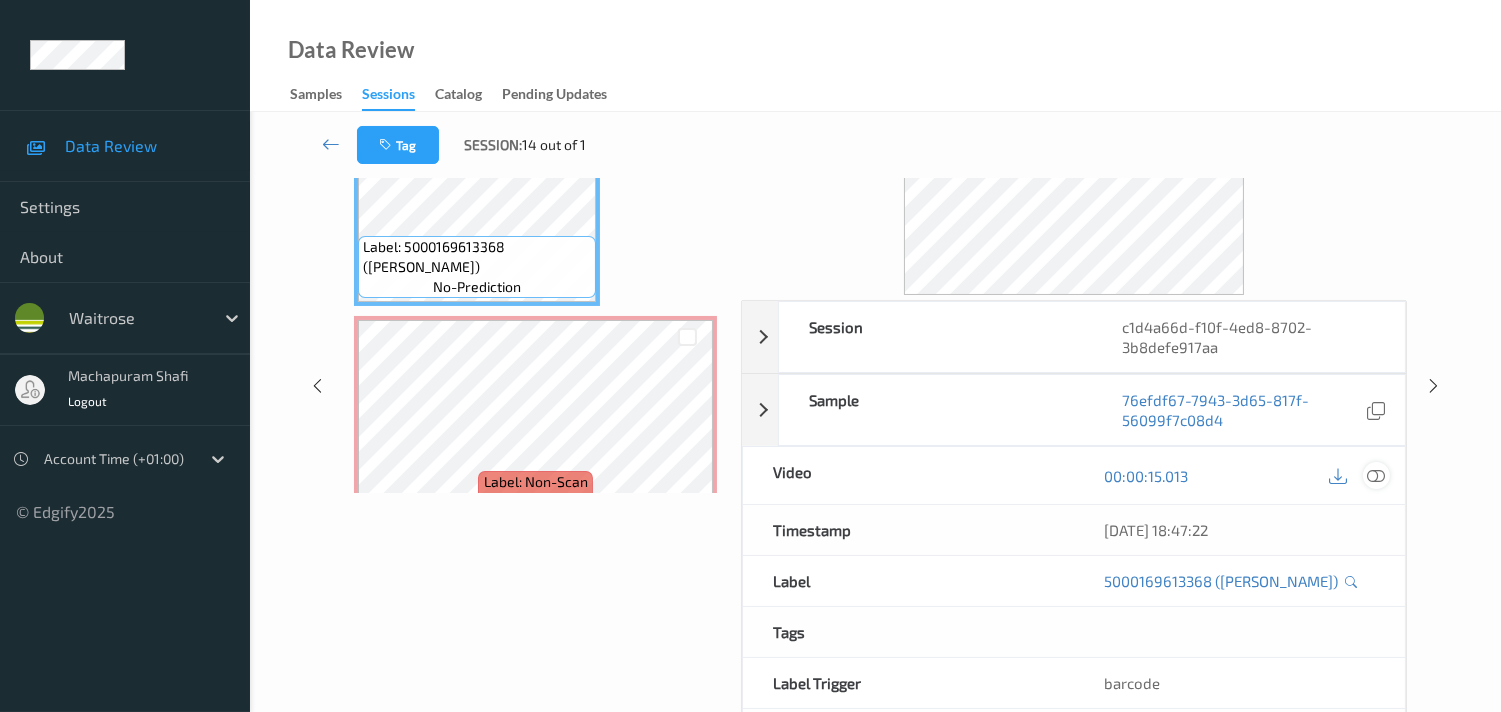 click at bounding box center (1376, 476) 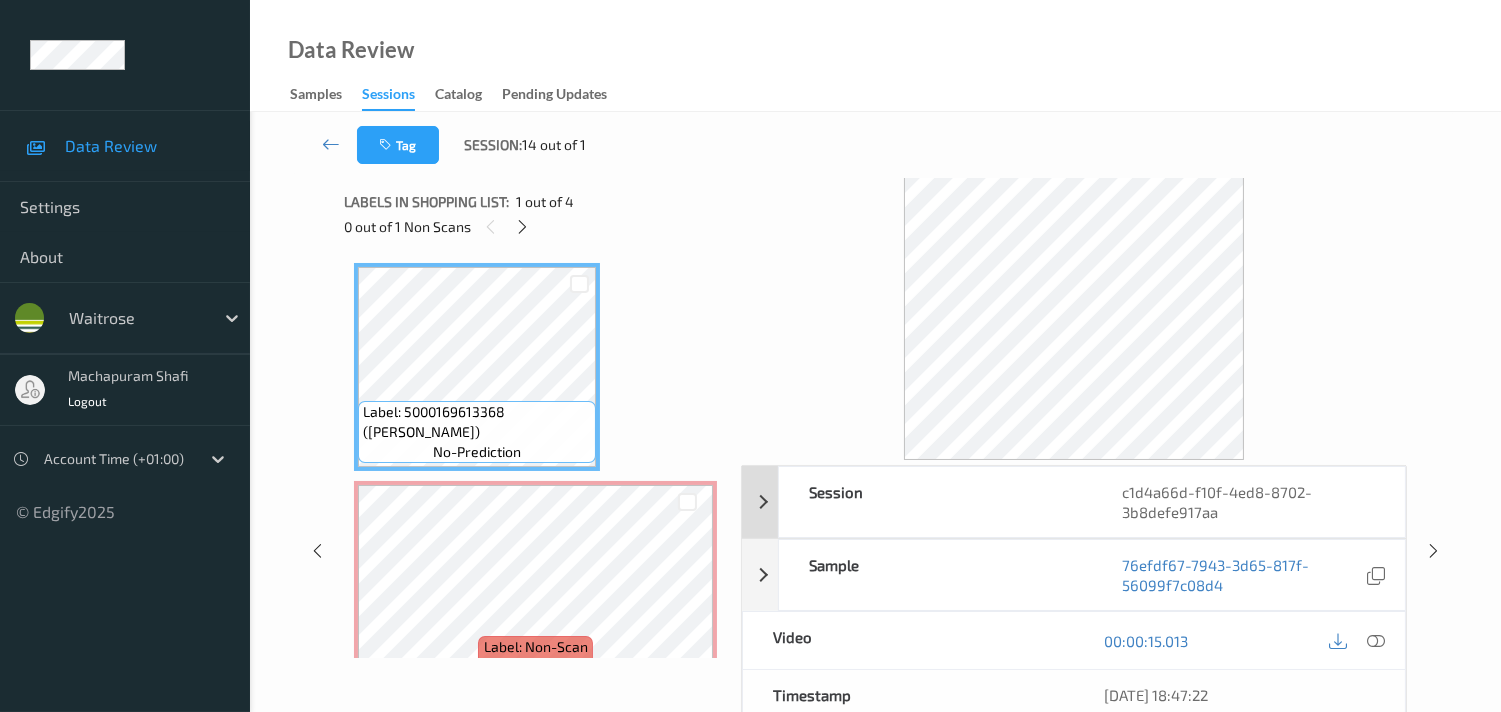 scroll, scrollTop: 0, scrollLeft: 0, axis: both 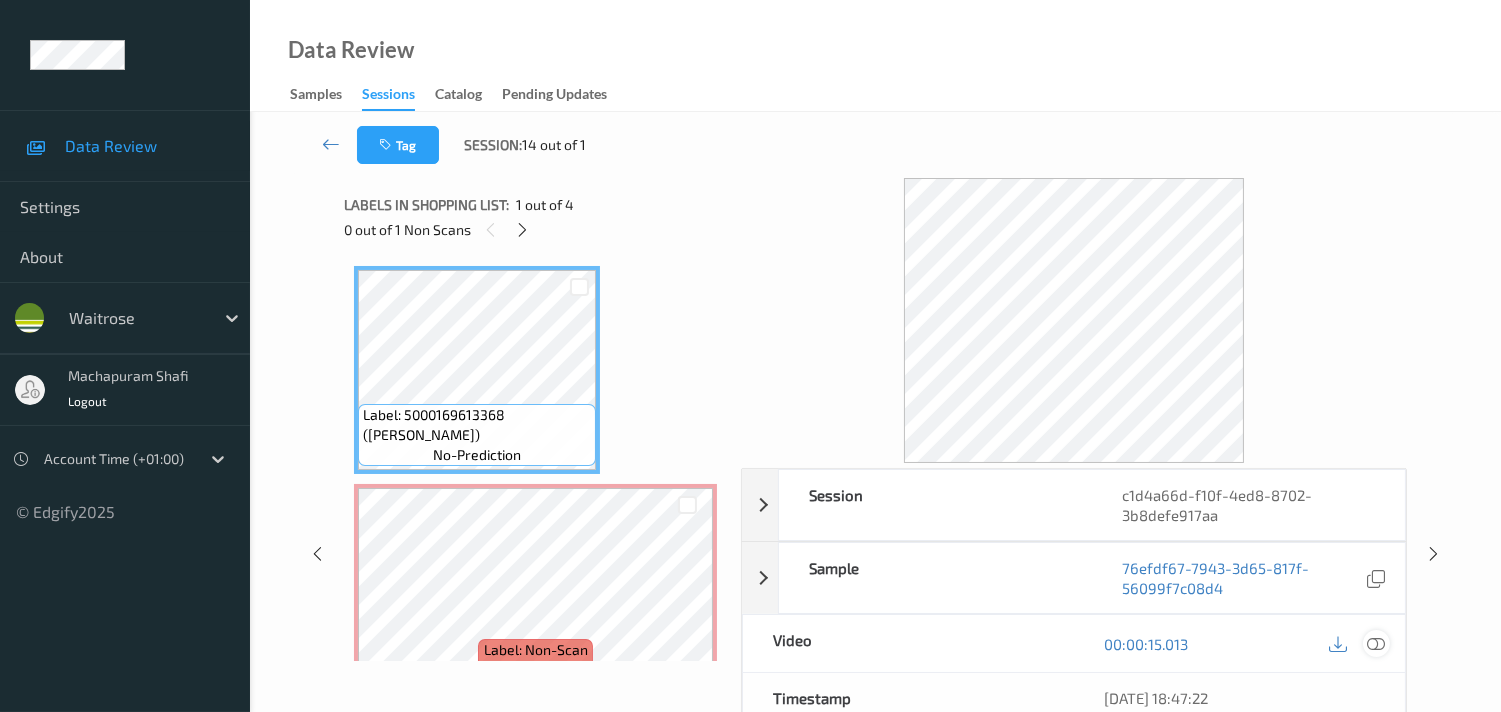 click at bounding box center (1376, 644) 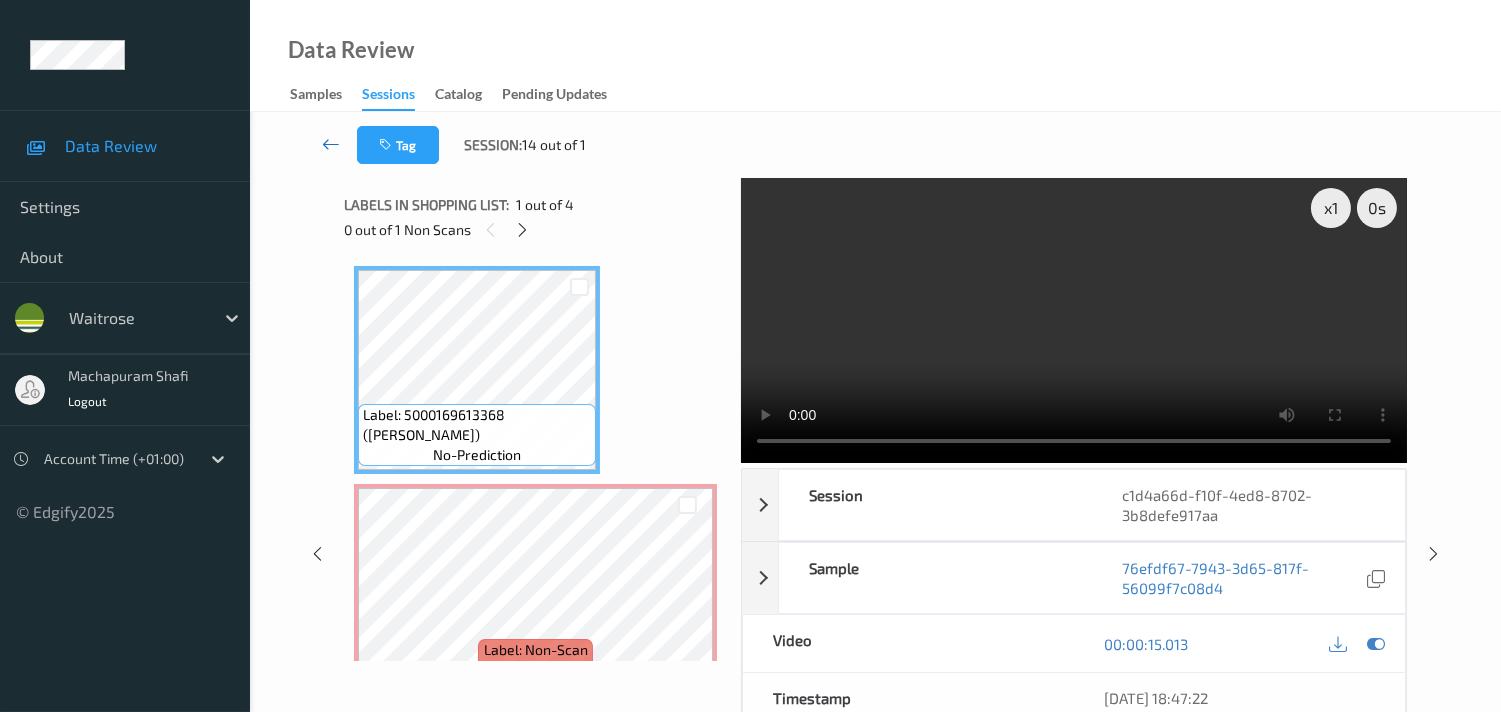 click at bounding box center (331, 144) 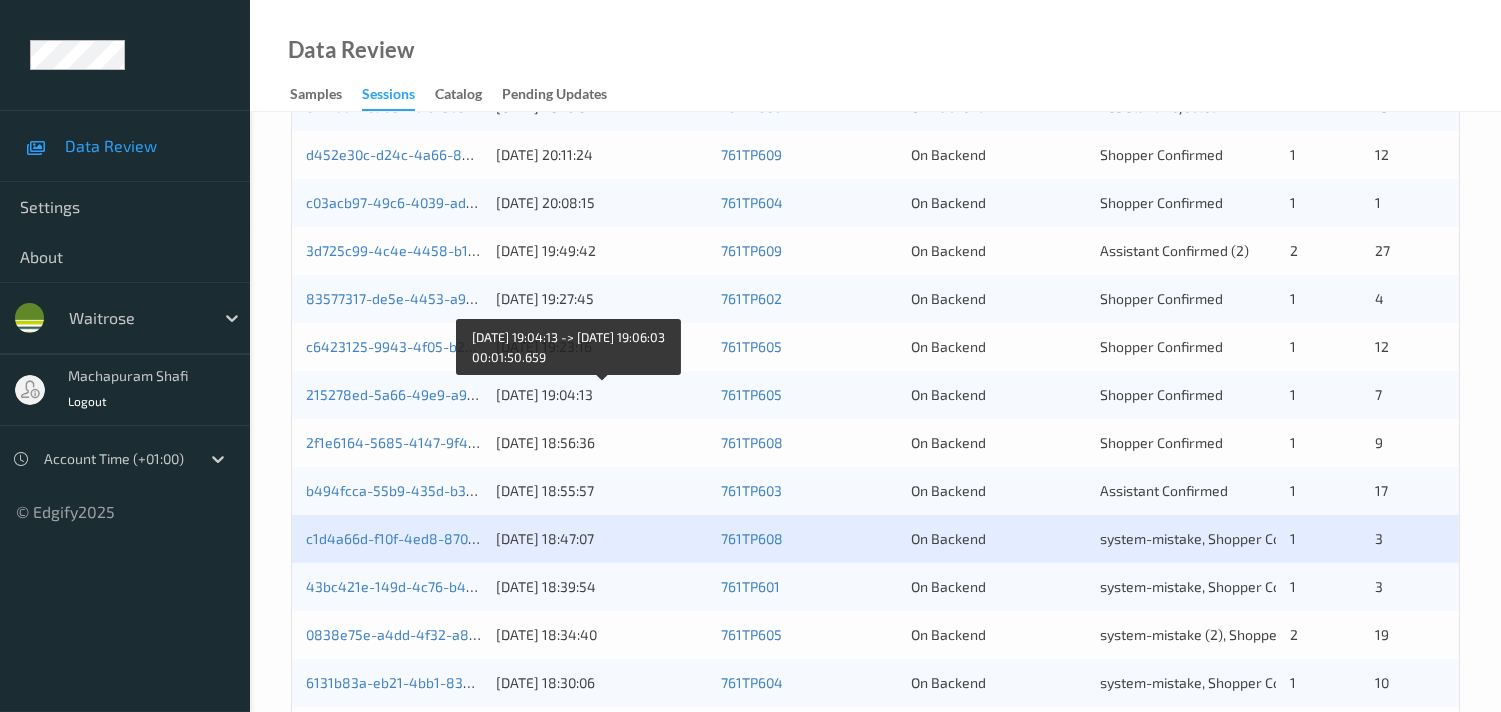 scroll, scrollTop: 840, scrollLeft: 0, axis: vertical 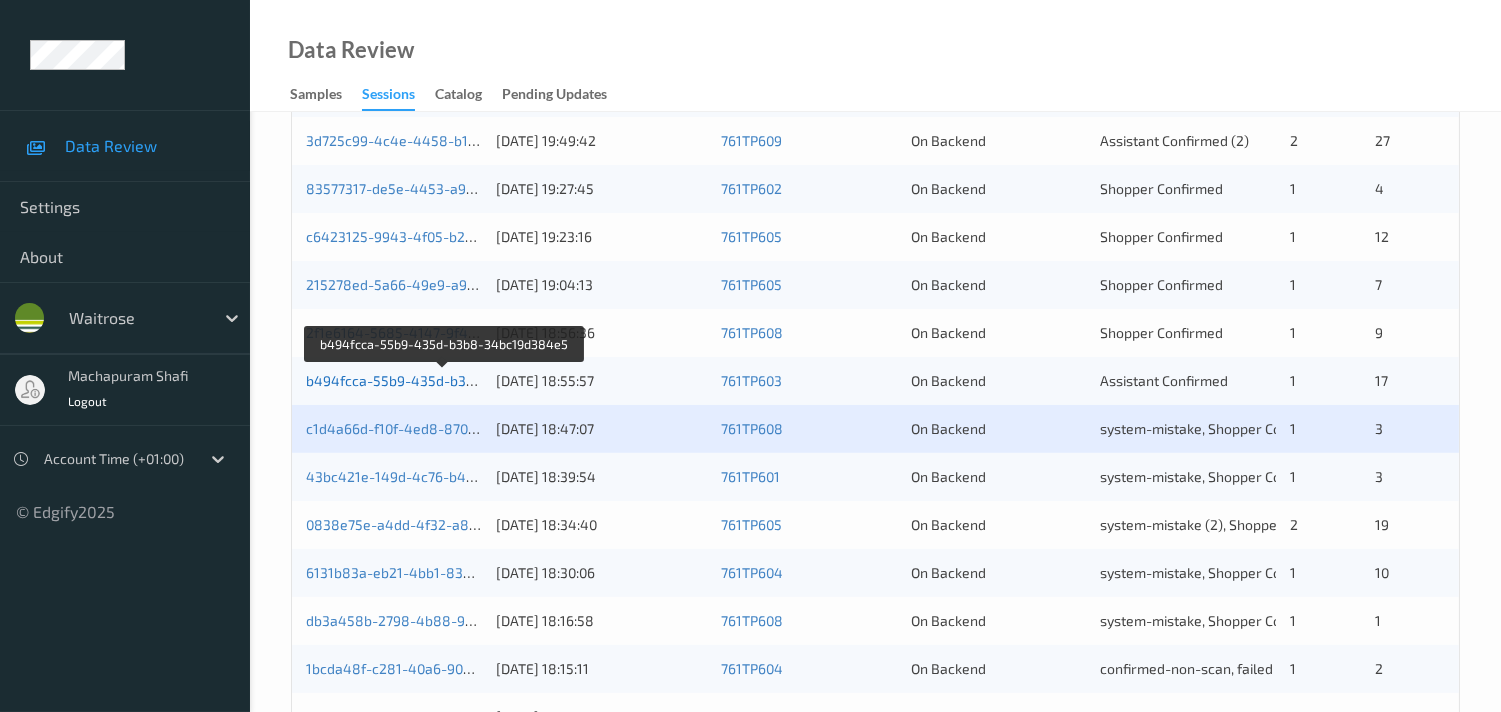 click on "b494fcca-55b9-435d-b3b8-34bc19d384e5" at bounding box center (445, 380) 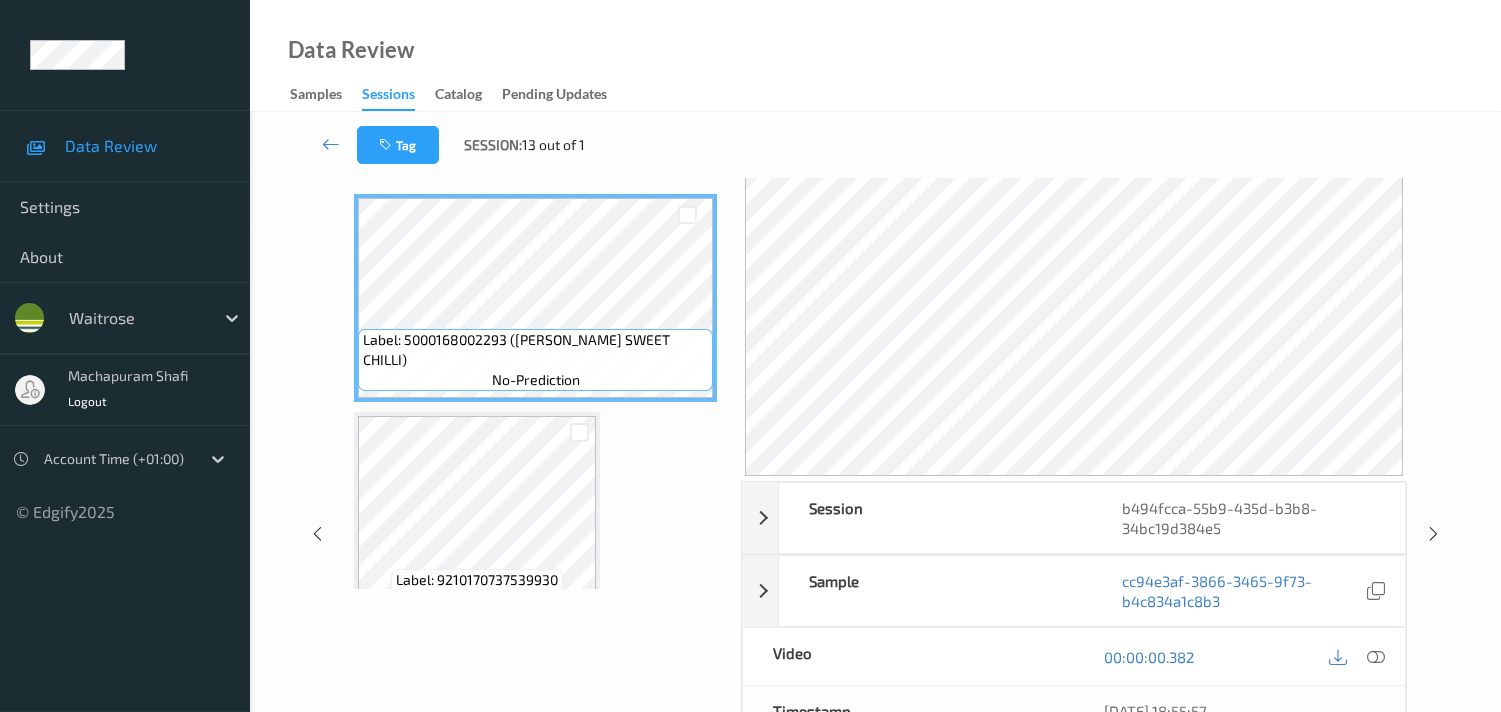 scroll, scrollTop: 111, scrollLeft: 0, axis: vertical 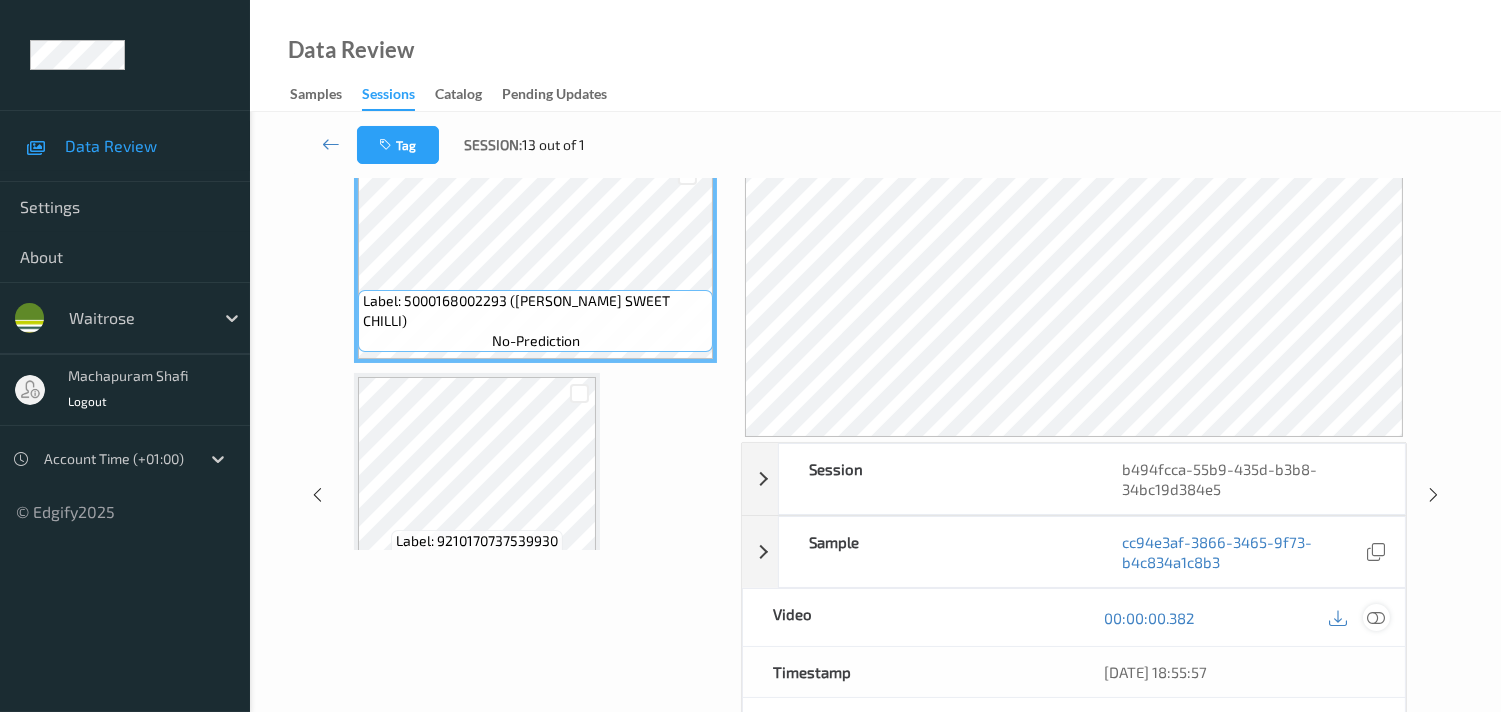 click at bounding box center (1376, 618) 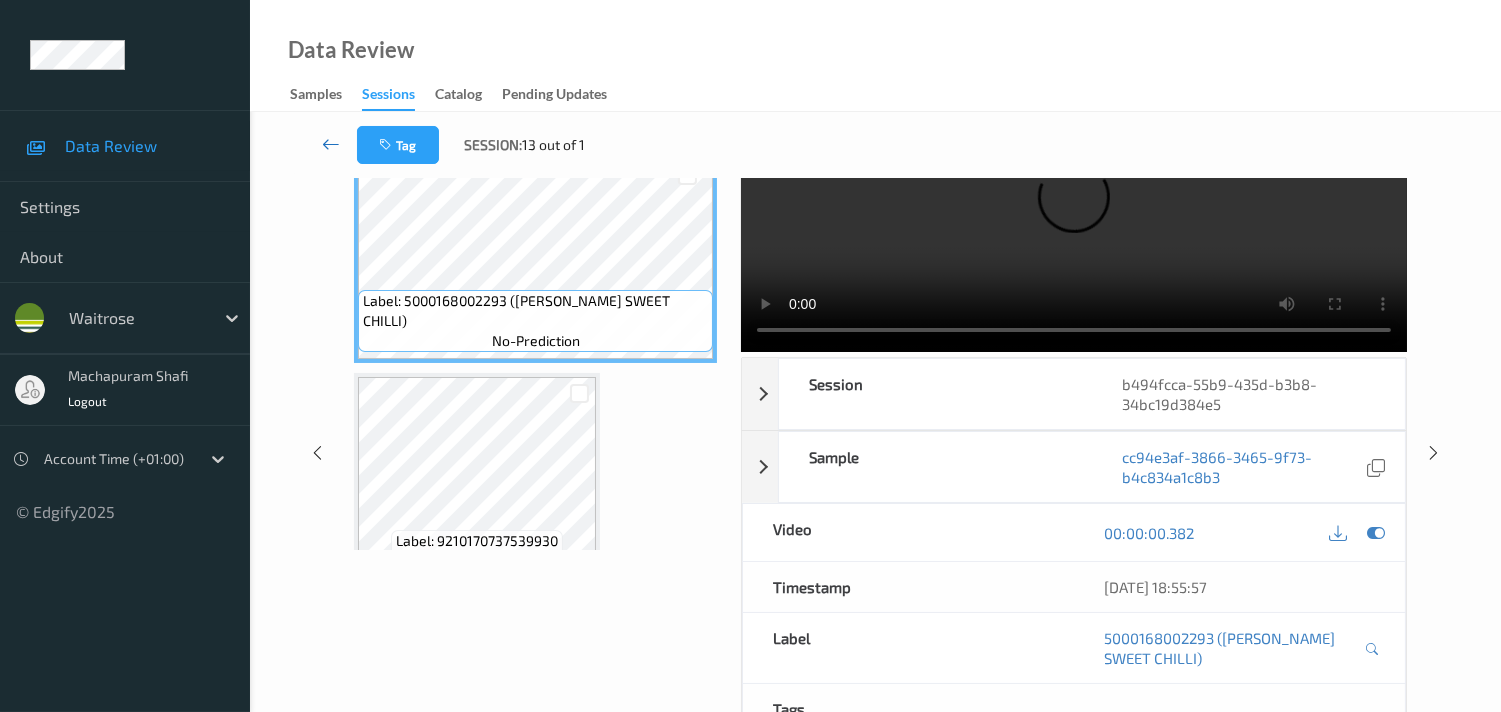 click at bounding box center [331, 144] 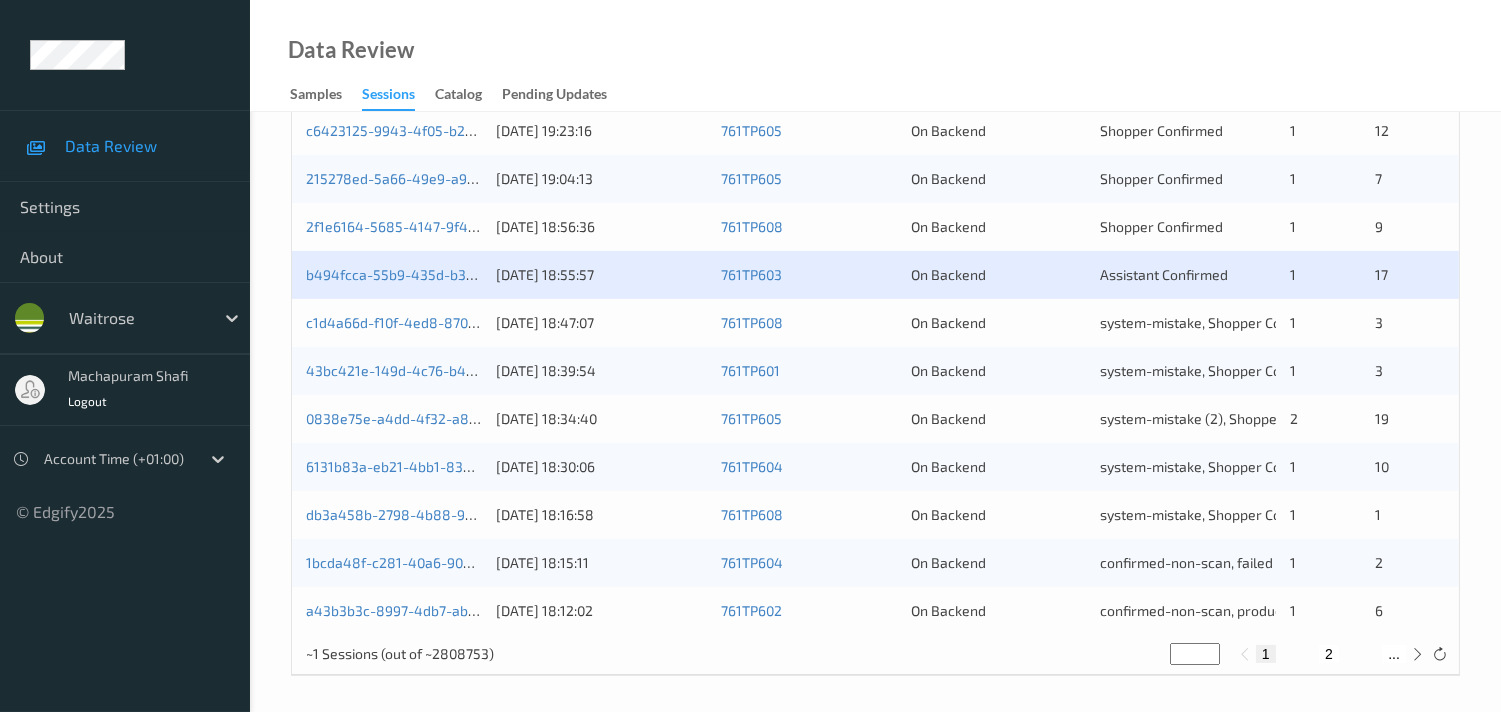 scroll, scrollTop: 951, scrollLeft: 0, axis: vertical 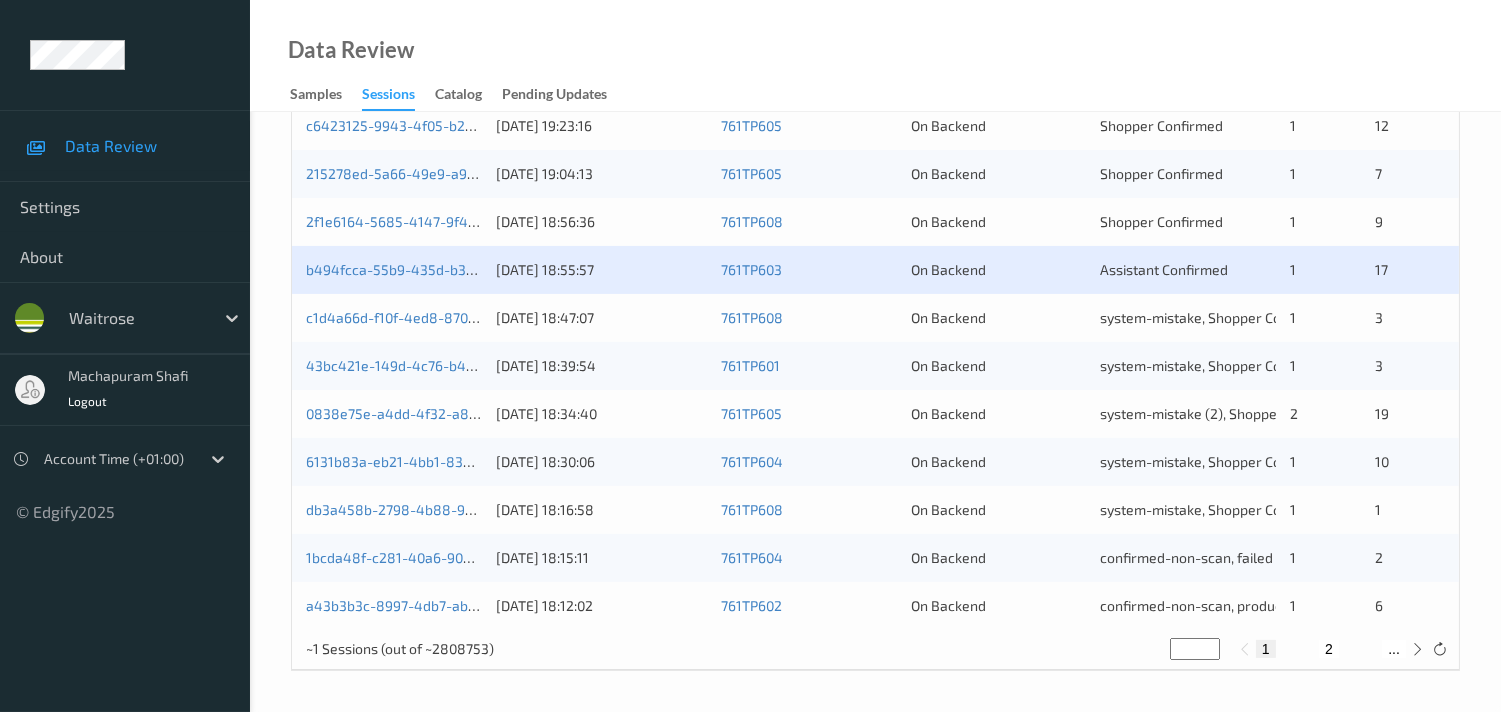drag, startPoint x: 394, startPoint y: 281, endPoint x: 396, endPoint y: 147, distance: 134.01492 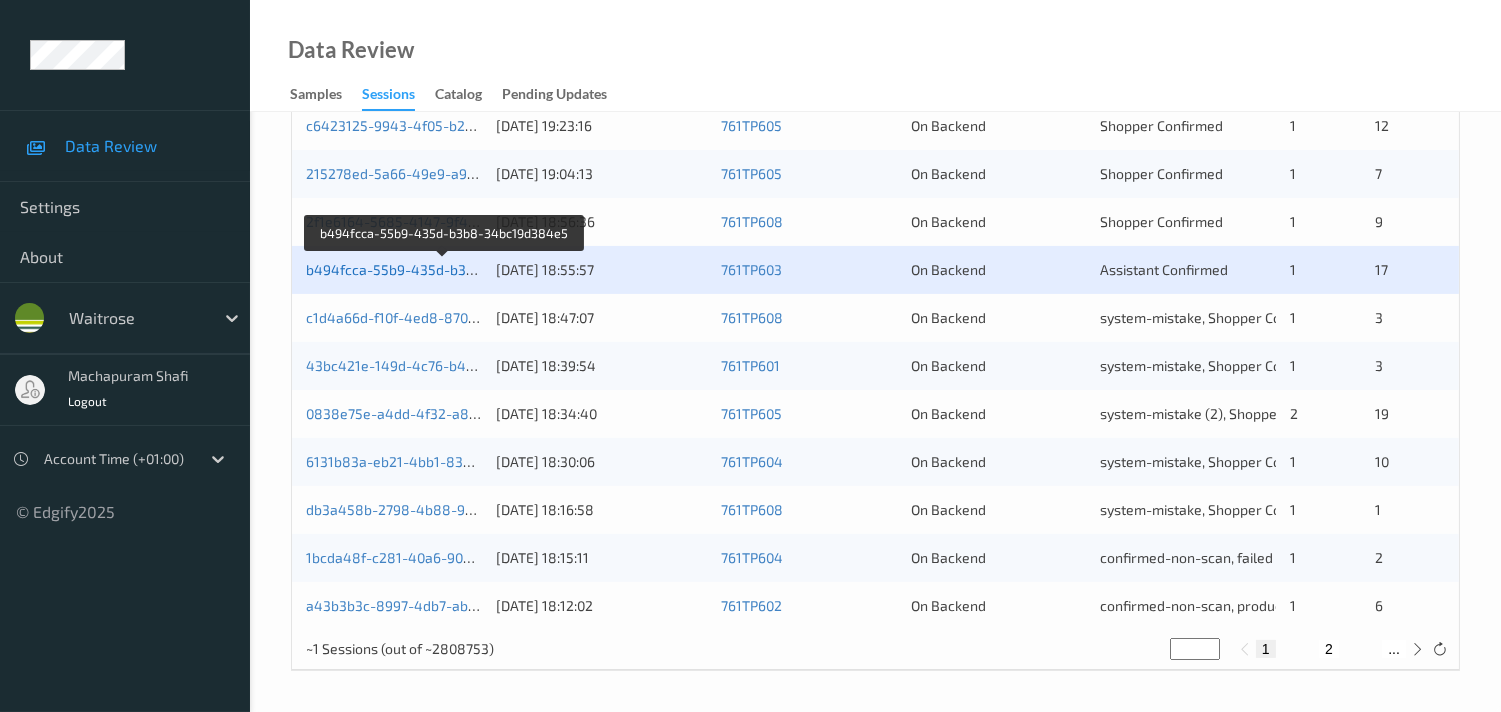 click on "b494fcca-55b9-435d-b3b8-34bc19d384e5" at bounding box center [445, 269] 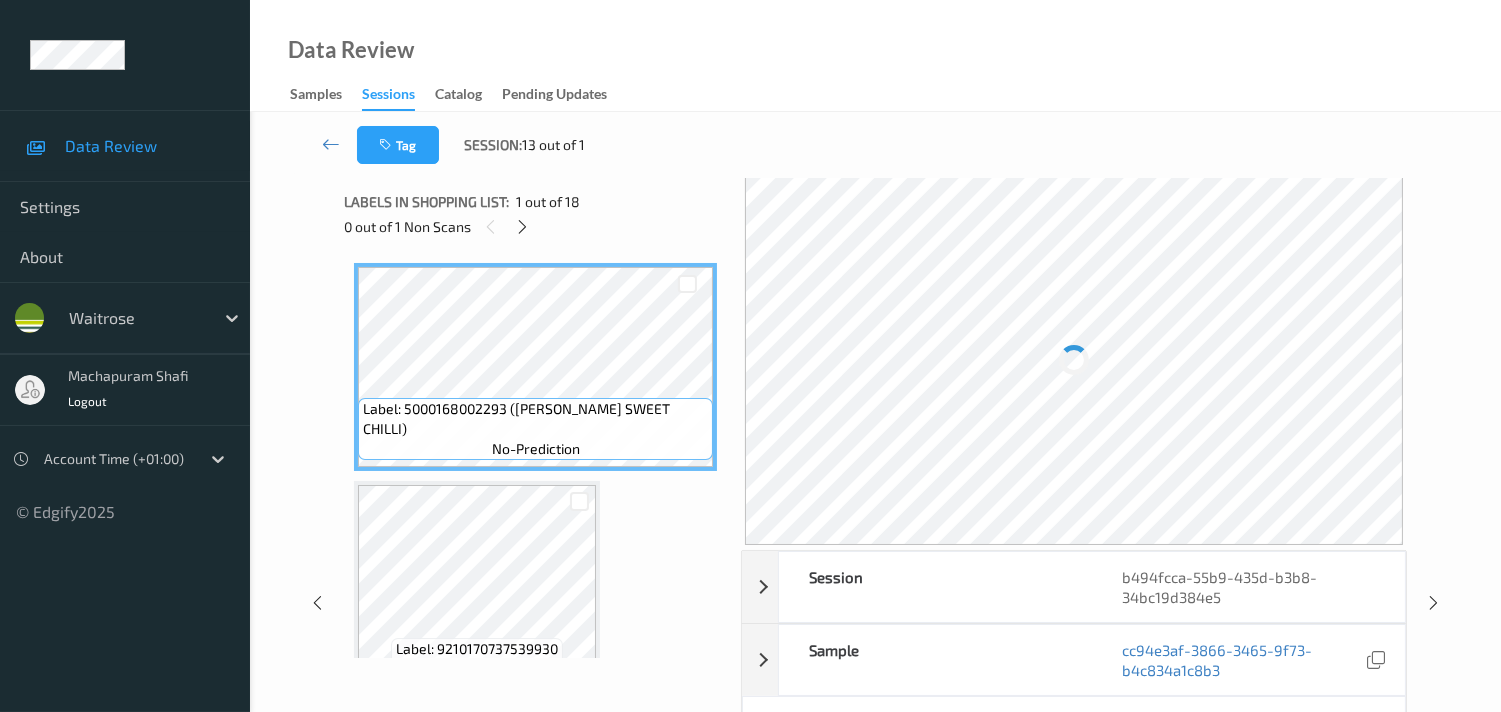 scroll, scrollTop: 0, scrollLeft: 0, axis: both 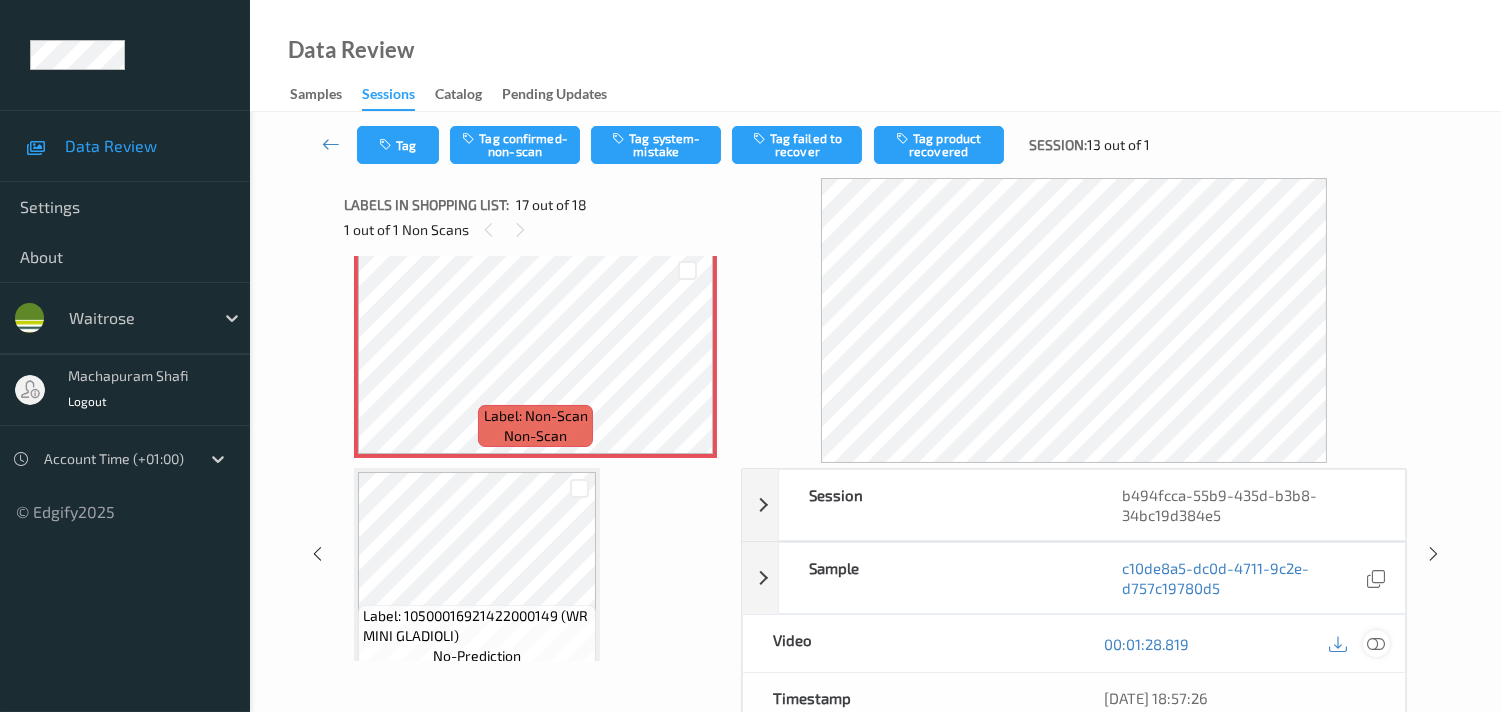 click at bounding box center [1376, 644] 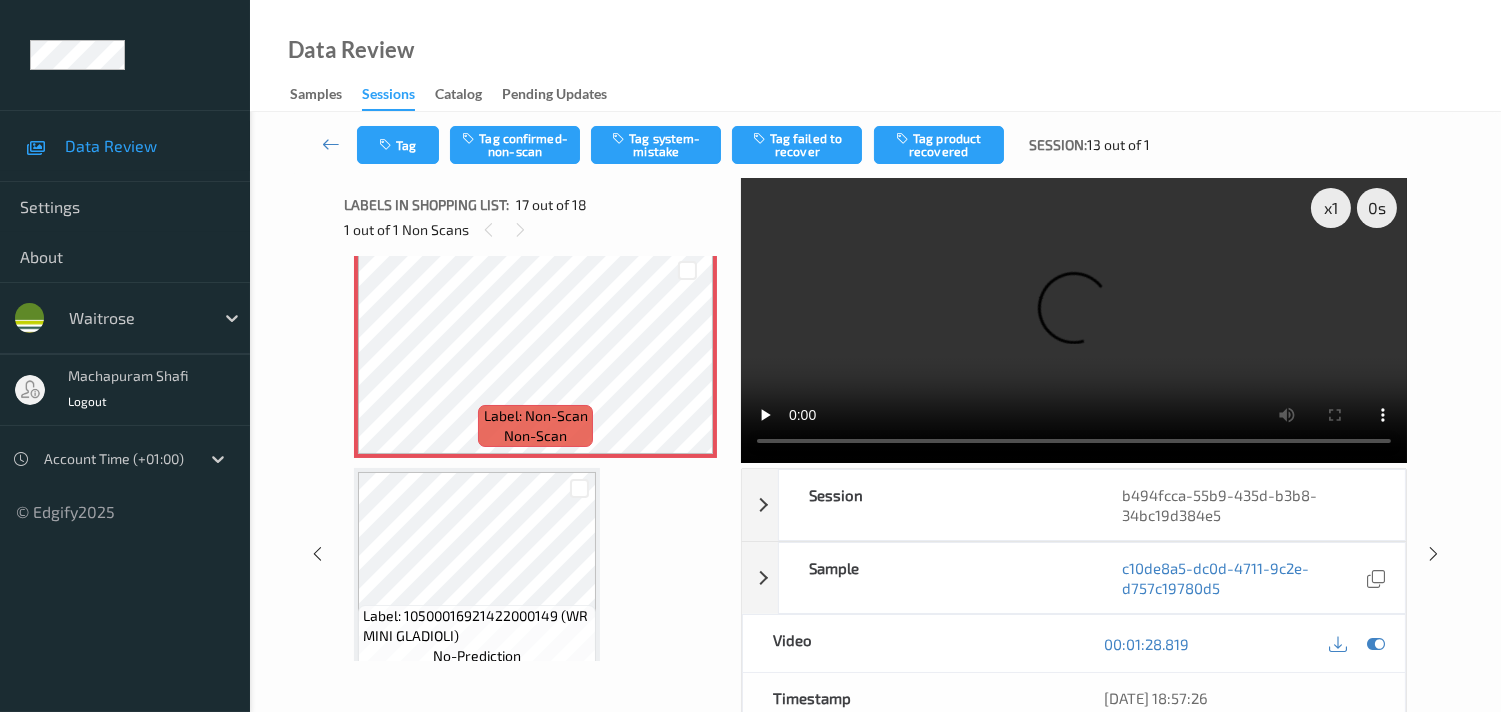 scroll, scrollTop: 3363, scrollLeft: 0, axis: vertical 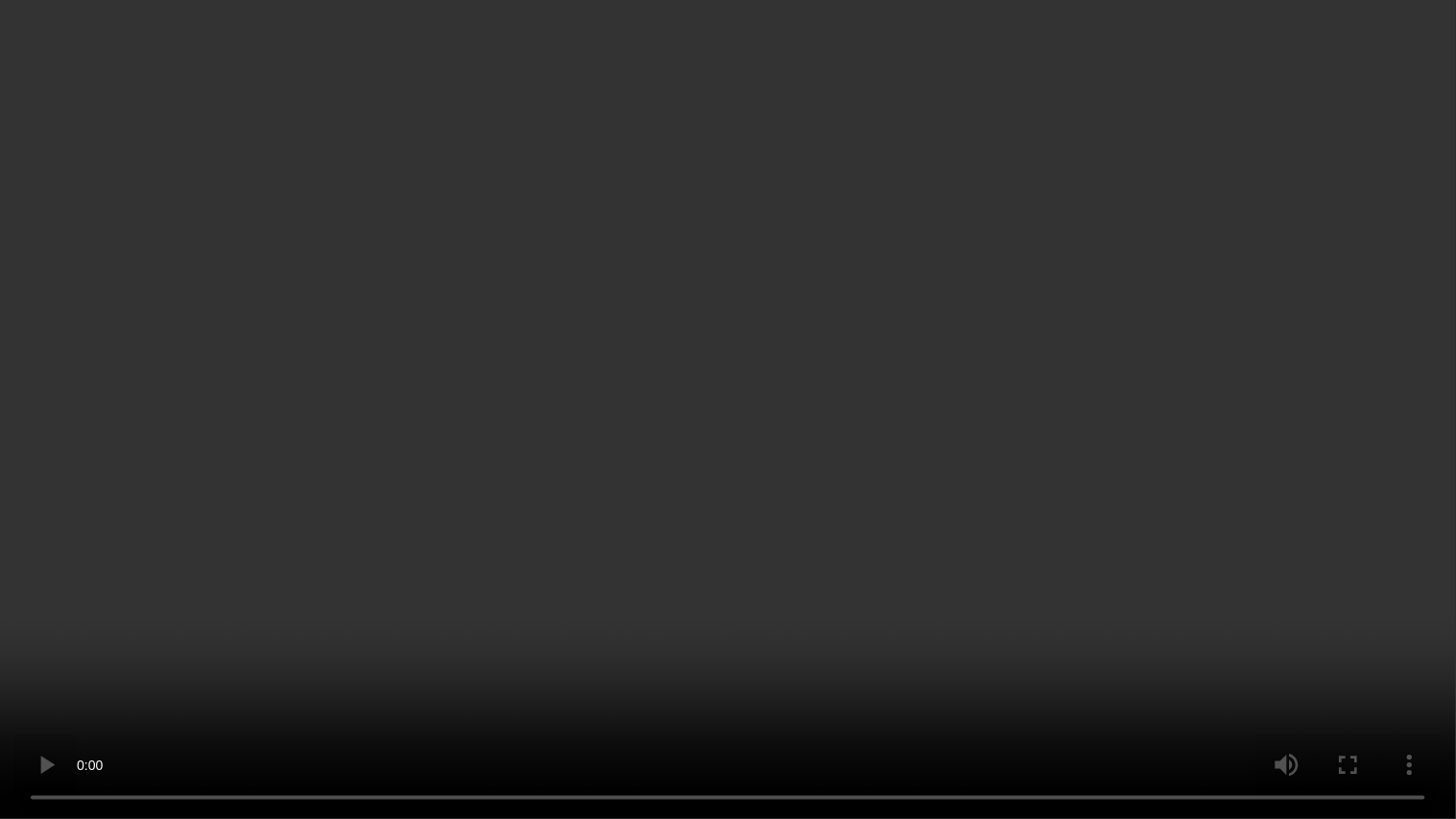 click at bounding box center (728, 409) 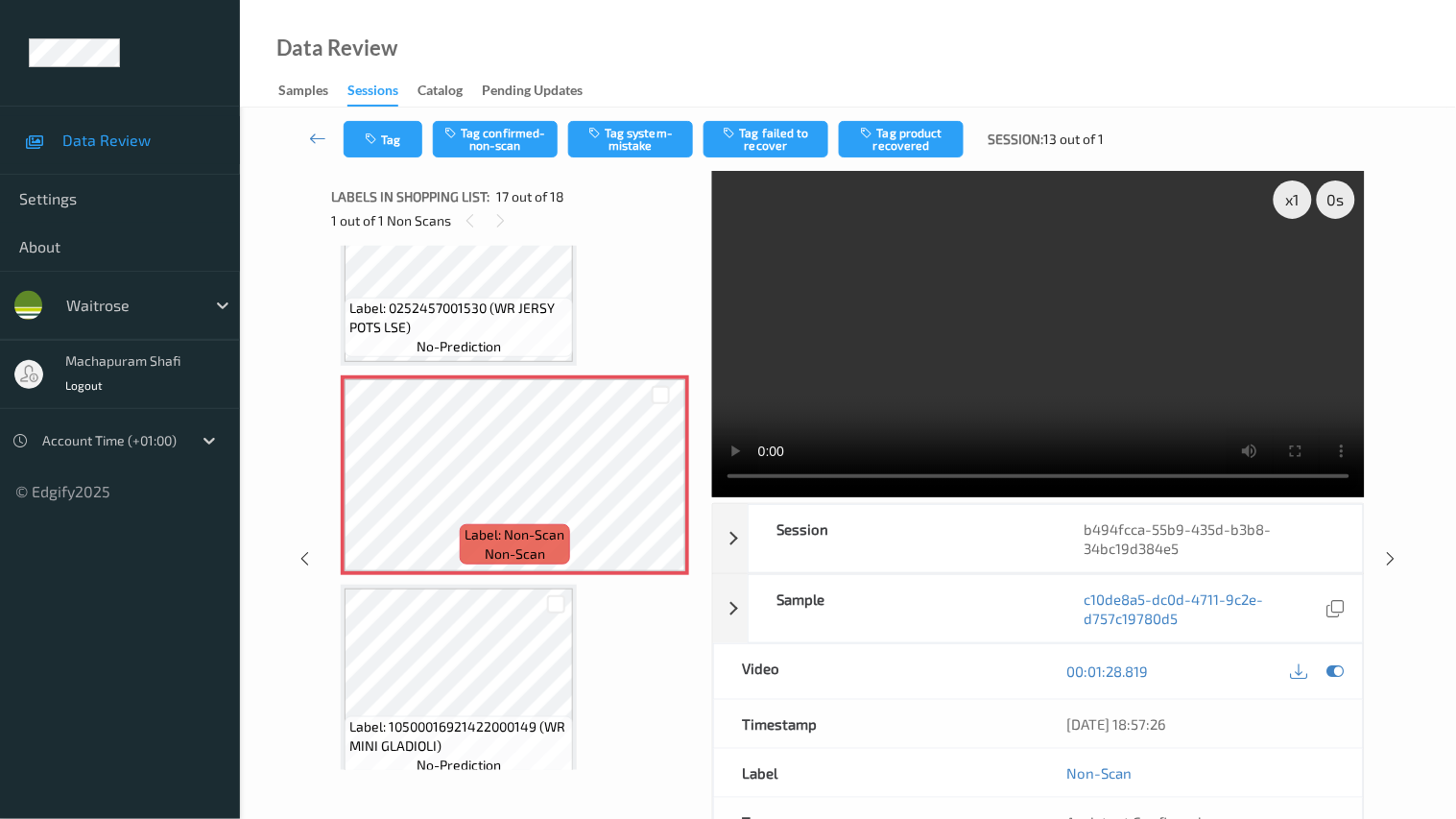 type 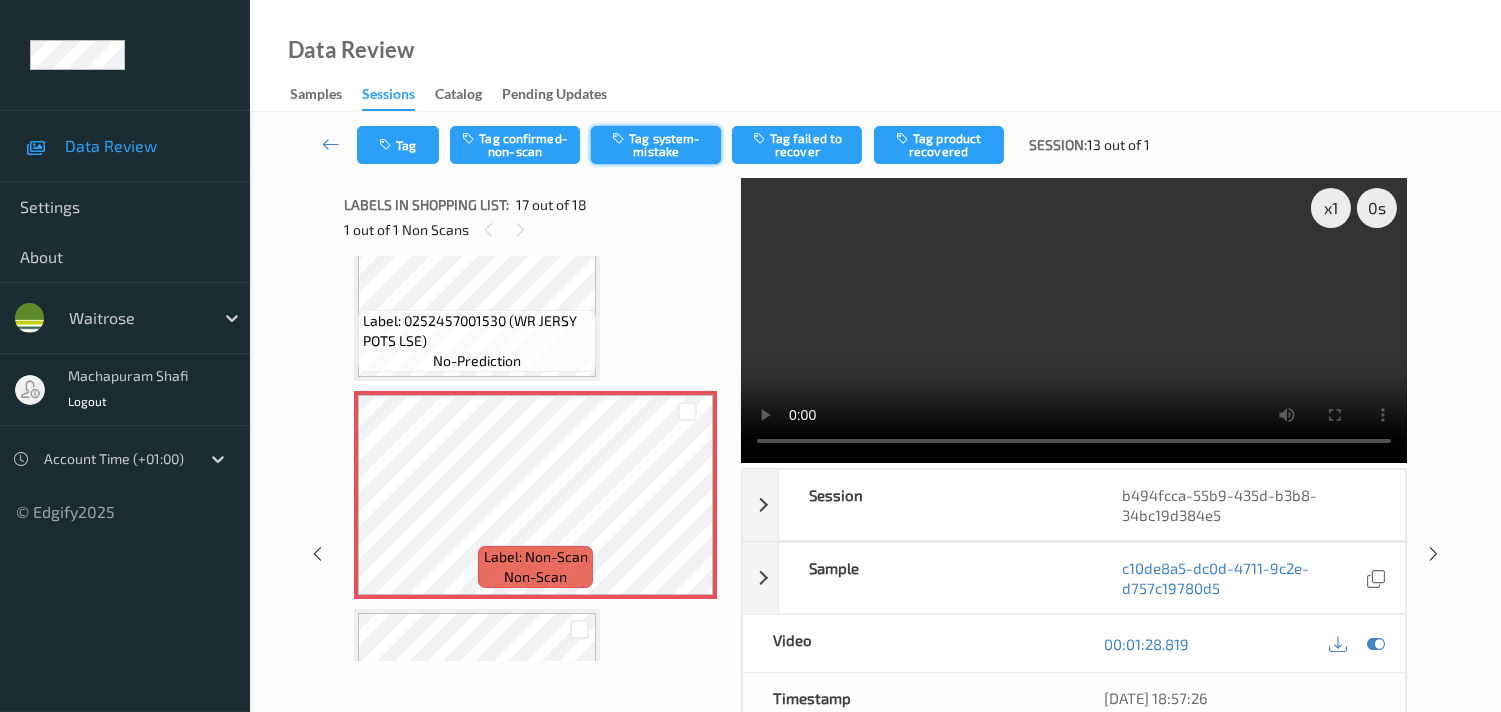 click on "Tag   system-mistake" at bounding box center (656, 145) 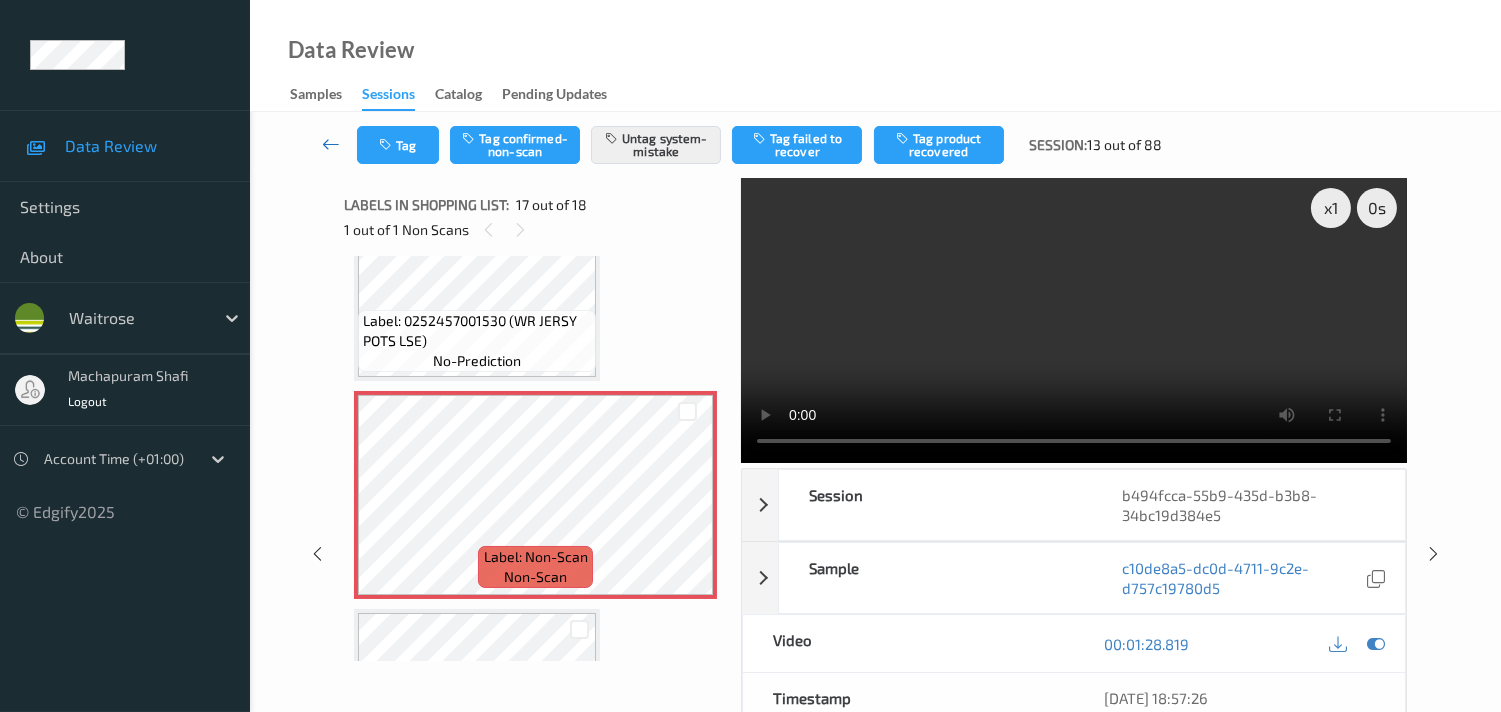 click at bounding box center [331, 144] 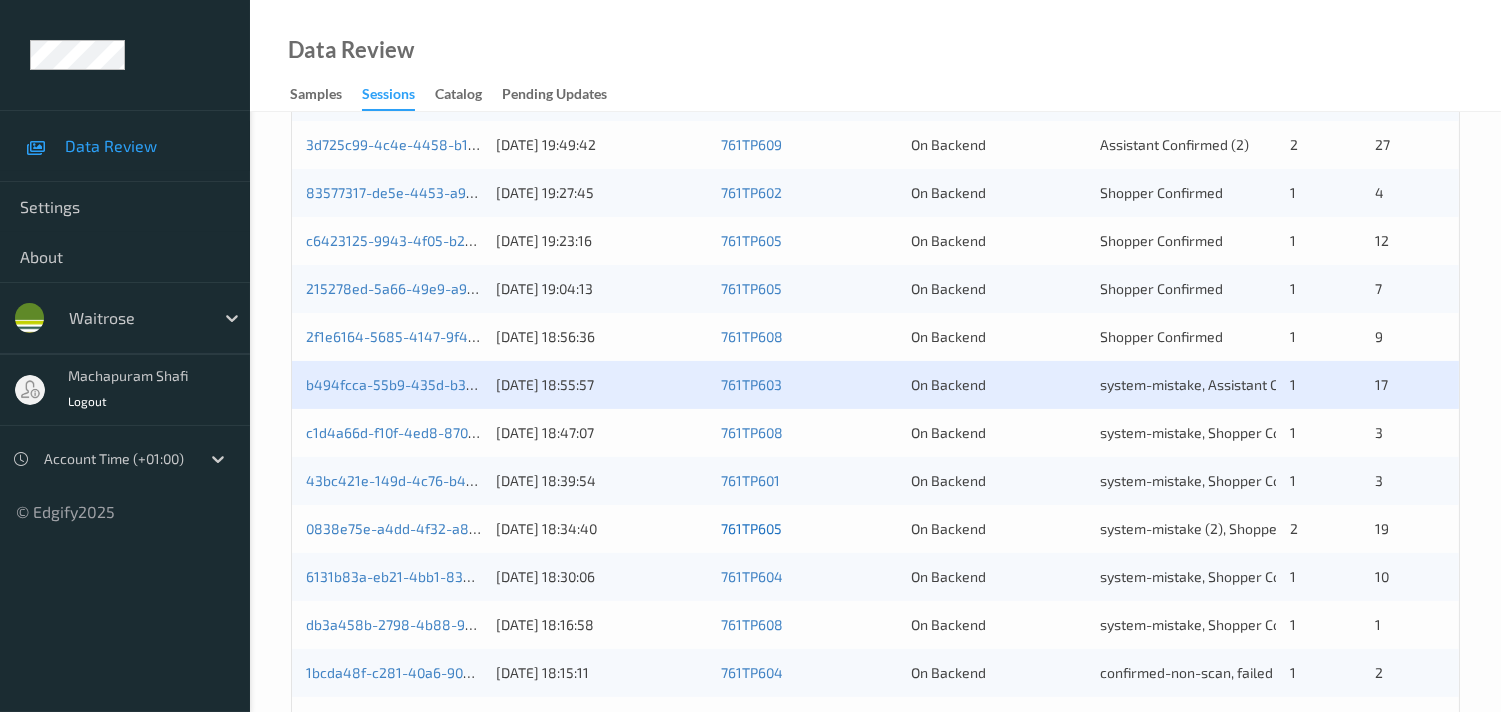 scroll, scrollTop: 951, scrollLeft: 0, axis: vertical 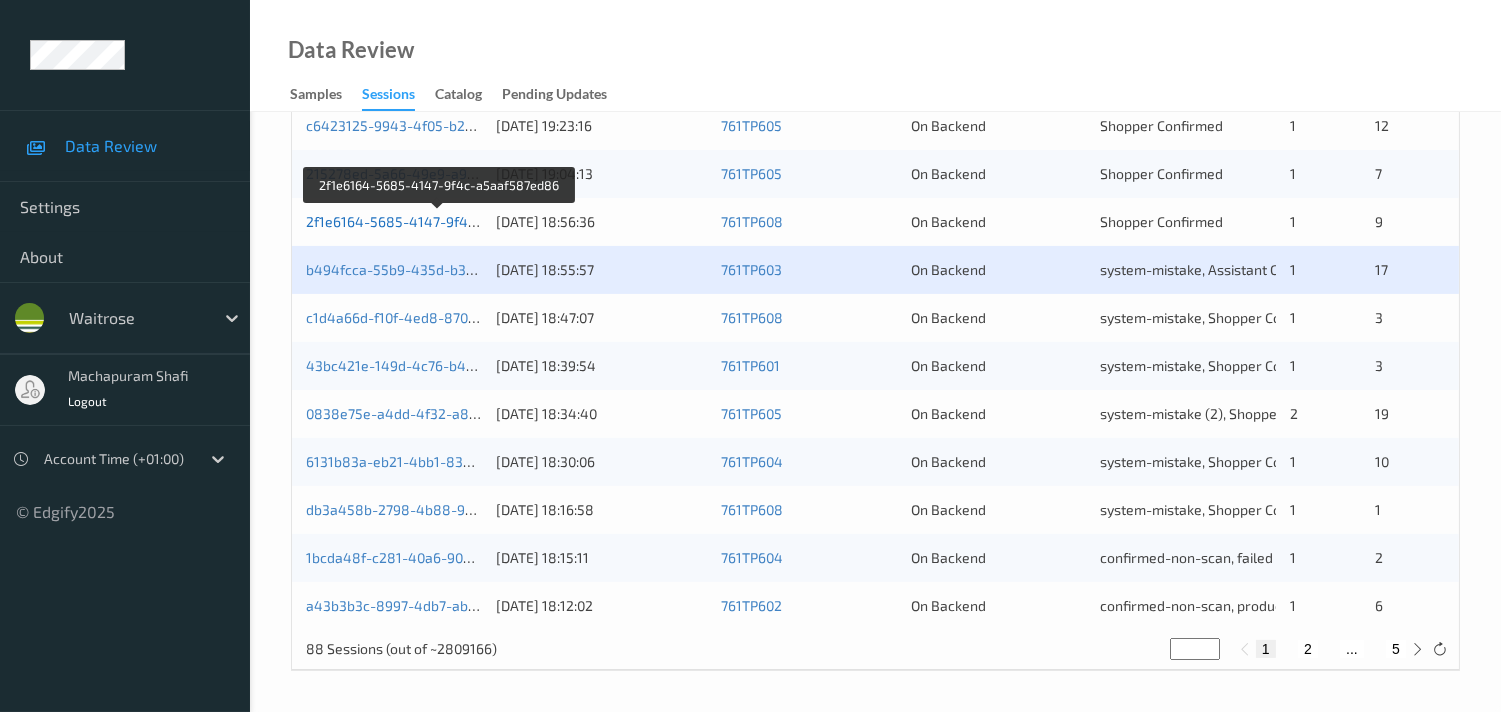 click on "2f1e6164-5685-4147-9f4c-a5aaf587ed86" at bounding box center (440, 221) 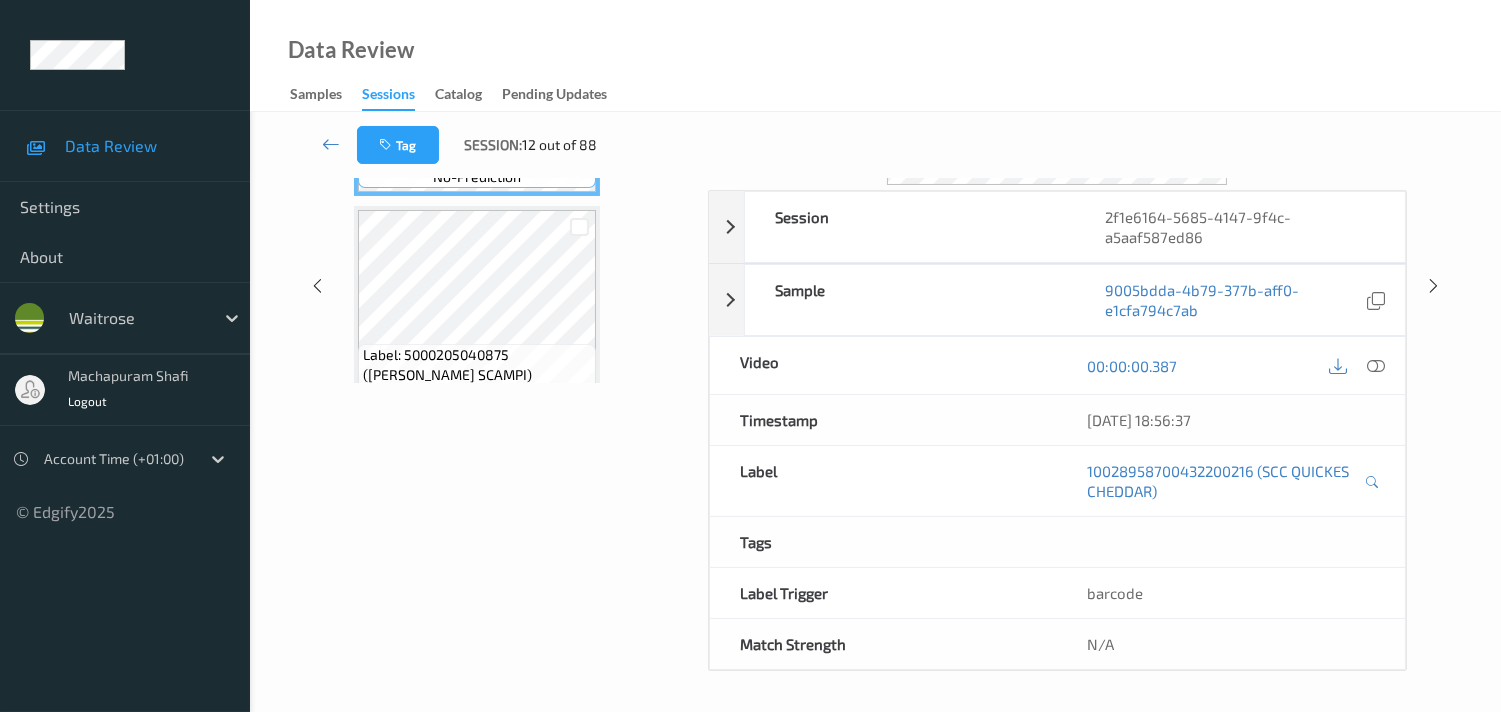 scroll, scrollTop: 280, scrollLeft: 0, axis: vertical 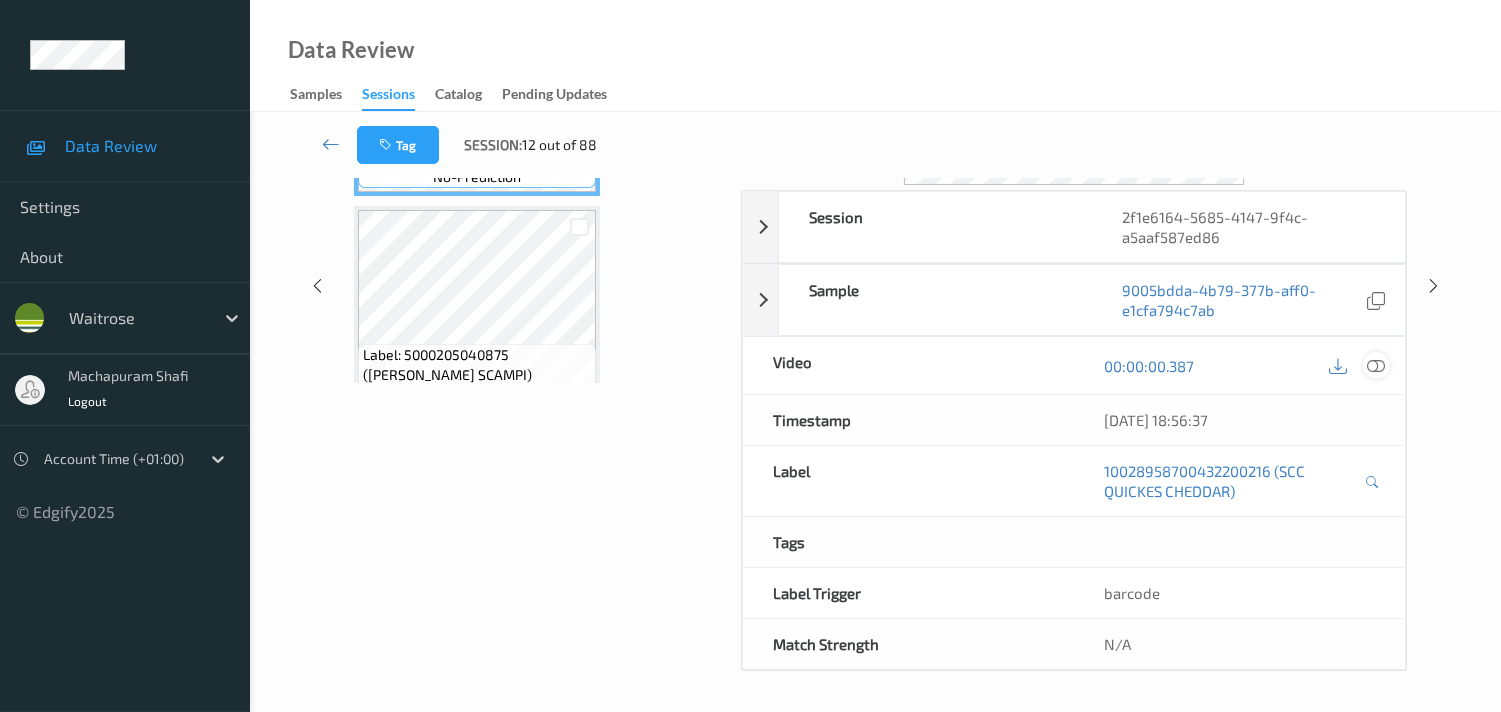 click at bounding box center [1376, 366] 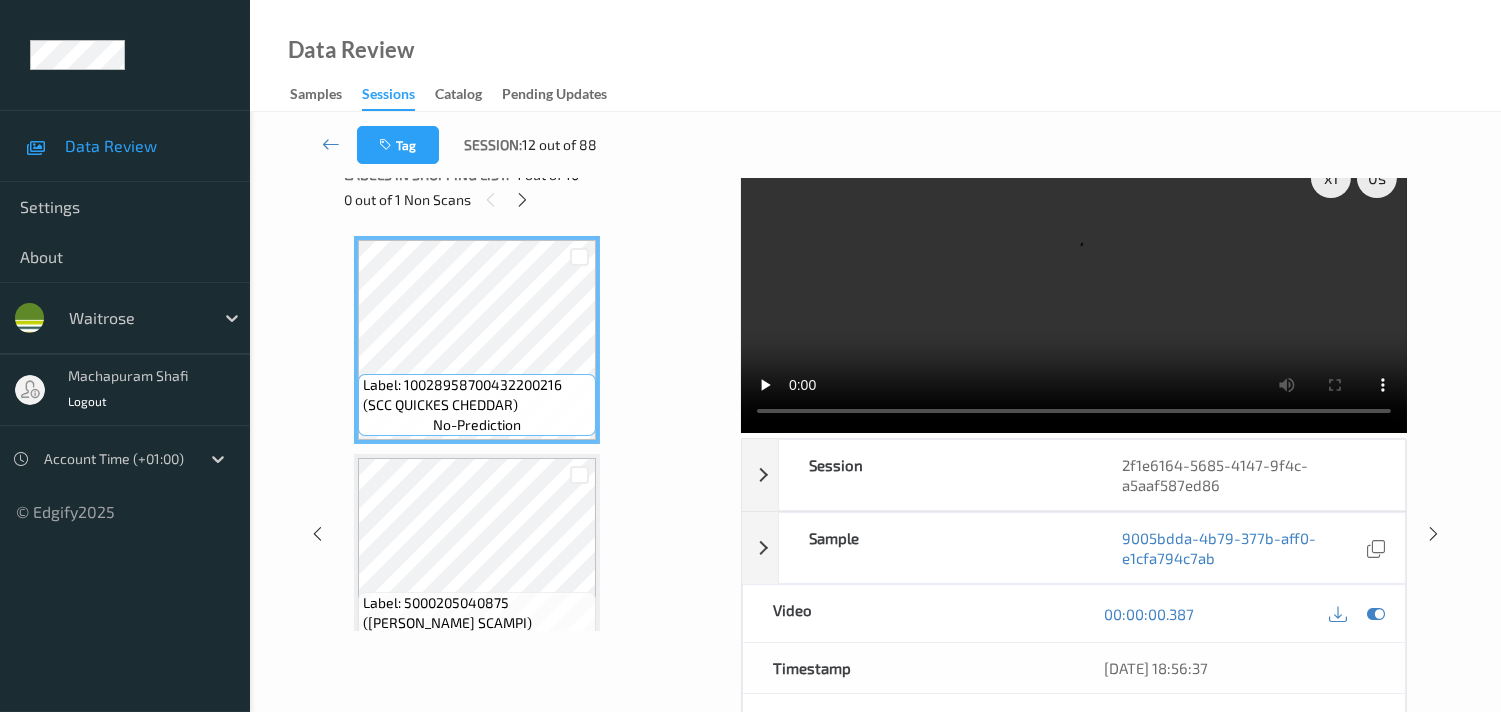 scroll, scrollTop: 0, scrollLeft: 0, axis: both 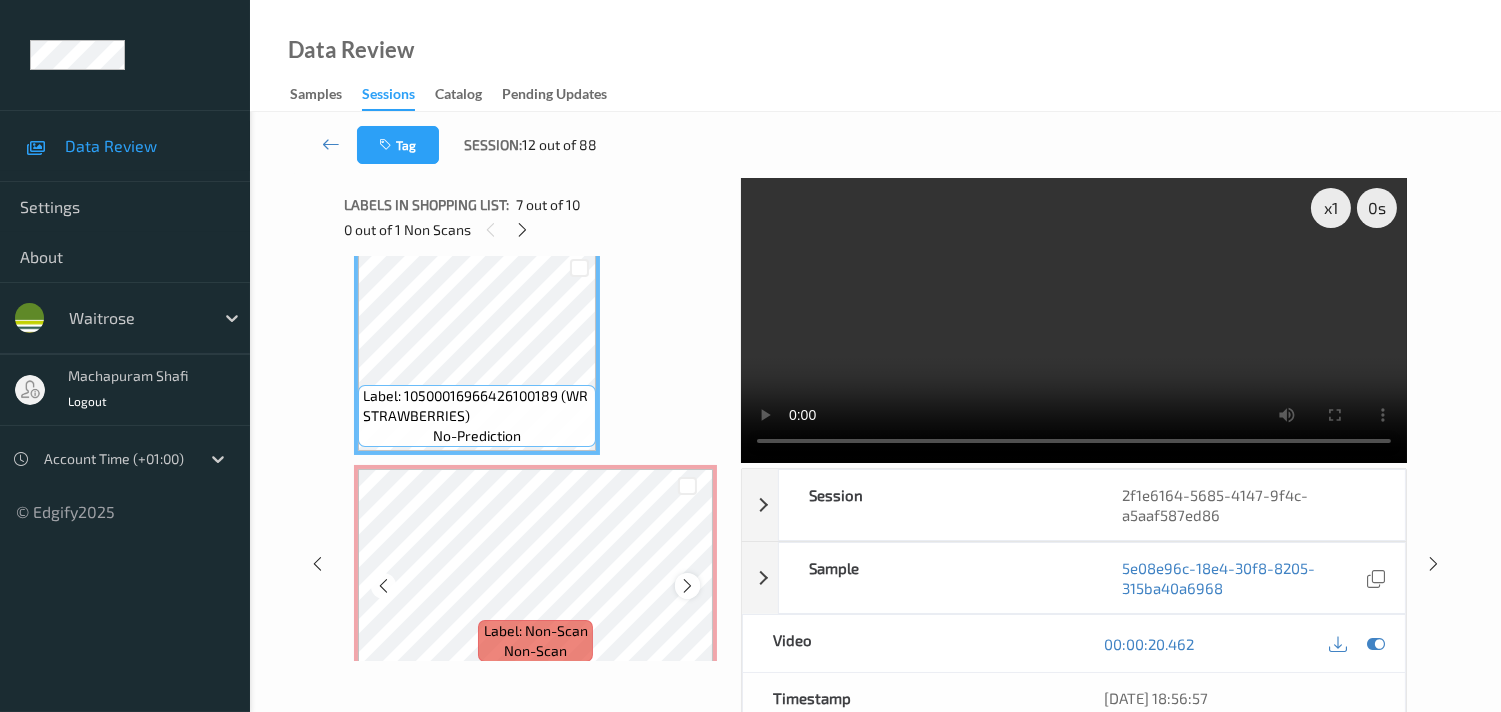 click at bounding box center [687, 586] 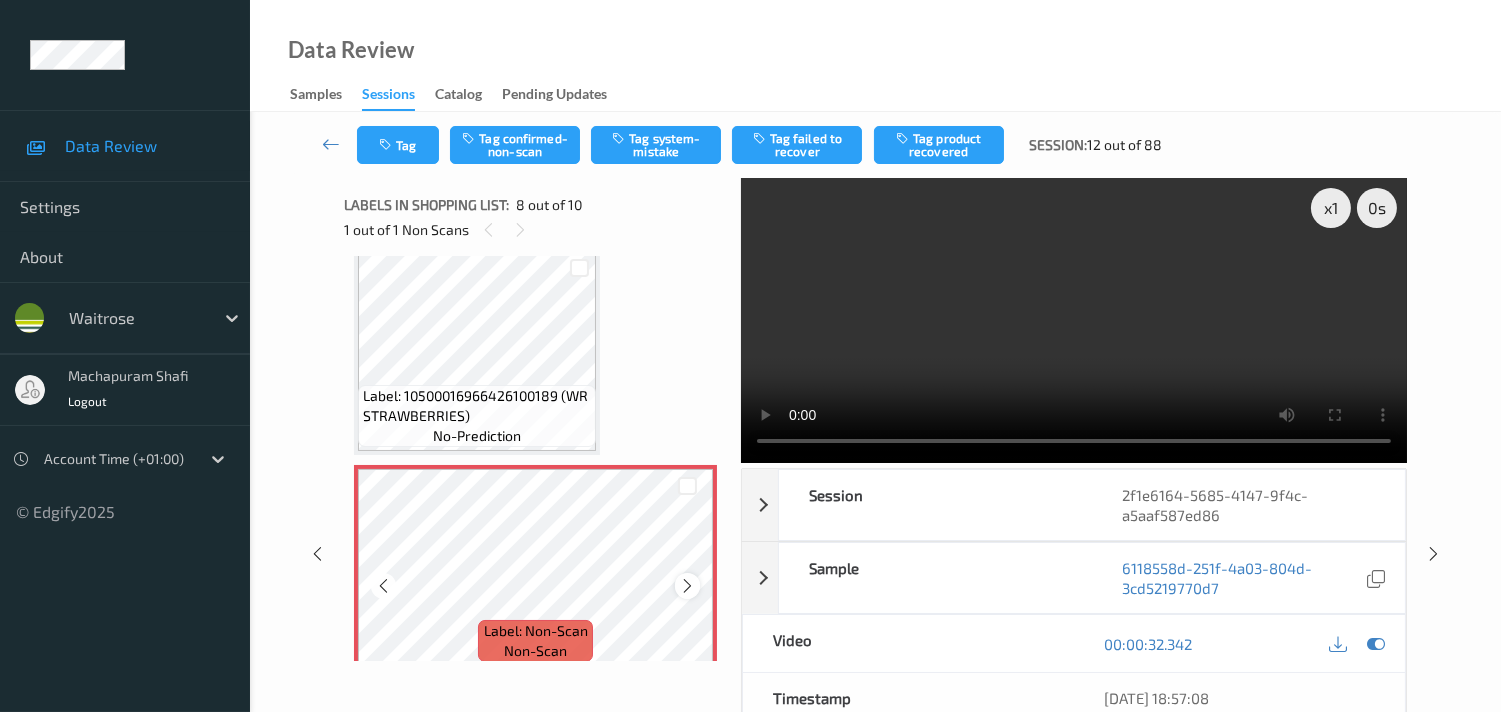 click at bounding box center (687, 586) 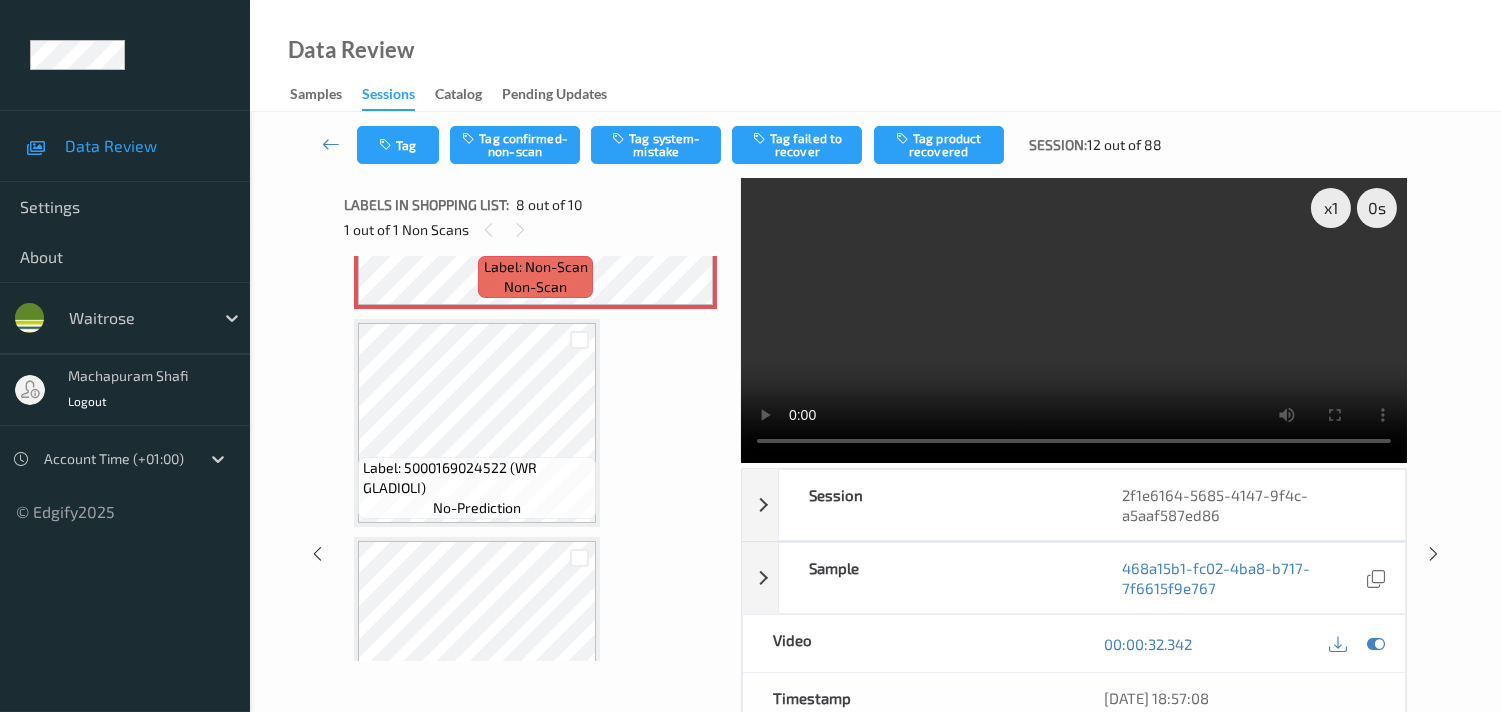 scroll, scrollTop: 1771, scrollLeft: 0, axis: vertical 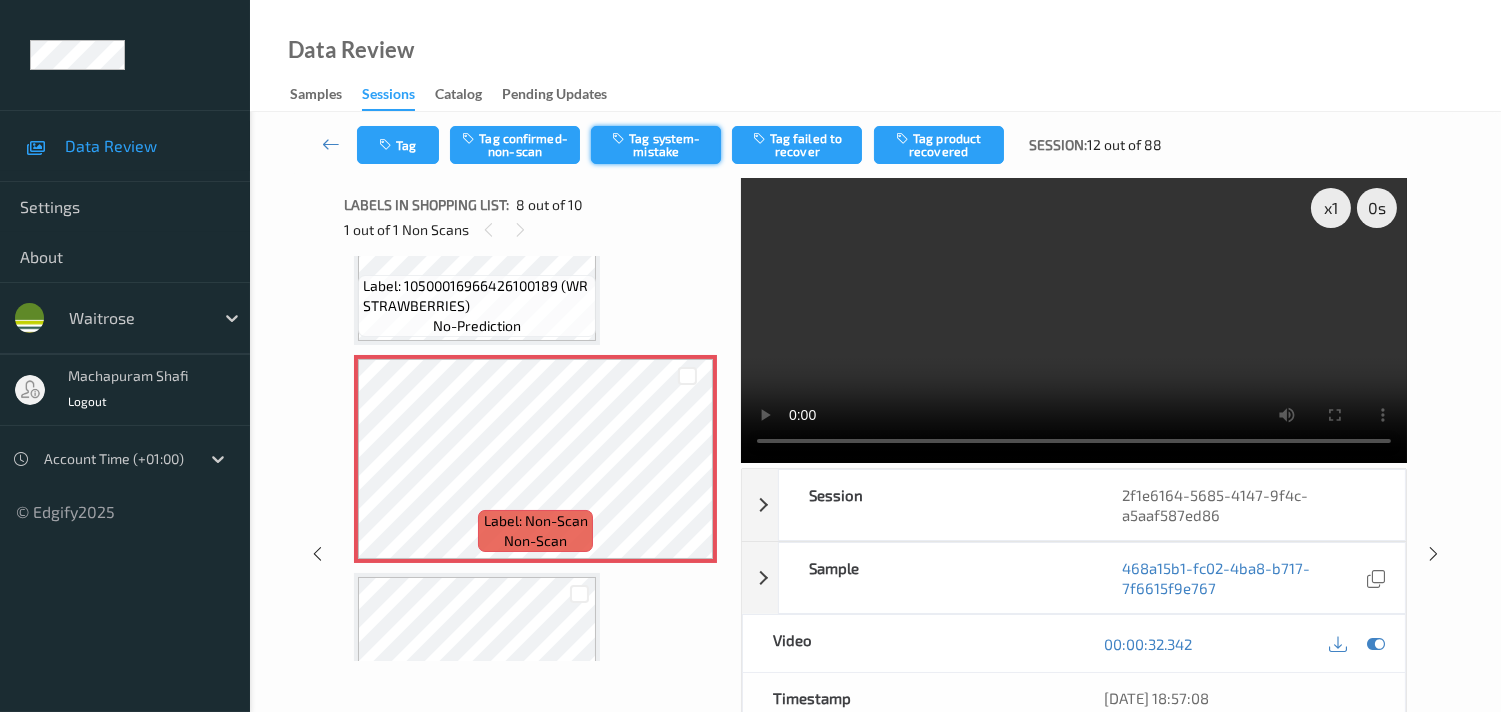 click on "Tag   system-mistake" at bounding box center [656, 145] 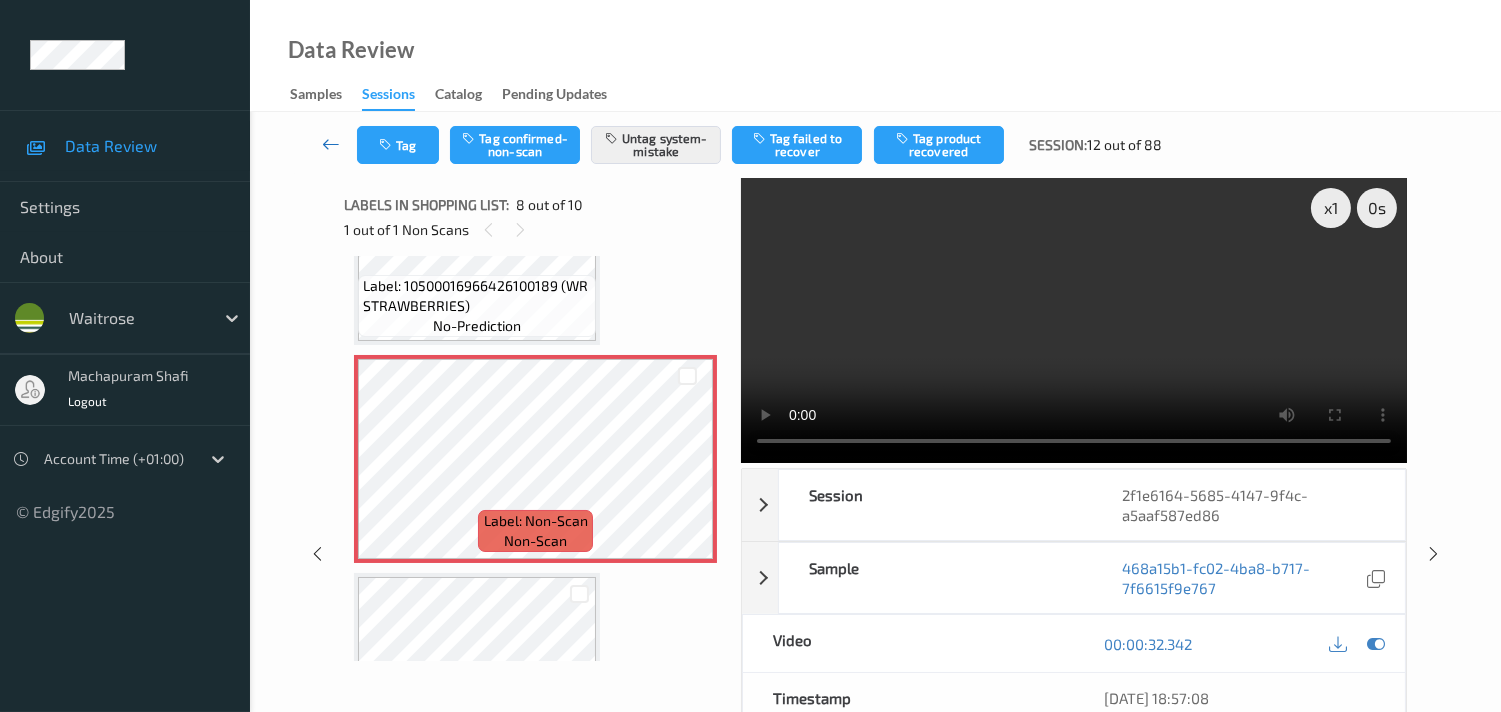 click at bounding box center (331, 144) 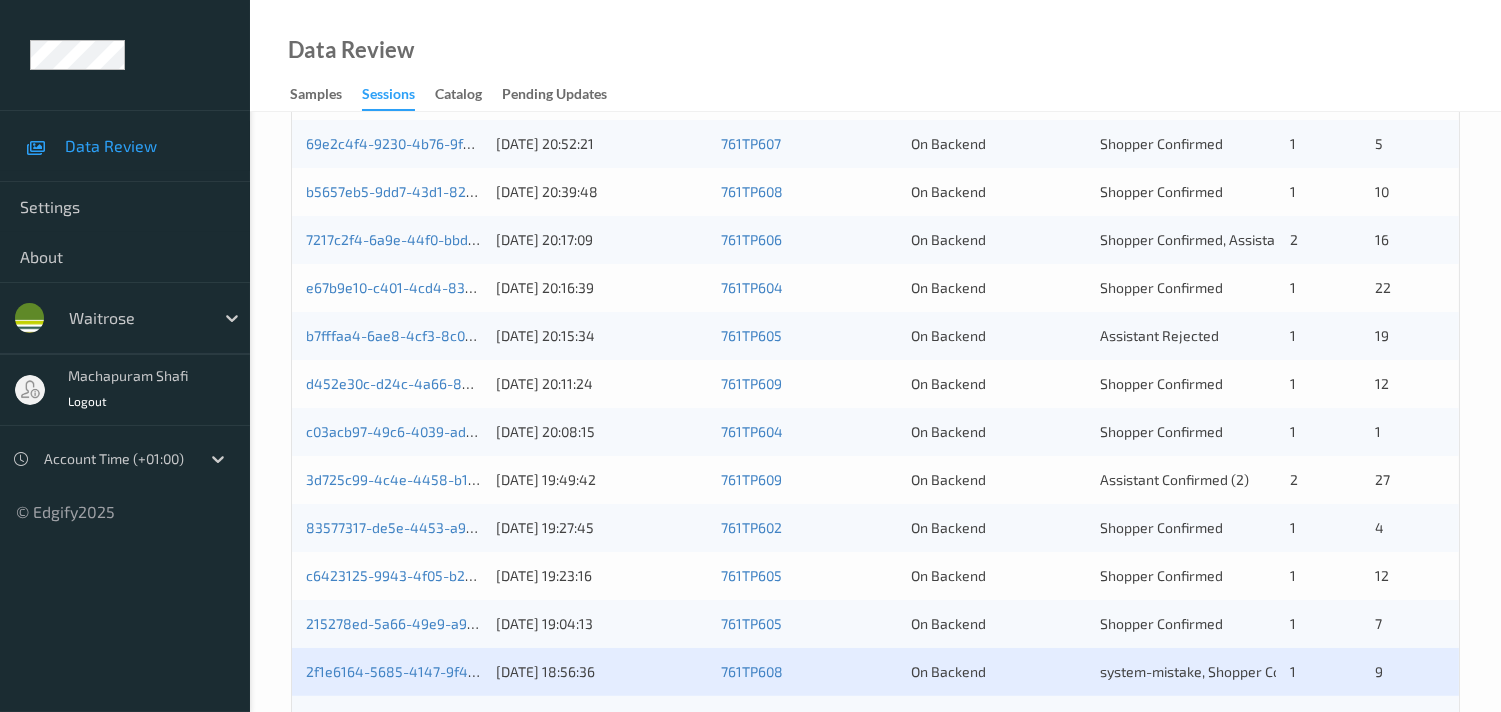 scroll, scrollTop: 555, scrollLeft: 0, axis: vertical 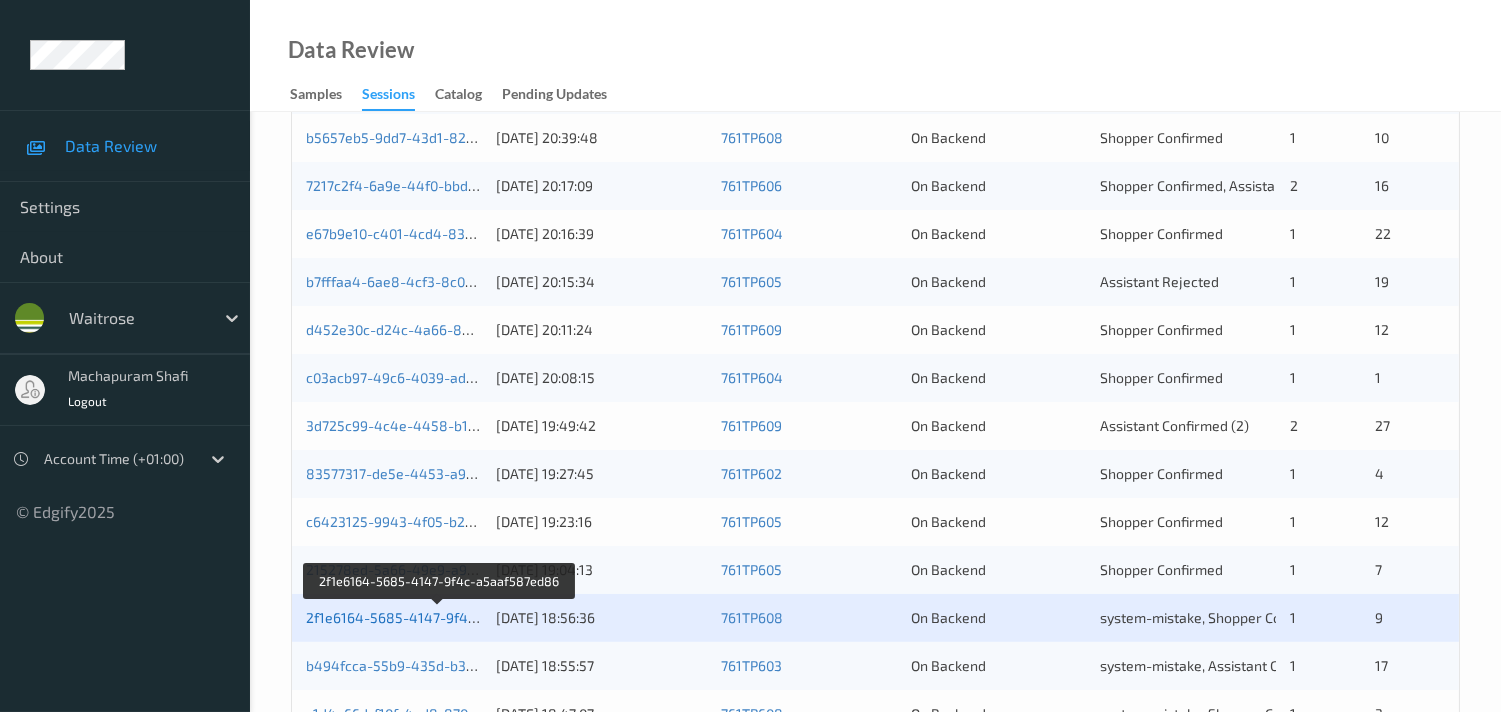 click on "2f1e6164-5685-4147-9f4c-a5aaf587ed86" at bounding box center (440, 617) 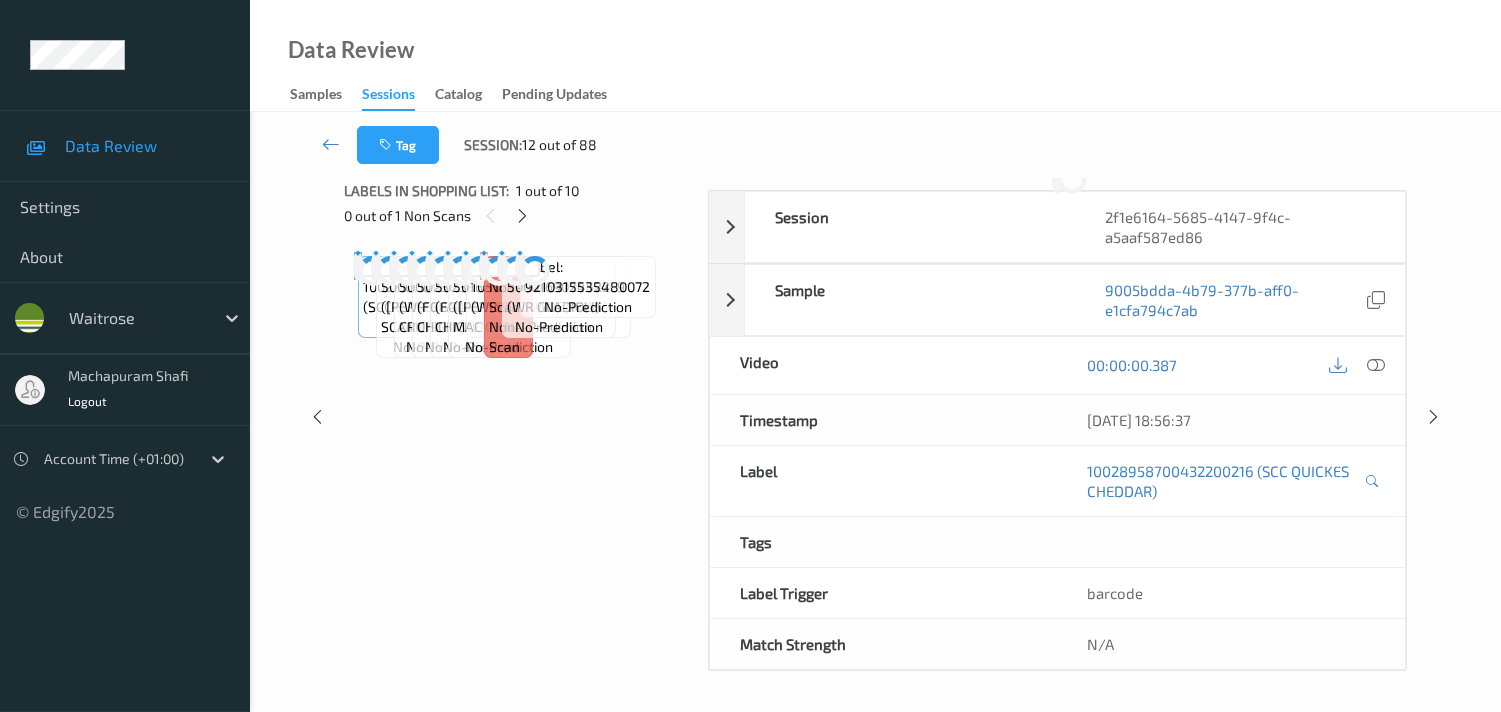 scroll, scrollTop: 280, scrollLeft: 0, axis: vertical 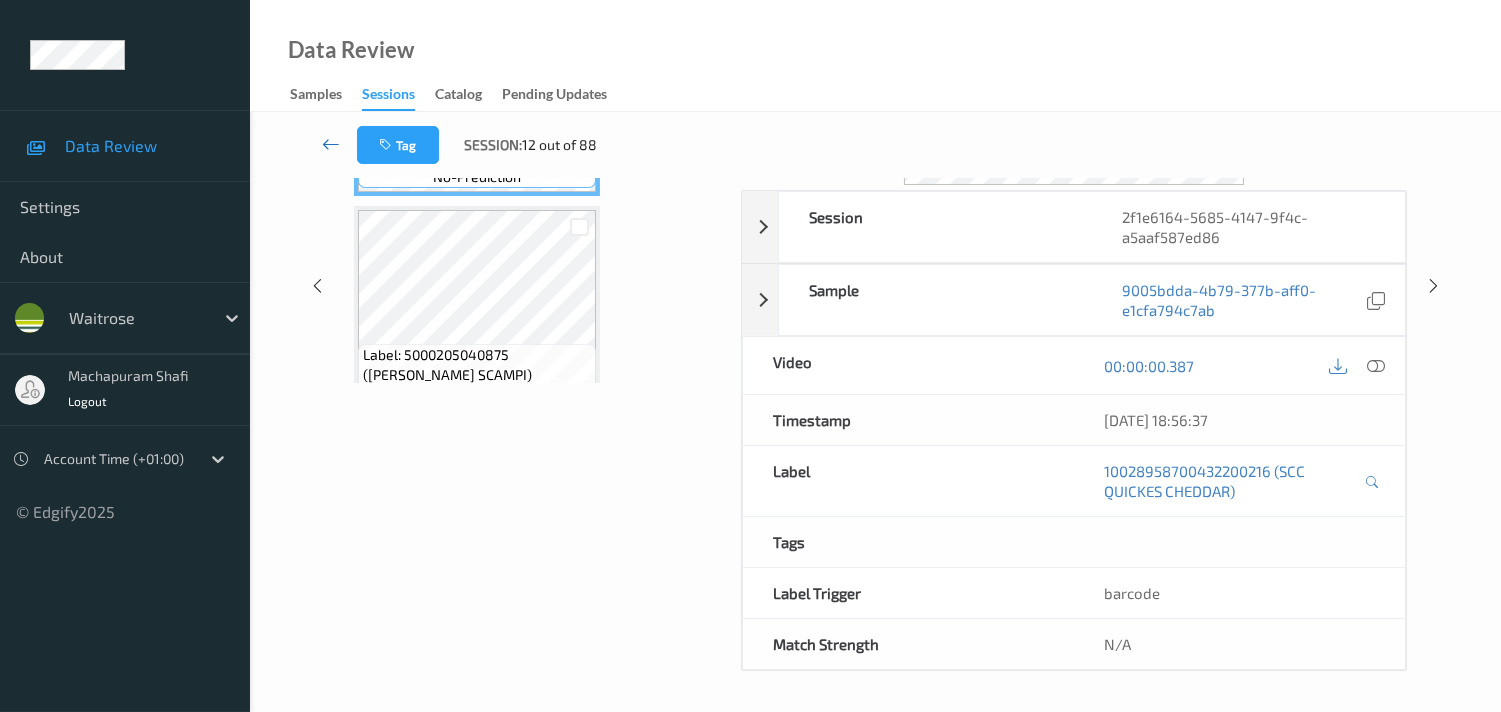 click at bounding box center [331, 144] 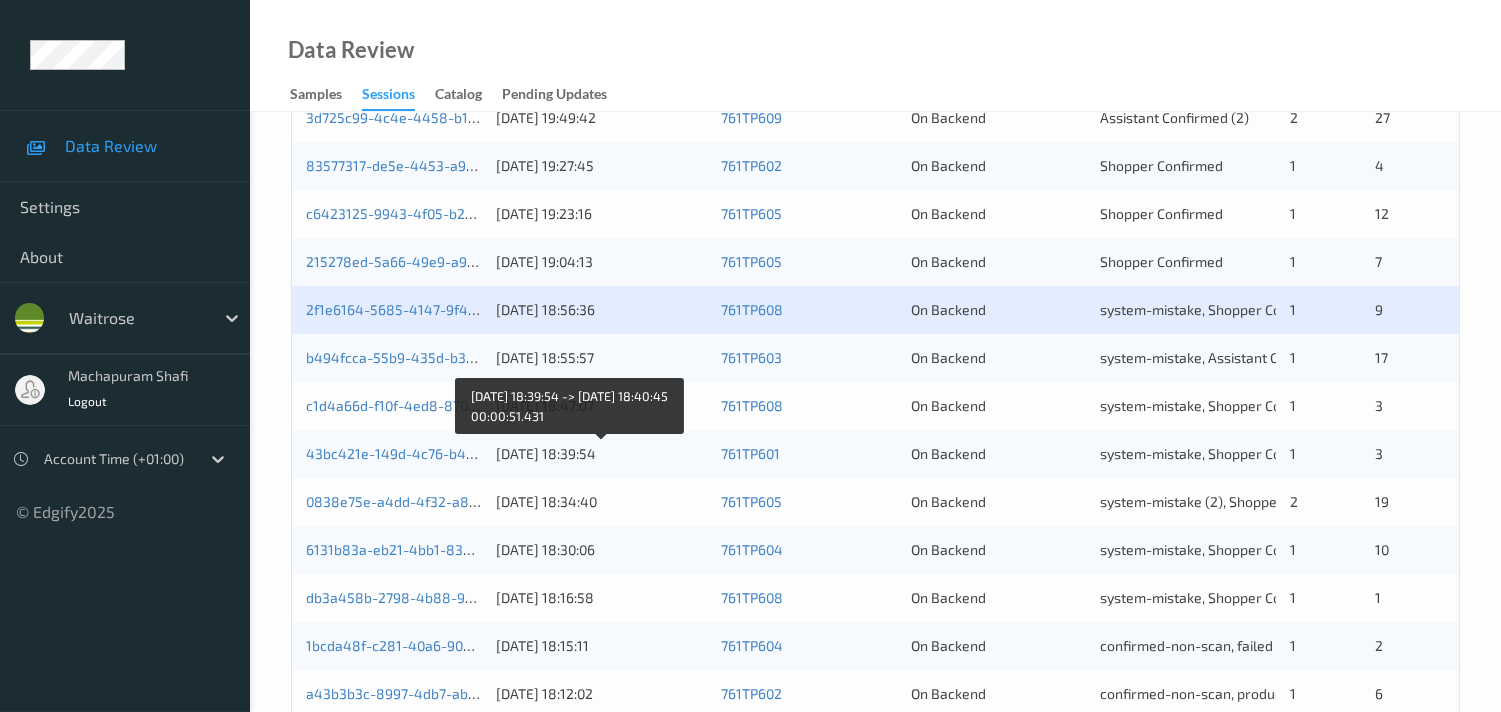 scroll, scrollTop: 728, scrollLeft: 0, axis: vertical 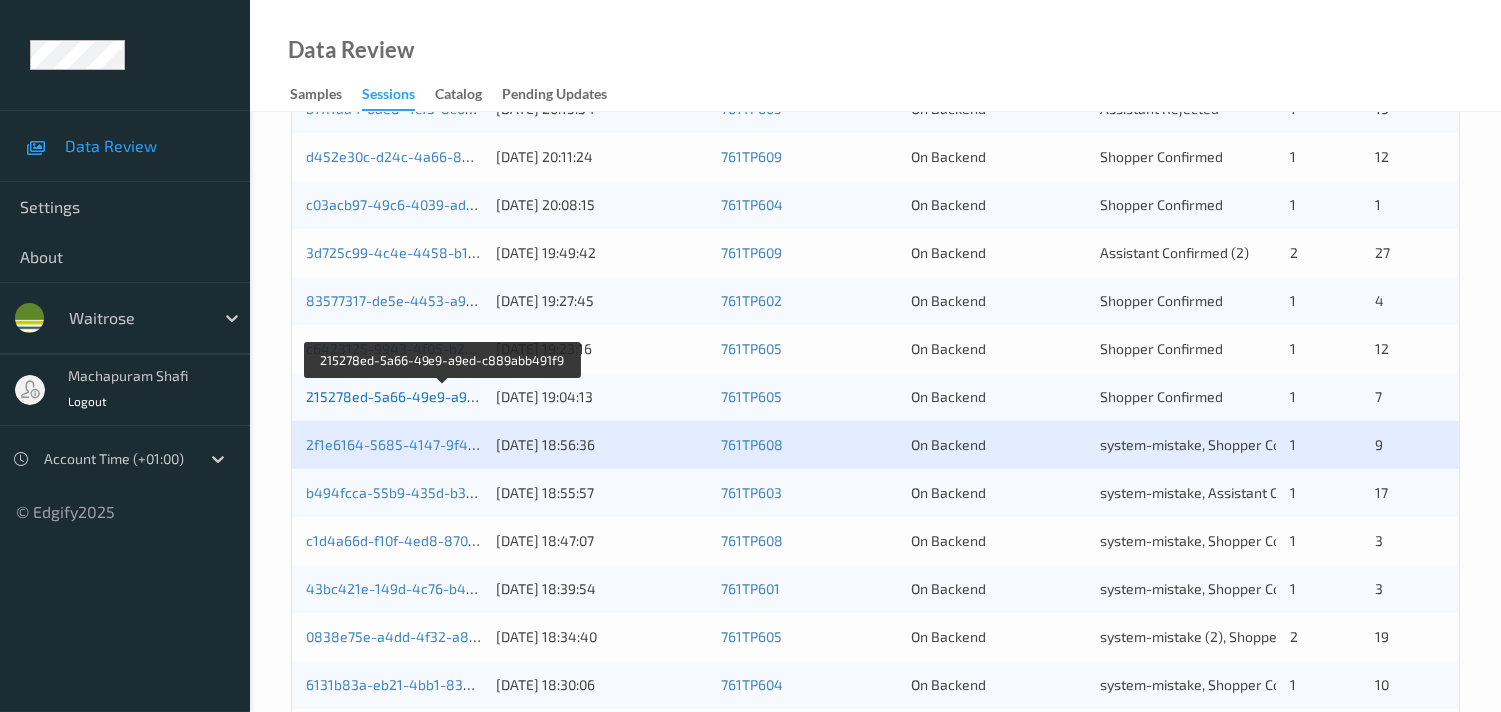 click on "215278ed-5a66-49e9-a9ed-c889abb491f9" at bounding box center (444, 396) 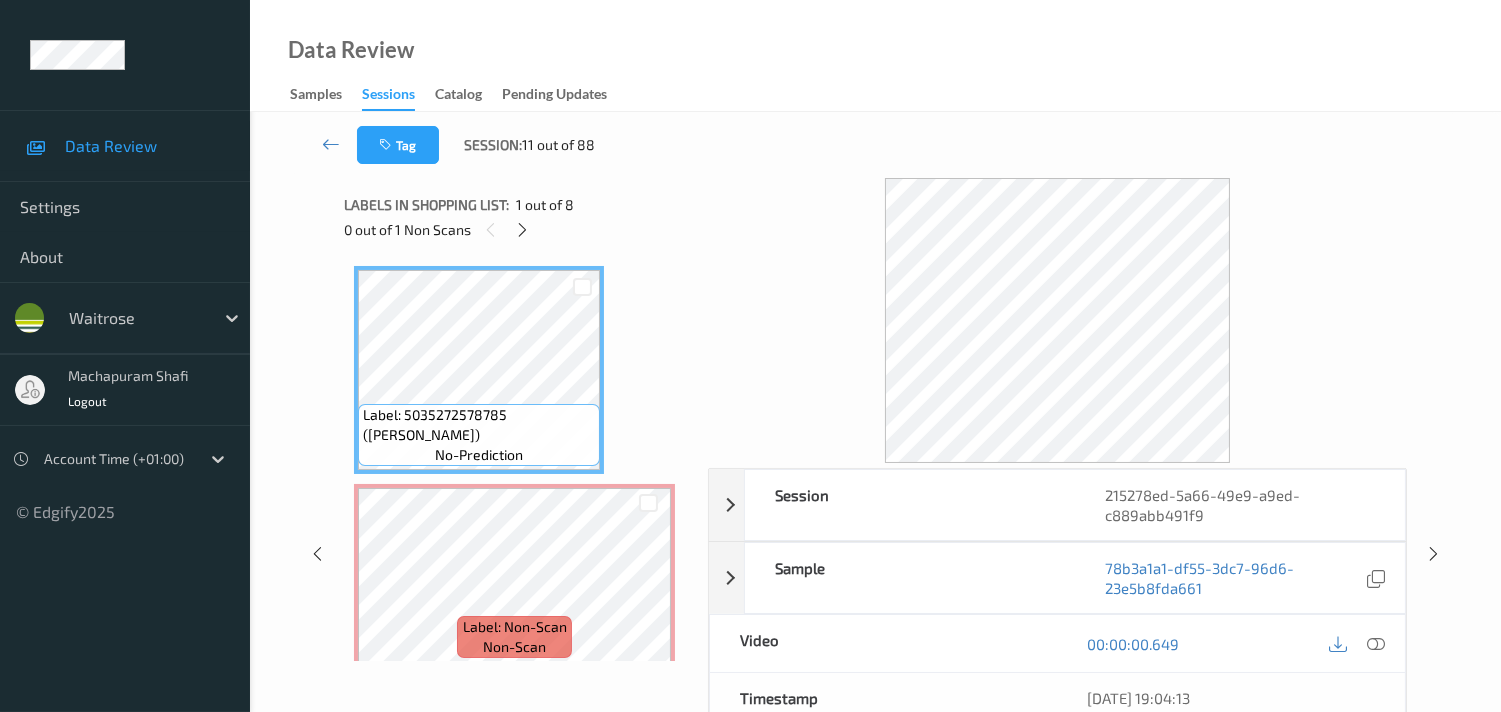 scroll, scrollTop: 260, scrollLeft: 0, axis: vertical 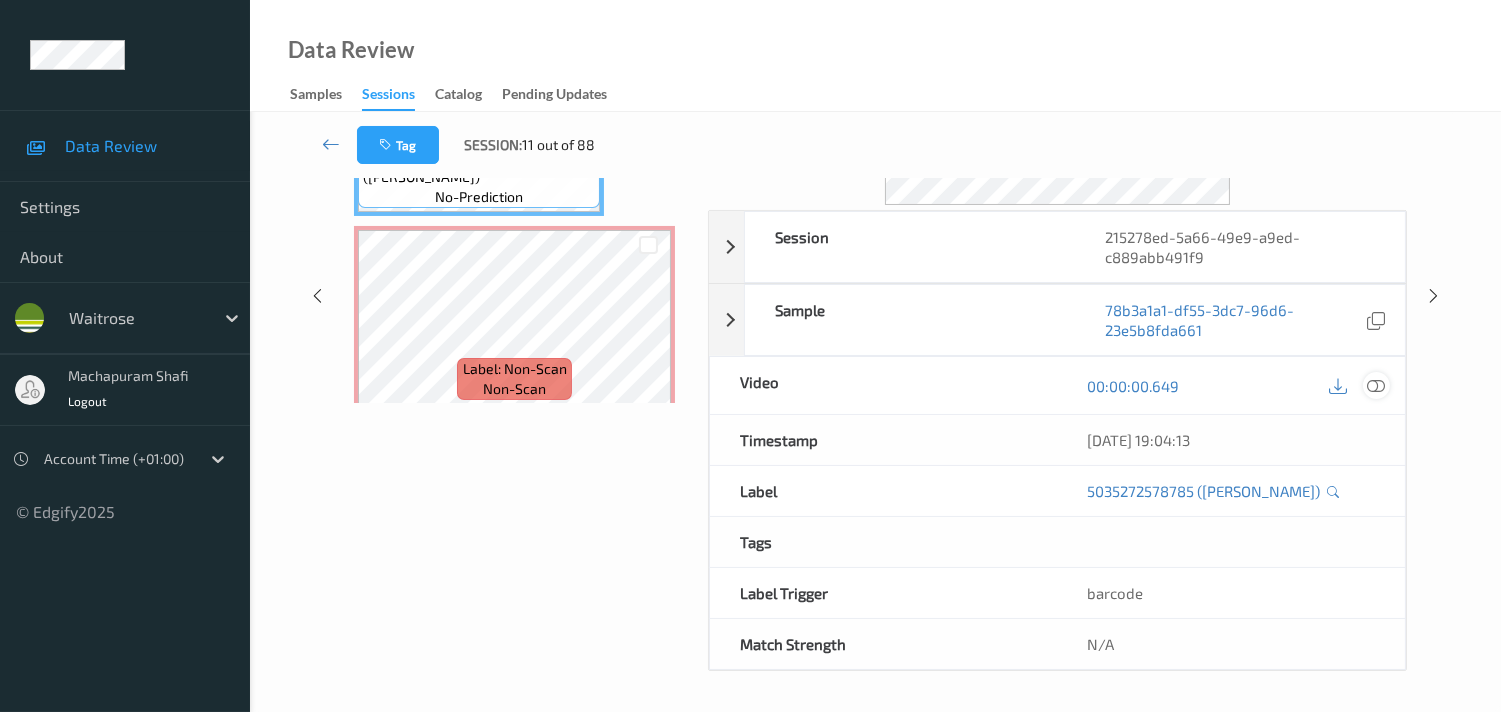 click at bounding box center (1376, 386) 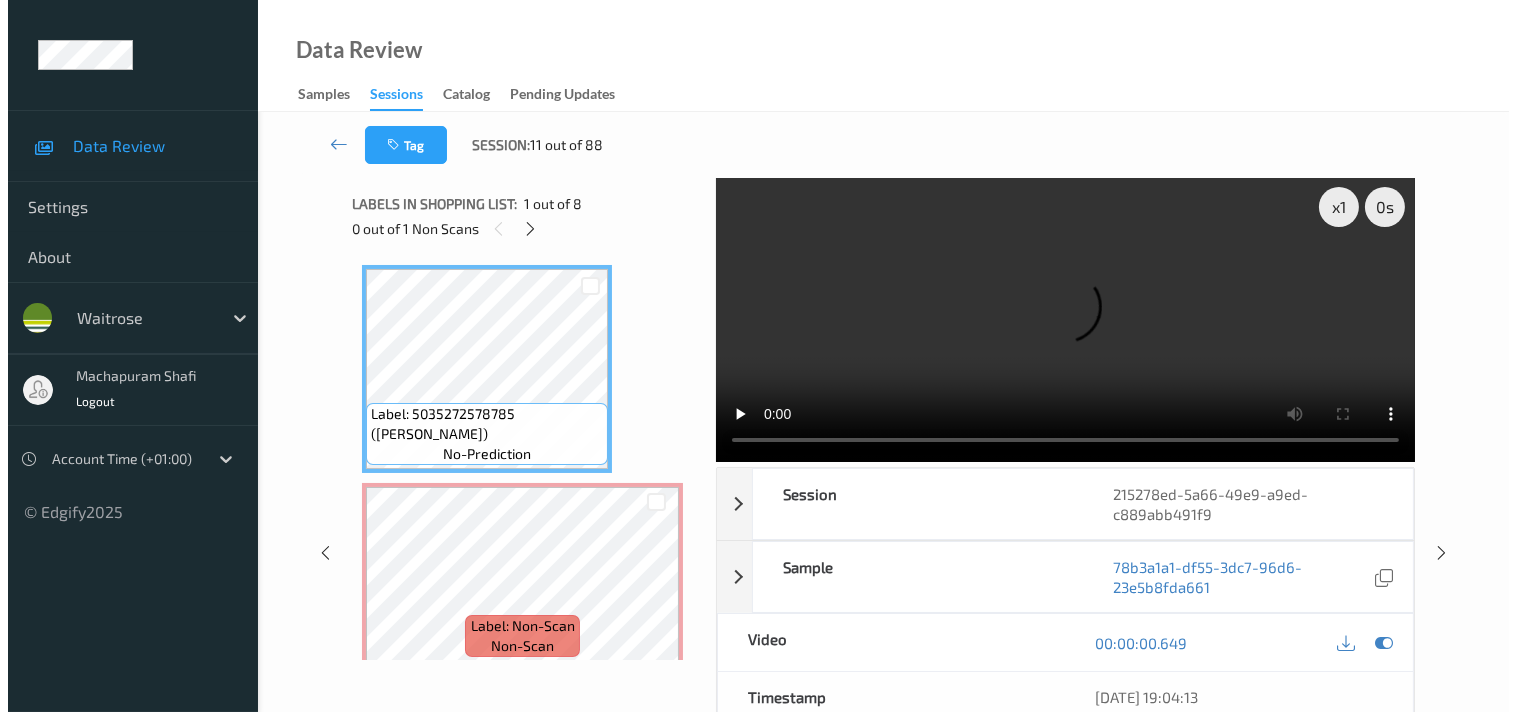 scroll, scrollTop: 0, scrollLeft: 0, axis: both 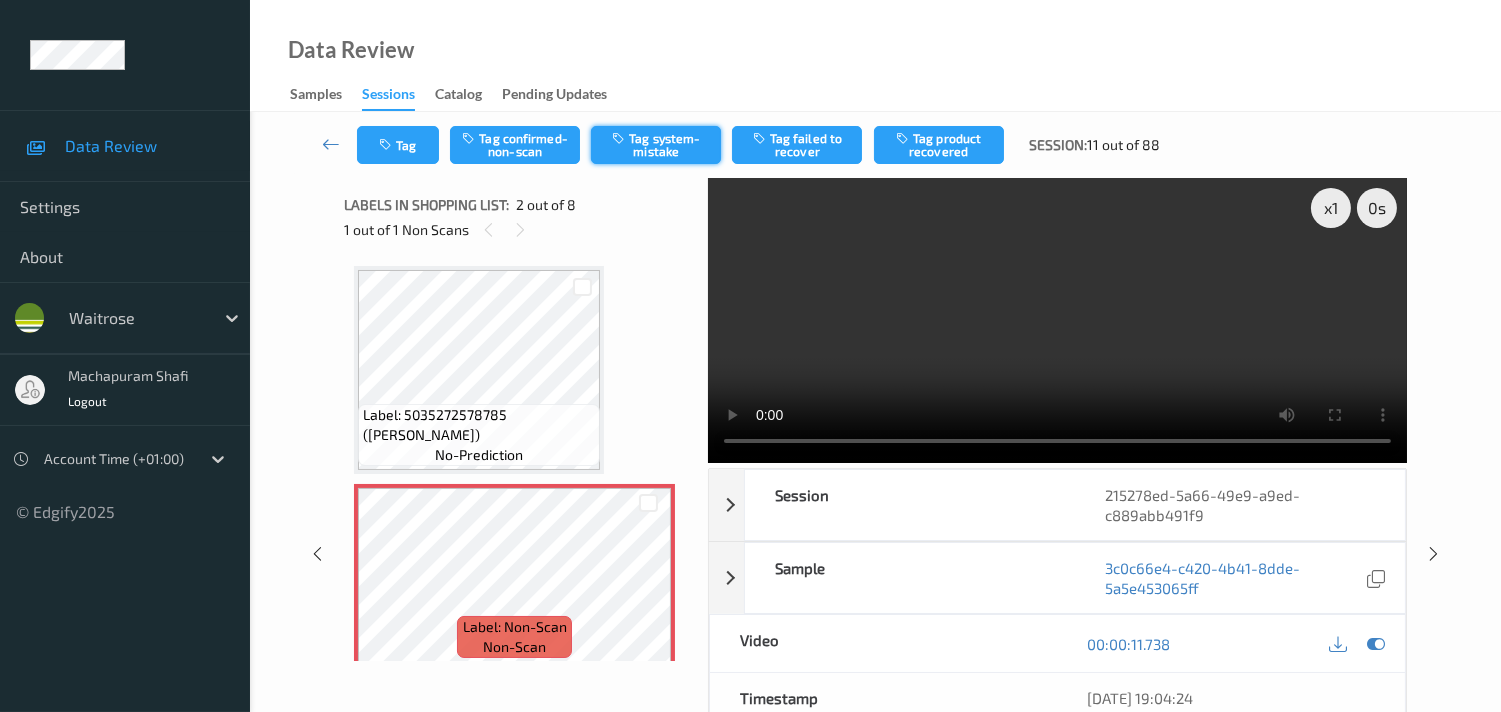 click on "Tag   system-mistake" at bounding box center (656, 145) 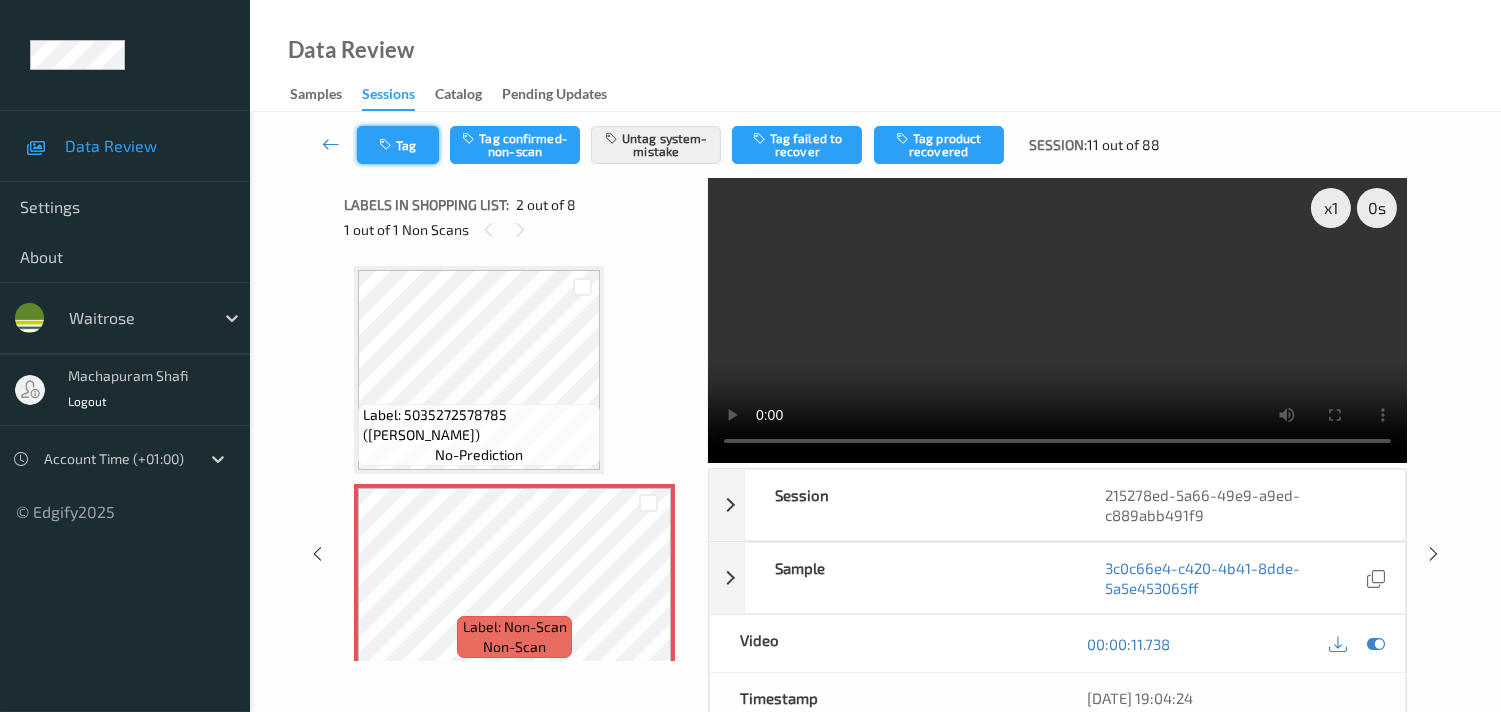 click on "Tag" at bounding box center (398, 145) 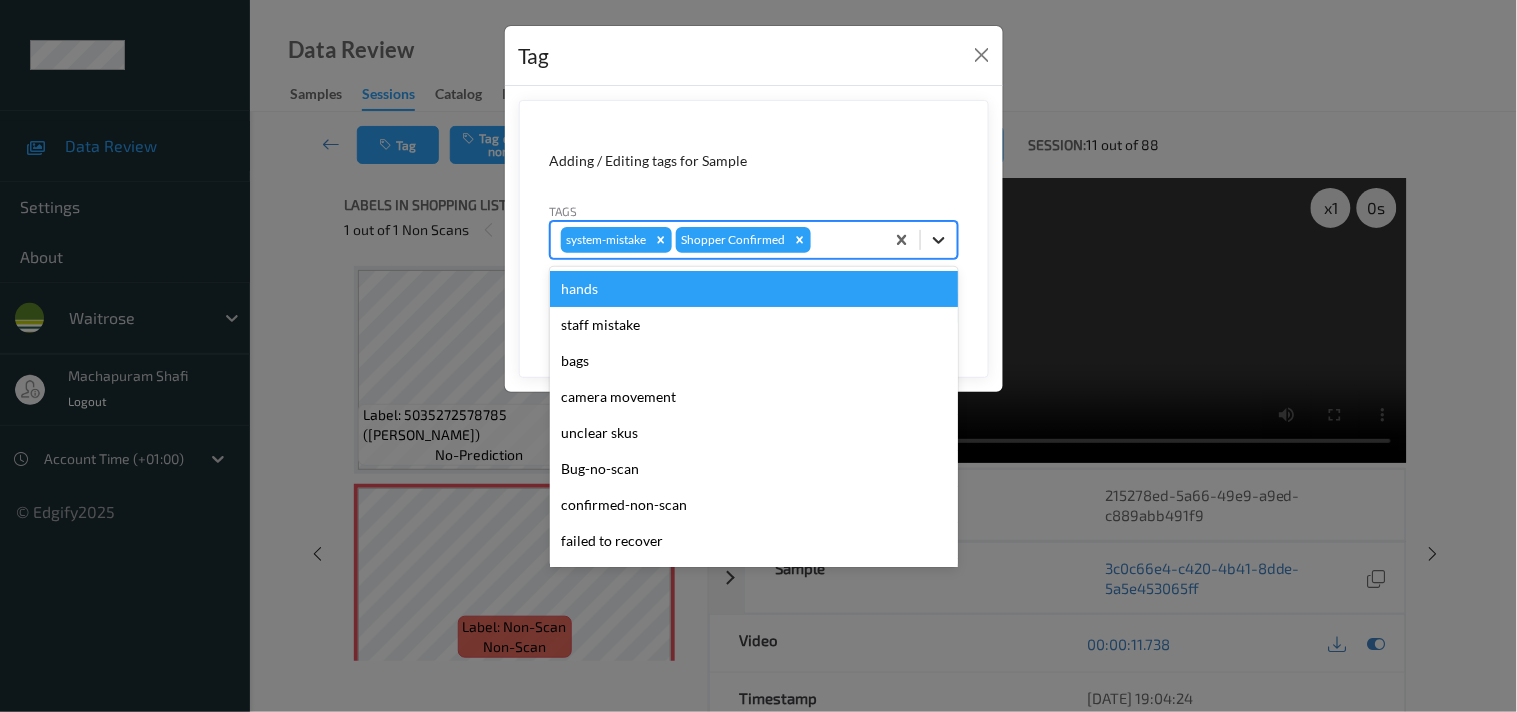 click 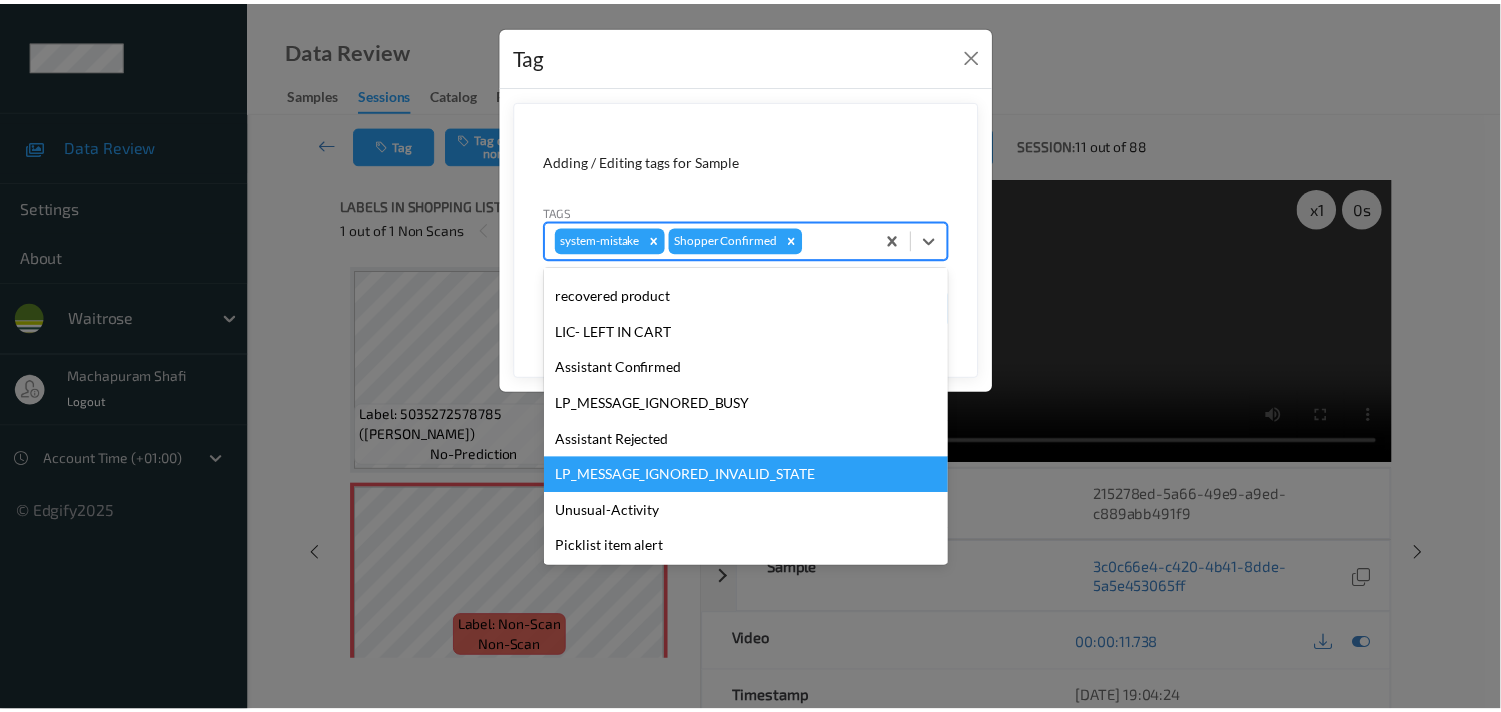 scroll, scrollTop: 318, scrollLeft: 0, axis: vertical 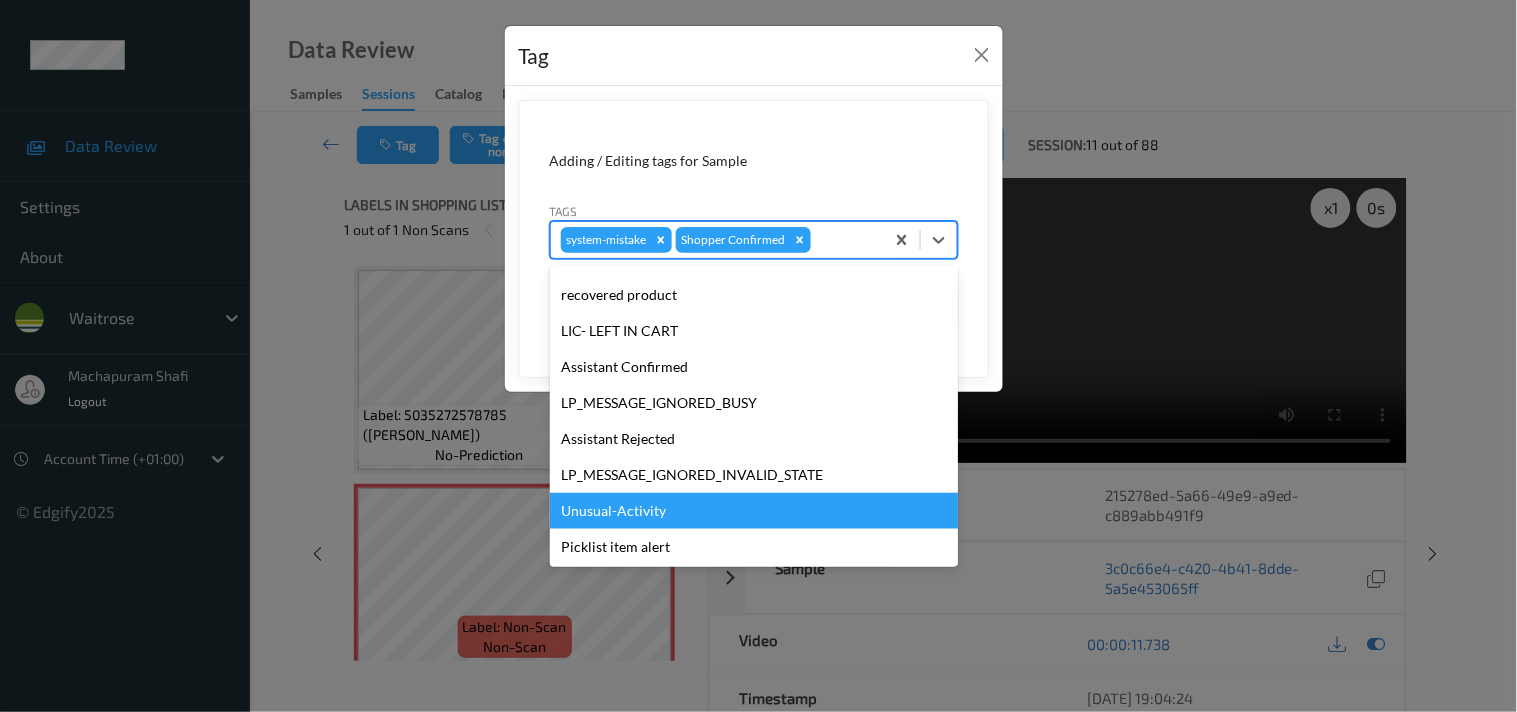 click on "Unusual-Activity" at bounding box center [754, 511] 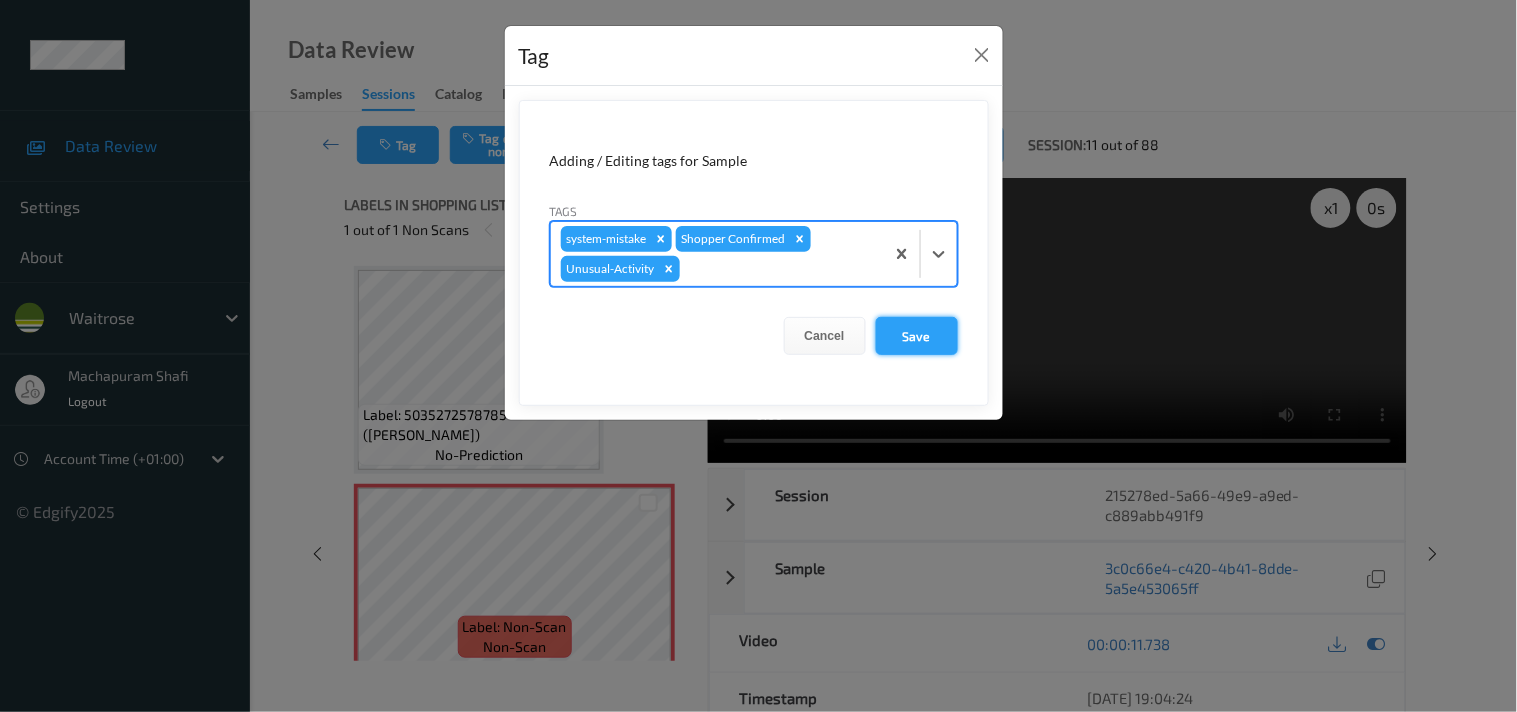 click on "Save" at bounding box center (917, 336) 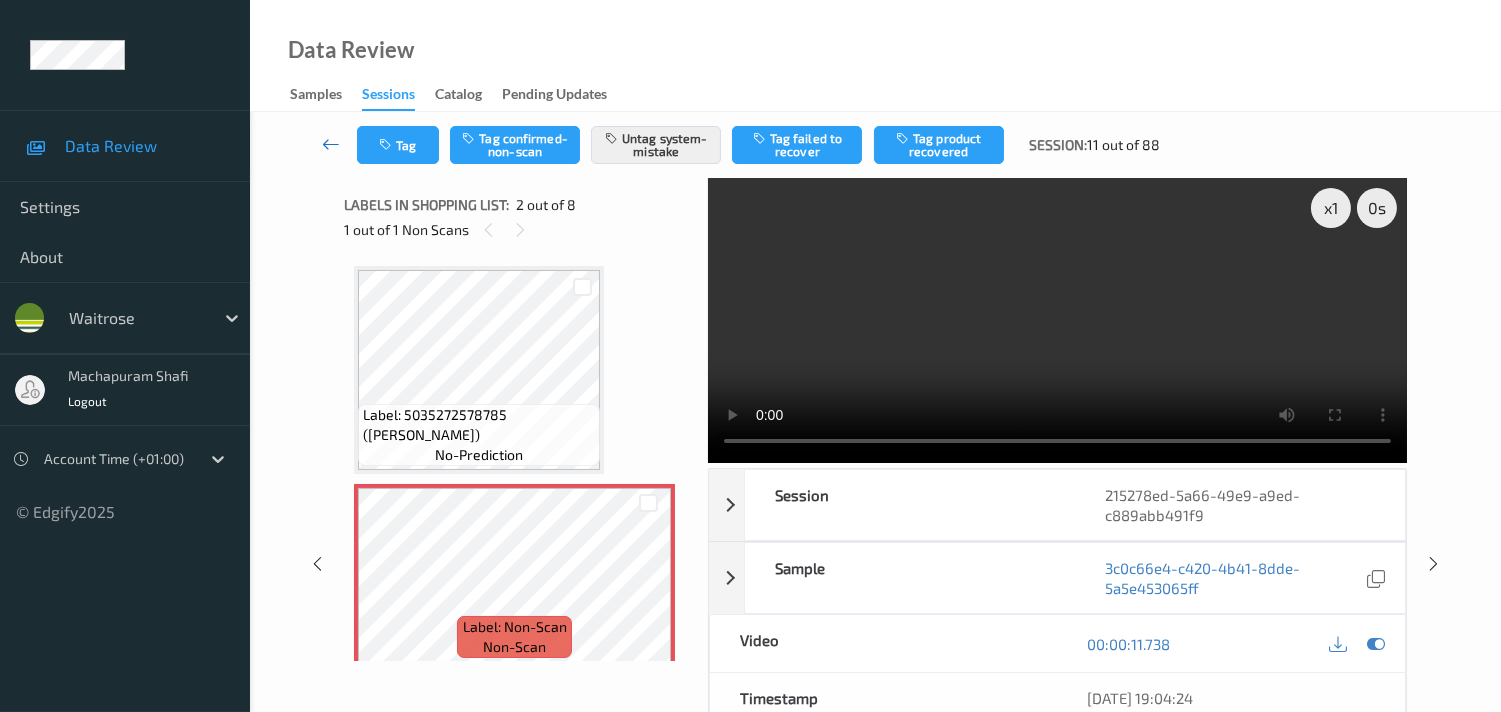 click at bounding box center [331, 145] 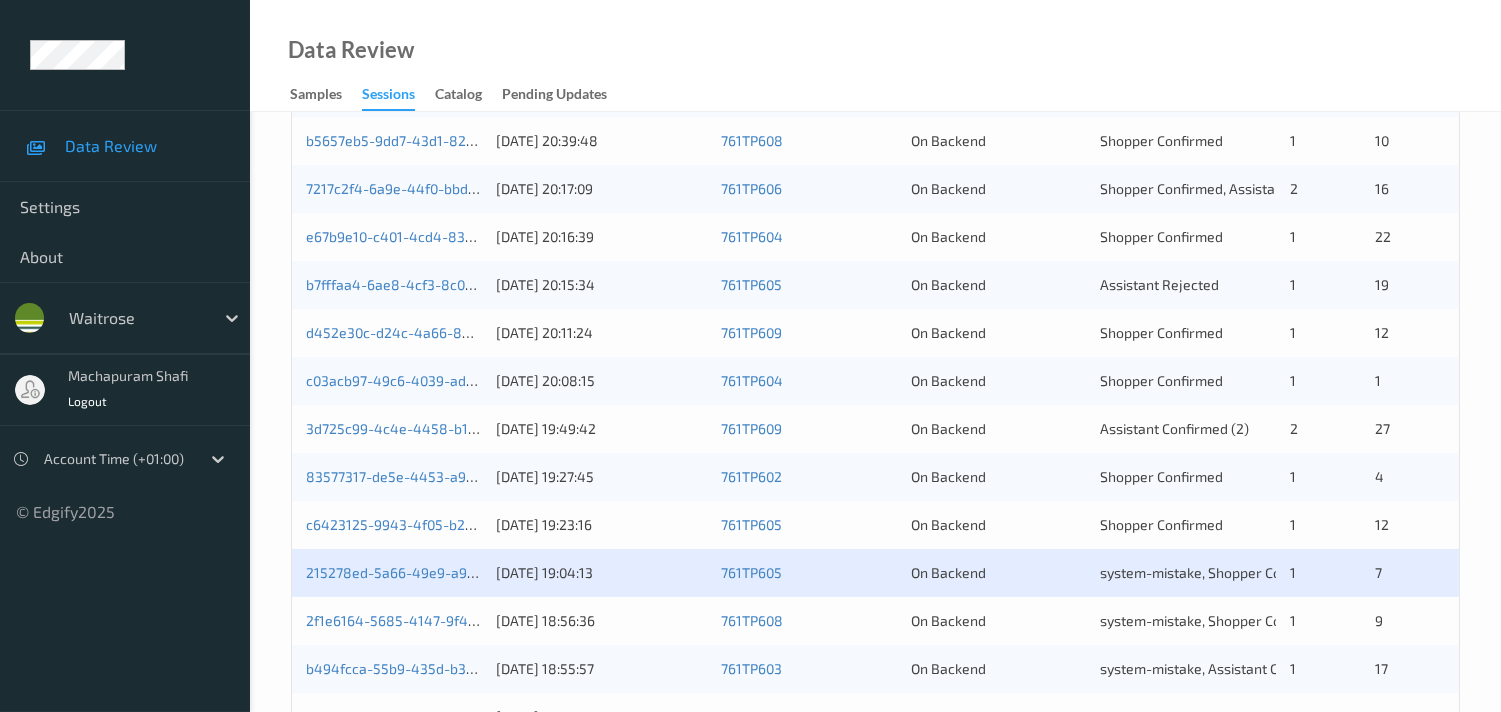 scroll, scrollTop: 555, scrollLeft: 0, axis: vertical 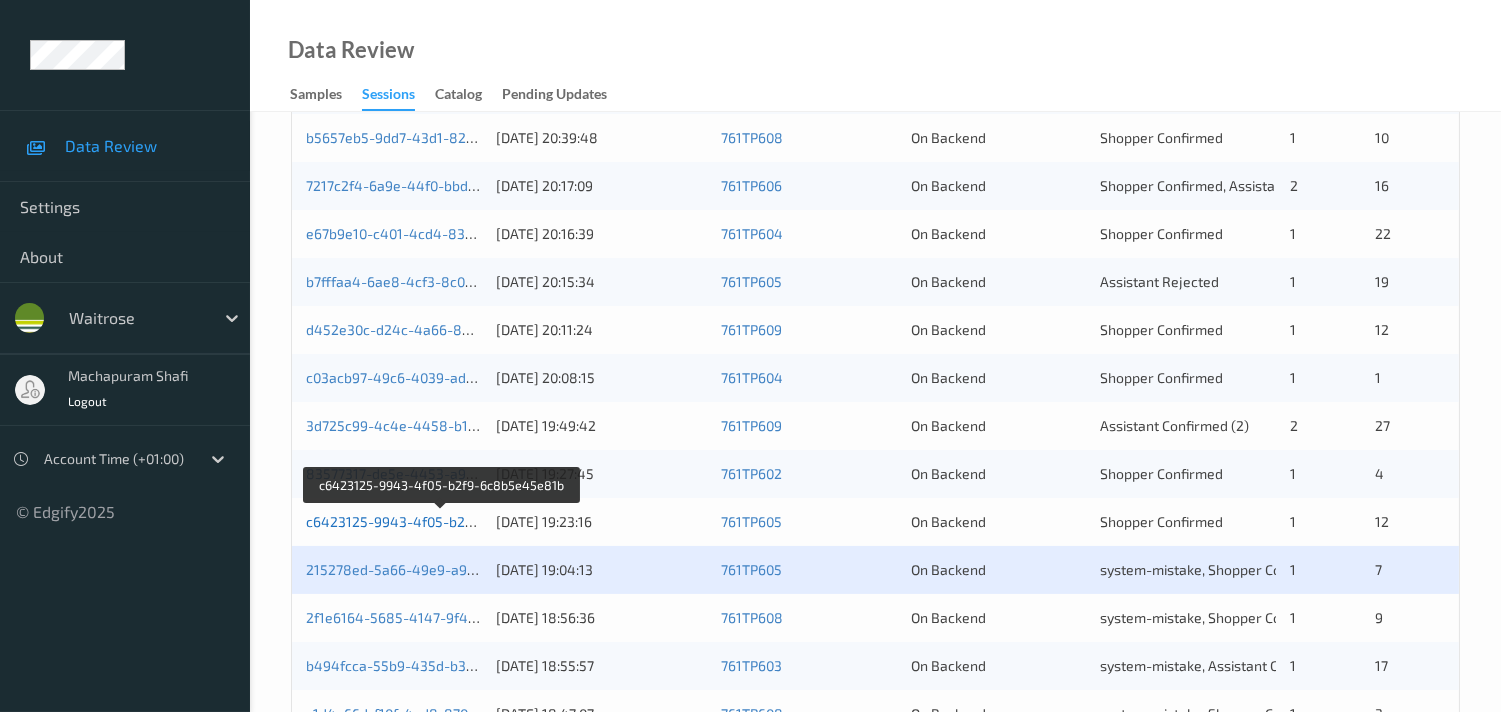 click on "c6423125-9943-4f05-b2f9-6c8b5e45e81b" at bounding box center (443, 521) 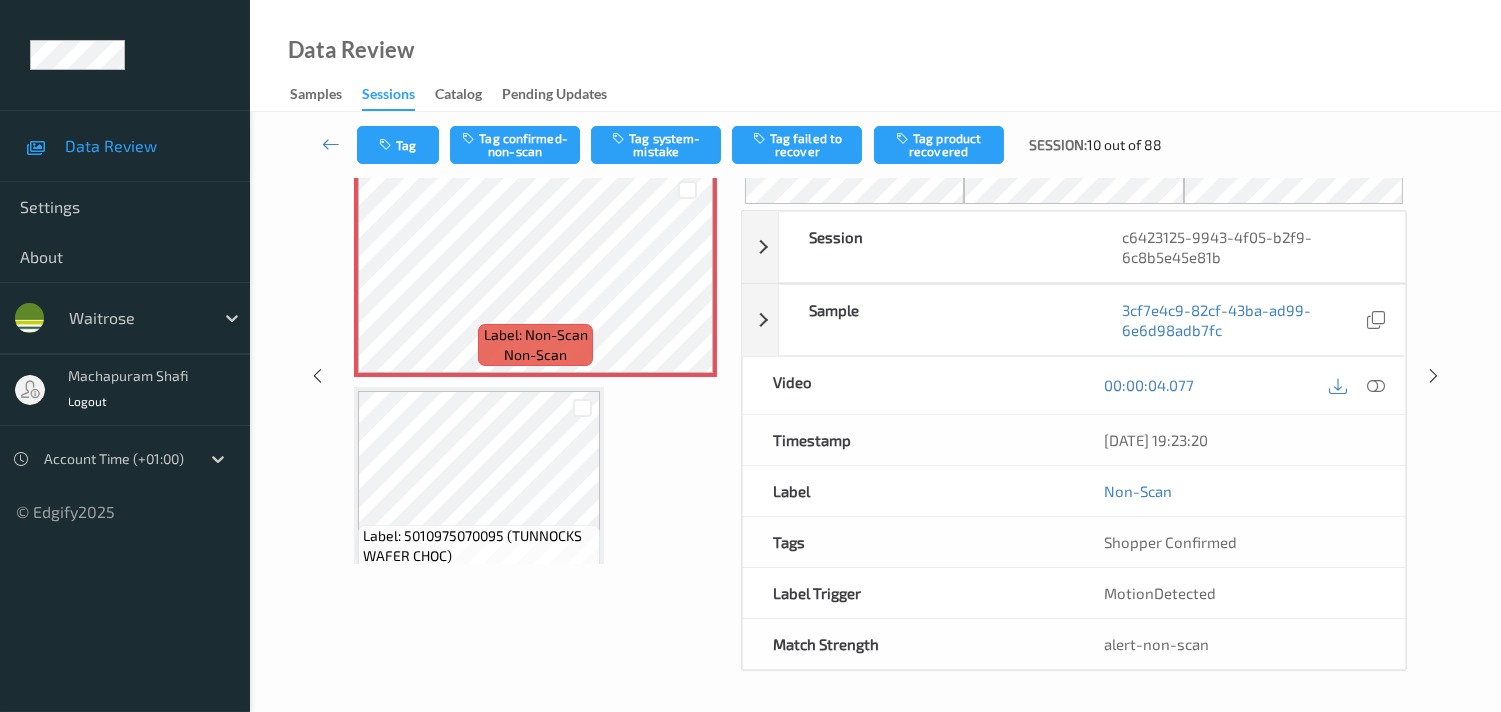 scroll, scrollTop: 97, scrollLeft: 0, axis: vertical 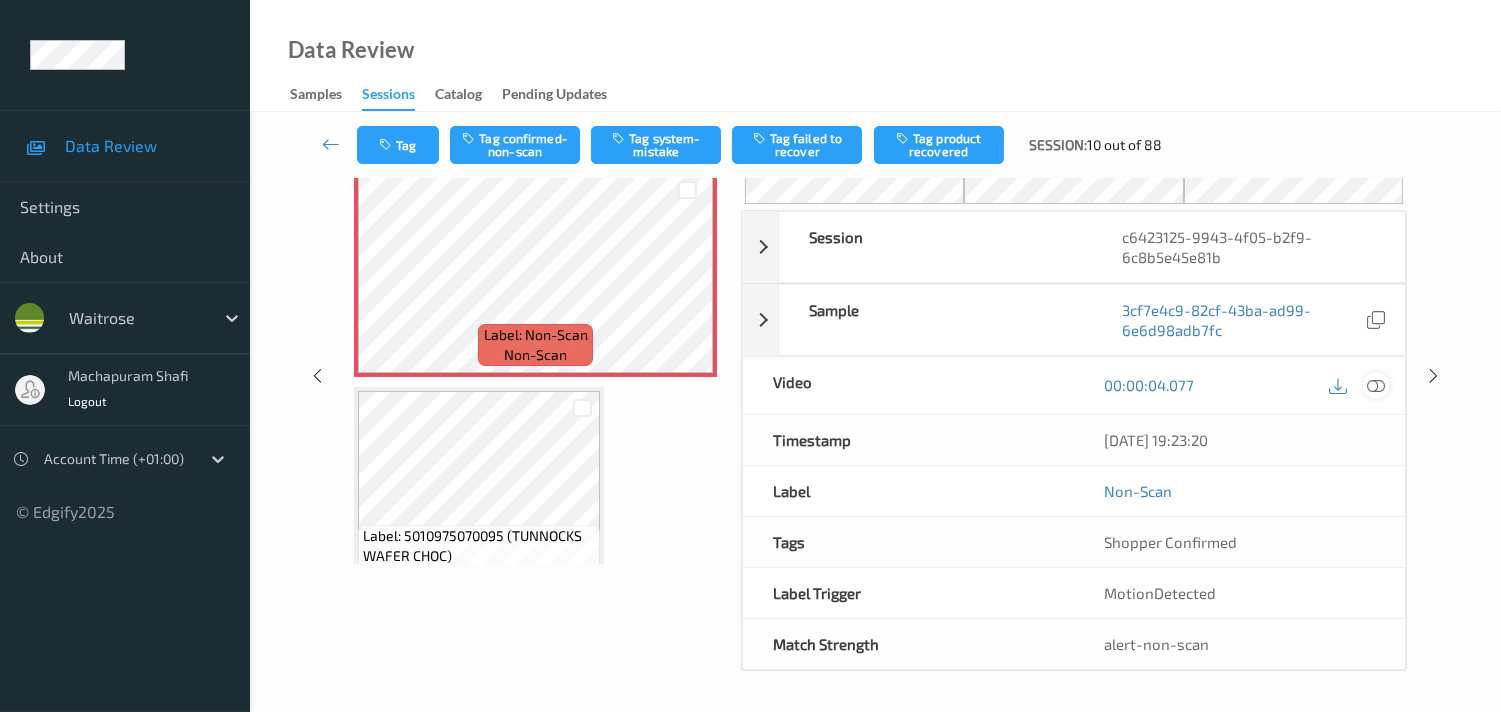 click at bounding box center [1376, 385] 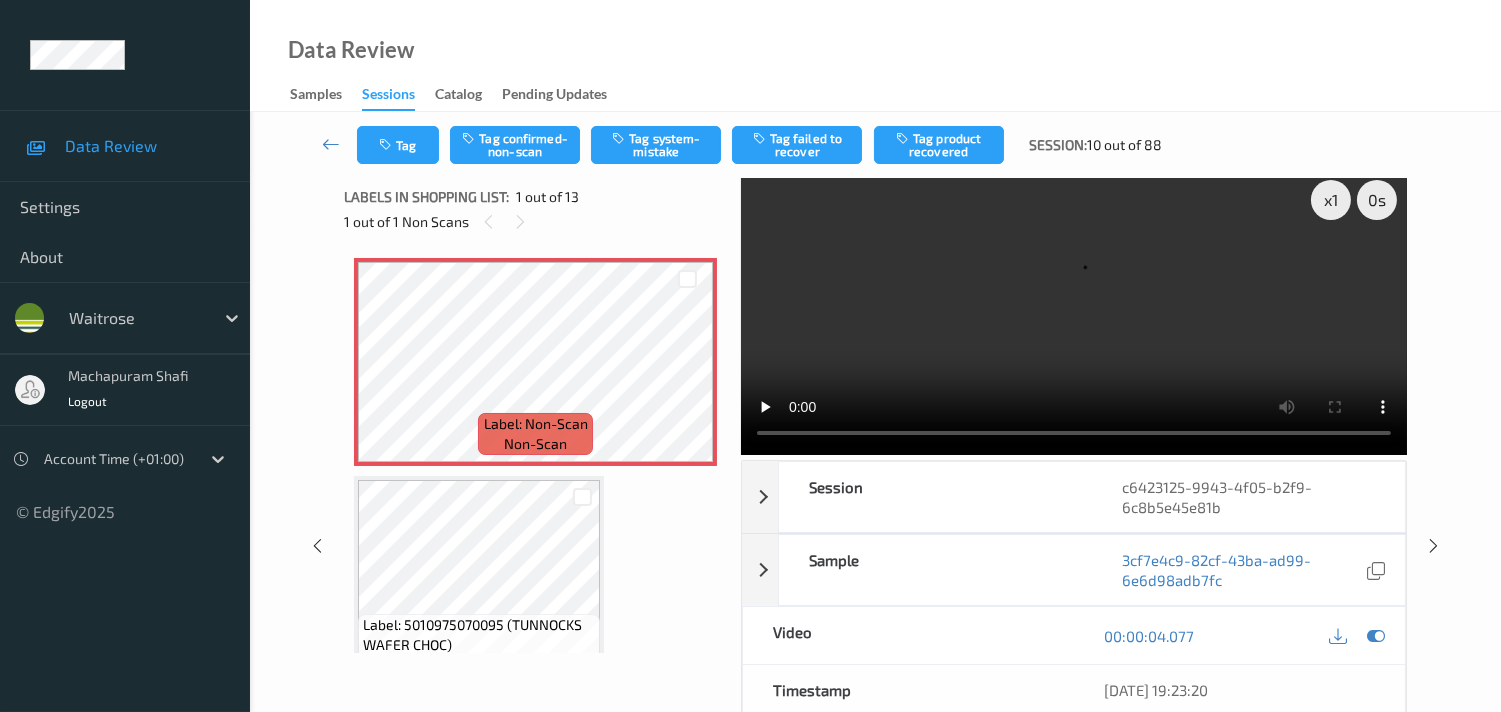 scroll, scrollTop: 0, scrollLeft: 0, axis: both 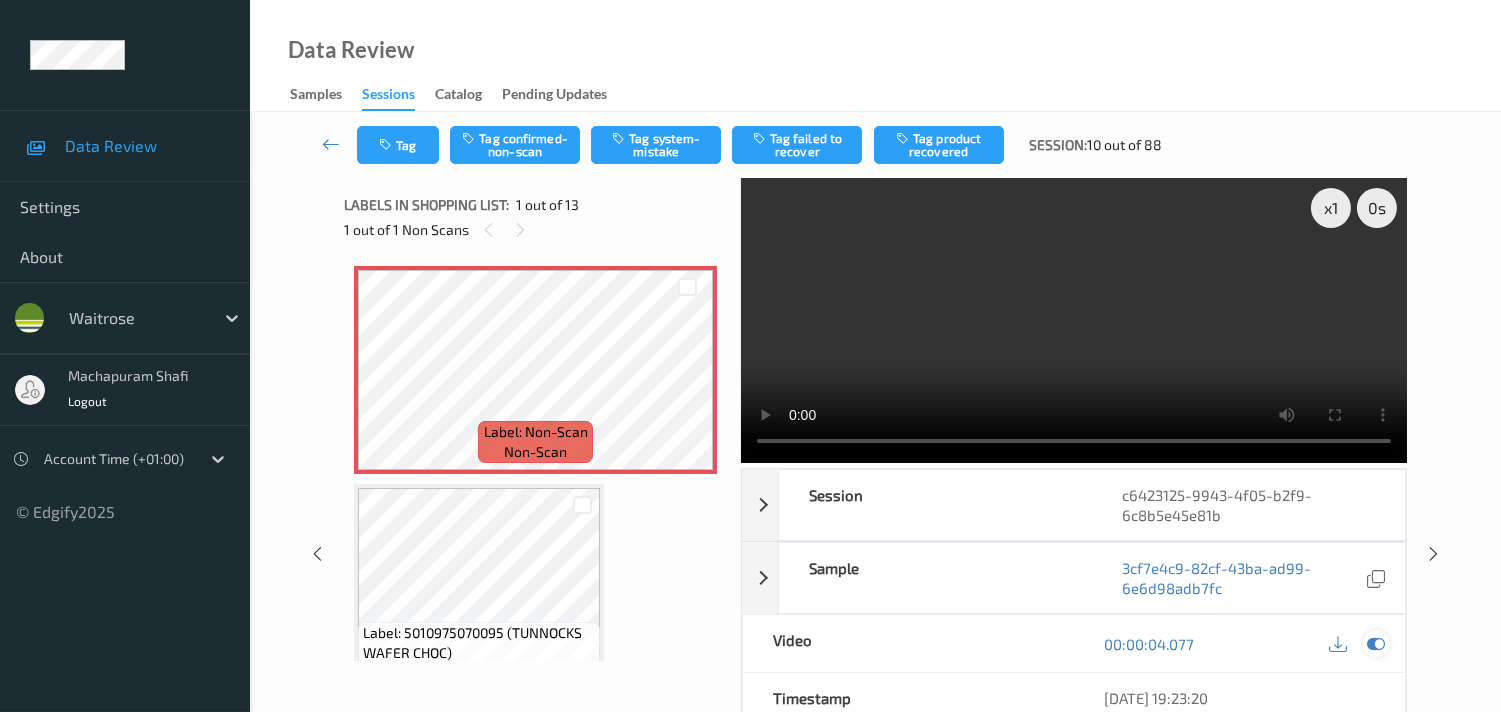 click at bounding box center [1376, 644] 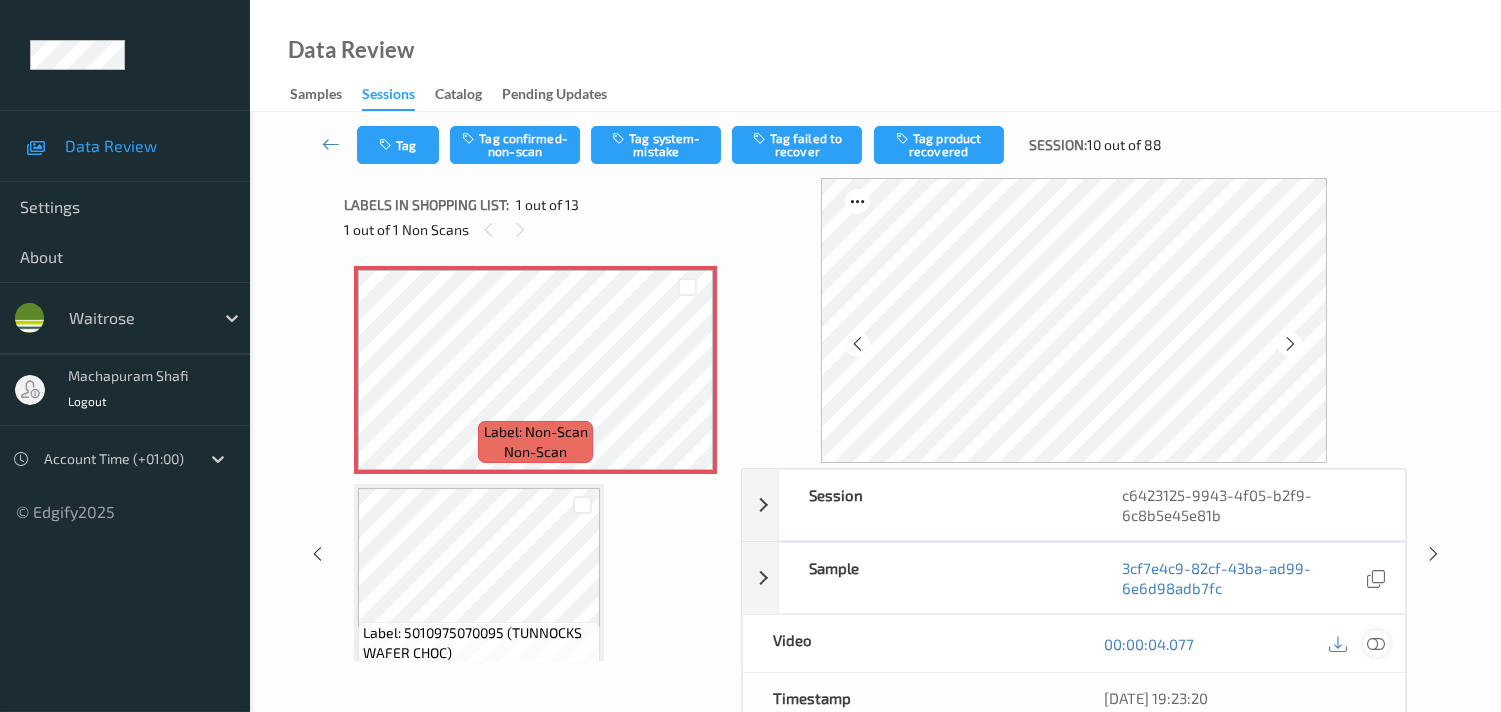 click at bounding box center (1376, 644) 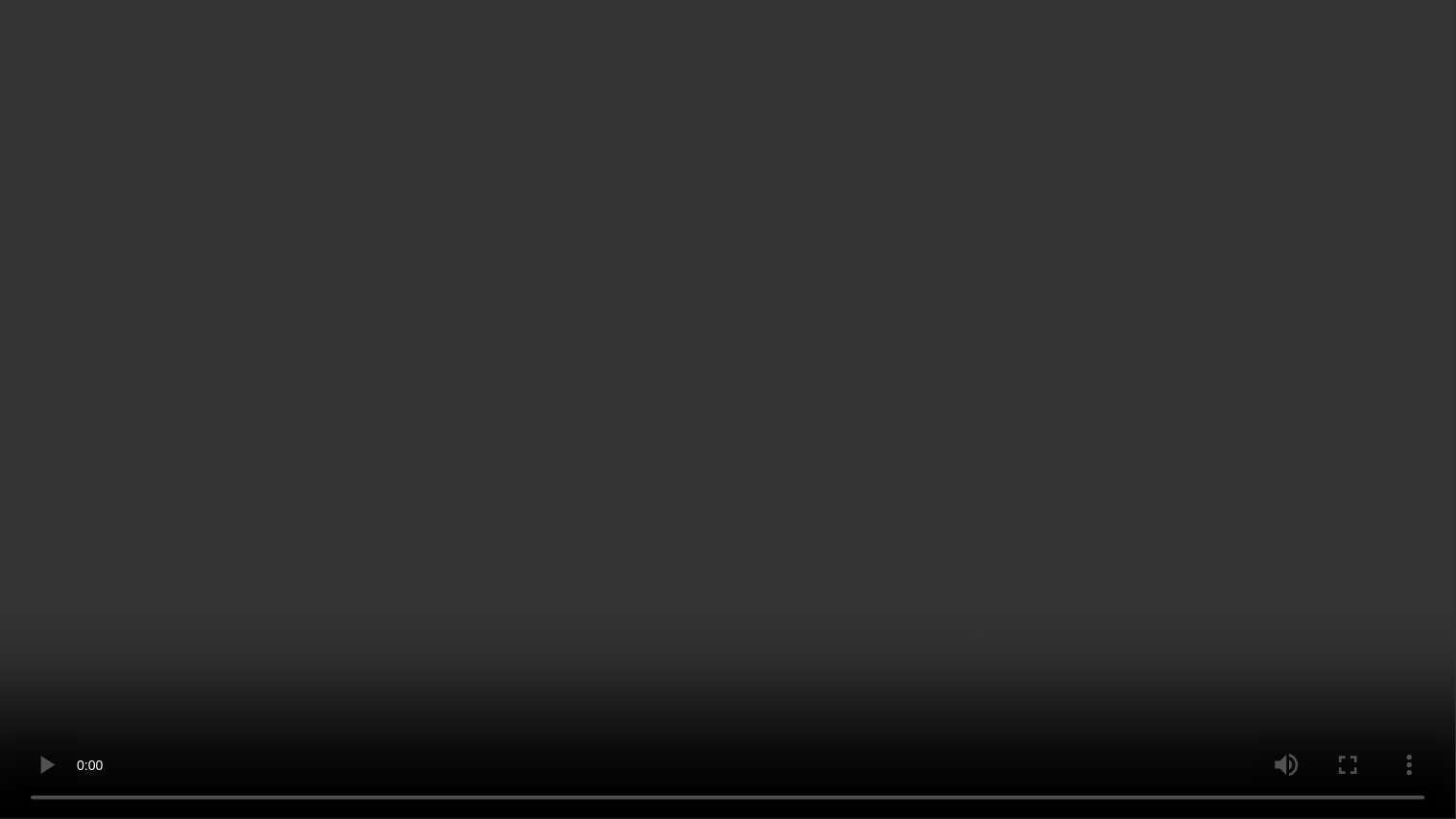 type 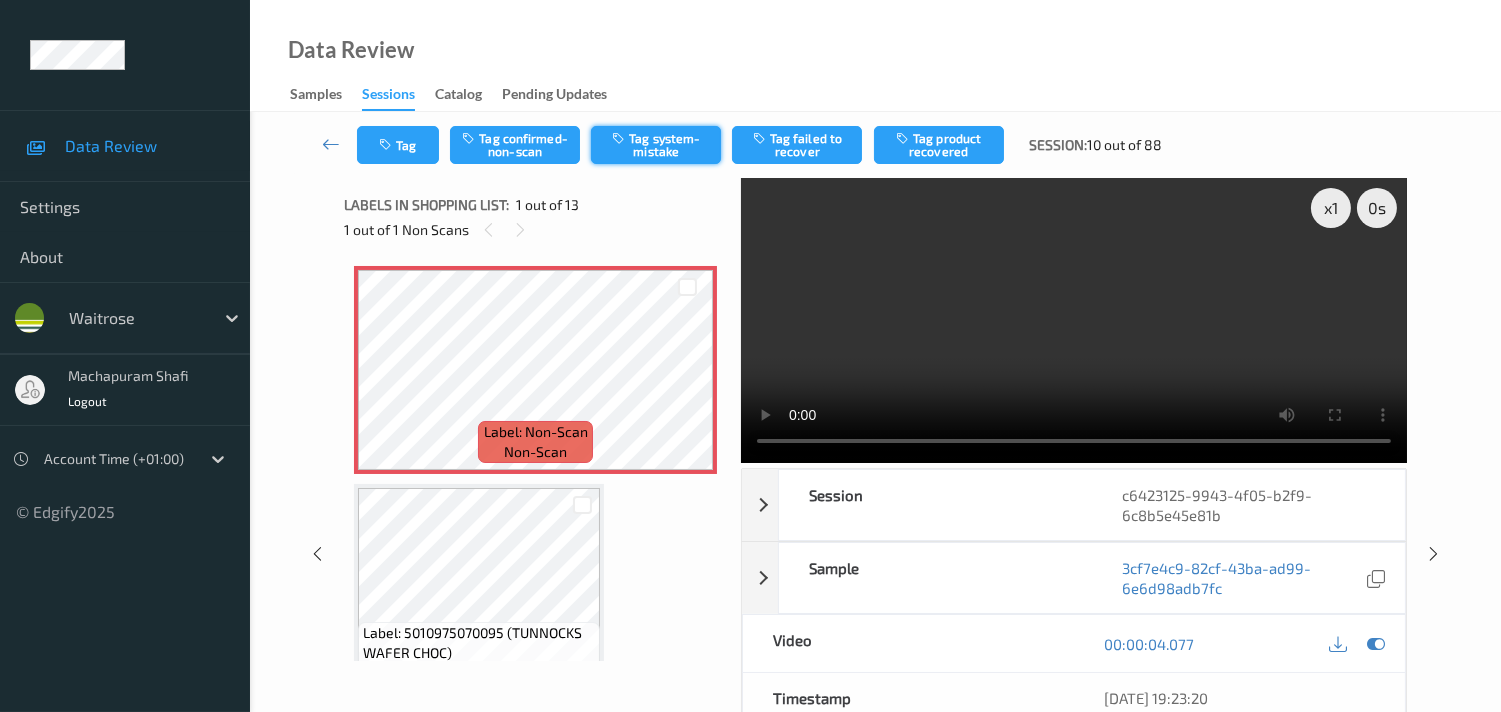 click on "Tag   system-mistake" at bounding box center (656, 145) 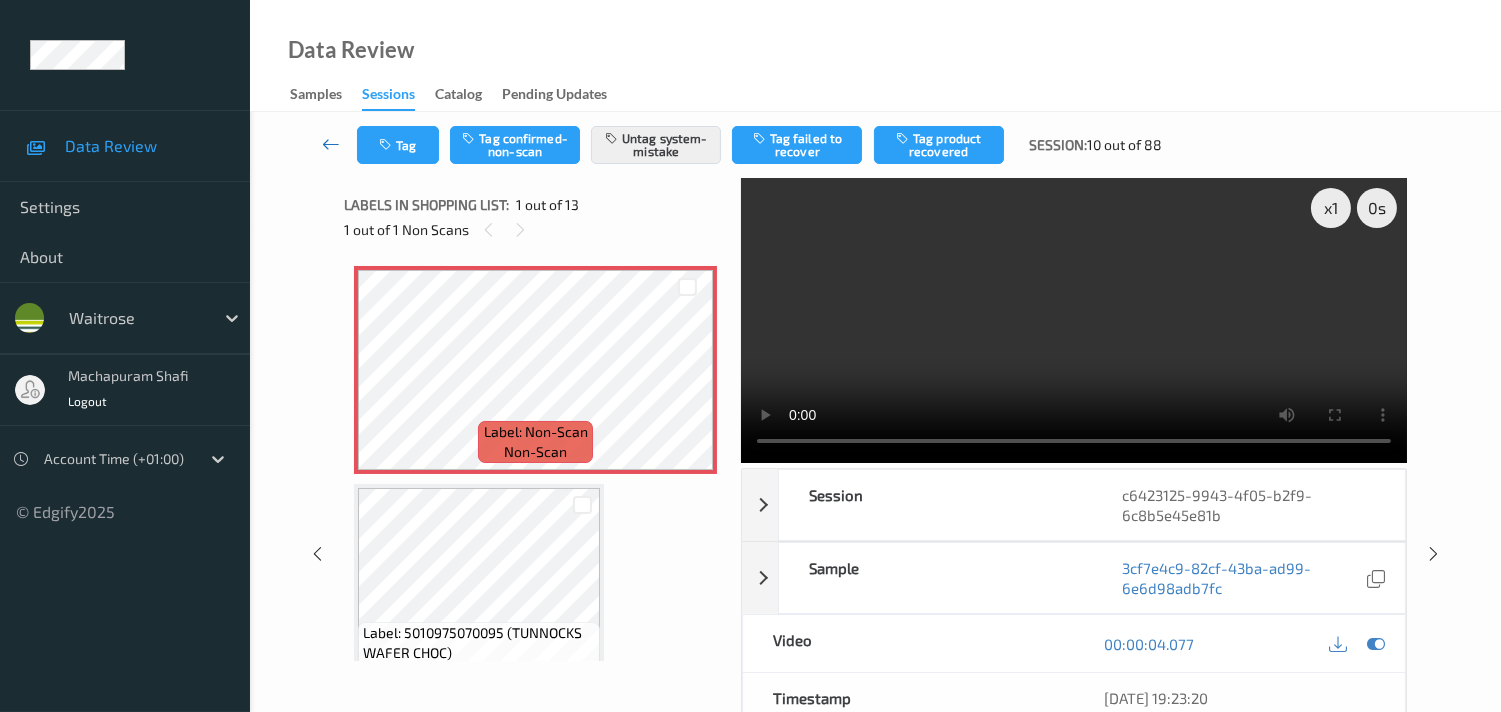 click at bounding box center (331, 144) 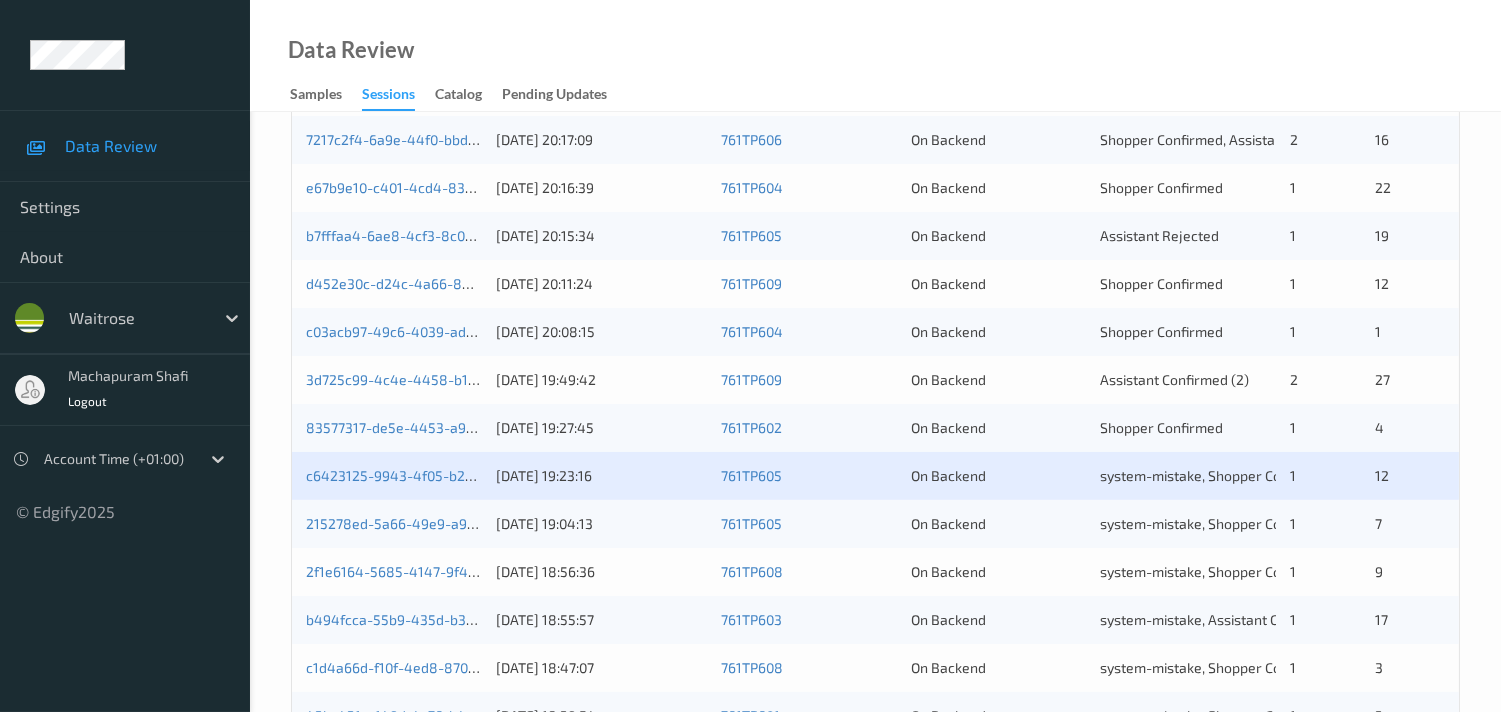 scroll, scrollTop: 666, scrollLeft: 0, axis: vertical 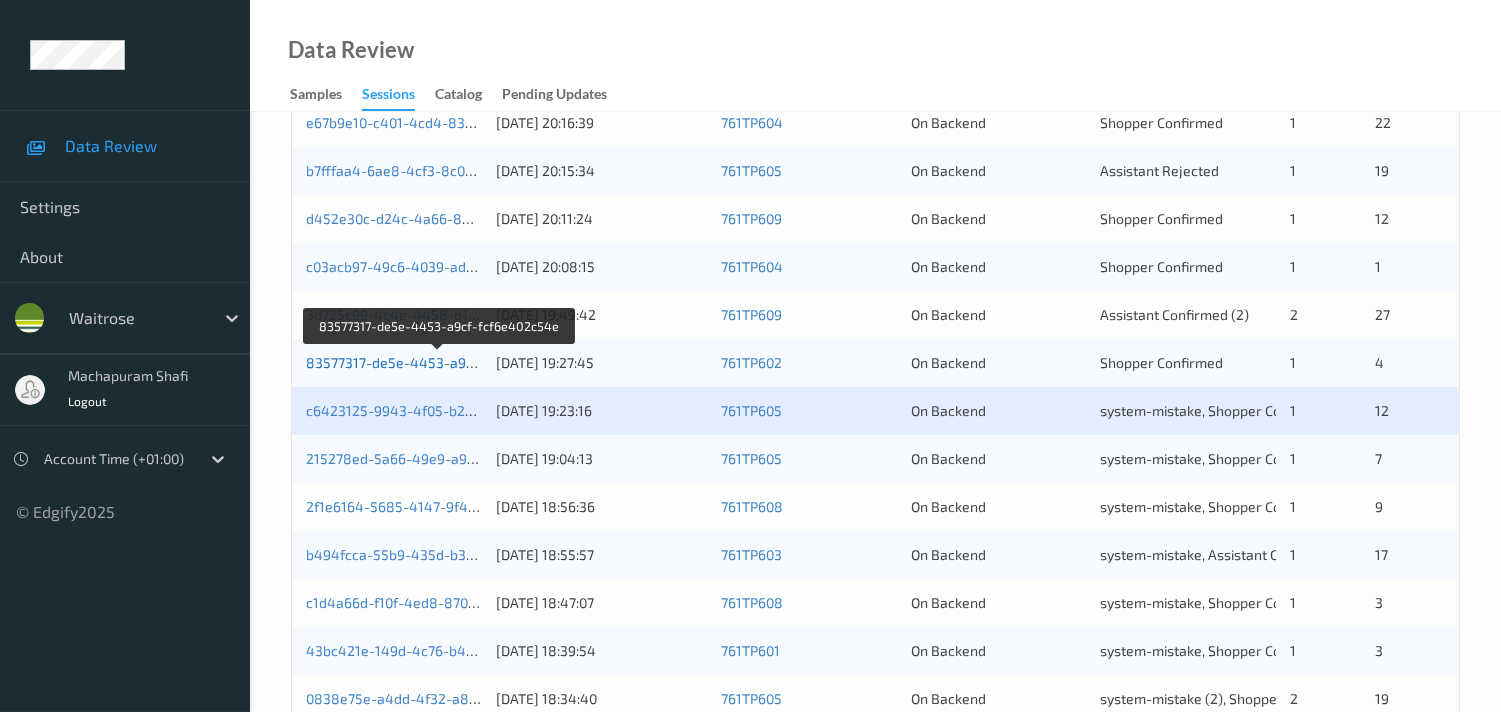 click on "83577317-de5e-4453-a9cf-fcf6e402c54e" at bounding box center [440, 362] 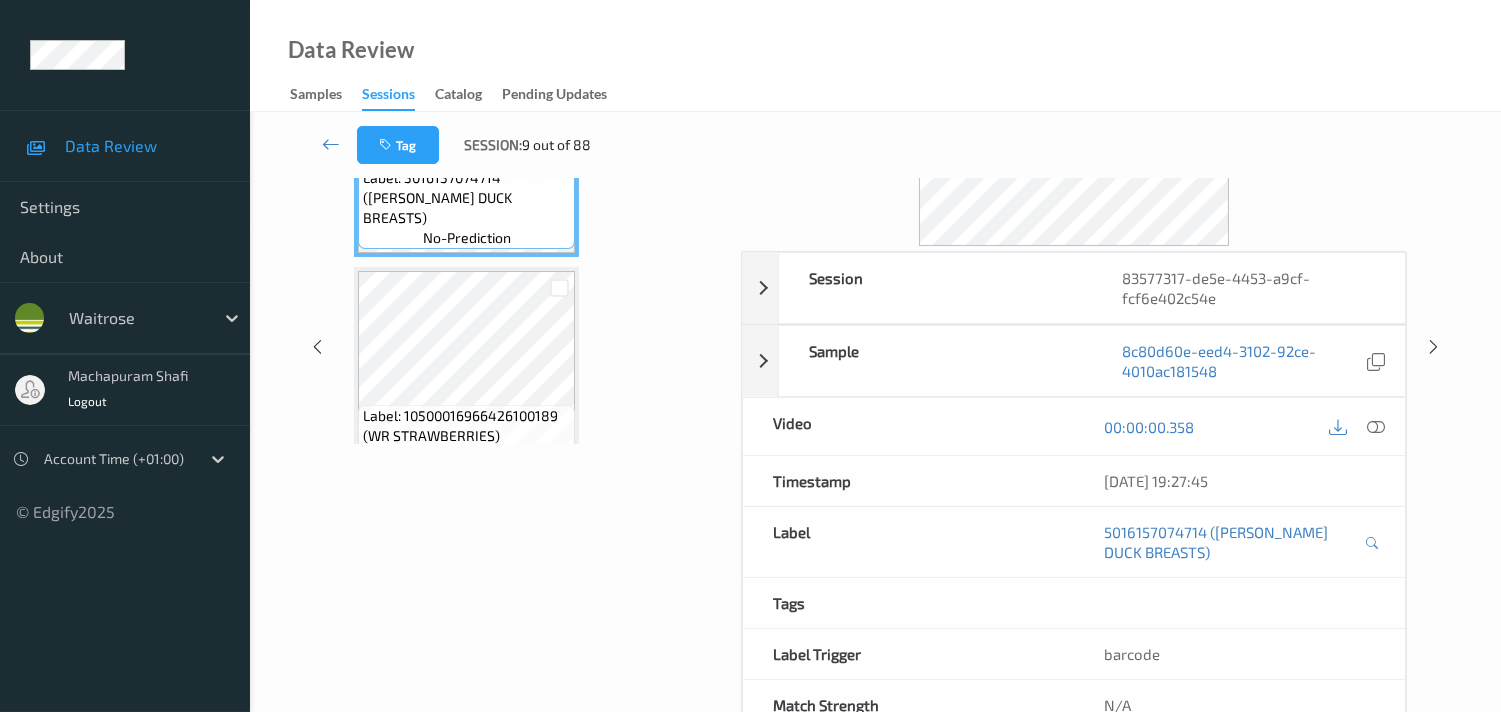 scroll, scrollTop: 222, scrollLeft: 0, axis: vertical 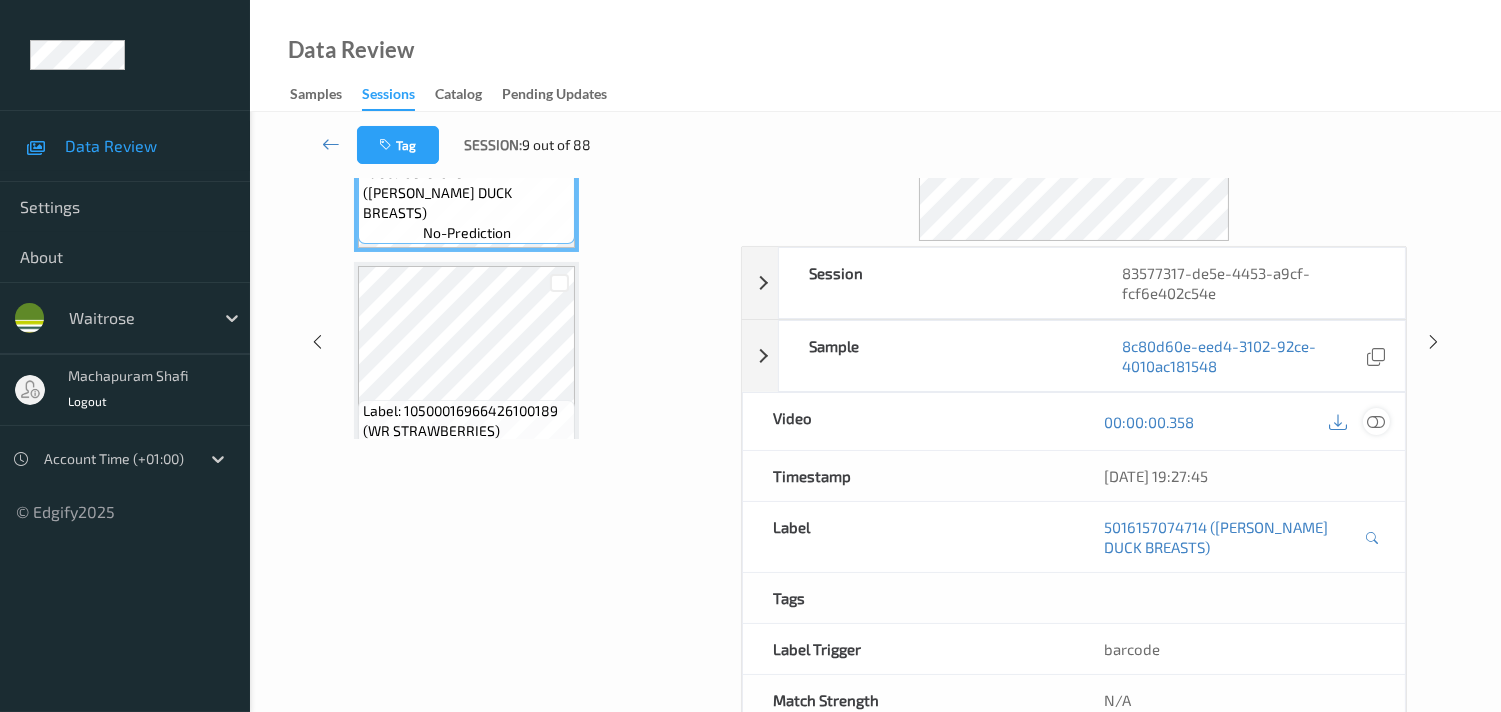 click at bounding box center [1376, 422] 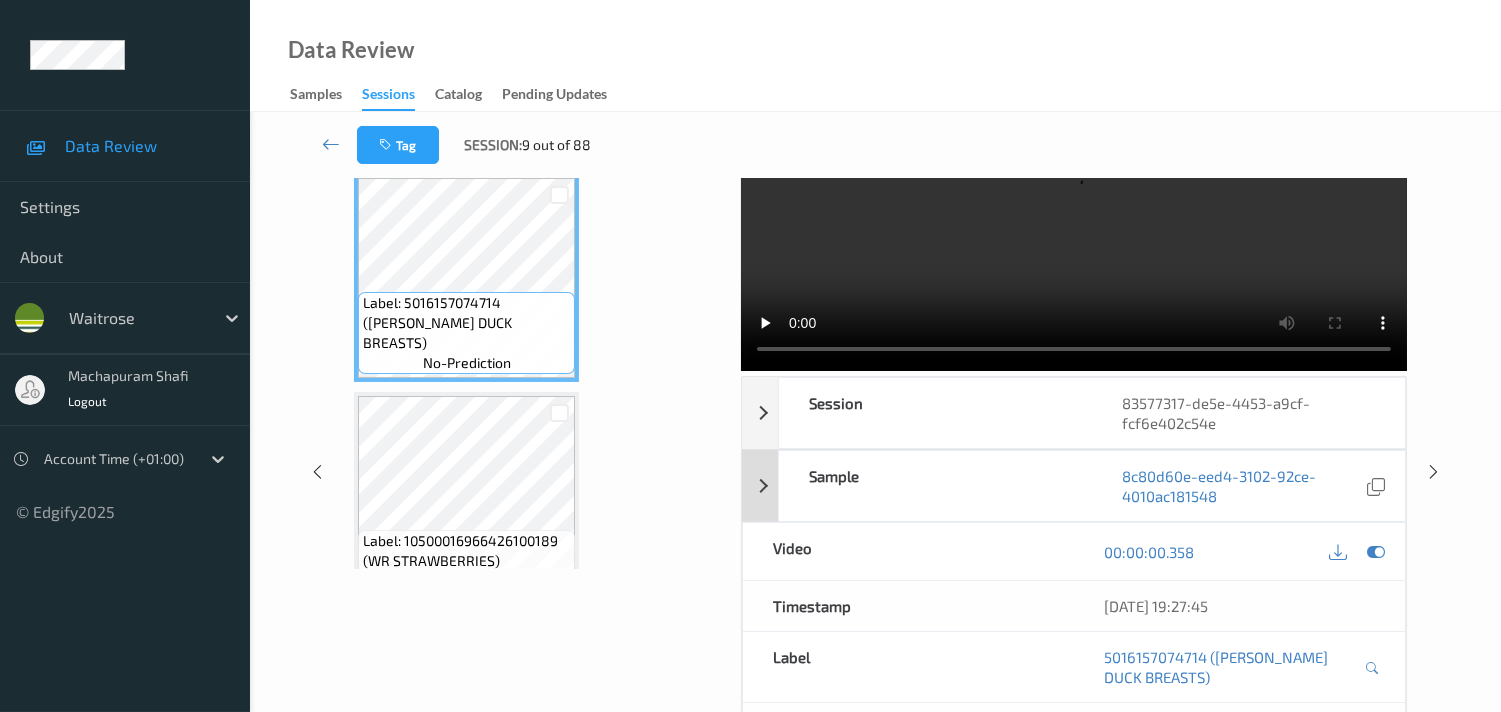 scroll, scrollTop: 0, scrollLeft: 0, axis: both 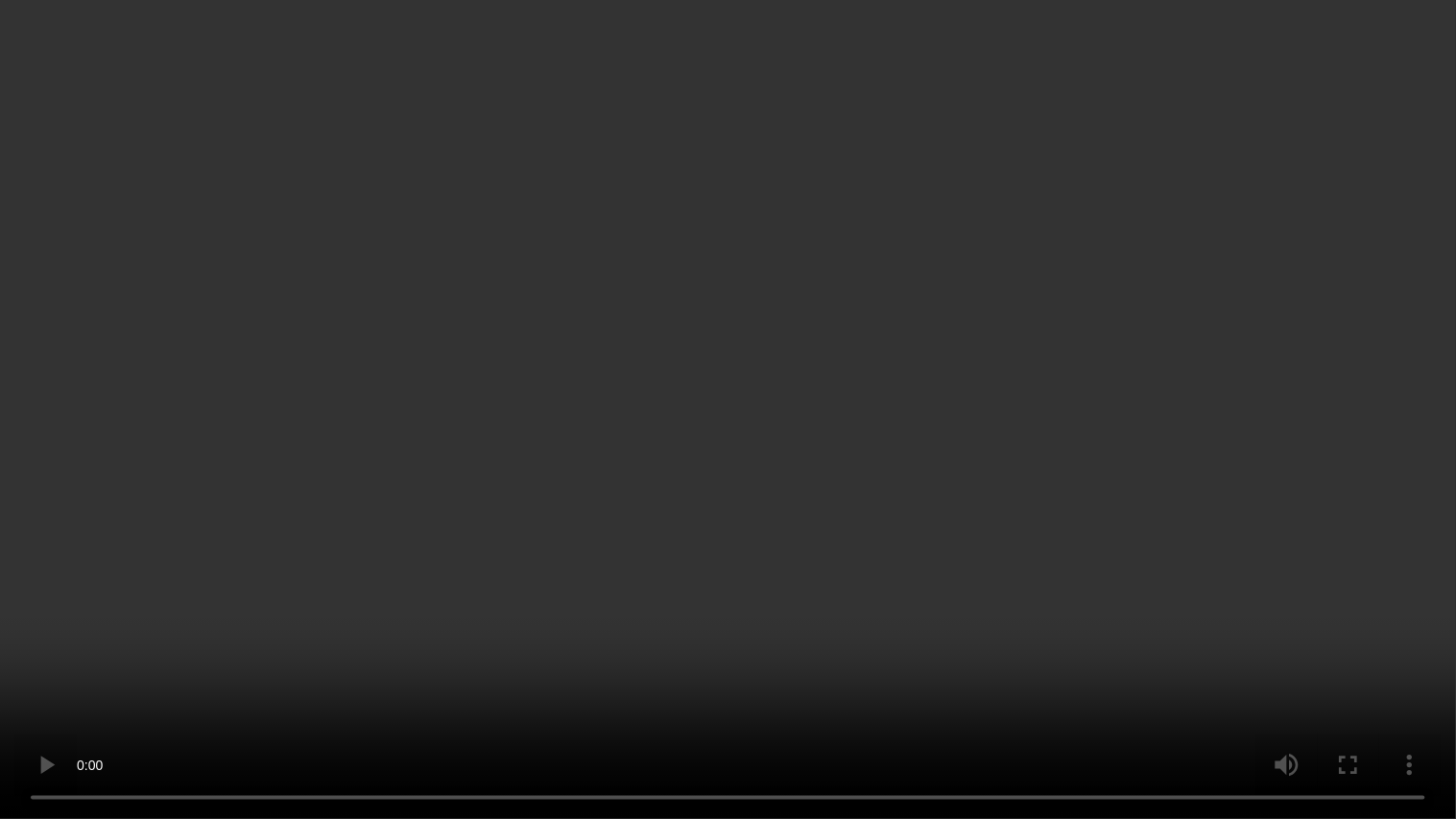 type 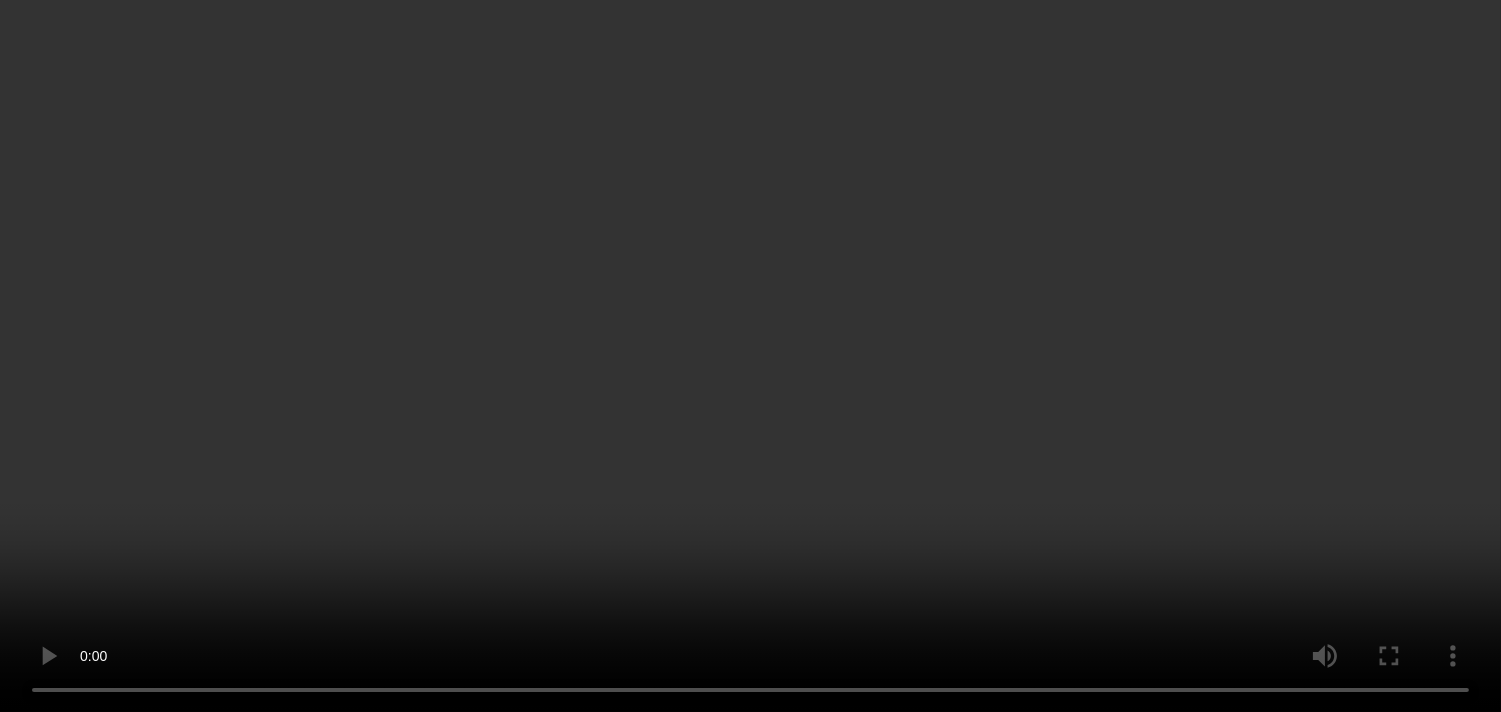 scroll, scrollTop: 0, scrollLeft: 0, axis: both 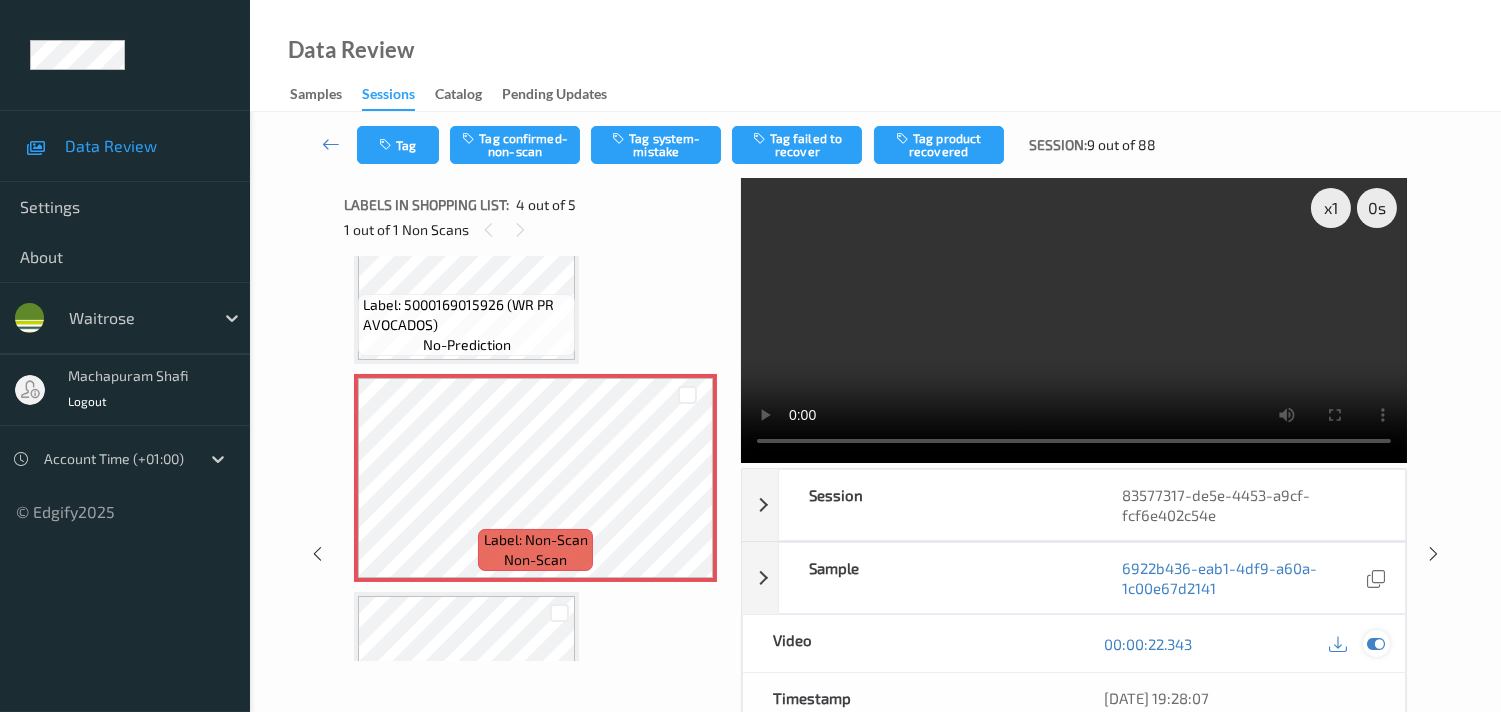 click at bounding box center (1376, 644) 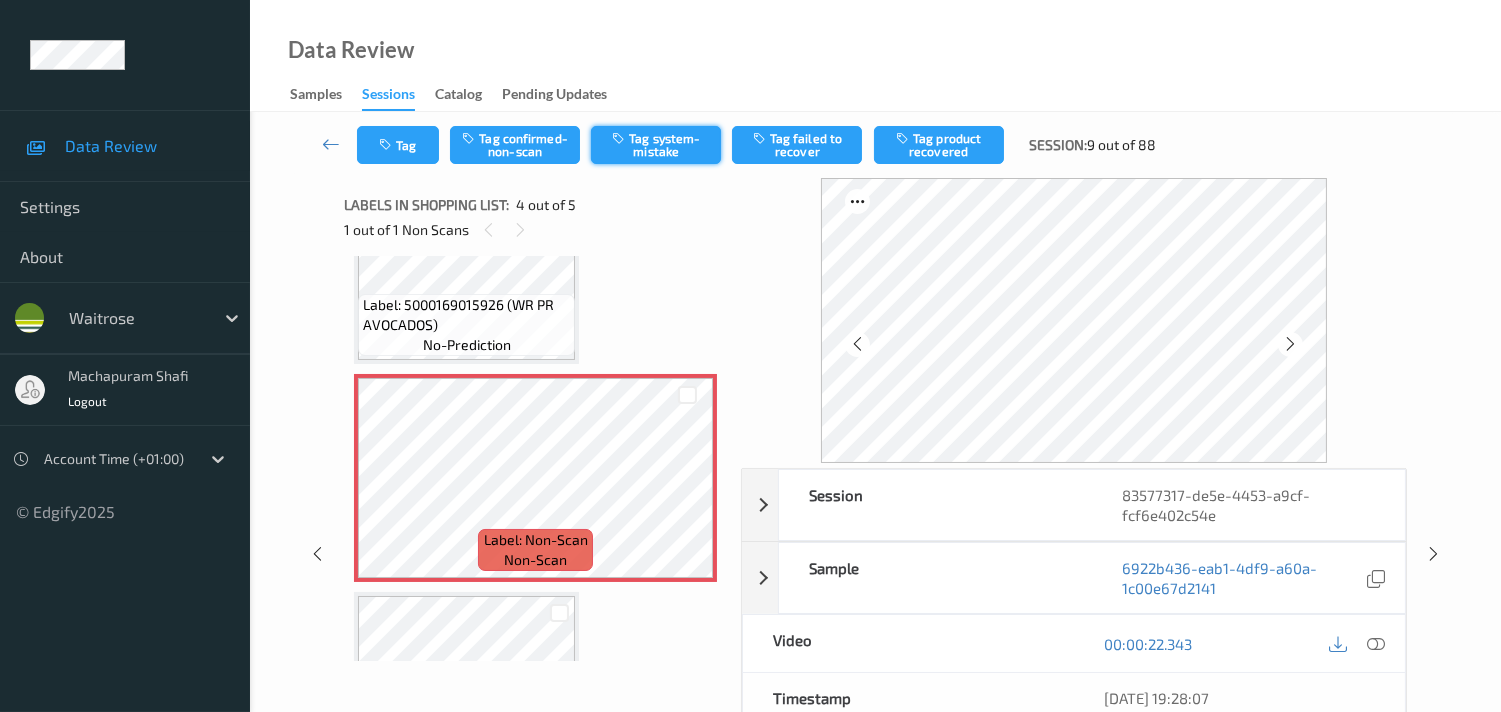 click on "Tag   system-mistake" at bounding box center [656, 145] 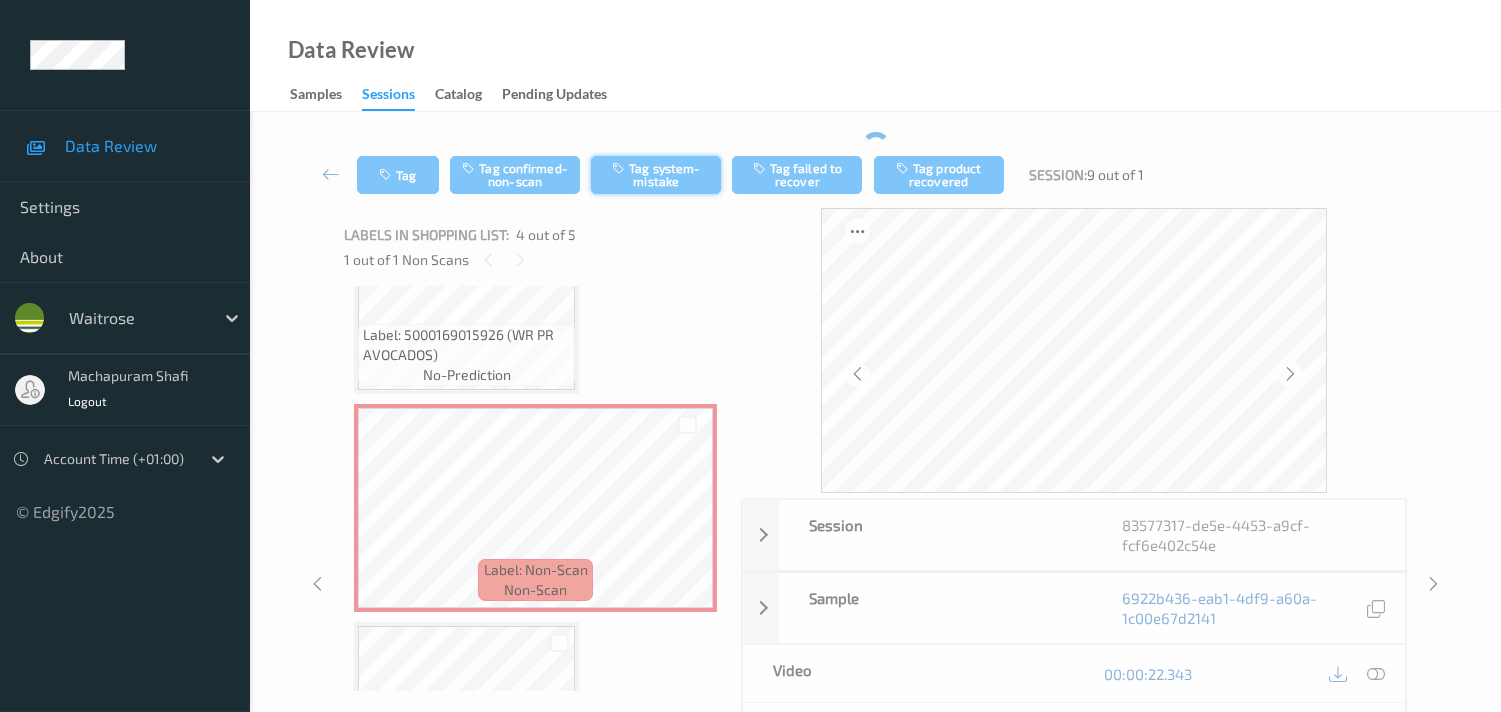 click on "Tag Tag   confirmed-non-scan Tag   system-mistake Tag   failed to recover Tag   product recovered Session: 9 out of 1" at bounding box center (875, 175) 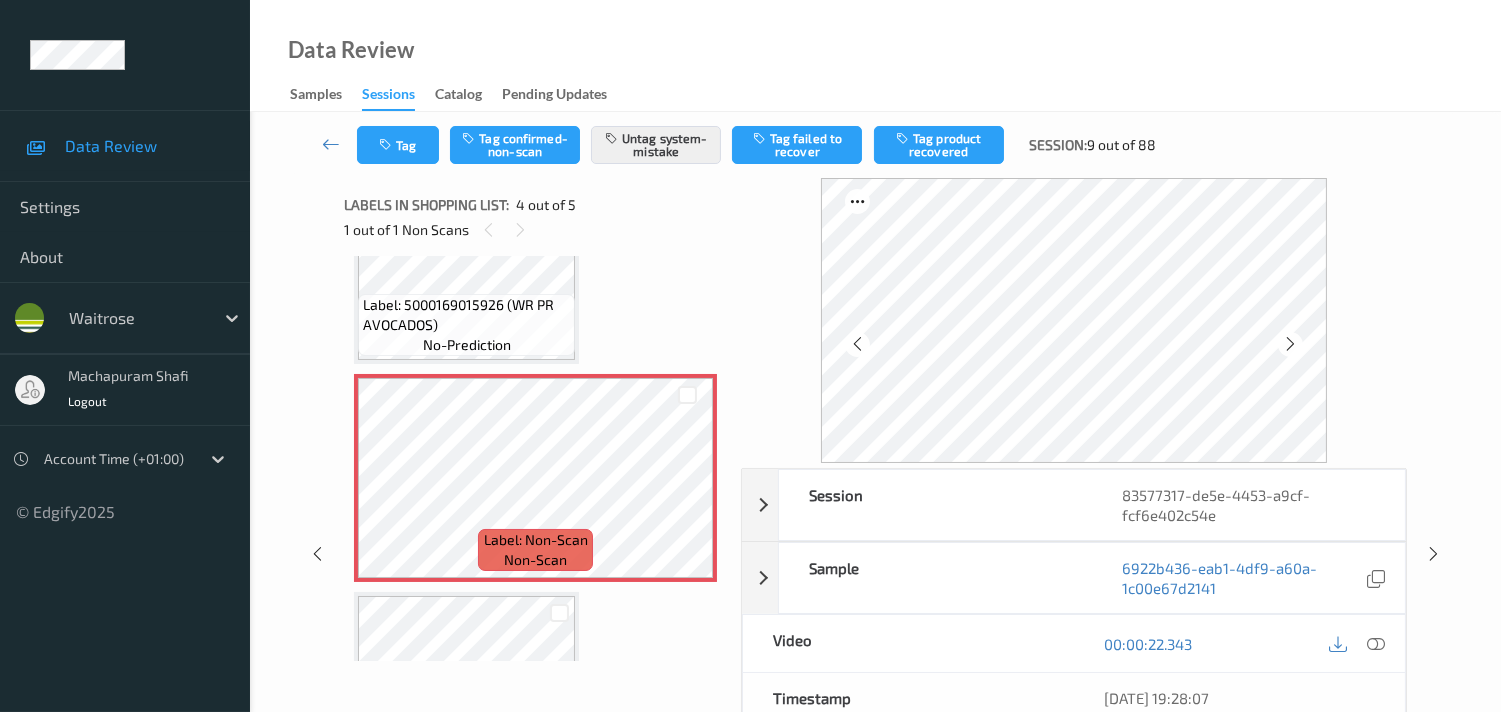 scroll, scrollTop: 193, scrollLeft: 0, axis: vertical 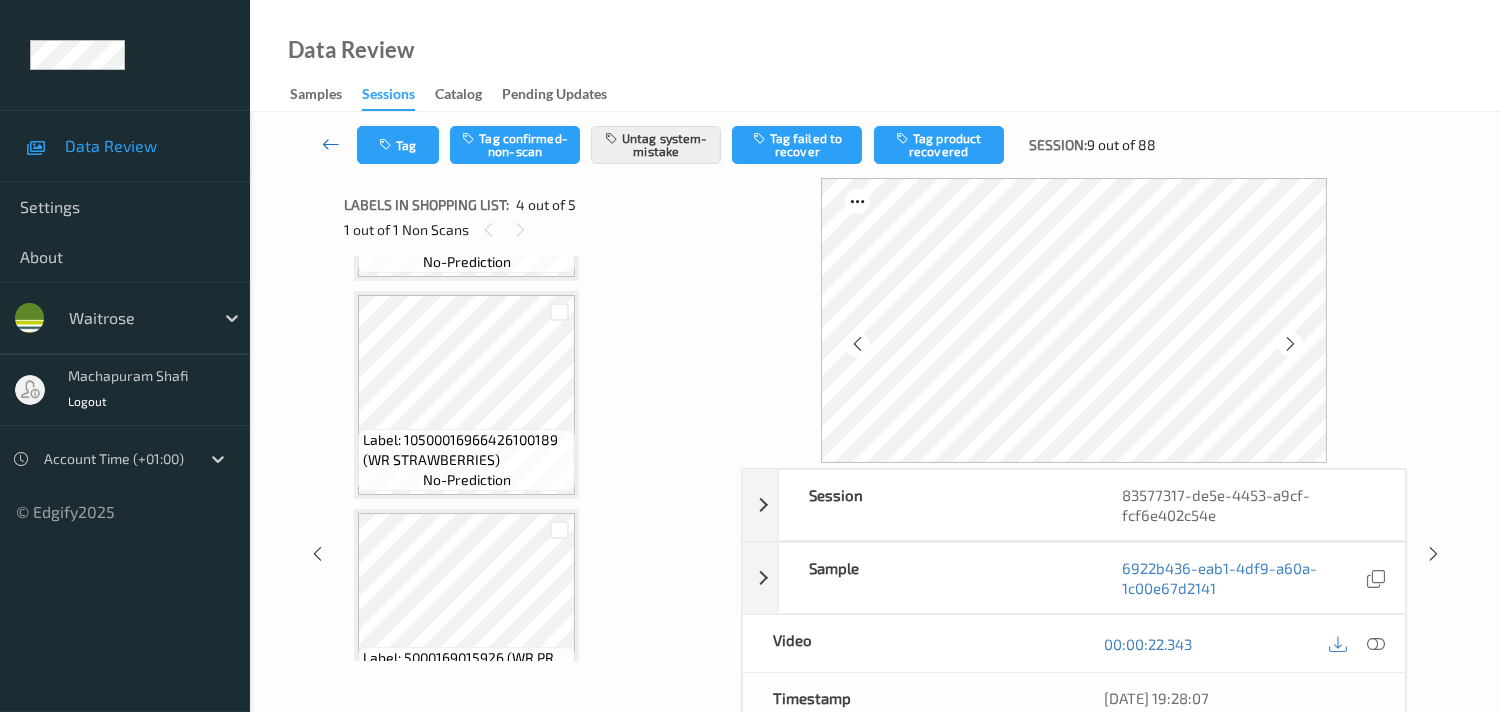click at bounding box center (331, 144) 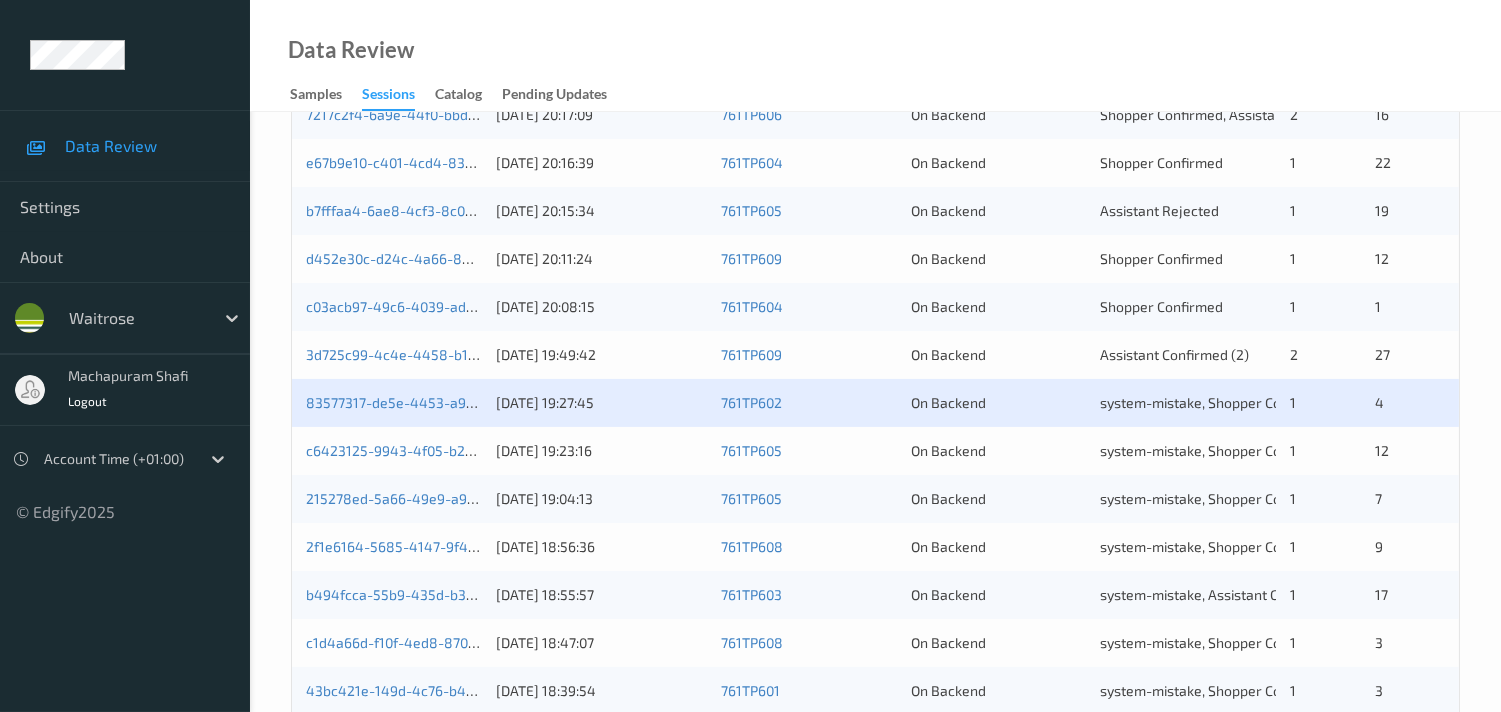 scroll, scrollTop: 666, scrollLeft: 0, axis: vertical 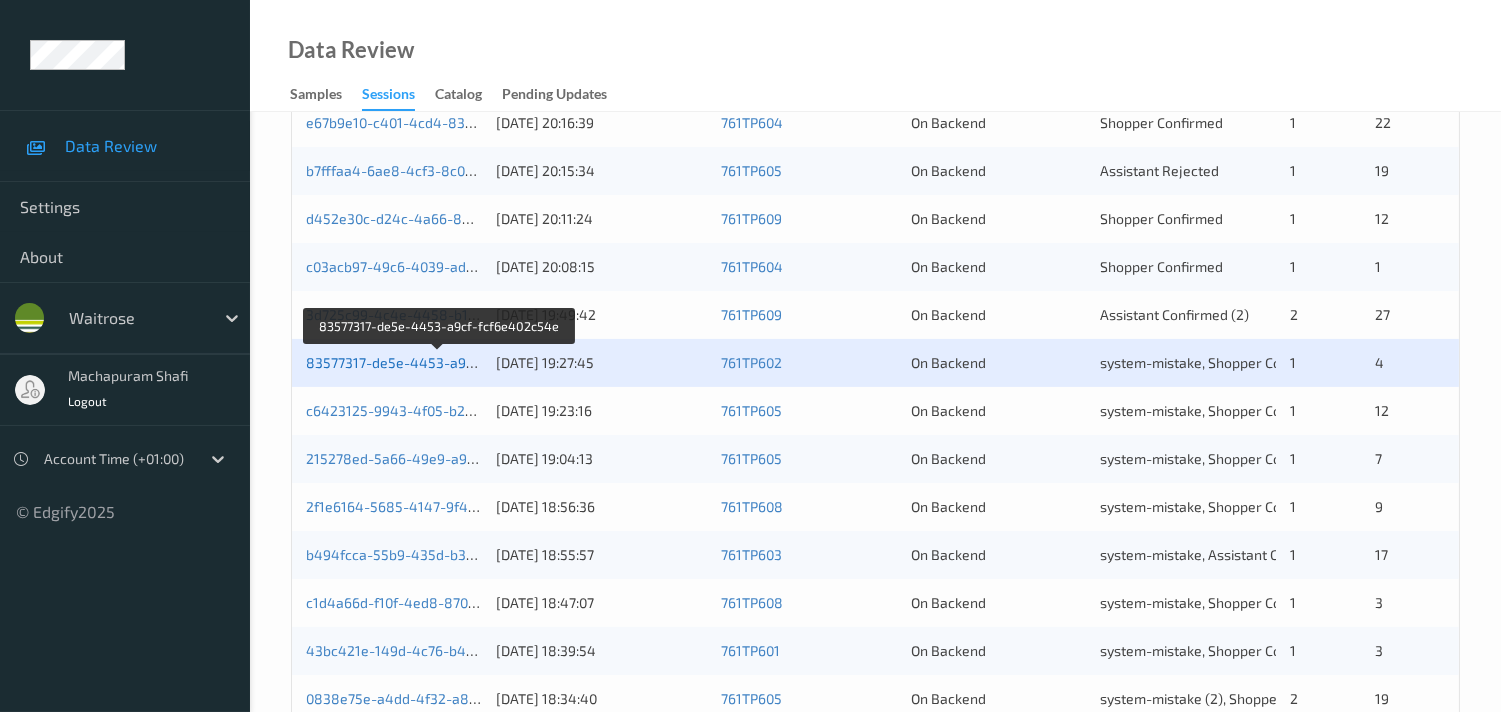 click on "83577317-de5e-4453-a9cf-fcf6e402c54e" at bounding box center [440, 362] 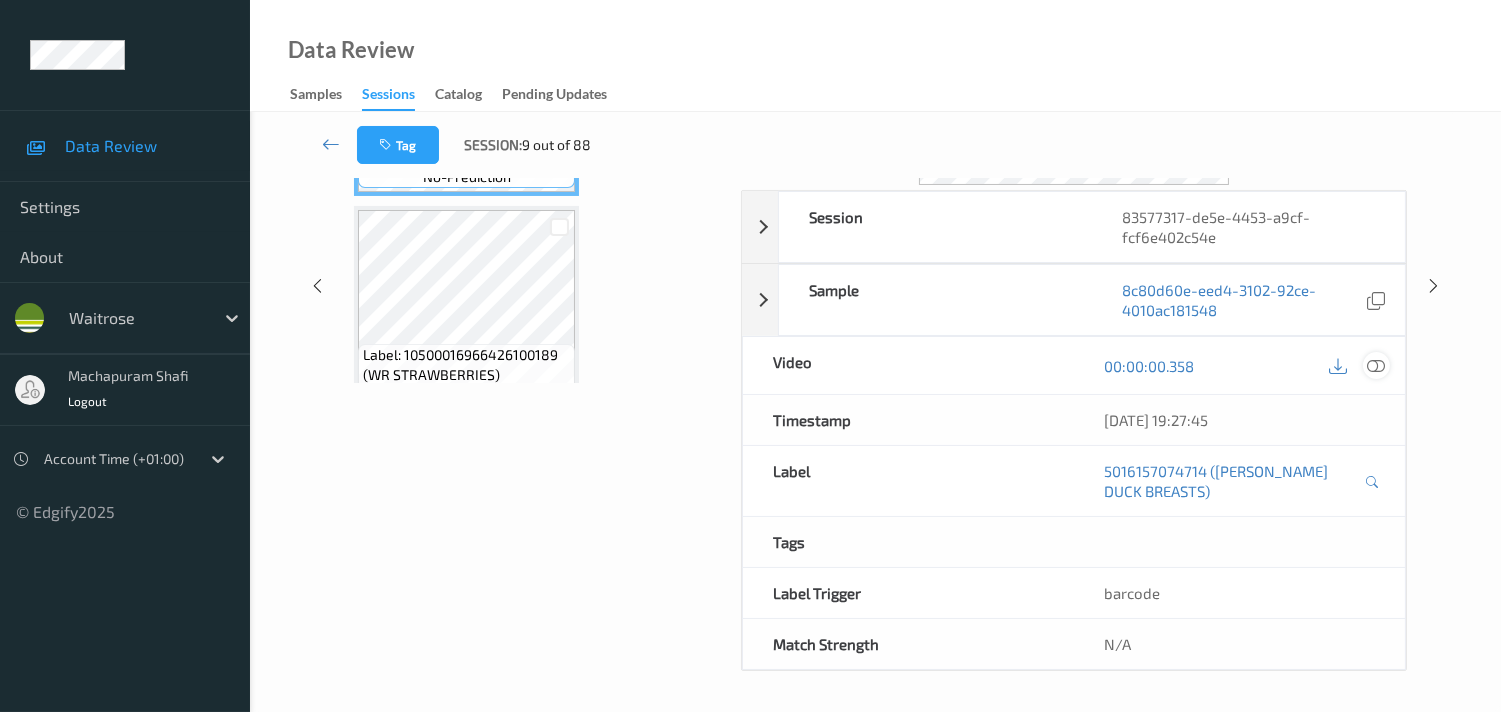 click at bounding box center [1376, 366] 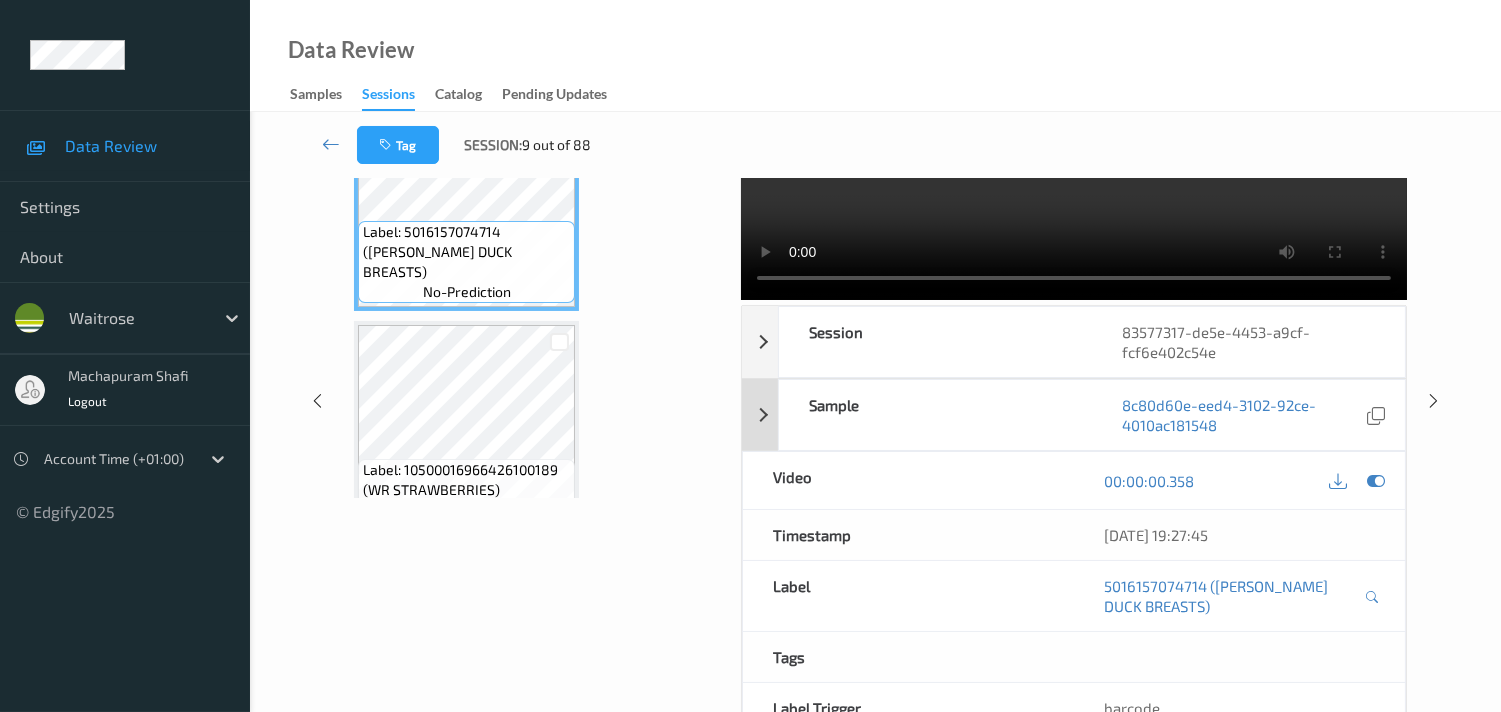 scroll, scrollTop: 0, scrollLeft: 0, axis: both 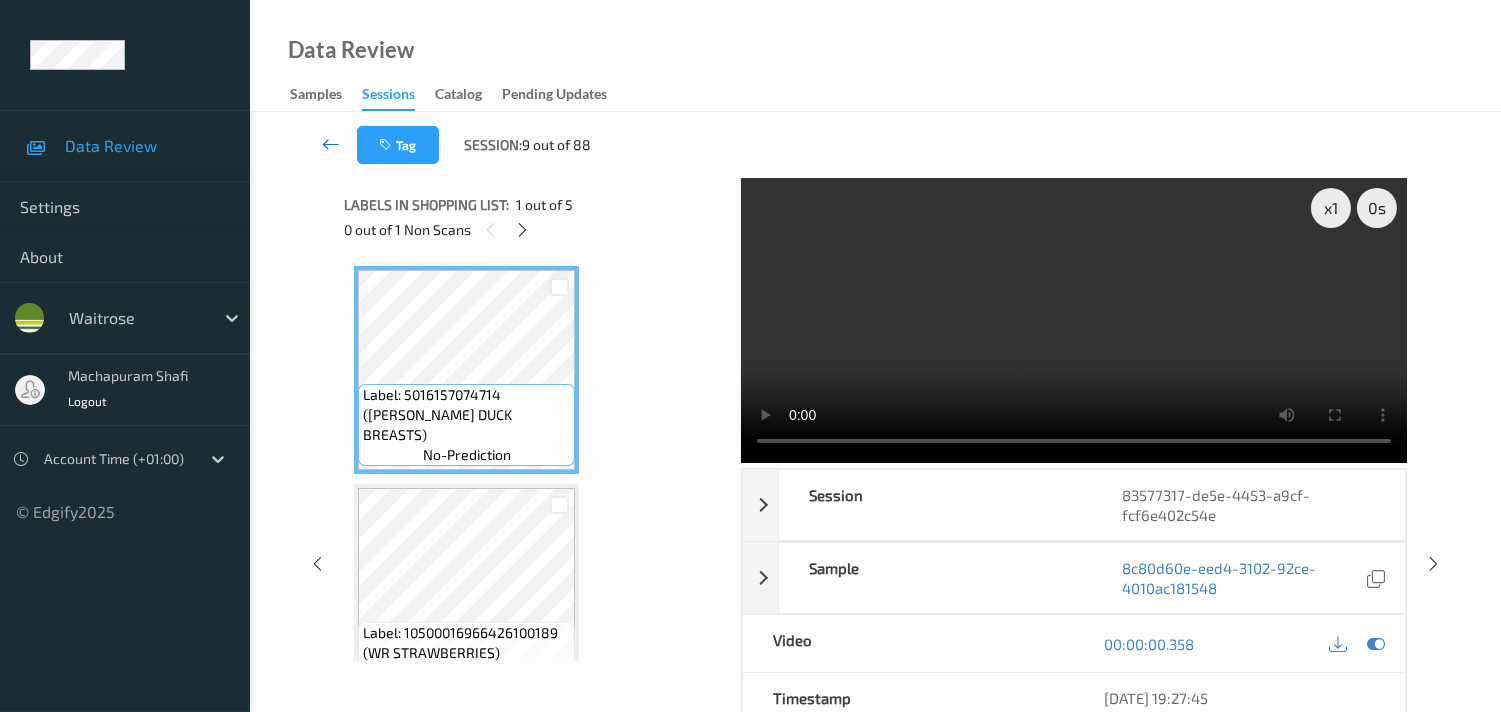 click at bounding box center [331, 144] 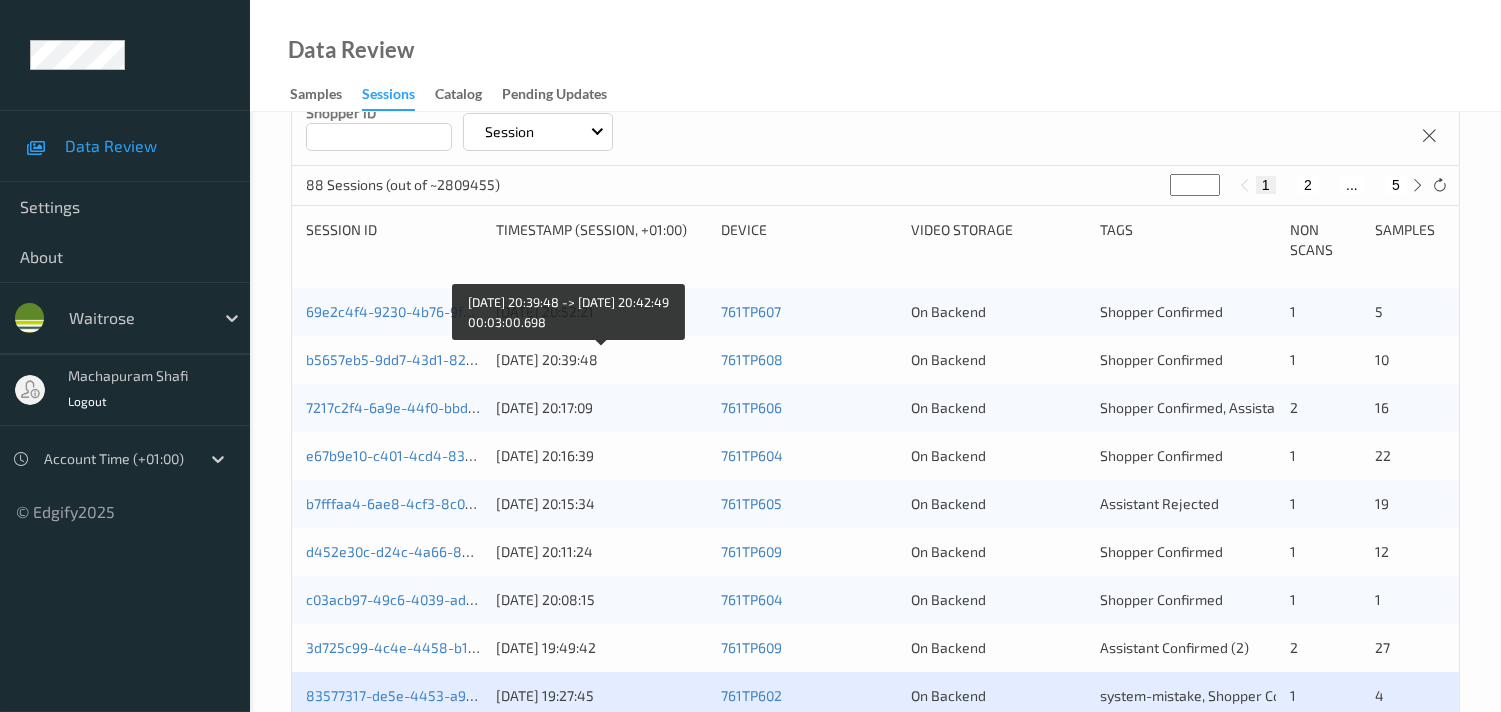 scroll, scrollTop: 666, scrollLeft: 0, axis: vertical 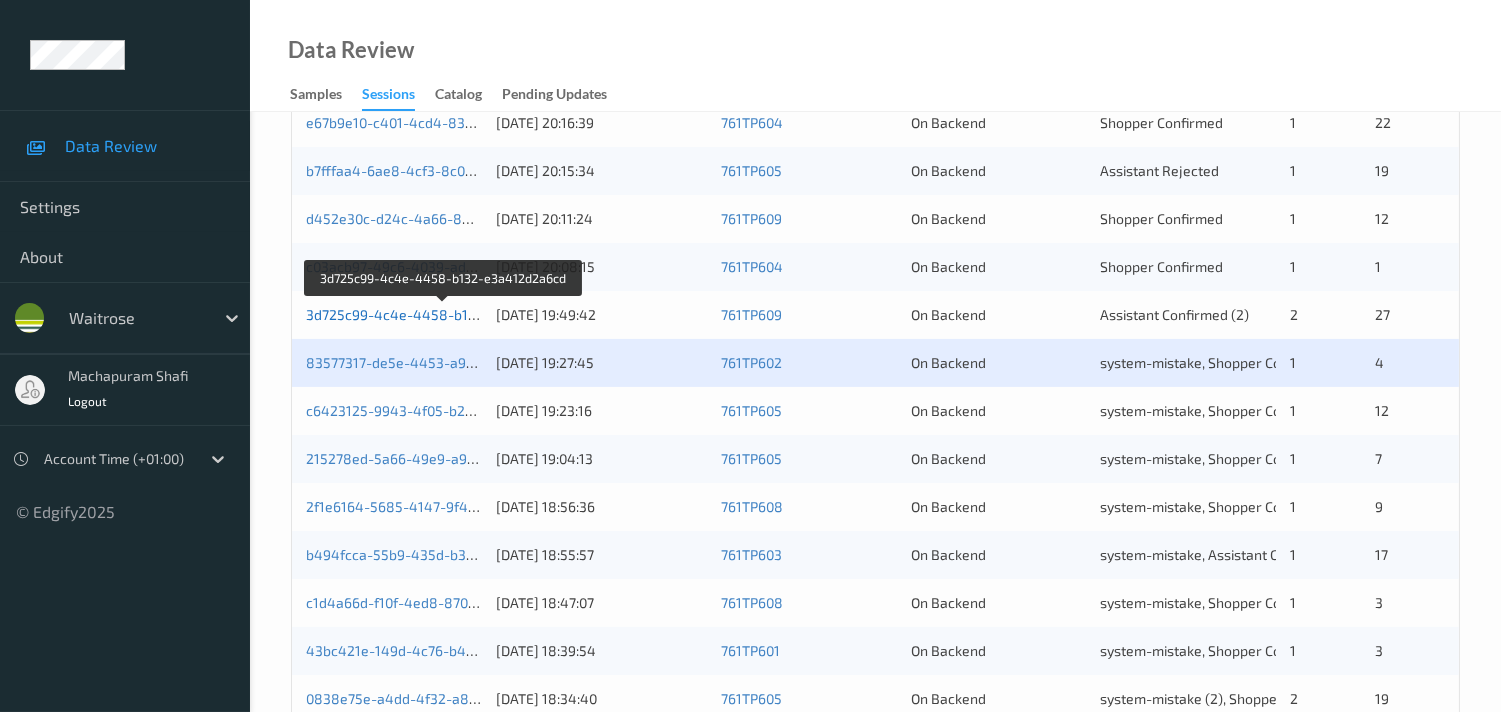 click on "3d725c99-4c4e-4458-b132-e3a412d2a6cd" at bounding box center [445, 314] 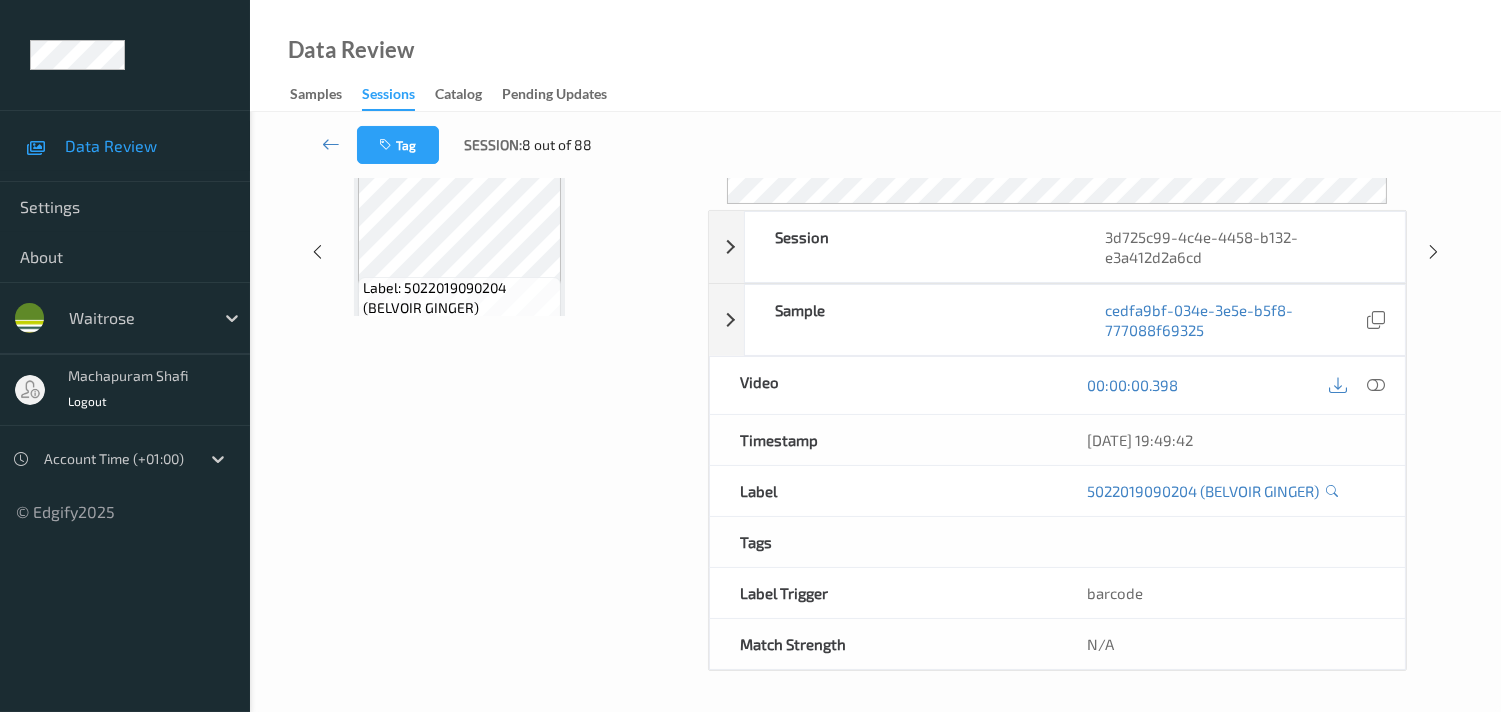 scroll, scrollTop: 260, scrollLeft: 0, axis: vertical 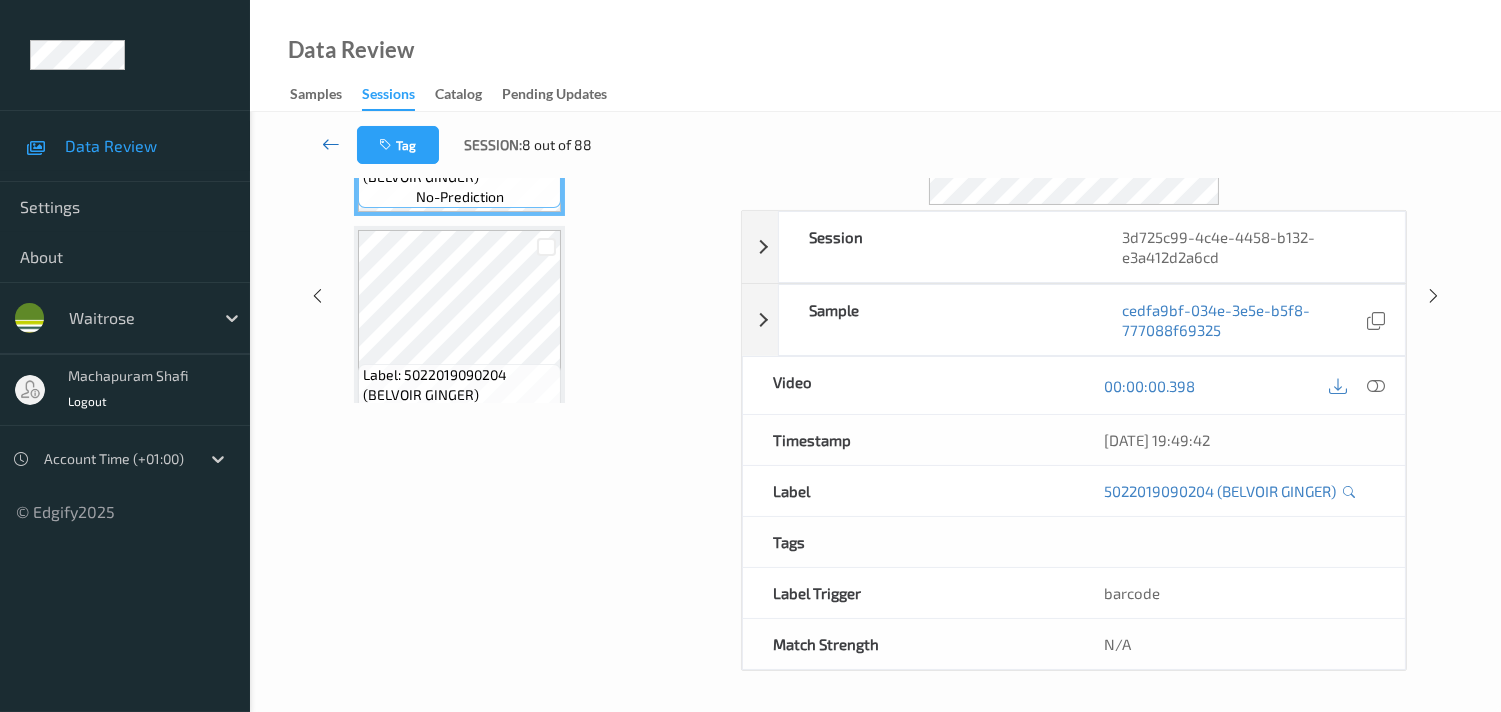 click at bounding box center (331, 144) 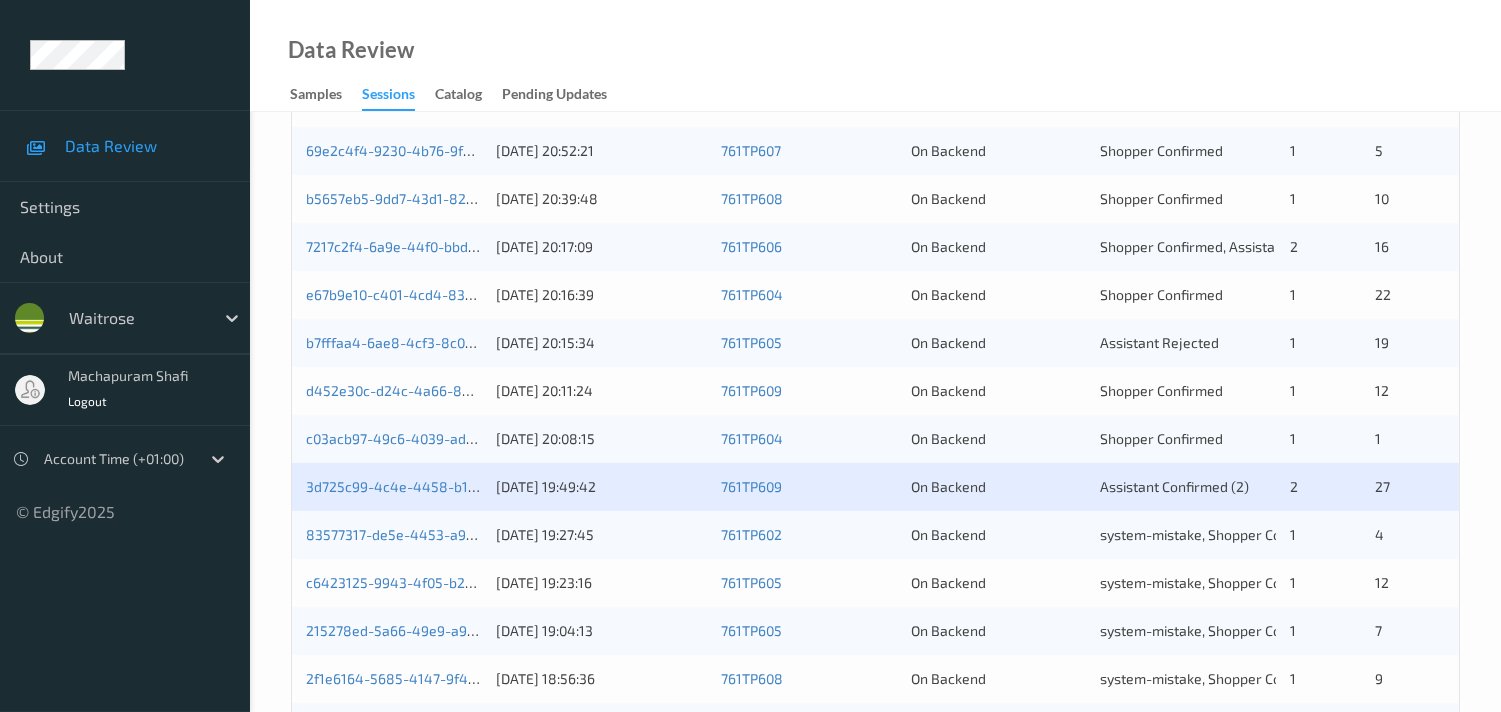 scroll, scrollTop: 666, scrollLeft: 0, axis: vertical 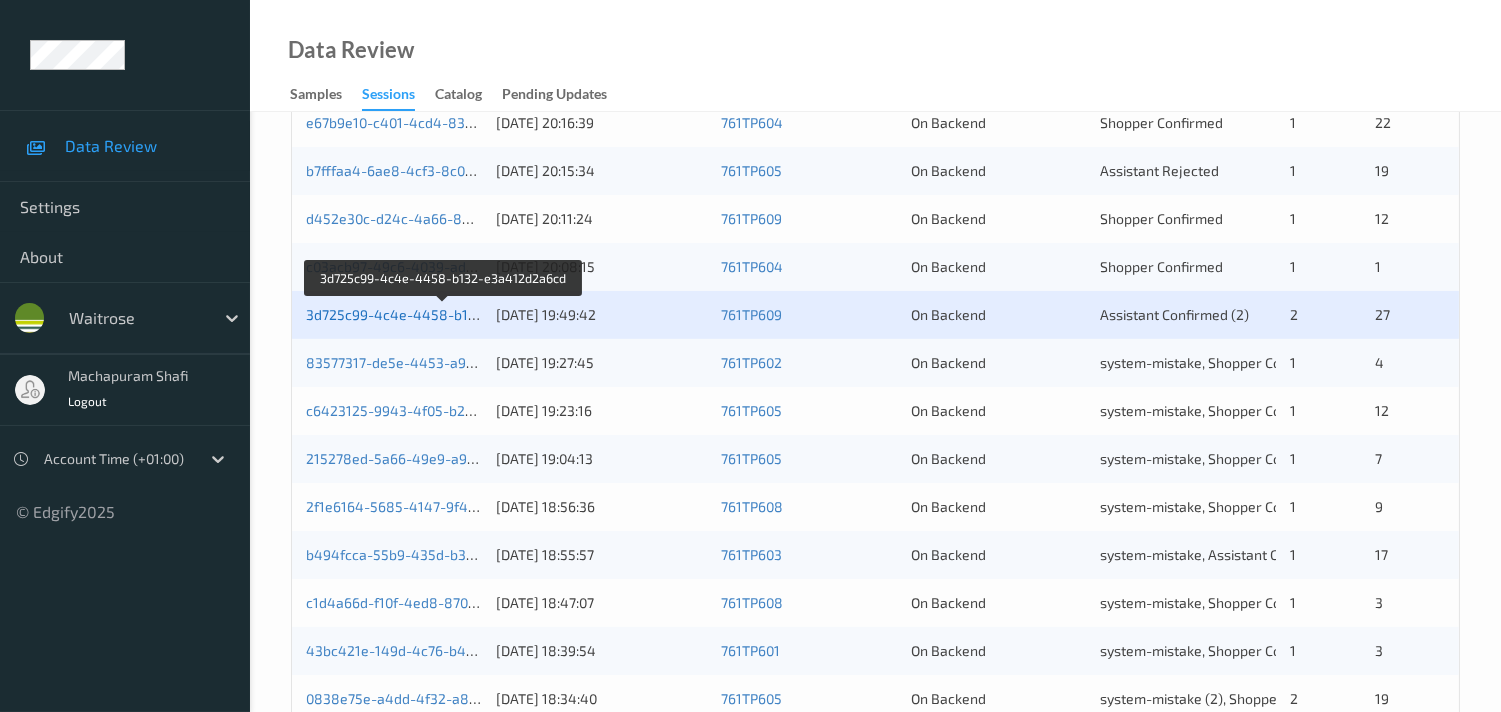 click on "3d725c99-4c4e-4458-b132-e3a412d2a6cd" at bounding box center (445, 314) 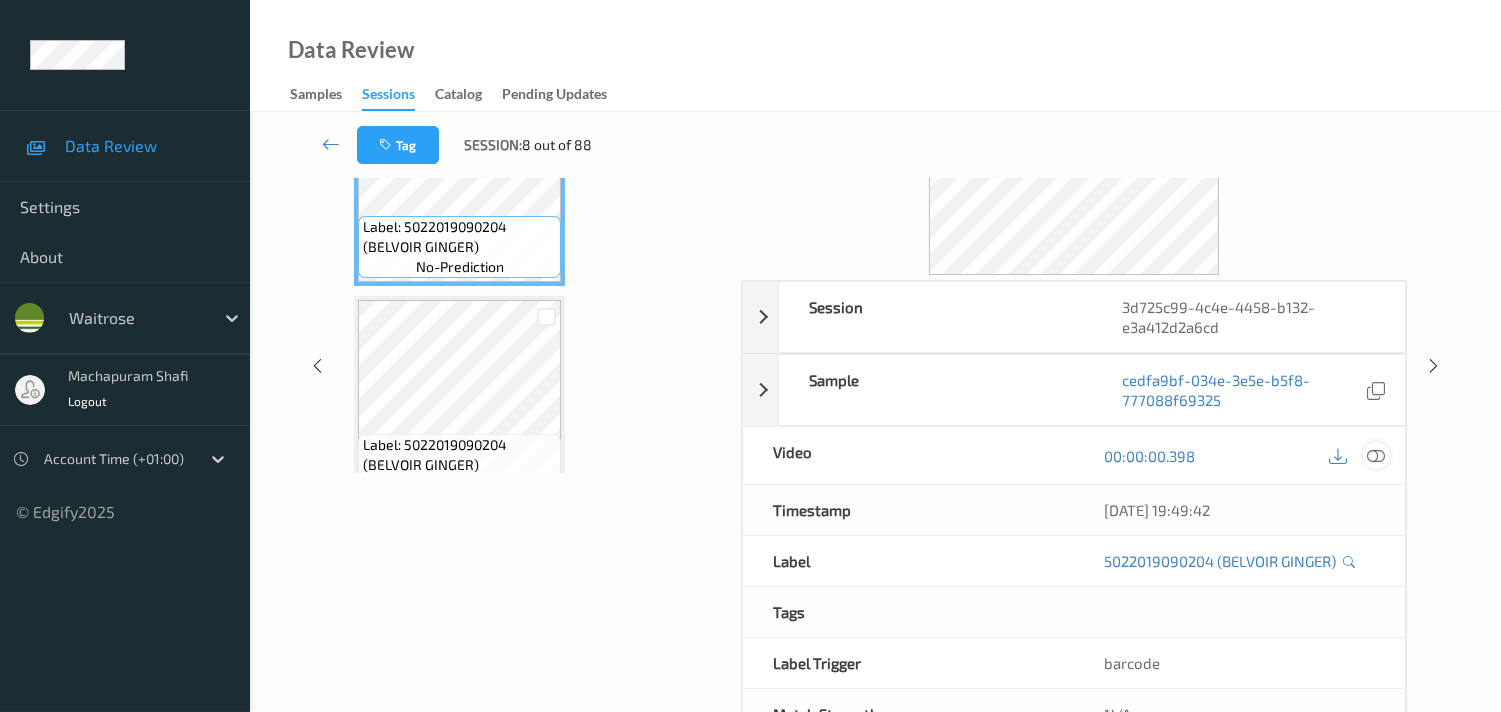 scroll, scrollTop: 222, scrollLeft: 0, axis: vertical 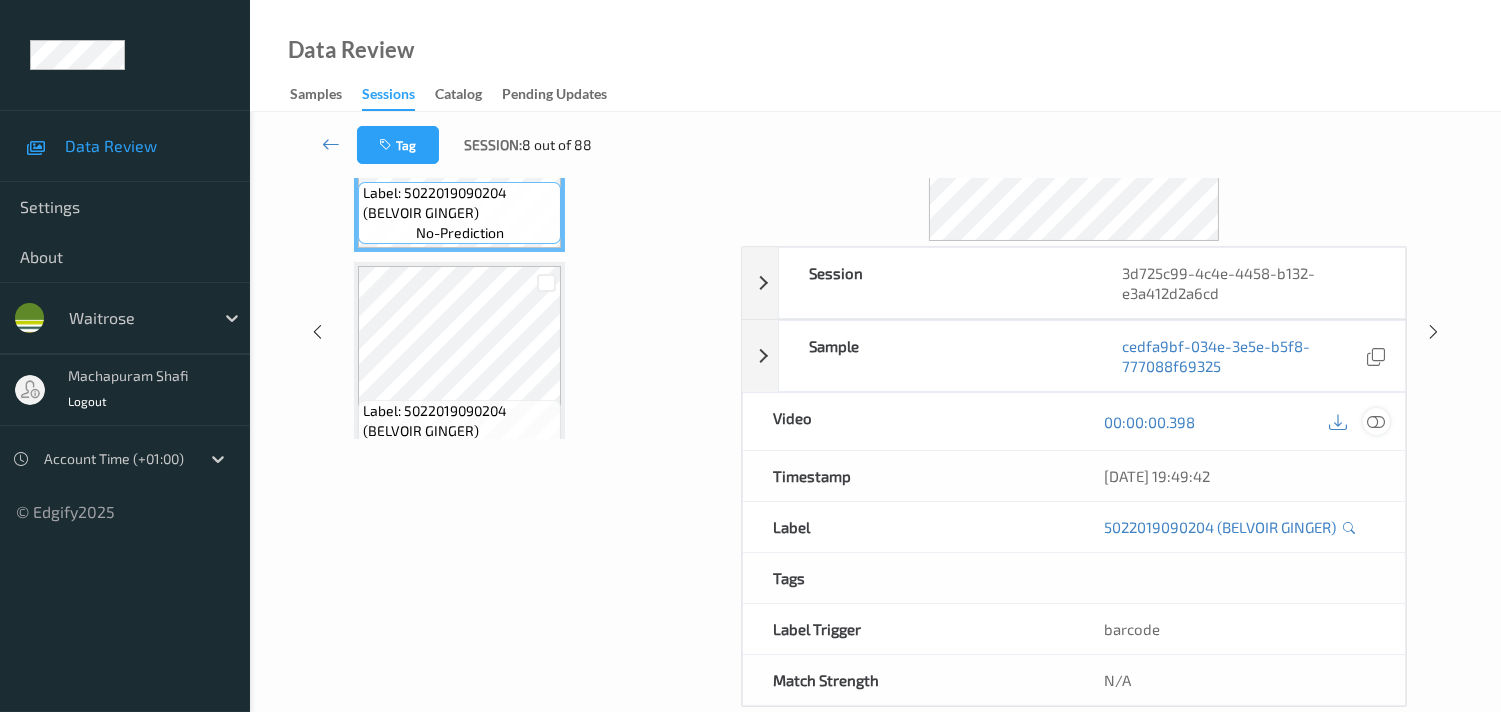 click at bounding box center [1376, 421] 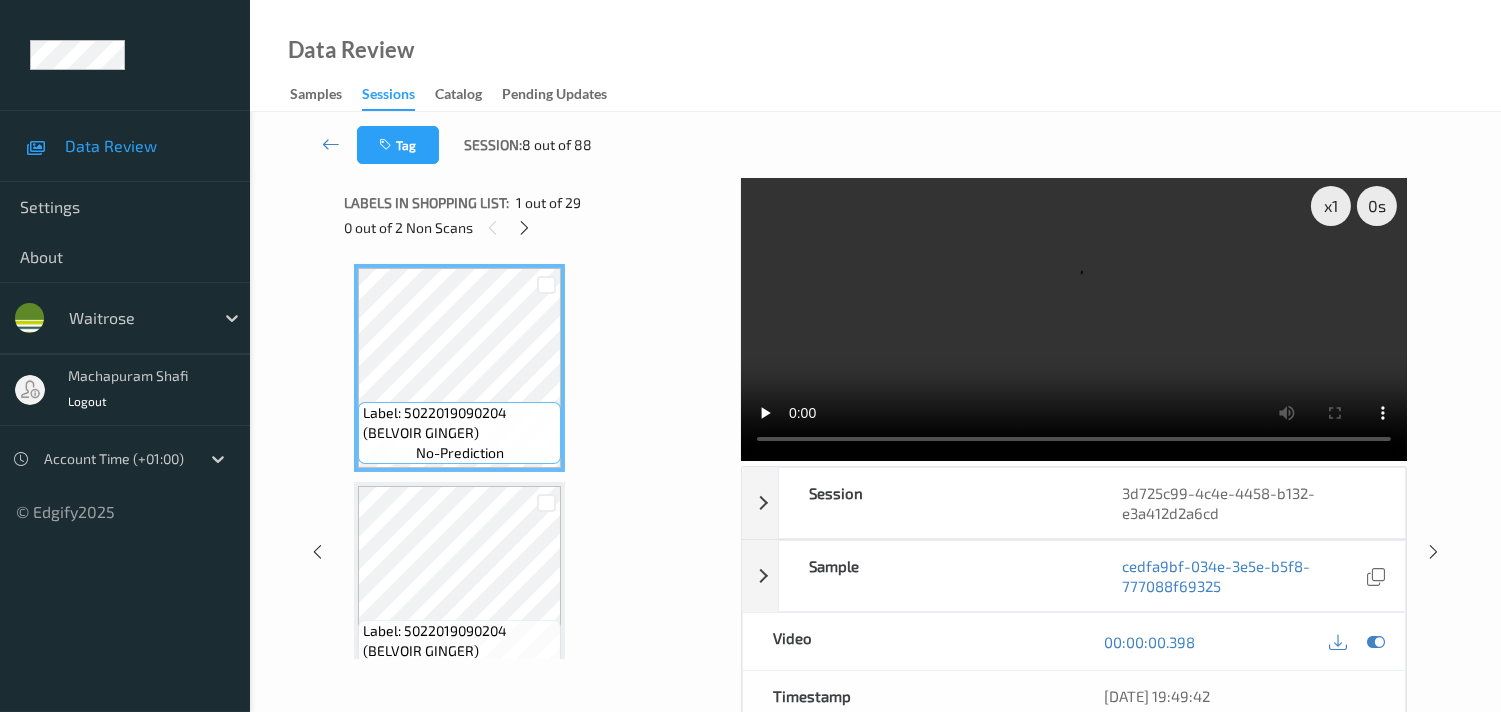 scroll, scrollTop: 0, scrollLeft: 0, axis: both 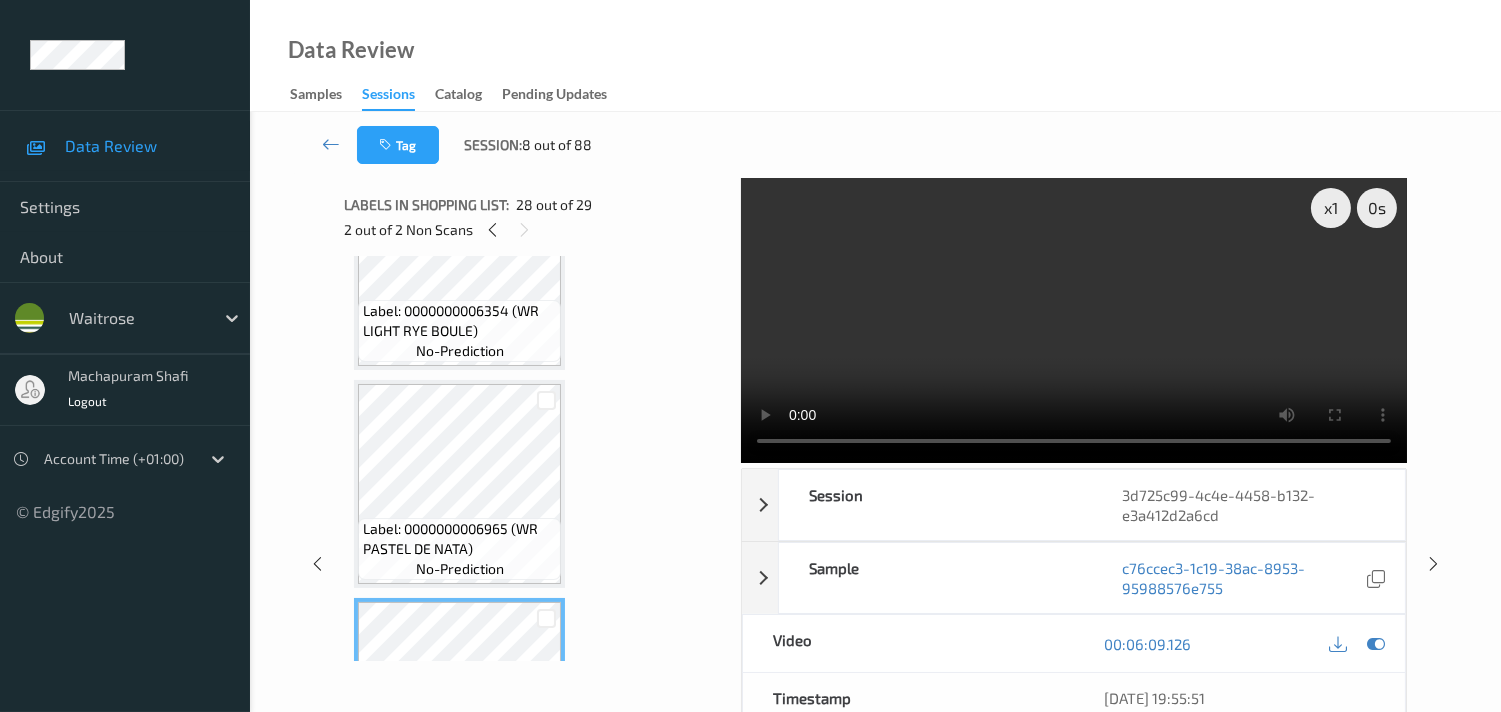 click on "Label: 0000000006965 (WR PASTEL DE NATA) no-prediction" at bounding box center [459, 484] 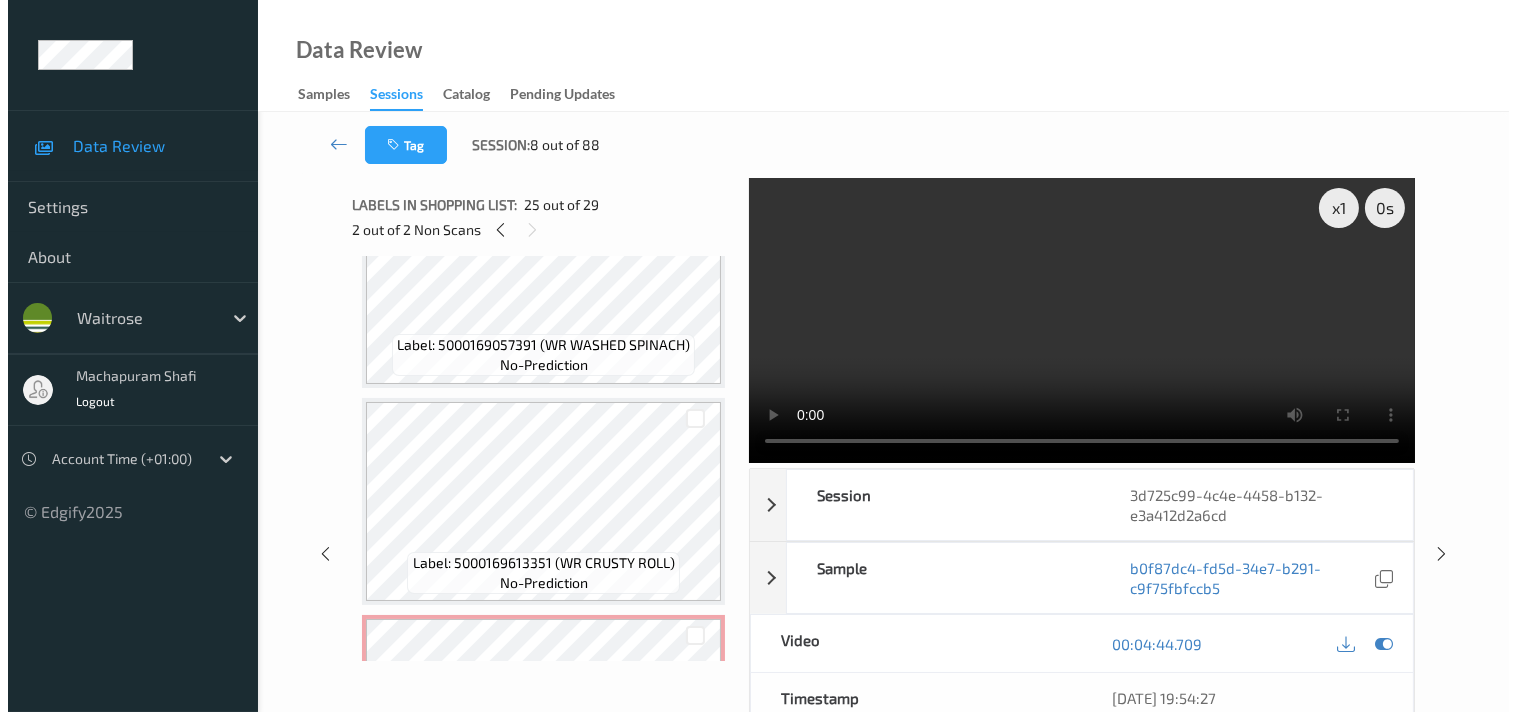 scroll, scrollTop: 4774, scrollLeft: 0, axis: vertical 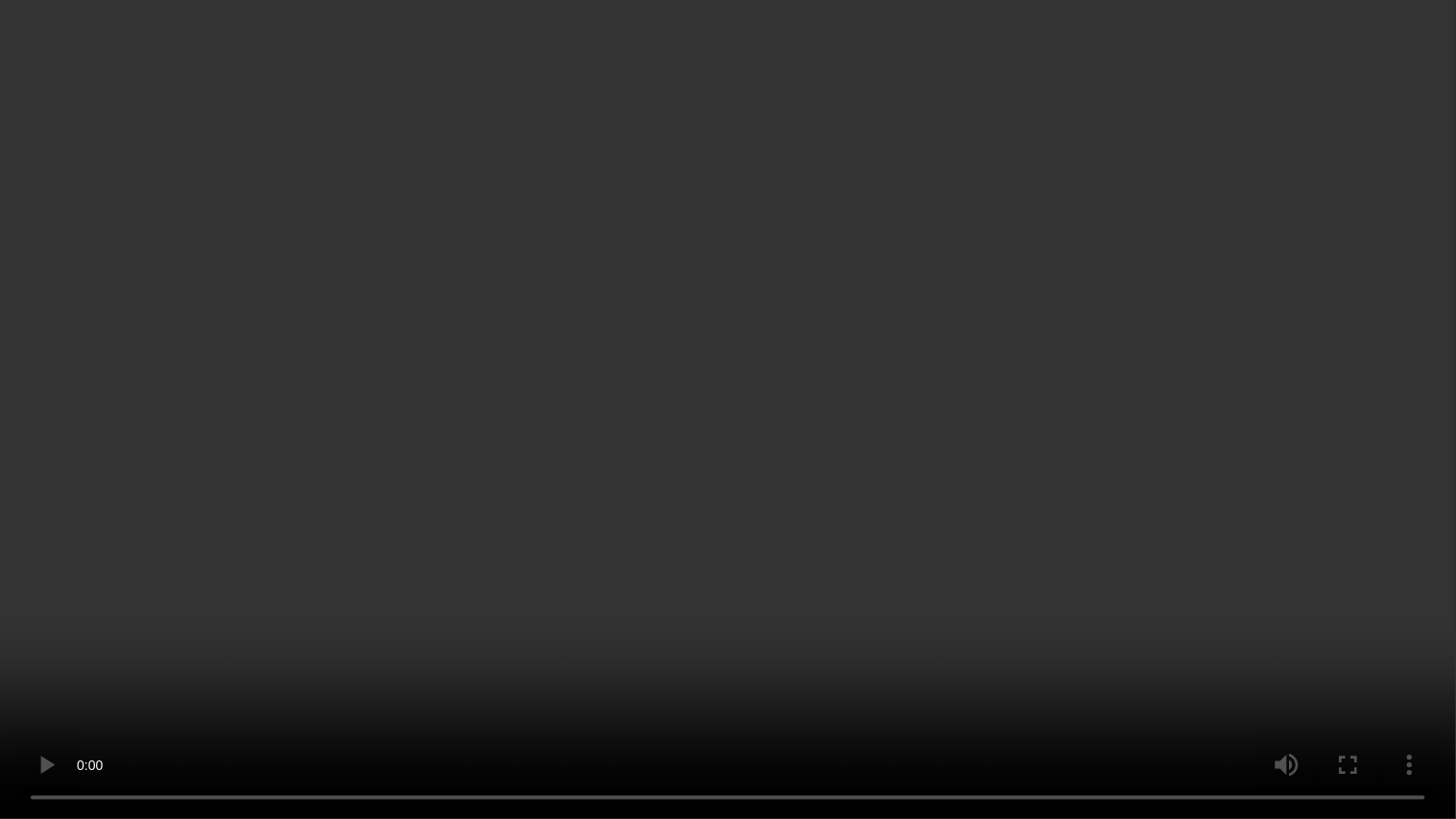 type 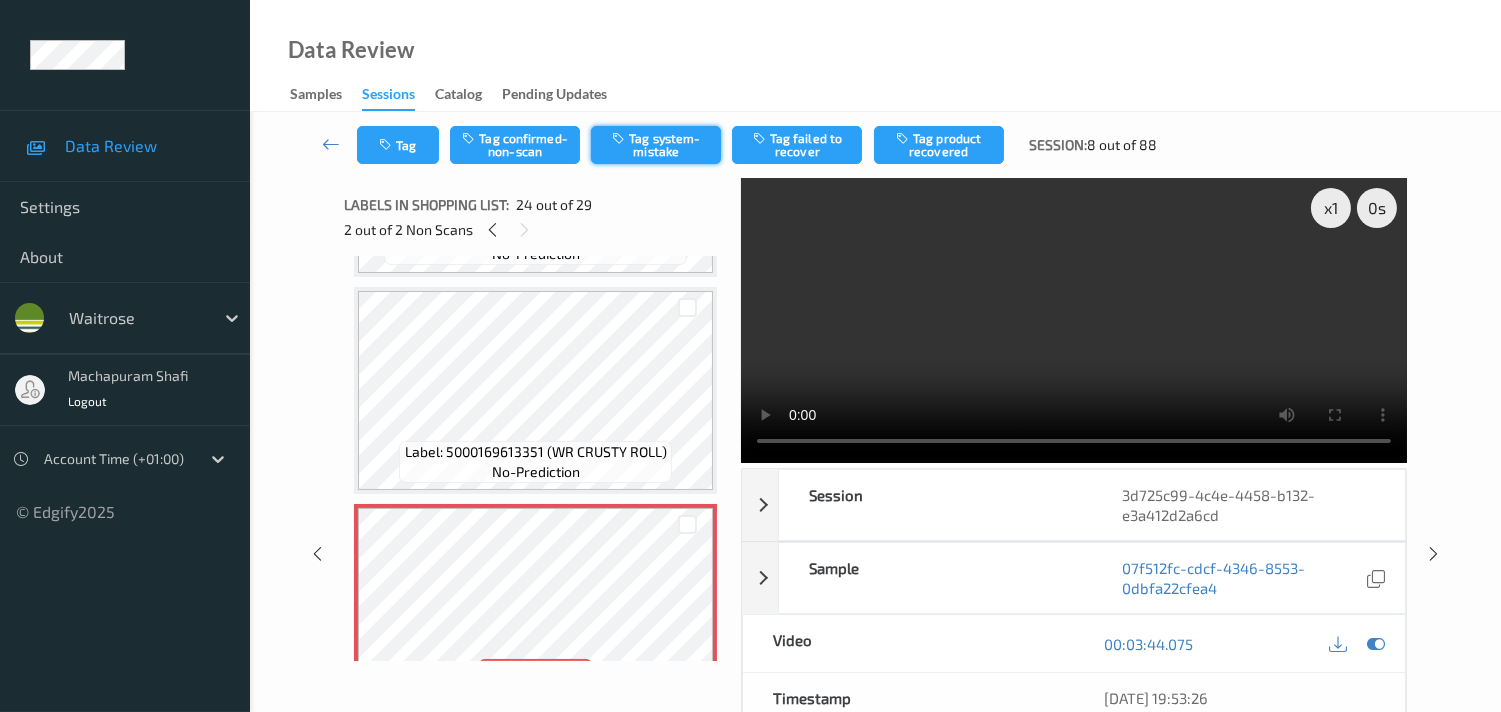 click on "Tag   system-mistake" at bounding box center (656, 145) 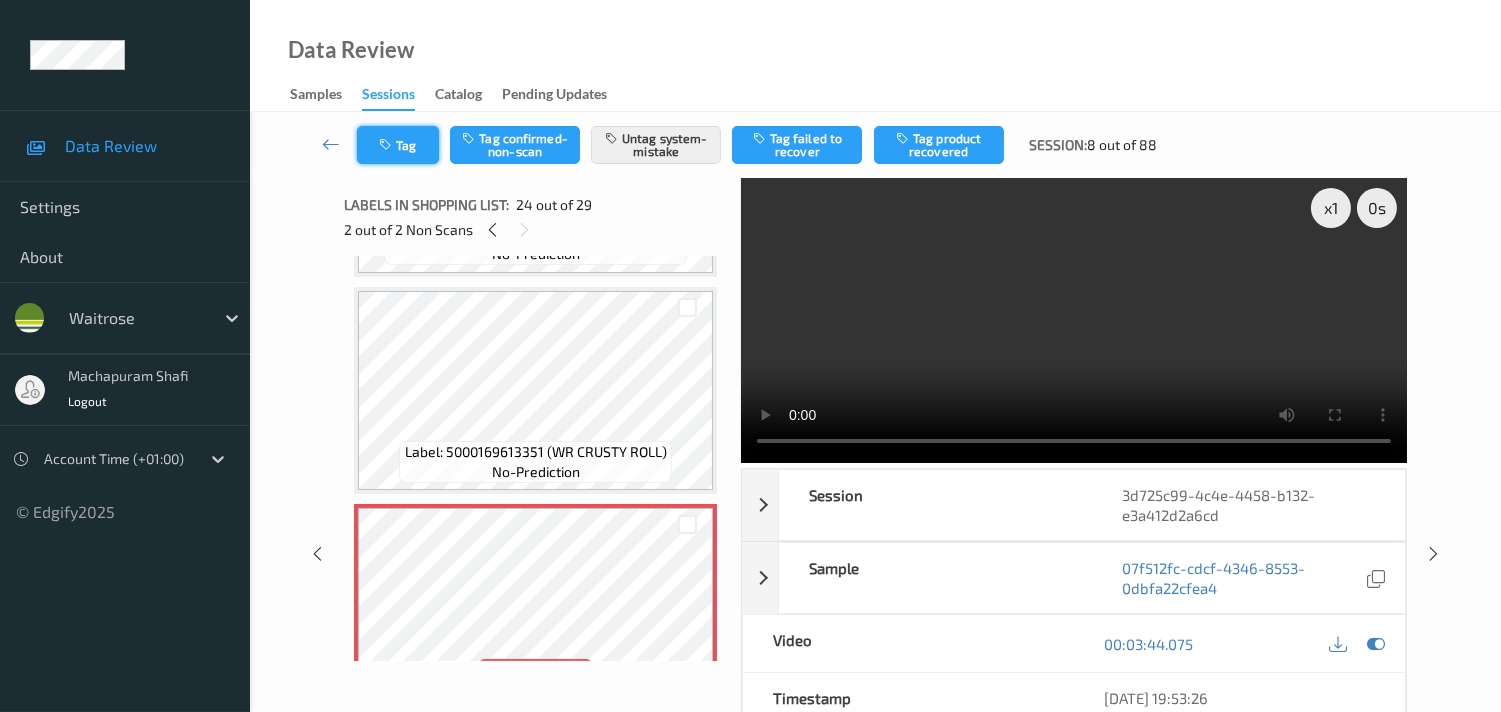 click on "Tag" at bounding box center (398, 145) 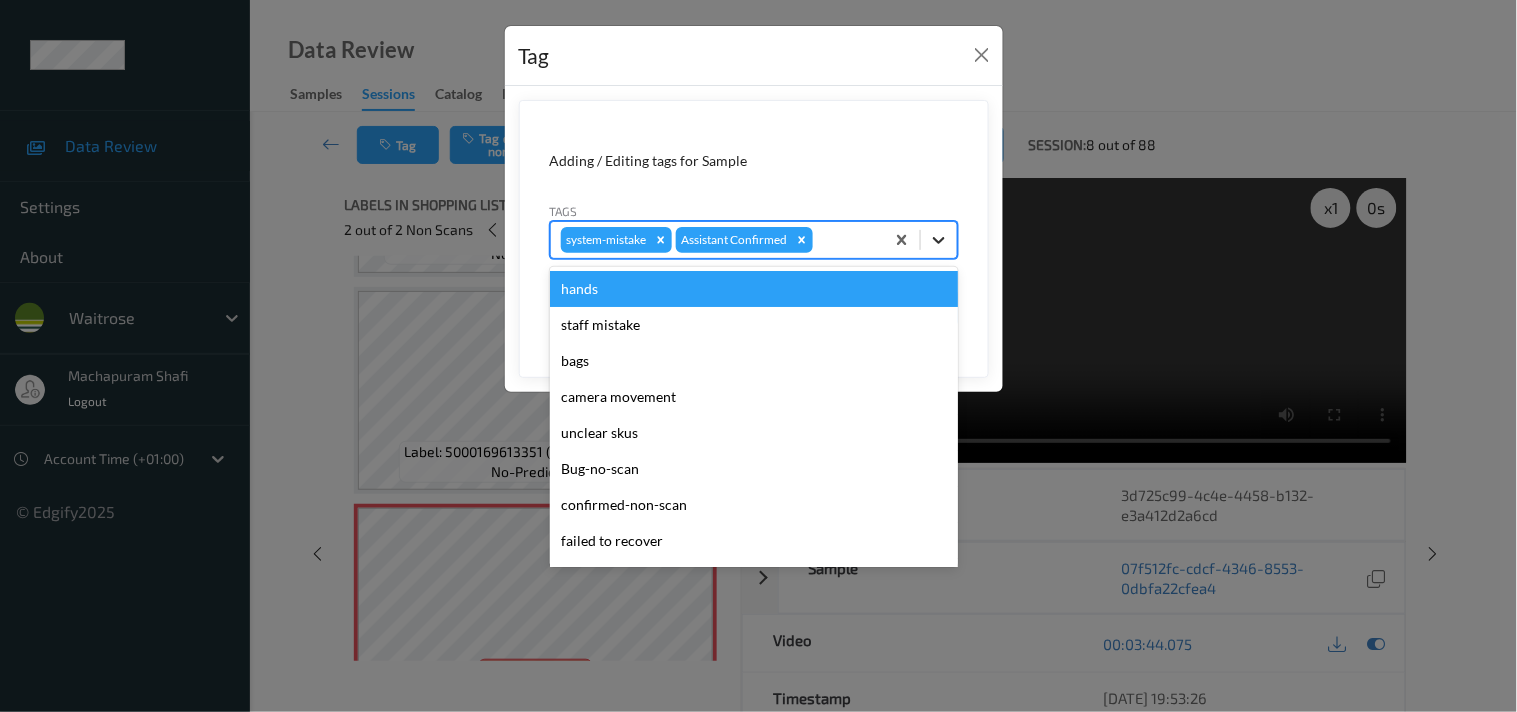click 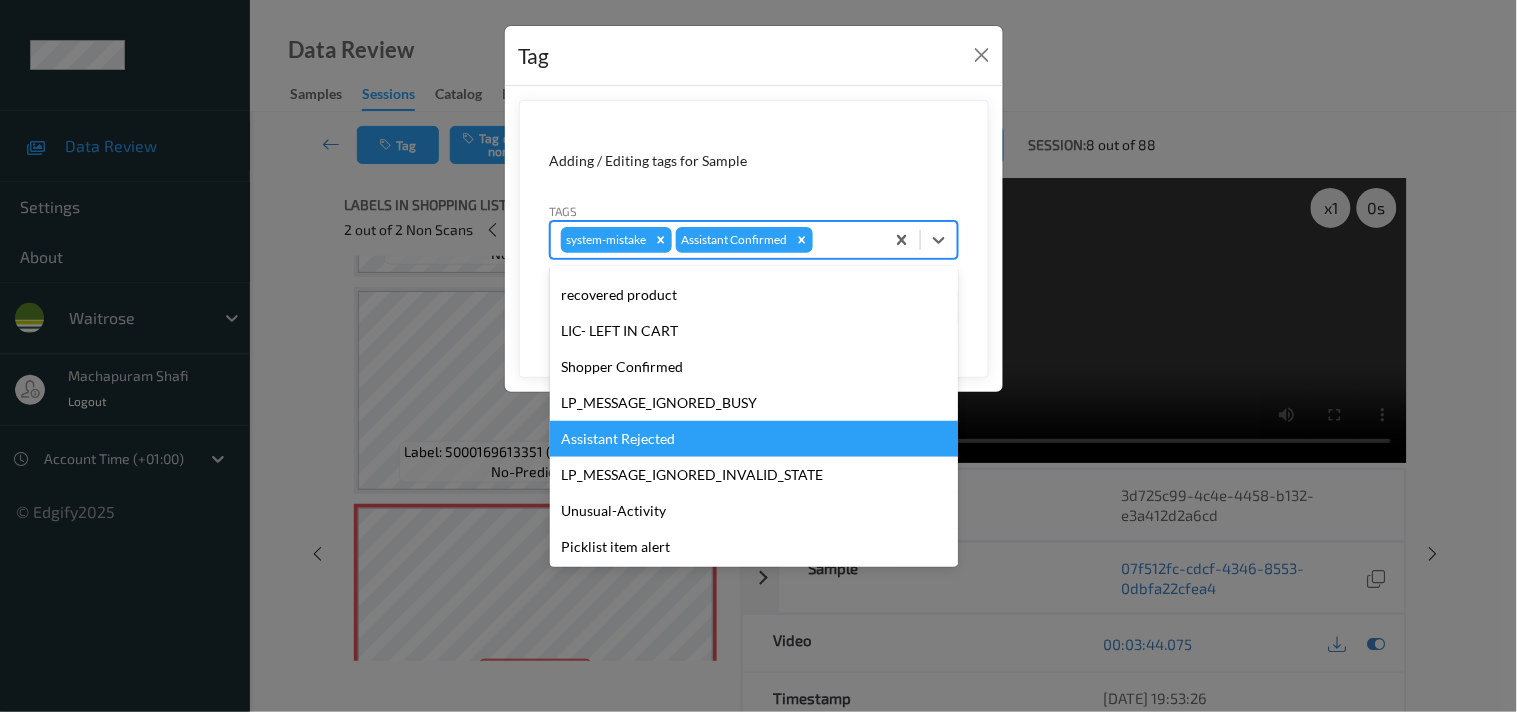 scroll, scrollTop: 318, scrollLeft: 0, axis: vertical 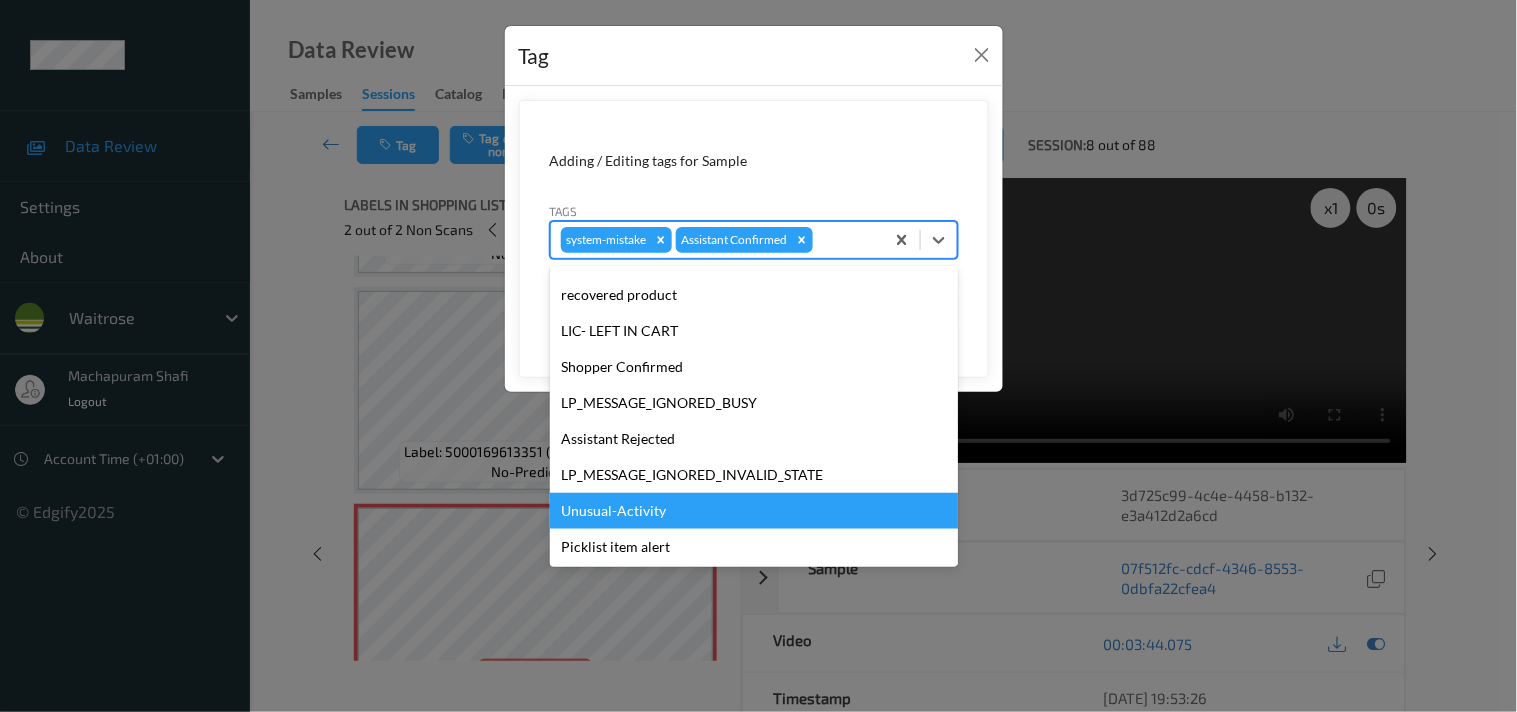 click on "Unusual-Activity" at bounding box center [754, 511] 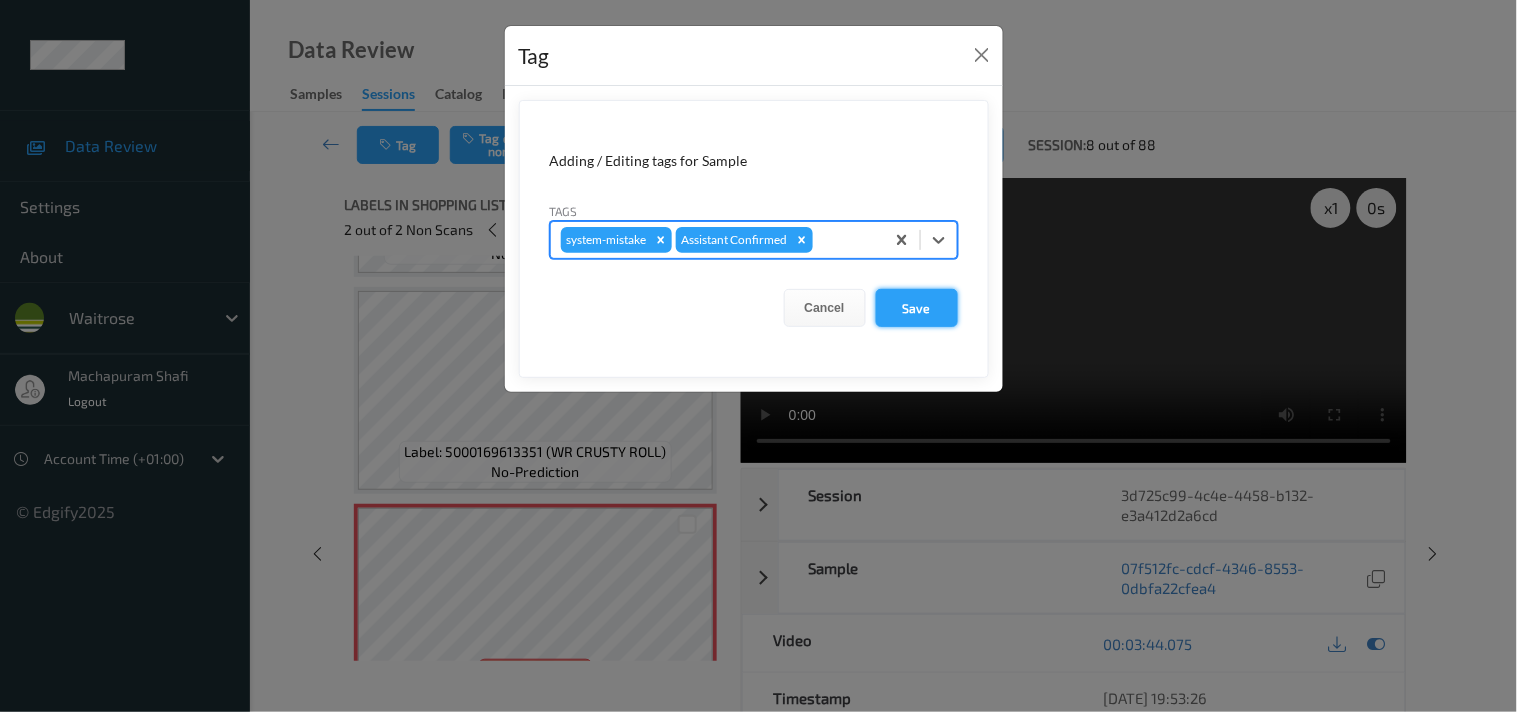 click on "Save" at bounding box center (917, 308) 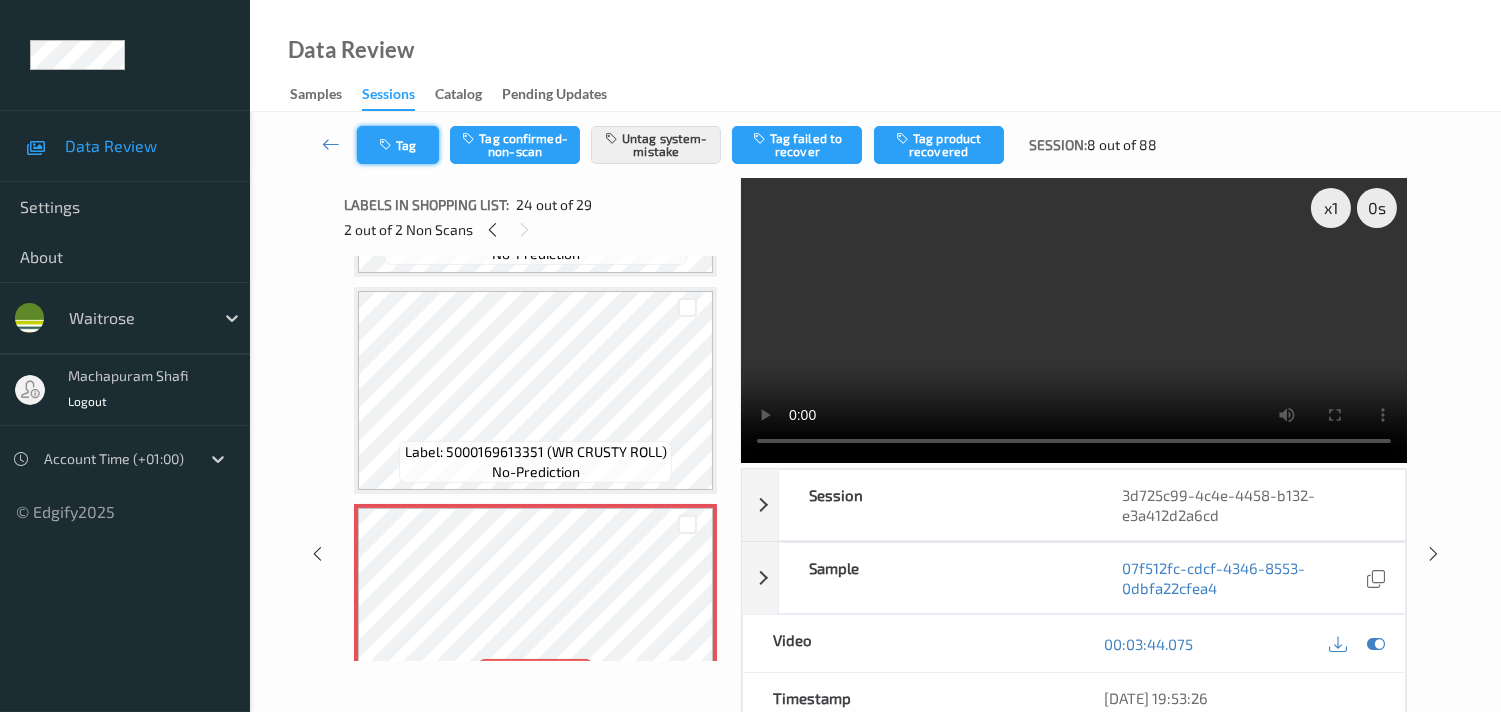 click on "Tag" at bounding box center [398, 145] 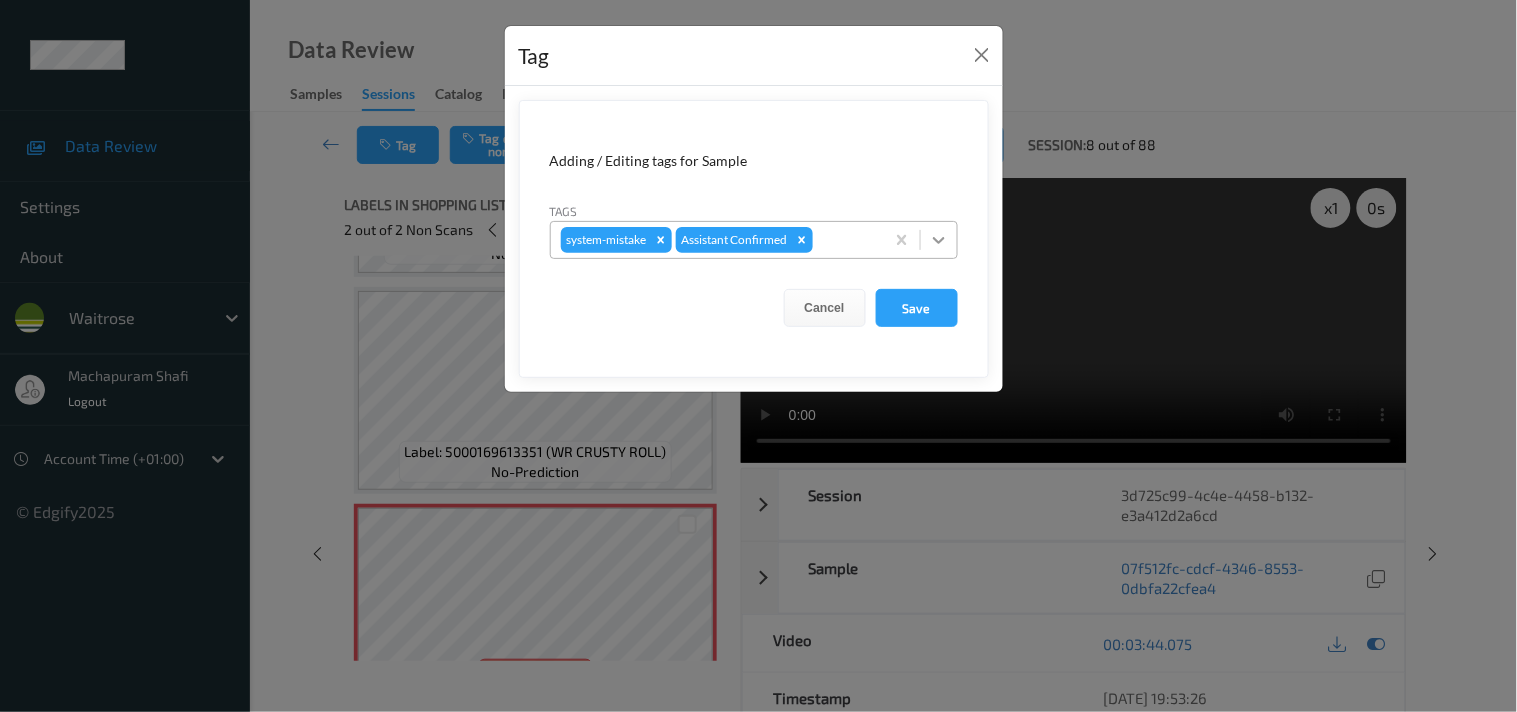 click 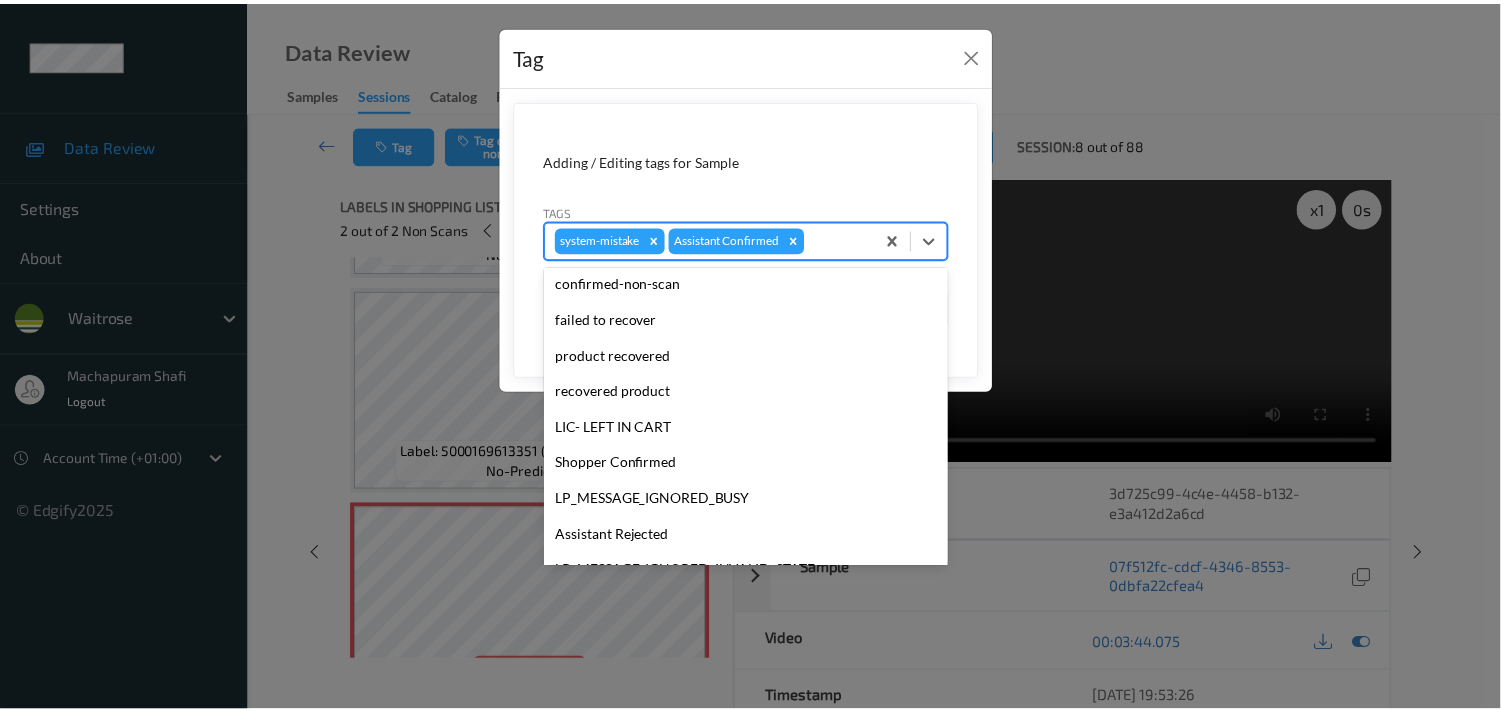 scroll, scrollTop: 320, scrollLeft: 0, axis: vertical 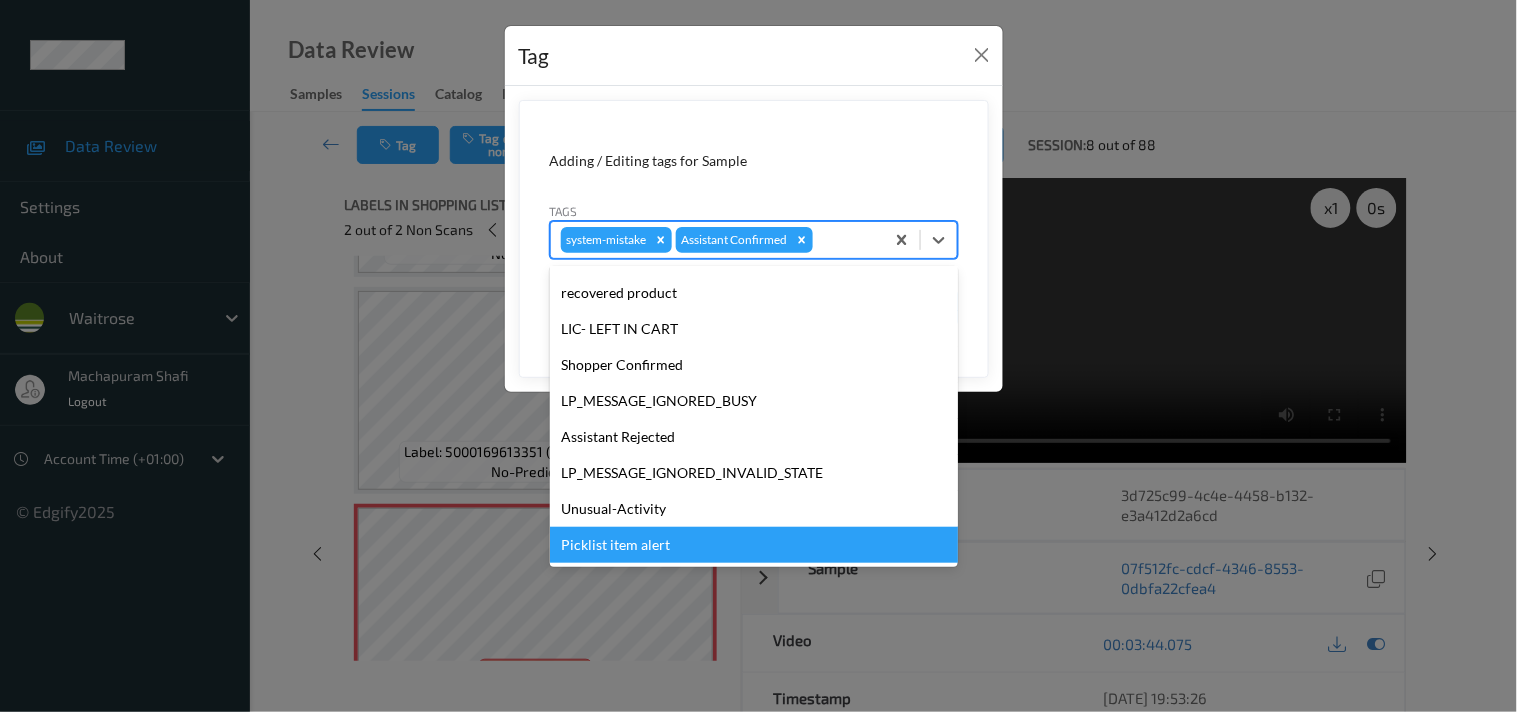 click on "Picklist item alert" at bounding box center [754, 545] 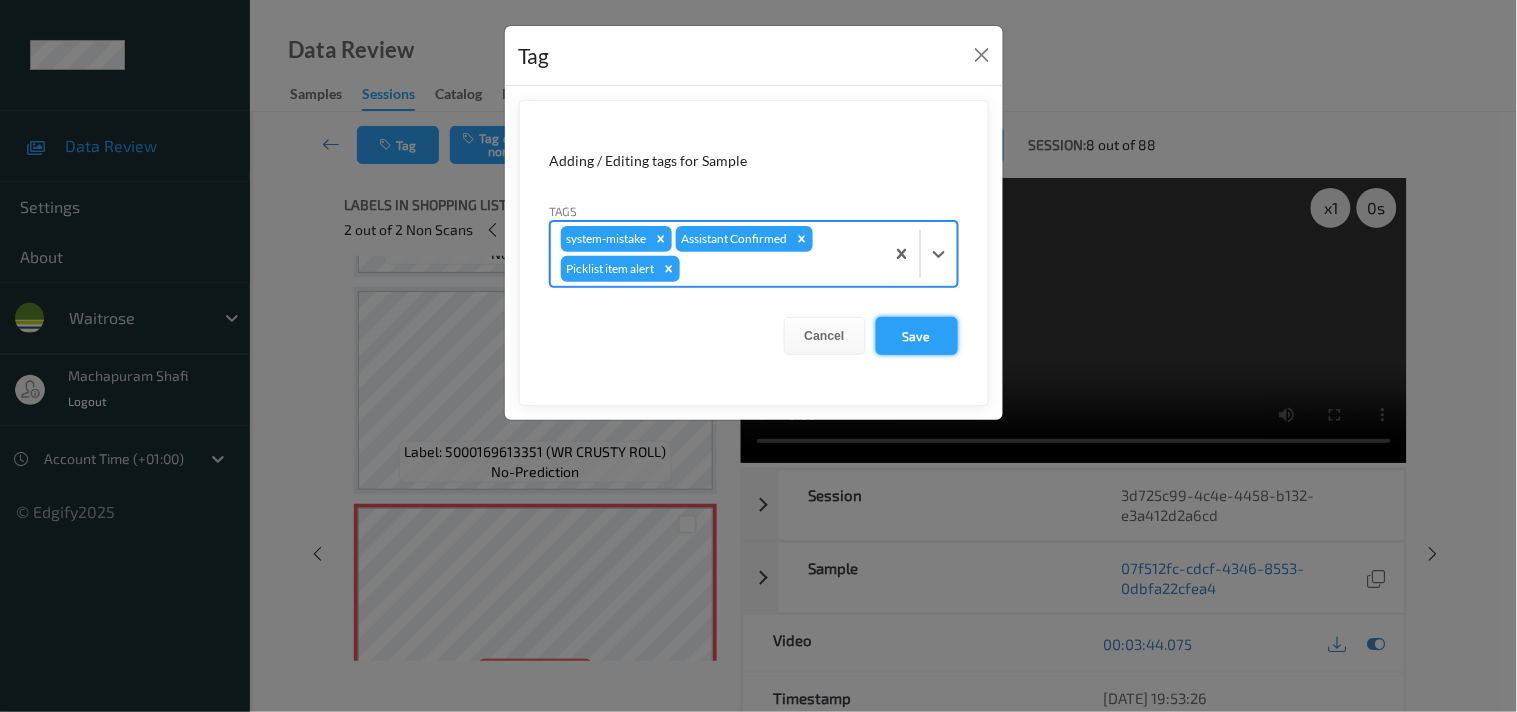click on "Save" at bounding box center (917, 336) 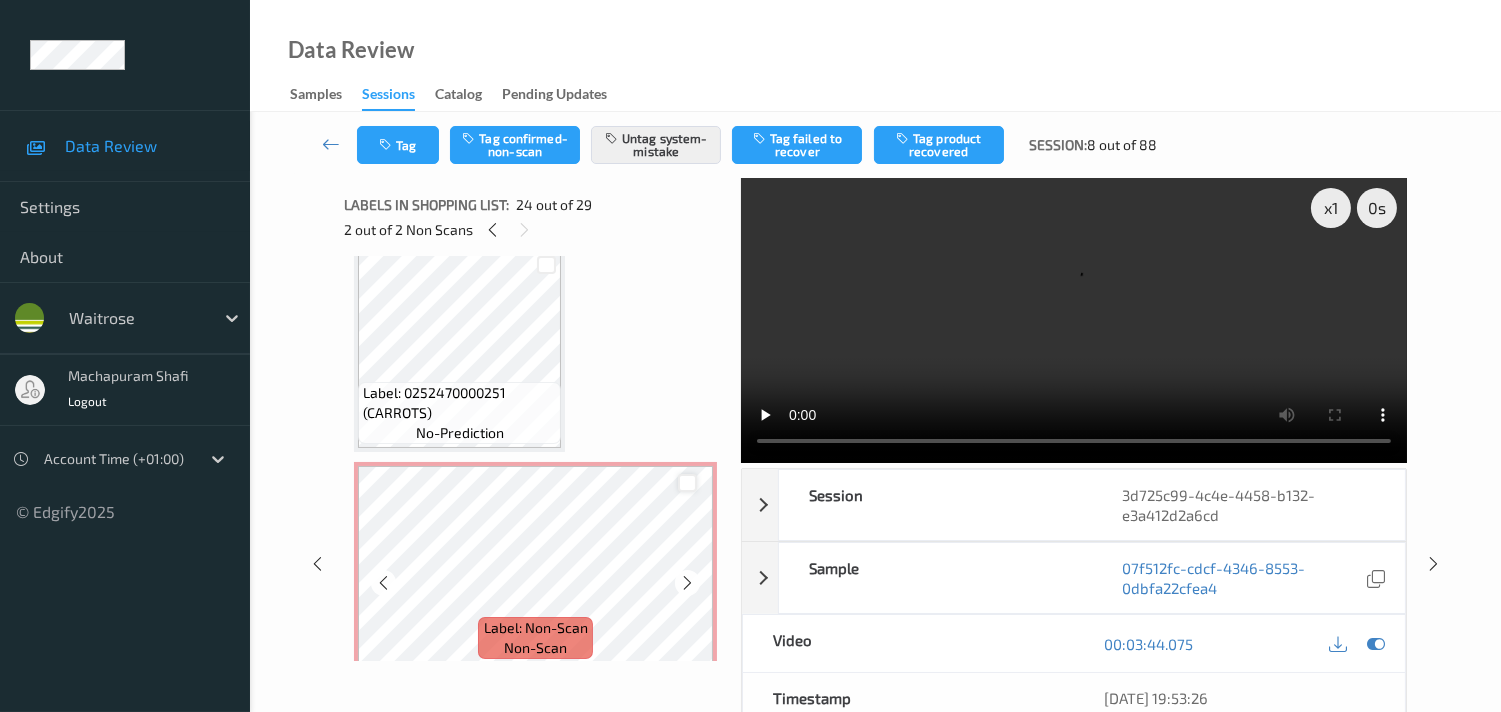 scroll, scrollTop: 1441, scrollLeft: 0, axis: vertical 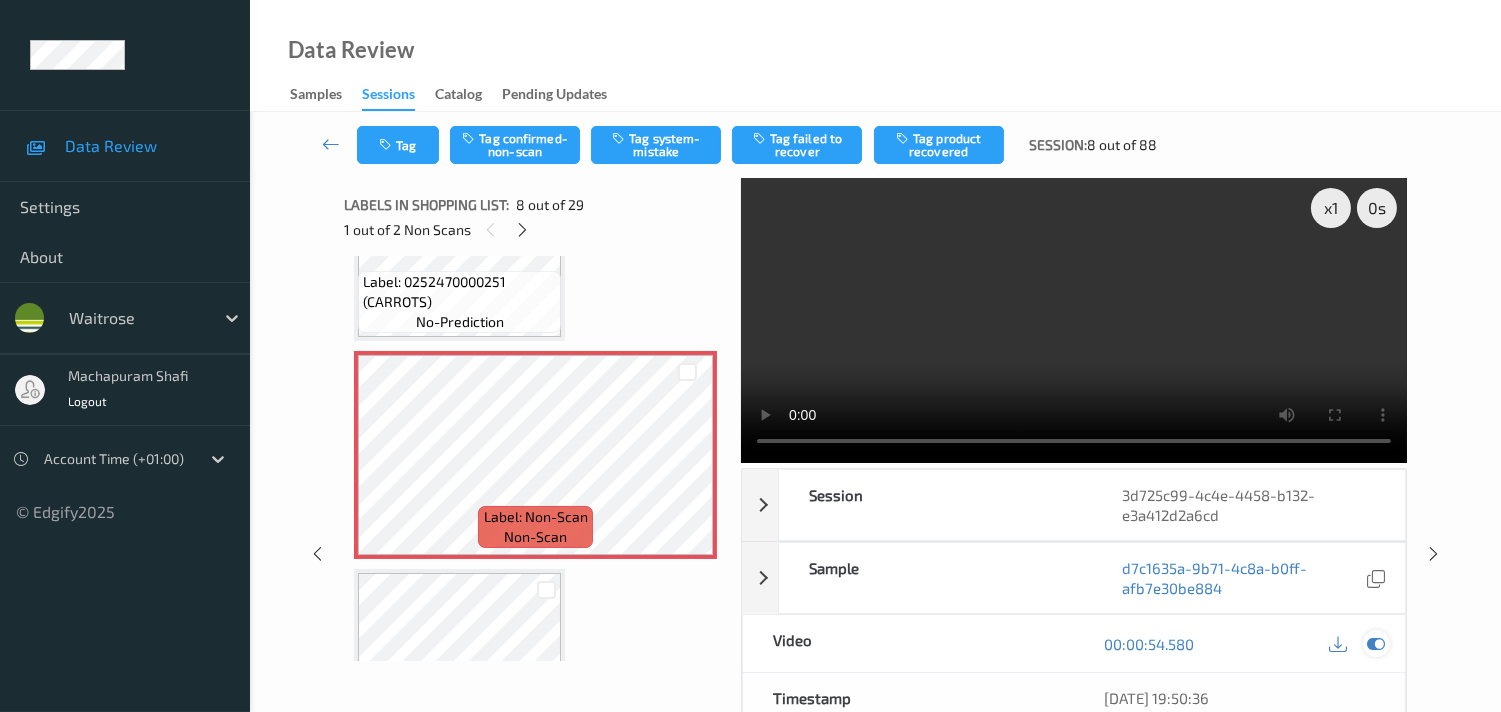 click at bounding box center (1376, 644) 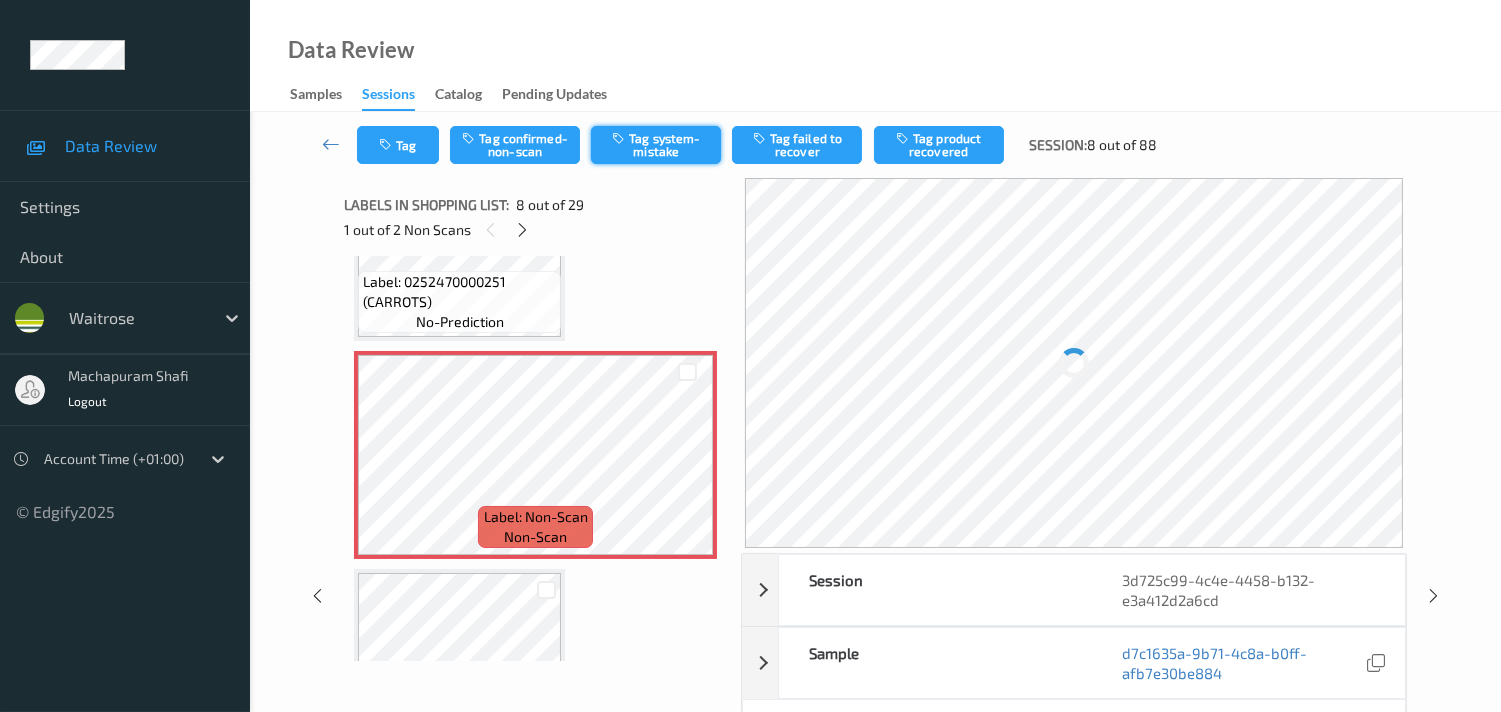 click on "Tag   system-mistake" at bounding box center [656, 145] 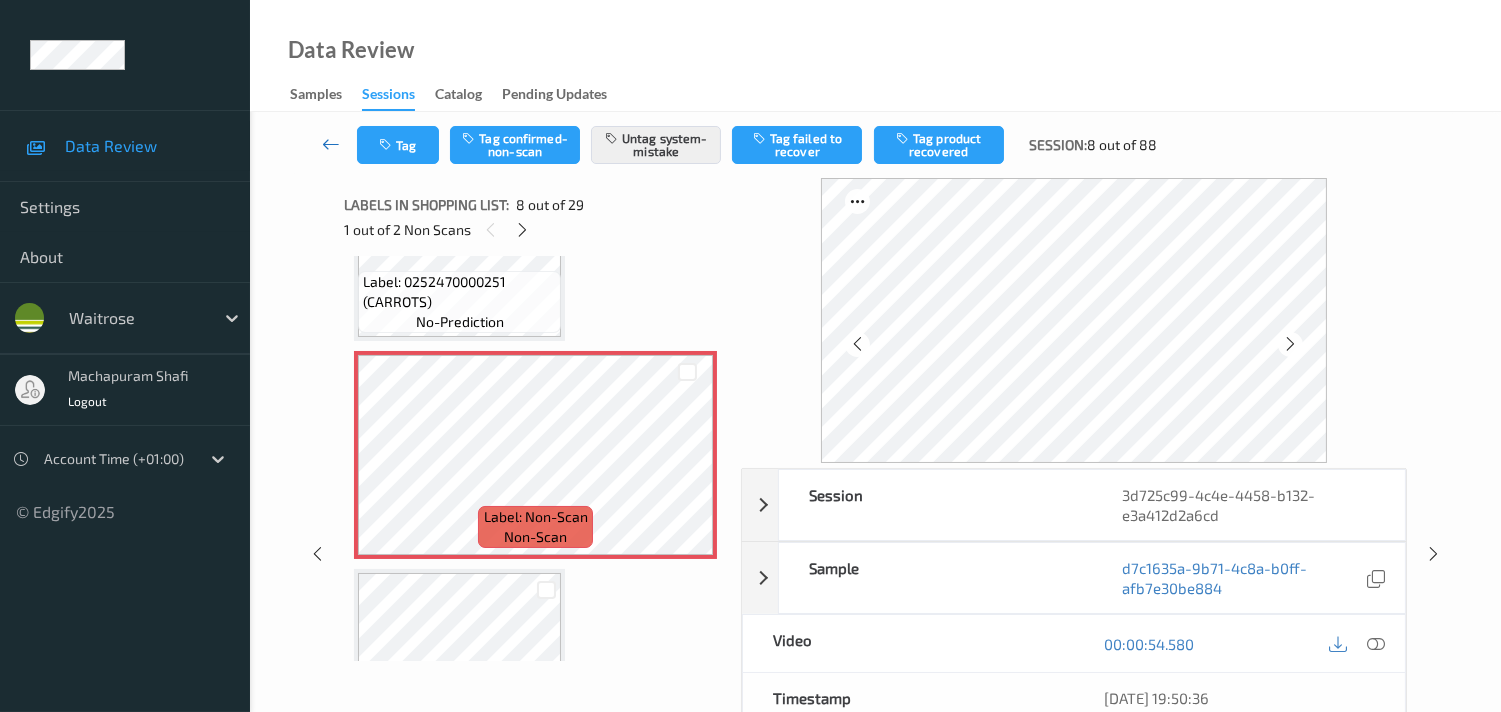 click at bounding box center (331, 144) 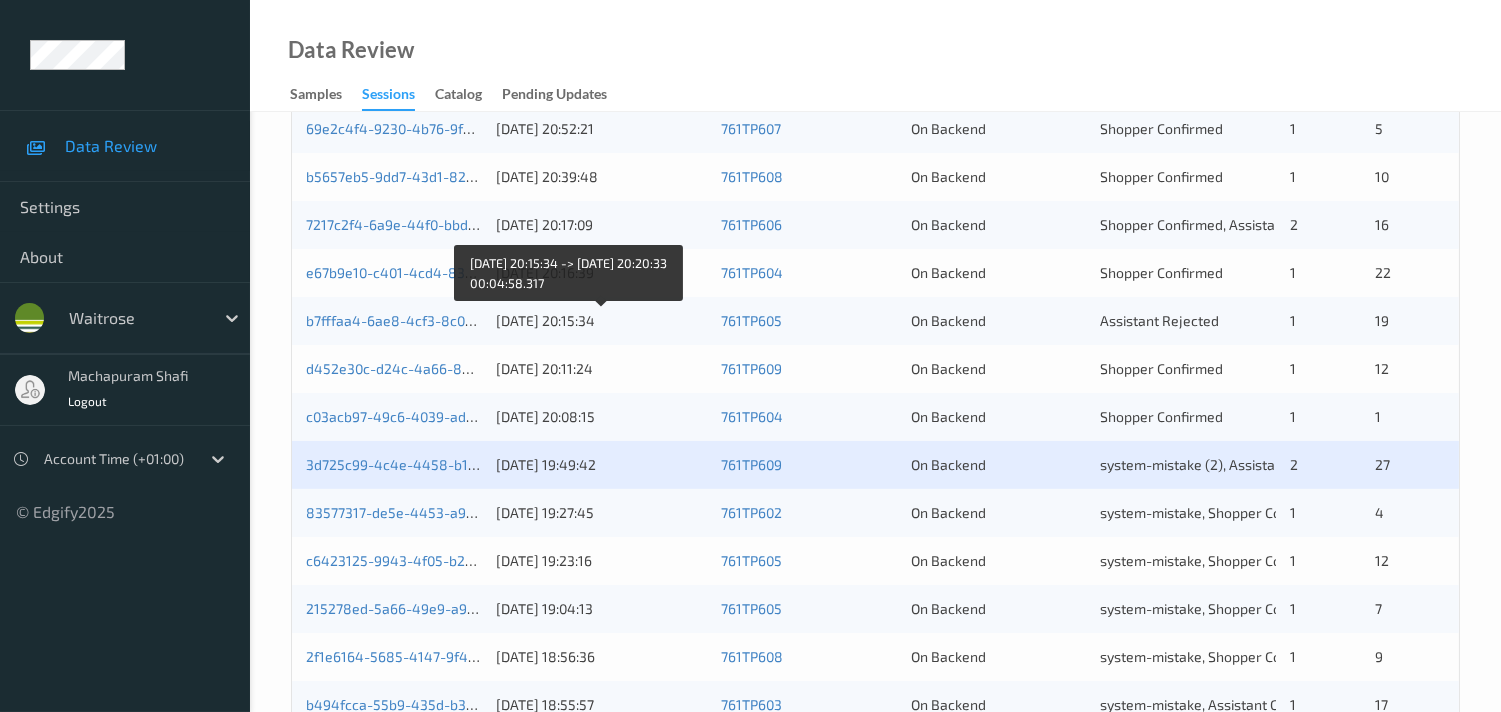 scroll, scrollTop: 555, scrollLeft: 0, axis: vertical 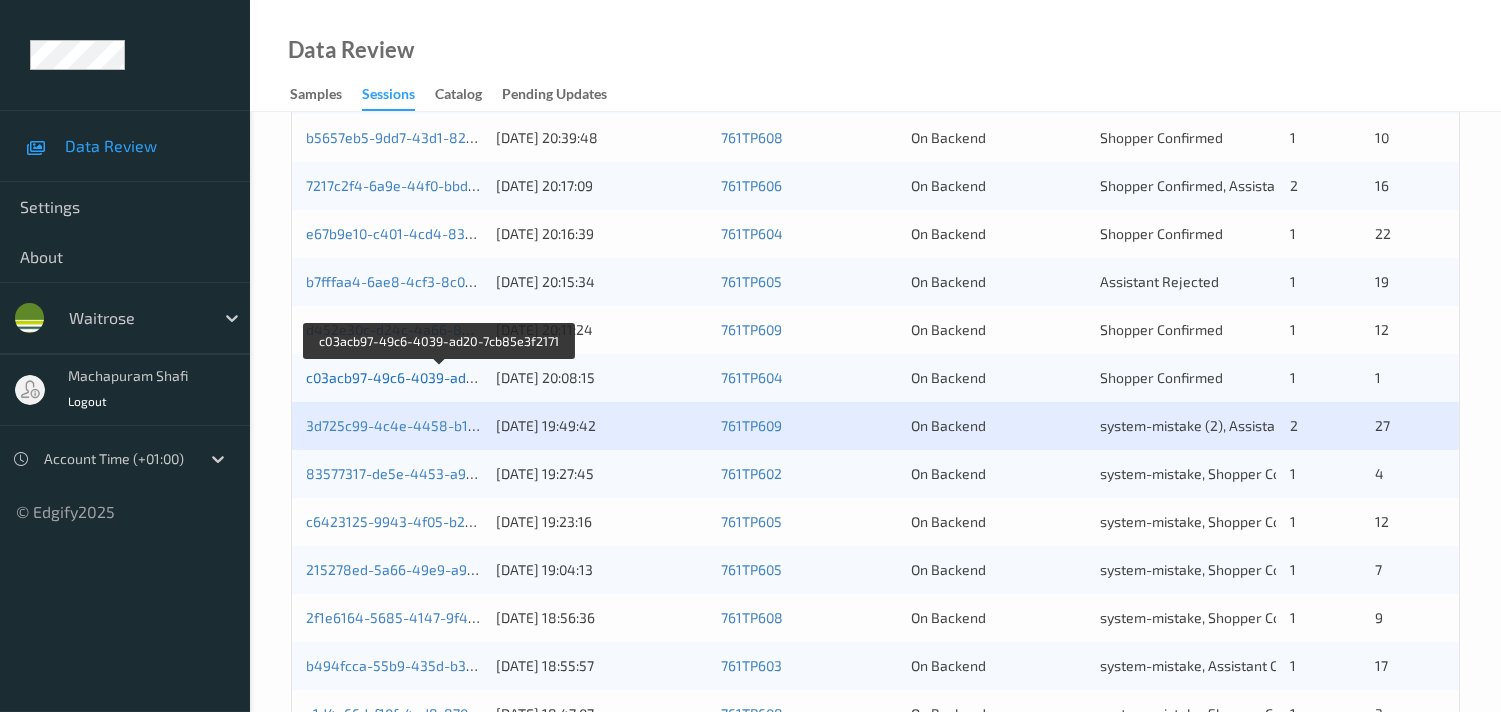 click on "c03acb97-49c6-4039-ad20-7cb85e3f2171" at bounding box center (440, 377) 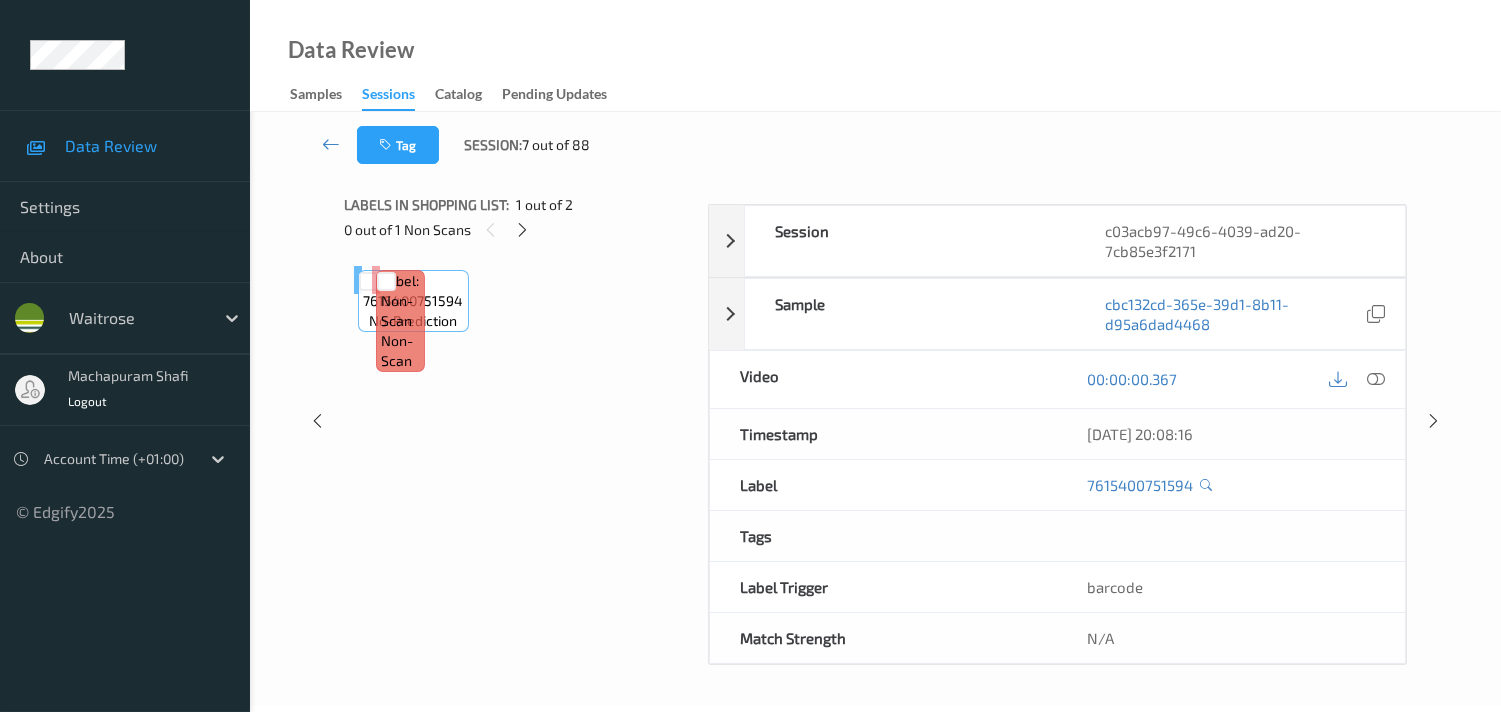 scroll, scrollTop: 260, scrollLeft: 0, axis: vertical 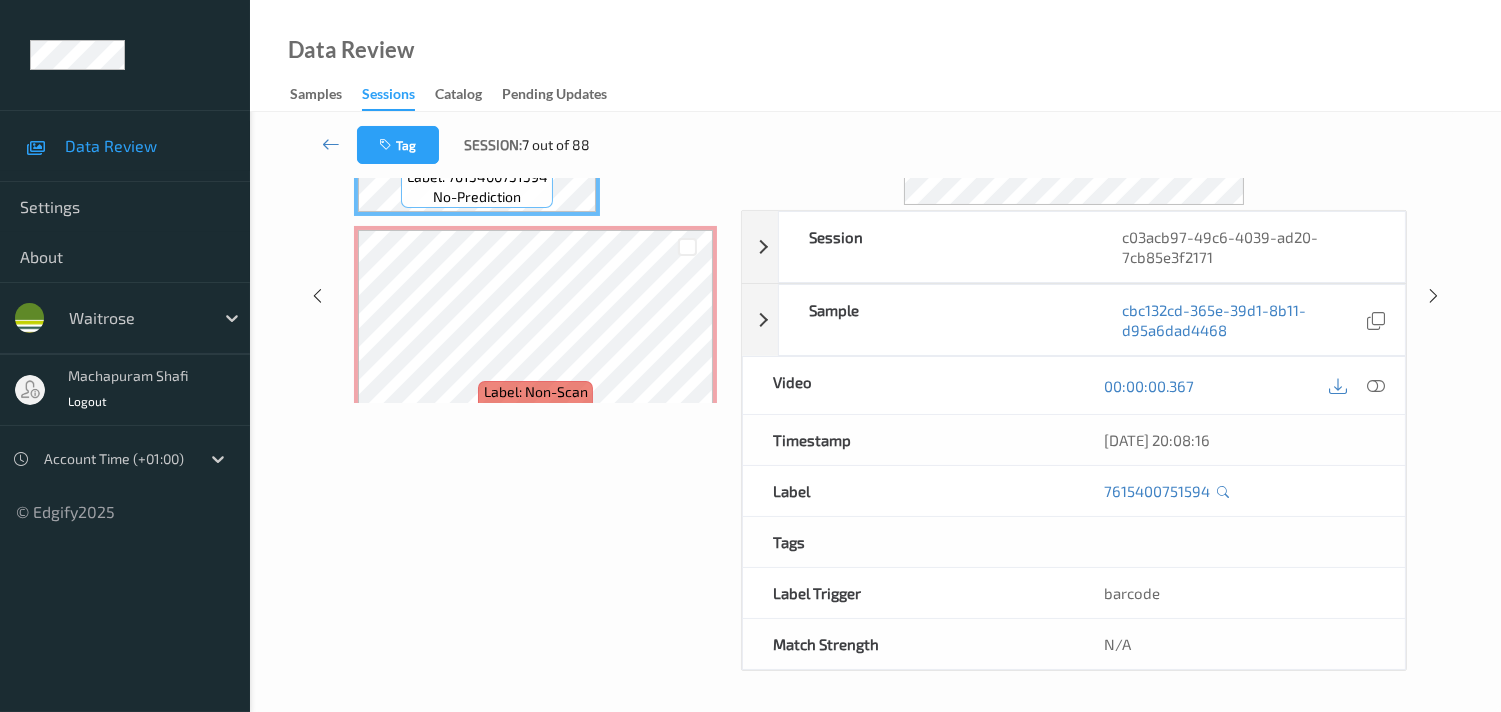 click on "Data Review Samples Sessions Catalog Pending Updates" at bounding box center [875, 56] 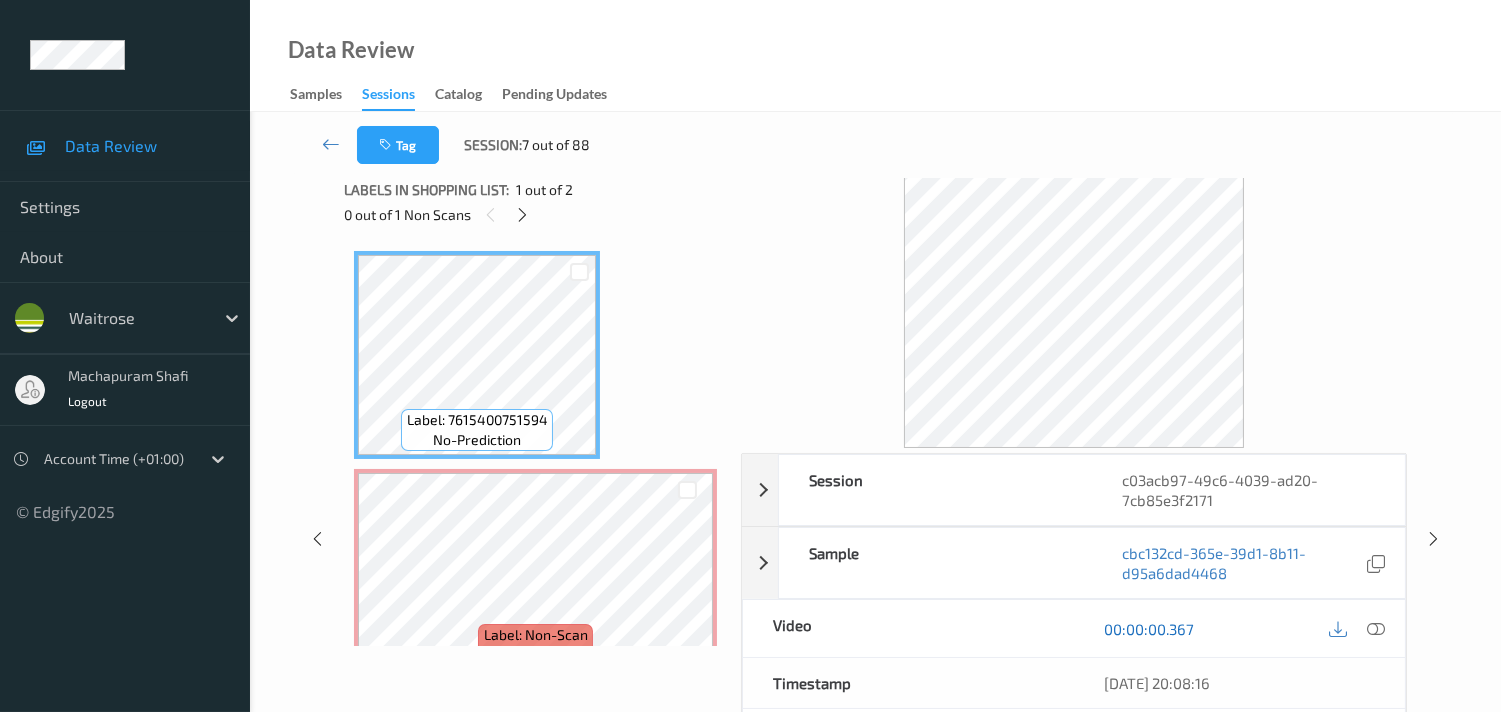 scroll, scrollTop: 0, scrollLeft: 0, axis: both 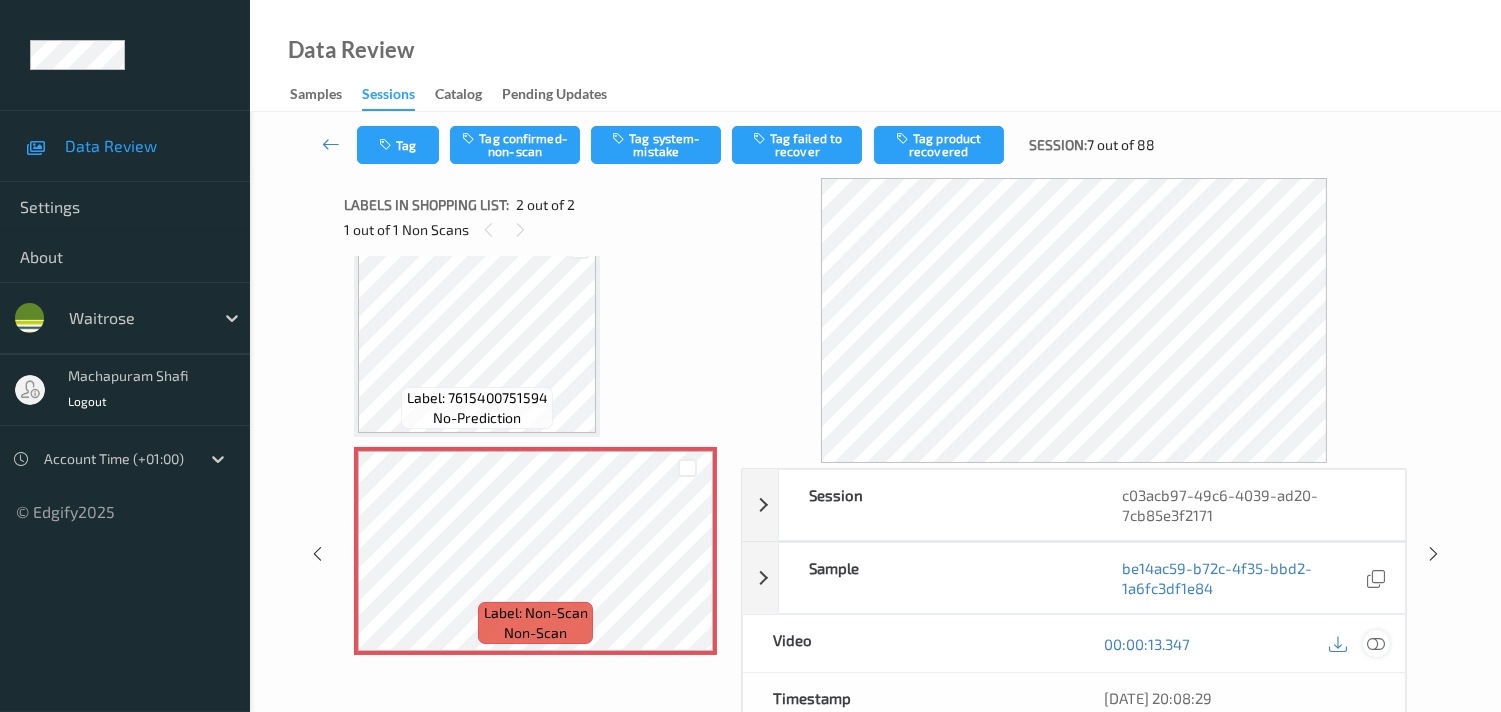 click at bounding box center (1376, 644) 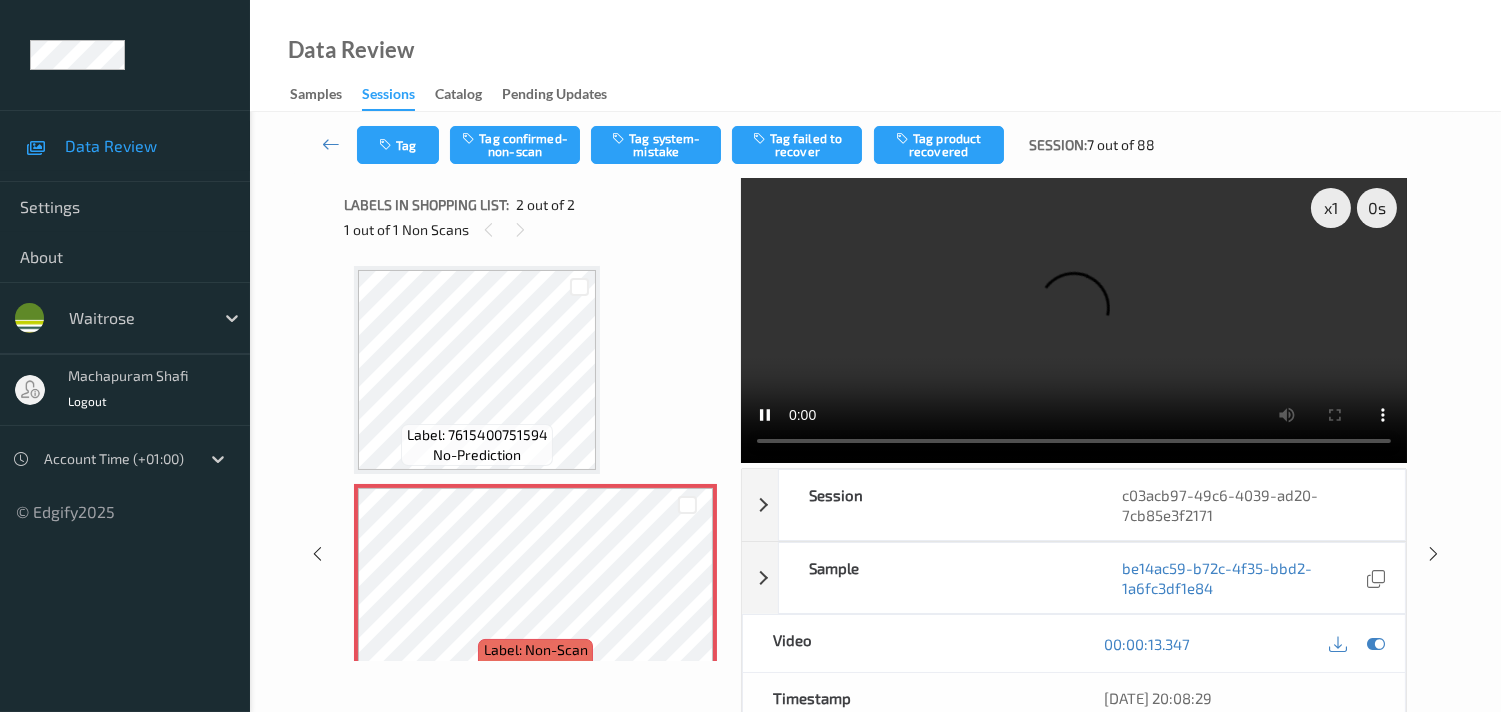 scroll, scrollTop: 37, scrollLeft: 0, axis: vertical 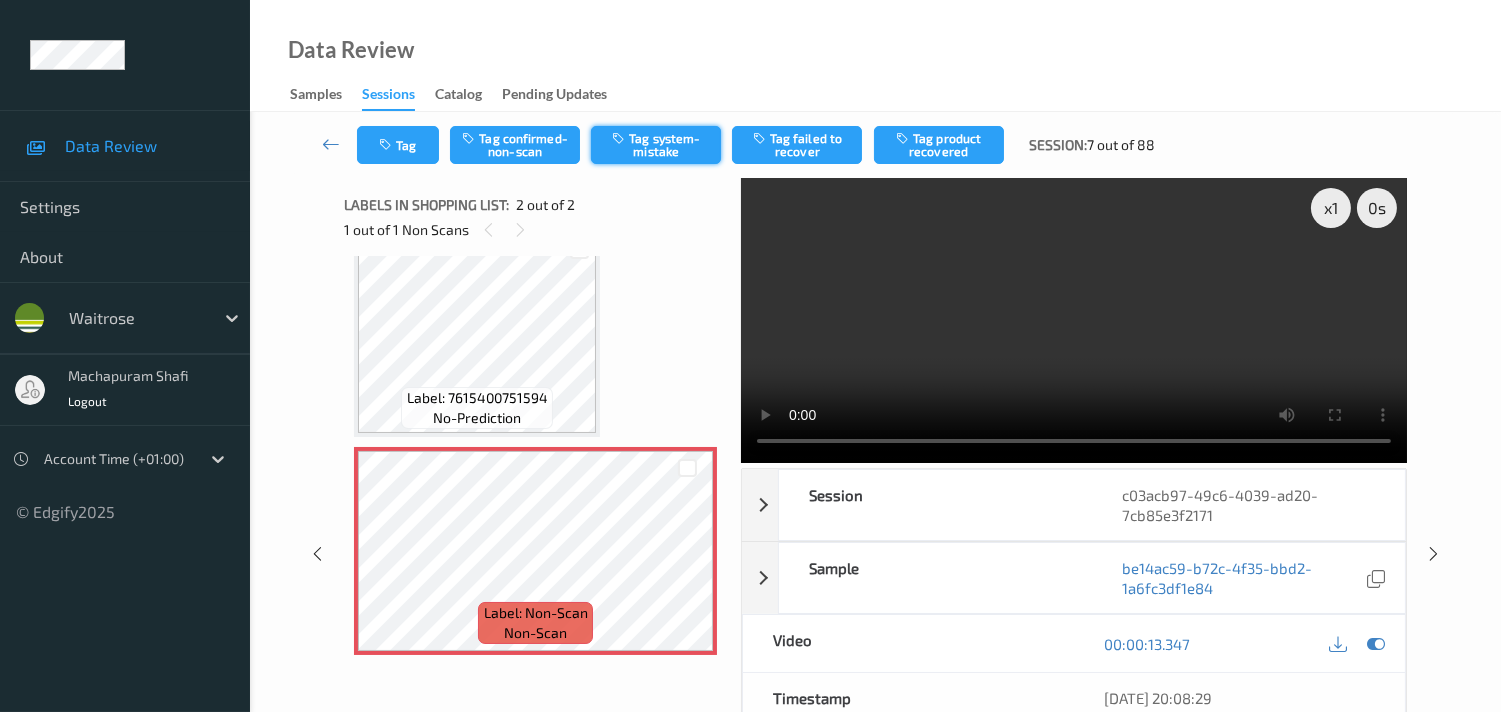click on "Tag   system-mistake" at bounding box center [656, 145] 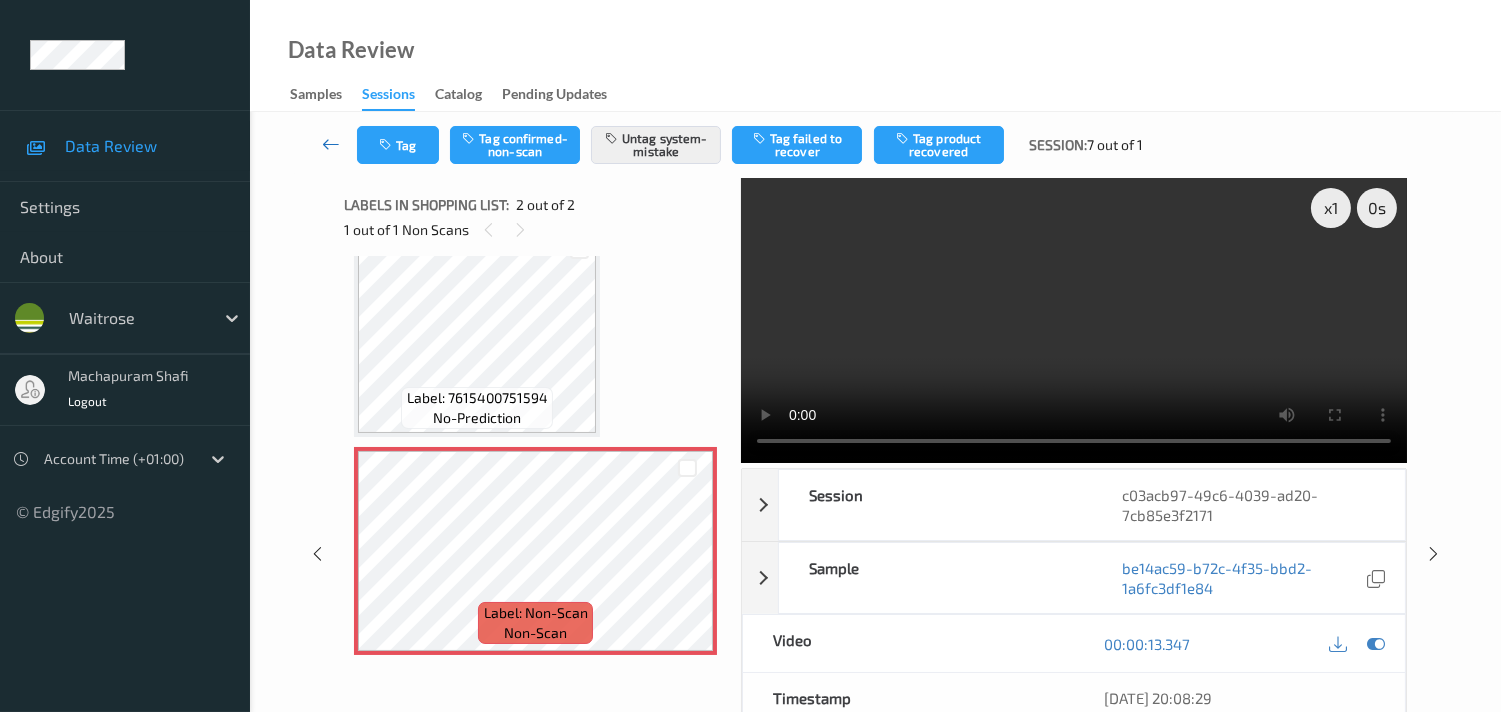 click at bounding box center [331, 144] 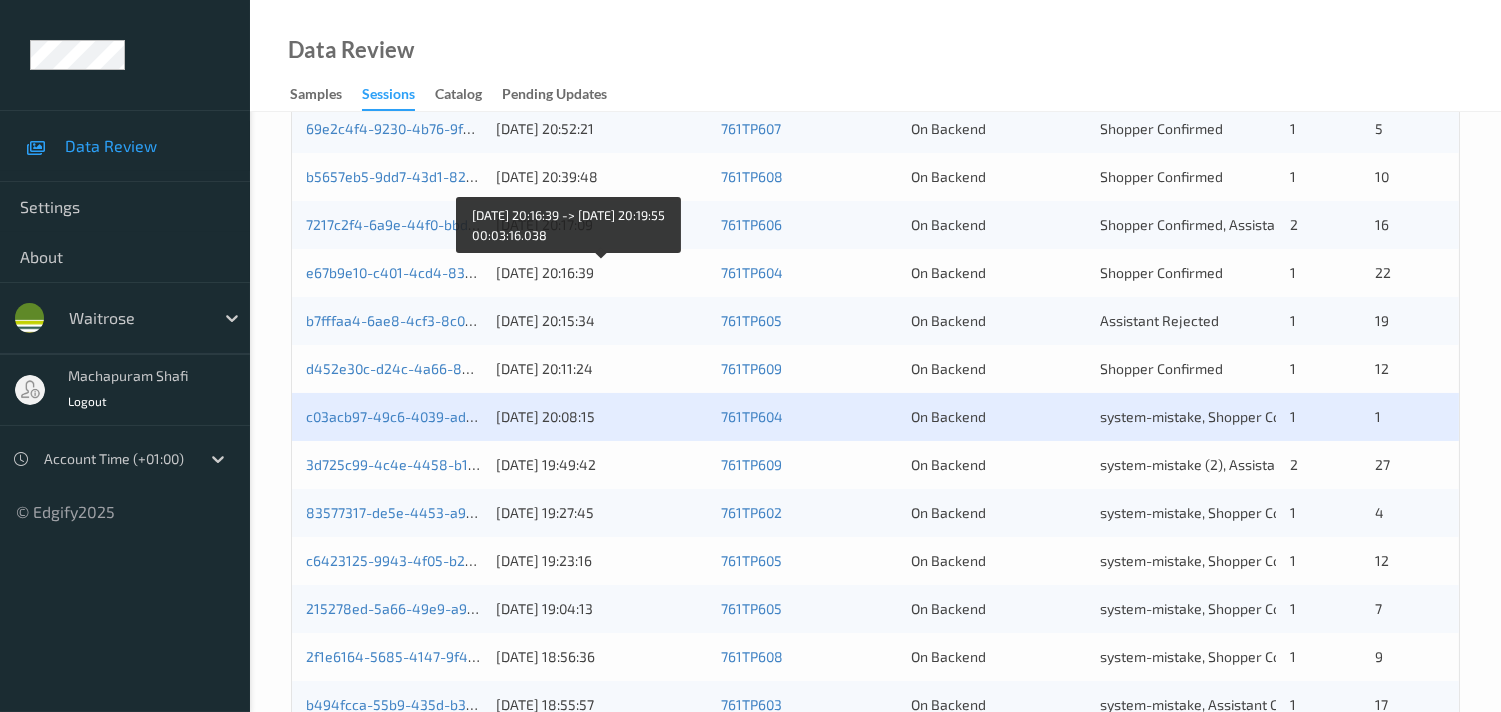 scroll, scrollTop: 555, scrollLeft: 0, axis: vertical 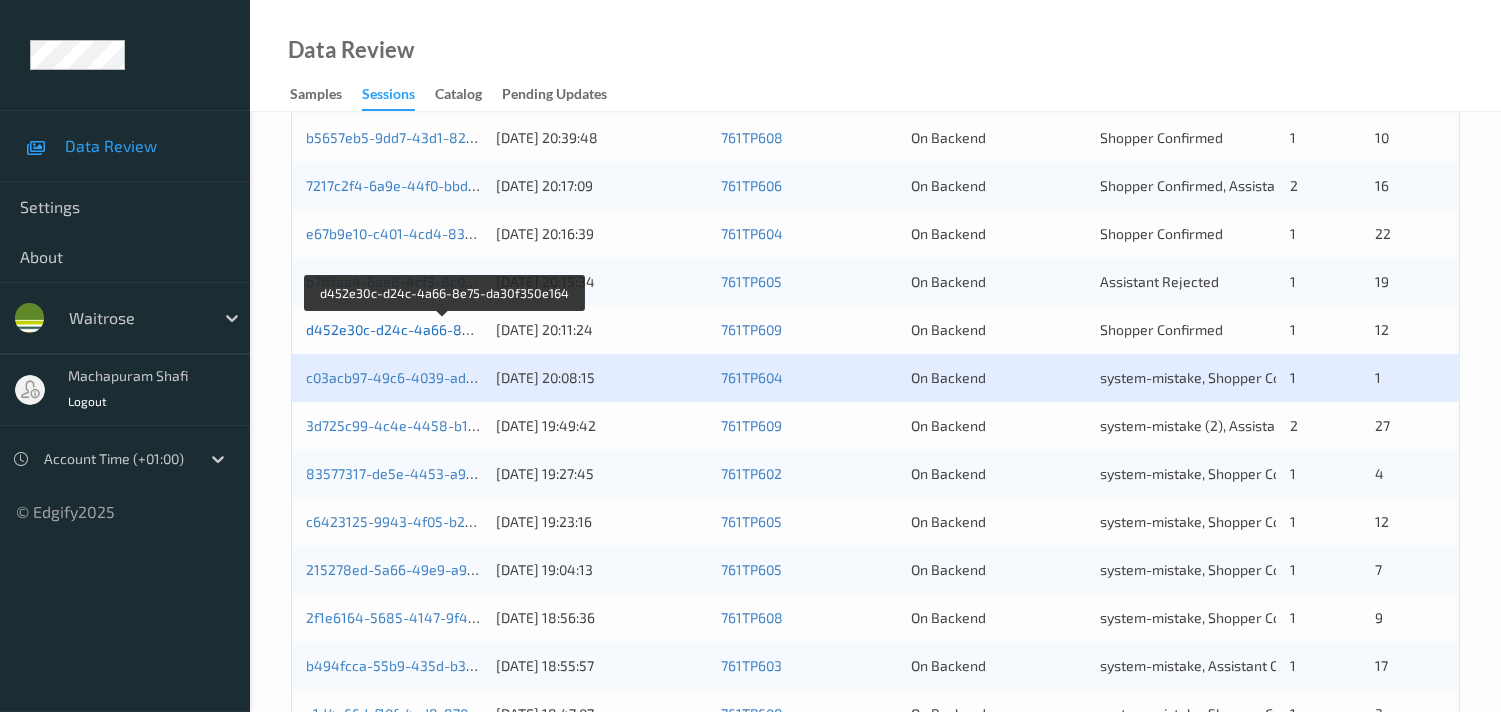 click on "d452e30c-d24c-4a66-8e75-da30f350e164" at bounding box center [444, 329] 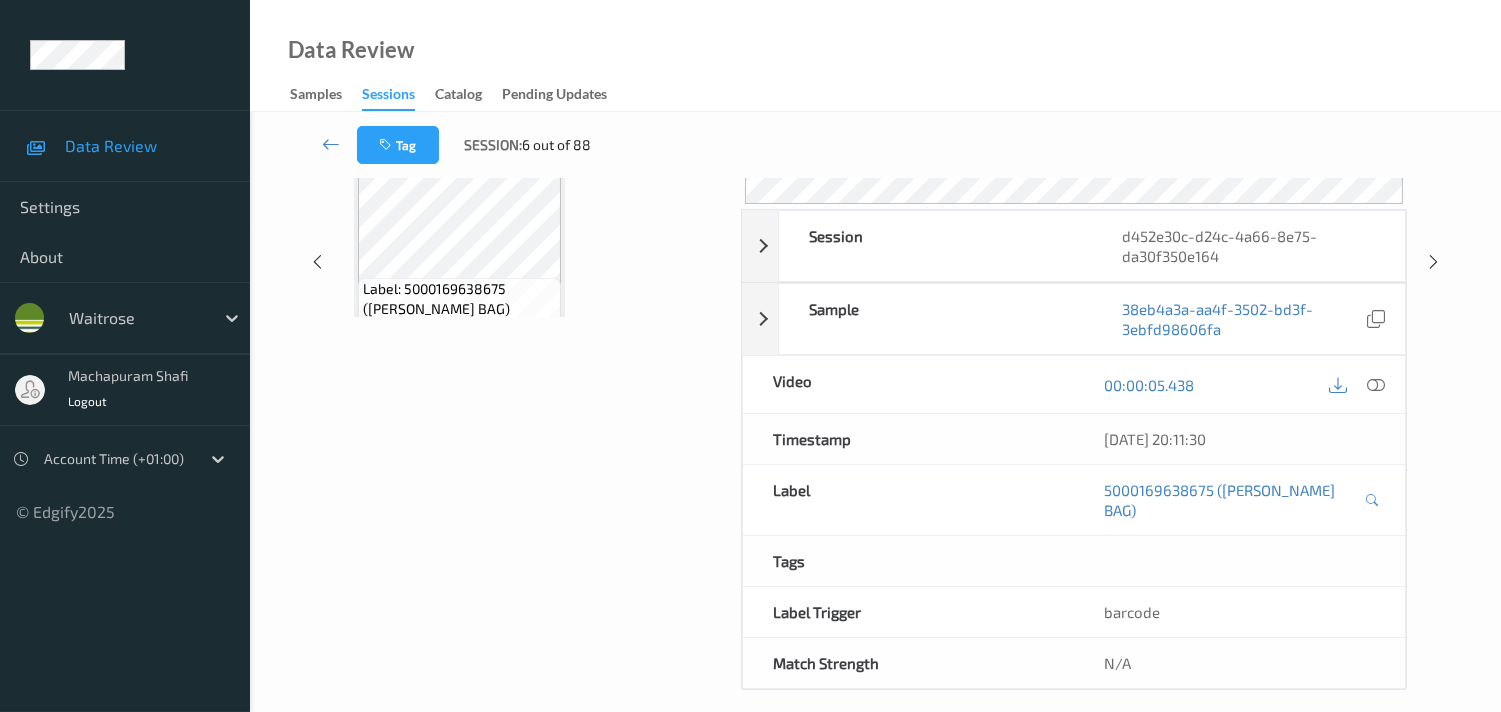 scroll, scrollTop: 260, scrollLeft: 0, axis: vertical 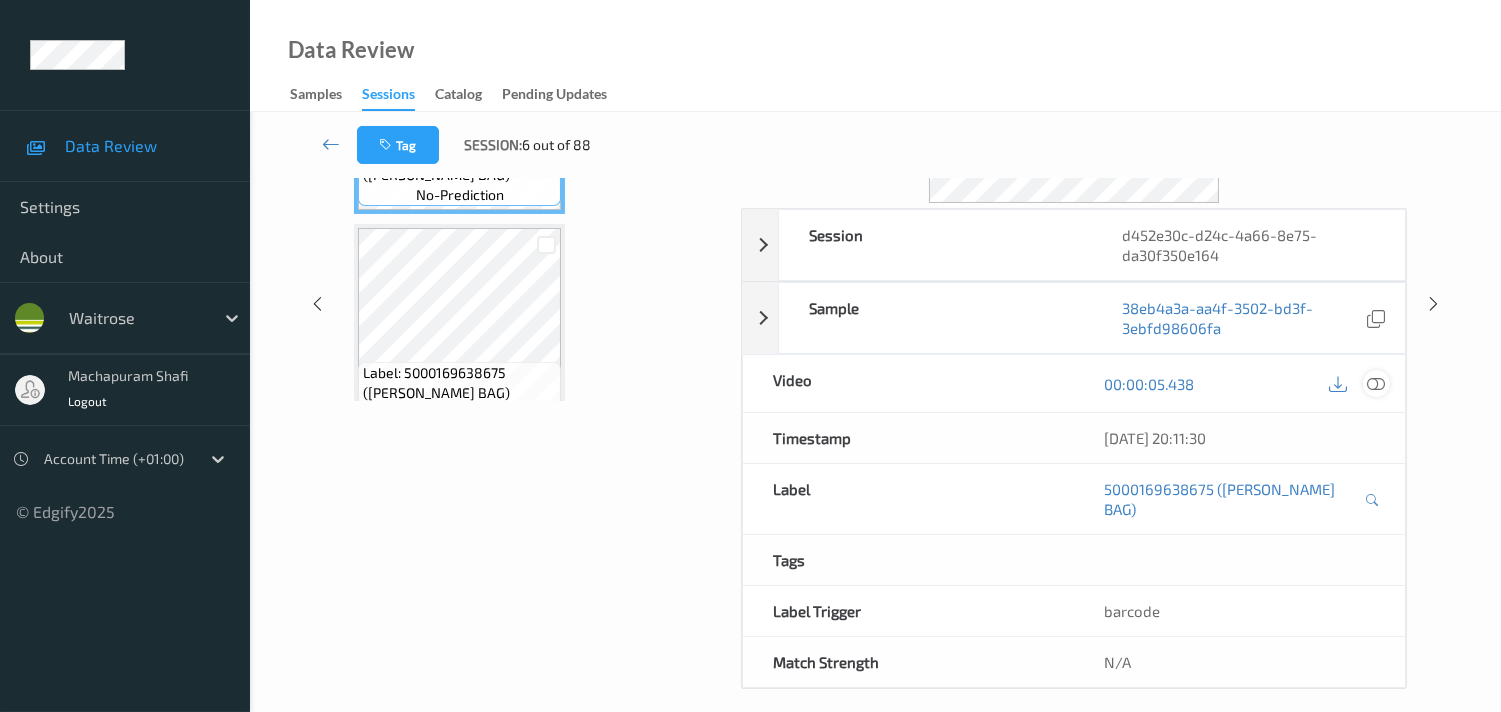 click at bounding box center [1376, 384] 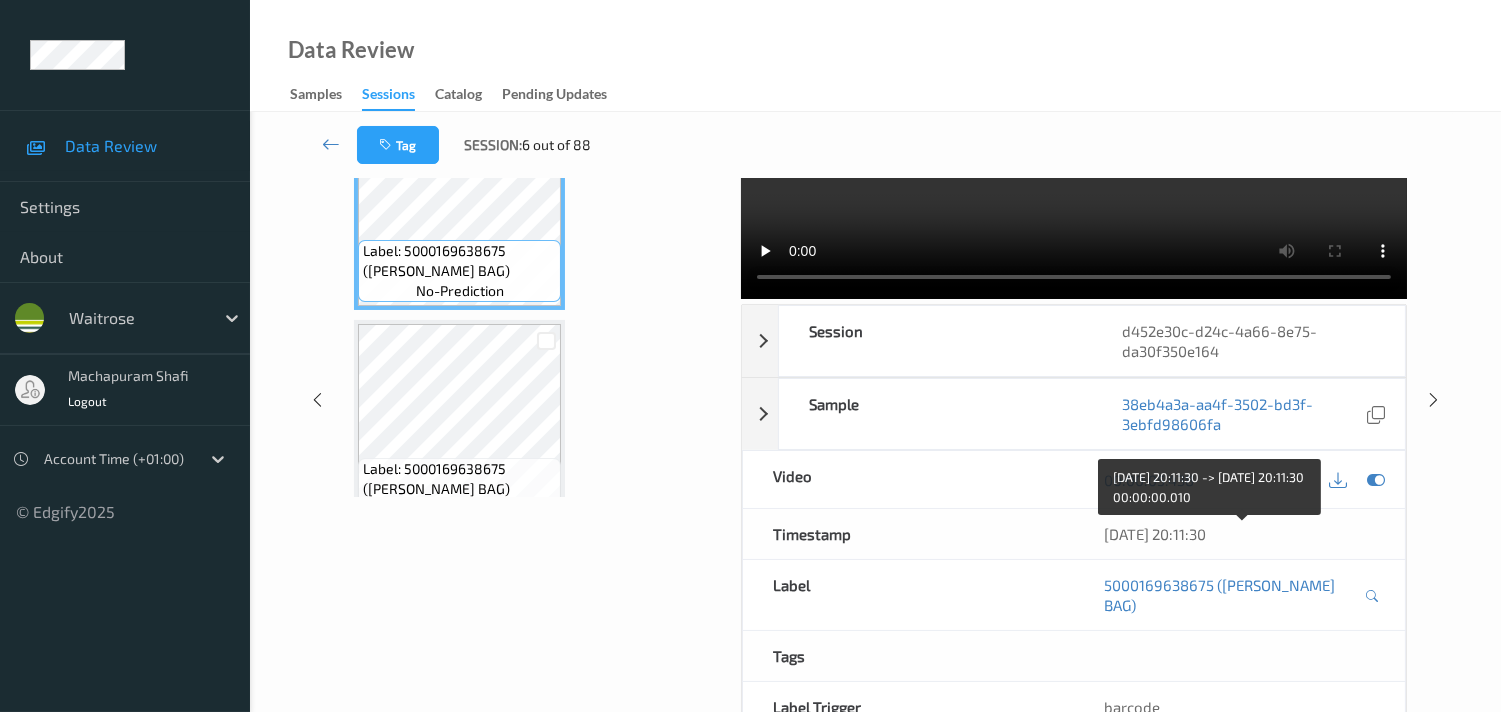 scroll, scrollTop: 0, scrollLeft: 0, axis: both 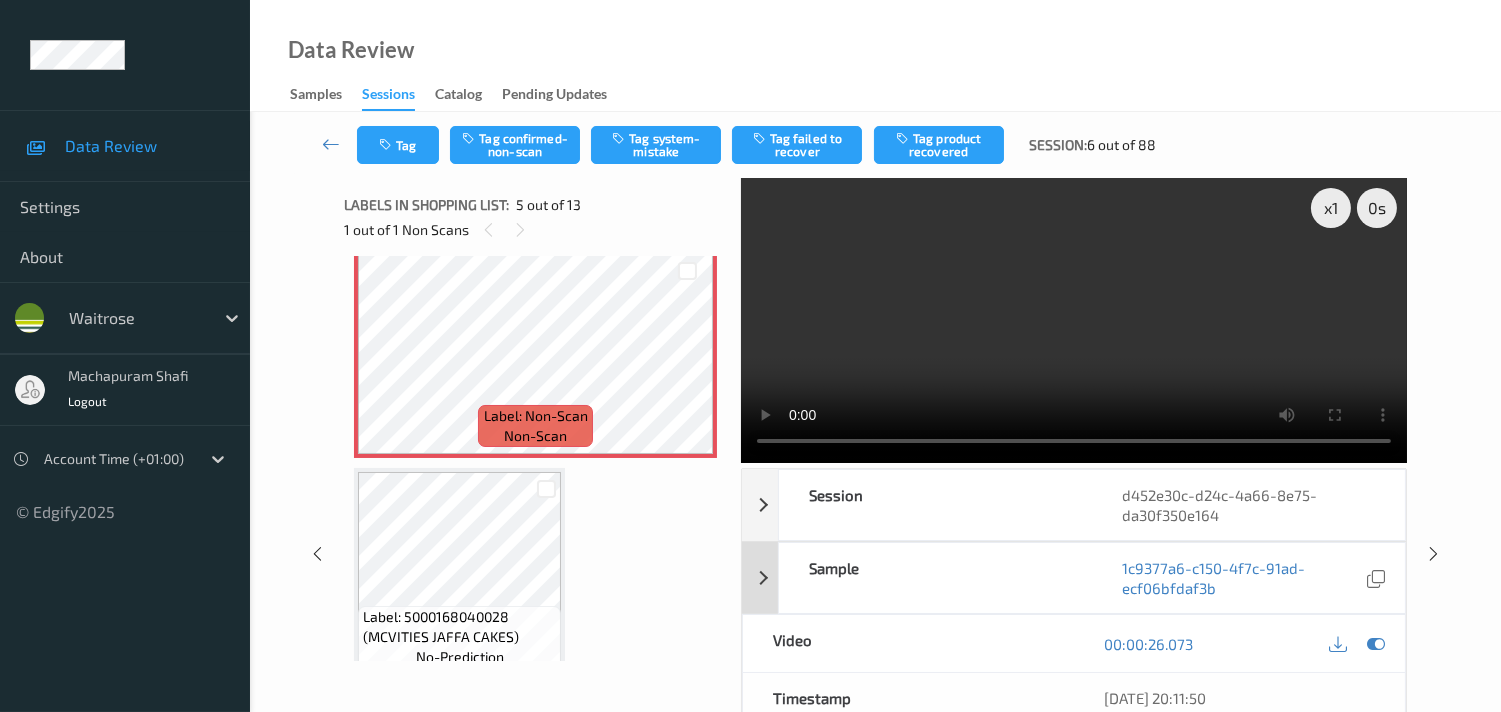 click at bounding box center (1376, 644) 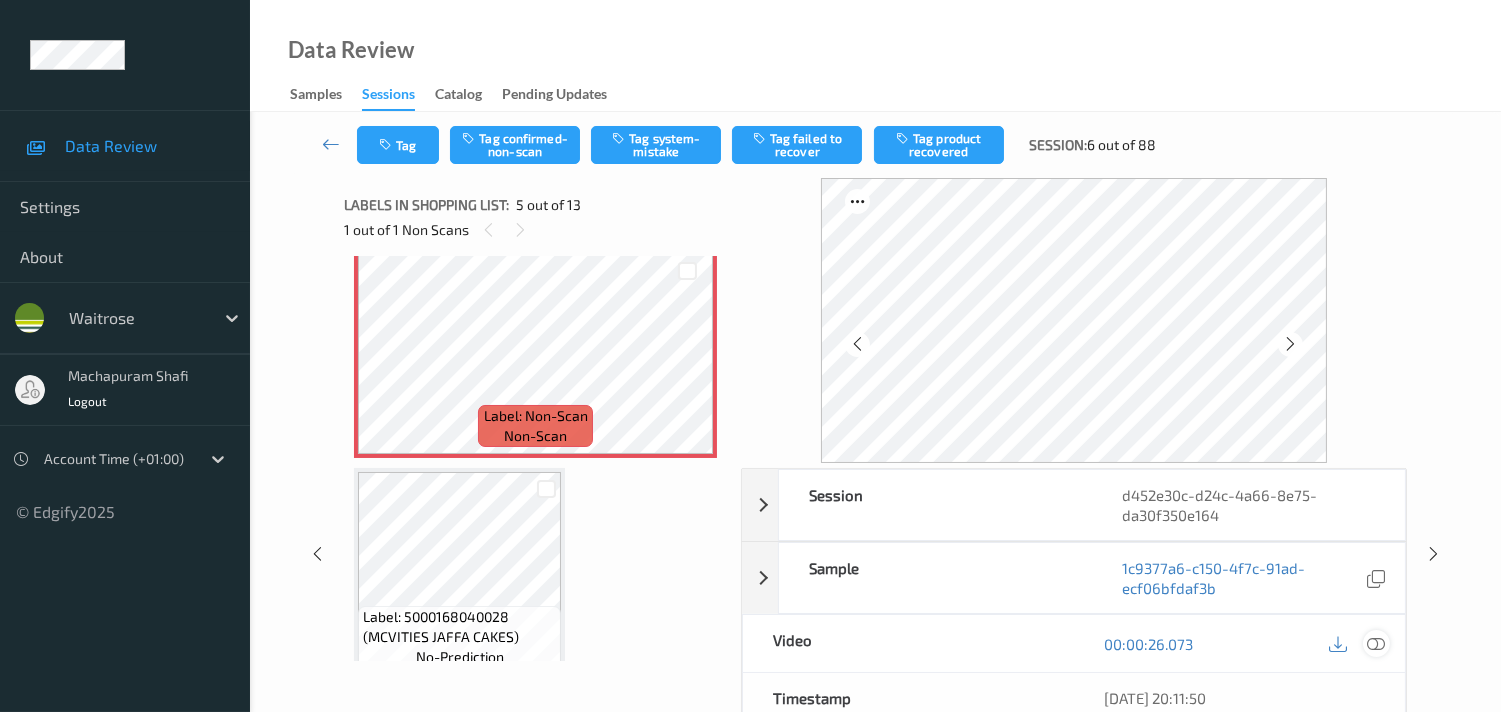 click at bounding box center (1376, 644) 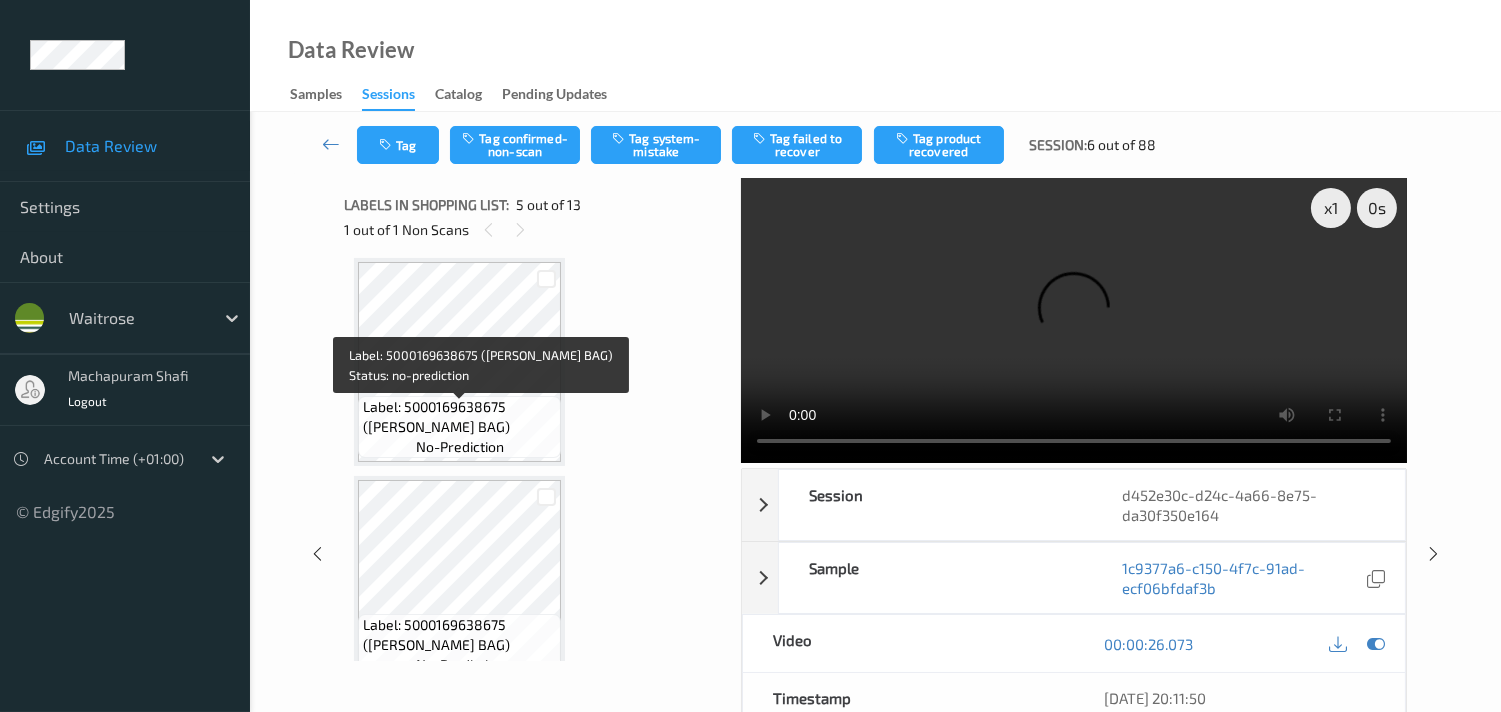 scroll, scrollTop: 0, scrollLeft: 0, axis: both 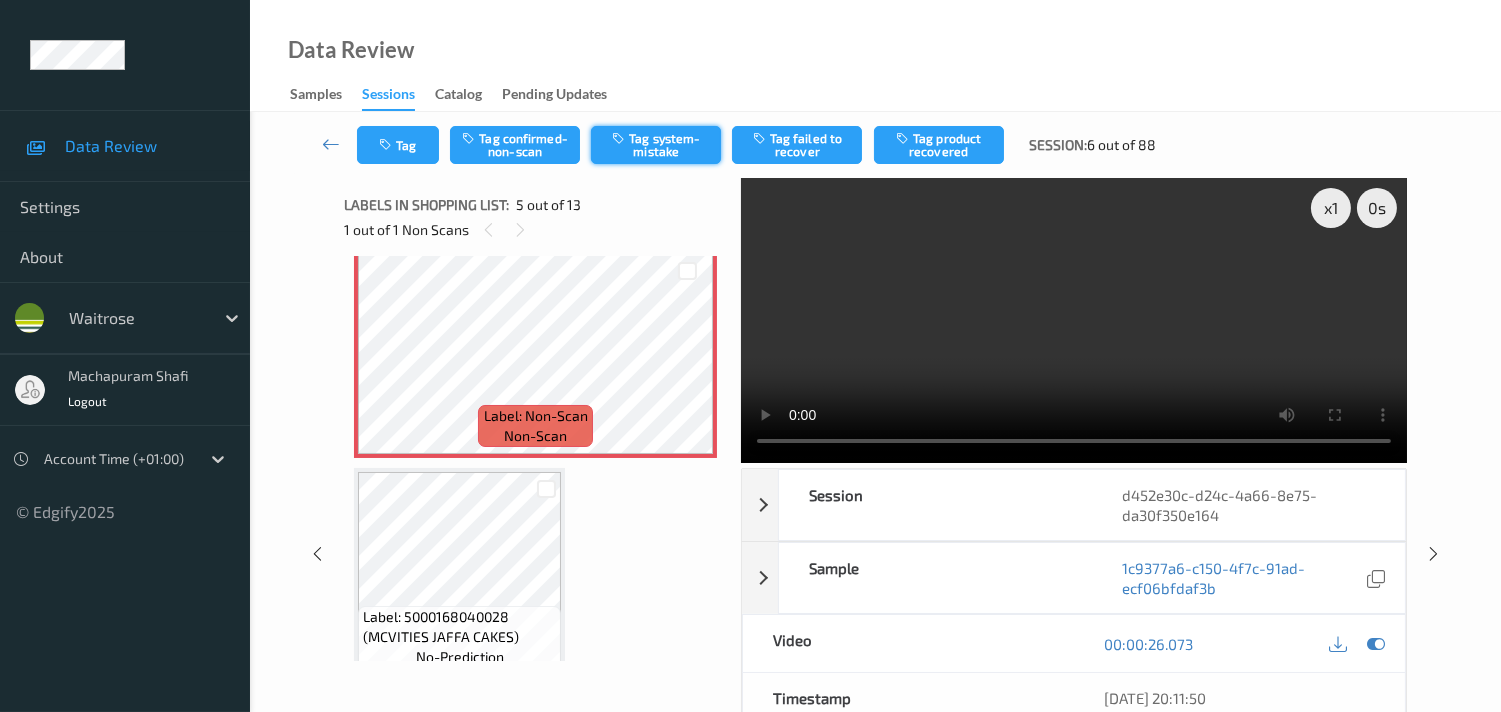 click on "Tag   system-mistake" at bounding box center [656, 145] 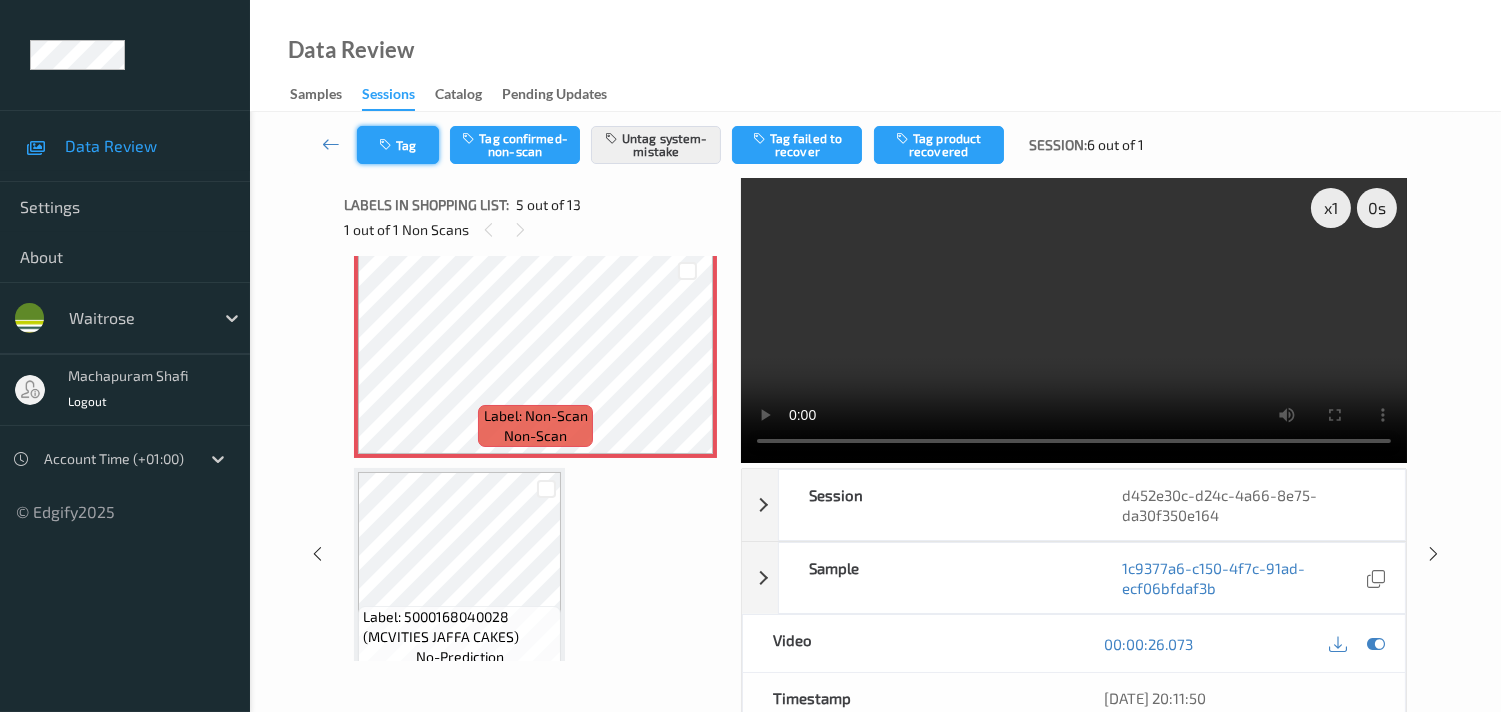 click on "Tag" at bounding box center (398, 145) 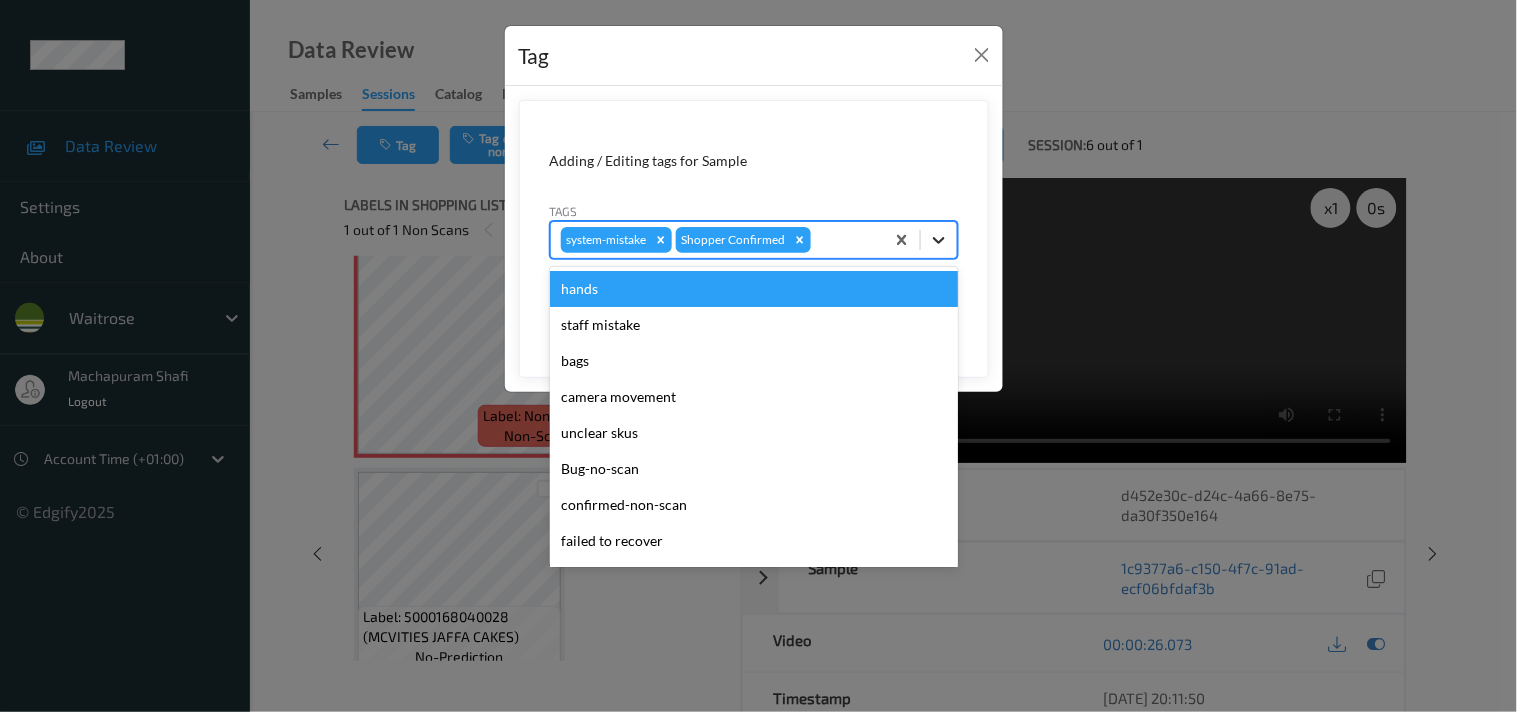 click at bounding box center (939, 240) 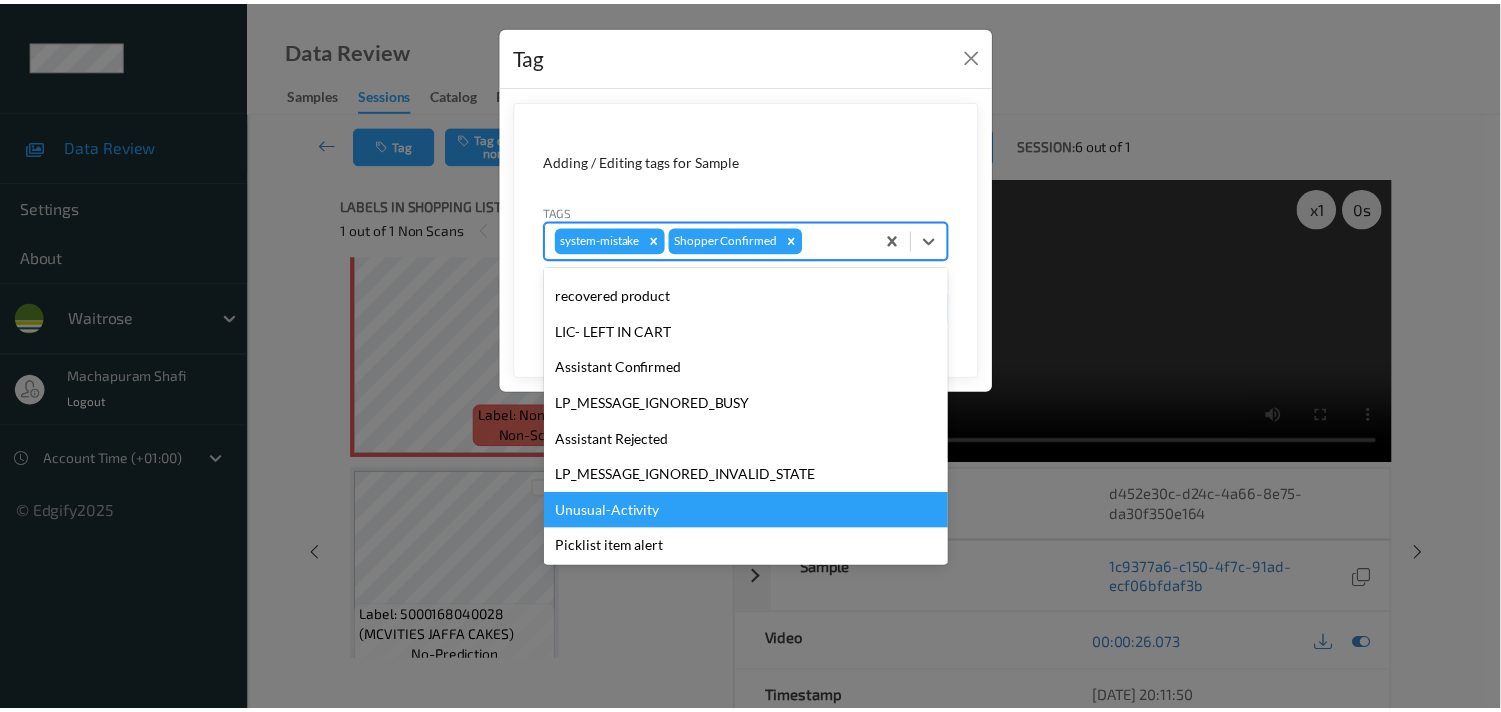 scroll, scrollTop: 318, scrollLeft: 0, axis: vertical 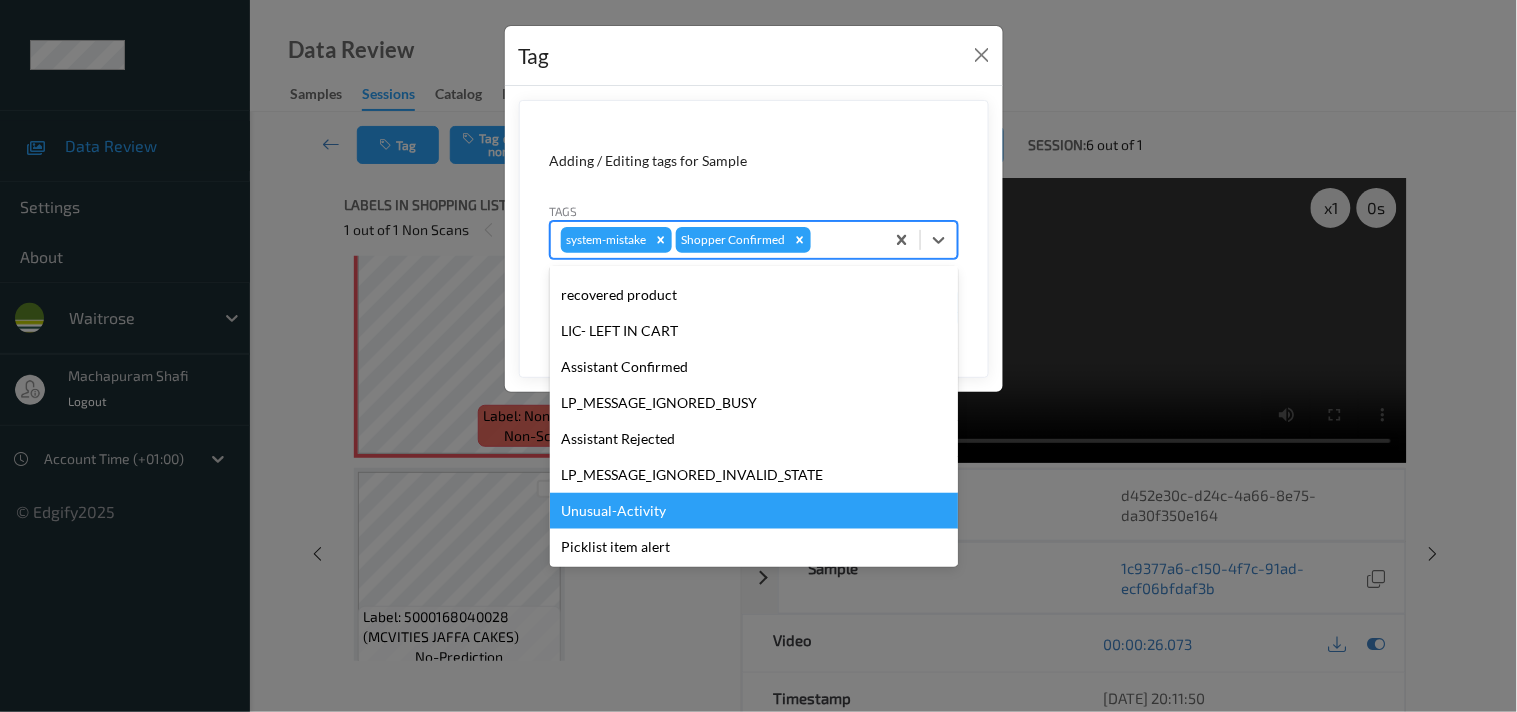 click on "Unusual-Activity" at bounding box center (754, 511) 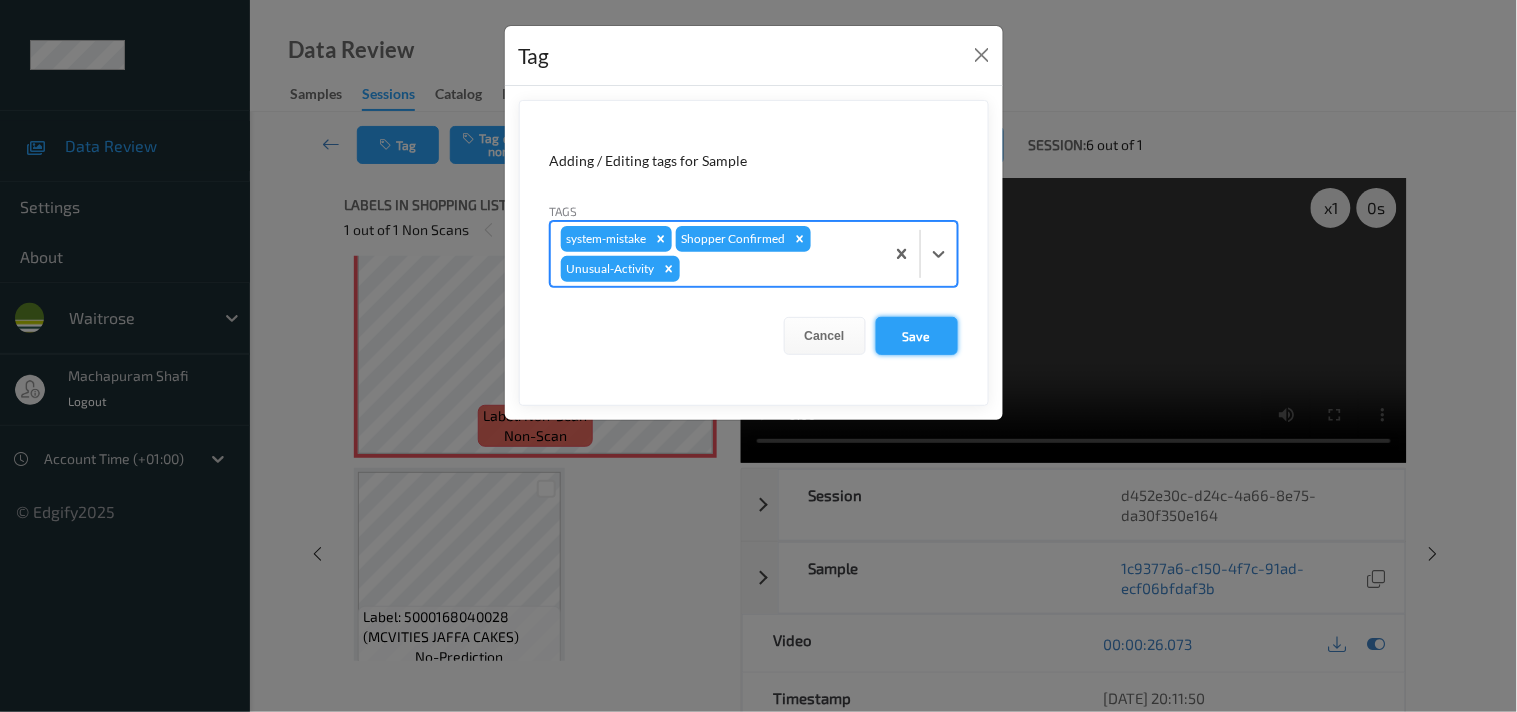 click on "Save" at bounding box center (917, 336) 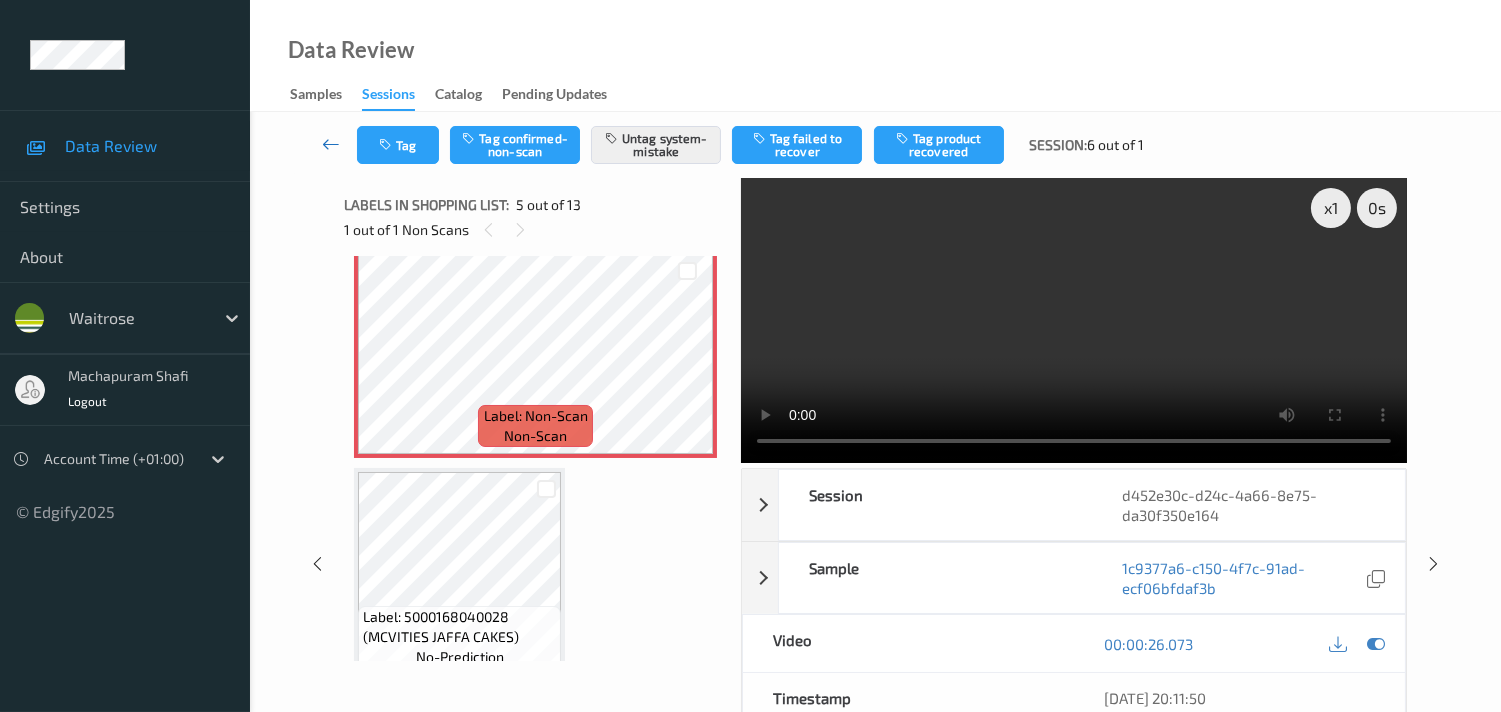 click at bounding box center (331, 144) 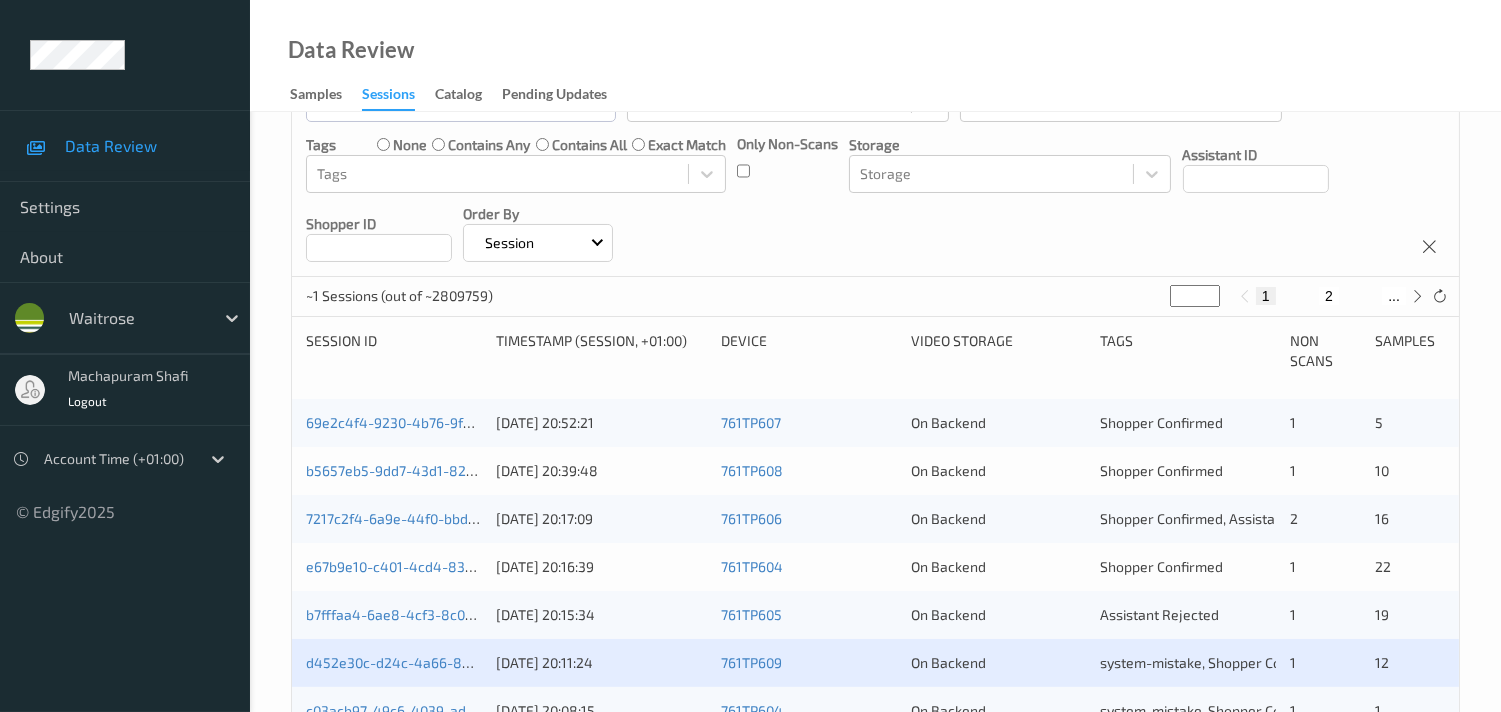 scroll, scrollTop: 333, scrollLeft: 0, axis: vertical 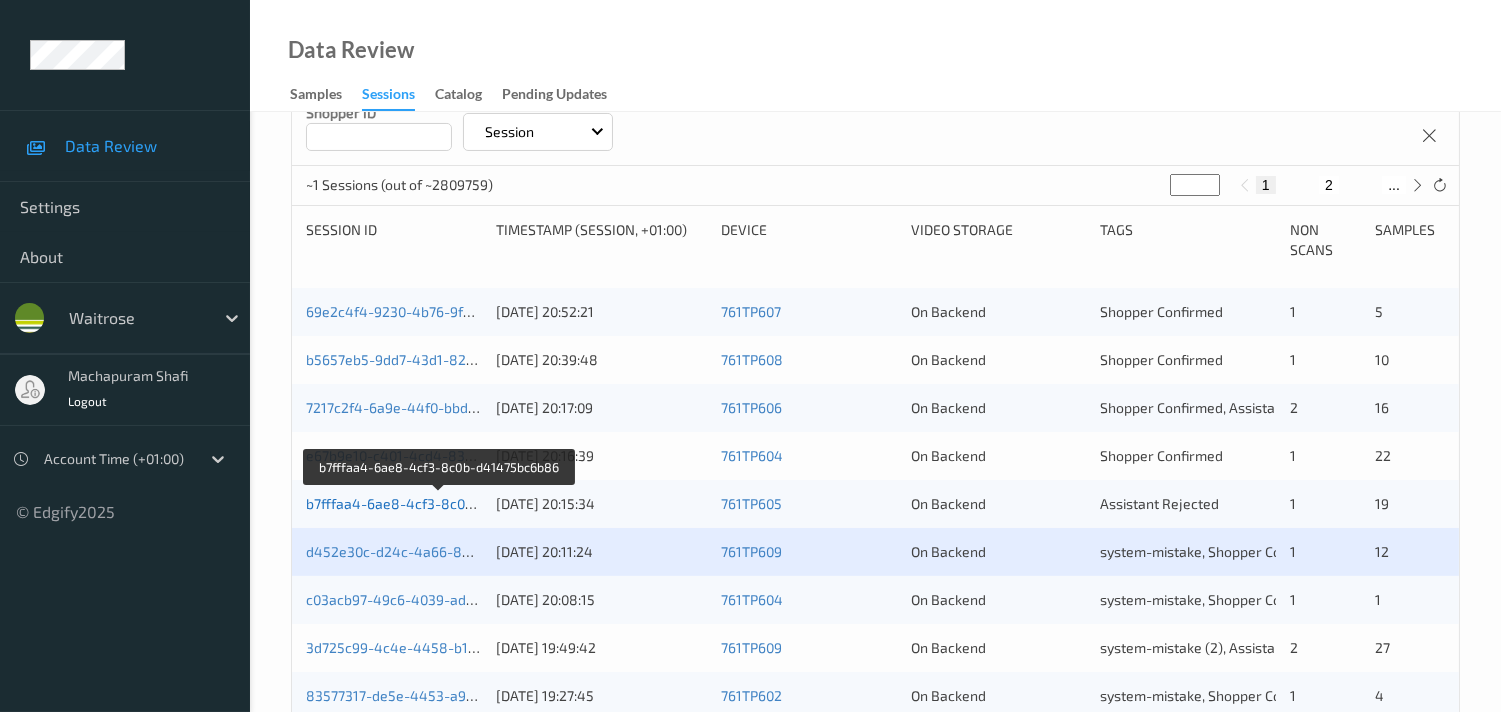 click on "b7fffaa4-6ae8-4cf3-8c0b-d41475bc6b86" at bounding box center [440, 503] 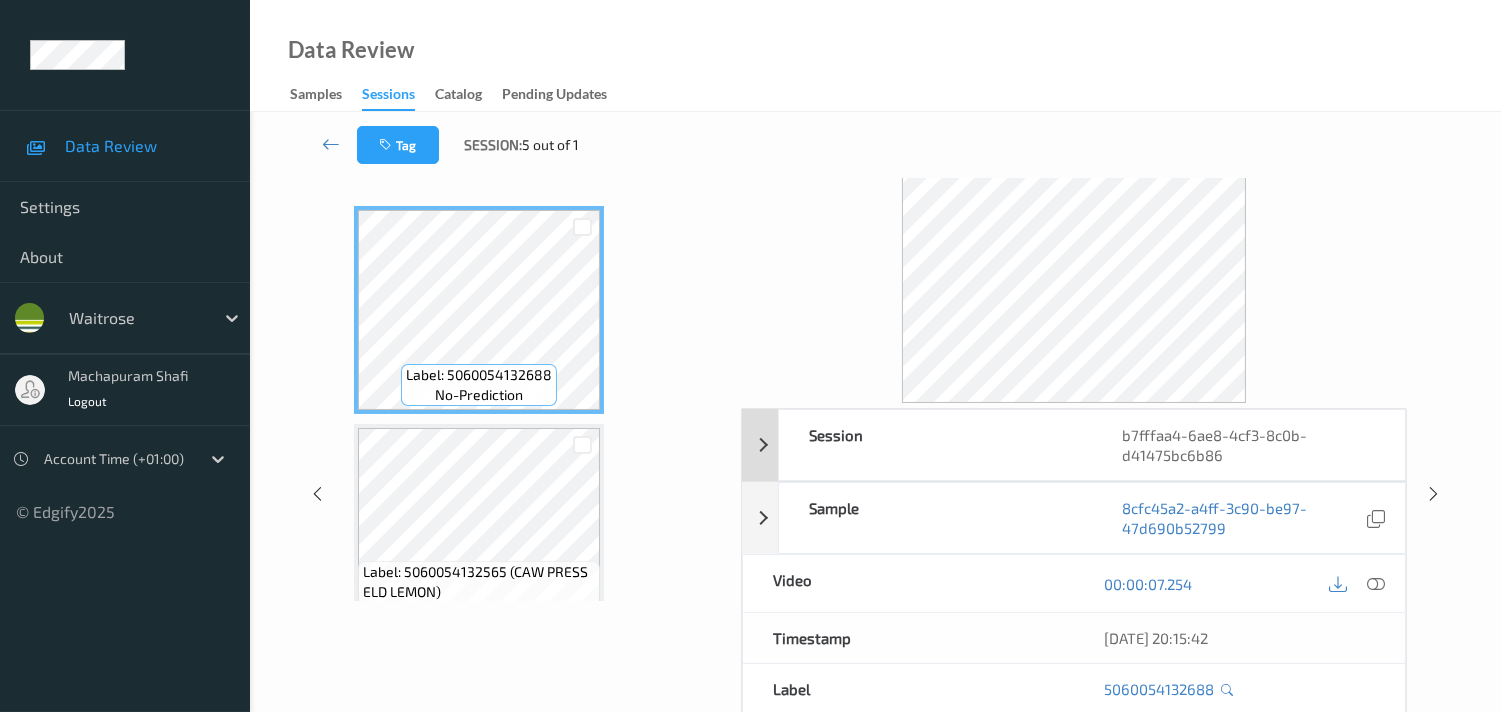 scroll, scrollTop: 37, scrollLeft: 0, axis: vertical 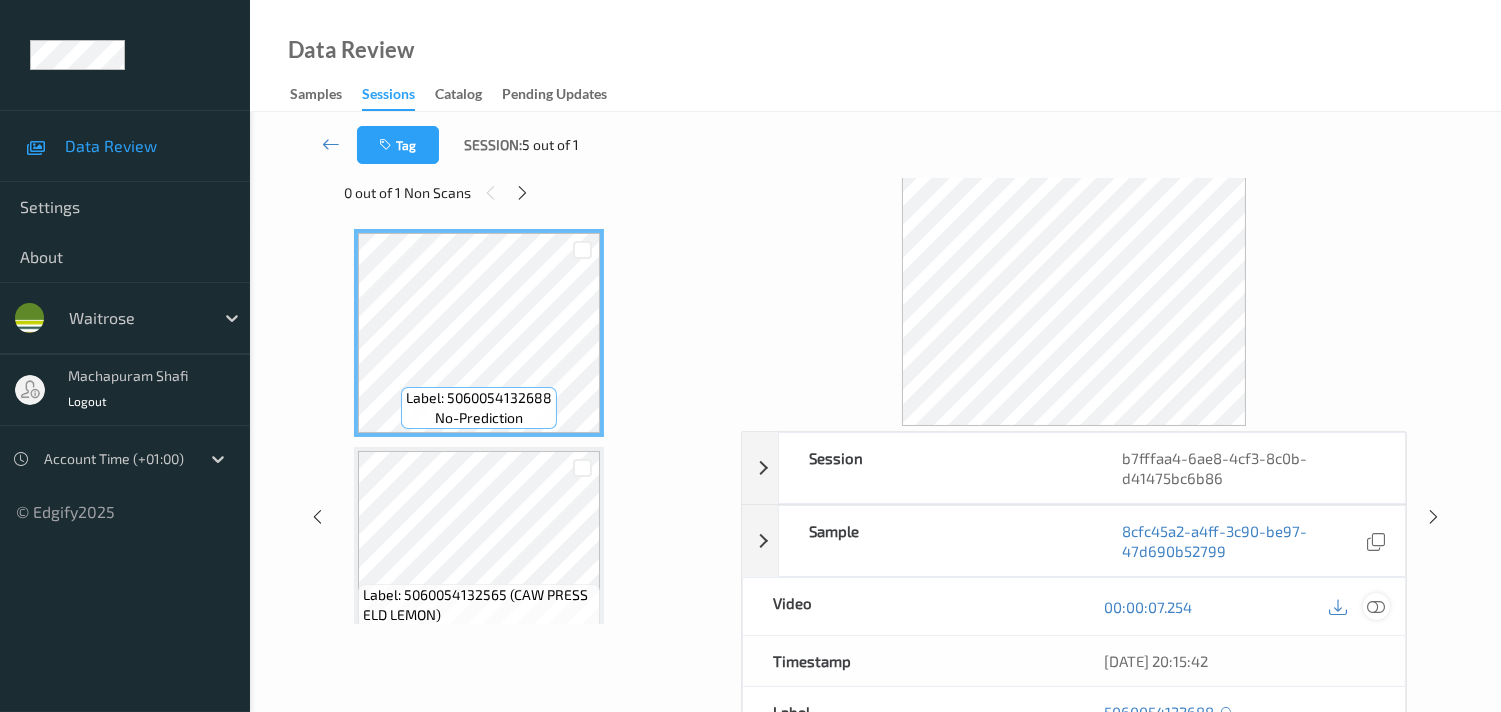 click at bounding box center [1376, 607] 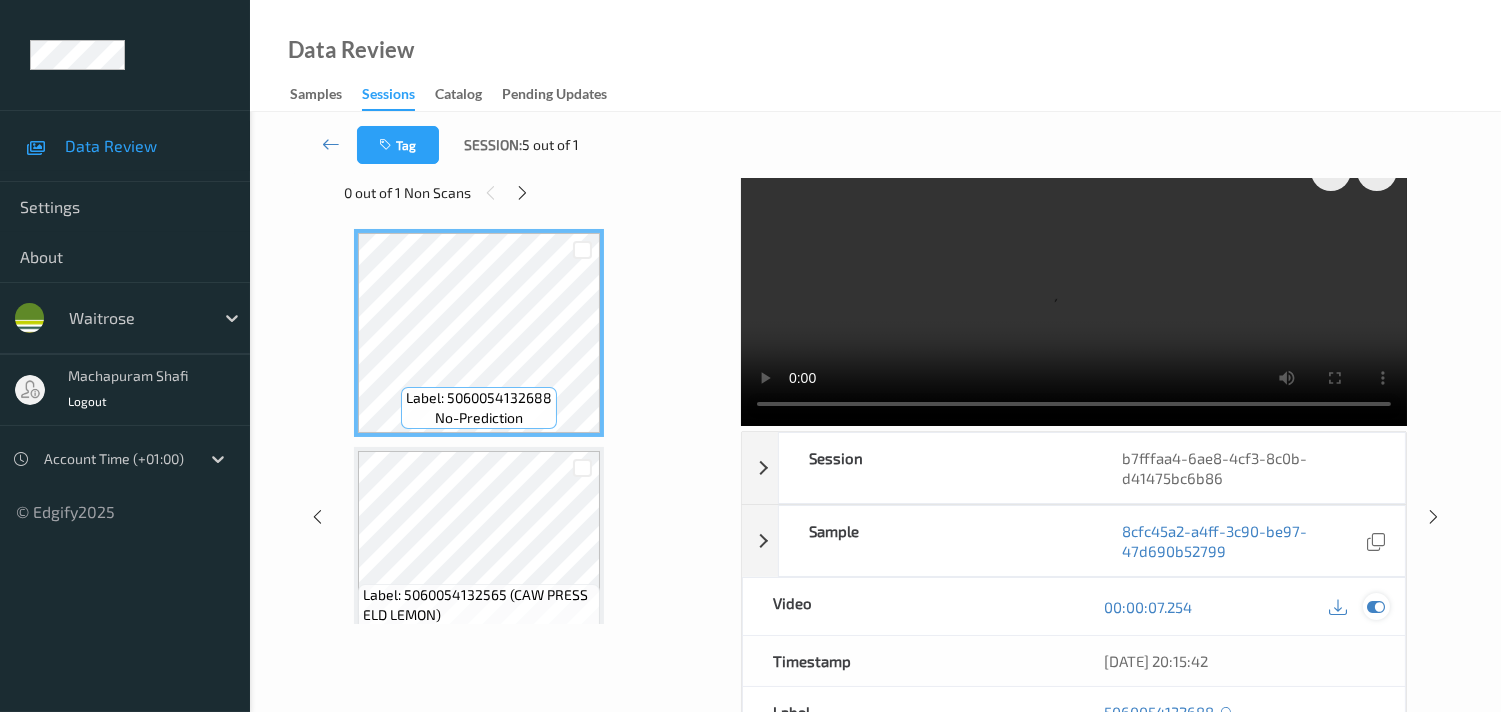 click at bounding box center (1376, 607) 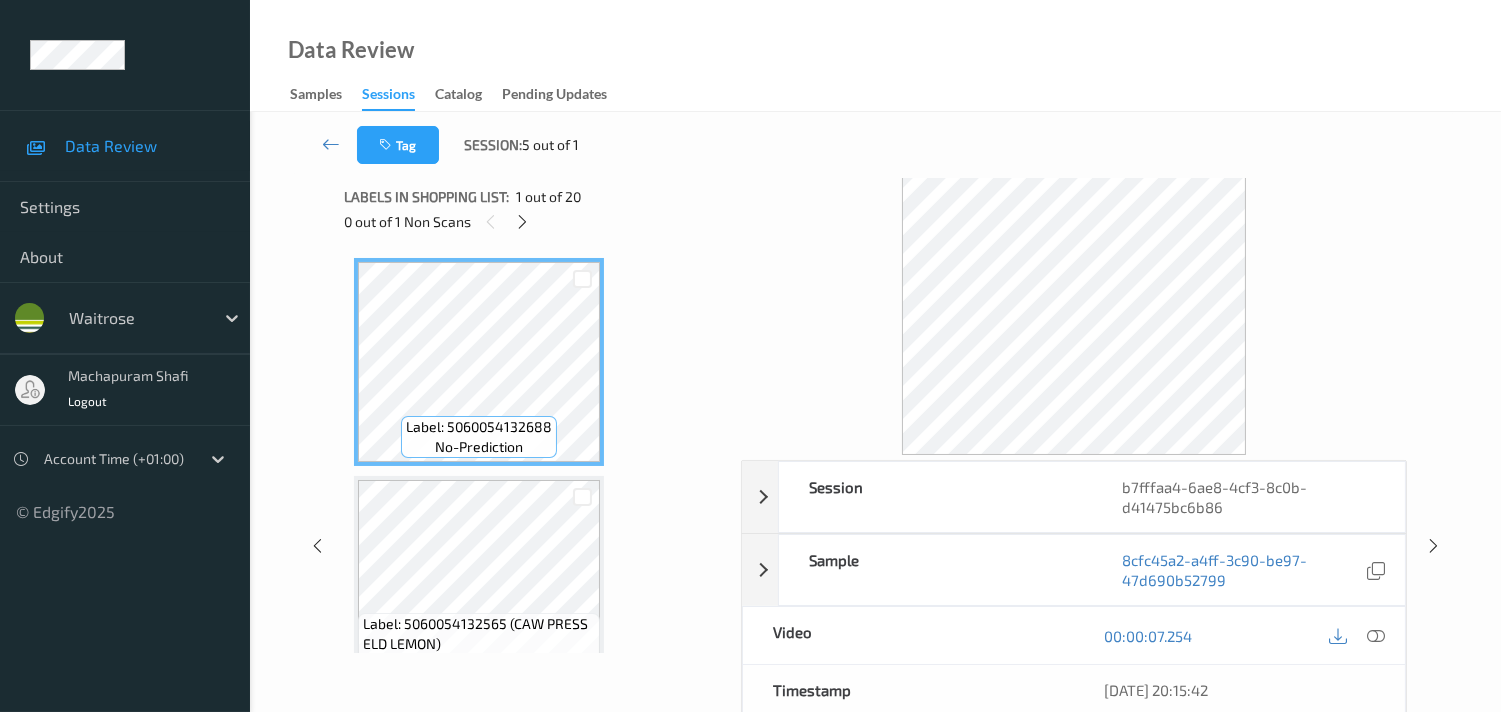 scroll, scrollTop: 0, scrollLeft: 0, axis: both 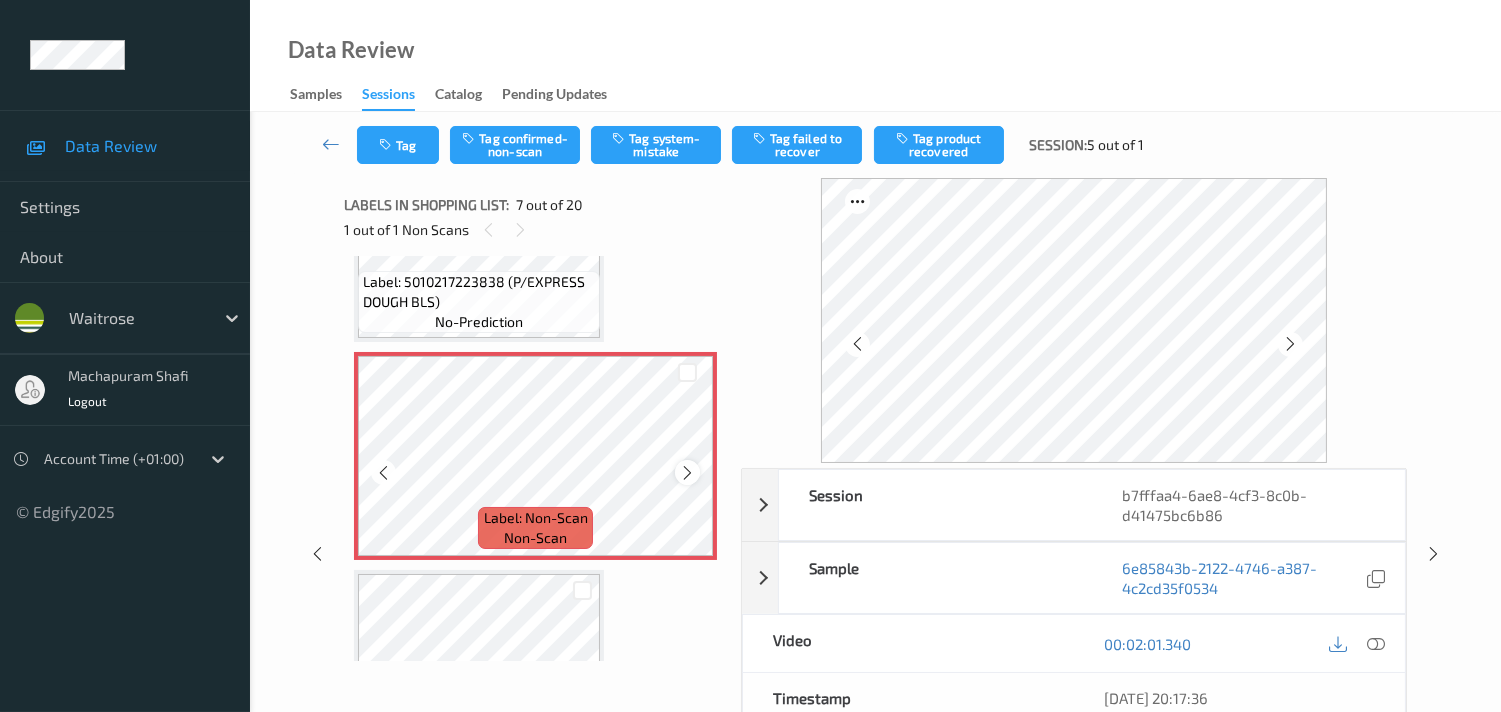 click at bounding box center [687, 473] 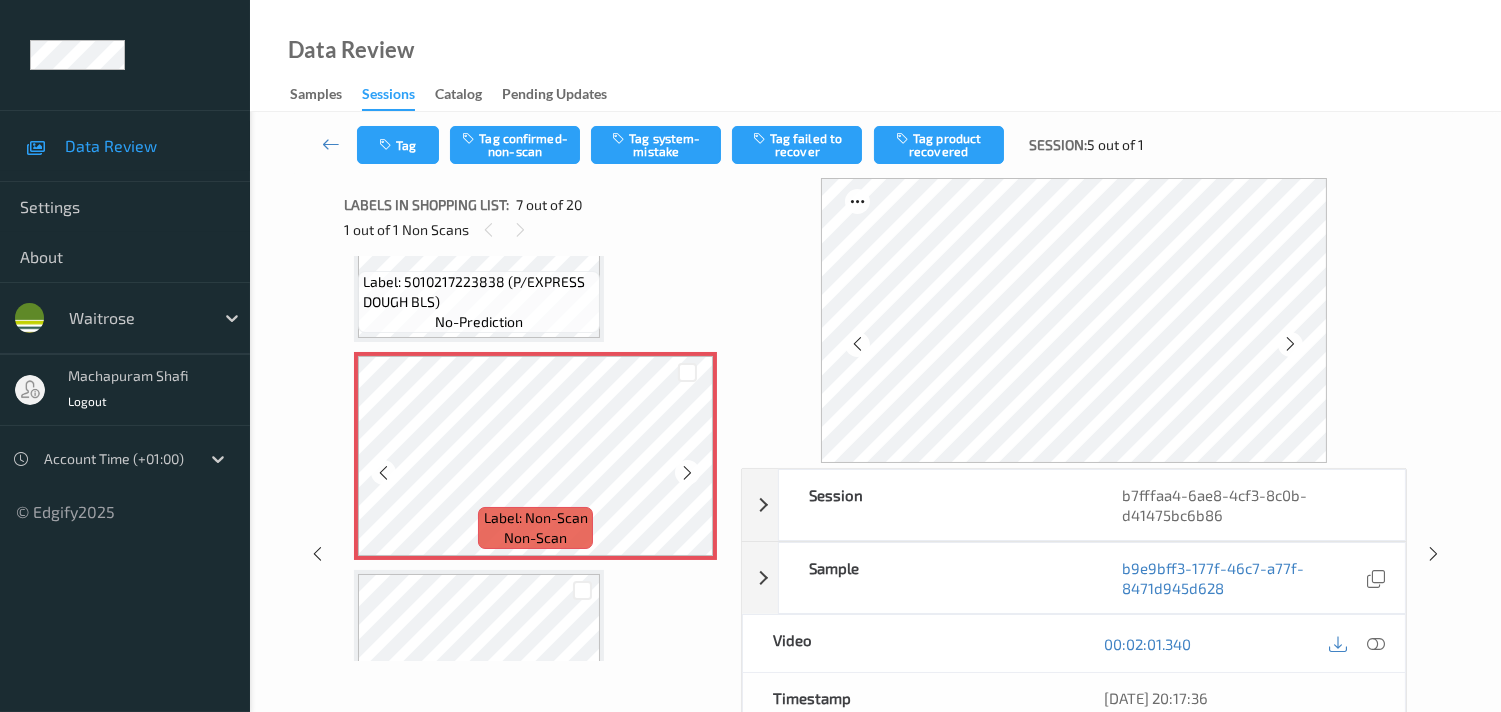 click at bounding box center [687, 473] 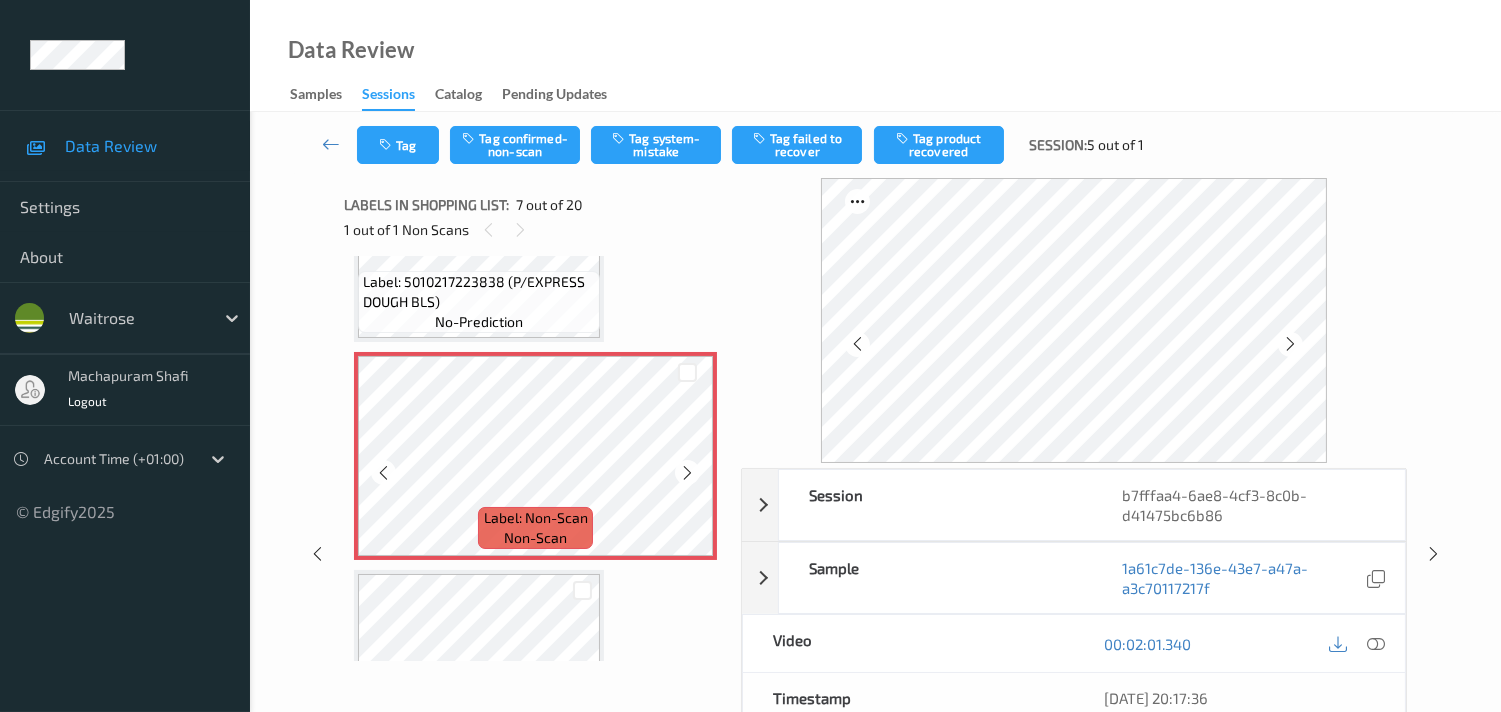 click at bounding box center (687, 473) 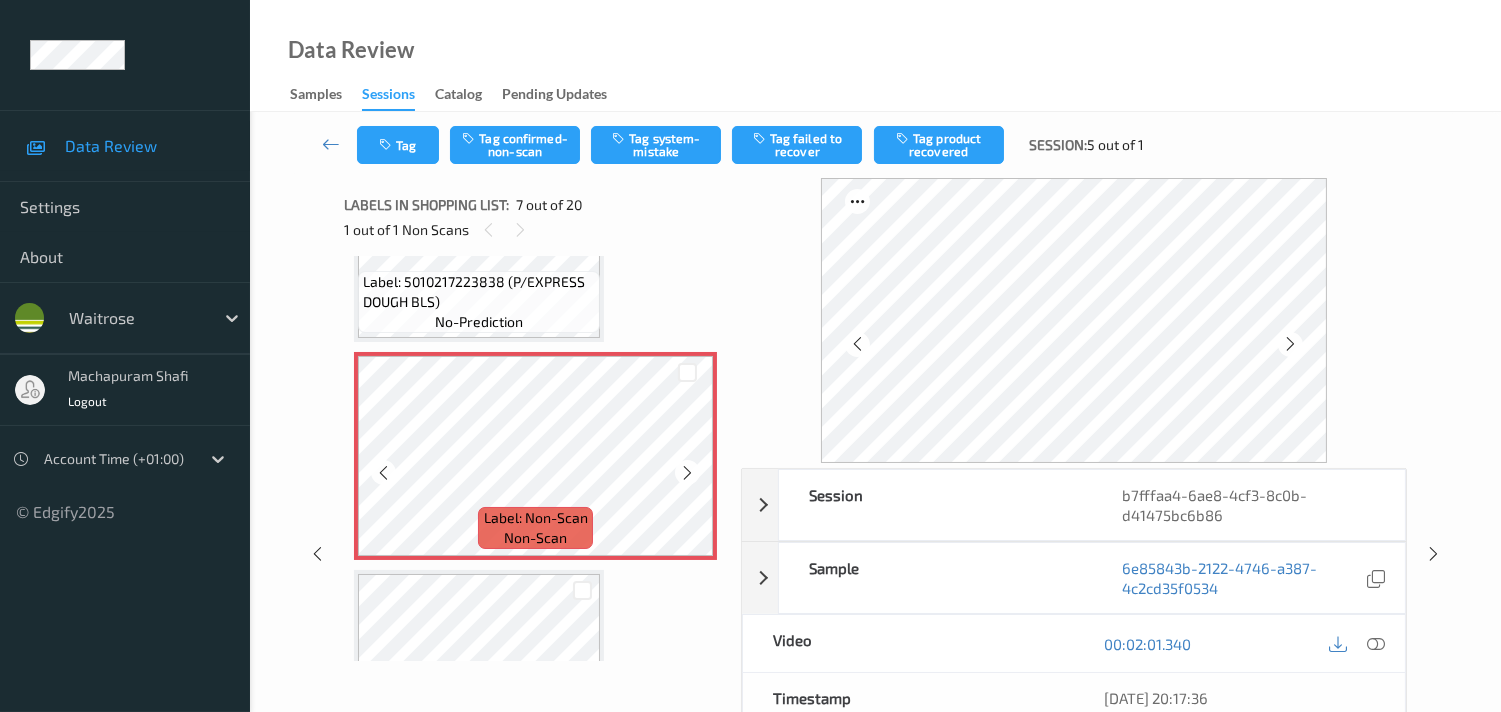 click at bounding box center [687, 473] 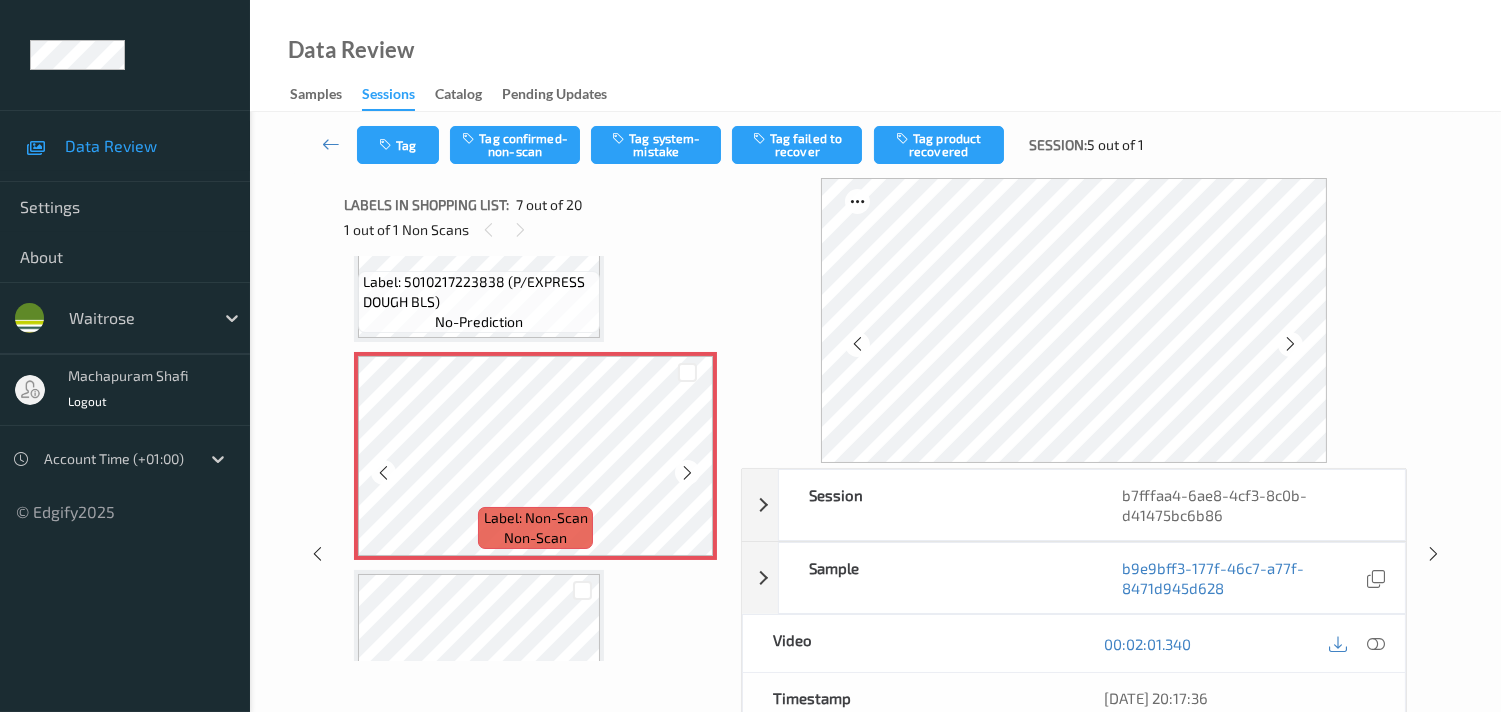 click at bounding box center [687, 473] 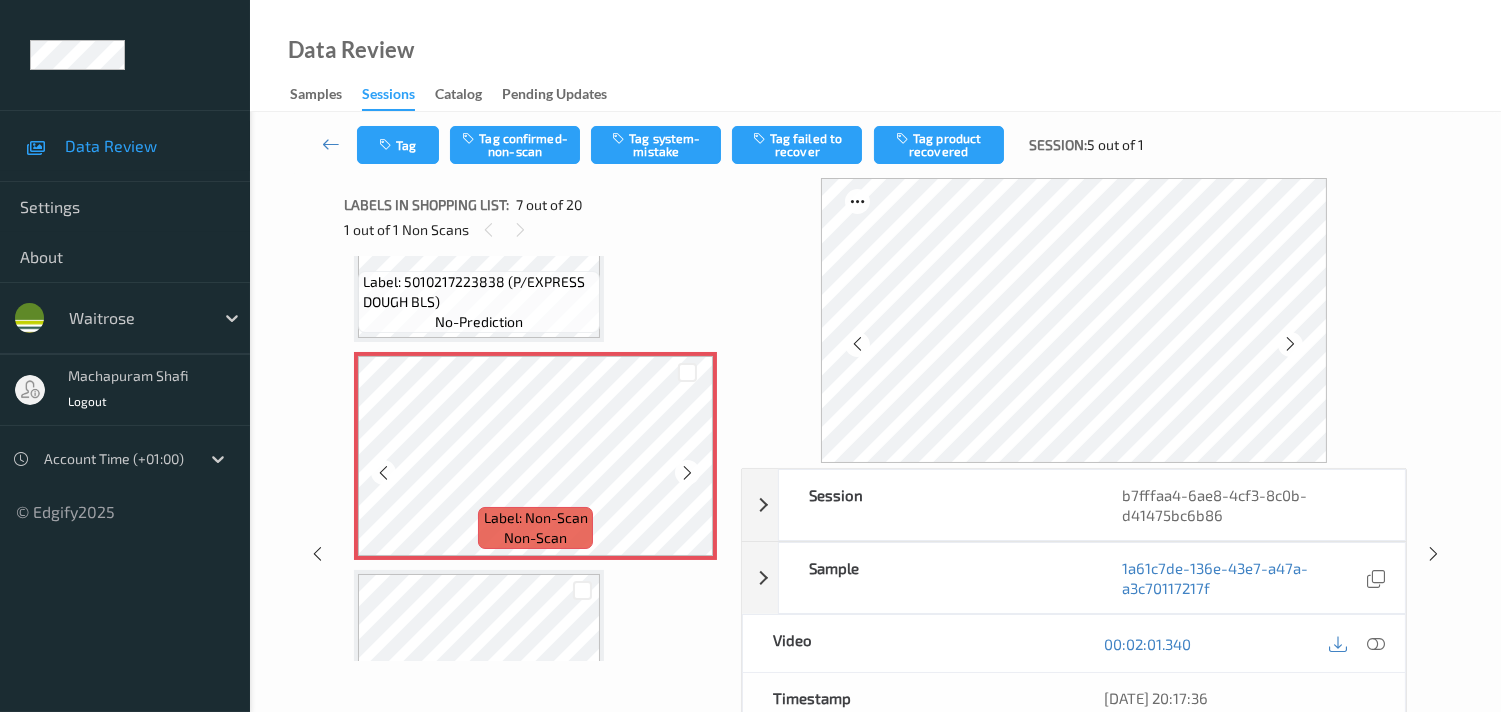 click at bounding box center (687, 473) 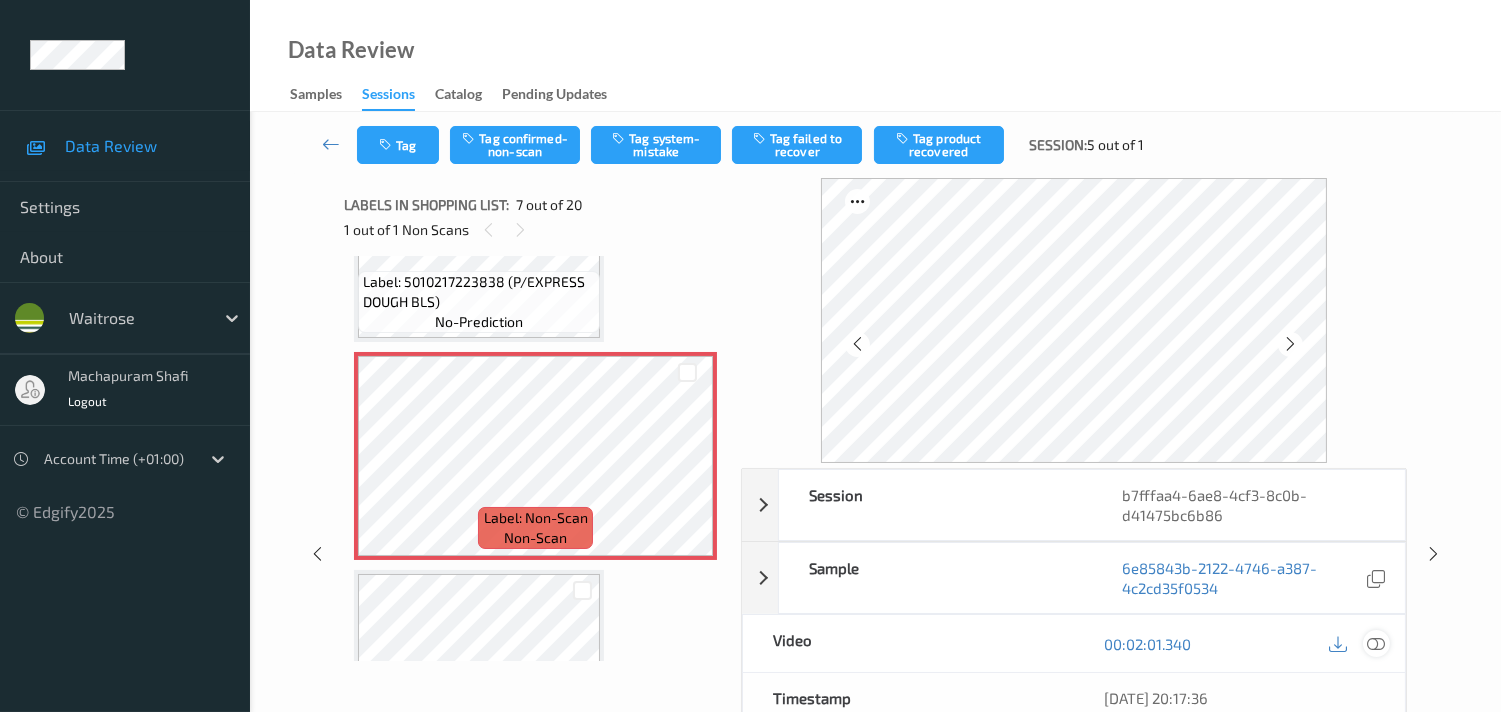 click at bounding box center (1376, 644) 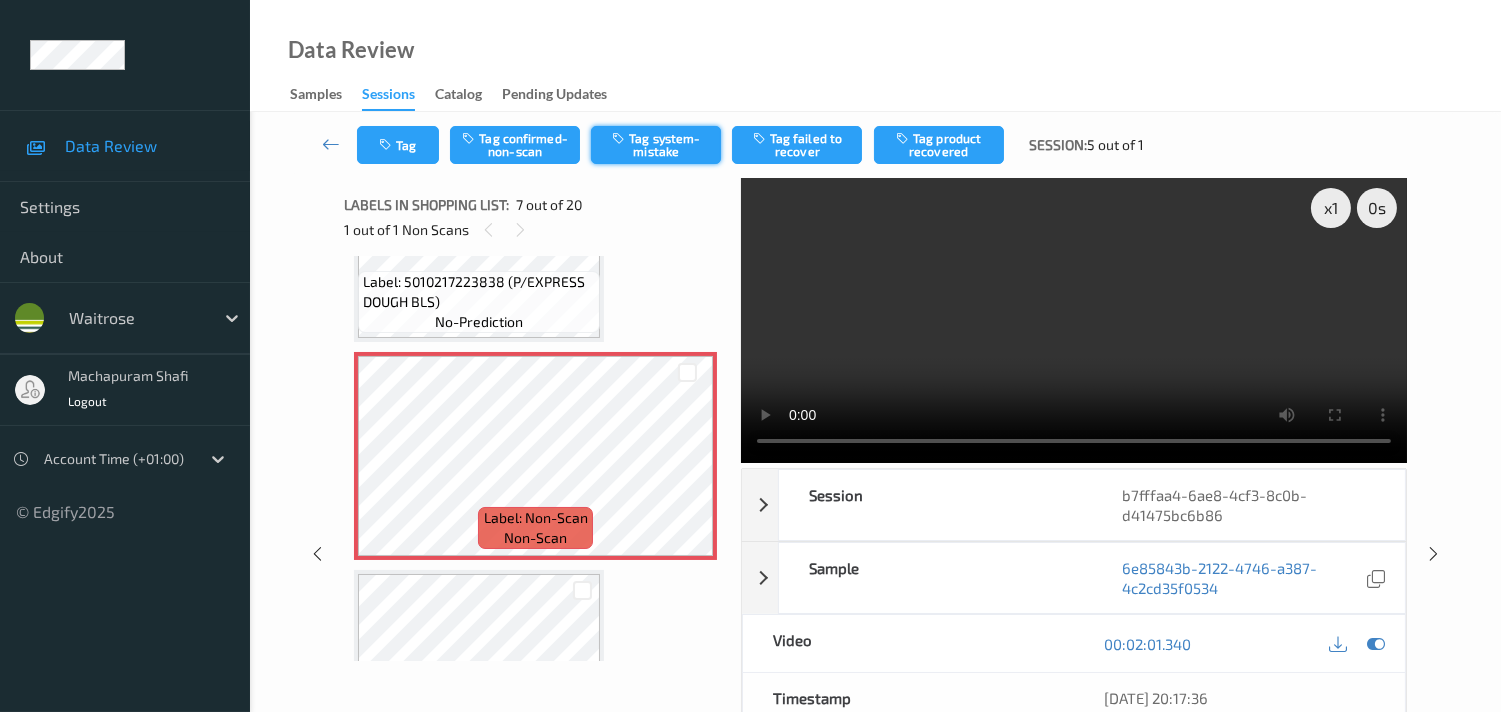 click on "Tag   system-mistake" at bounding box center [656, 145] 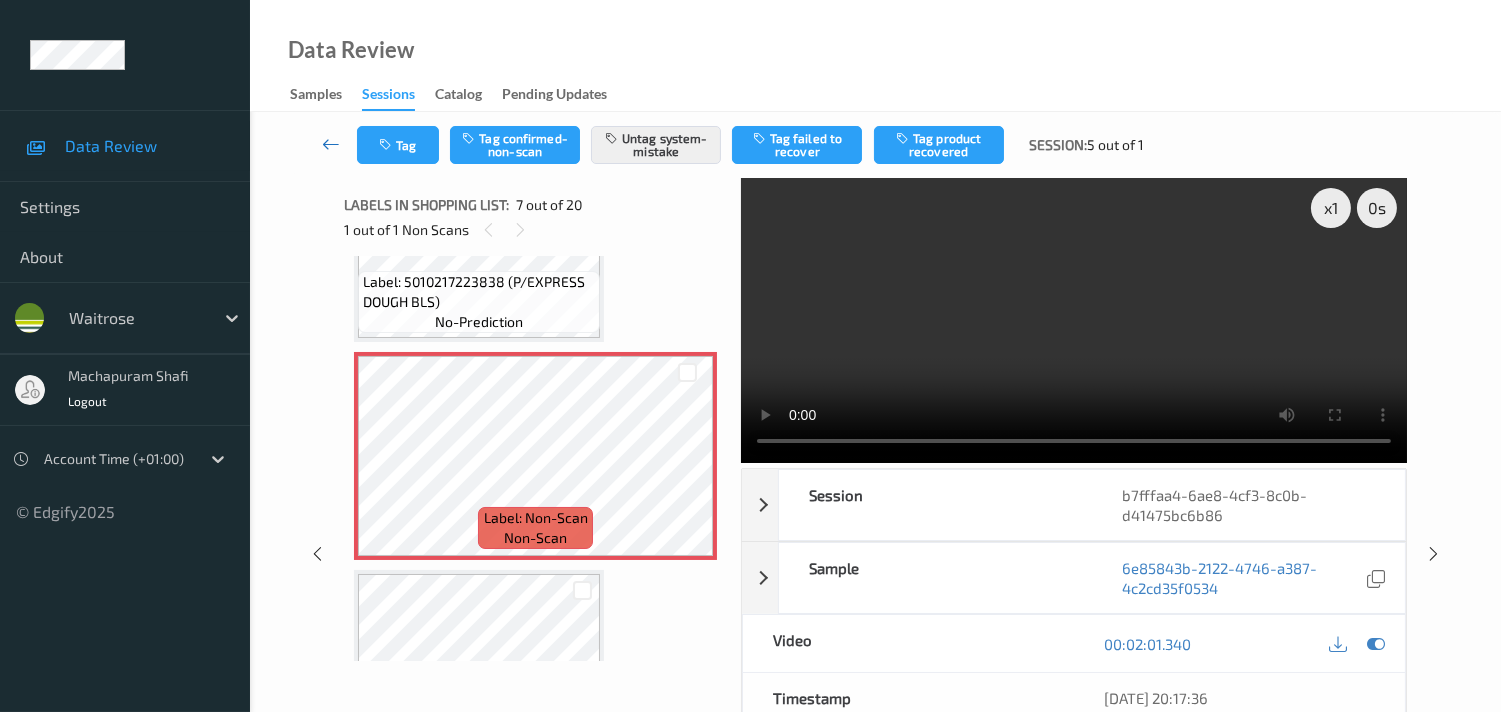 click at bounding box center [331, 144] 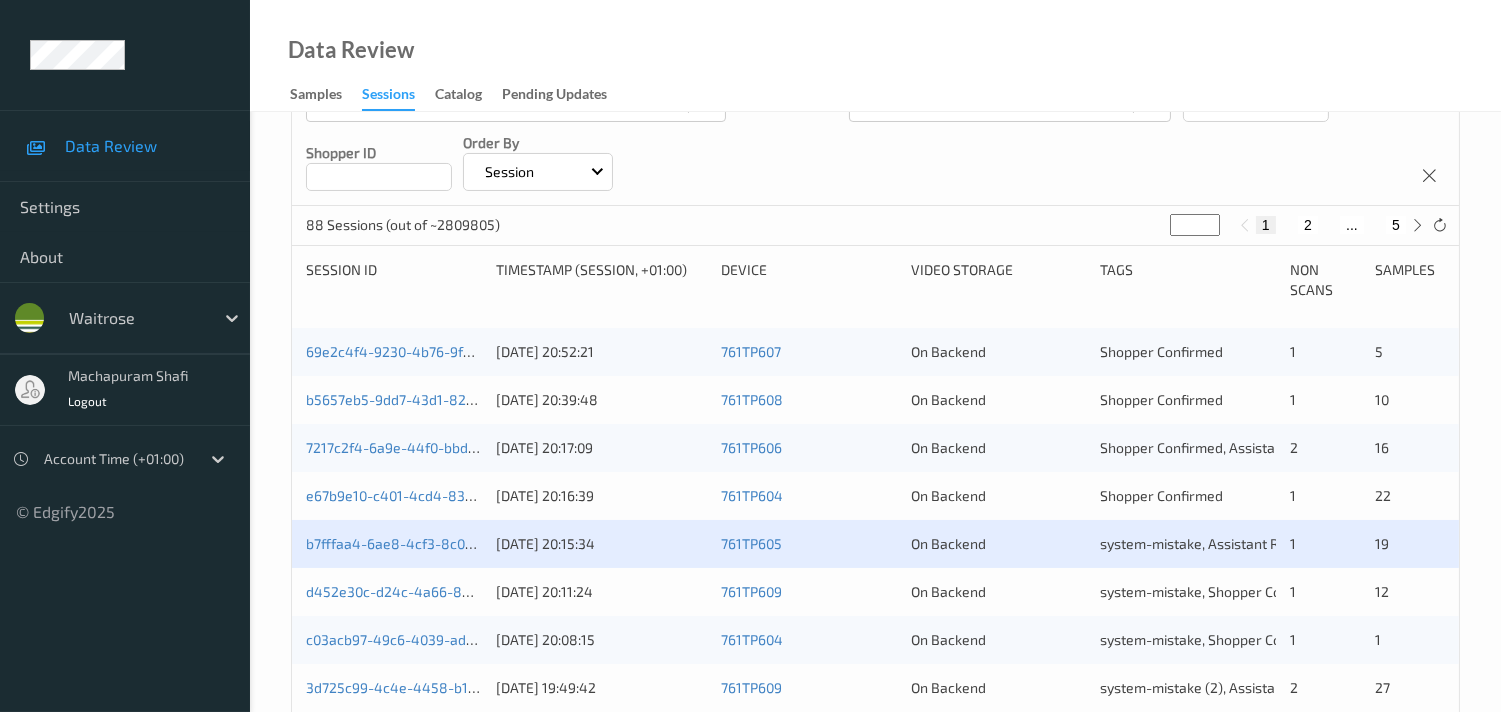 scroll, scrollTop: 333, scrollLeft: 0, axis: vertical 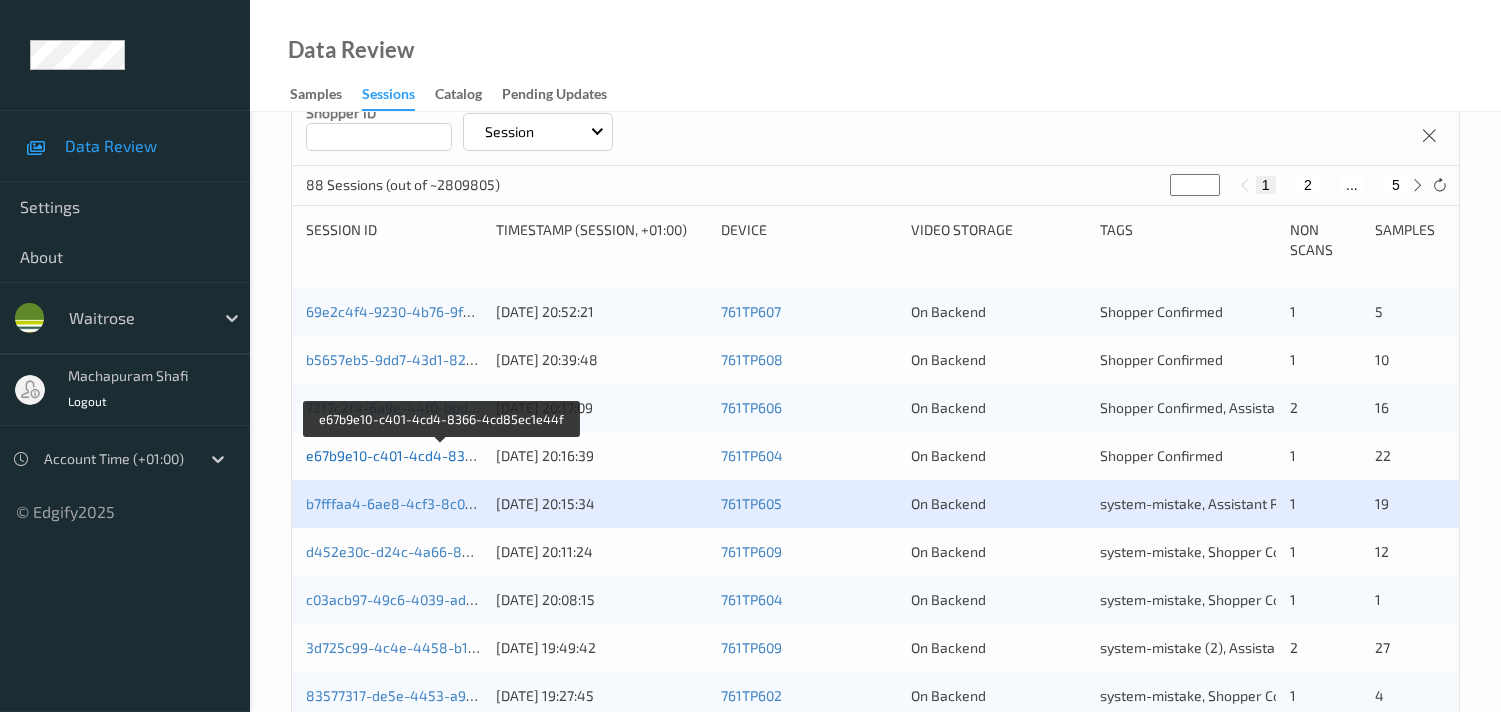 click on "e67b9e10-c401-4cd4-8366-4cd85ec1e44f" at bounding box center [443, 455] 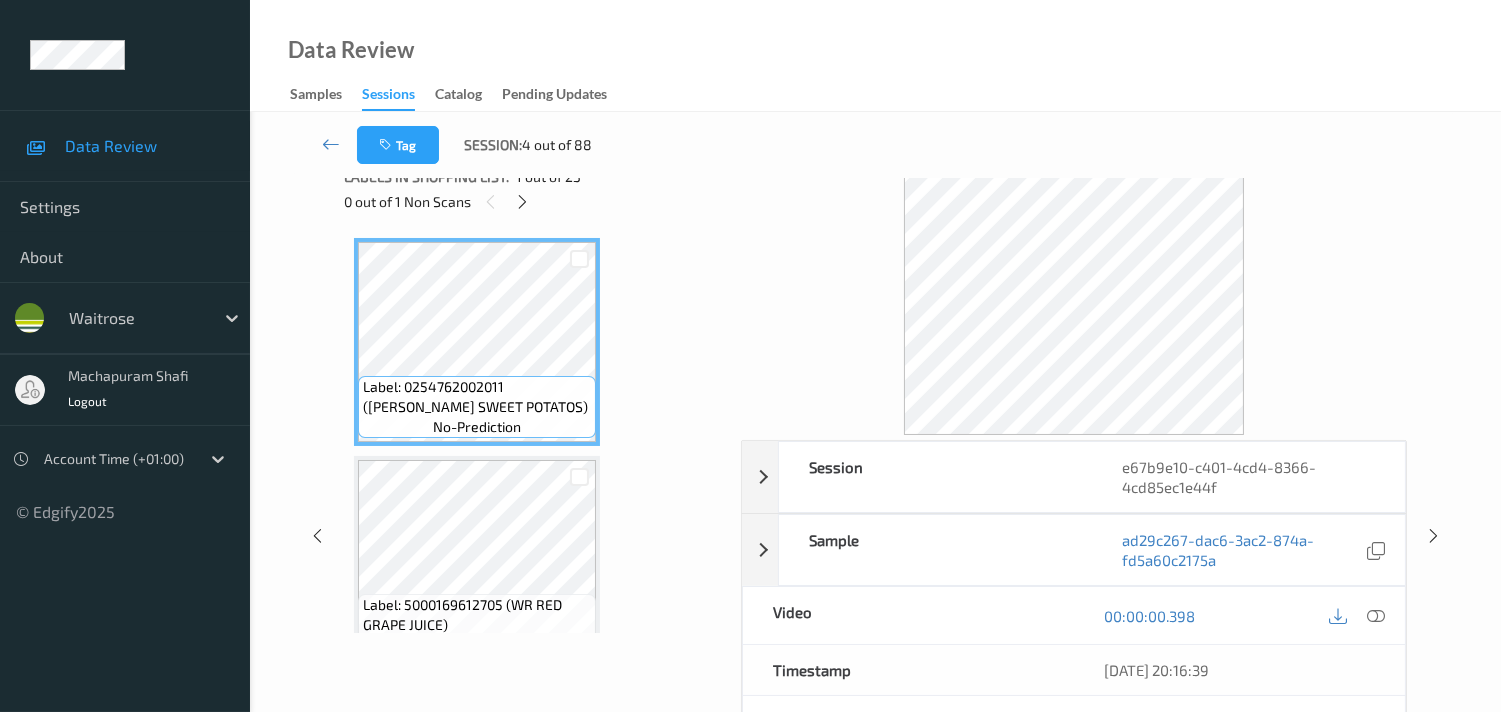 scroll, scrollTop: 0, scrollLeft: 0, axis: both 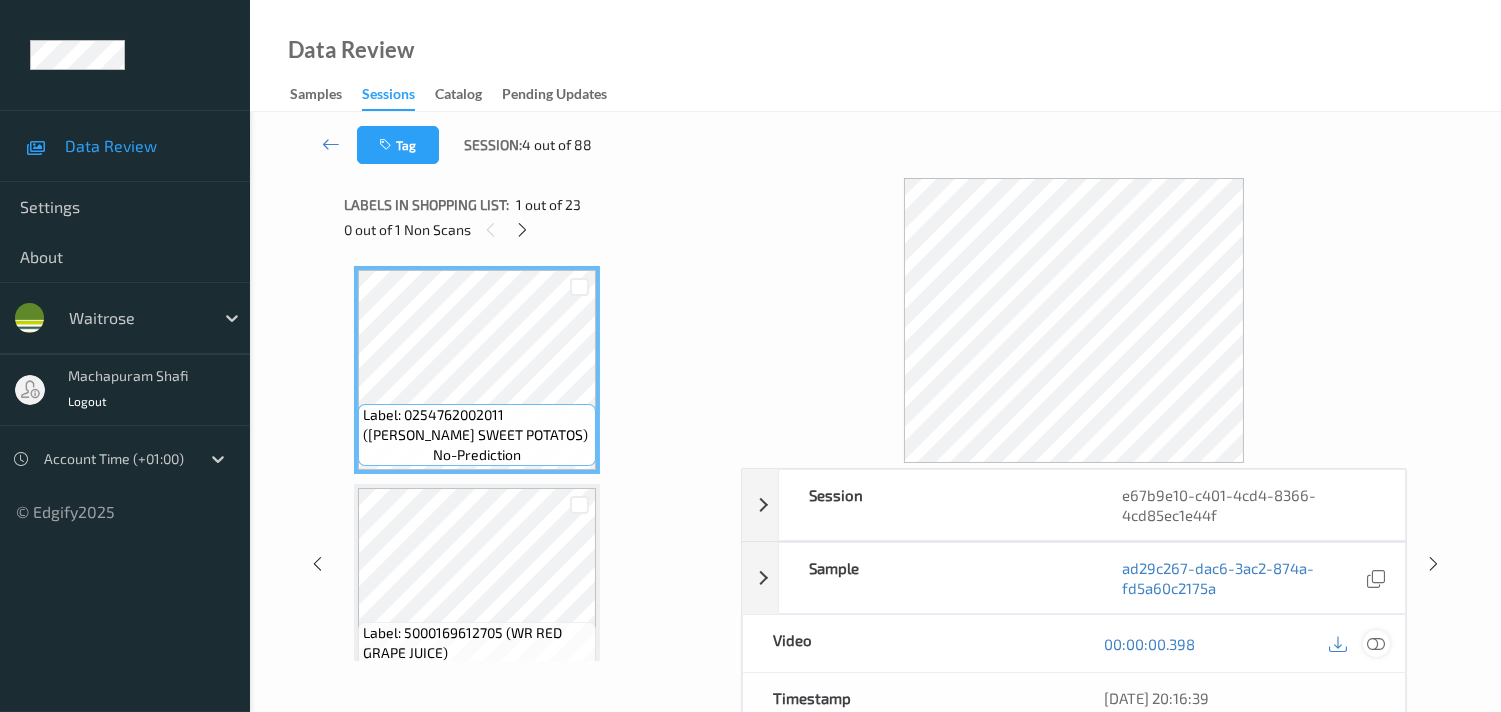 click at bounding box center (1376, 644) 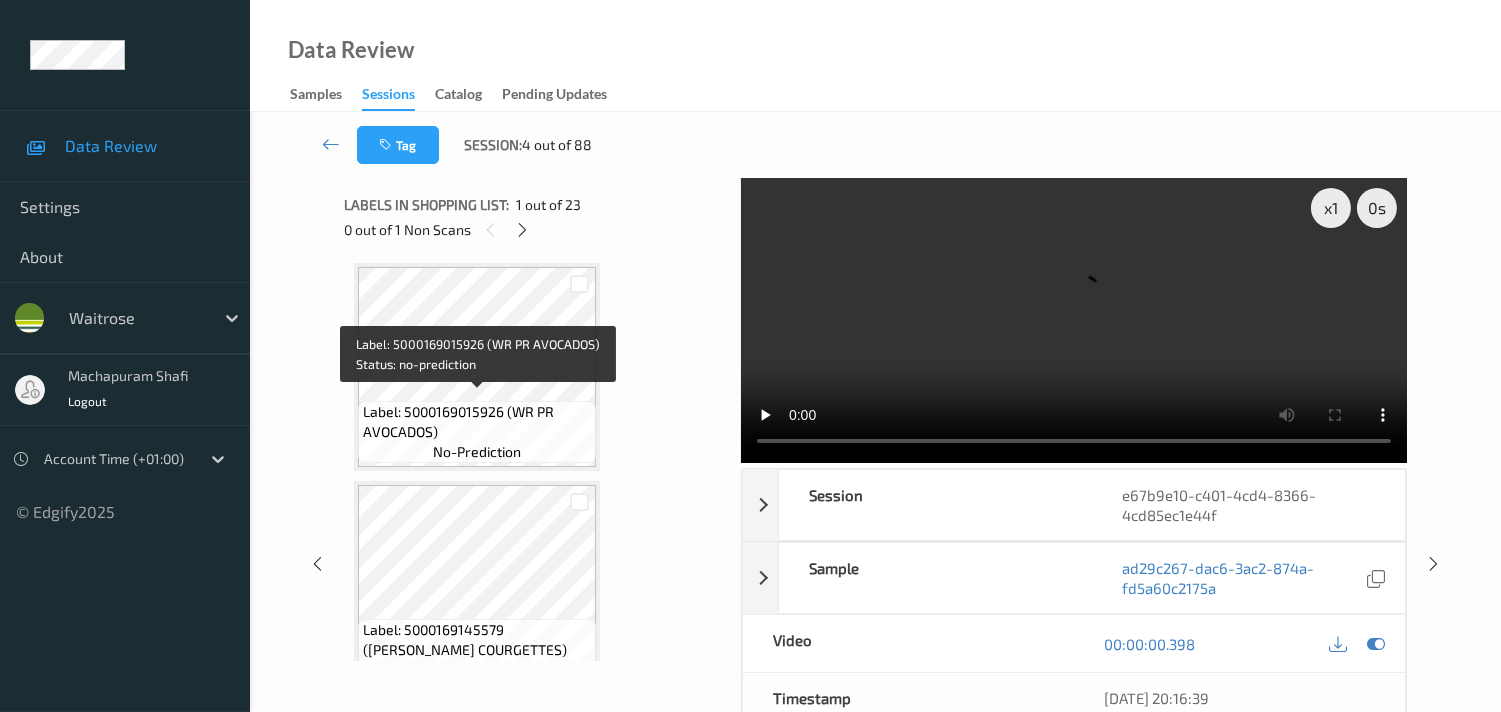 scroll, scrollTop: 4587, scrollLeft: 0, axis: vertical 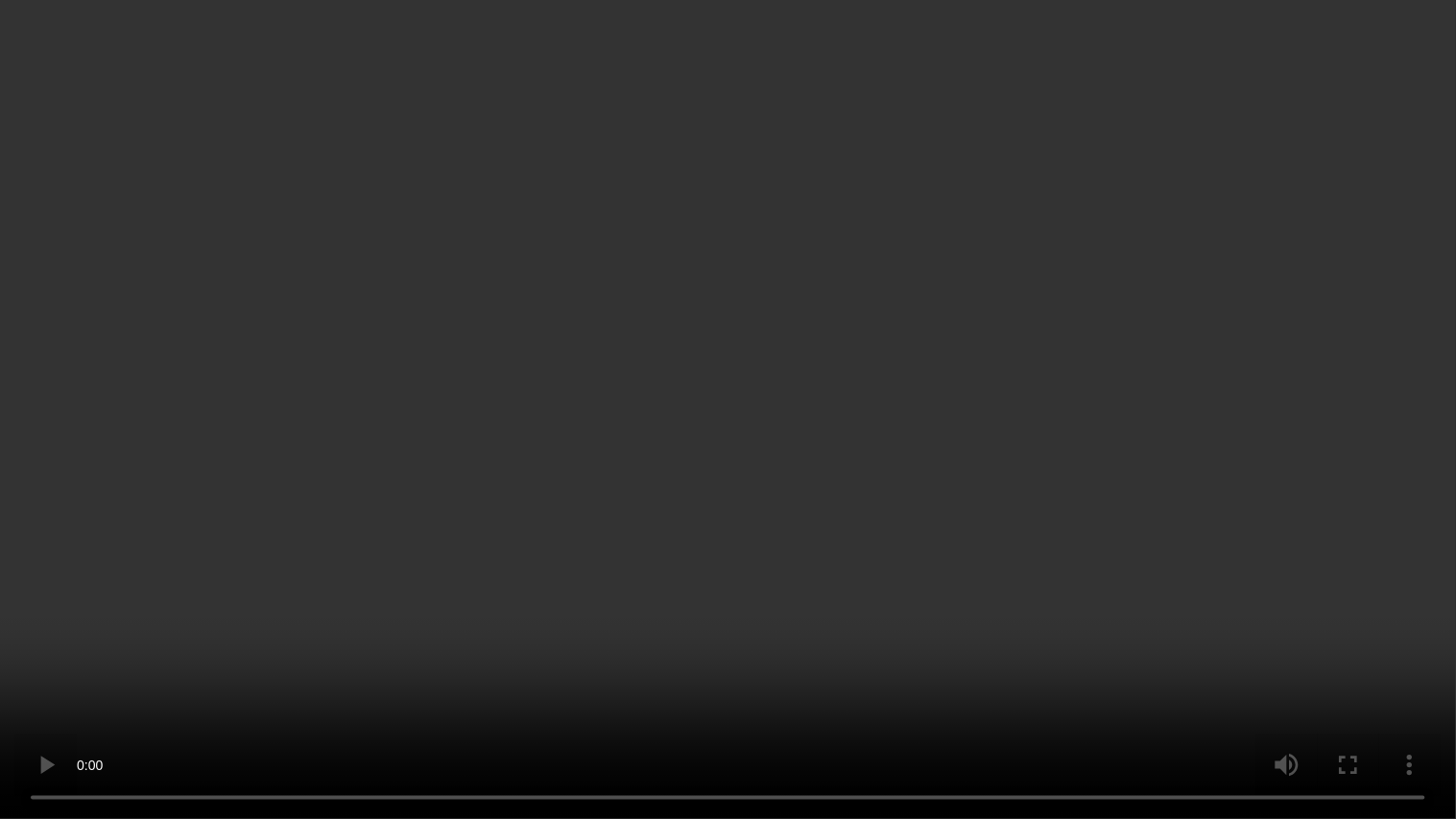 click at bounding box center [728, 409] 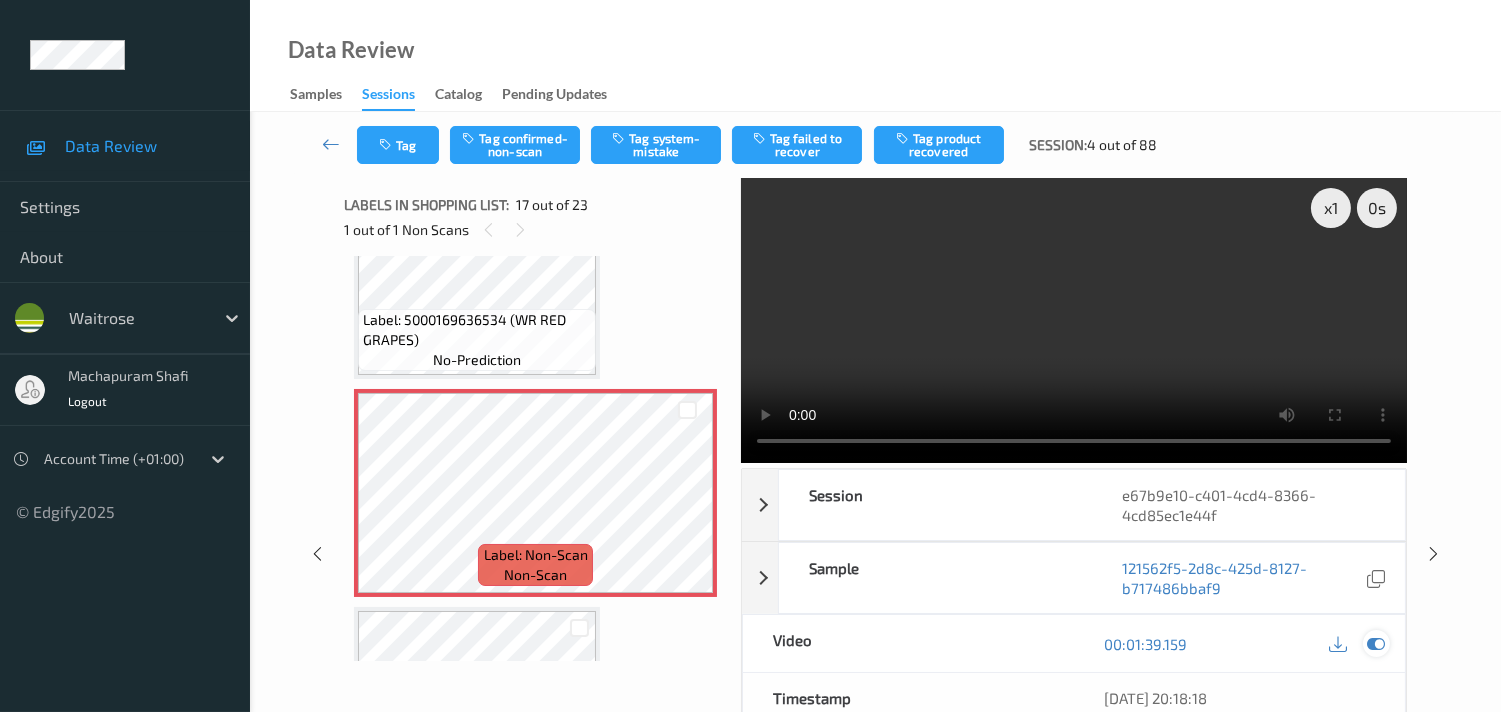 click at bounding box center (1376, 644) 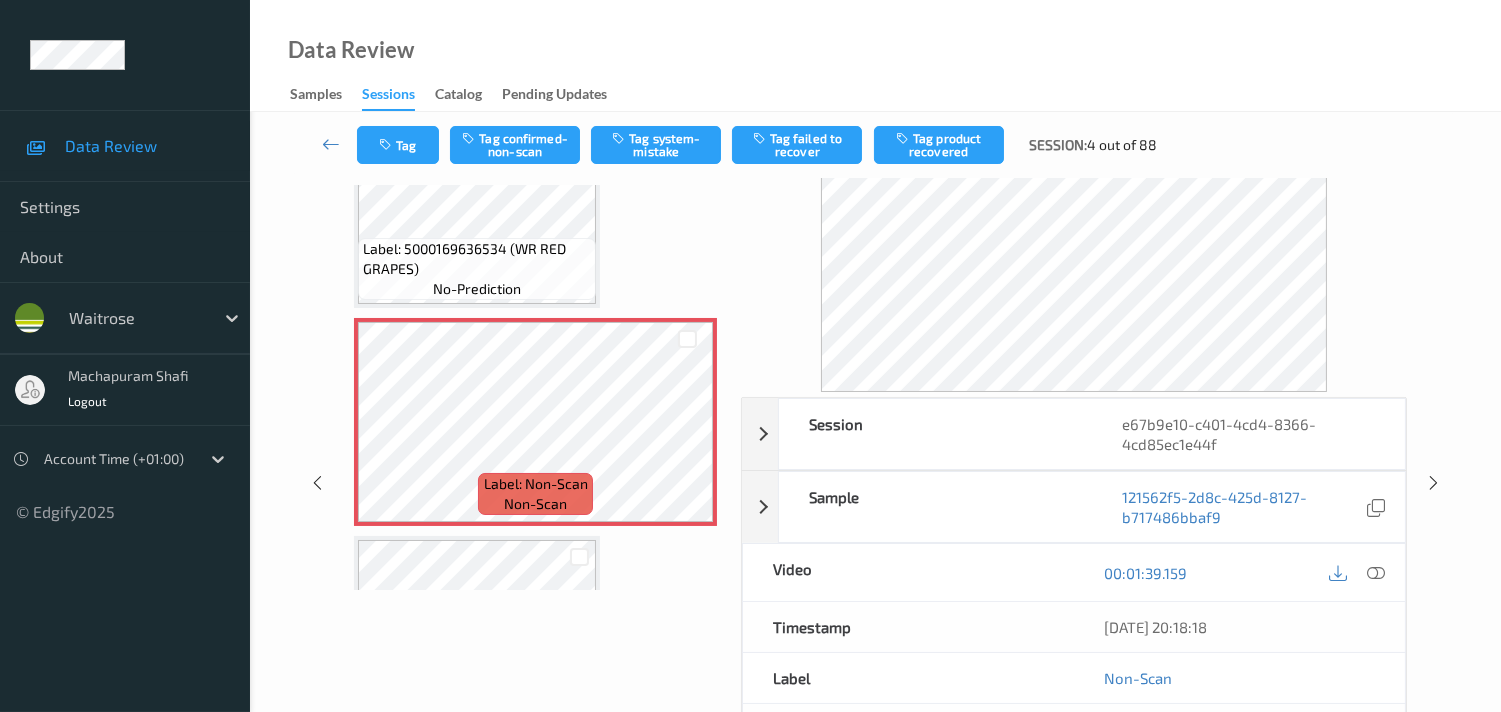 scroll, scrollTop: 111, scrollLeft: 0, axis: vertical 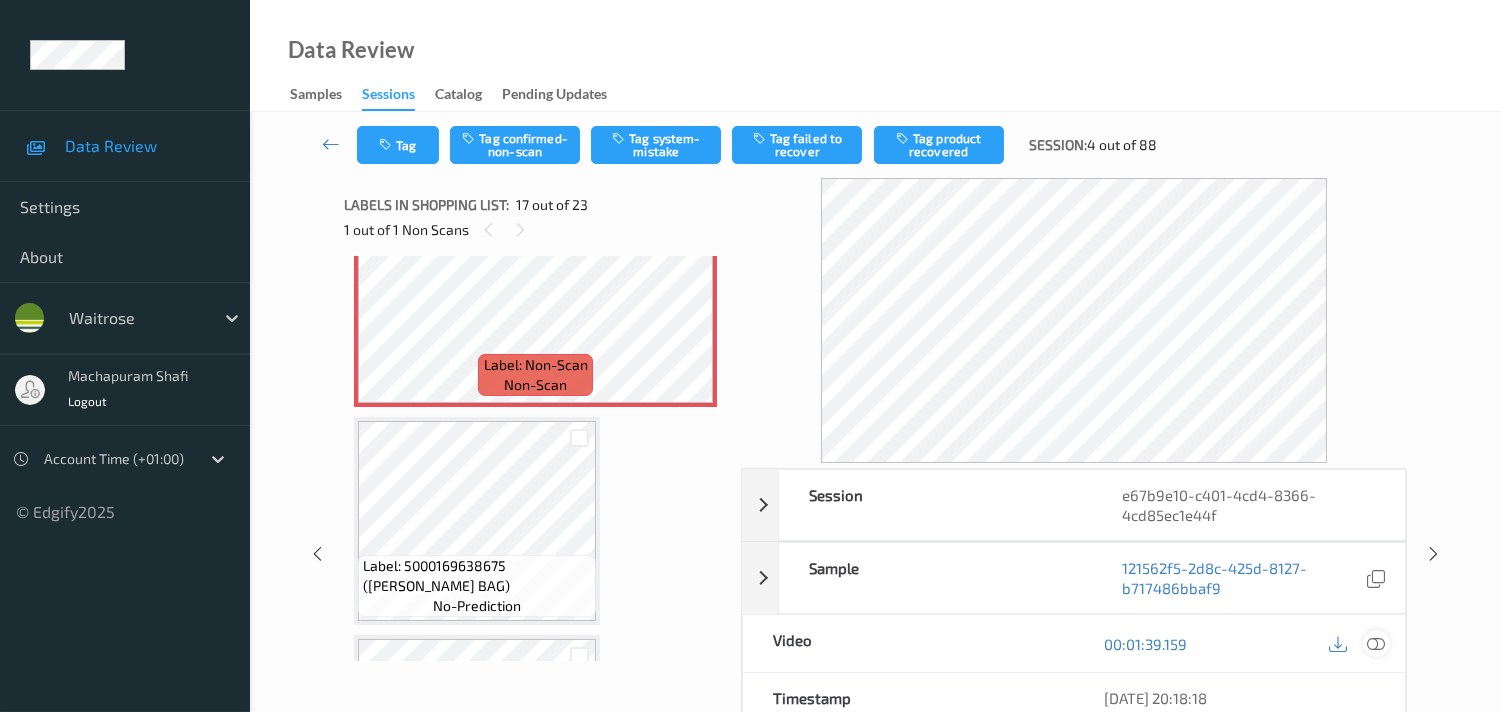 click at bounding box center (1376, 644) 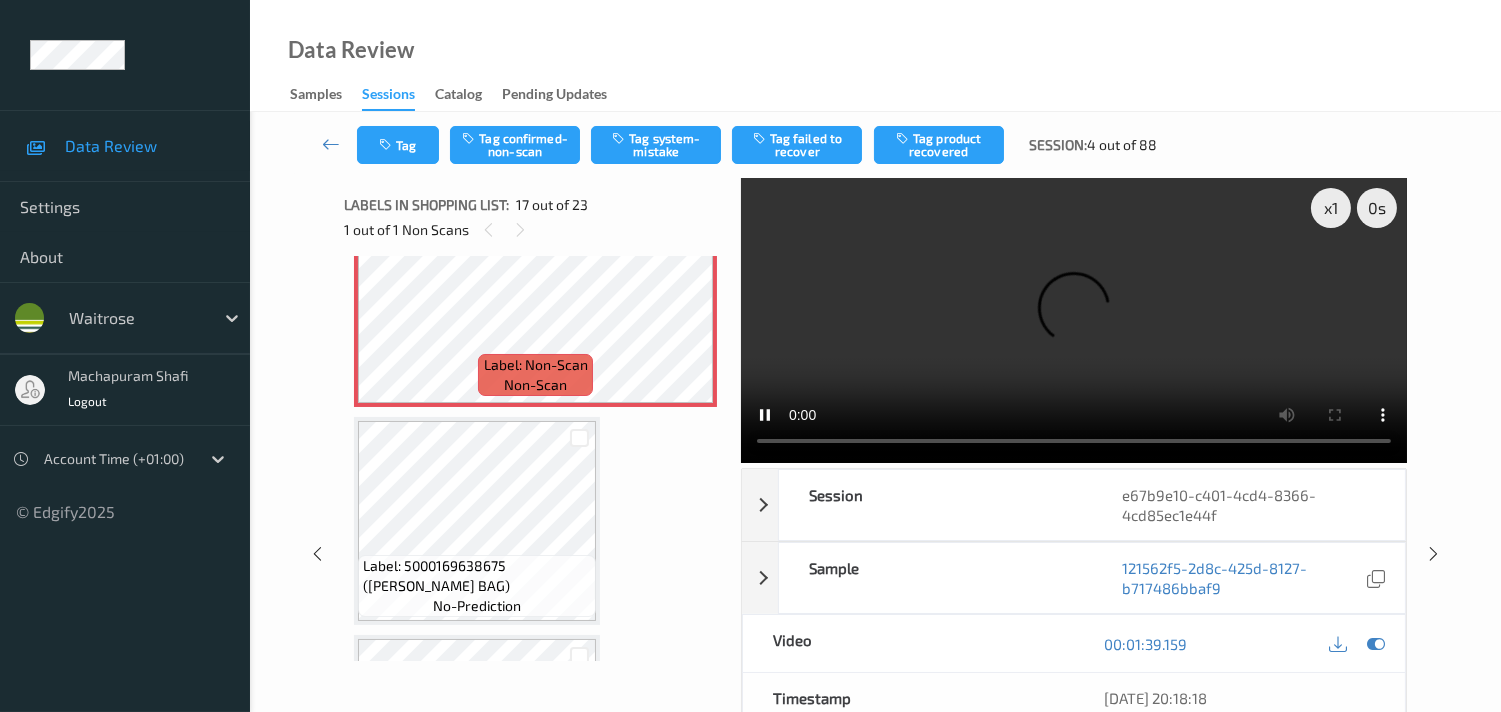 scroll, scrollTop: 3444, scrollLeft: 0, axis: vertical 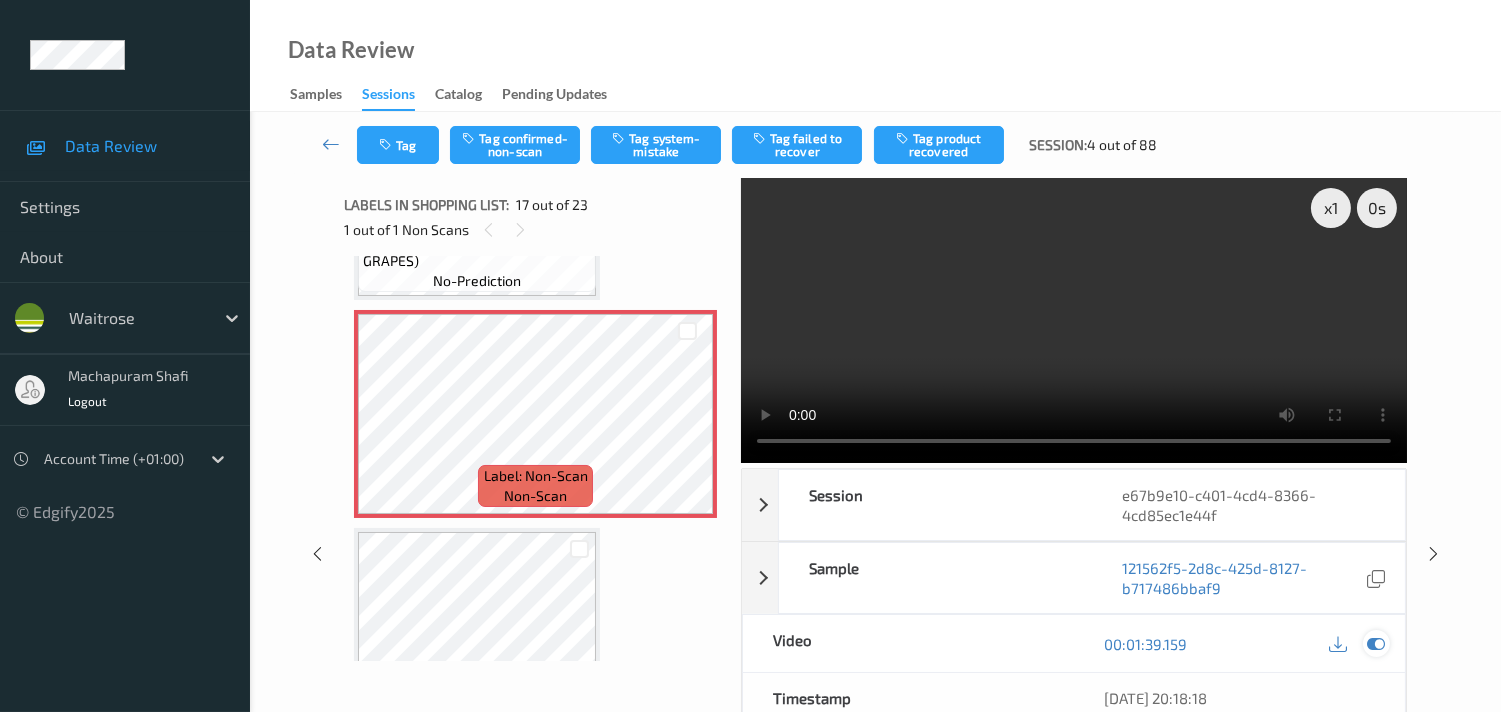 click at bounding box center (1376, 644) 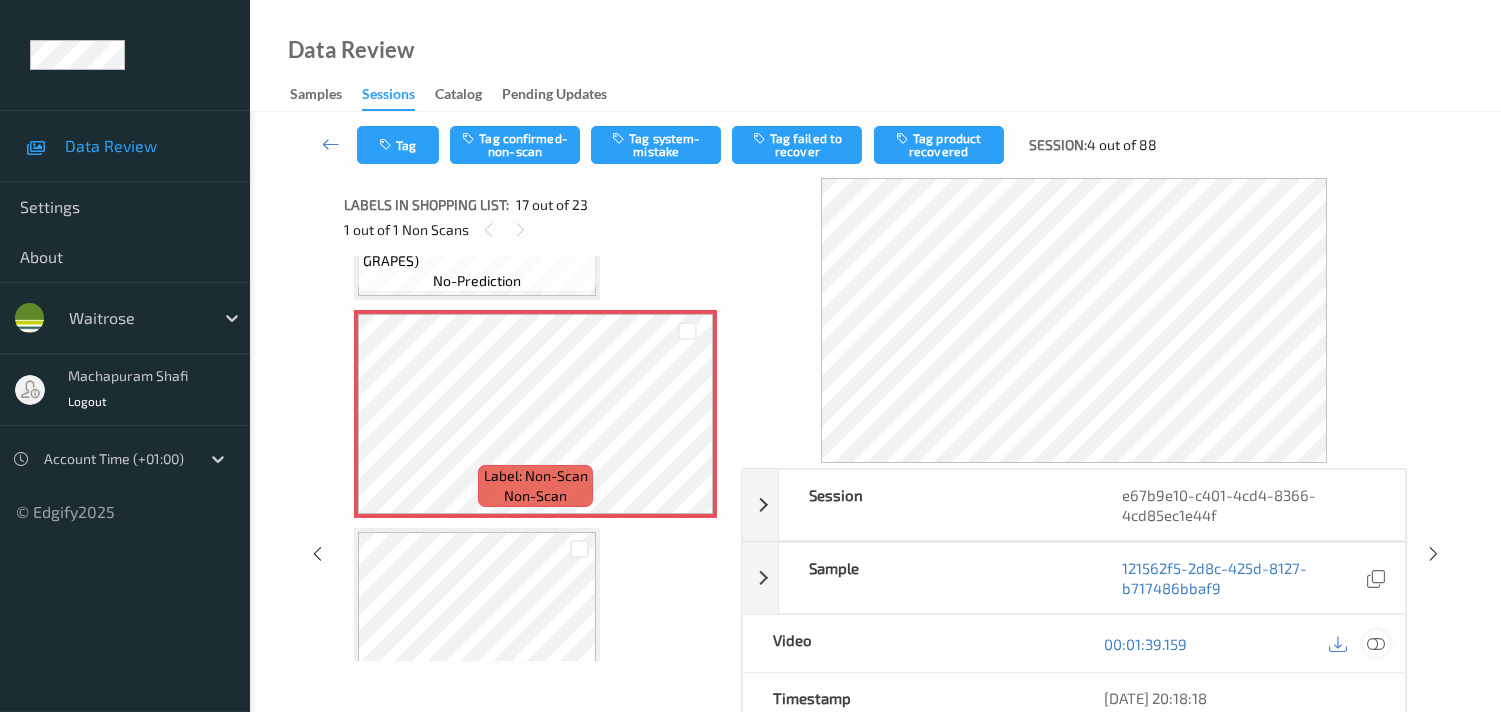 click at bounding box center [1376, 644] 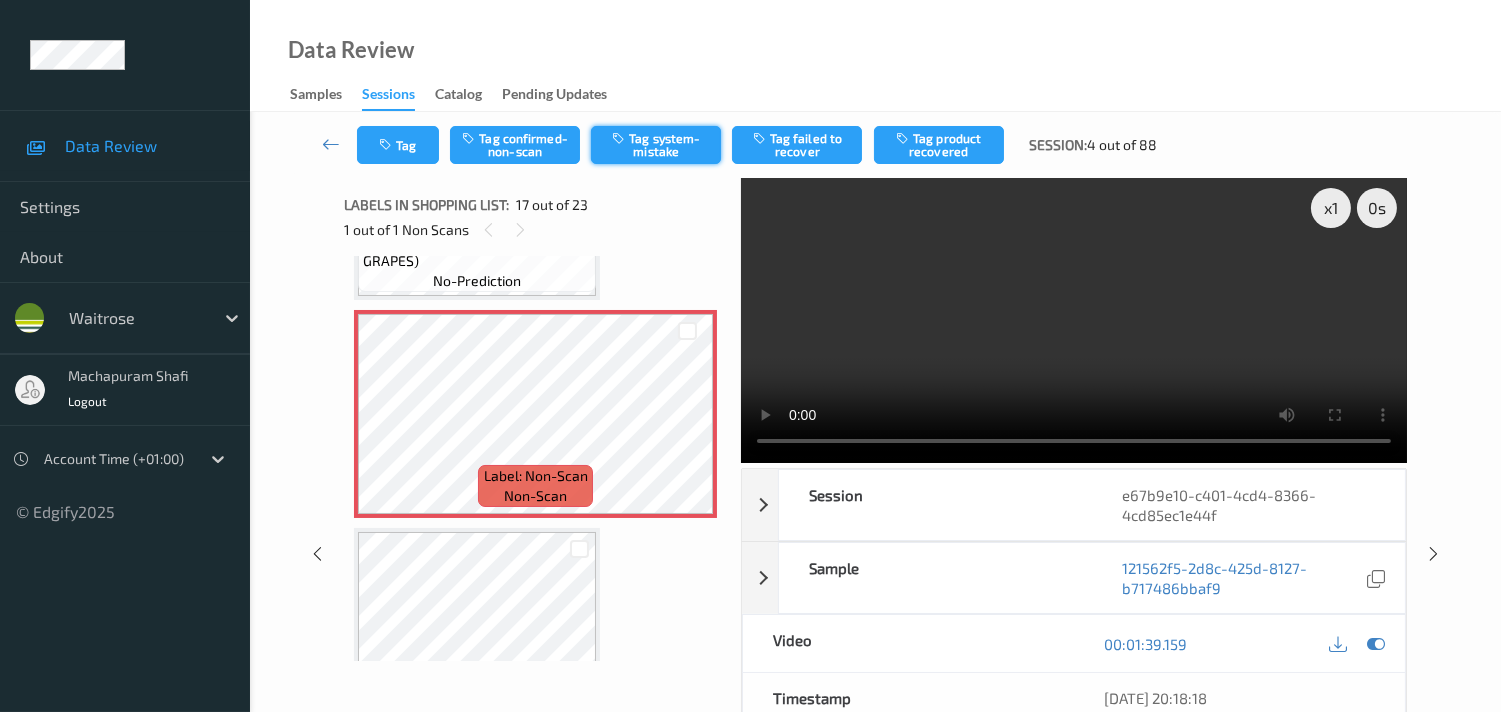 click on "Tag   system-mistake" at bounding box center (656, 145) 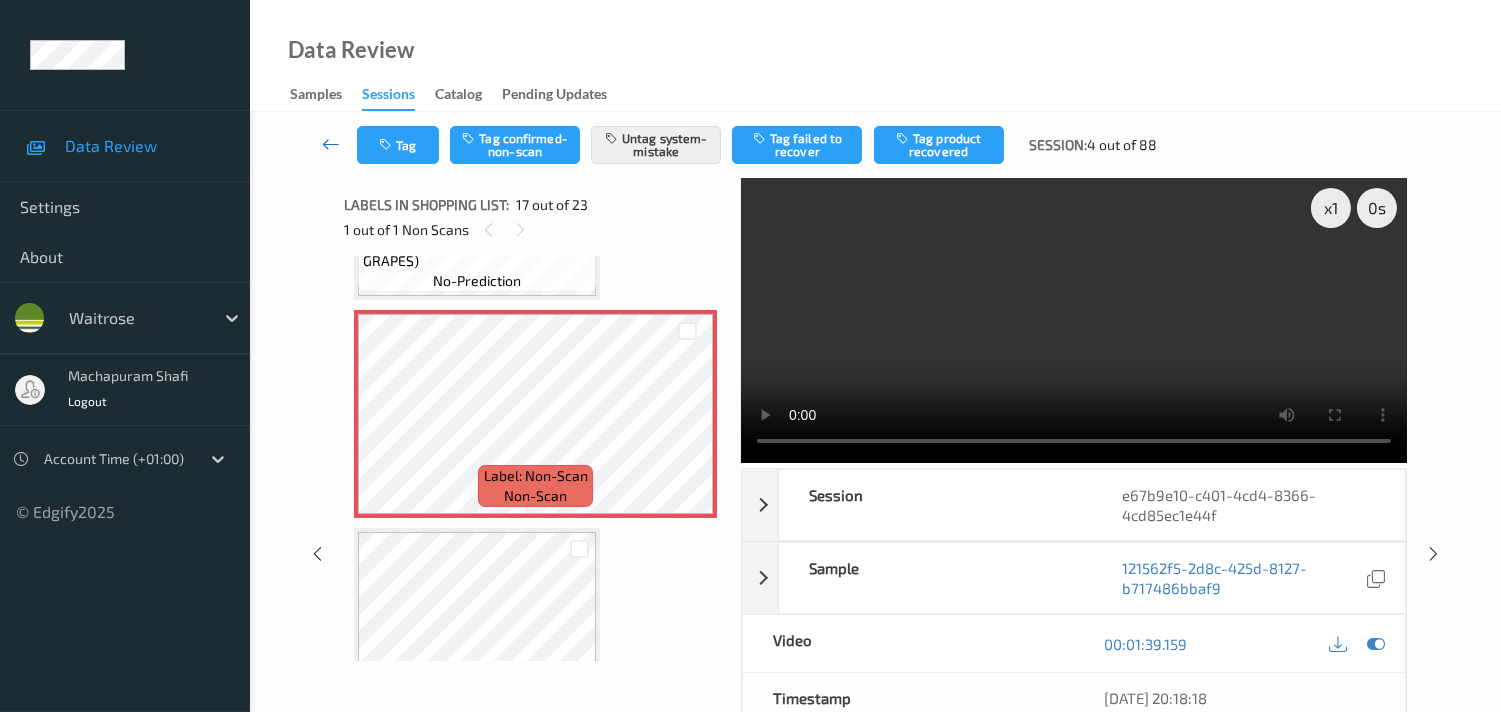 click at bounding box center [331, 144] 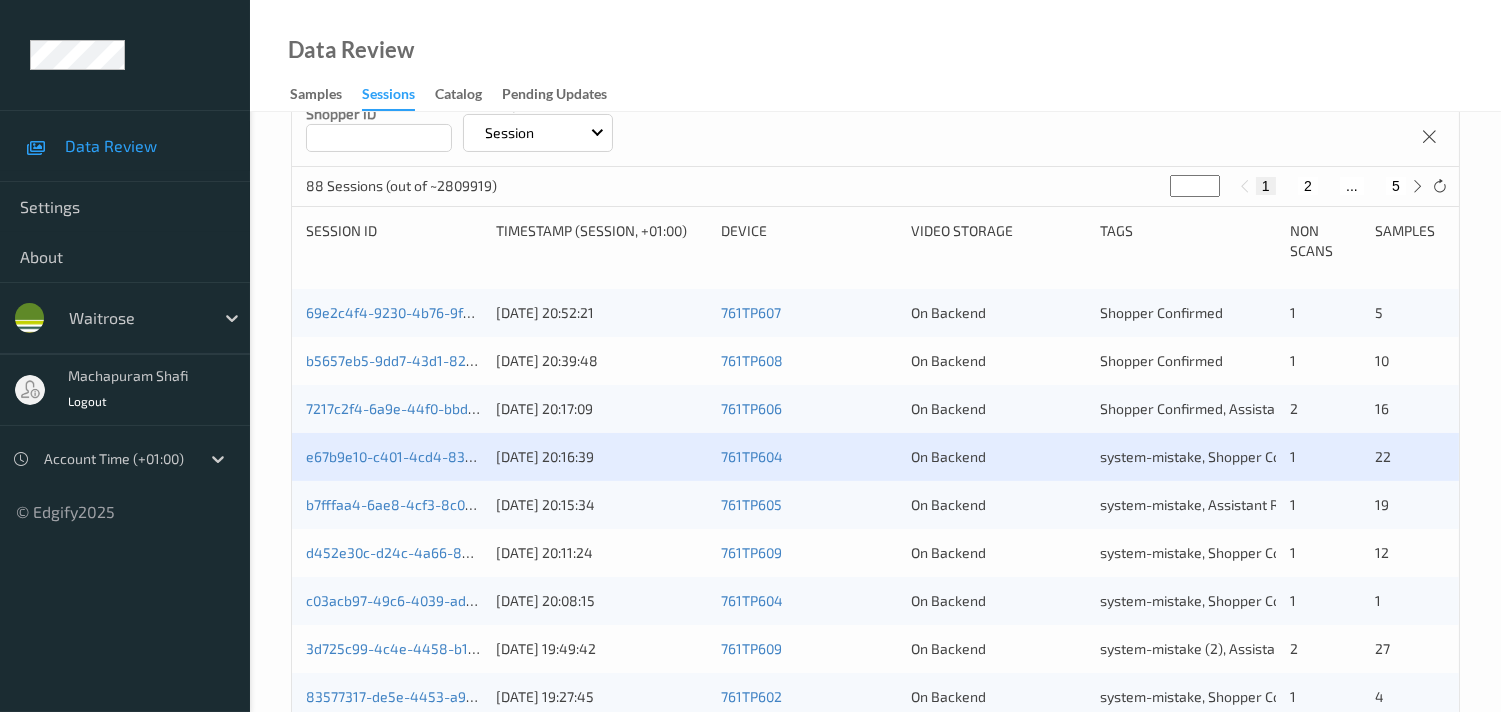 scroll, scrollTop: 333, scrollLeft: 0, axis: vertical 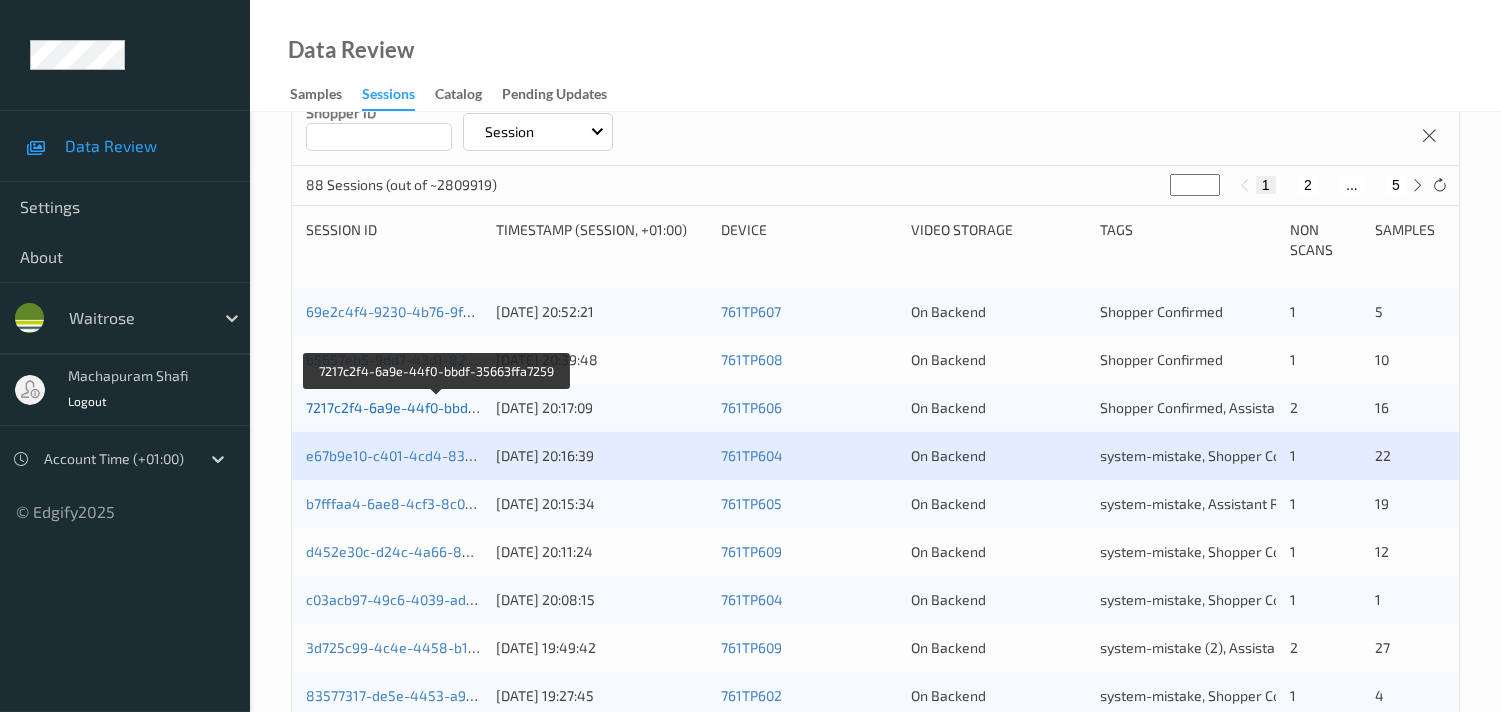 click on "7217c2f4-6a9e-44f0-bbdf-35663ffa7259" at bounding box center [437, 407] 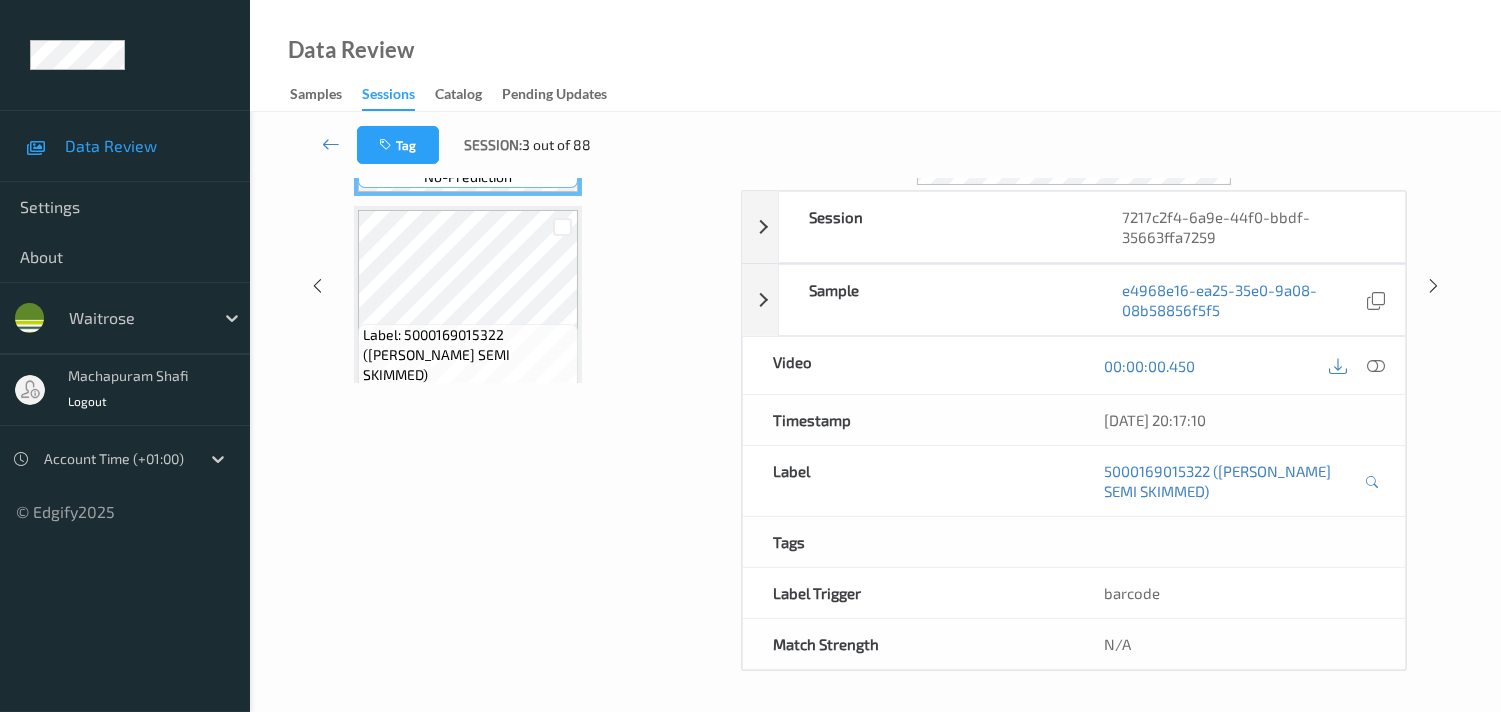 scroll, scrollTop: 280, scrollLeft: 0, axis: vertical 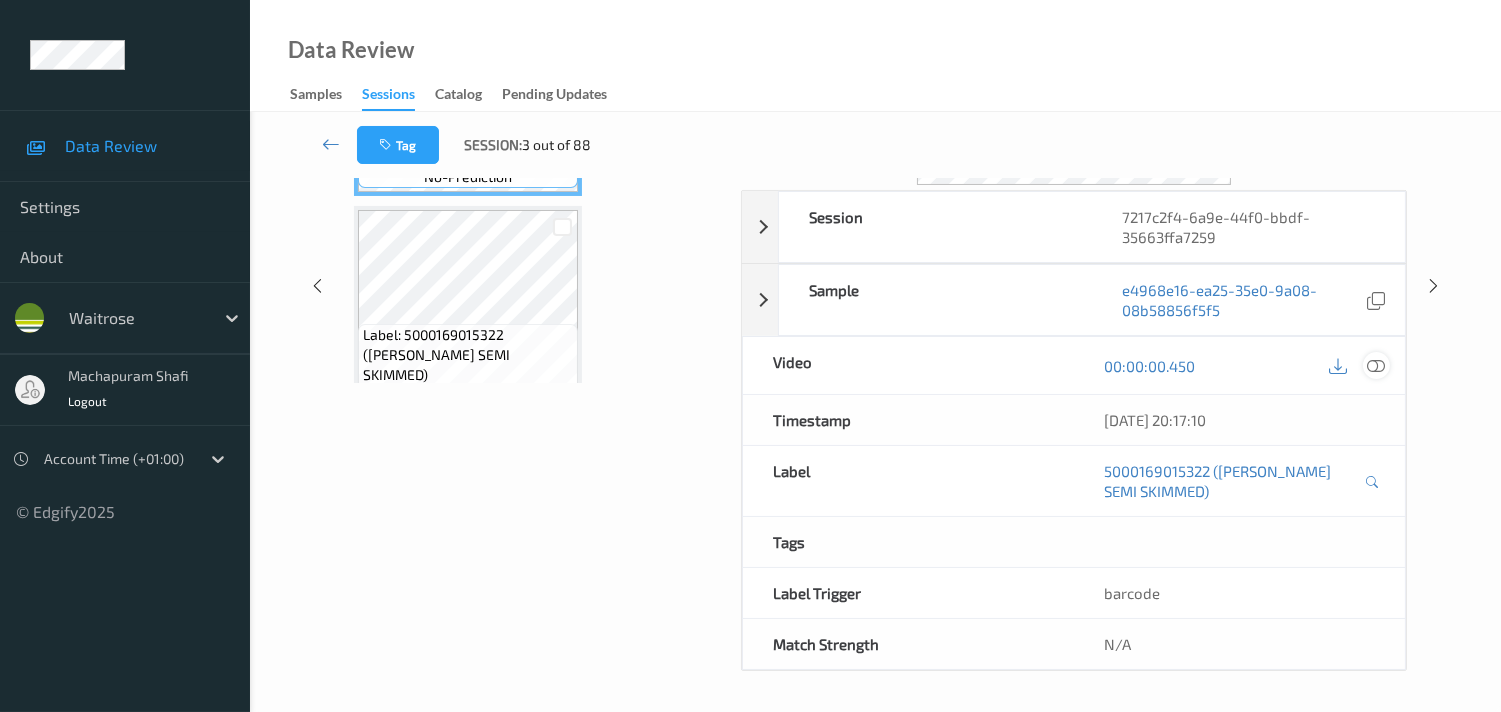 click at bounding box center (1376, 366) 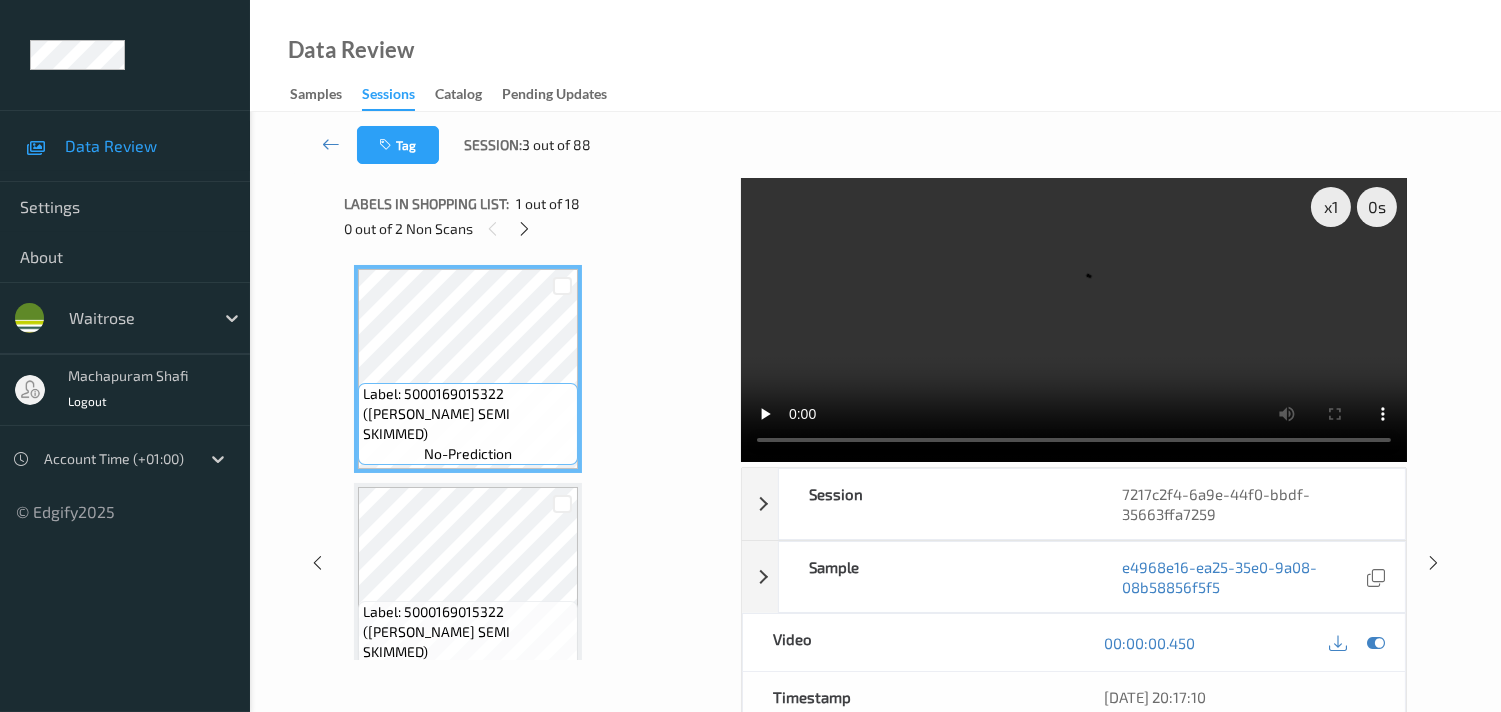scroll, scrollTop: 0, scrollLeft: 0, axis: both 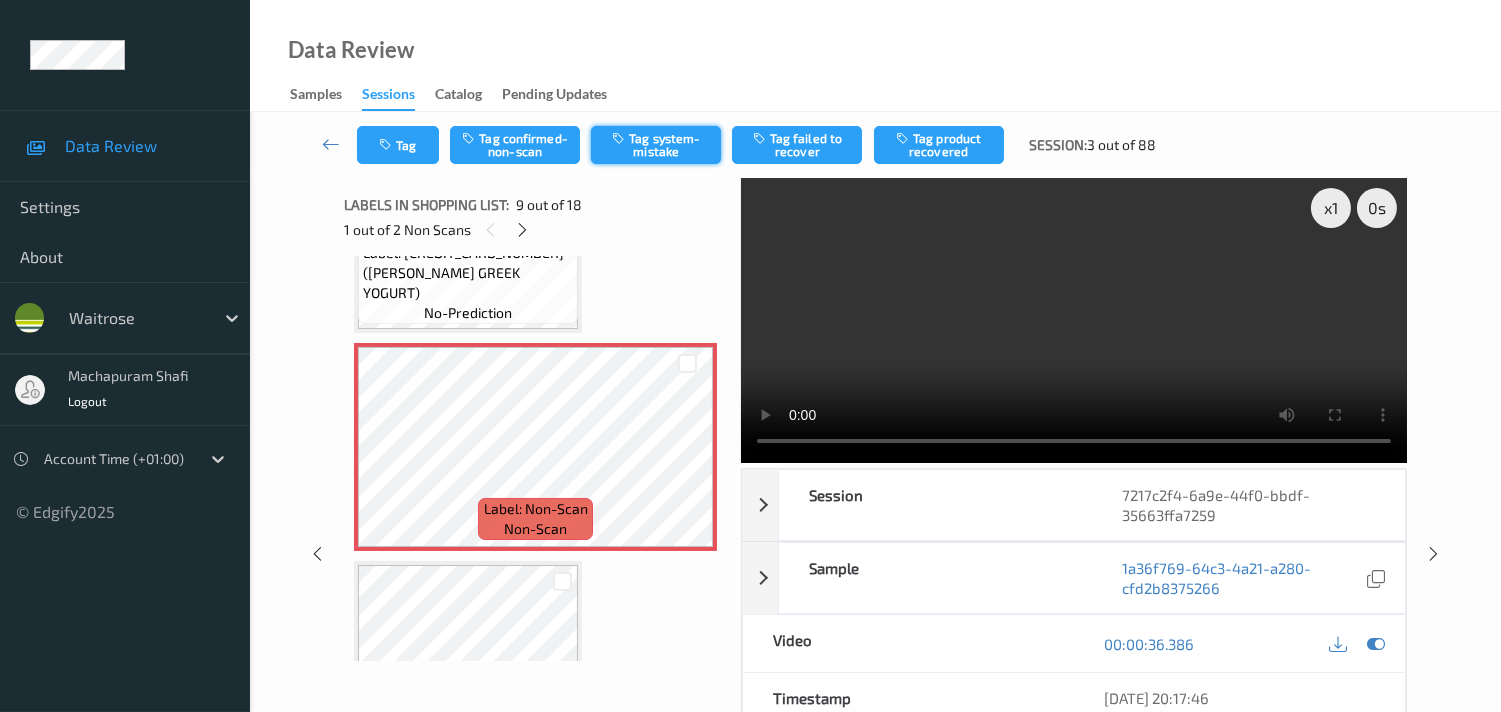 click on "Tag   system-mistake" at bounding box center (656, 145) 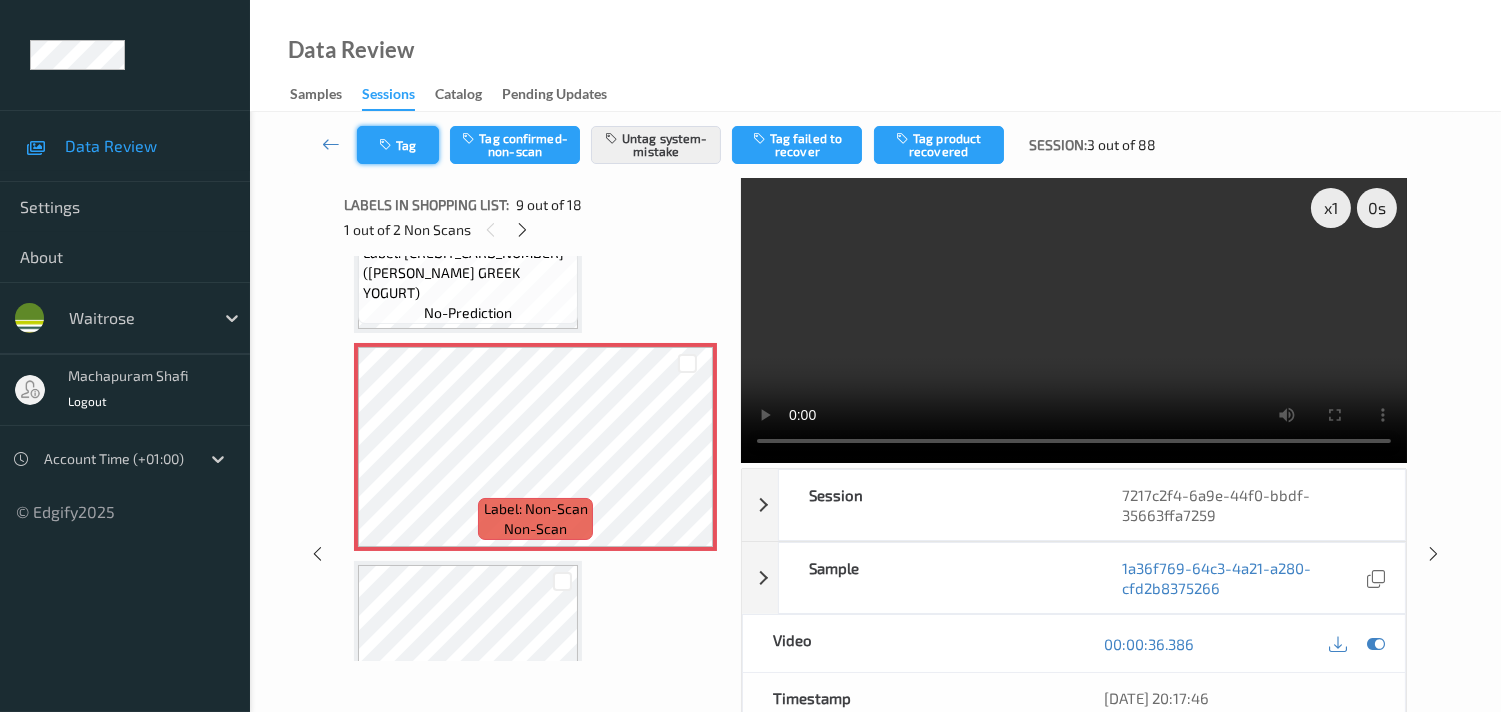click on "Tag" at bounding box center [398, 145] 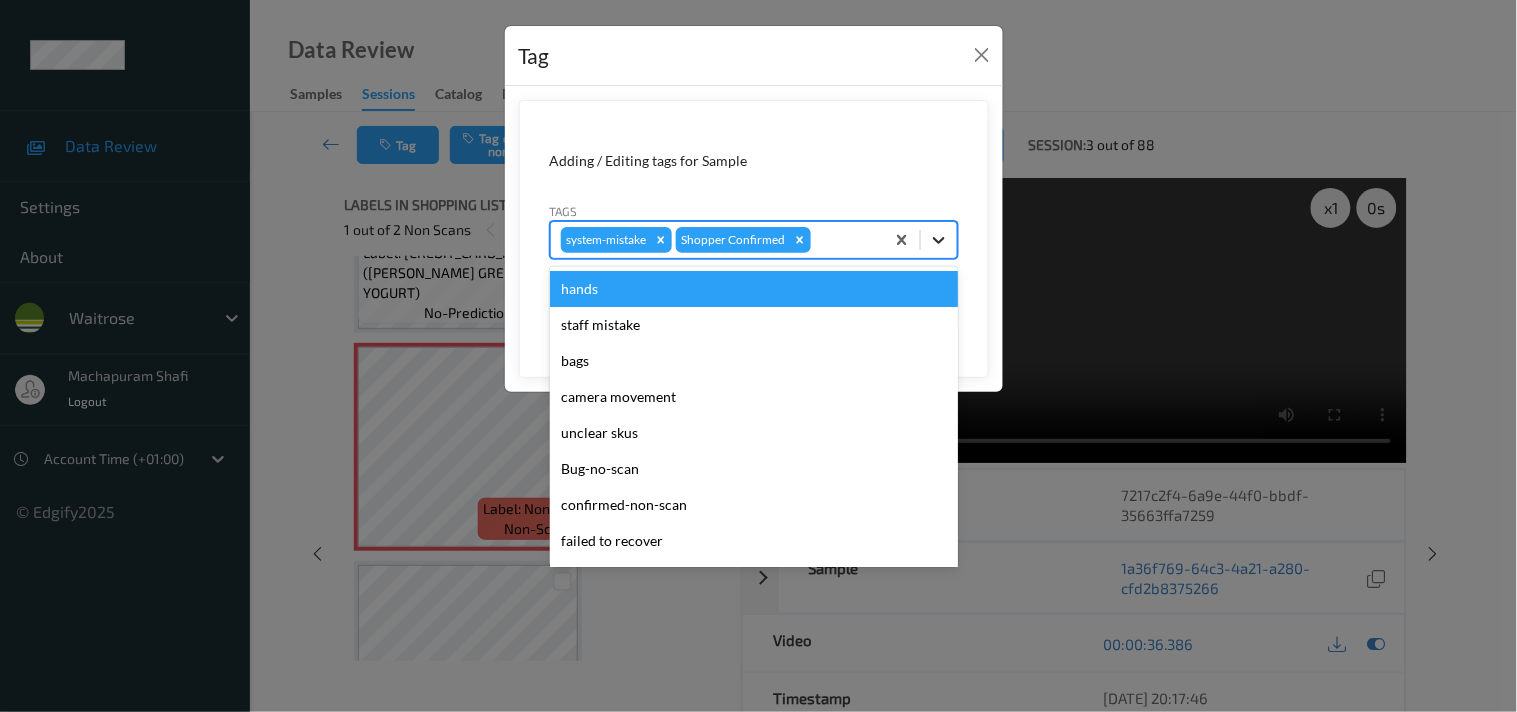 click 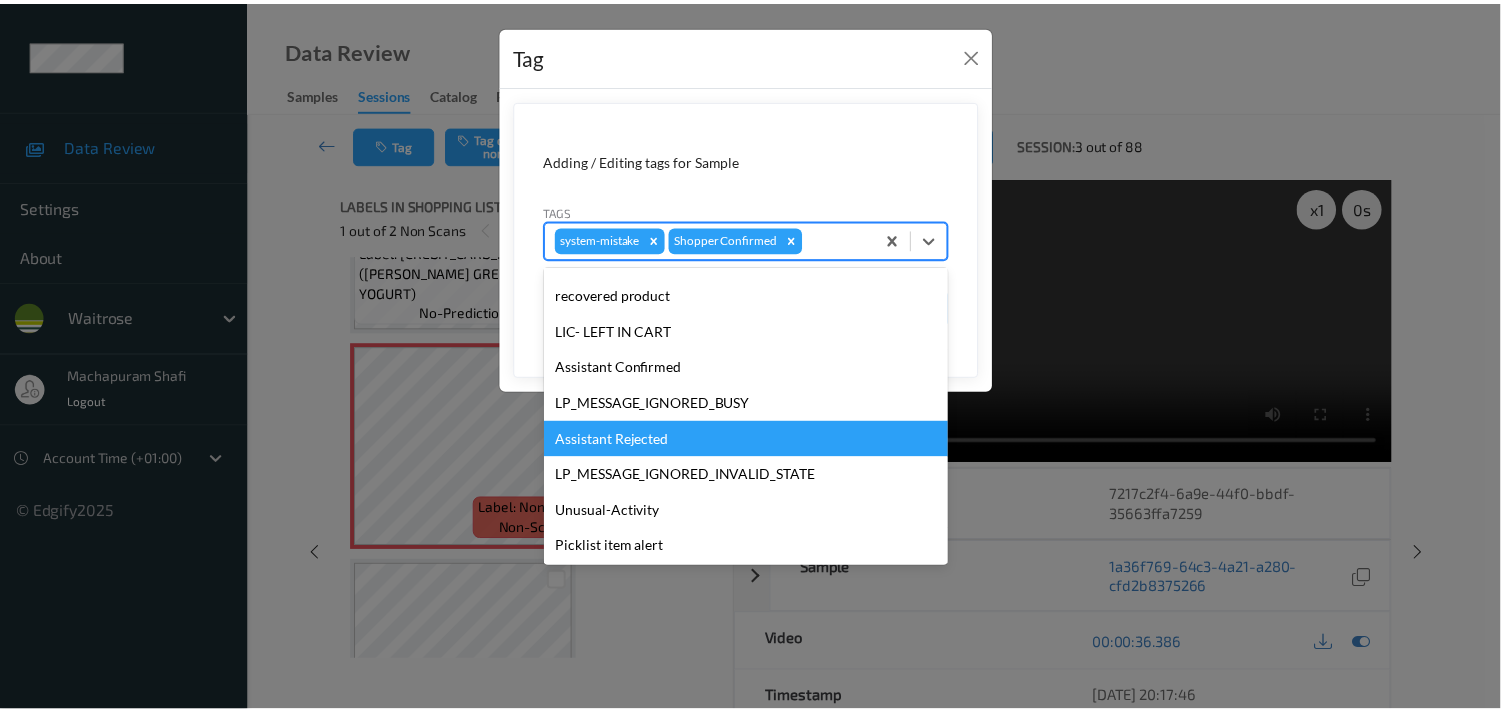 scroll, scrollTop: 320, scrollLeft: 0, axis: vertical 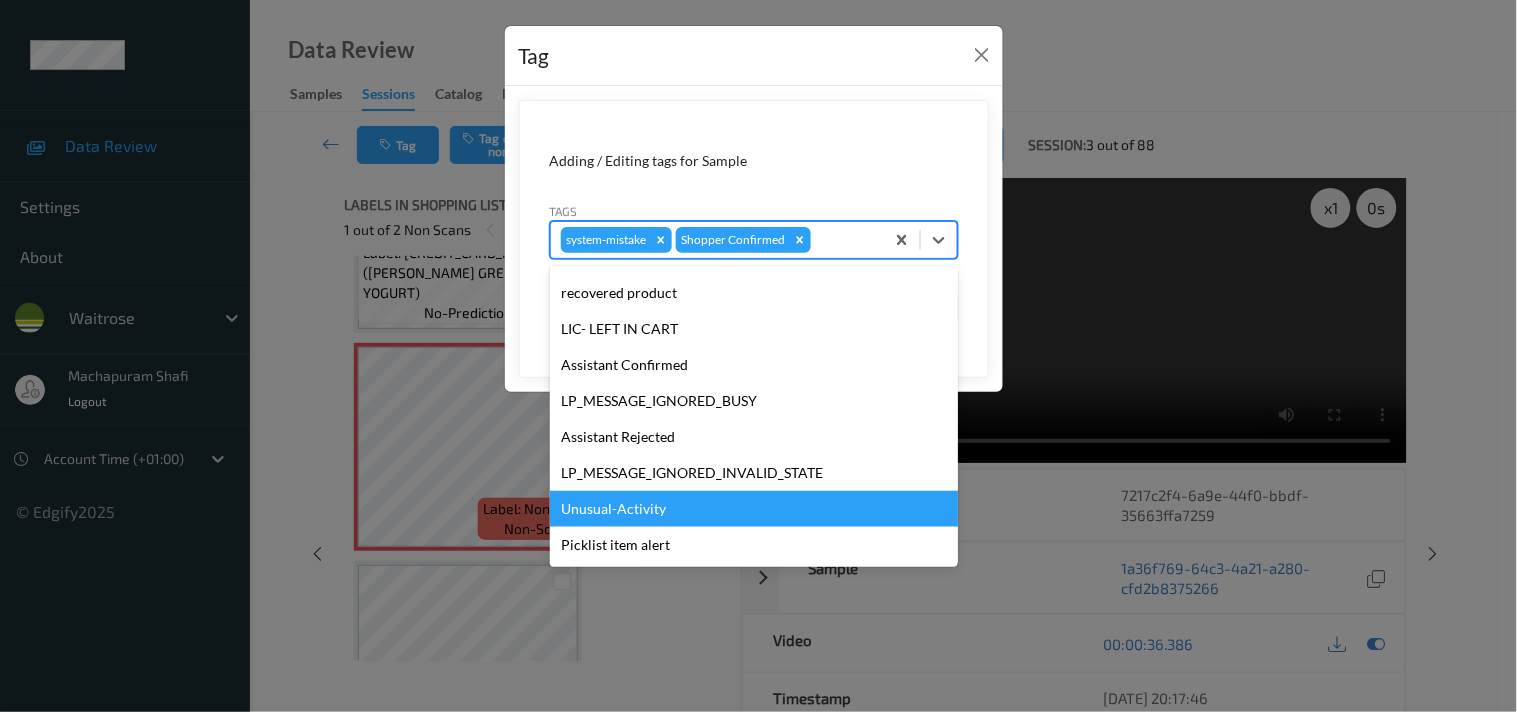 click on "Unusual-Activity" at bounding box center (754, 509) 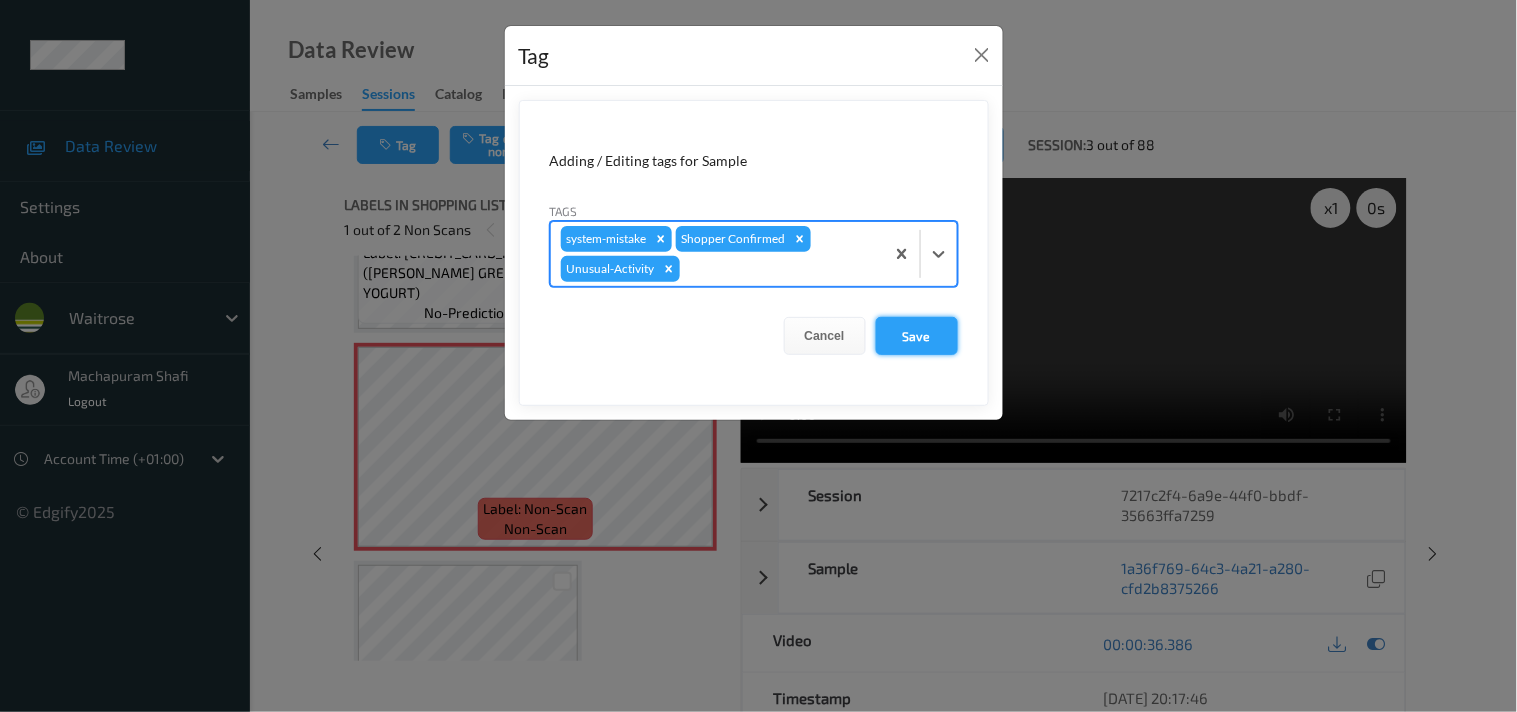 click on "Save" at bounding box center [917, 336] 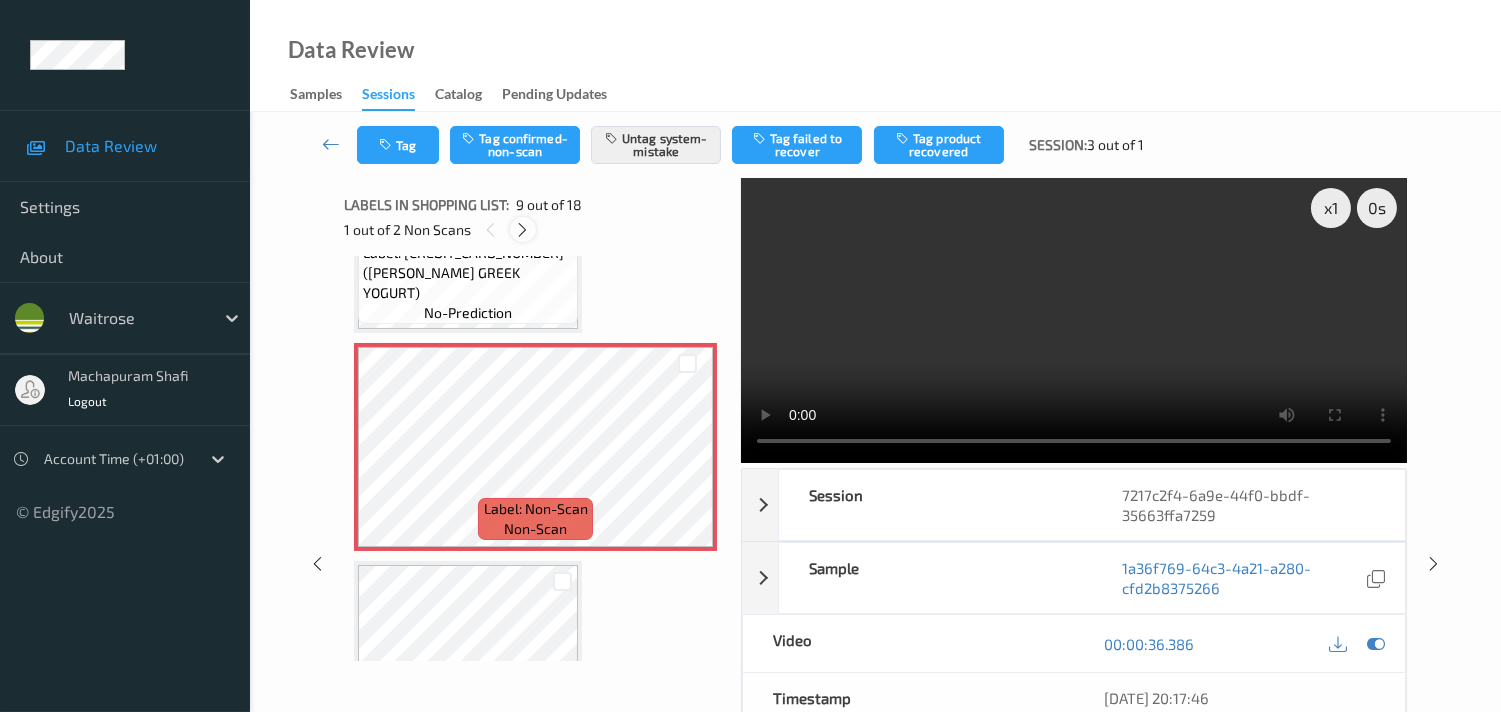 click at bounding box center (522, 230) 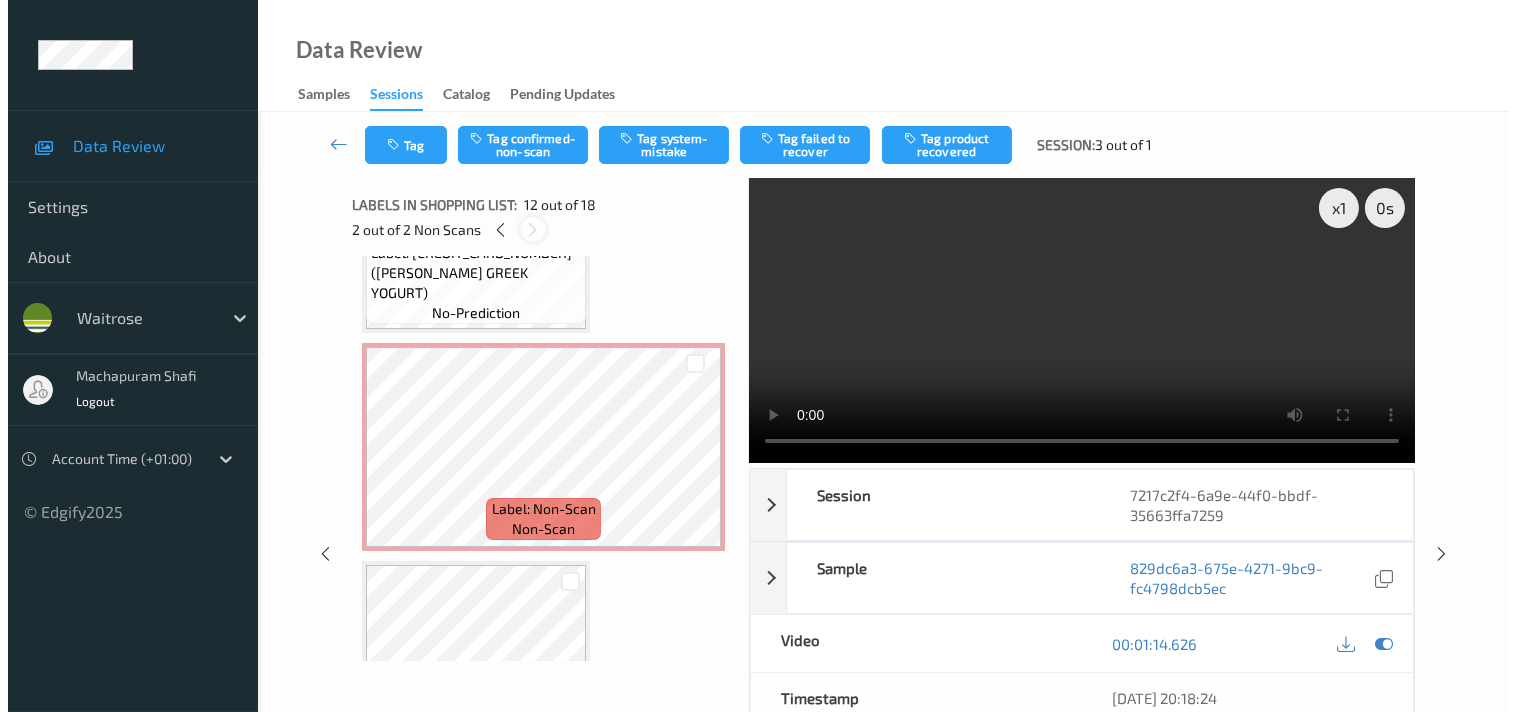 scroll, scrollTop: 2175, scrollLeft: 0, axis: vertical 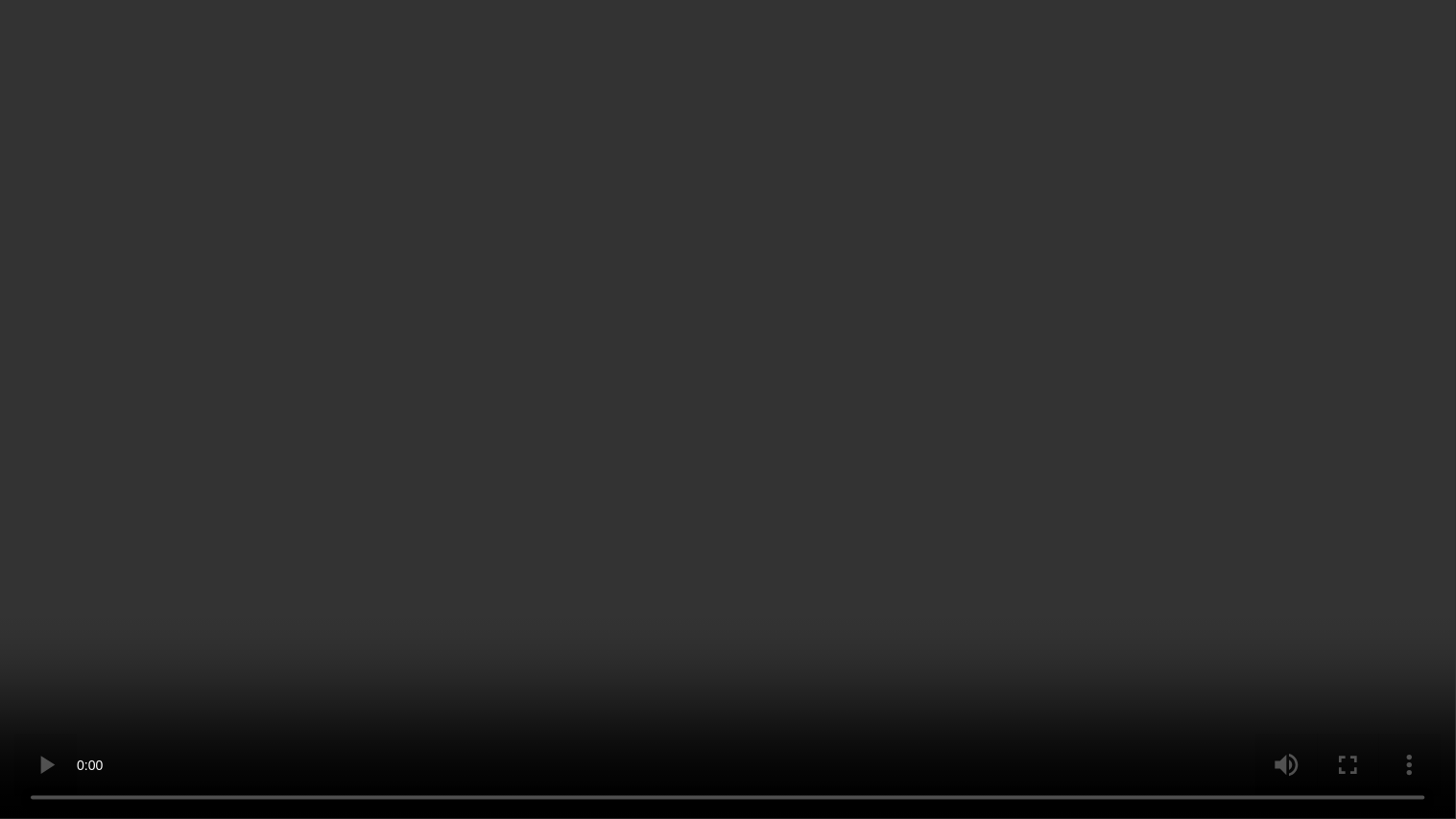 click at bounding box center (728, 409) 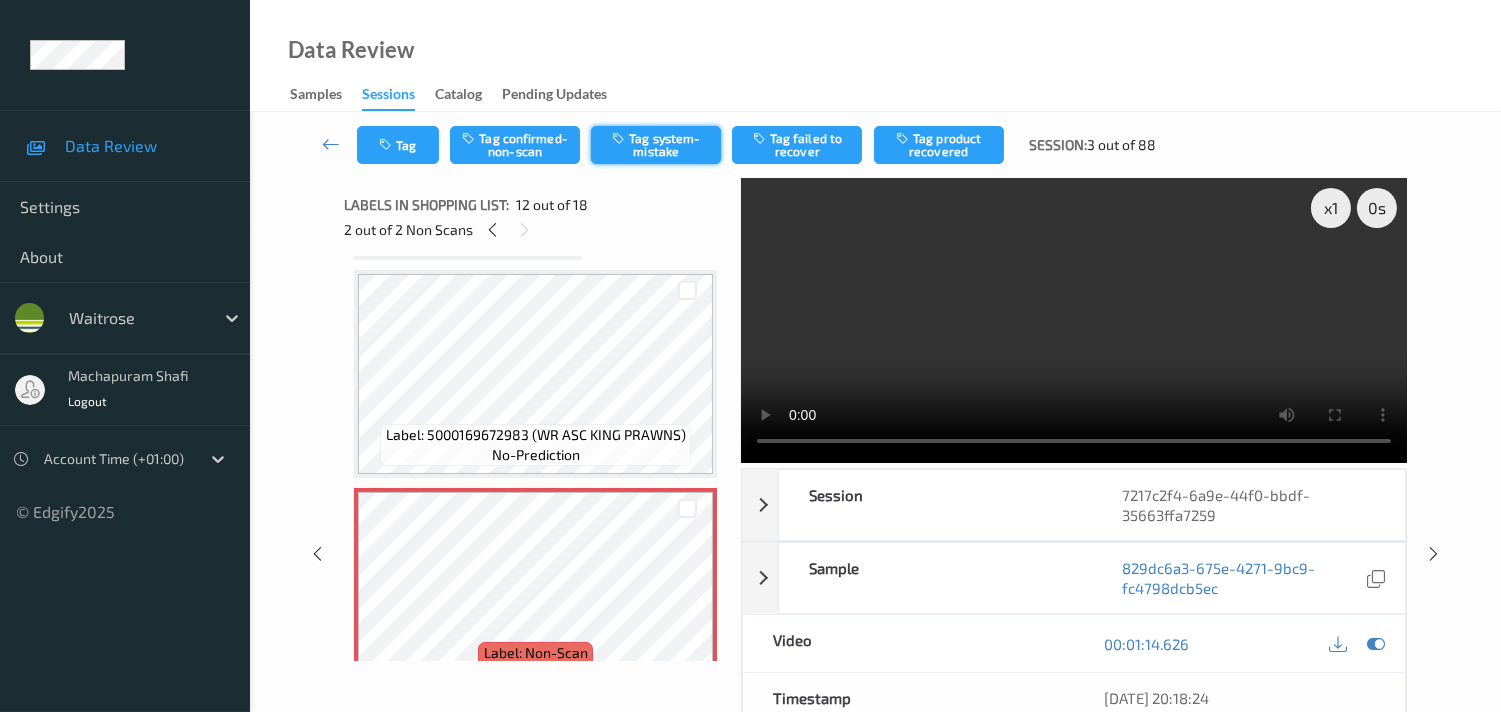 click on "Tag   system-mistake" at bounding box center [656, 145] 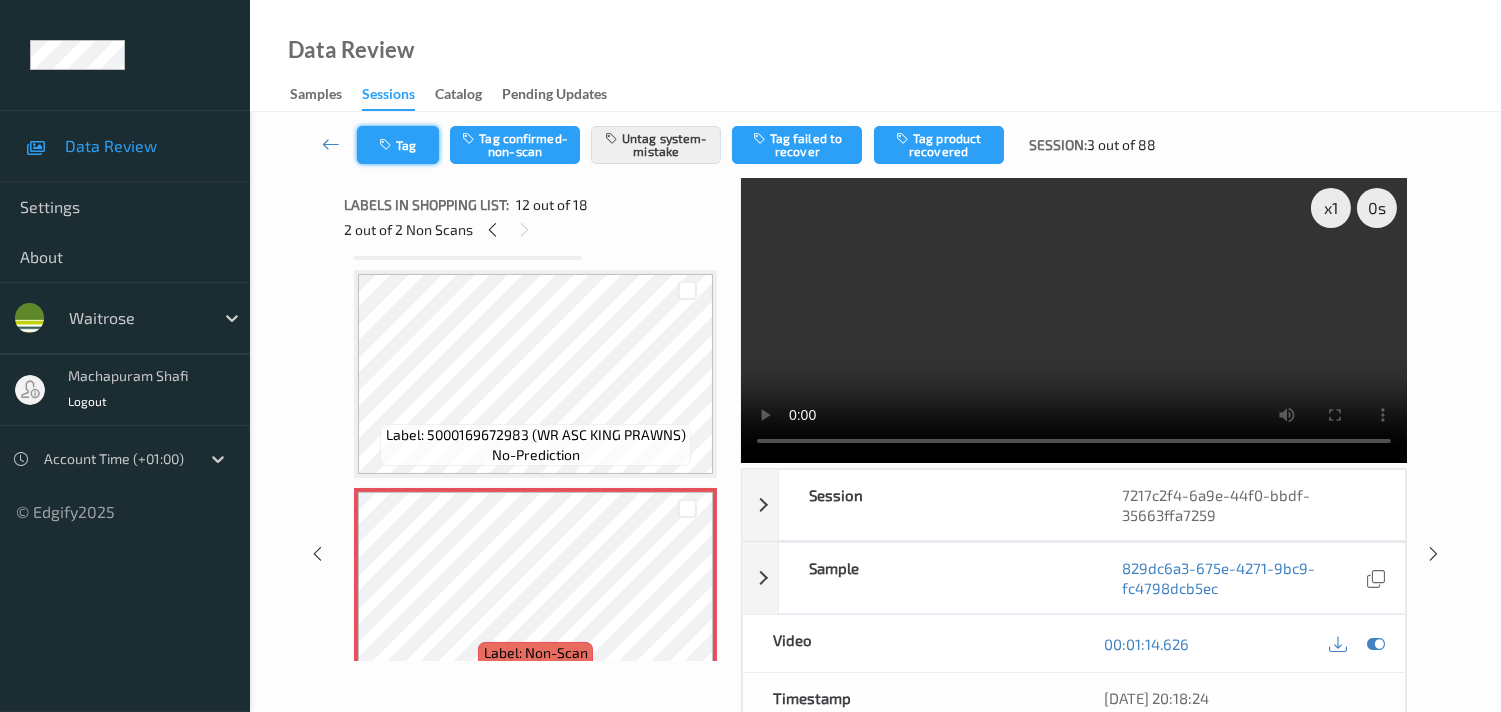 click on "Tag" at bounding box center (398, 145) 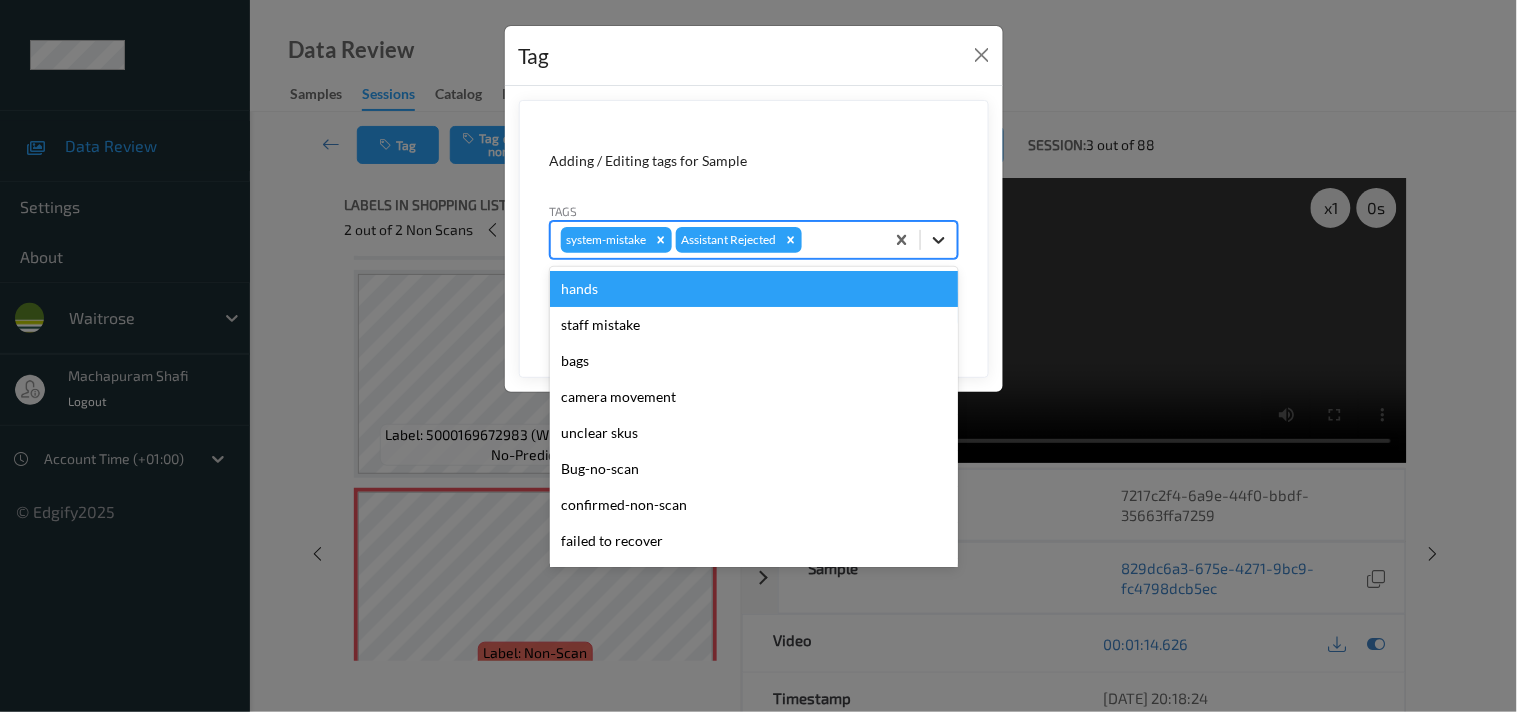 click 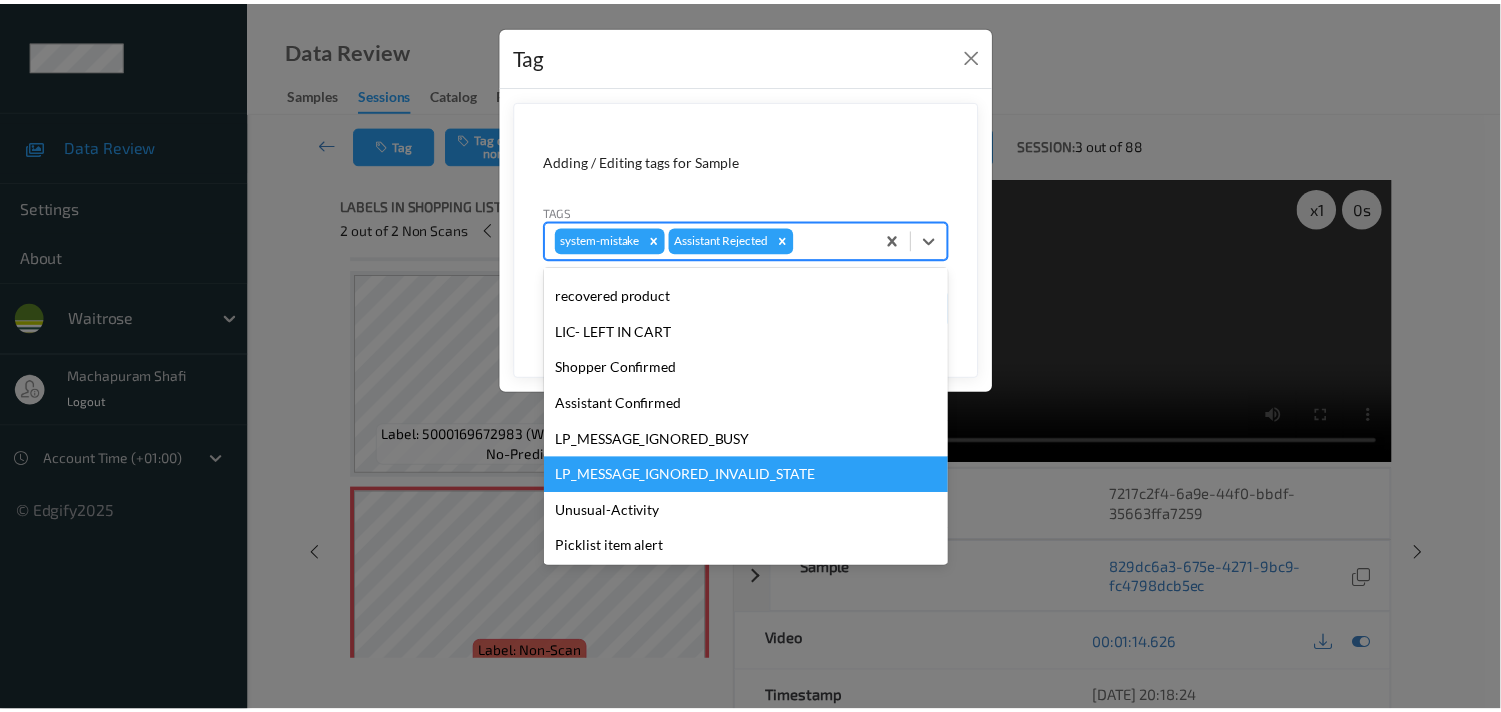 scroll, scrollTop: 320, scrollLeft: 0, axis: vertical 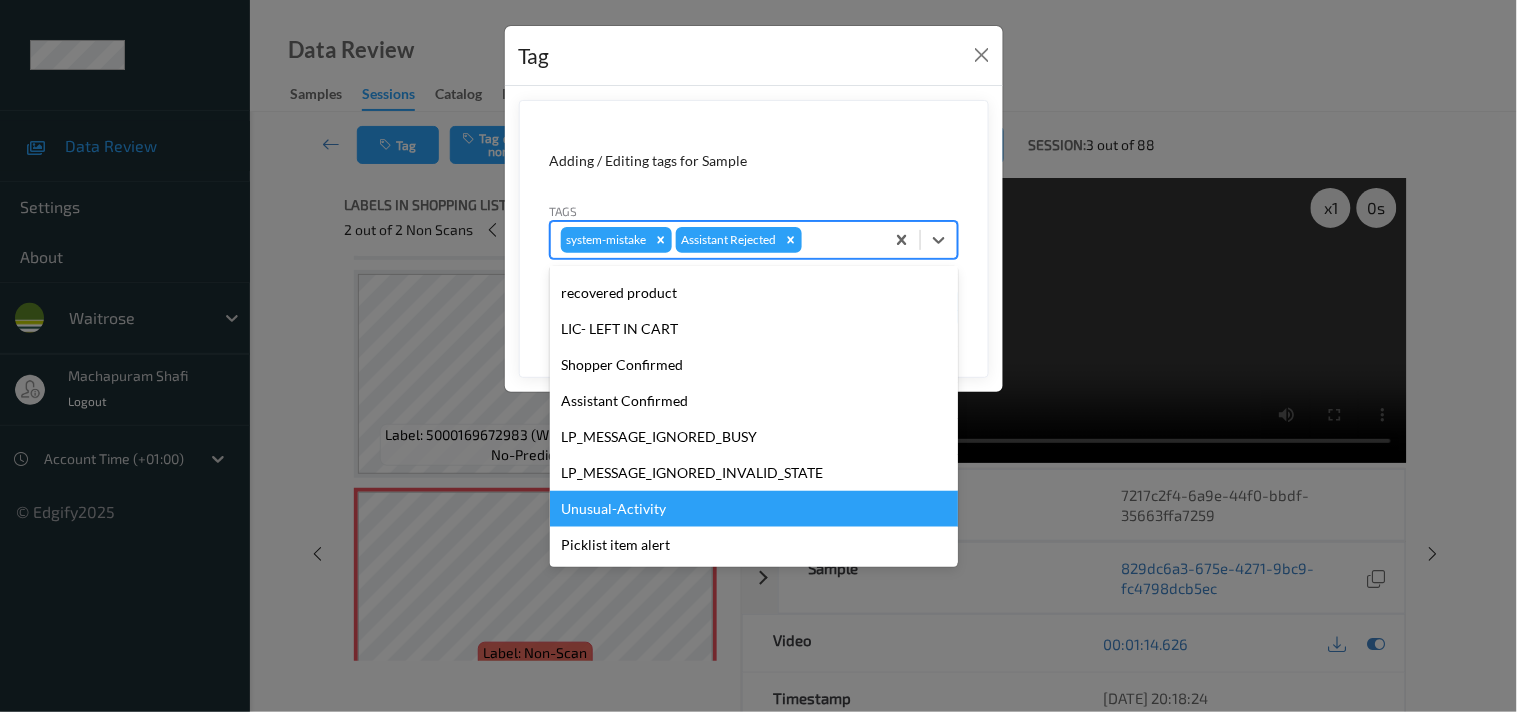 click on "Unusual-Activity" at bounding box center (754, 509) 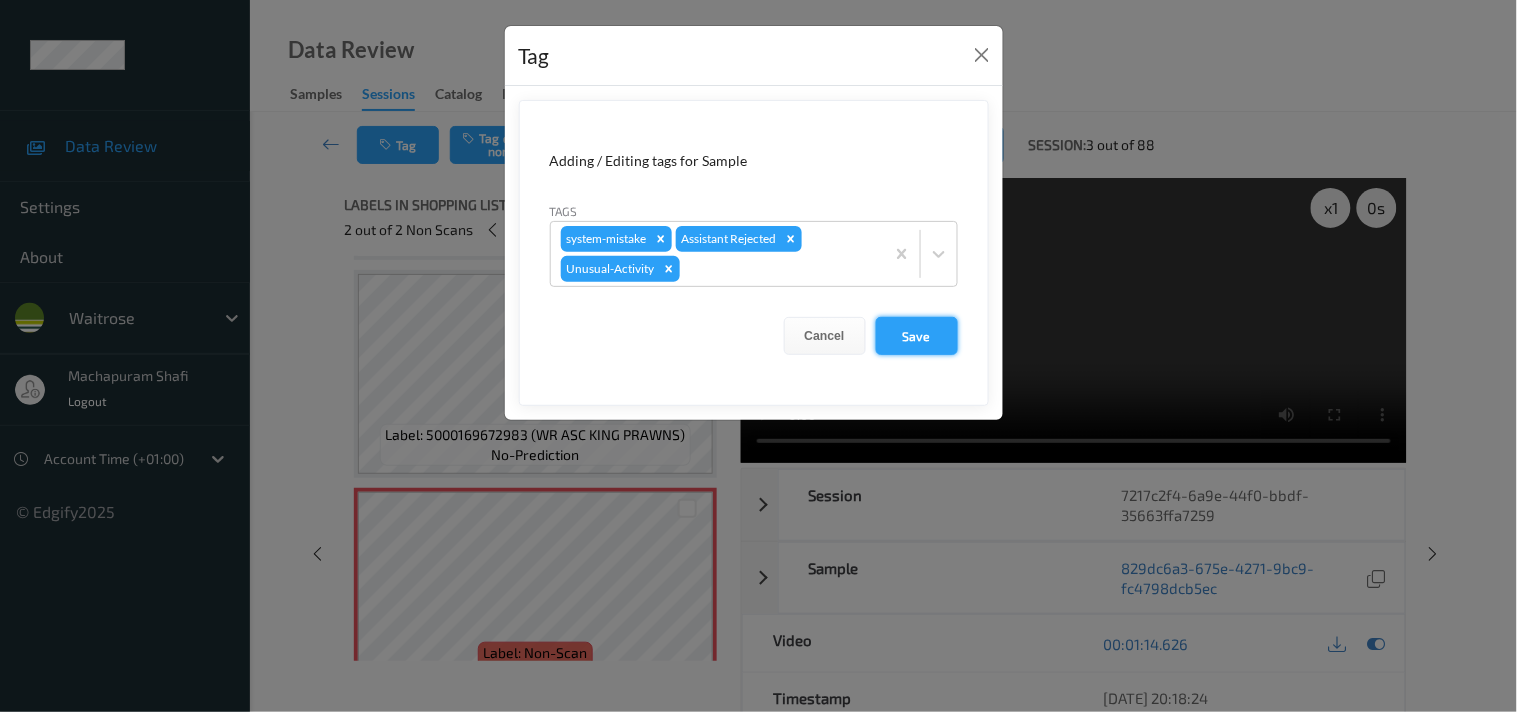 click on "Save" at bounding box center [917, 336] 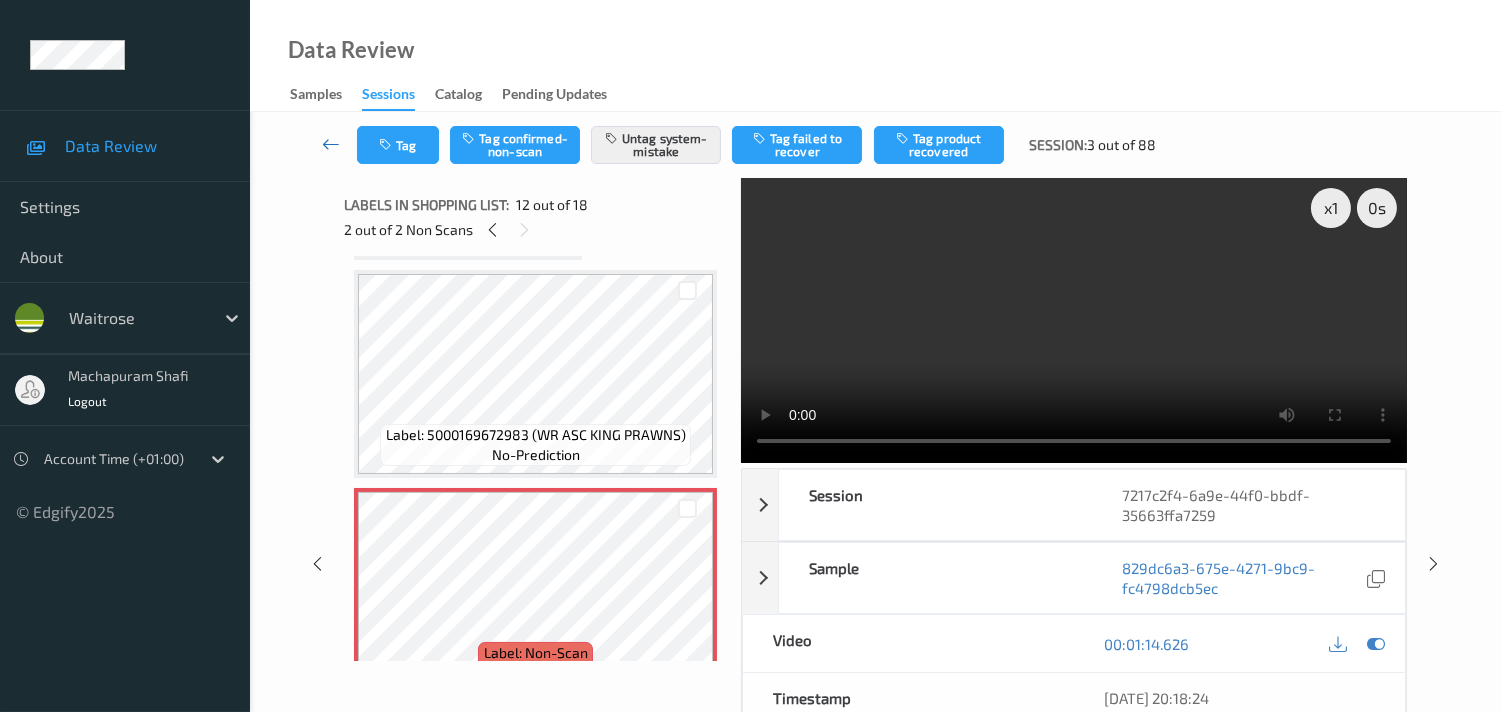 click at bounding box center (331, 144) 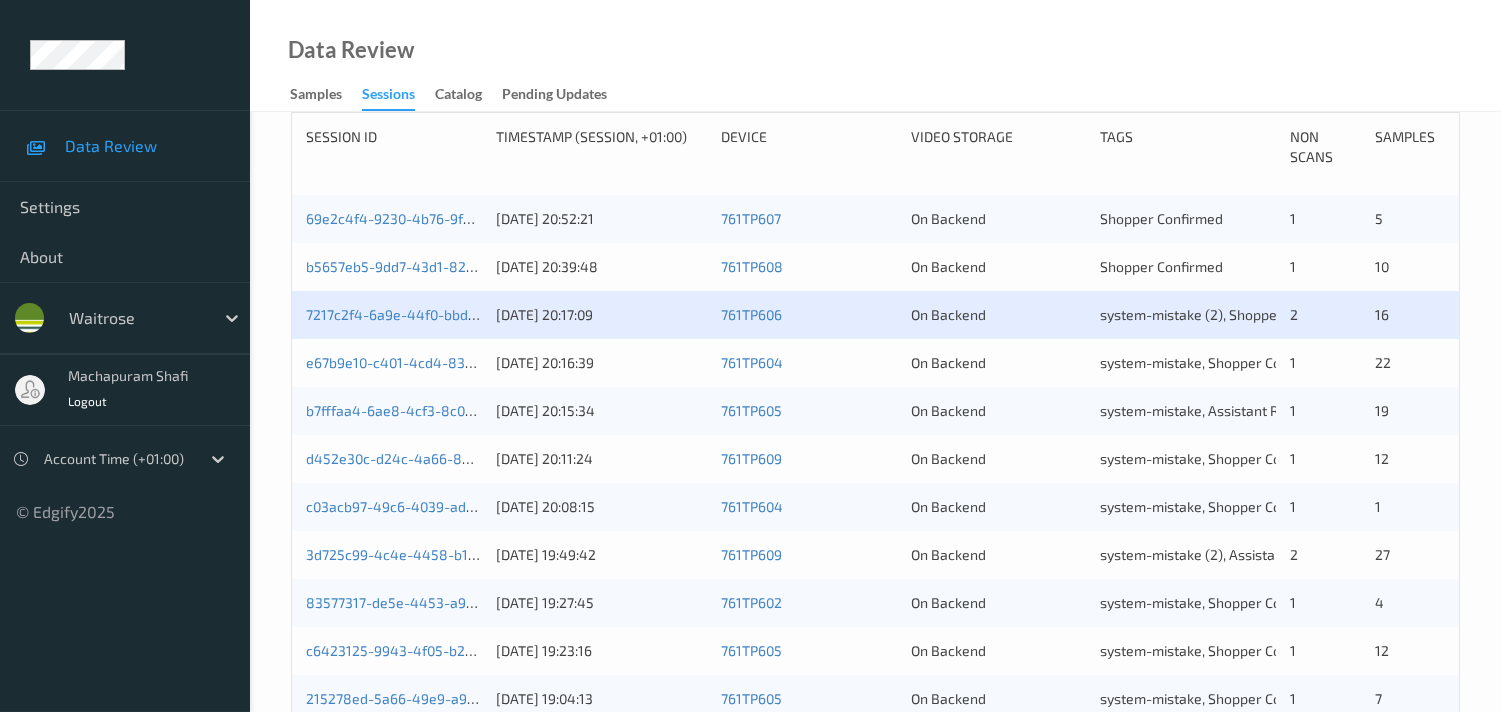 scroll, scrollTop: 444, scrollLeft: 0, axis: vertical 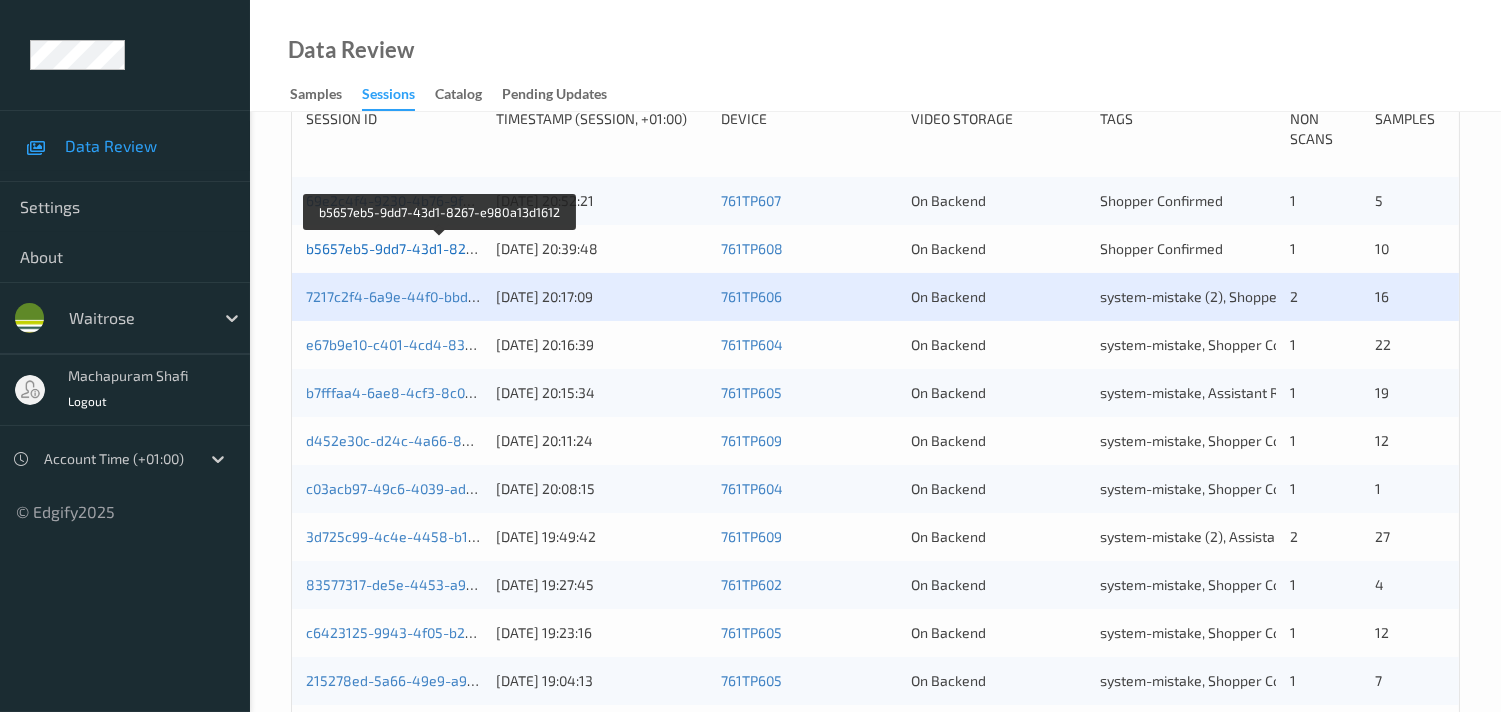 click on "b5657eb5-9dd7-43d1-8267-e980a13d1612" at bounding box center (442, 248) 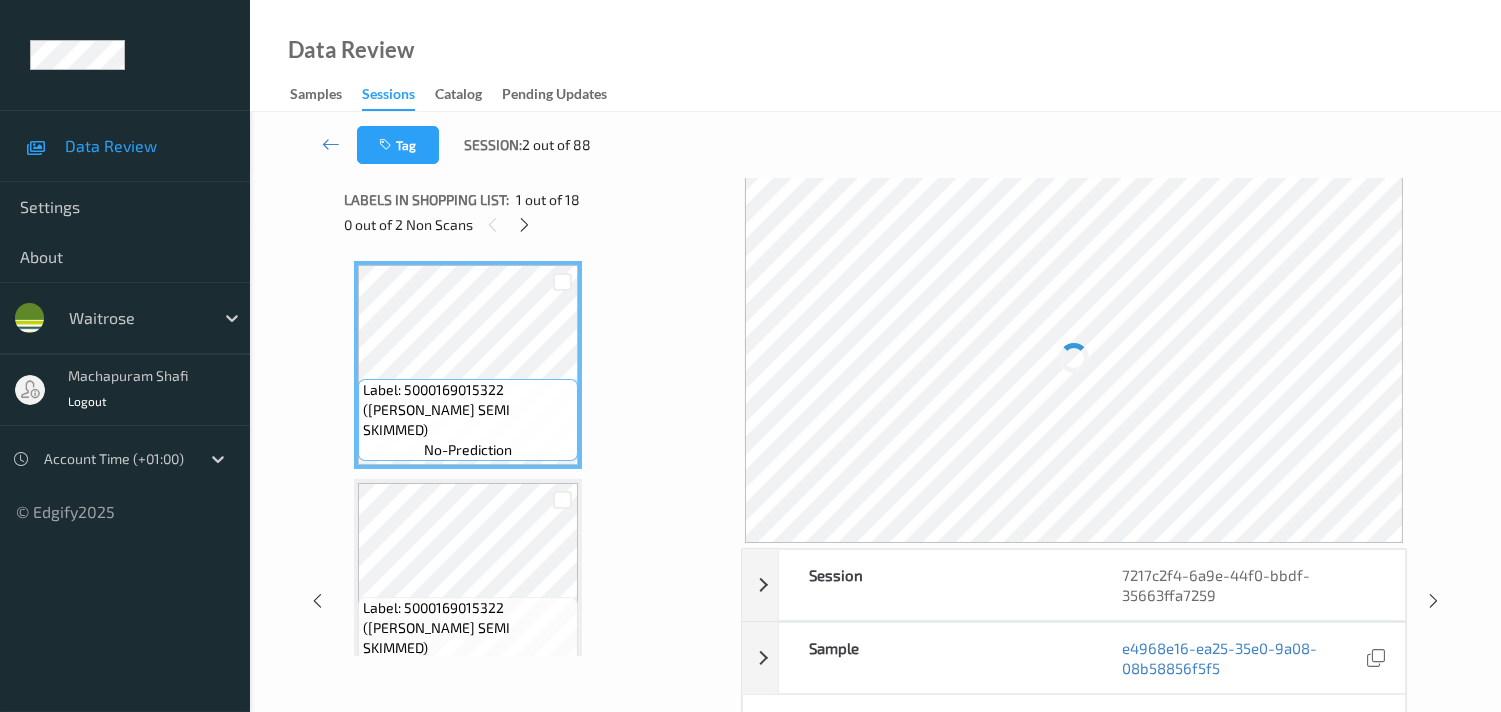 scroll, scrollTop: 0, scrollLeft: 0, axis: both 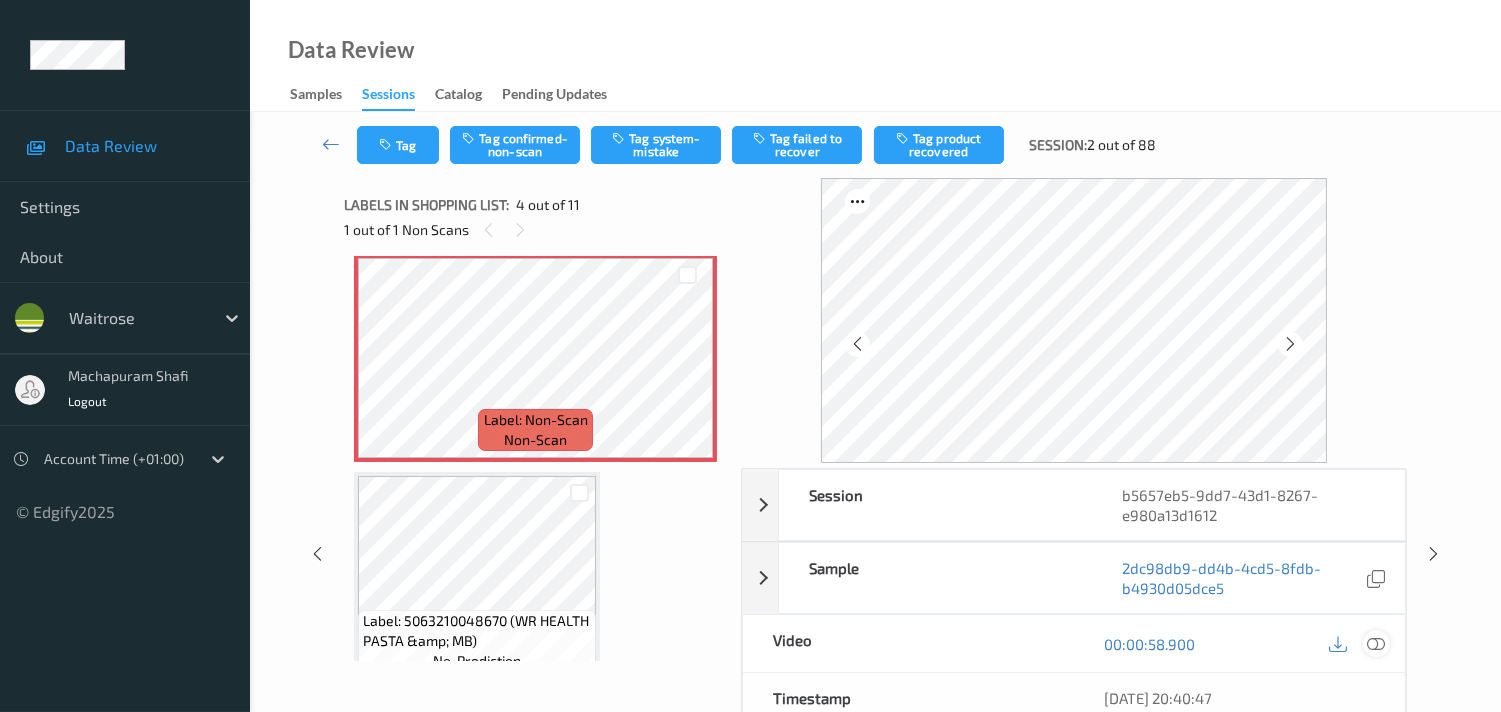 click at bounding box center [1376, 644] 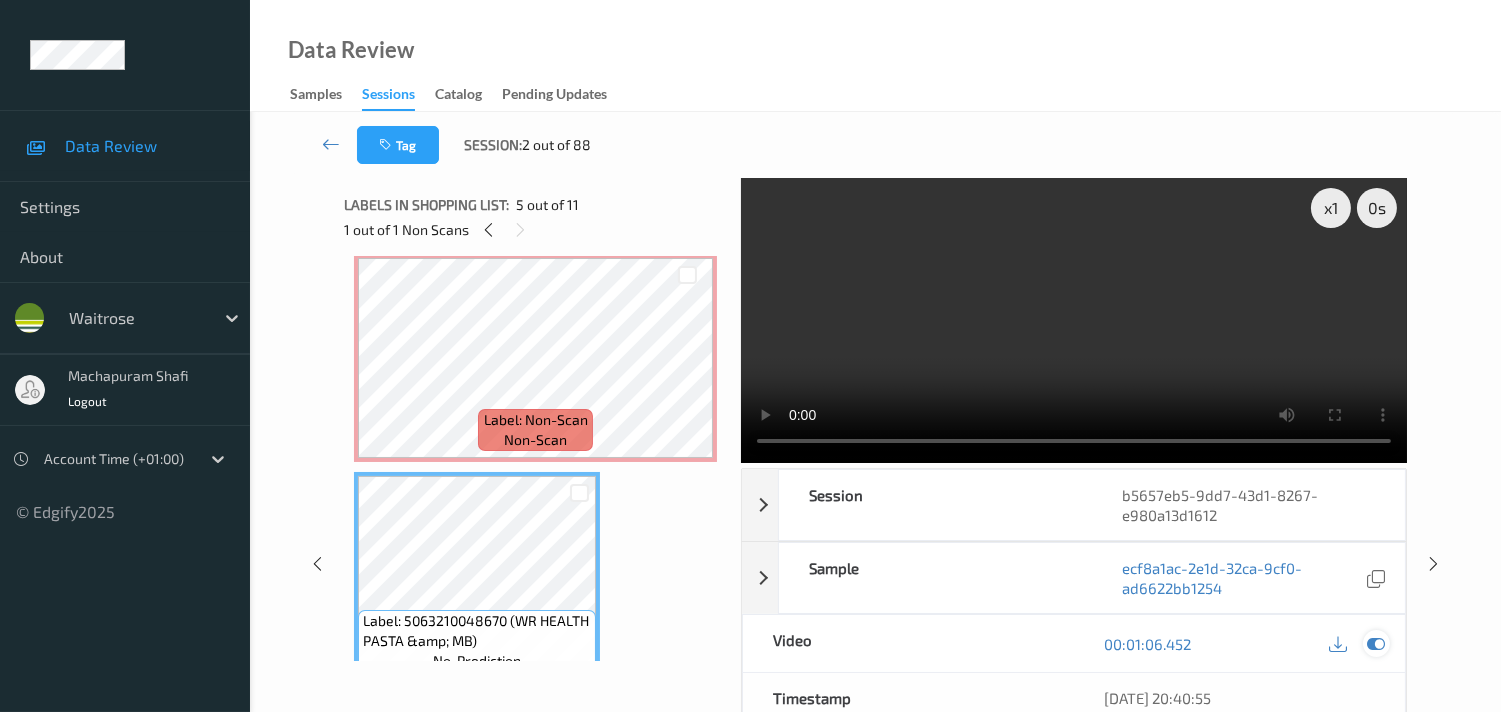 click at bounding box center (1376, 644) 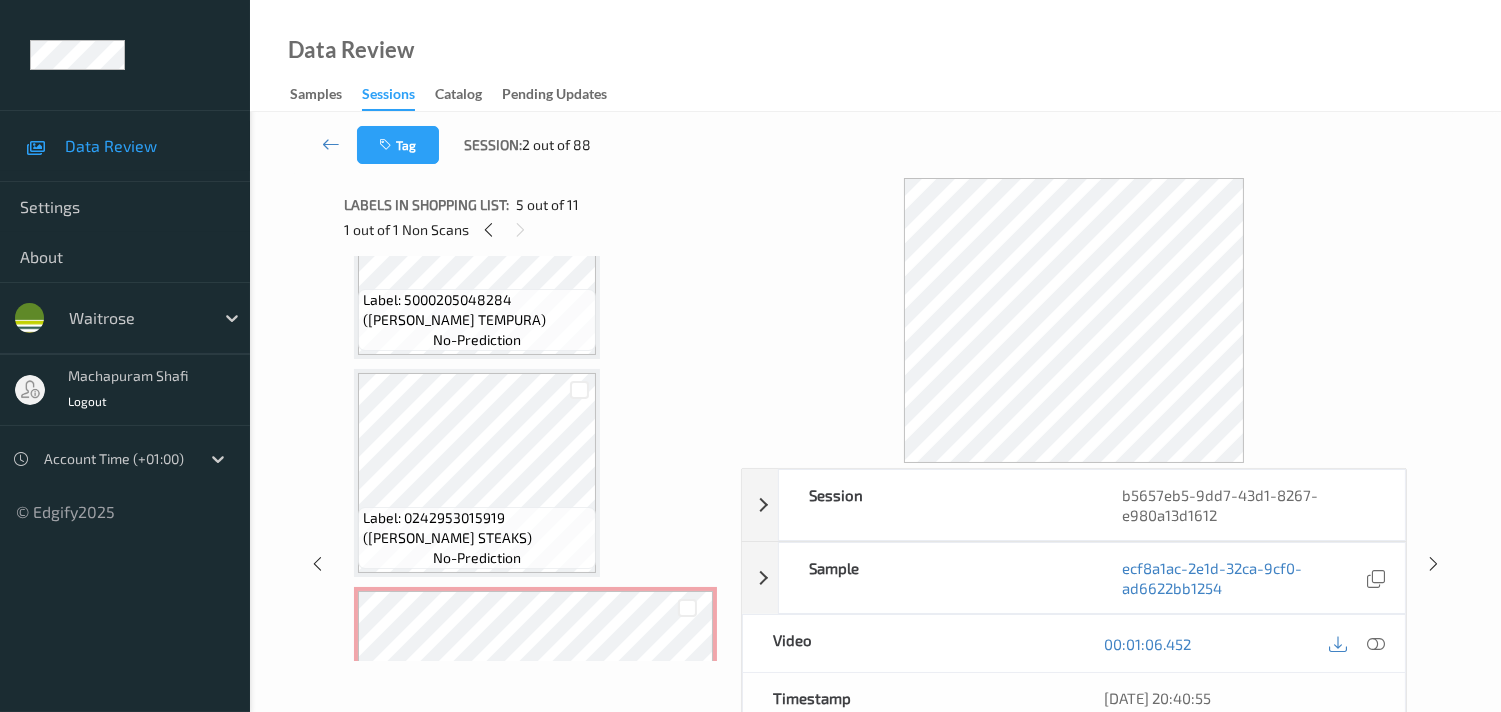 scroll, scrollTop: 555, scrollLeft: 0, axis: vertical 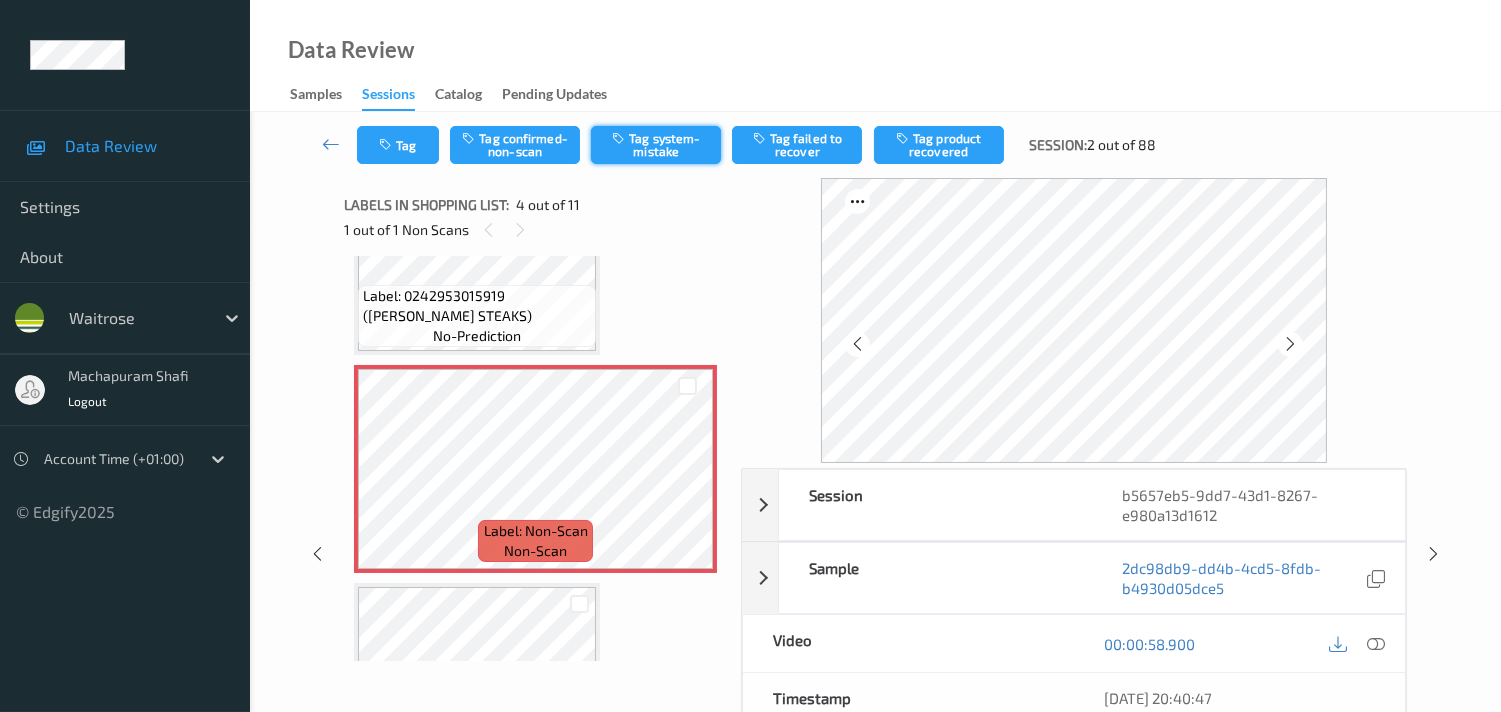 click at bounding box center [620, 138] 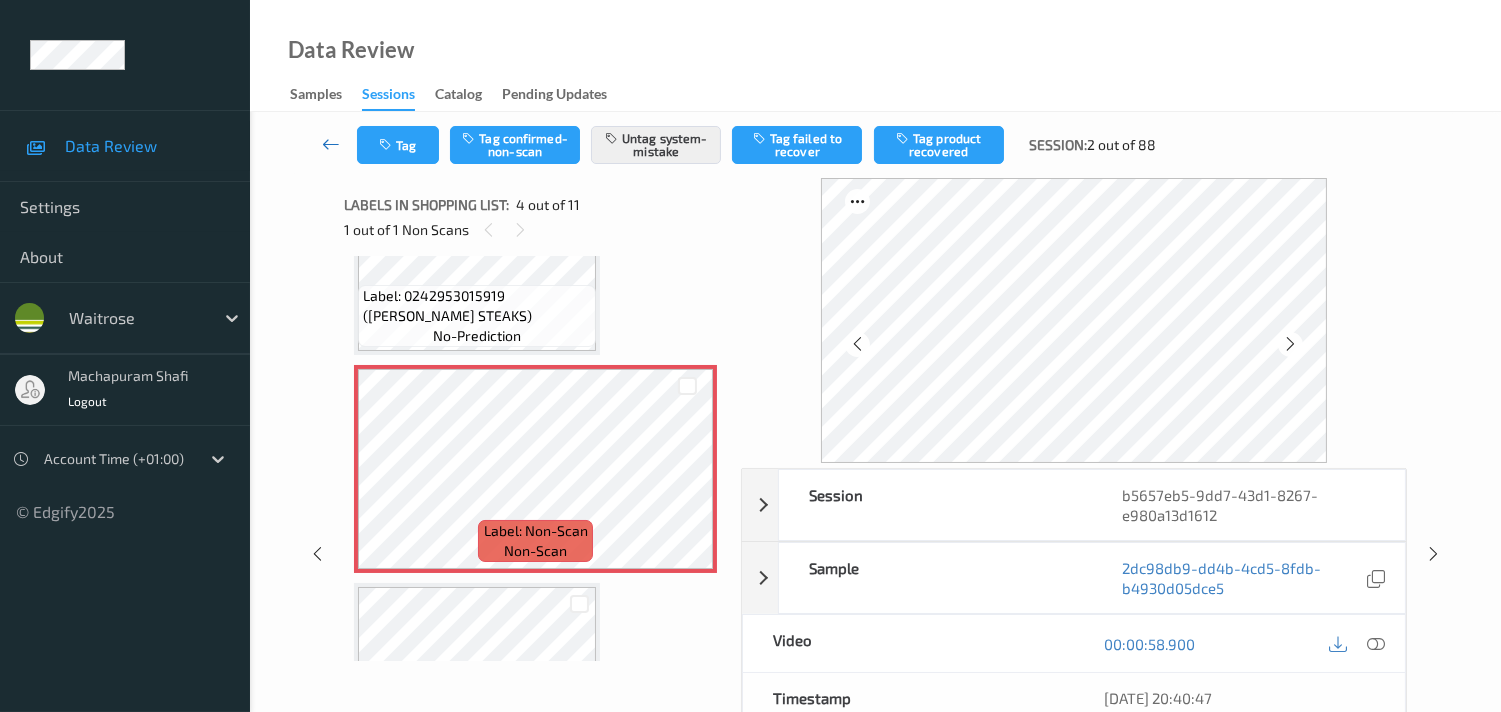 click at bounding box center [331, 145] 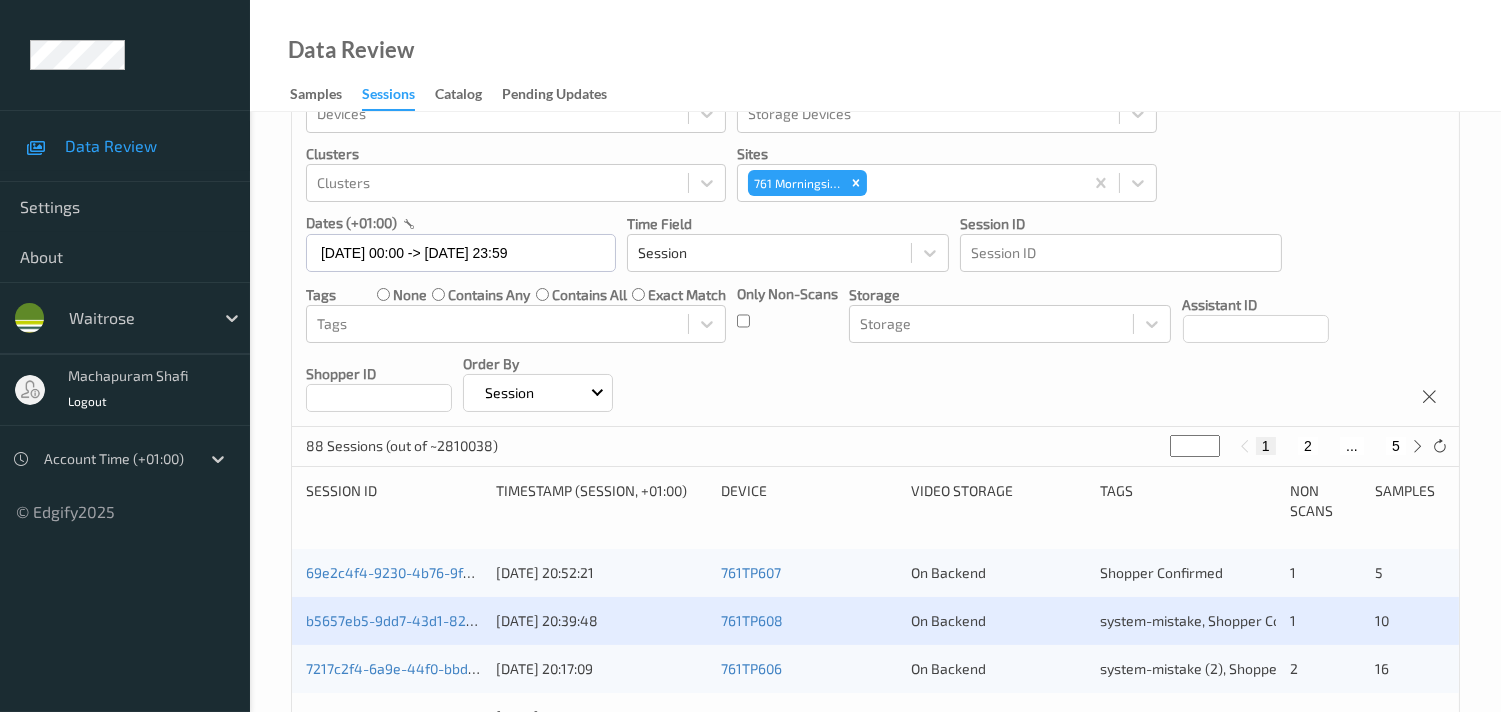 scroll, scrollTop: 111, scrollLeft: 0, axis: vertical 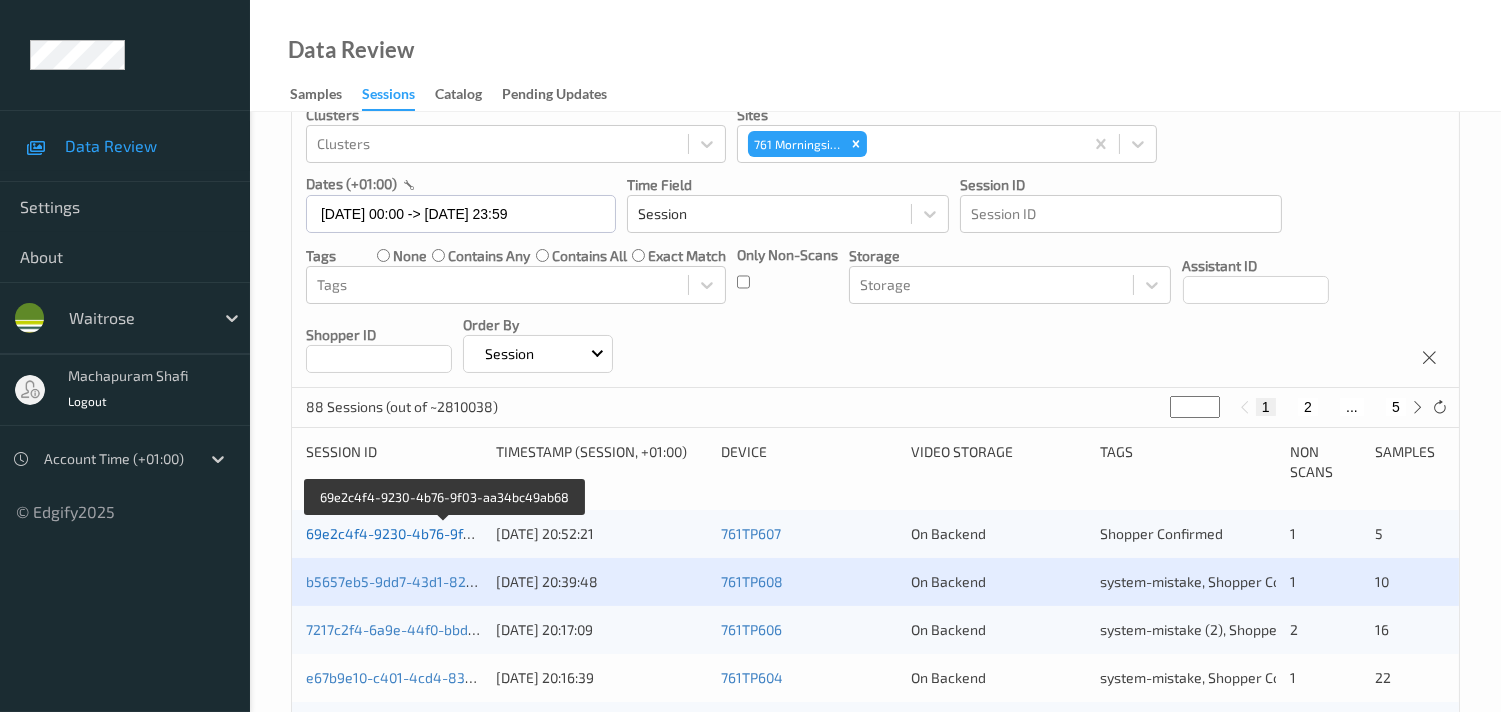 click on "69e2c4f4-9230-4b76-9f03-aa34bc49ab68" at bounding box center [444, 533] 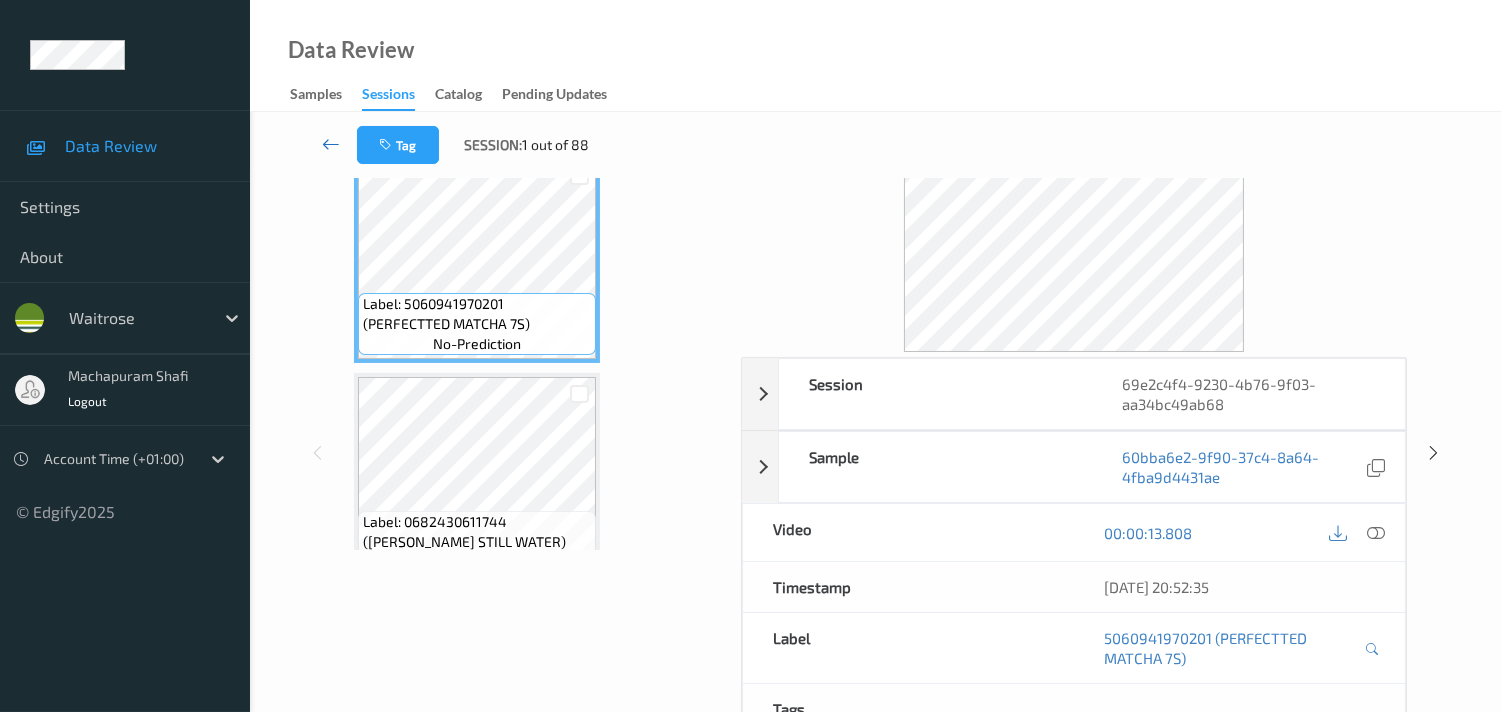 click at bounding box center (331, 144) 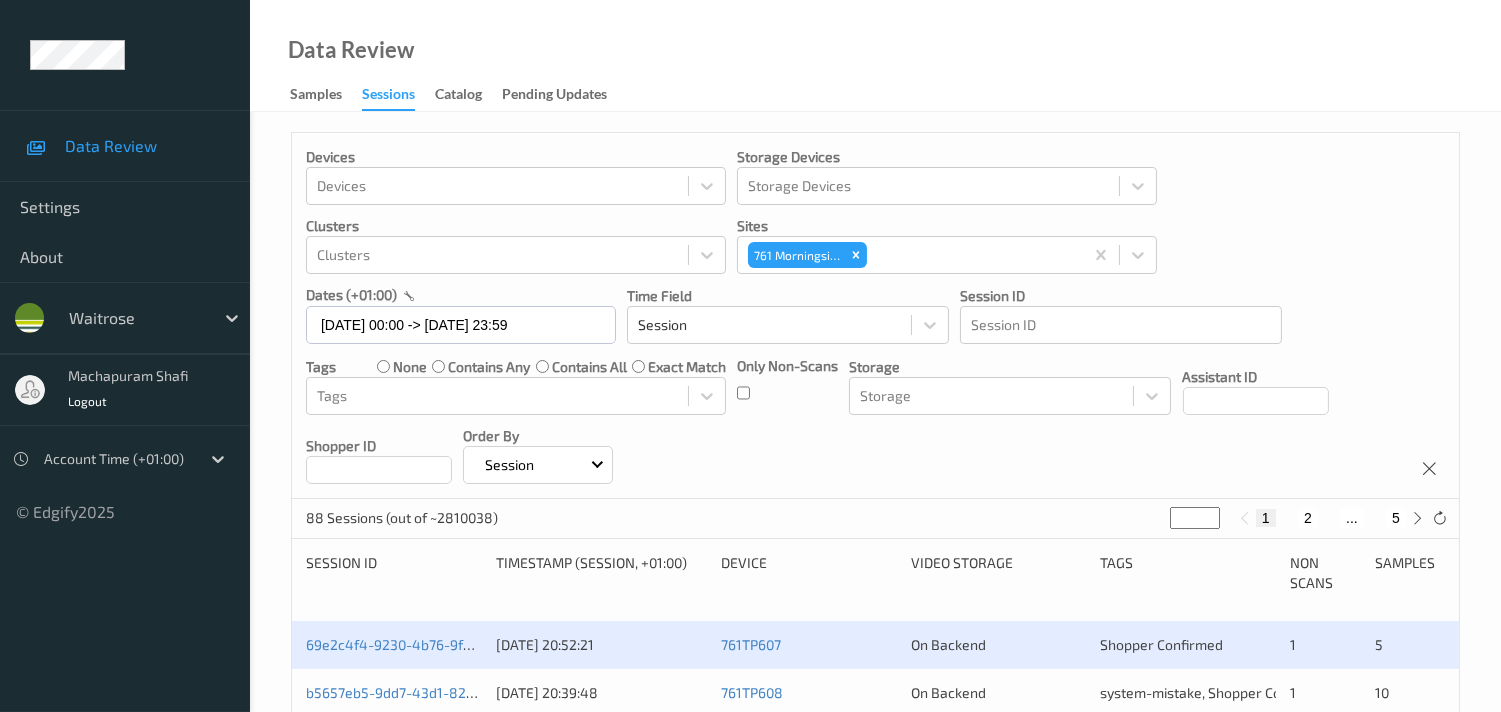 scroll, scrollTop: 111, scrollLeft: 0, axis: vertical 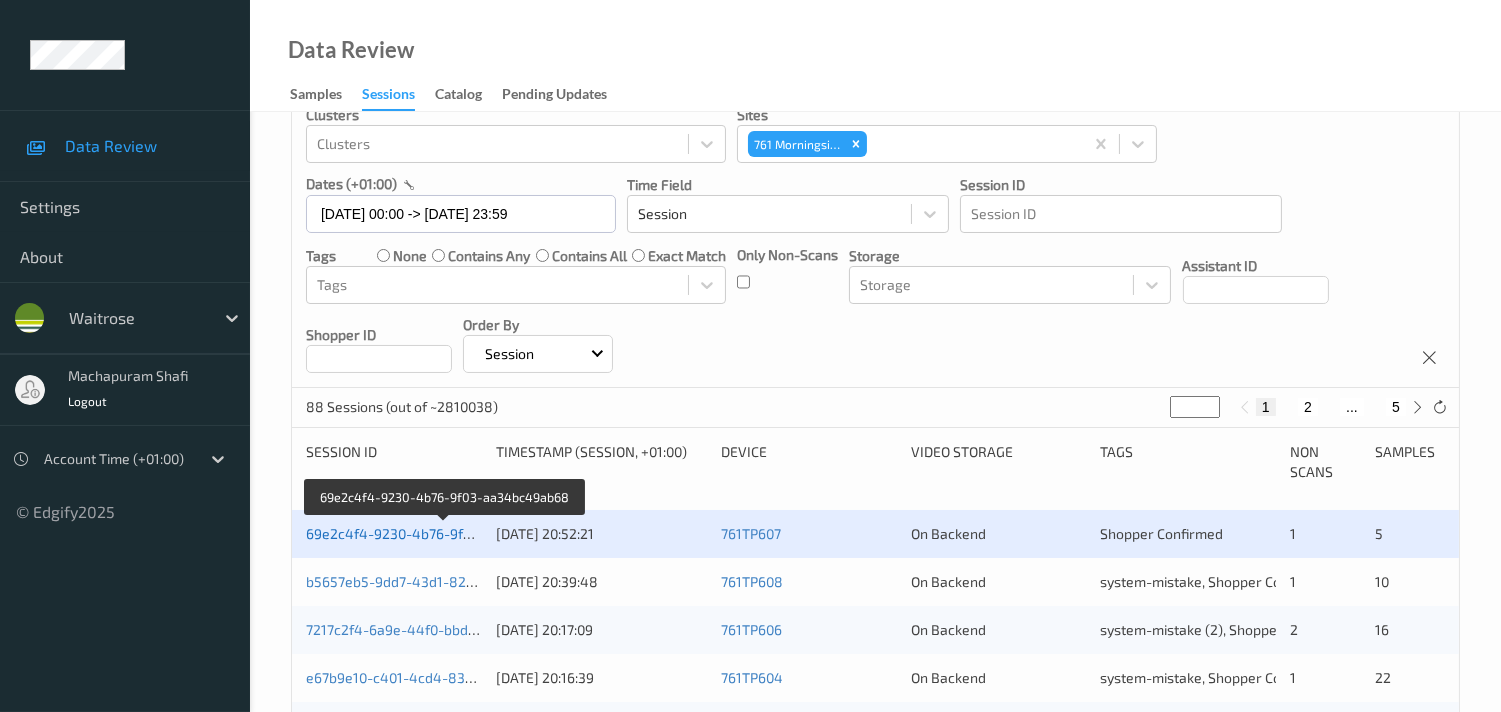 click on "69e2c4f4-9230-4b76-9f03-aa34bc49ab68" at bounding box center (444, 533) 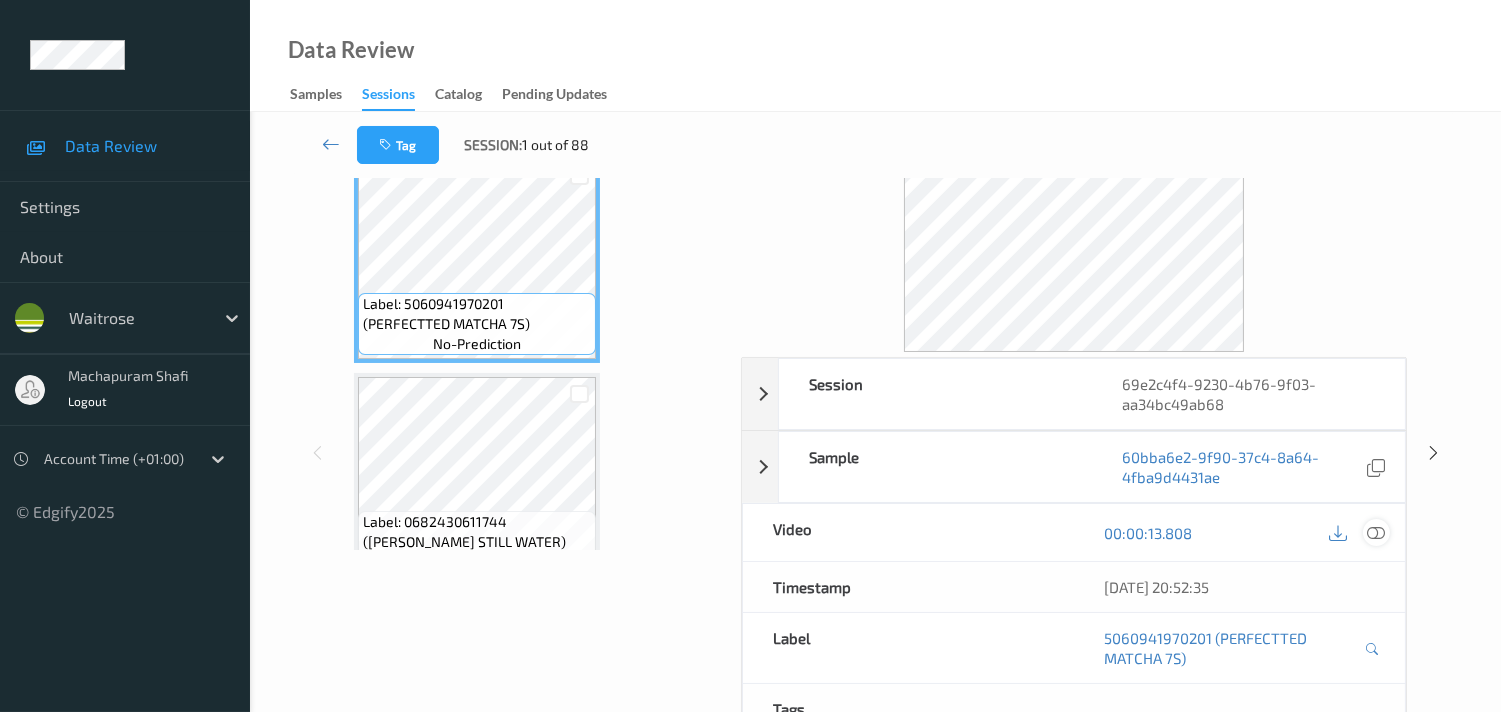 click at bounding box center (1376, 533) 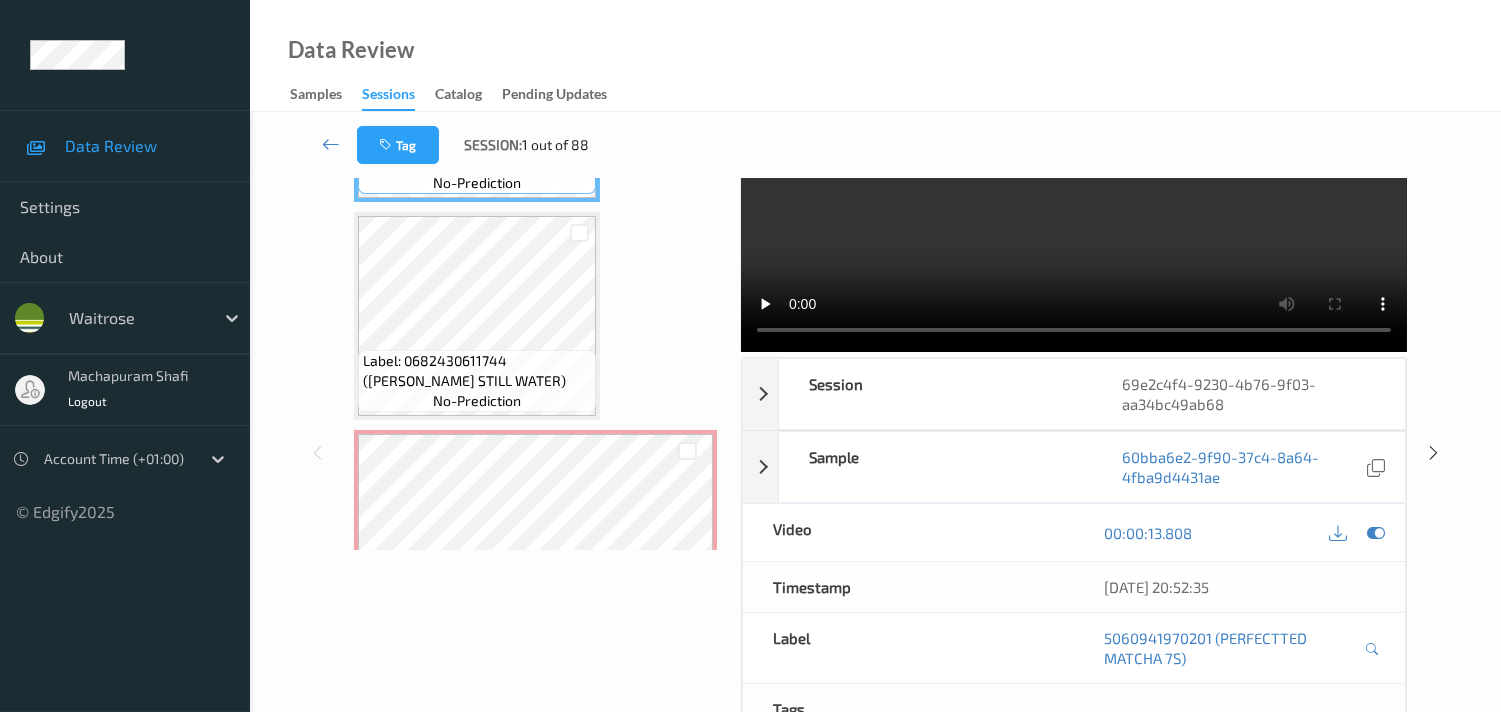 scroll, scrollTop: 0, scrollLeft: 0, axis: both 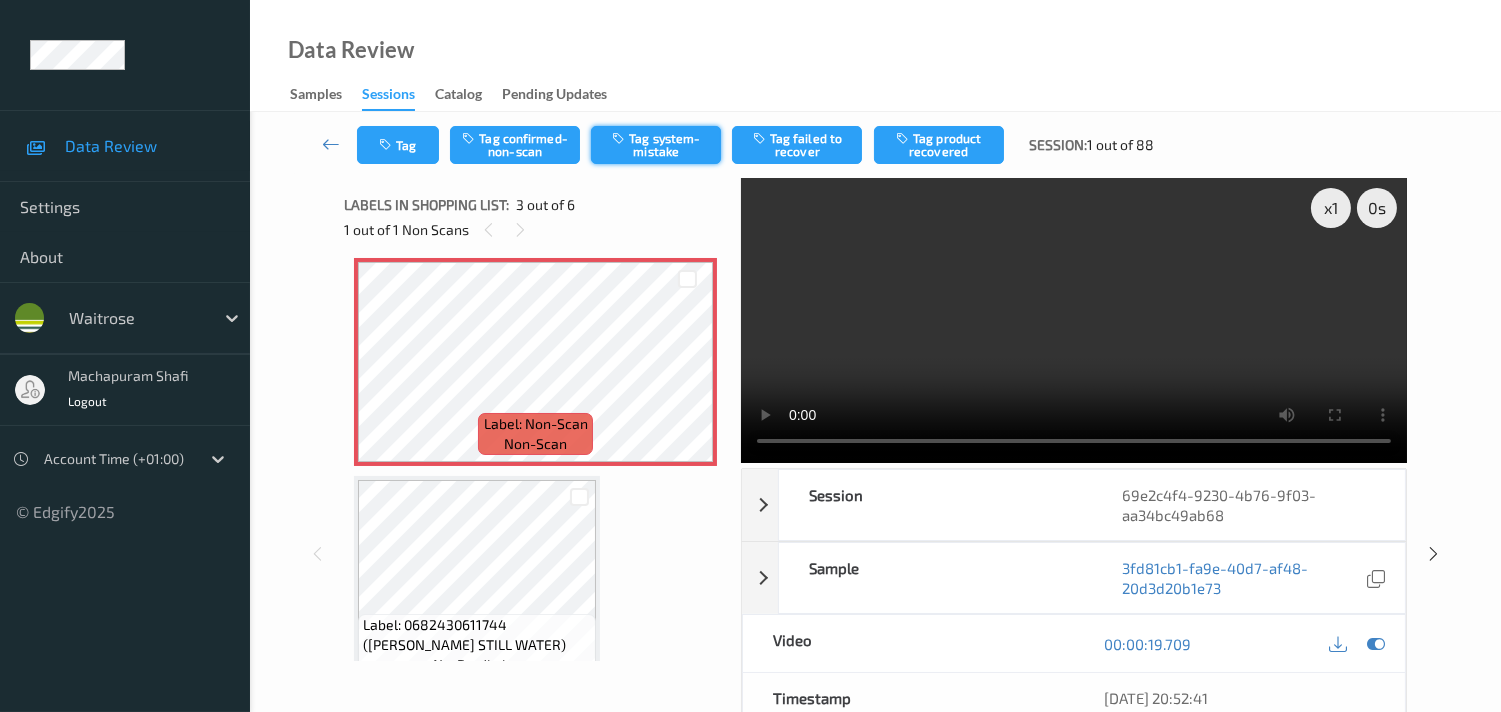 click on "Tag   system-mistake" at bounding box center [656, 145] 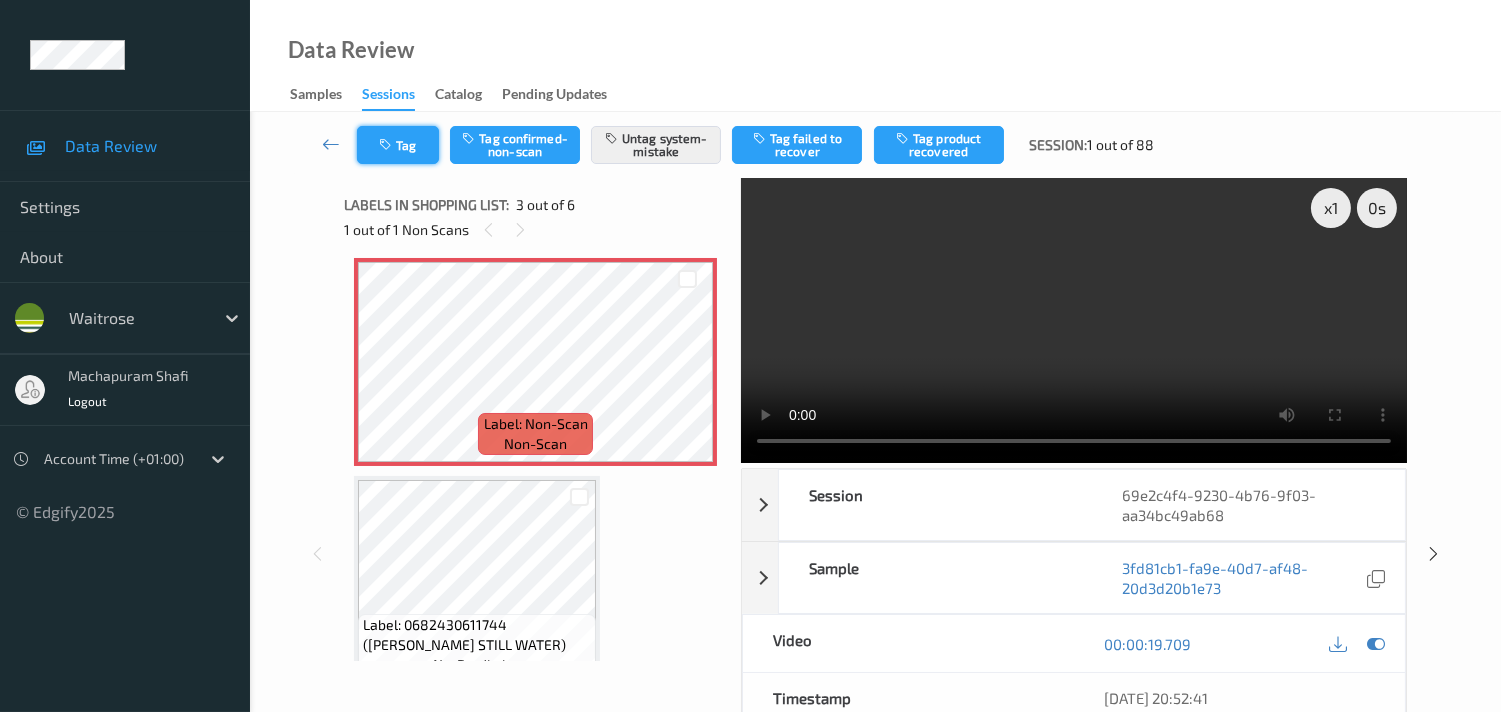 click on "Tag" at bounding box center (398, 145) 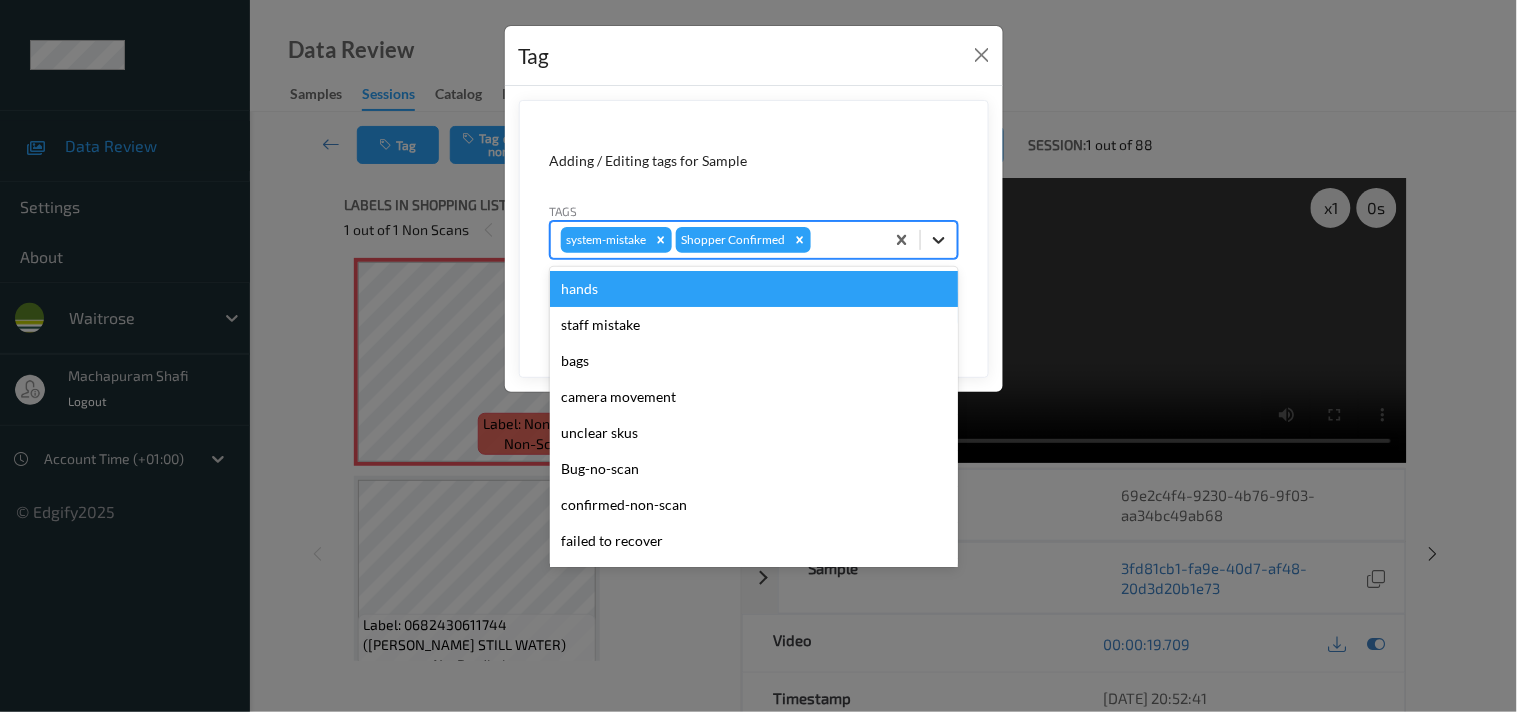 click 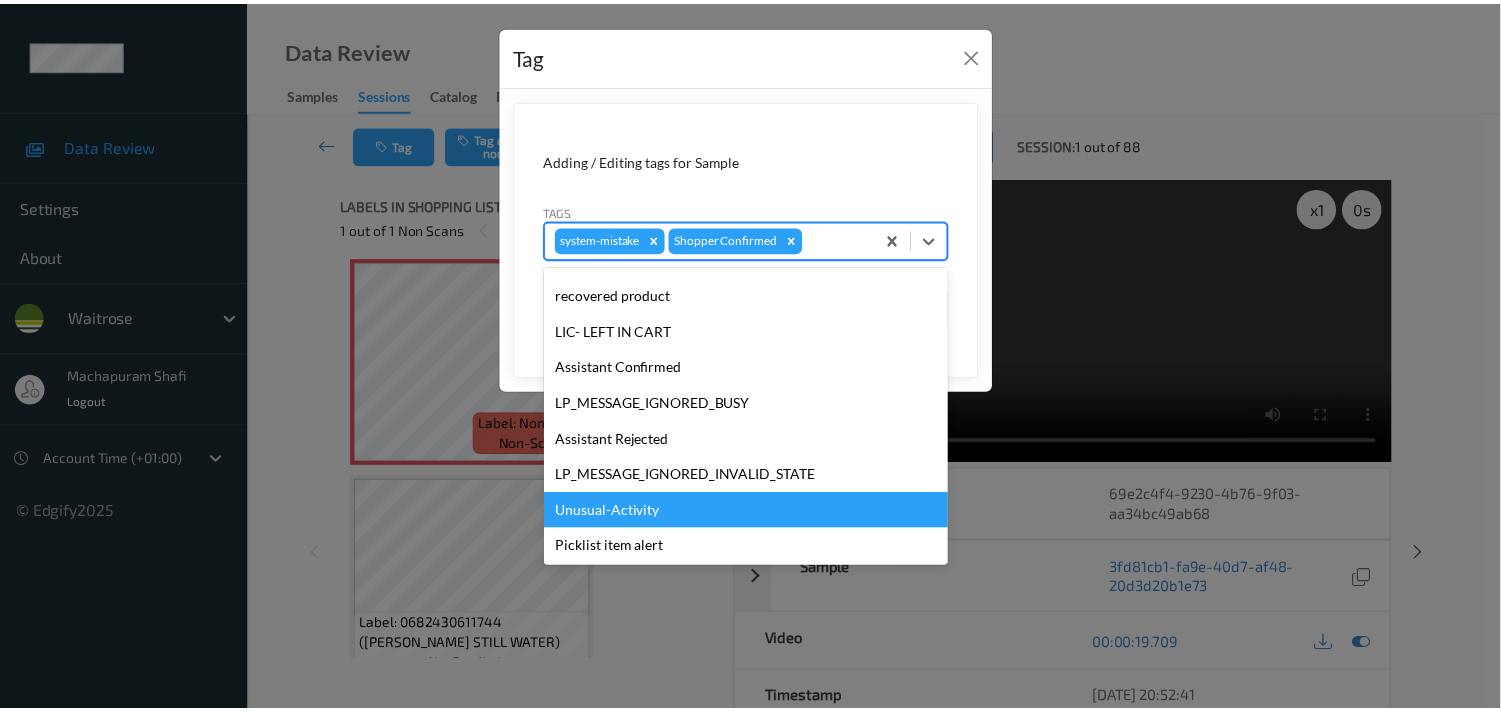 scroll, scrollTop: 320, scrollLeft: 0, axis: vertical 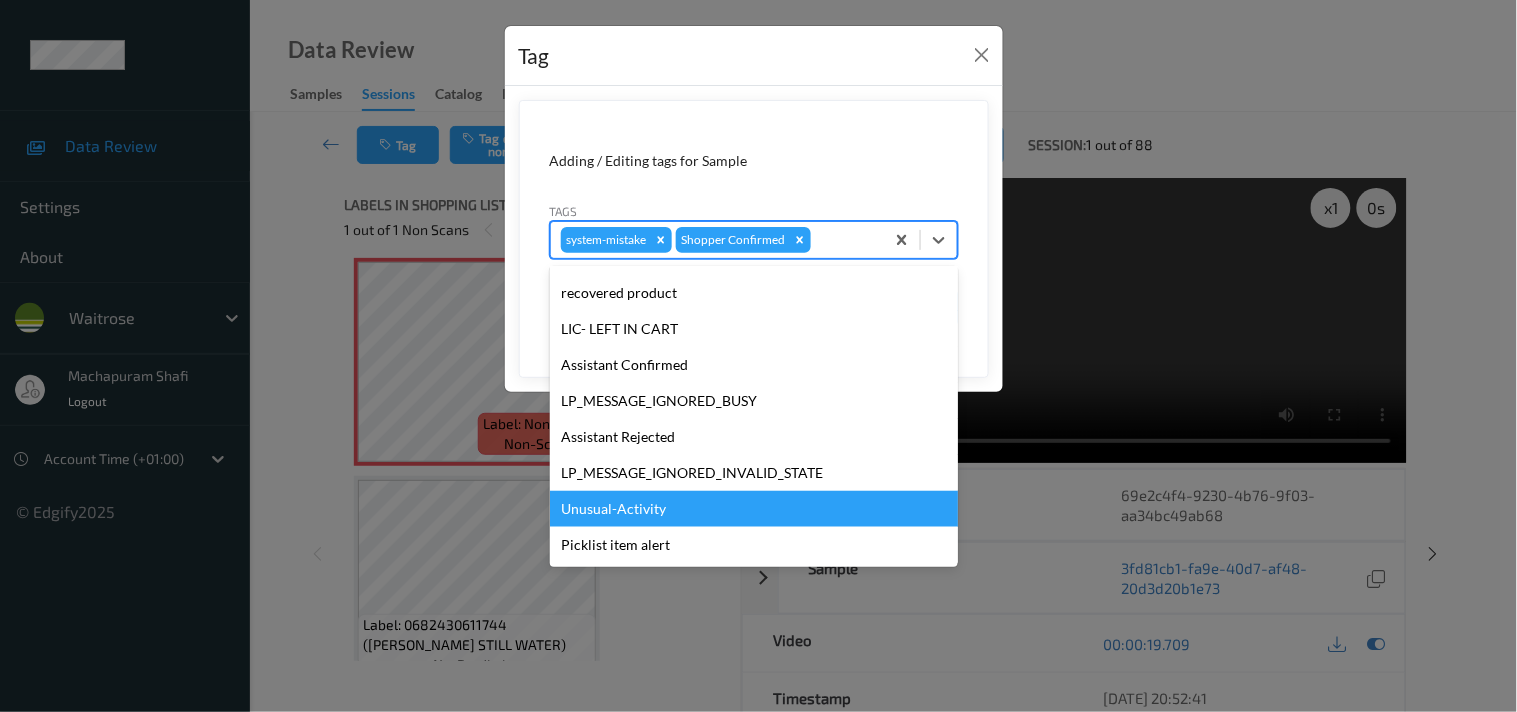 click on "Unusual-Activity" at bounding box center (754, 509) 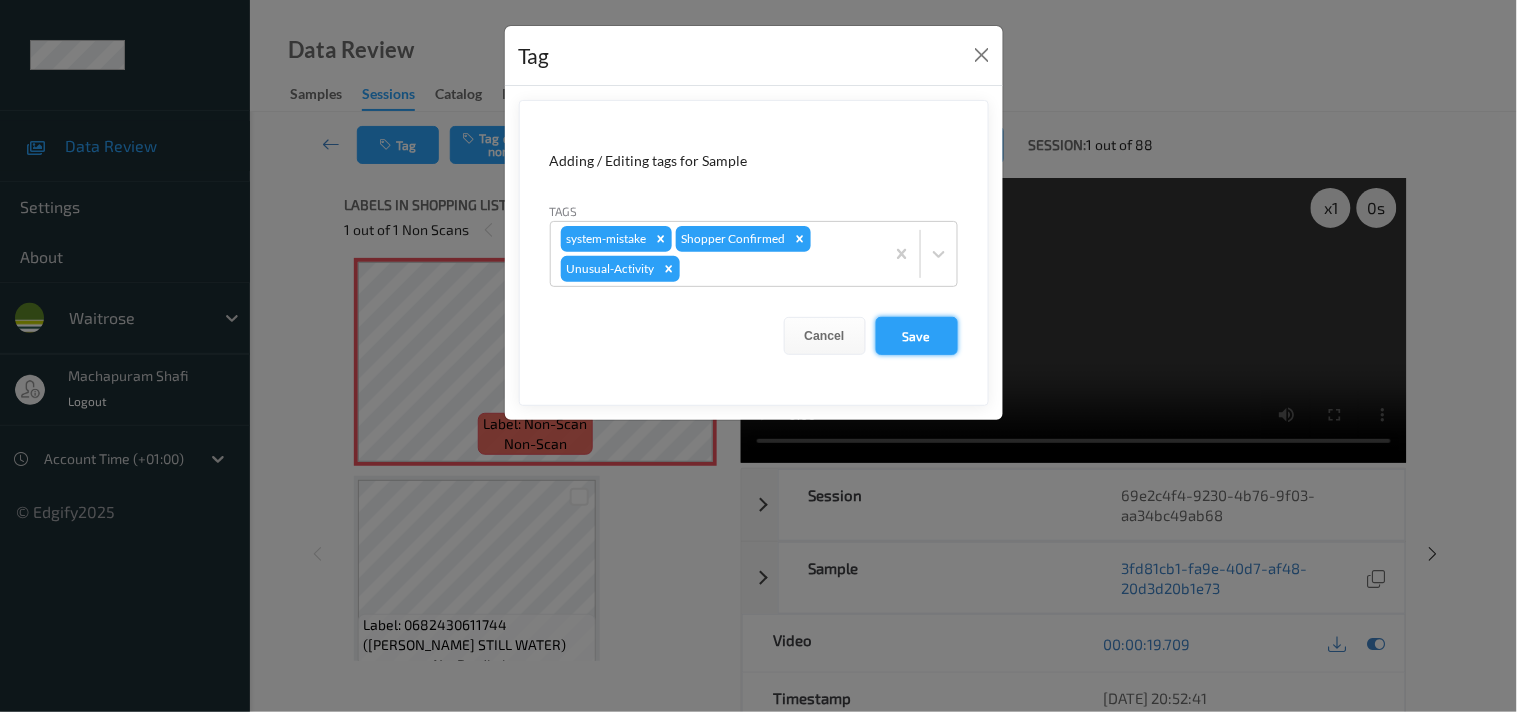 click on "Save" at bounding box center (917, 336) 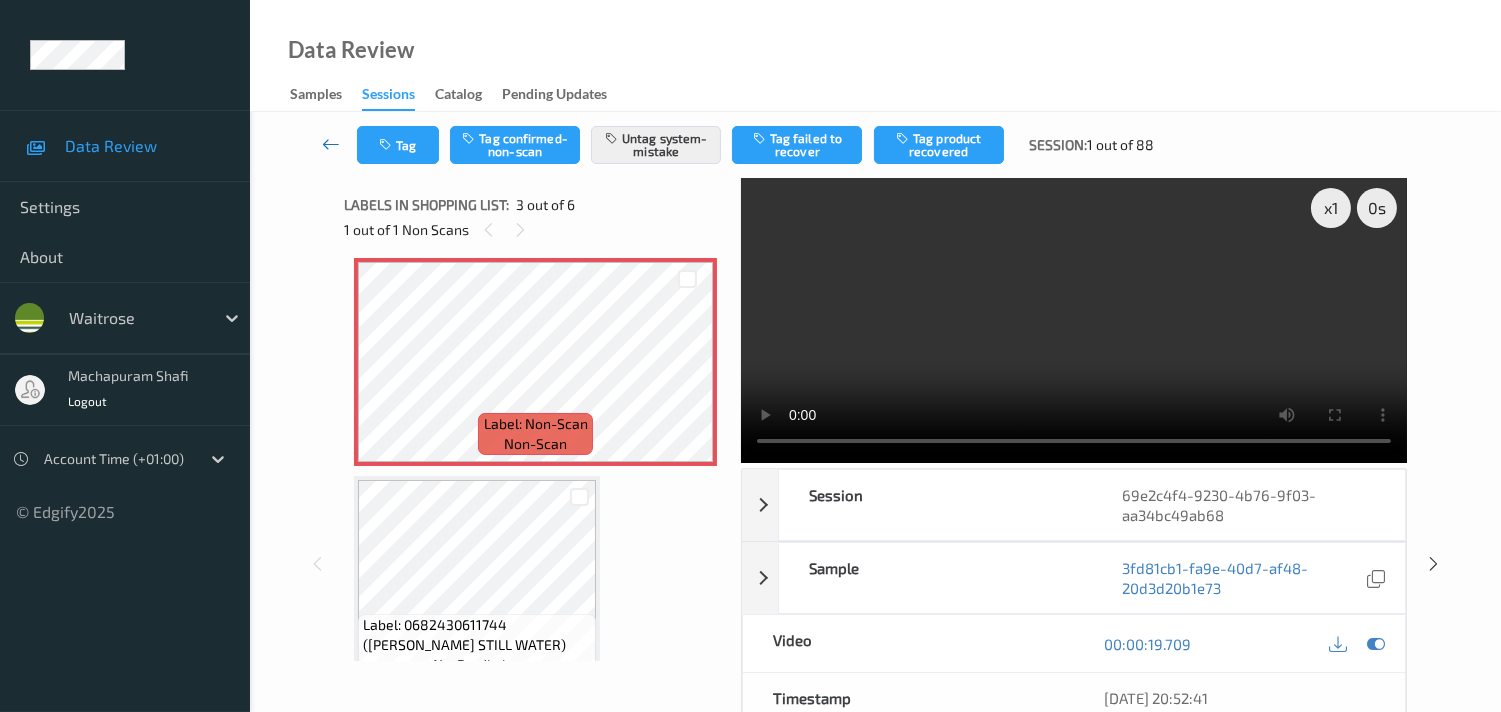 click at bounding box center [331, 145] 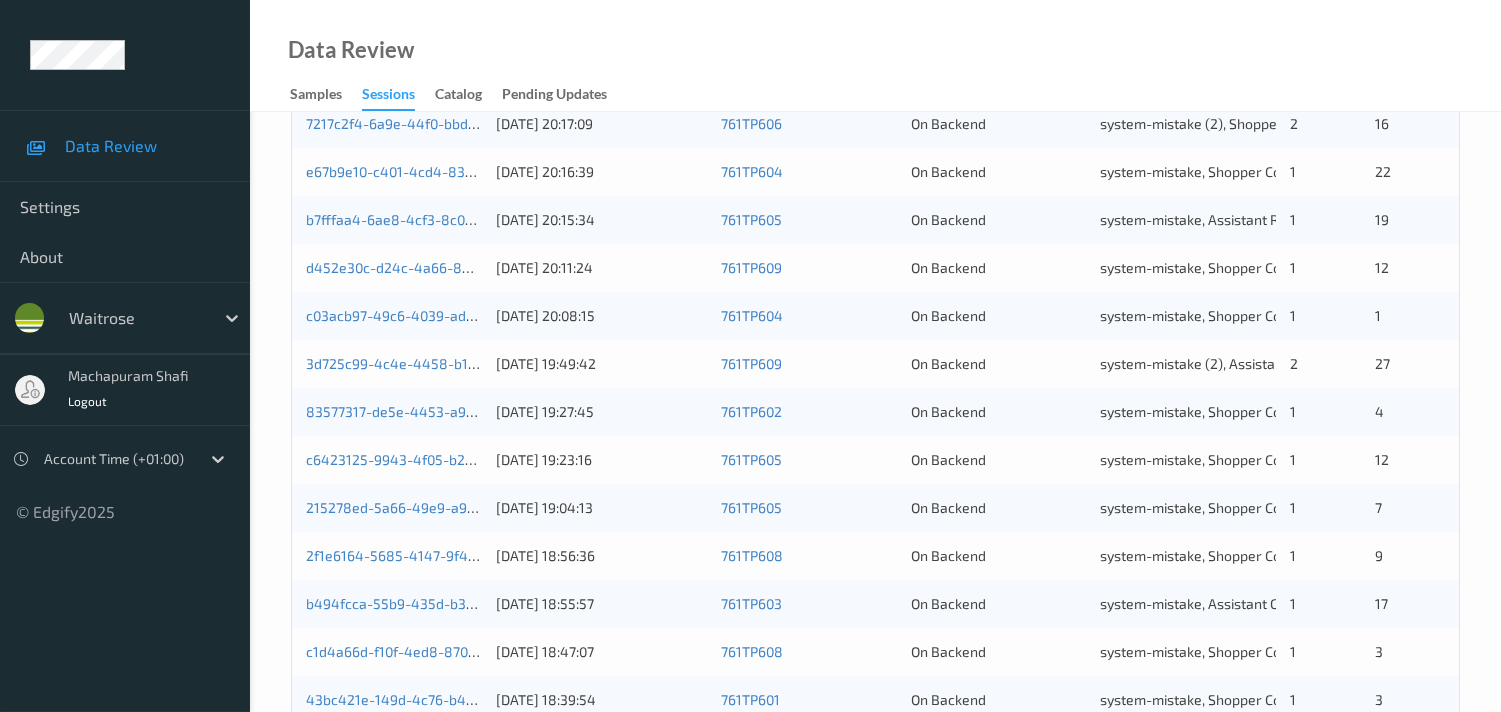 scroll, scrollTop: 951, scrollLeft: 0, axis: vertical 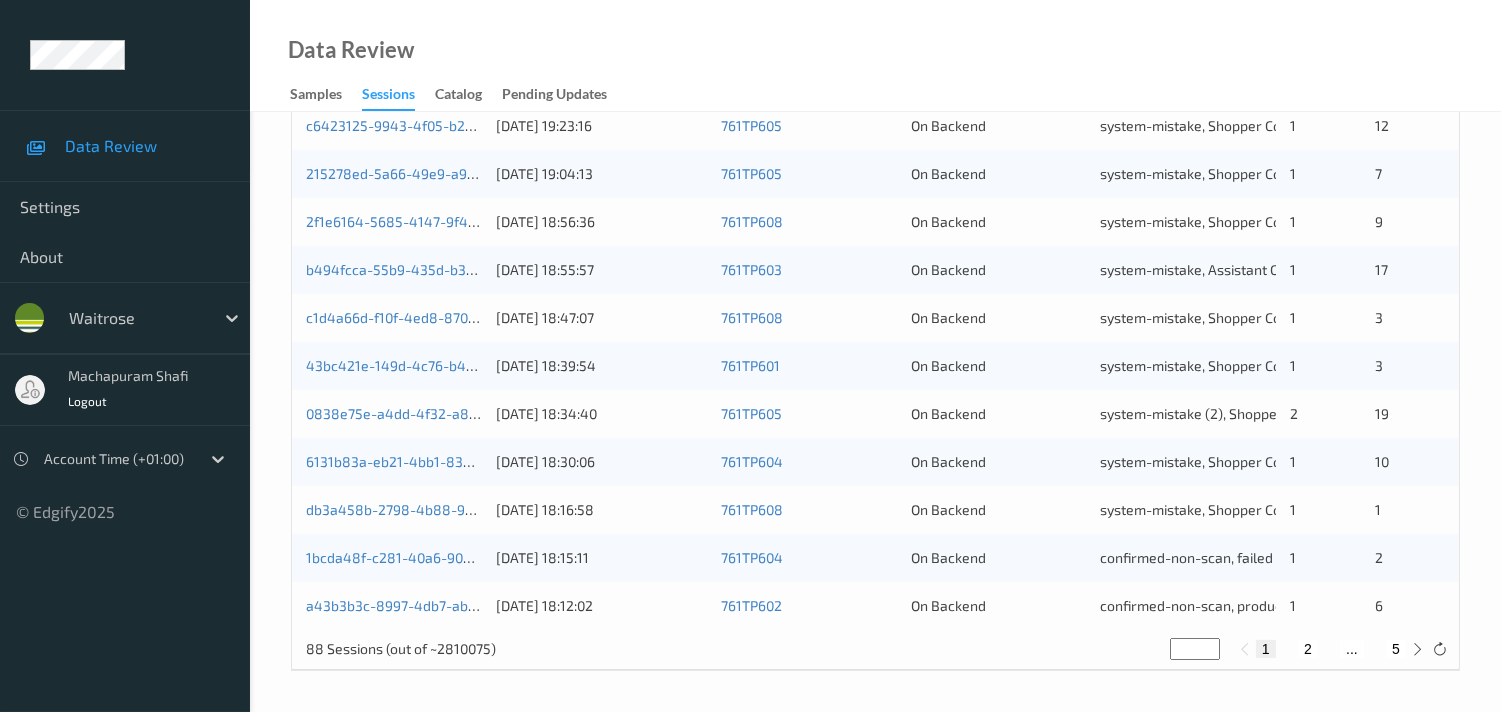click on "2" at bounding box center (1308, 649) 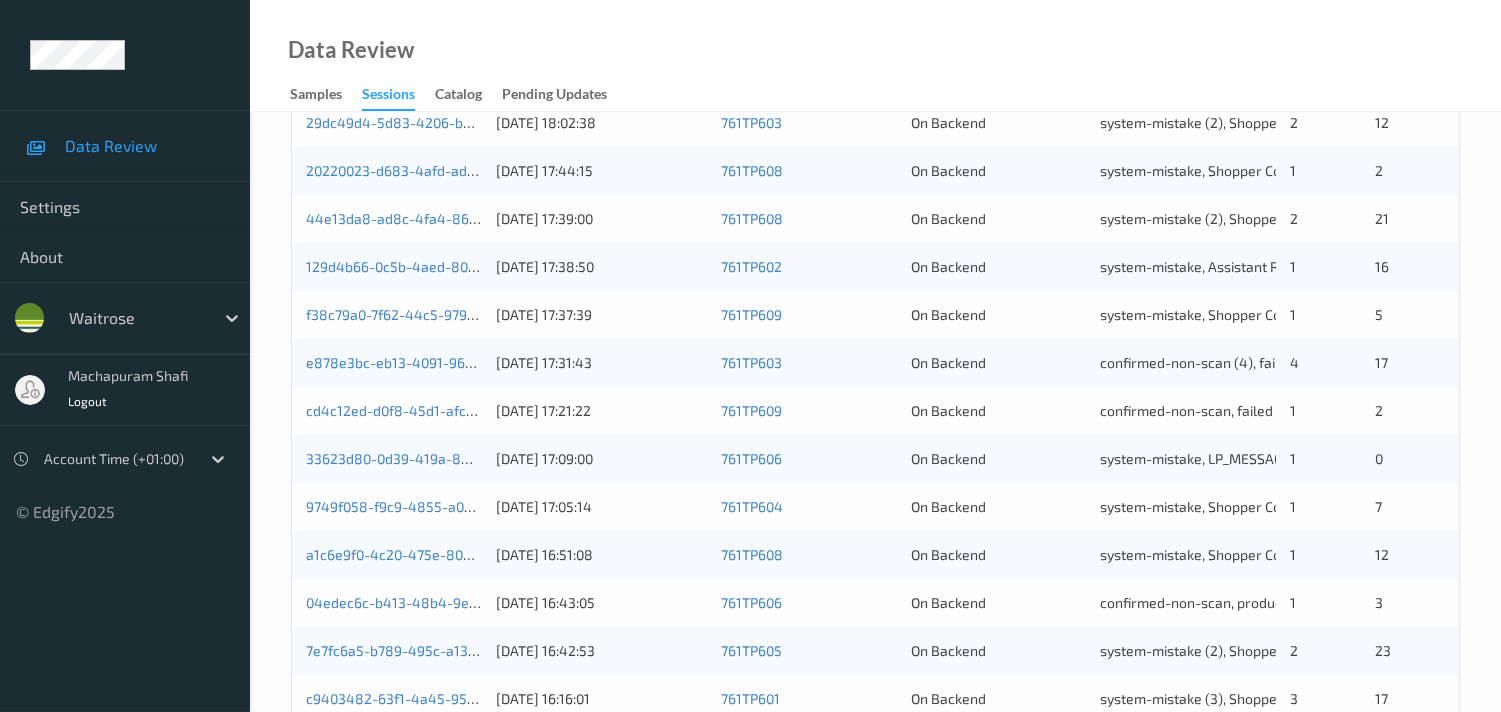 scroll, scrollTop: 951, scrollLeft: 0, axis: vertical 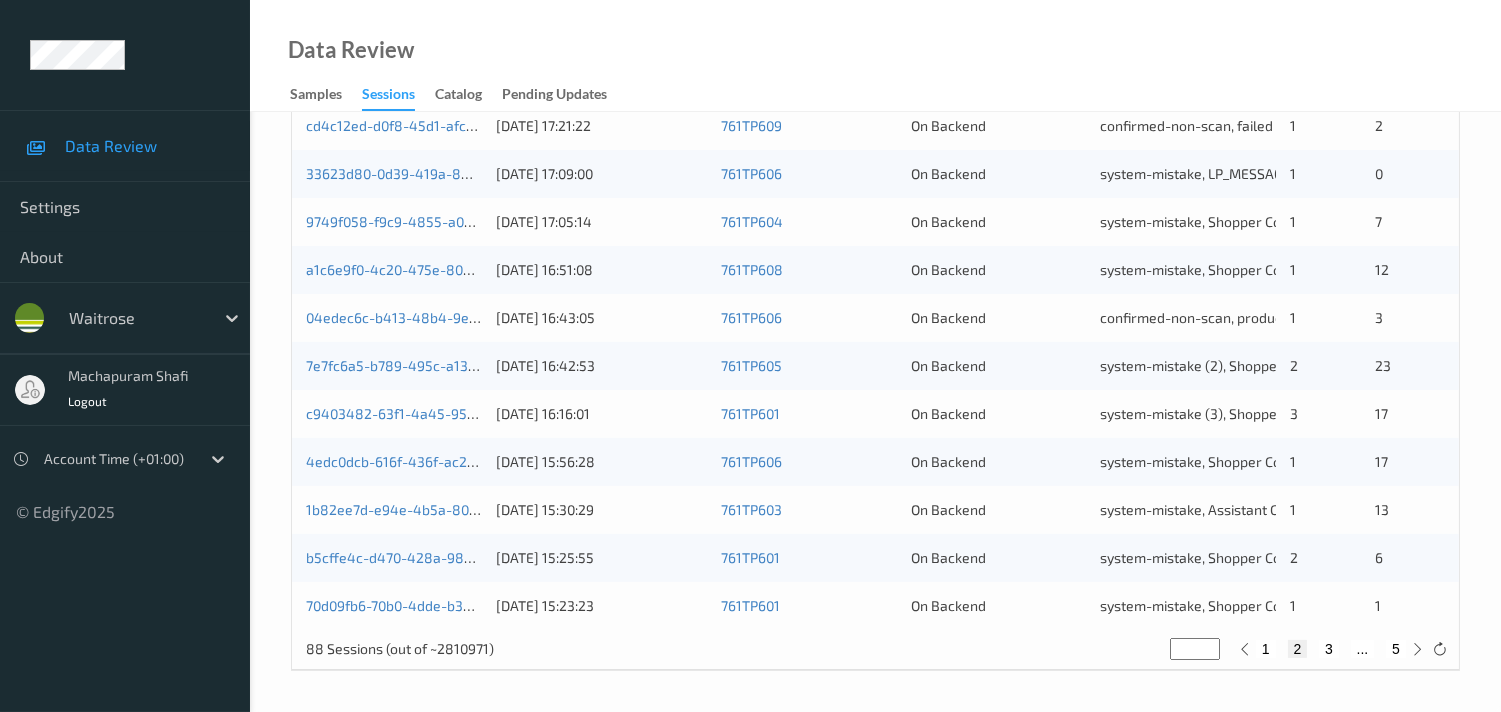 click on "3" at bounding box center [1329, 649] 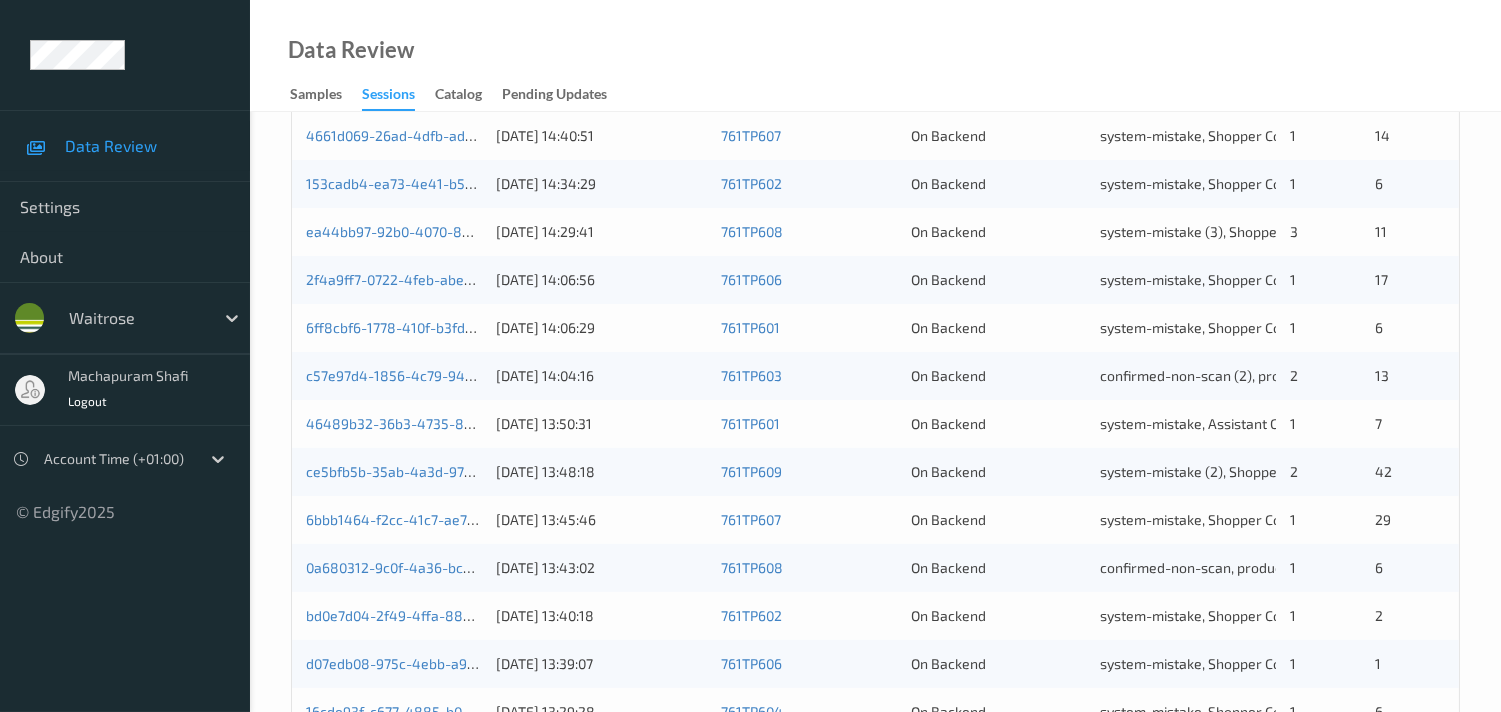 scroll, scrollTop: 951, scrollLeft: 0, axis: vertical 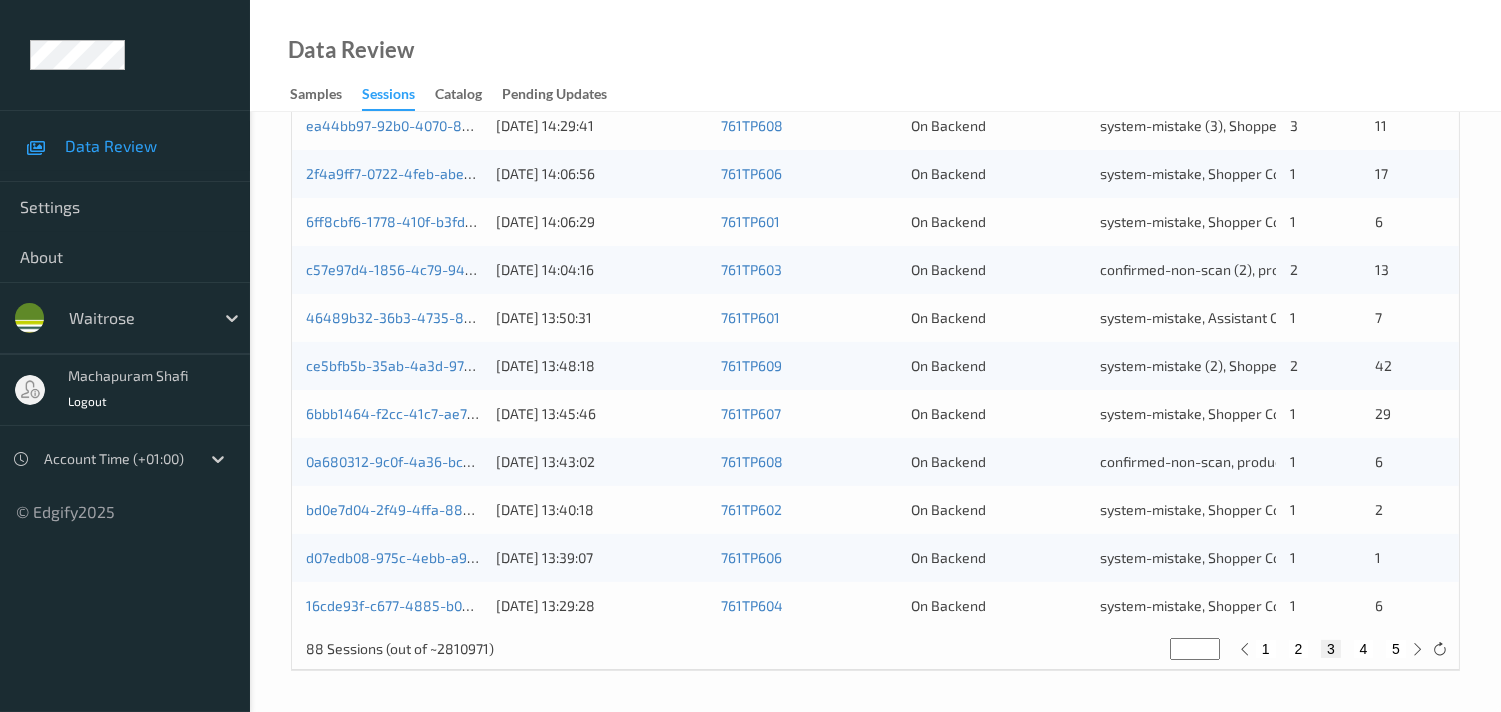 click on "4" at bounding box center (1364, 649) 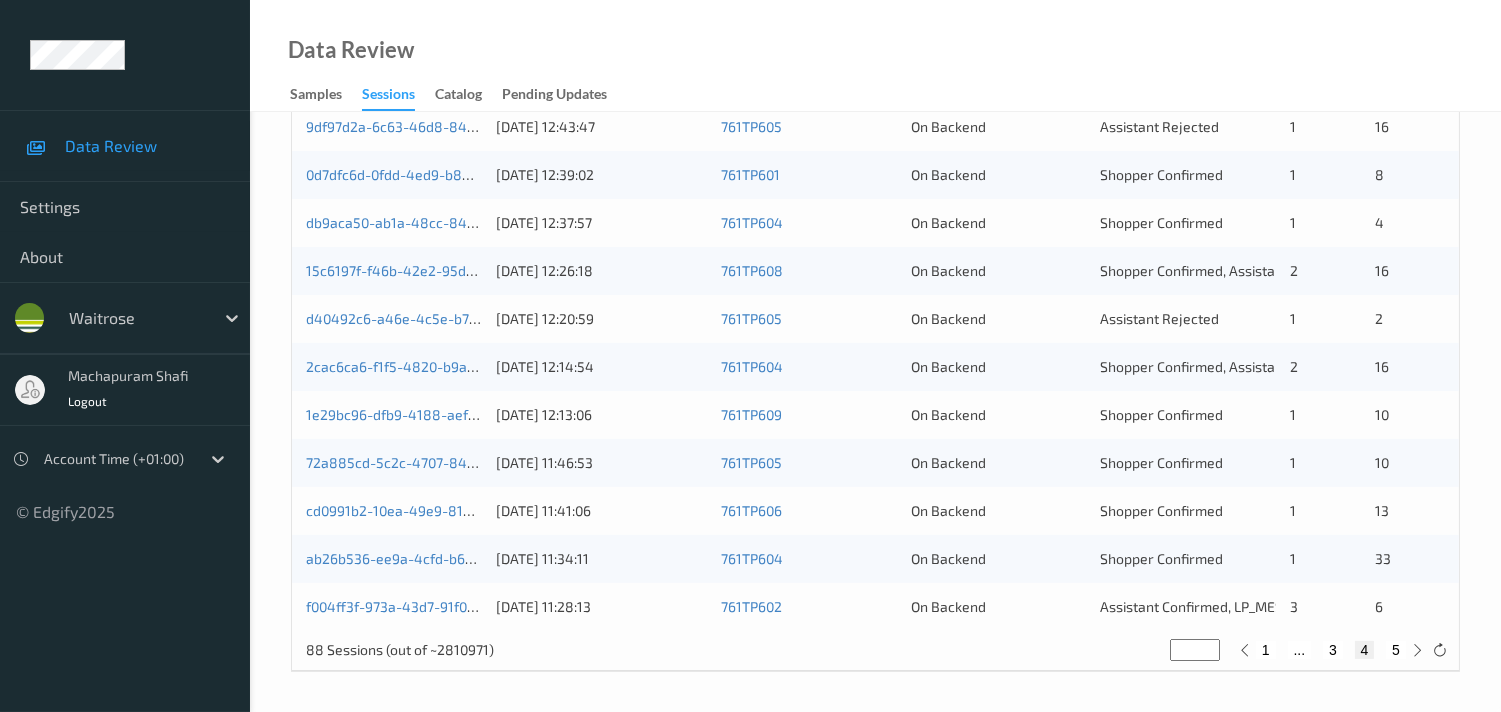 scroll, scrollTop: 951, scrollLeft: 0, axis: vertical 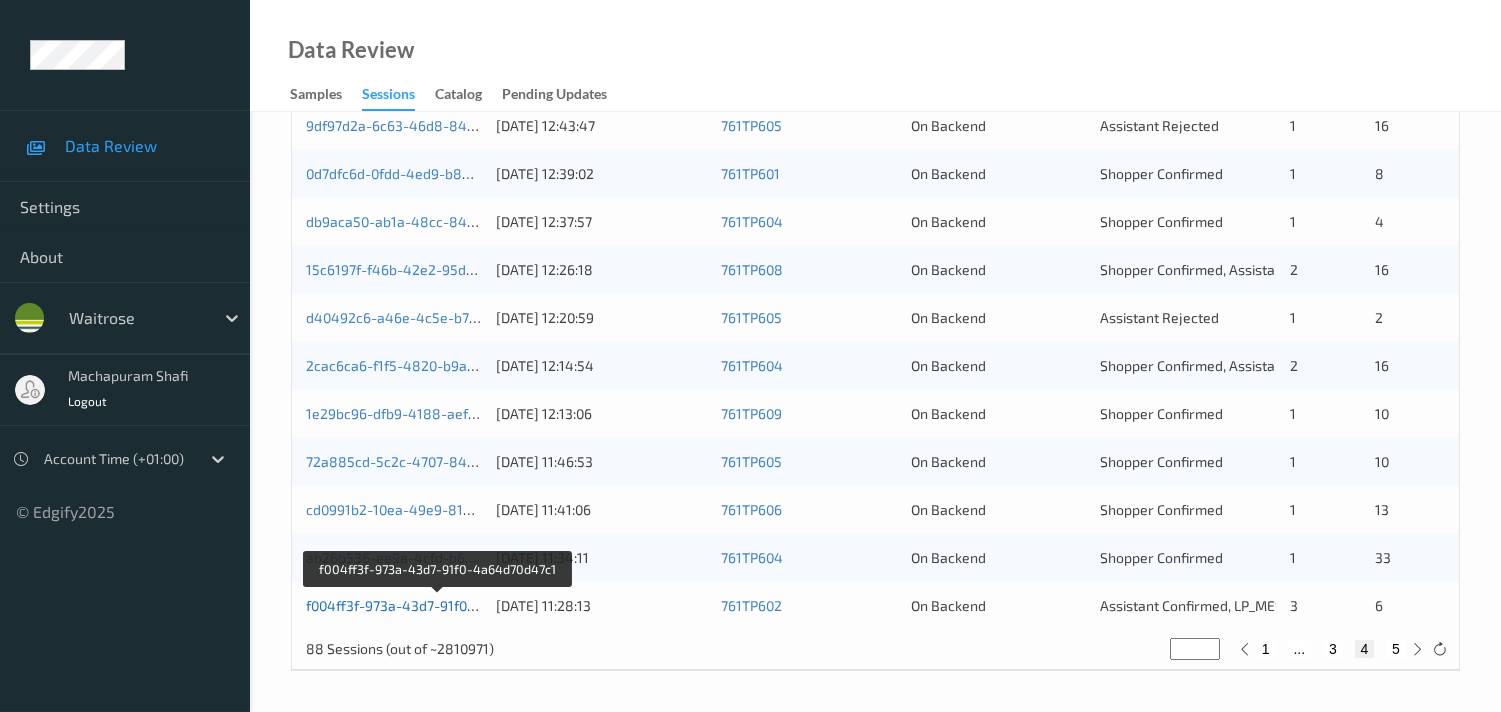 click on "f004ff3f-973a-43d7-91f0-4a64d70d47c1" at bounding box center (436, 605) 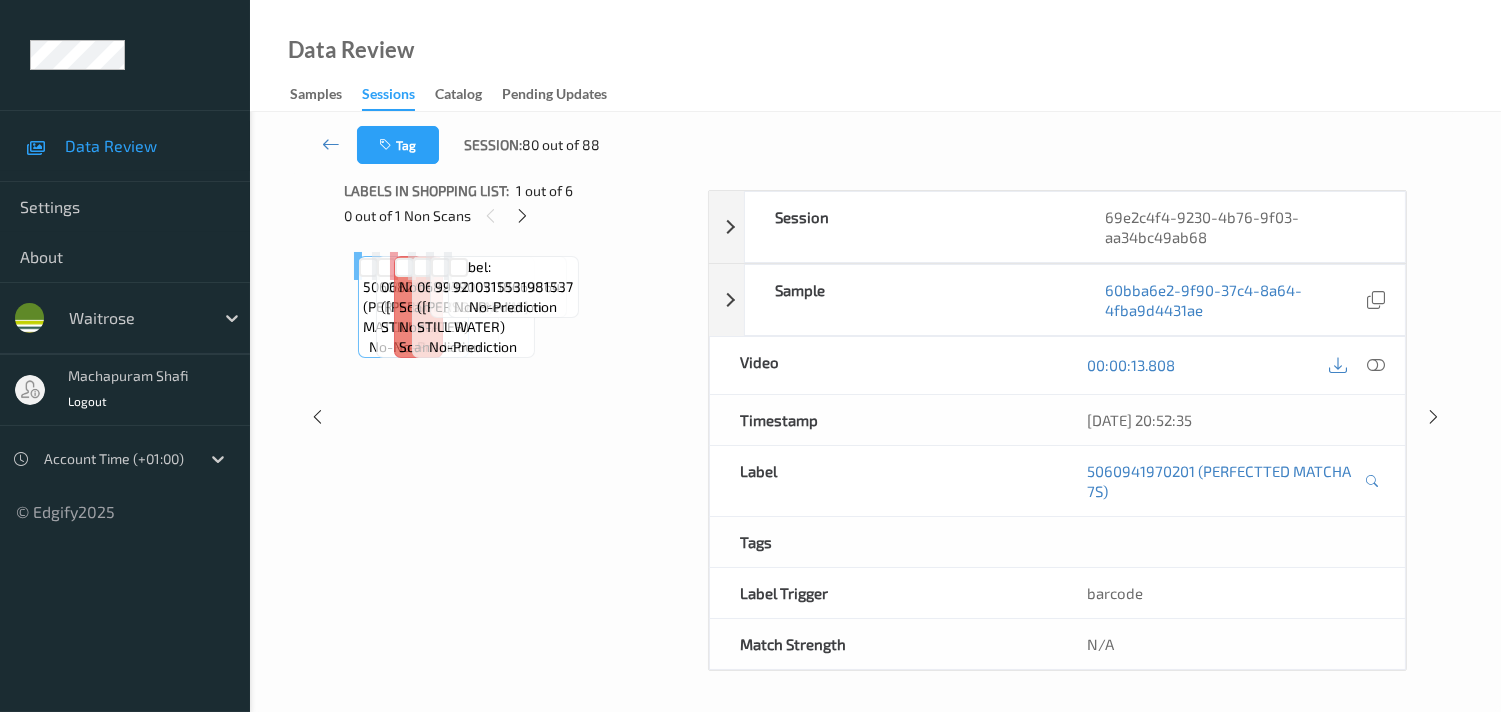 scroll, scrollTop: 280, scrollLeft: 0, axis: vertical 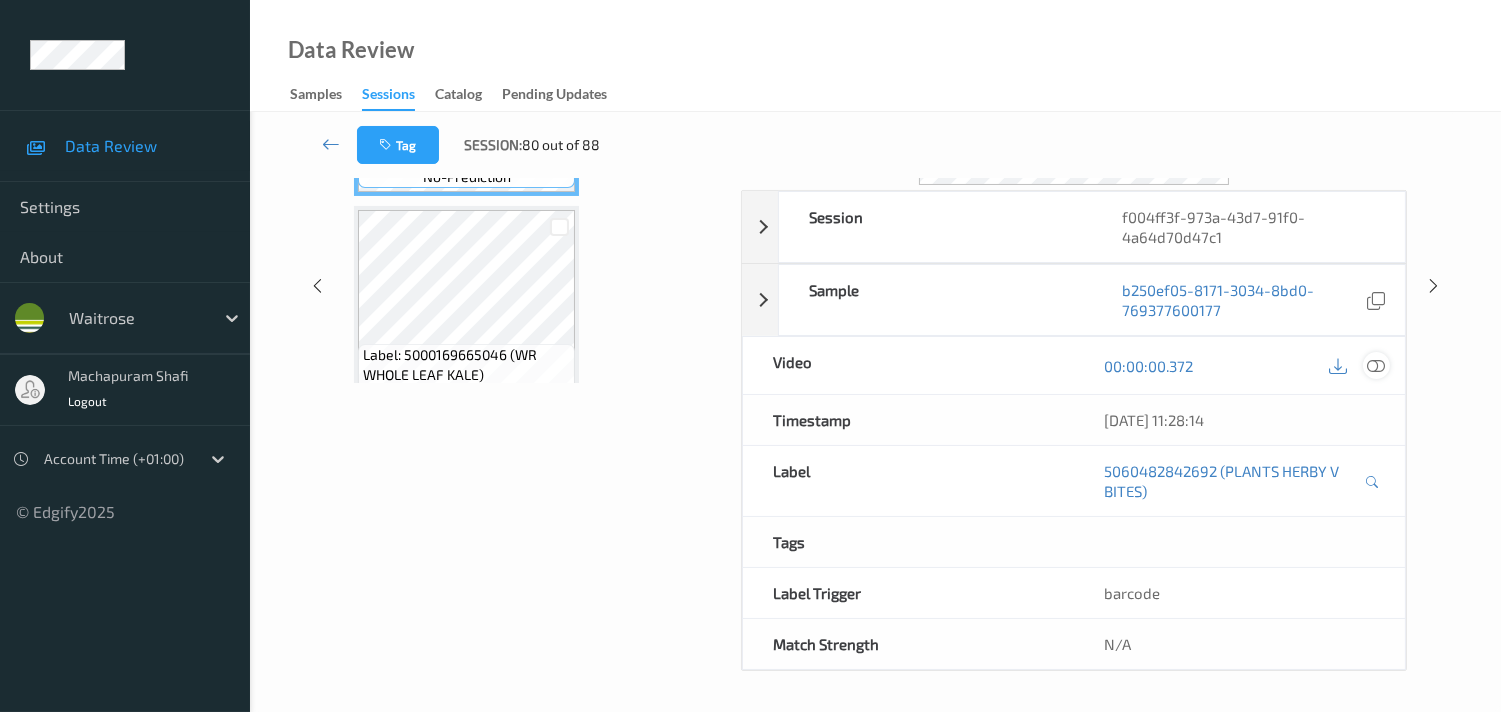 click at bounding box center [1376, 366] 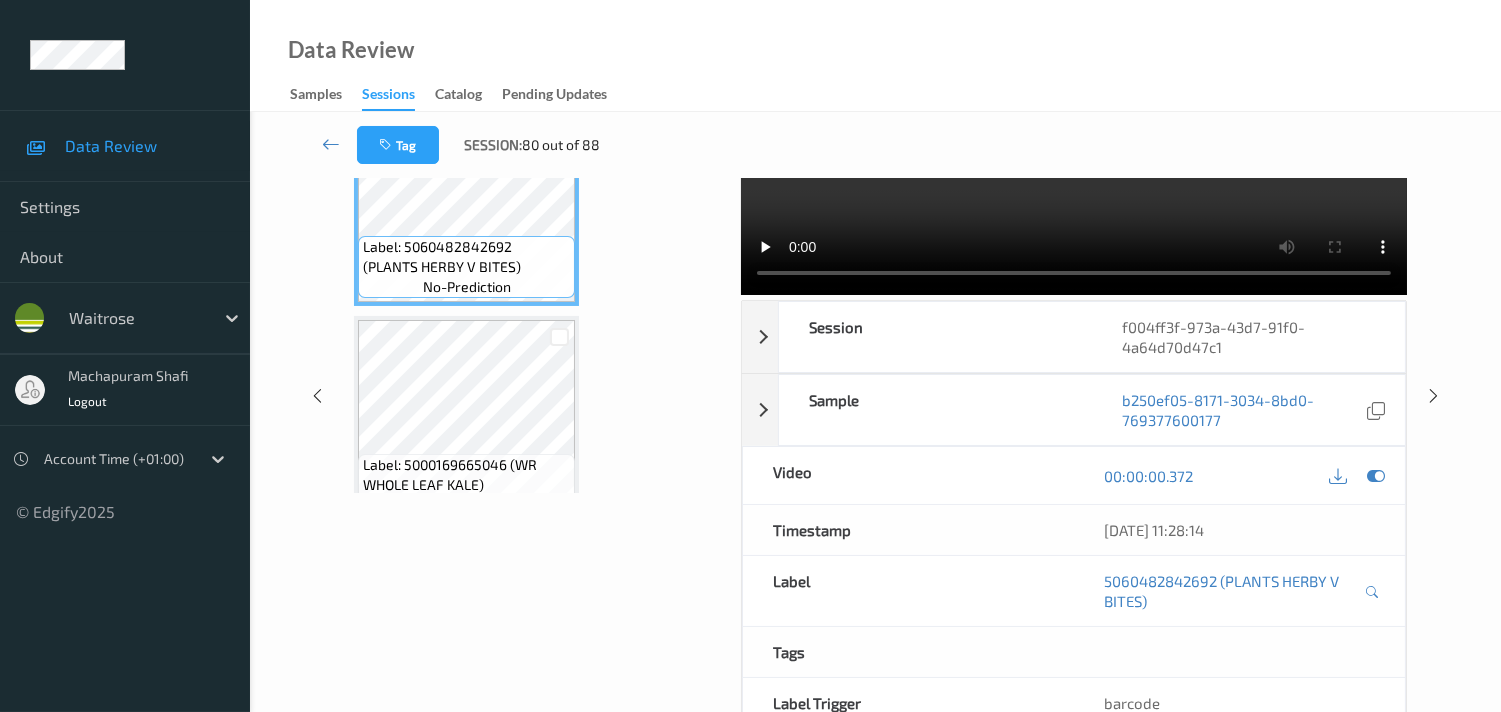 scroll, scrollTop: 0, scrollLeft: 0, axis: both 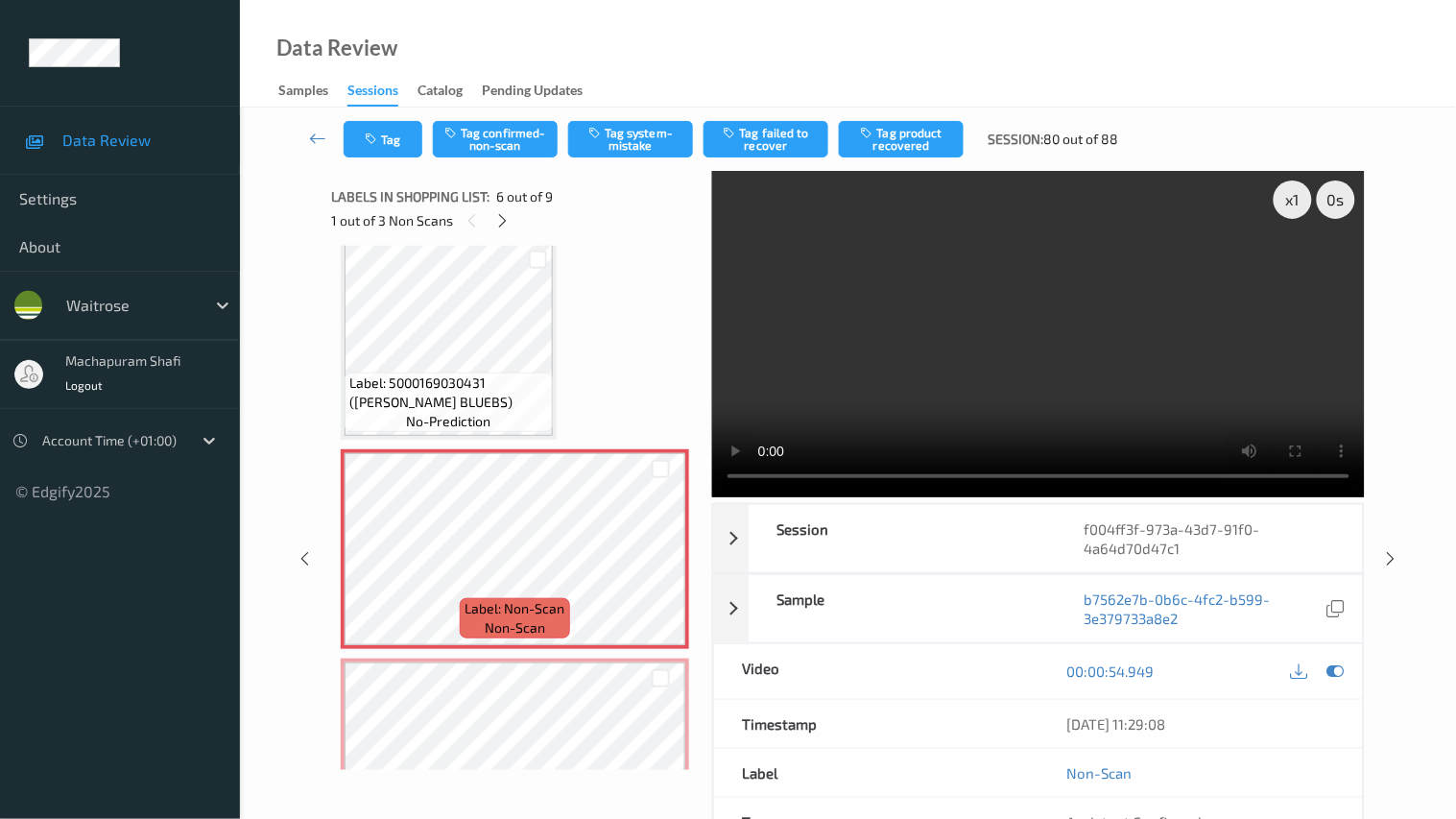 type 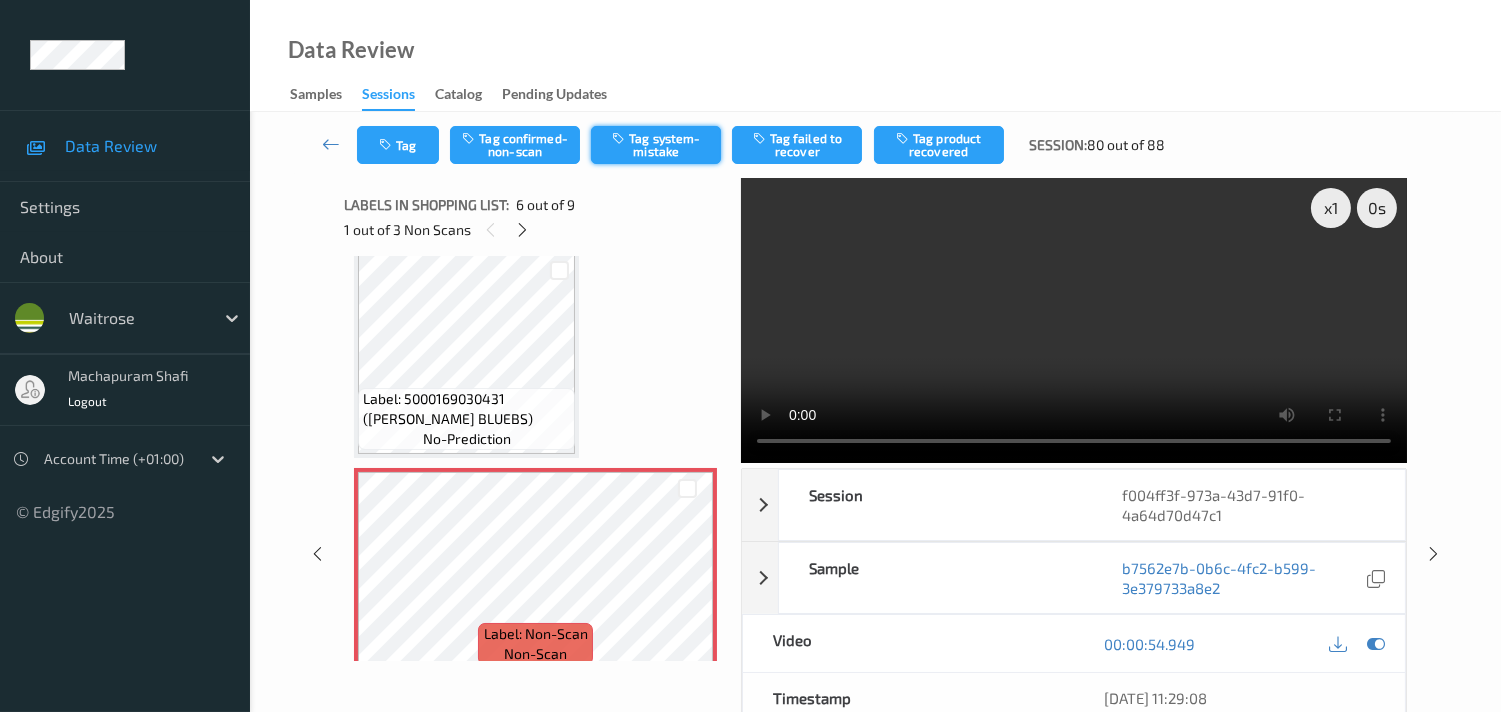 click on "Tag   system-mistake" at bounding box center (656, 145) 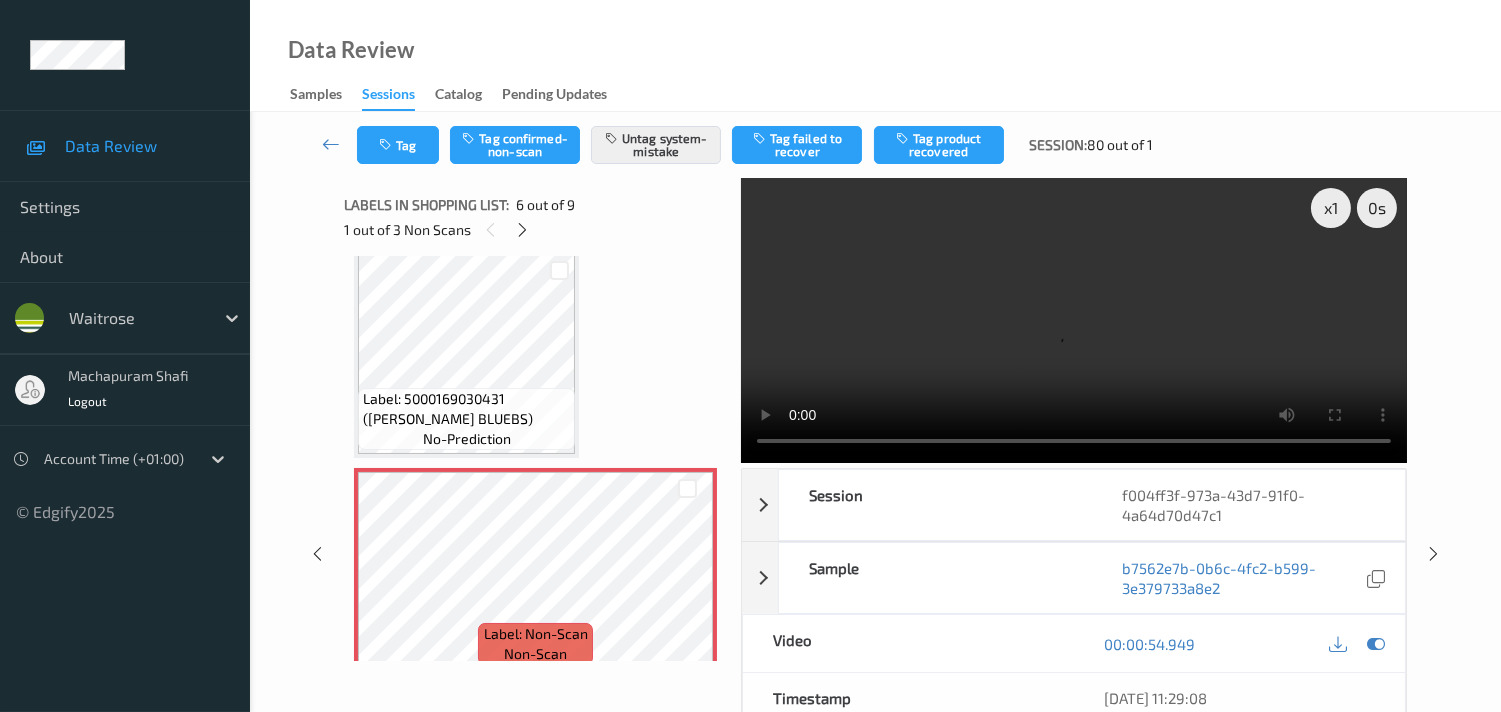 click on "Tag Tag   confirmed-non-scan Untag   system-mistake Tag   failed to recover Tag   product recovered Session: 80 out of 1" at bounding box center (875, 145) 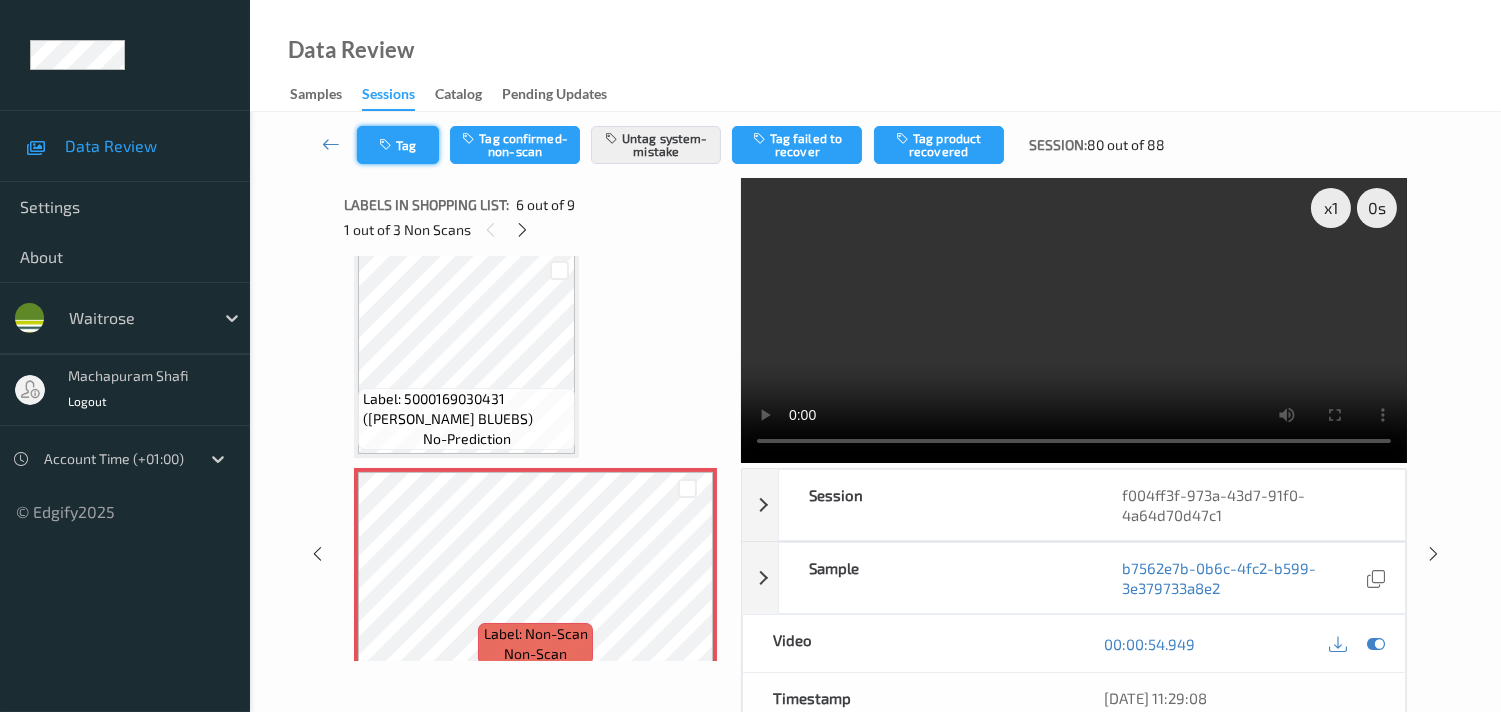 click on "Tag" at bounding box center (398, 145) 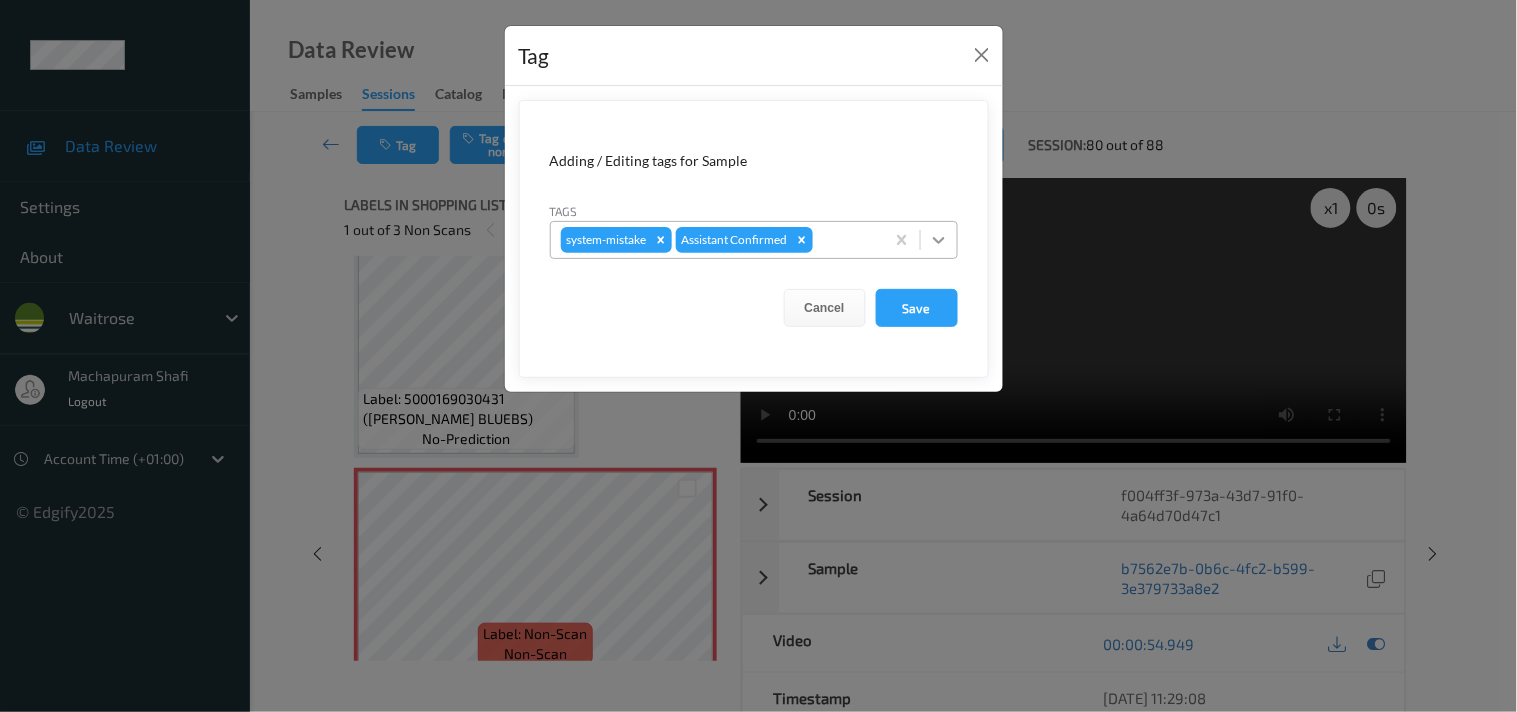 click 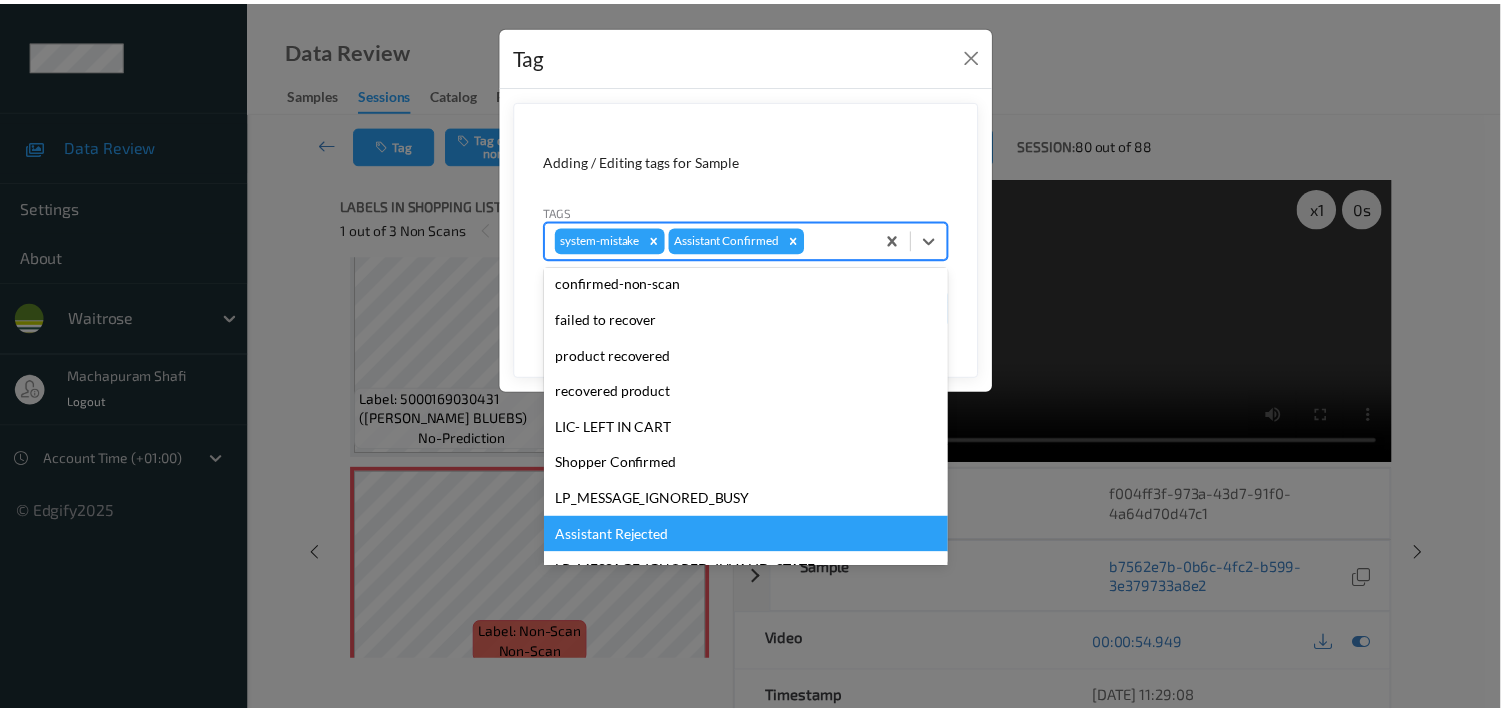 scroll, scrollTop: 320, scrollLeft: 0, axis: vertical 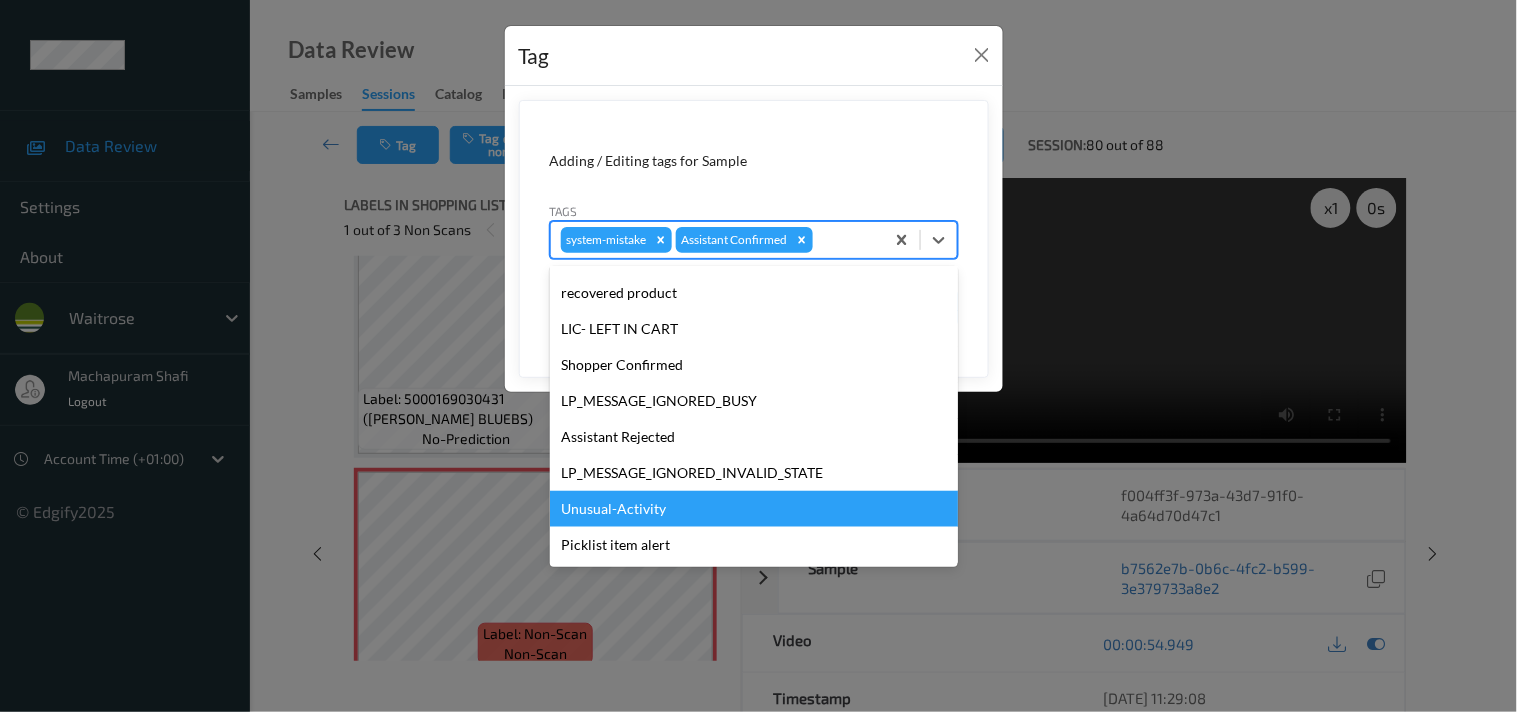click on "Unusual-Activity" at bounding box center [754, 509] 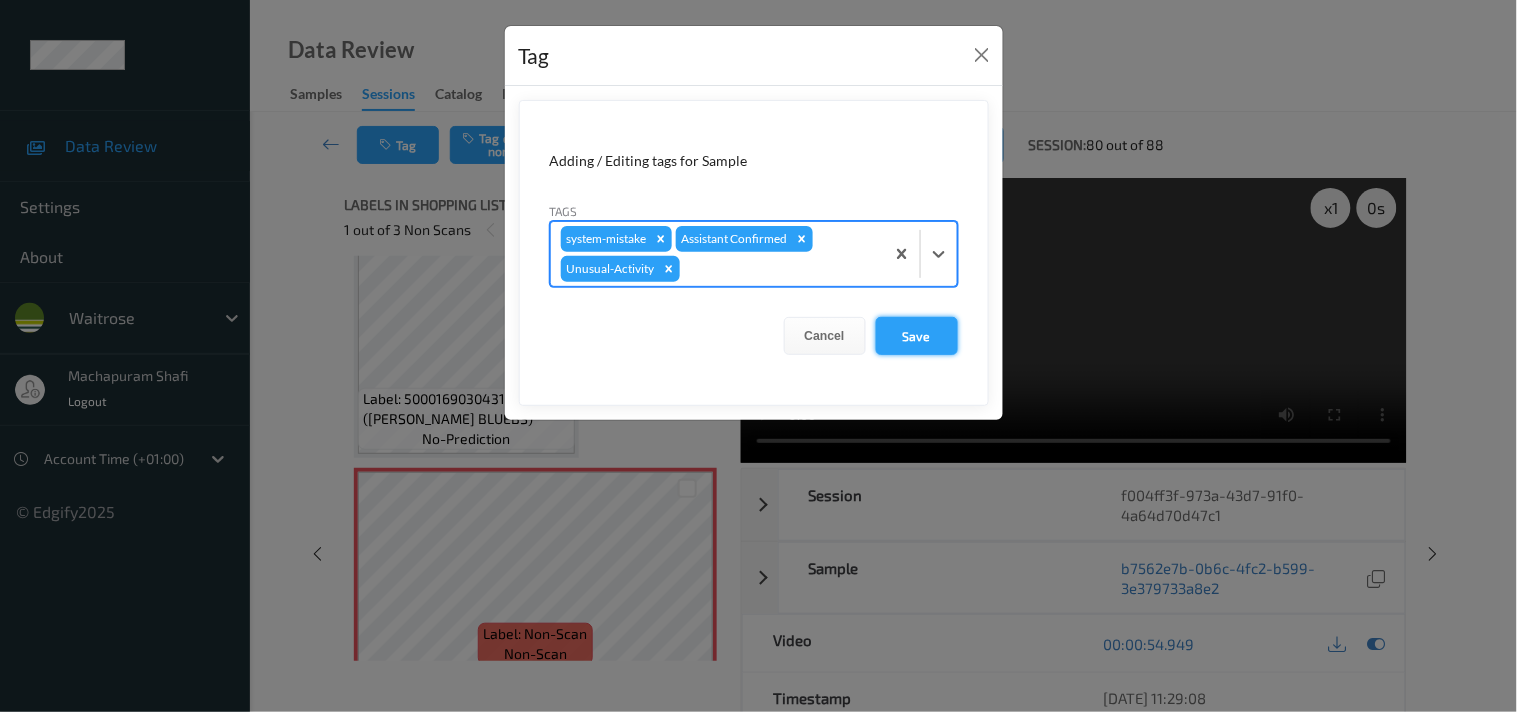 click on "Save" at bounding box center (917, 336) 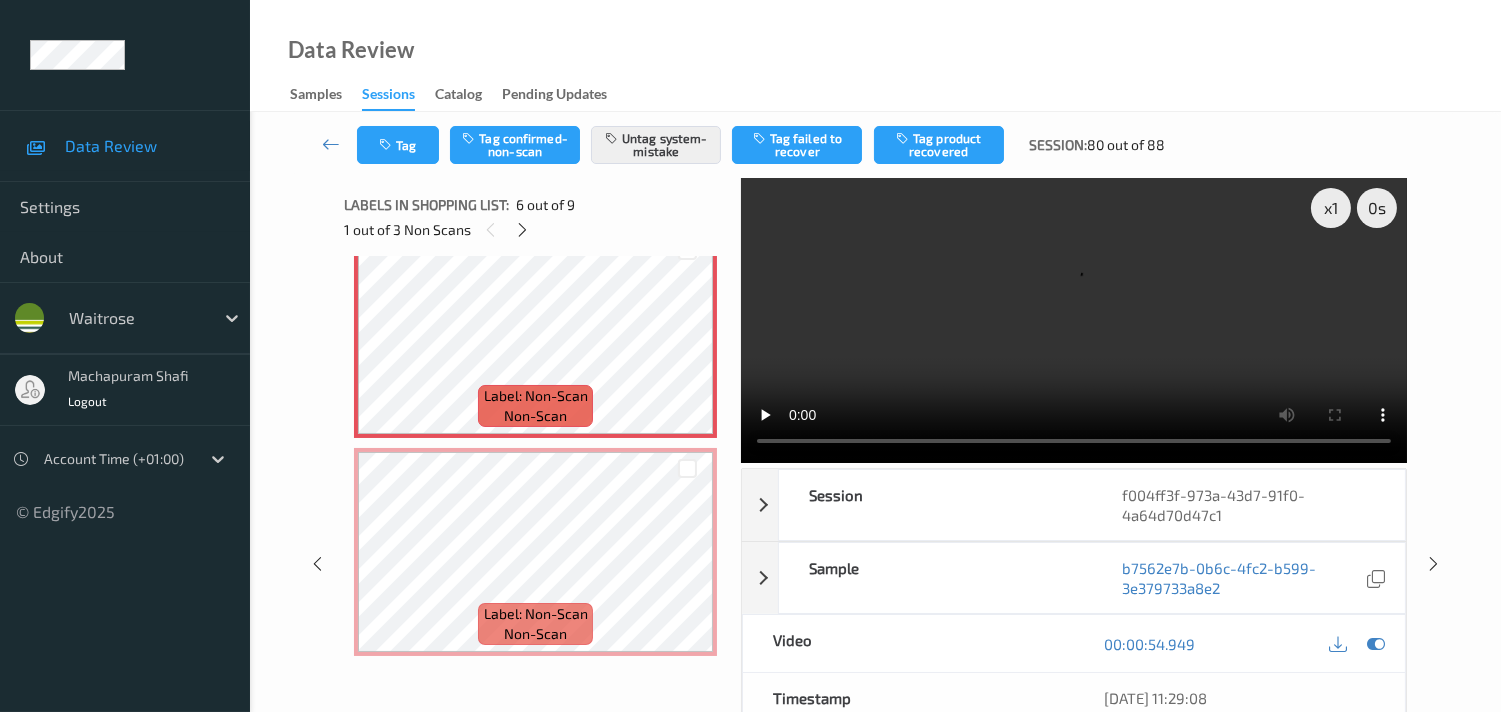 scroll, scrollTop: 1222, scrollLeft: 0, axis: vertical 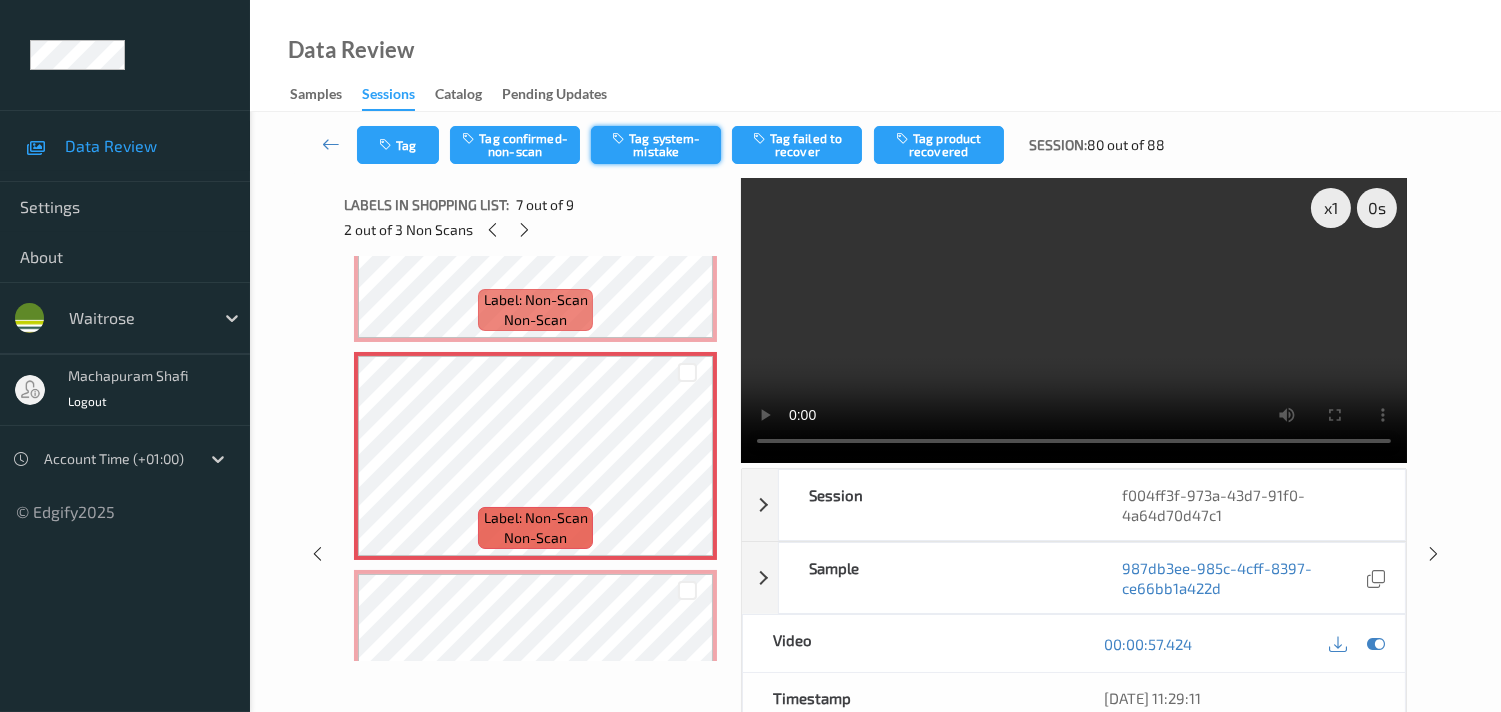 click on "Tag   system-mistake" at bounding box center (656, 145) 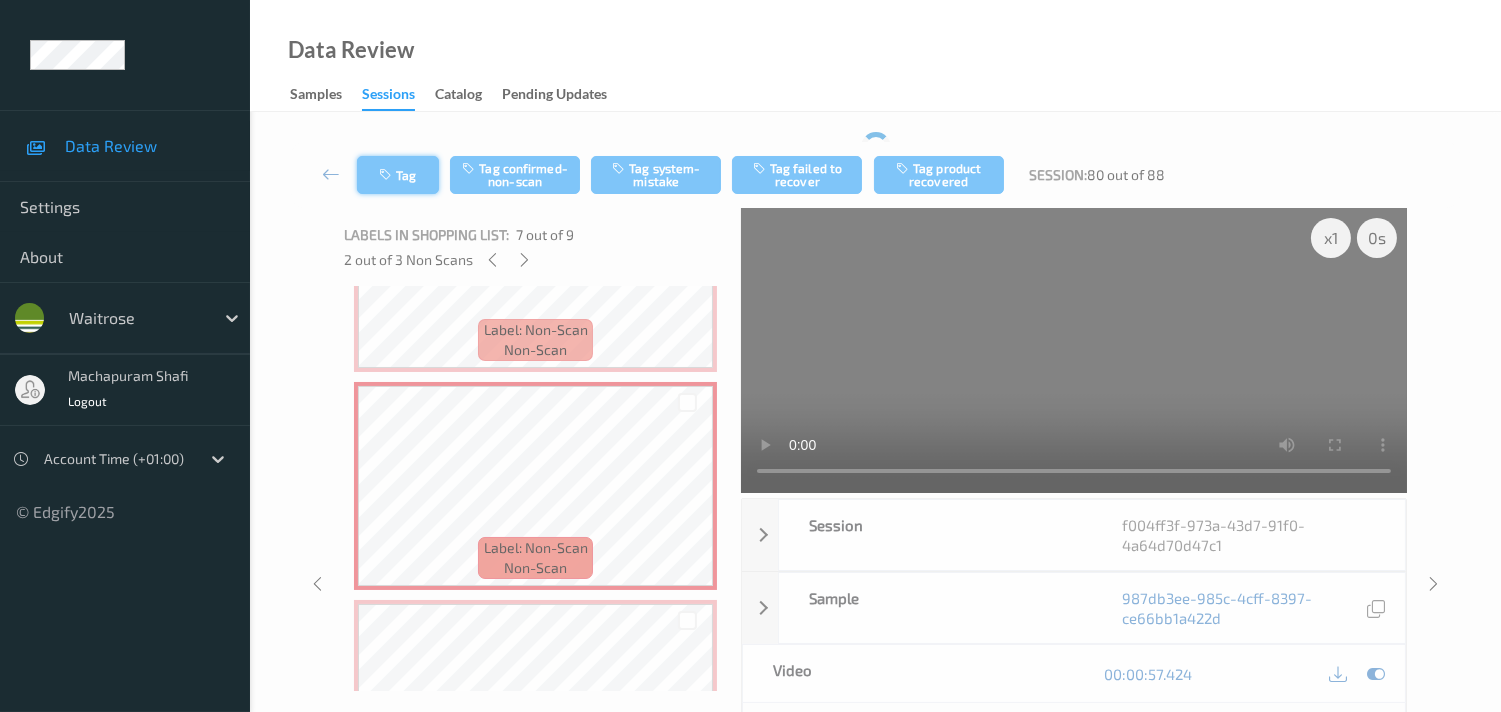 click on "Tag Tag   confirmed-non-scan Tag   system-mistake Tag   failed to recover Tag   product recovered Session: 80 out of 88" at bounding box center (875, 175) 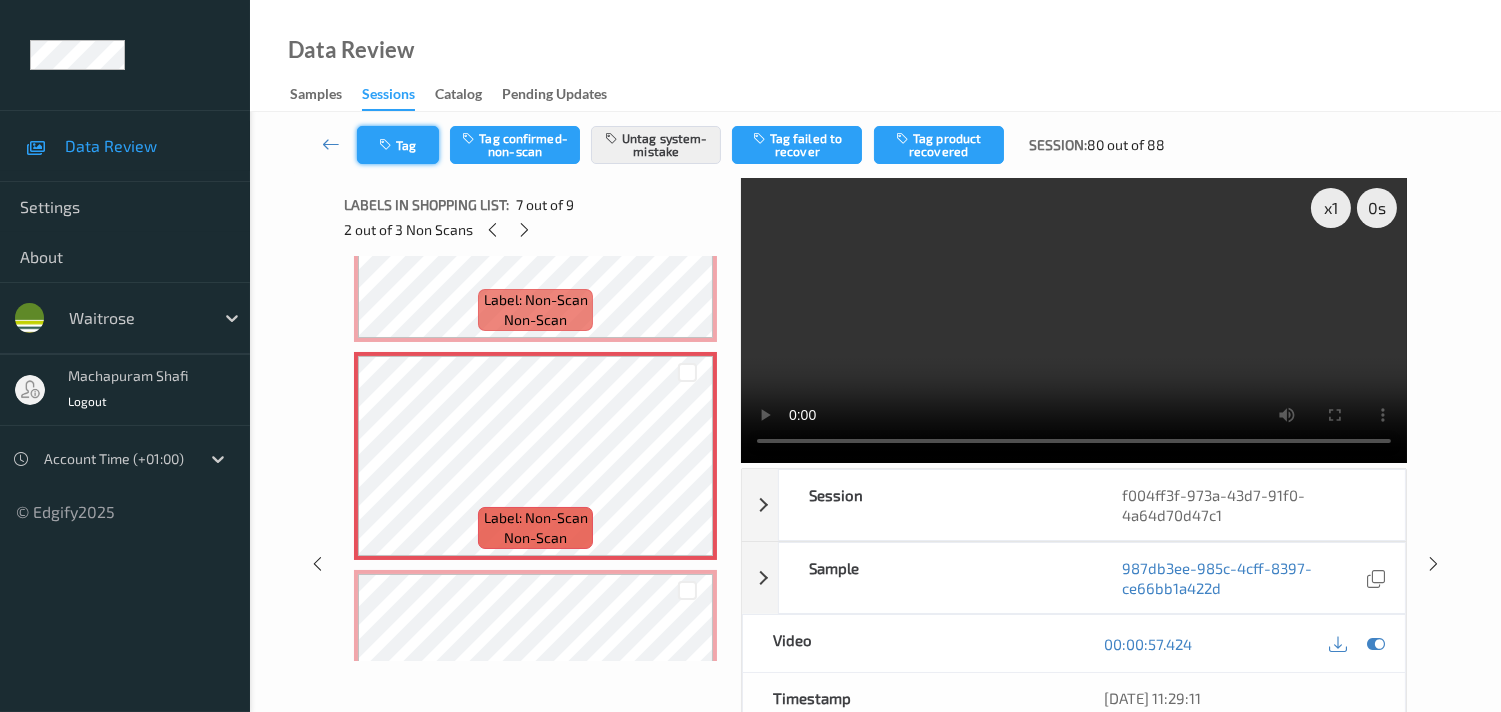 click on "Tag" at bounding box center (398, 145) 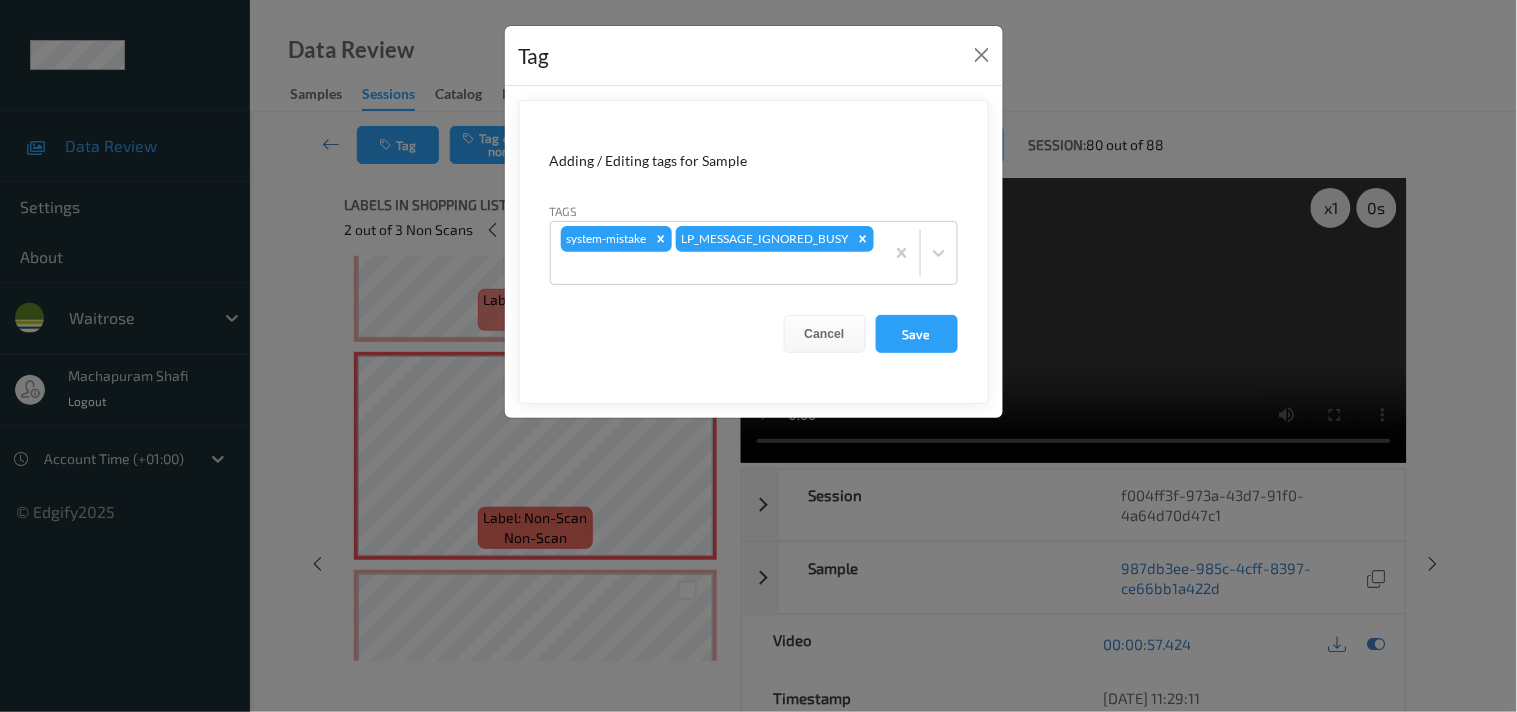 click on "Tag Adding / Editing tags for Sample   Tags system-mistake LP_MESSAGE_IGNORED_BUSY Cancel Save" at bounding box center [758, 356] 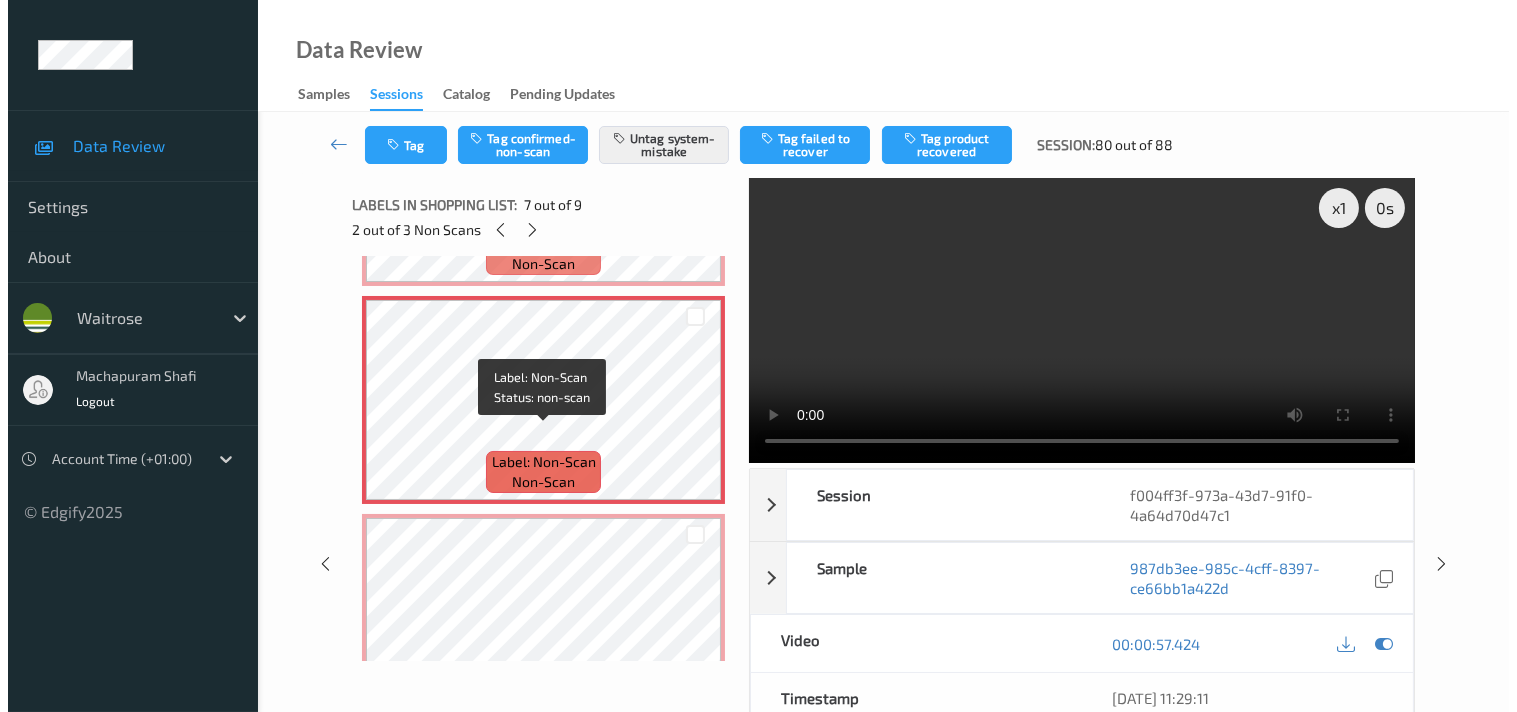 scroll, scrollTop: 1444, scrollLeft: 0, axis: vertical 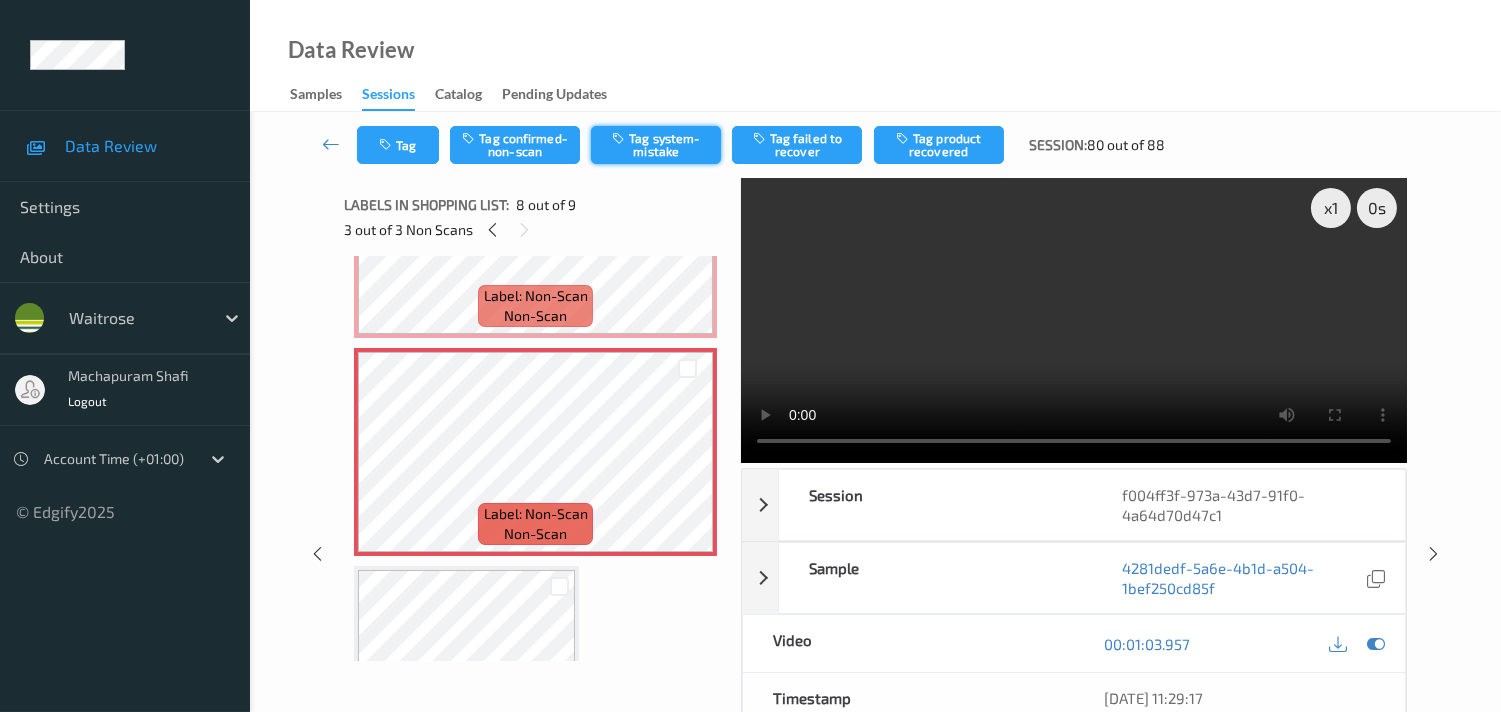 click on "Tag   system-mistake" at bounding box center [656, 145] 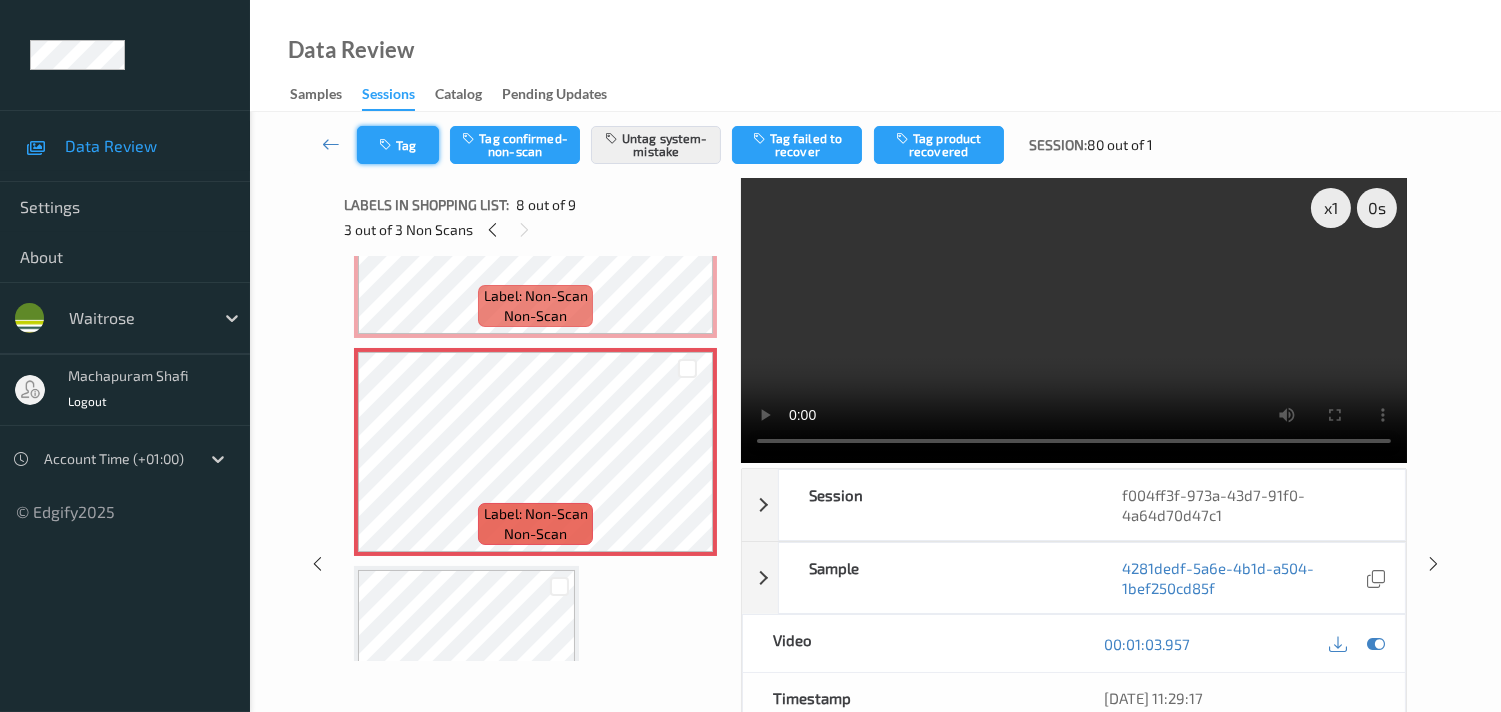 click on "Tag" at bounding box center [398, 145] 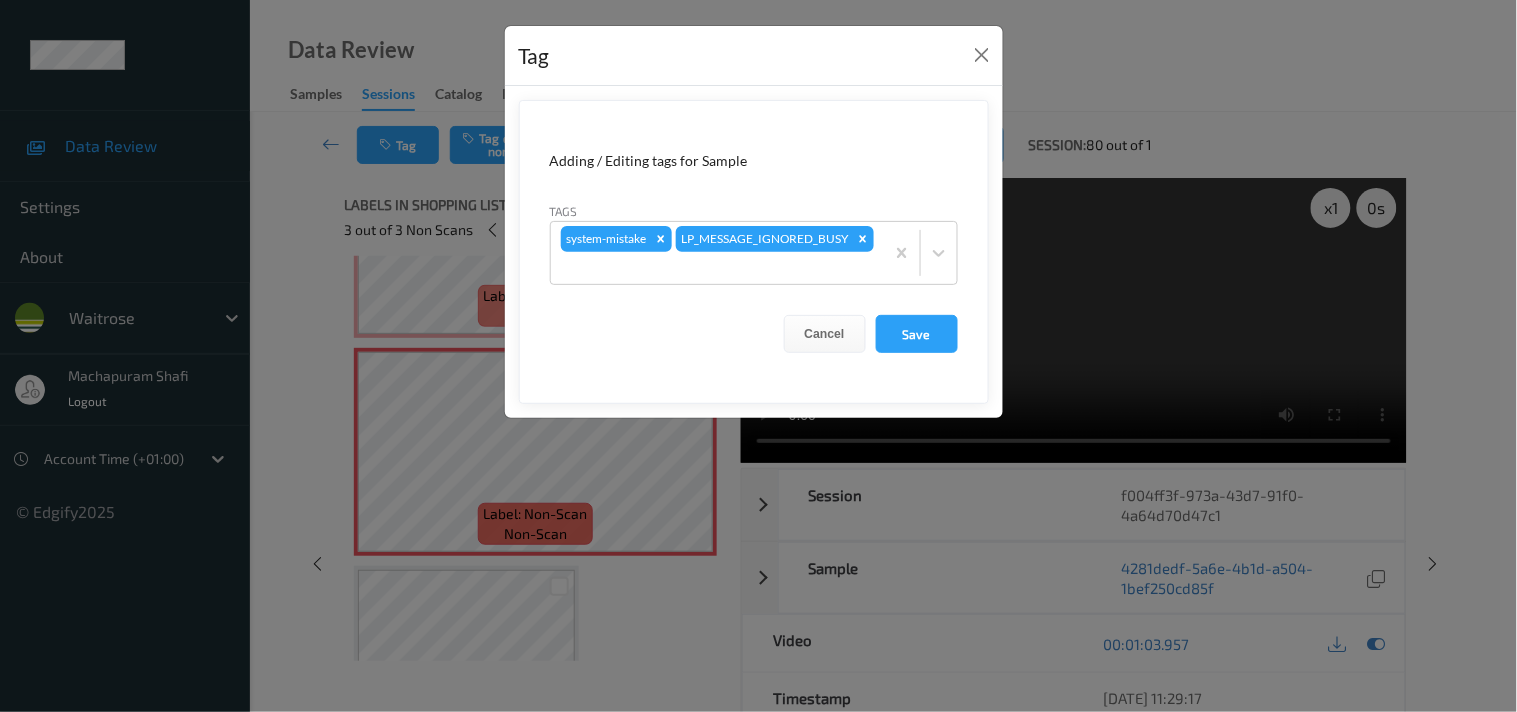 click on "Tag Adding / Editing tags for Sample   Tags system-mistake LP_MESSAGE_IGNORED_BUSY Cancel Save" at bounding box center (758, 356) 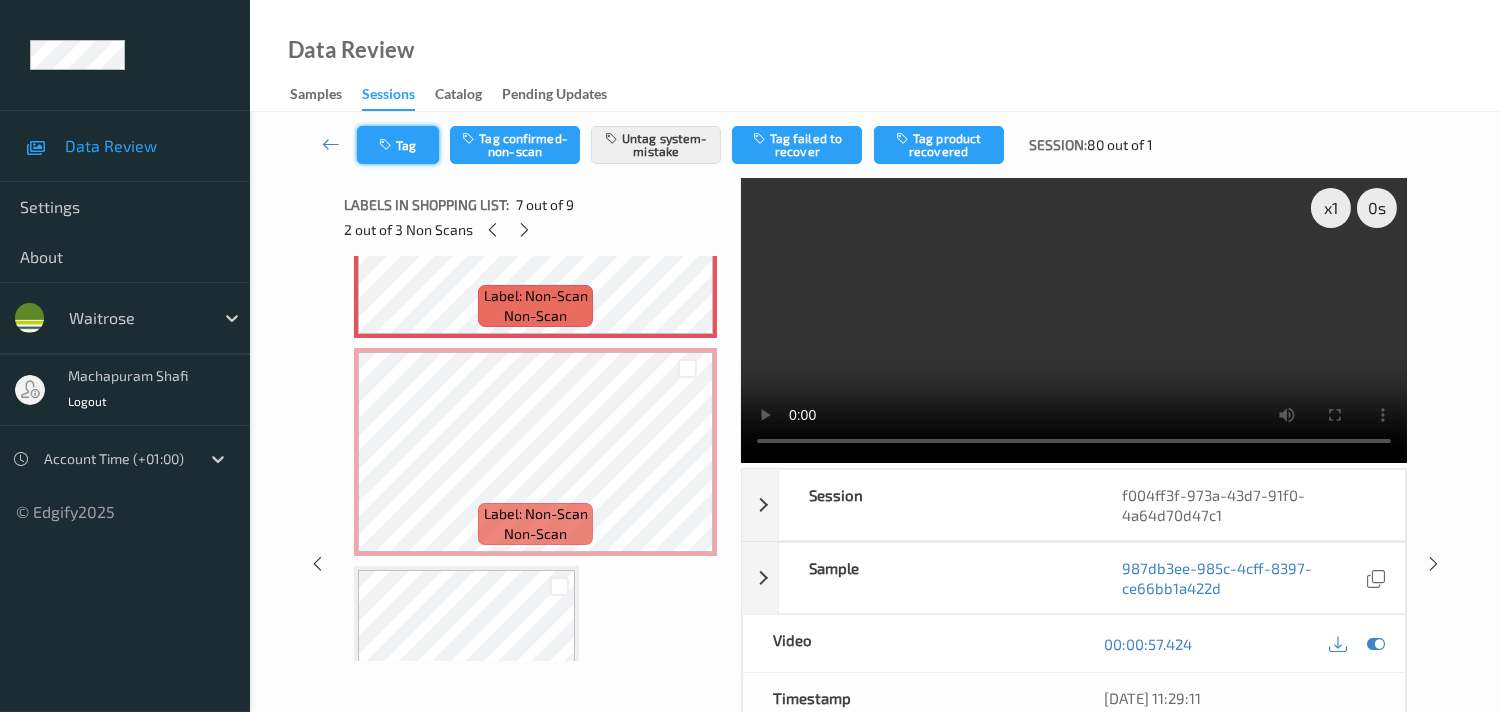 click on "Tag" at bounding box center [398, 145] 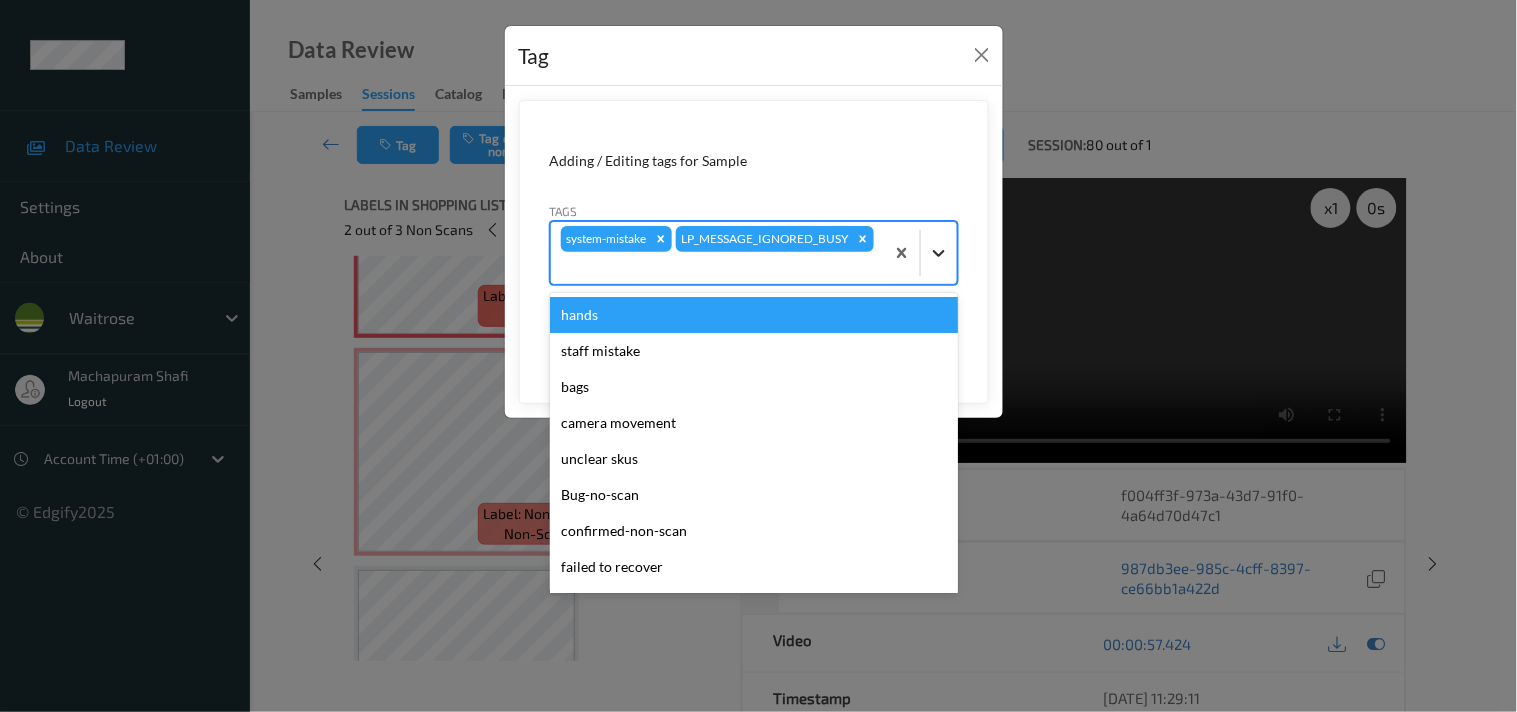 click 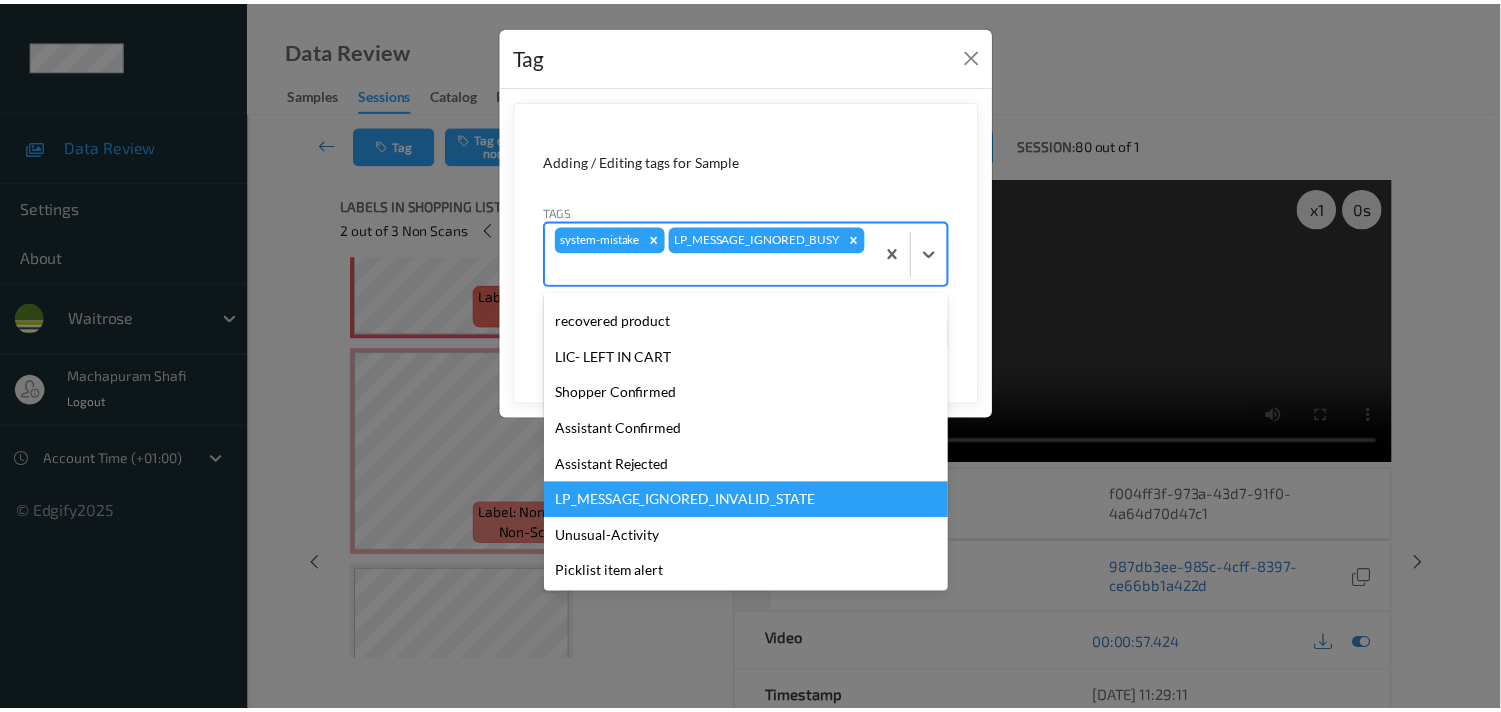 scroll, scrollTop: 318, scrollLeft: 0, axis: vertical 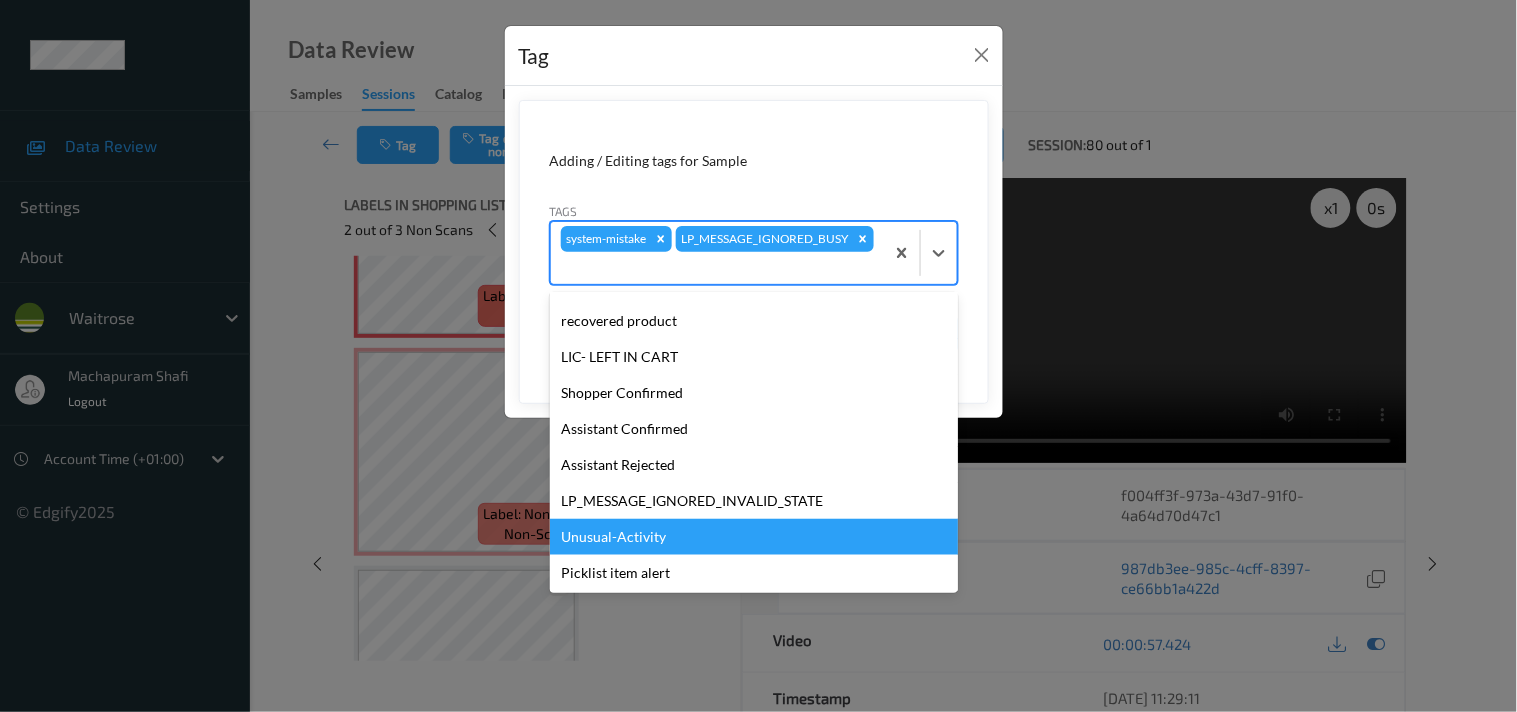 click on "Unusual-Activity" at bounding box center (754, 537) 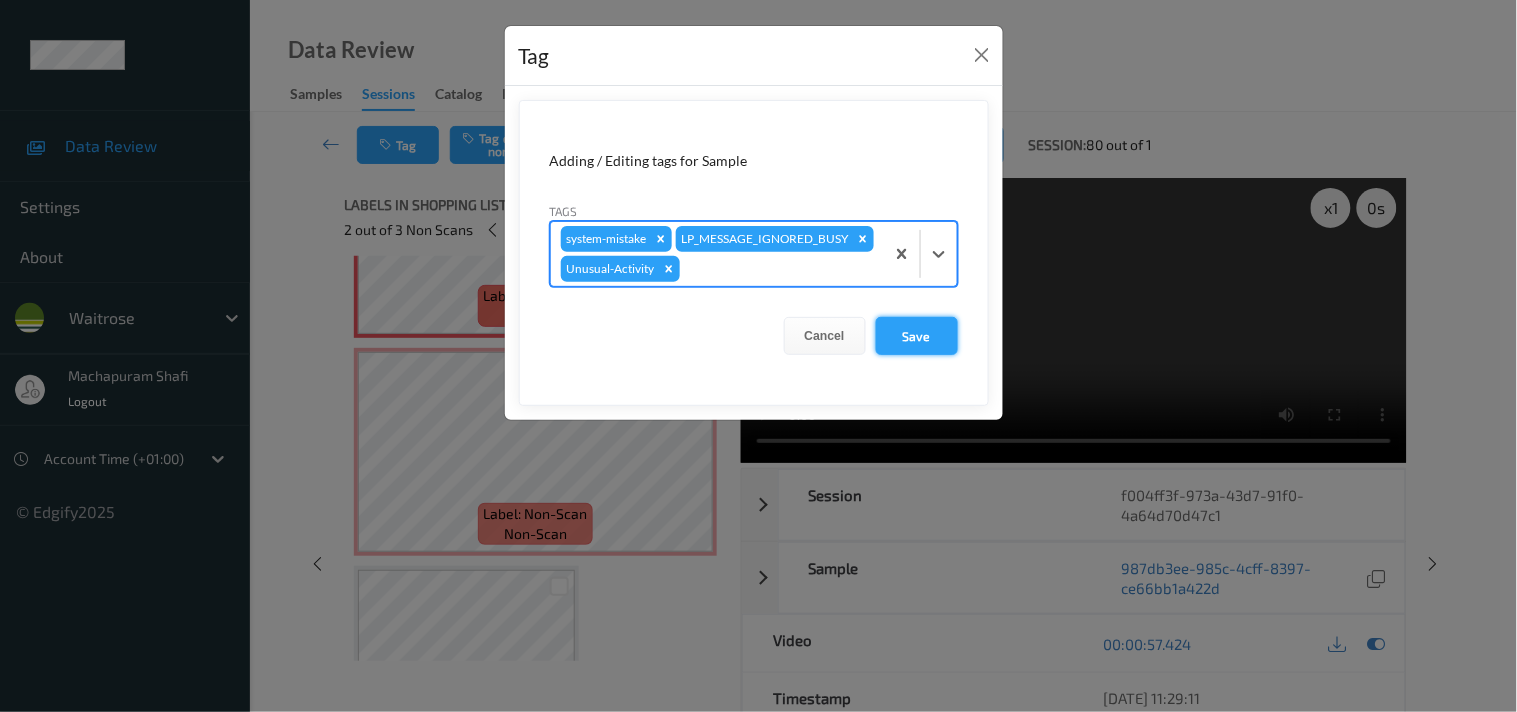 click on "Save" at bounding box center [917, 336] 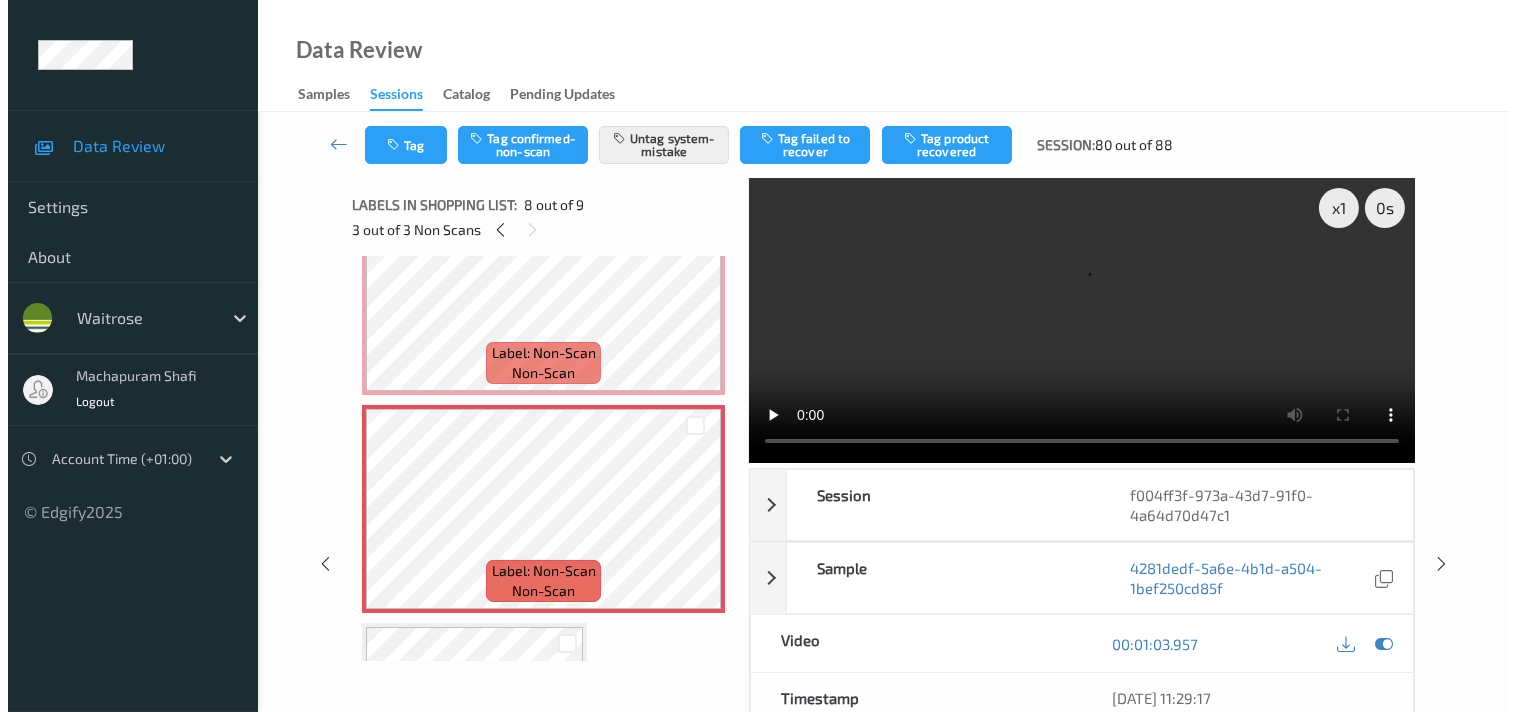 scroll, scrollTop: 1333, scrollLeft: 0, axis: vertical 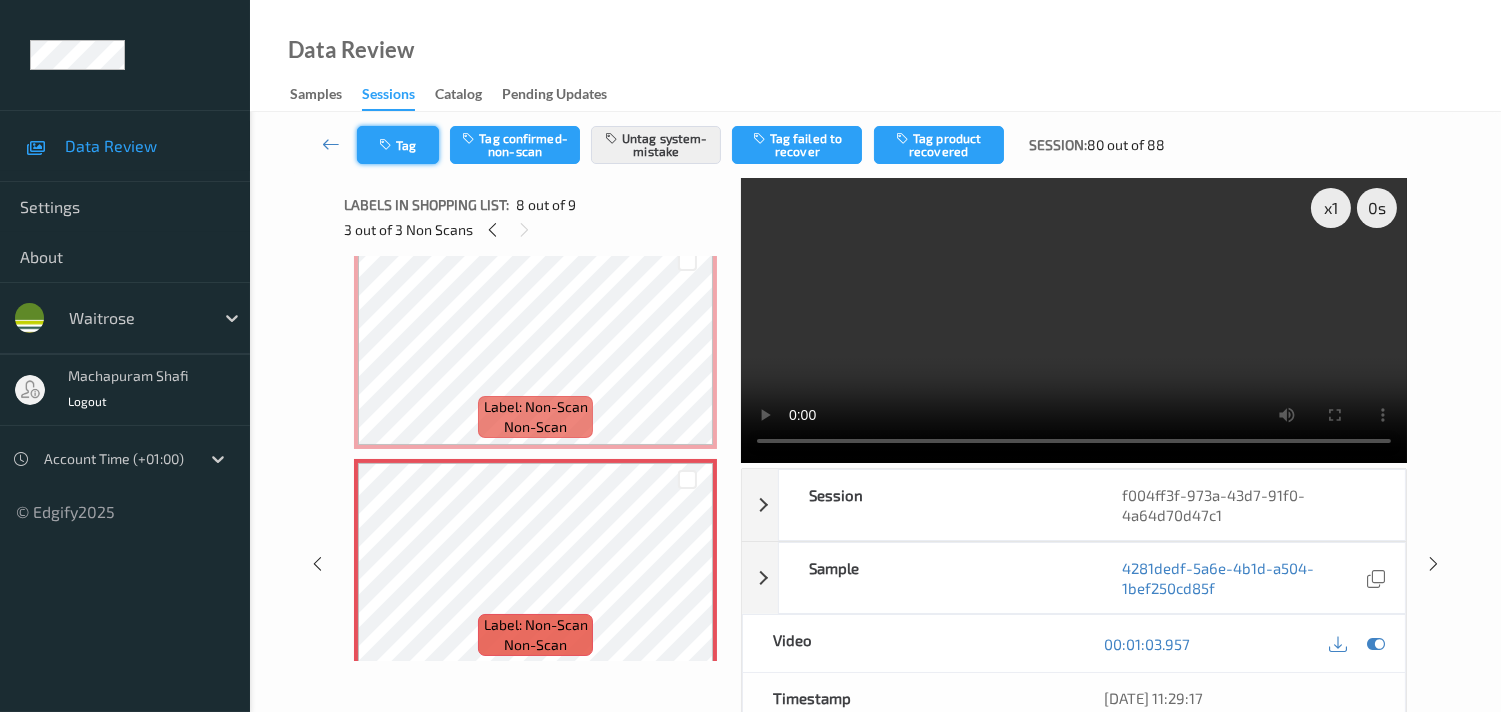 click on "Tag" at bounding box center [398, 145] 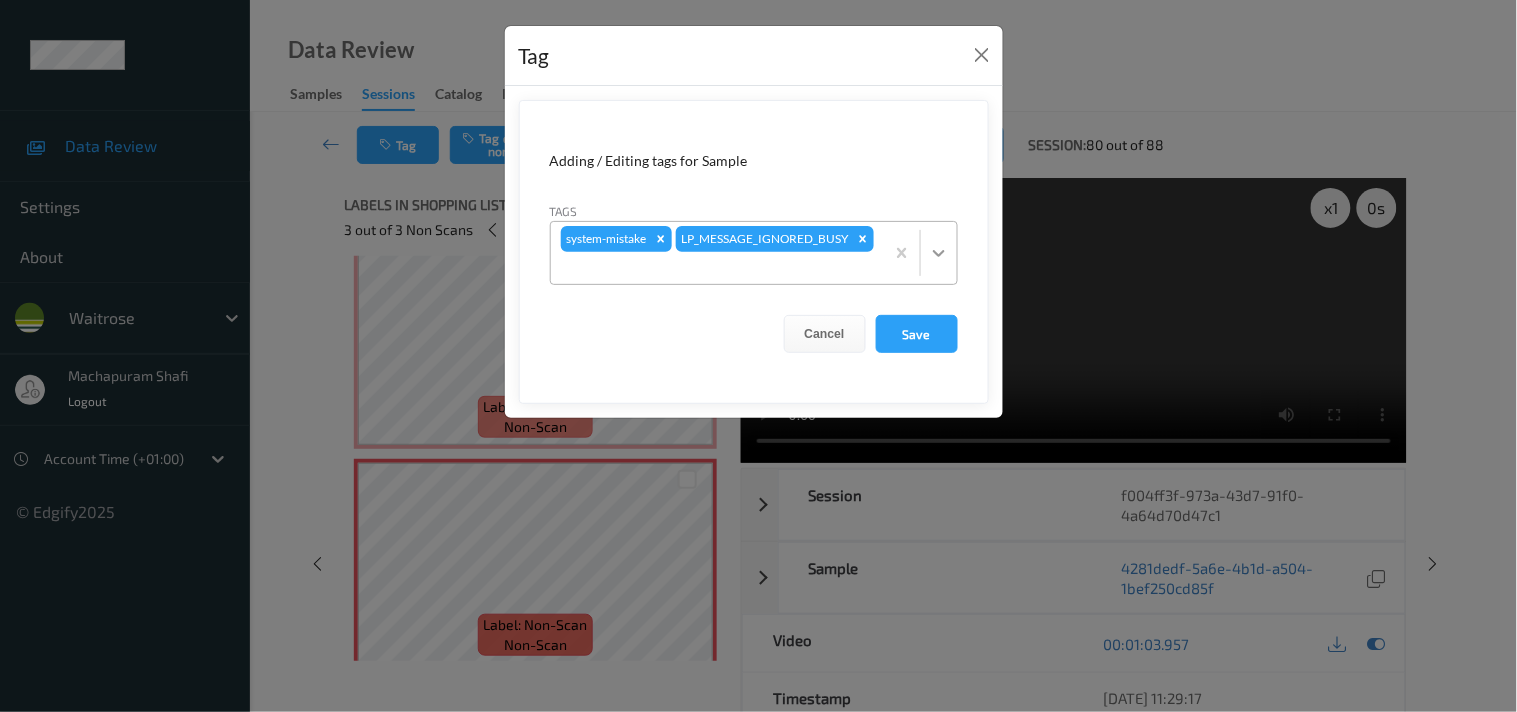 click 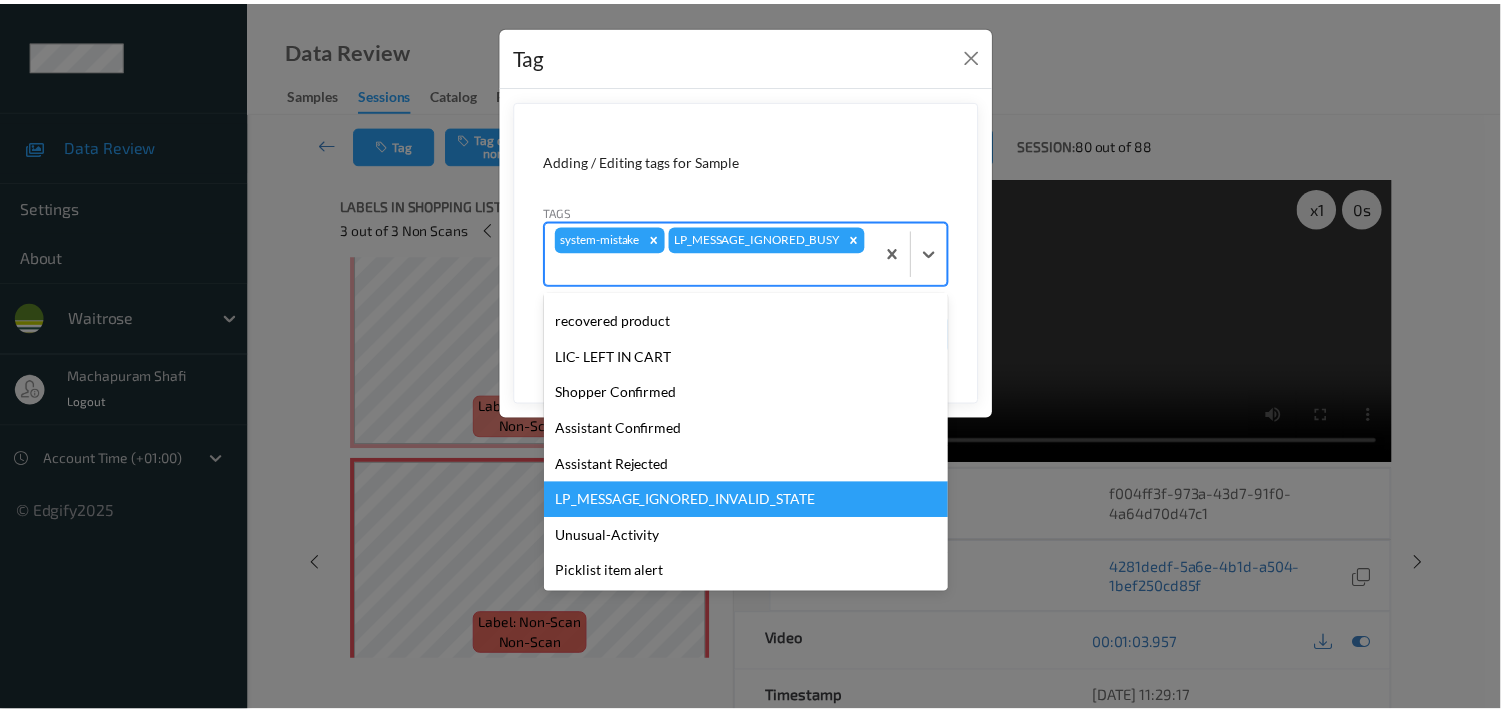 scroll, scrollTop: 318, scrollLeft: 0, axis: vertical 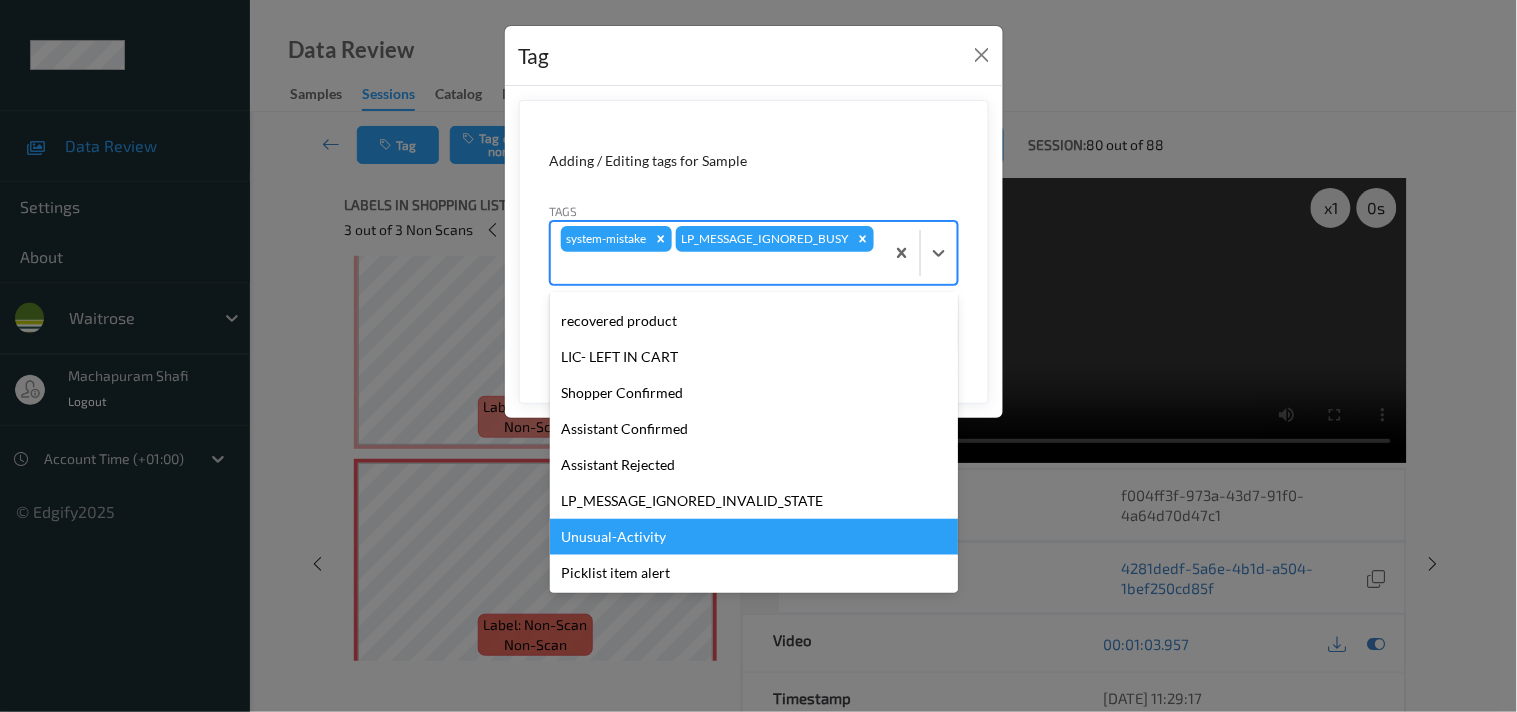 click on "Unusual-Activity" at bounding box center (754, 537) 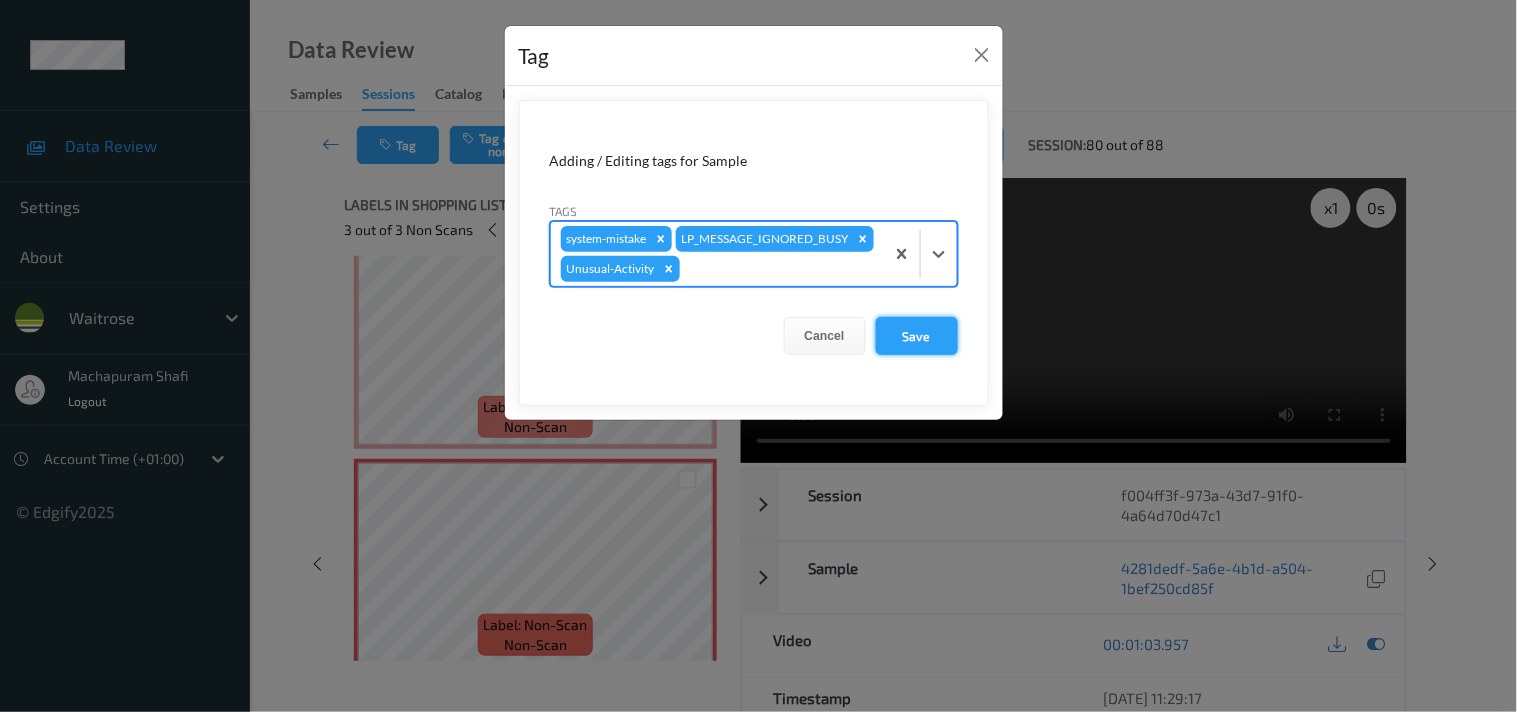 click on "Save" at bounding box center (917, 336) 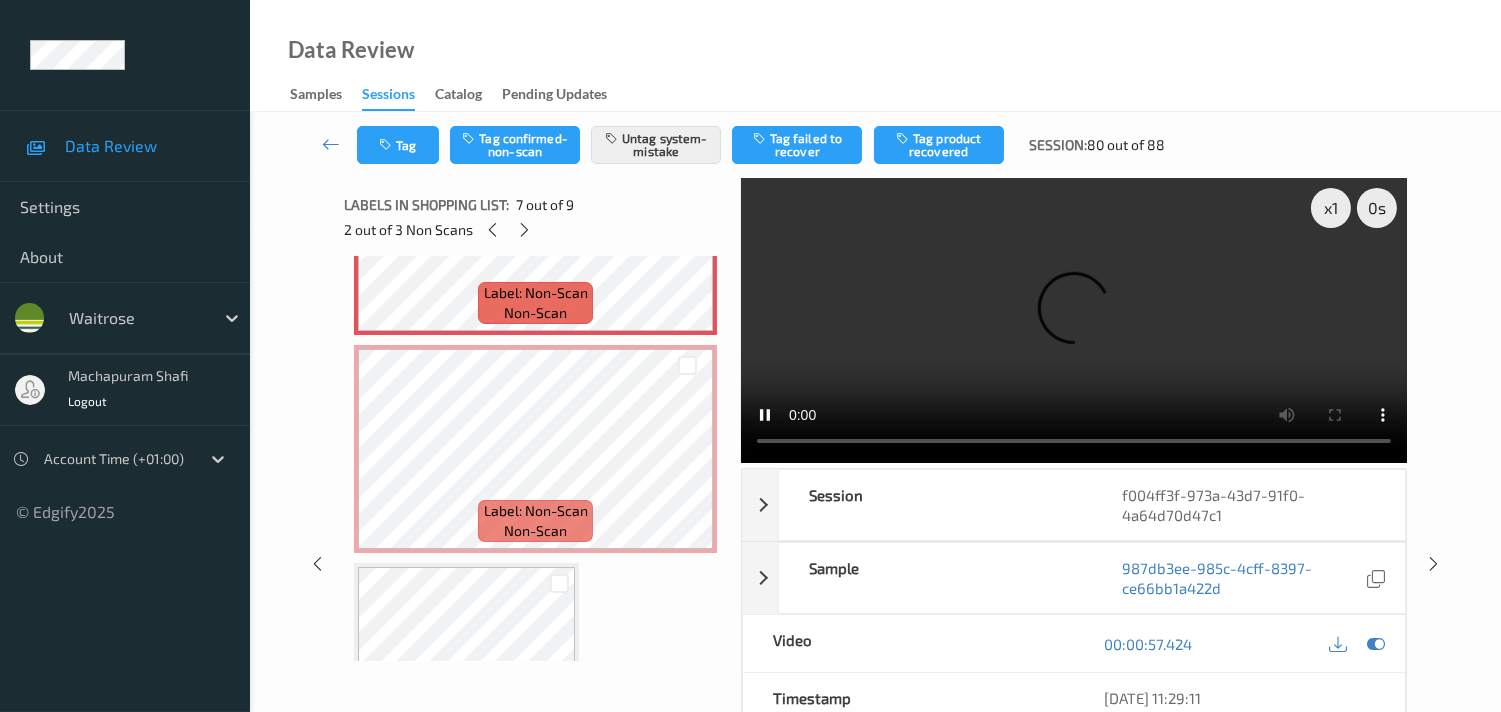 scroll, scrollTop: 1554, scrollLeft: 0, axis: vertical 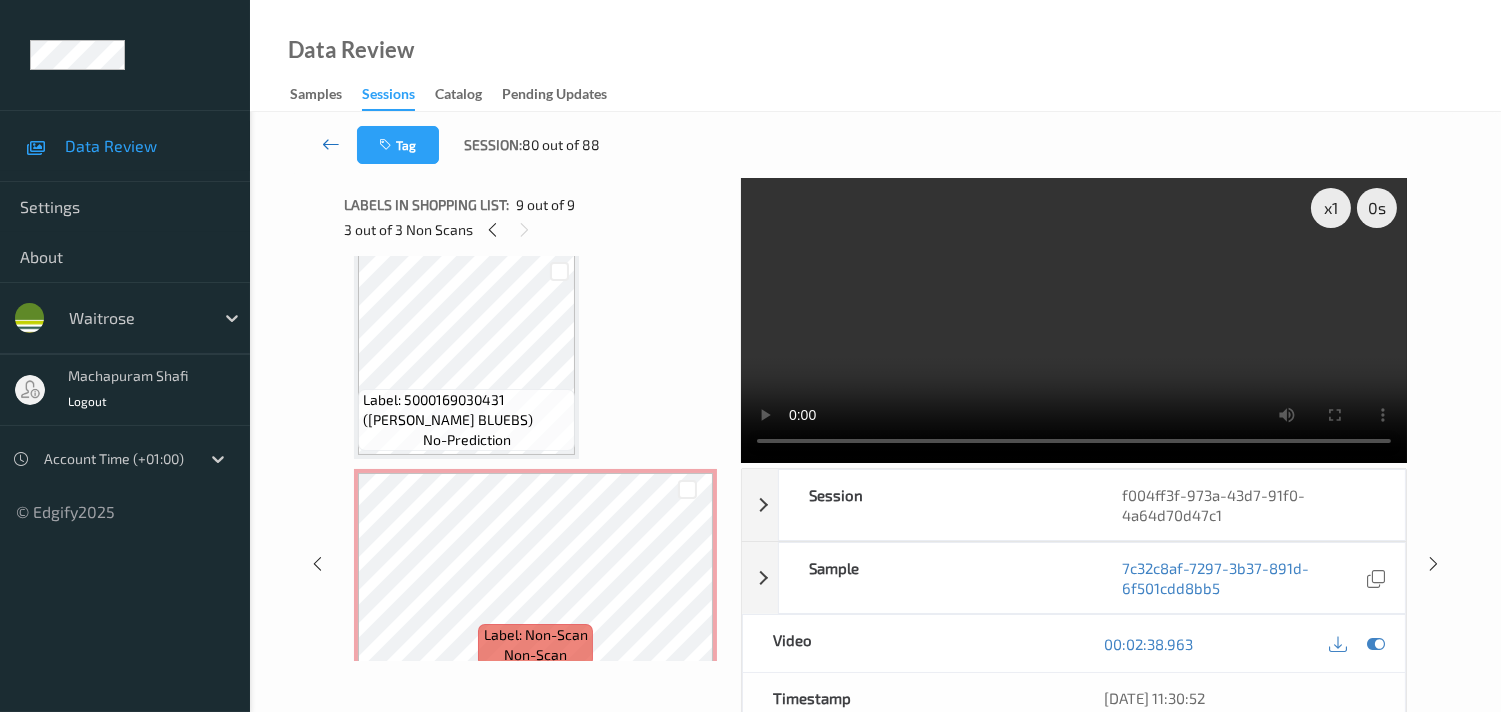 click at bounding box center (331, 144) 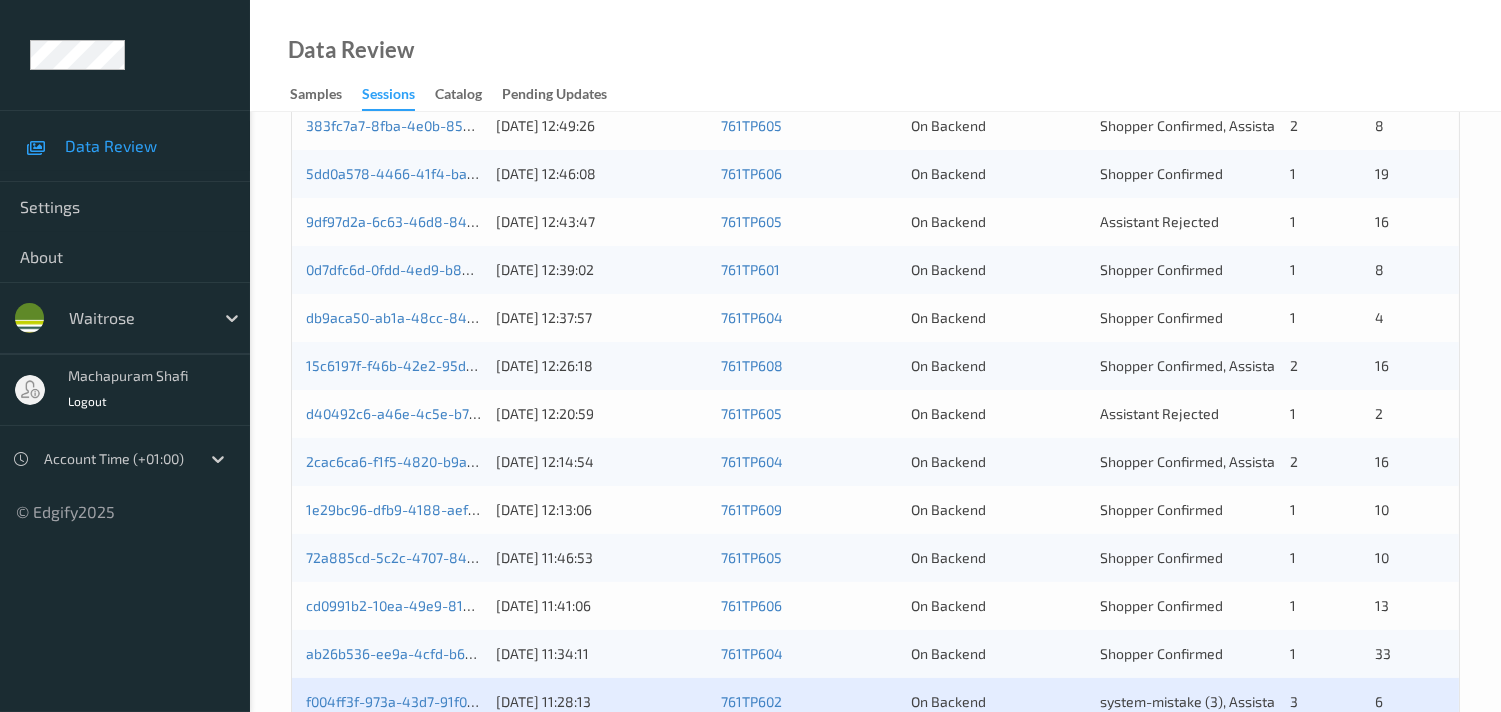 scroll, scrollTop: 951, scrollLeft: 0, axis: vertical 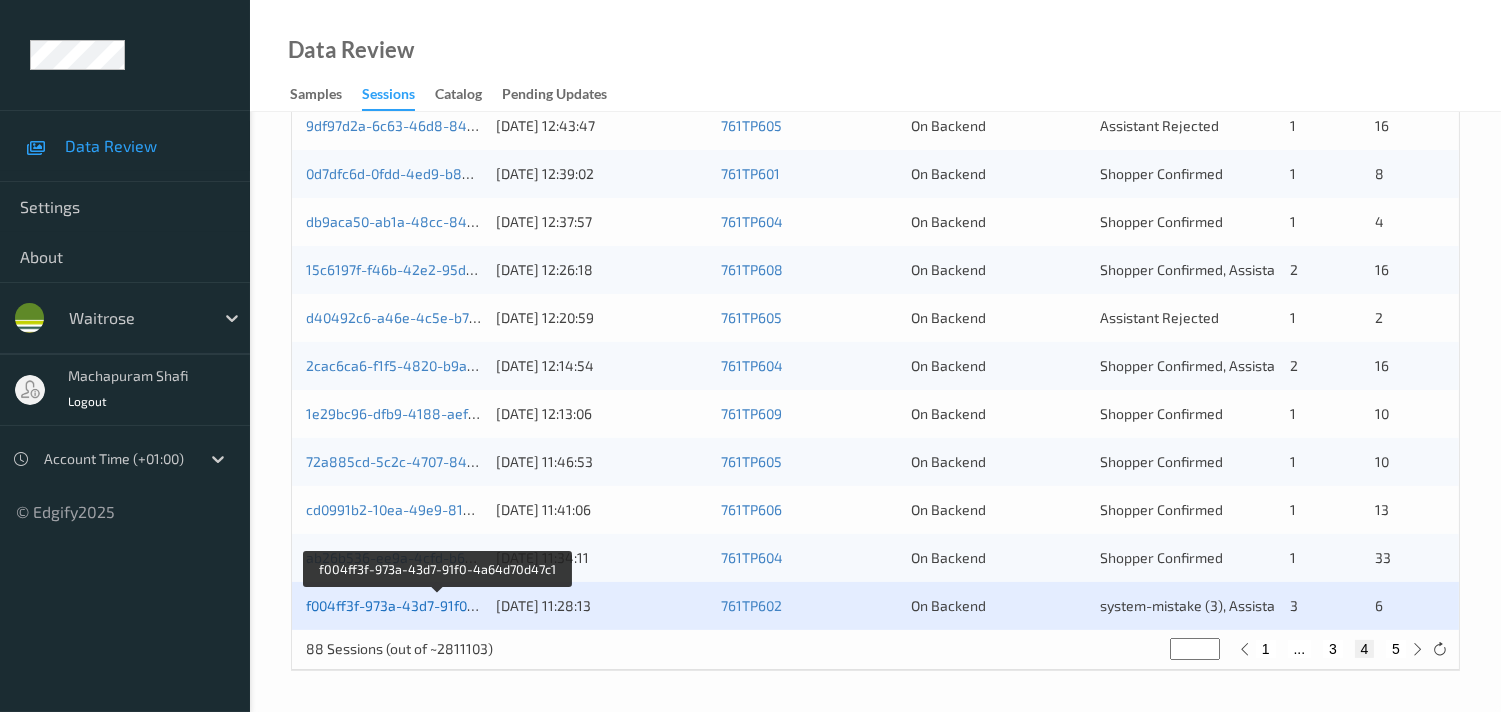 click on "f004ff3f-973a-43d7-91f0-4a64d70d47c1" at bounding box center [436, 605] 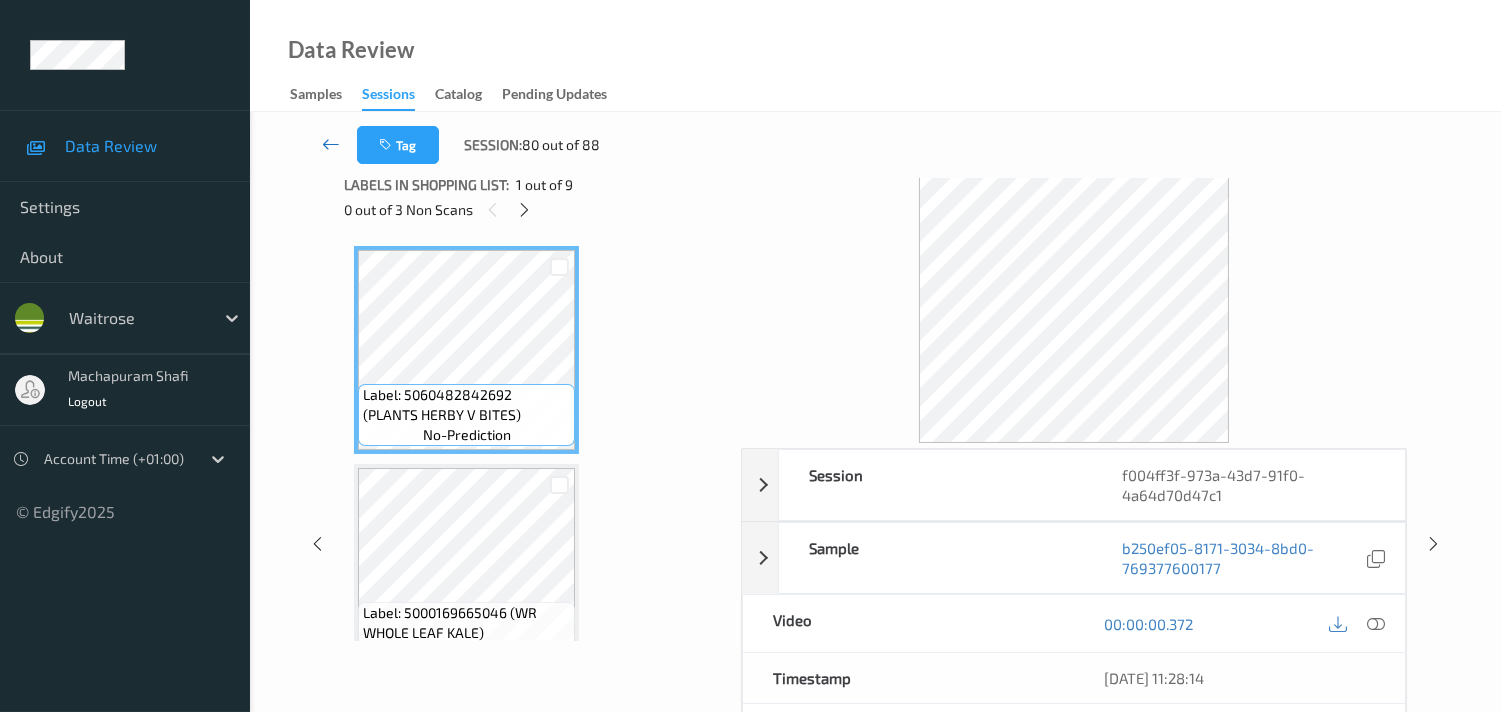 scroll, scrollTop: 0, scrollLeft: 0, axis: both 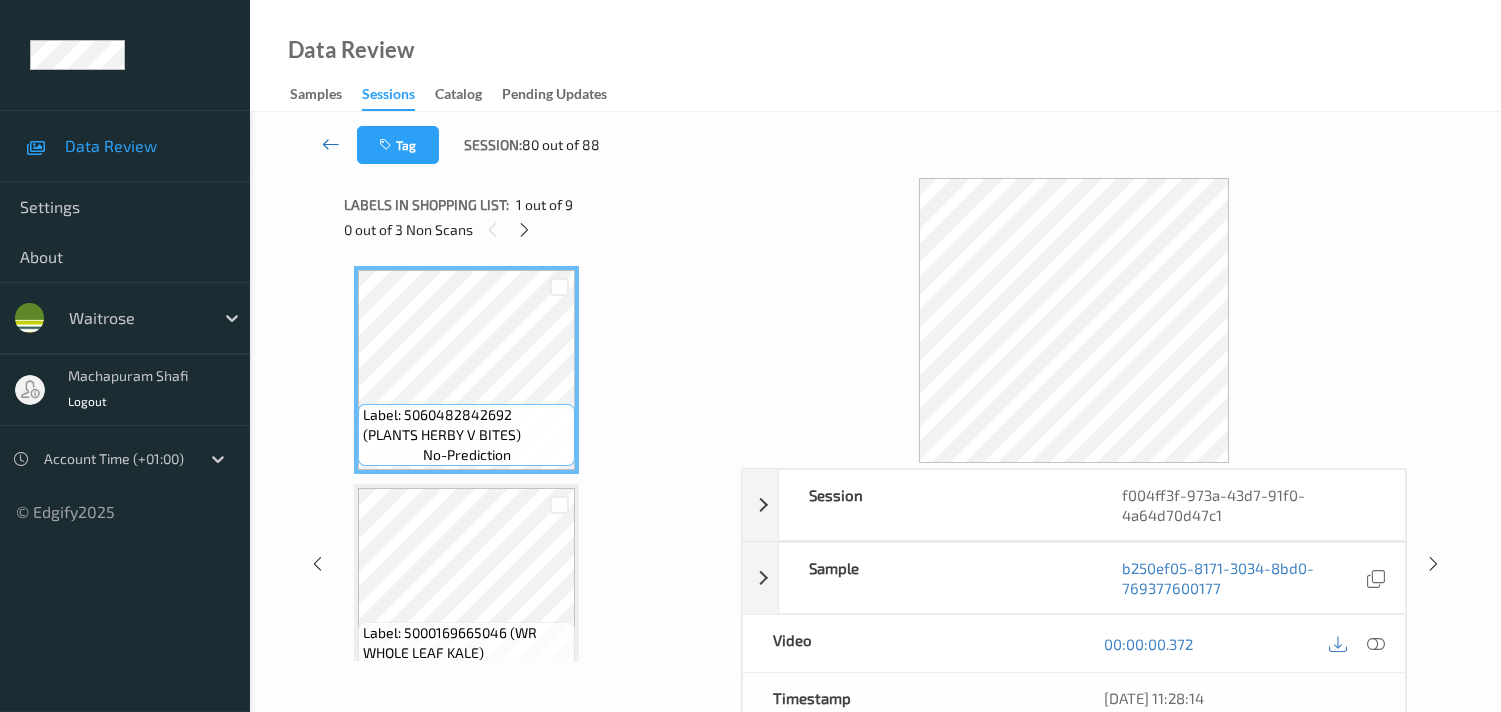 click at bounding box center [331, 144] 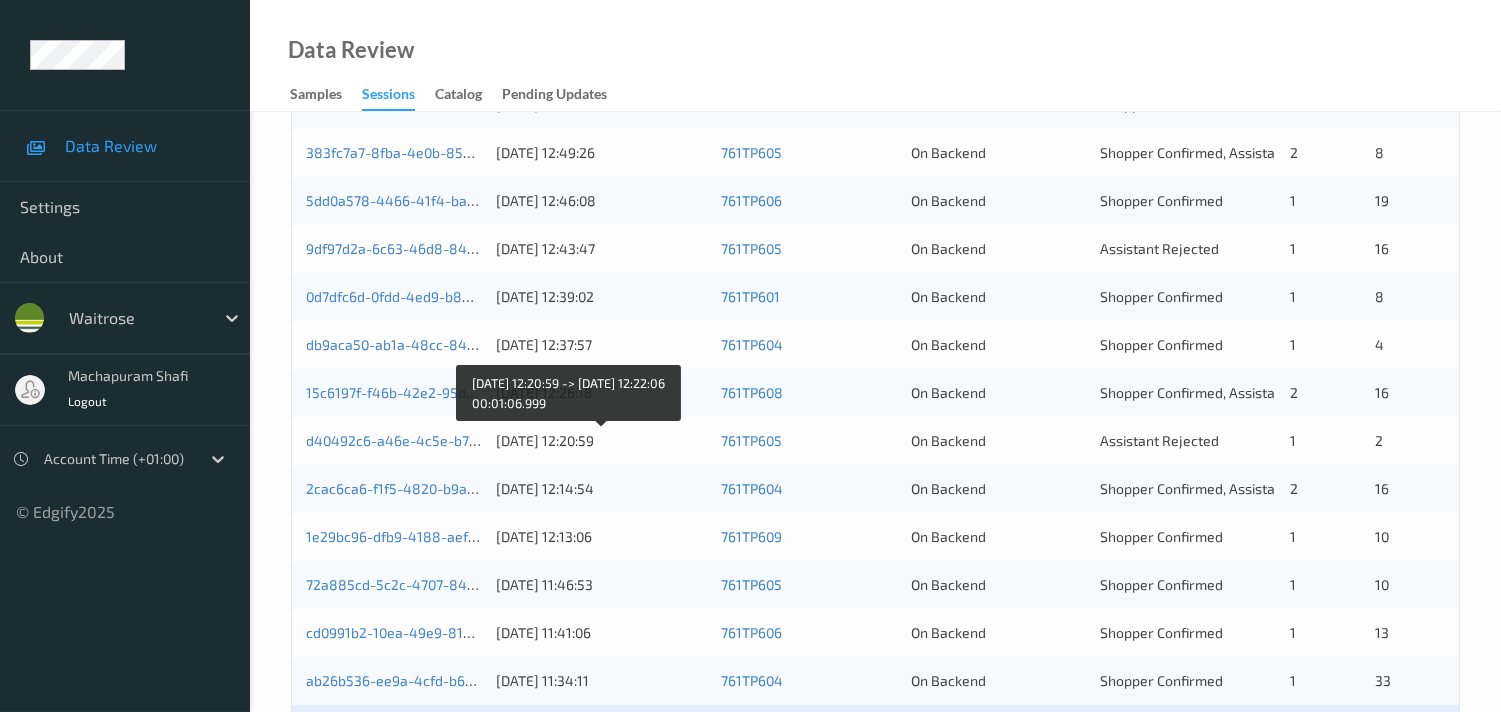 scroll, scrollTop: 951, scrollLeft: 0, axis: vertical 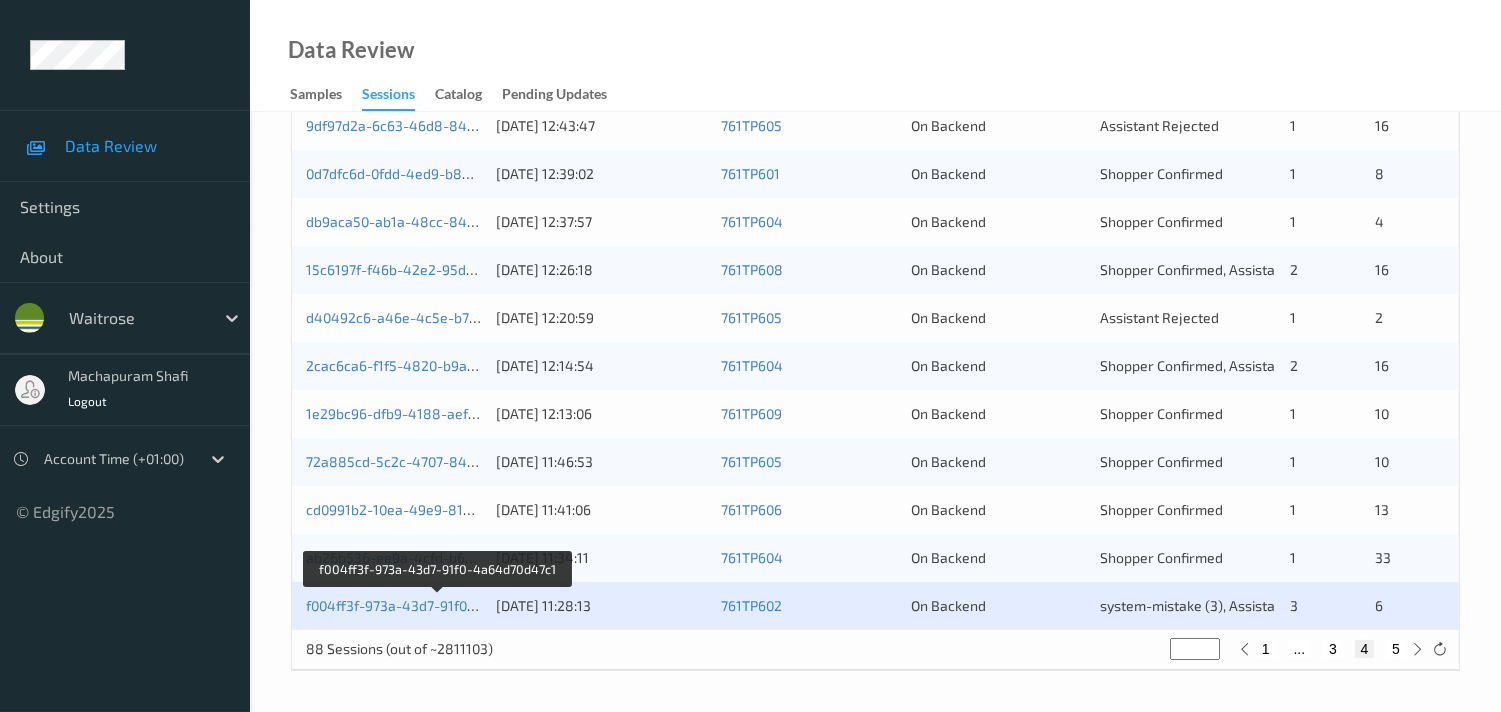 click on "f004ff3f-973a-43d7-91f0-4a64d70d47c1" at bounding box center (394, 606) 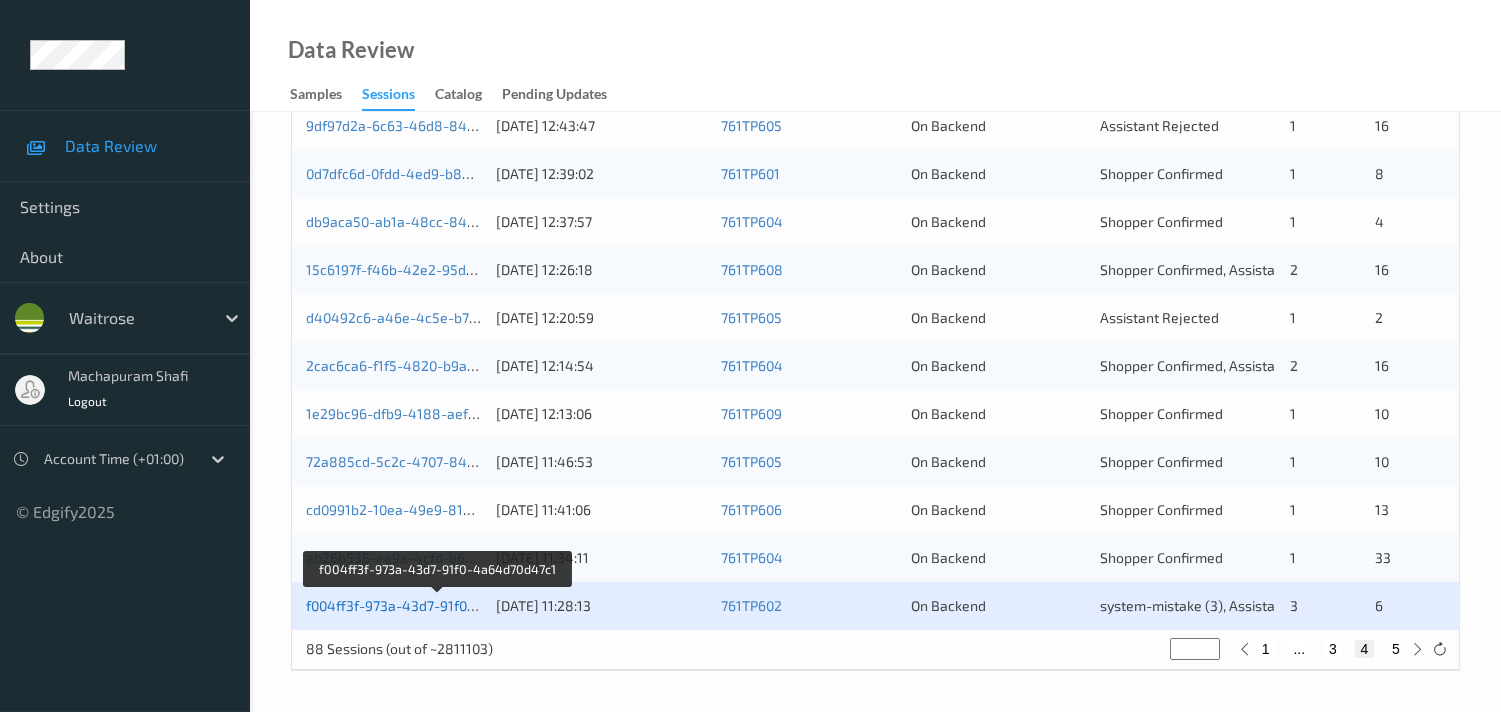 click on "f004ff3f-973a-43d7-91f0-4a64d70d47c1" at bounding box center (436, 605) 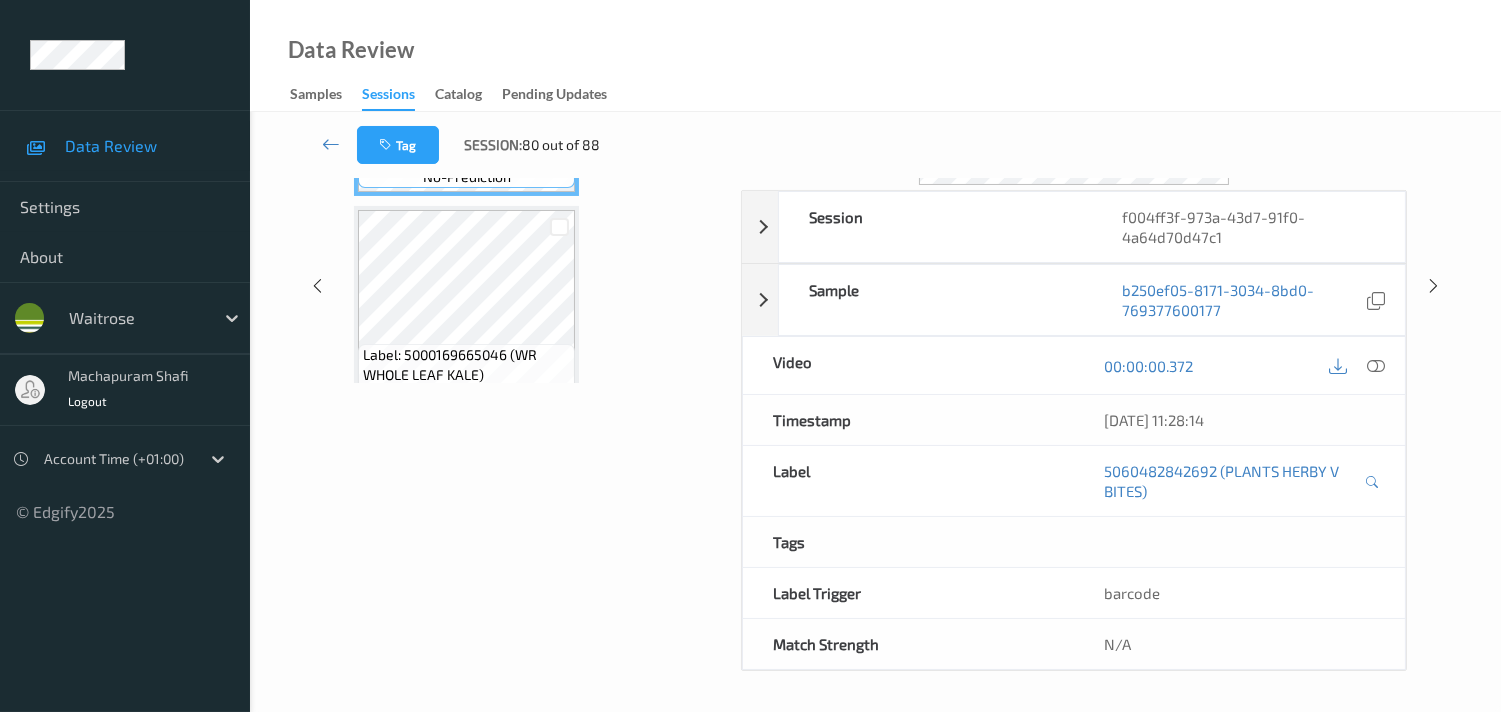 scroll, scrollTop: 0, scrollLeft: 0, axis: both 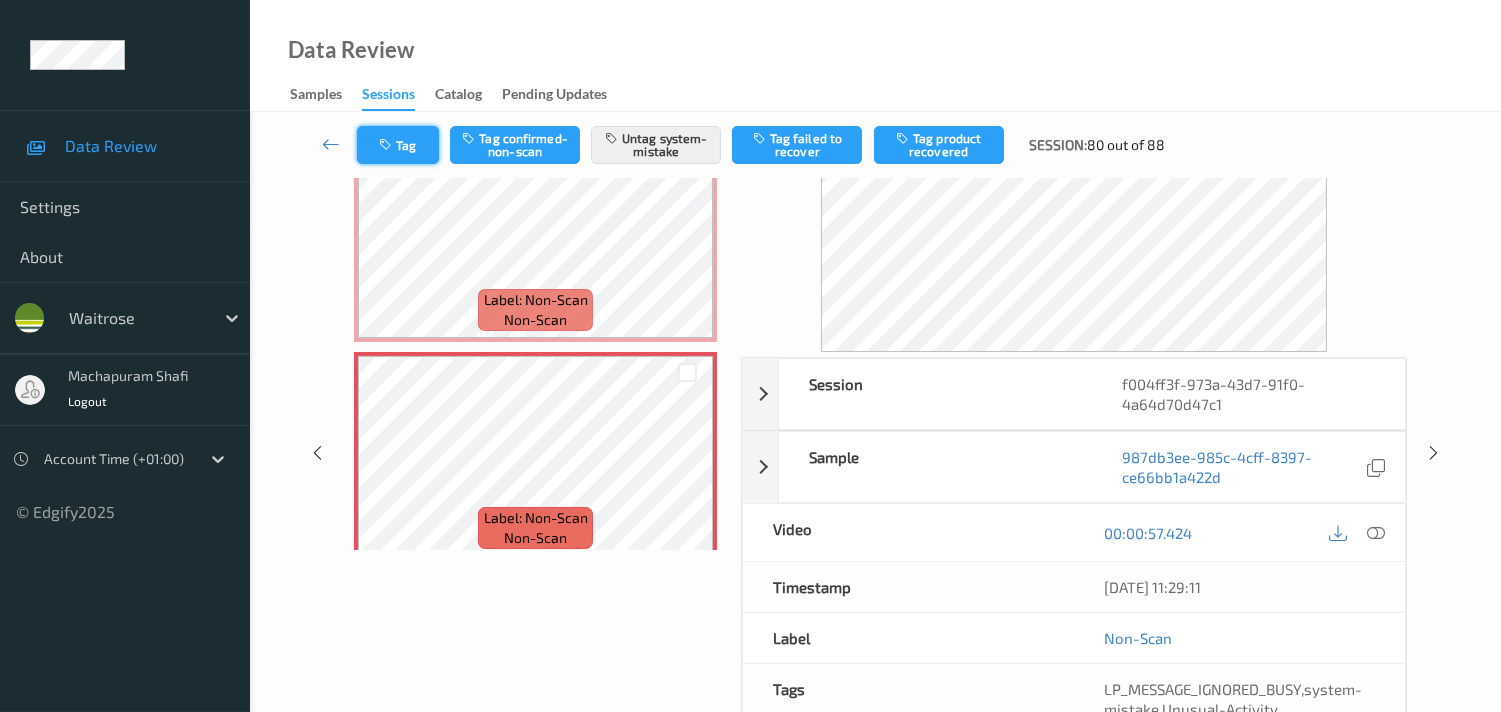click at bounding box center [387, 145] 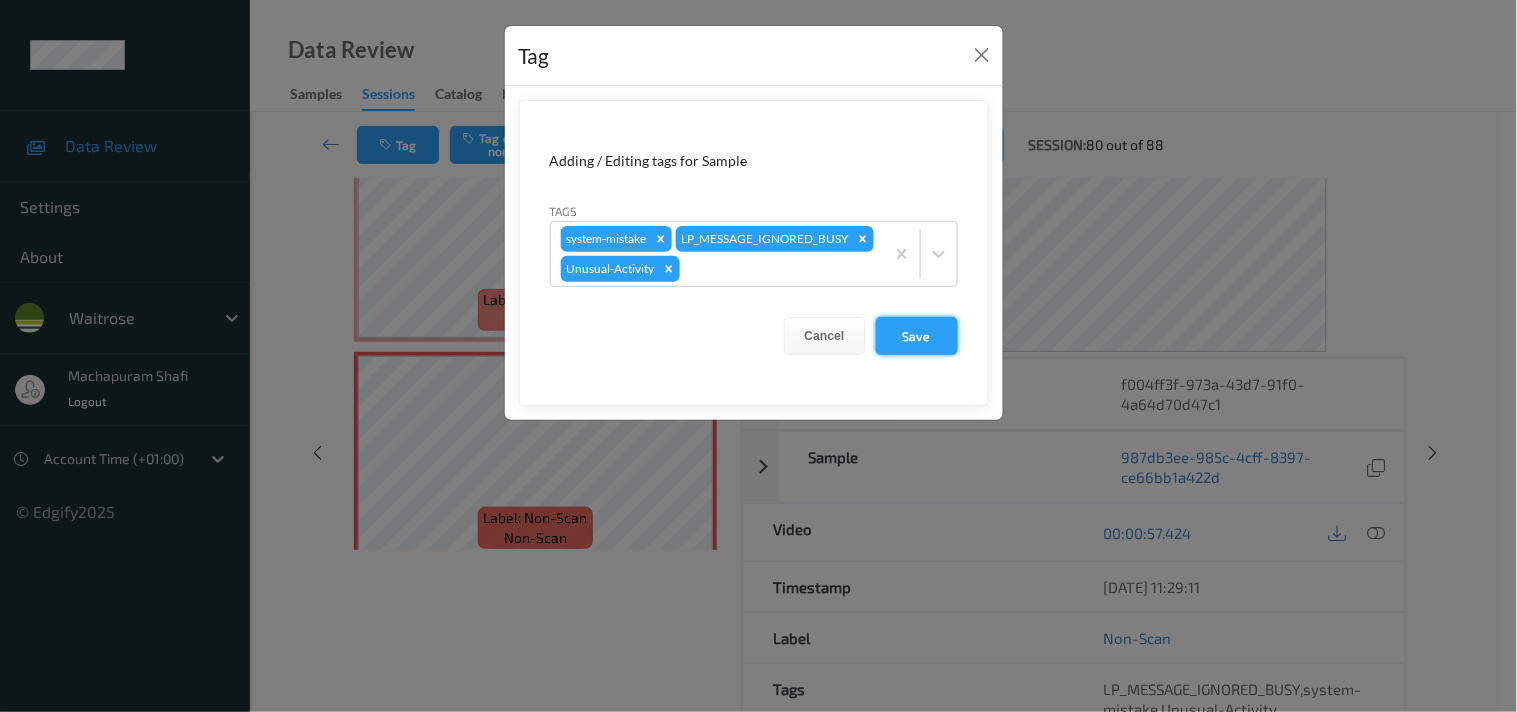 click on "Save" at bounding box center (917, 336) 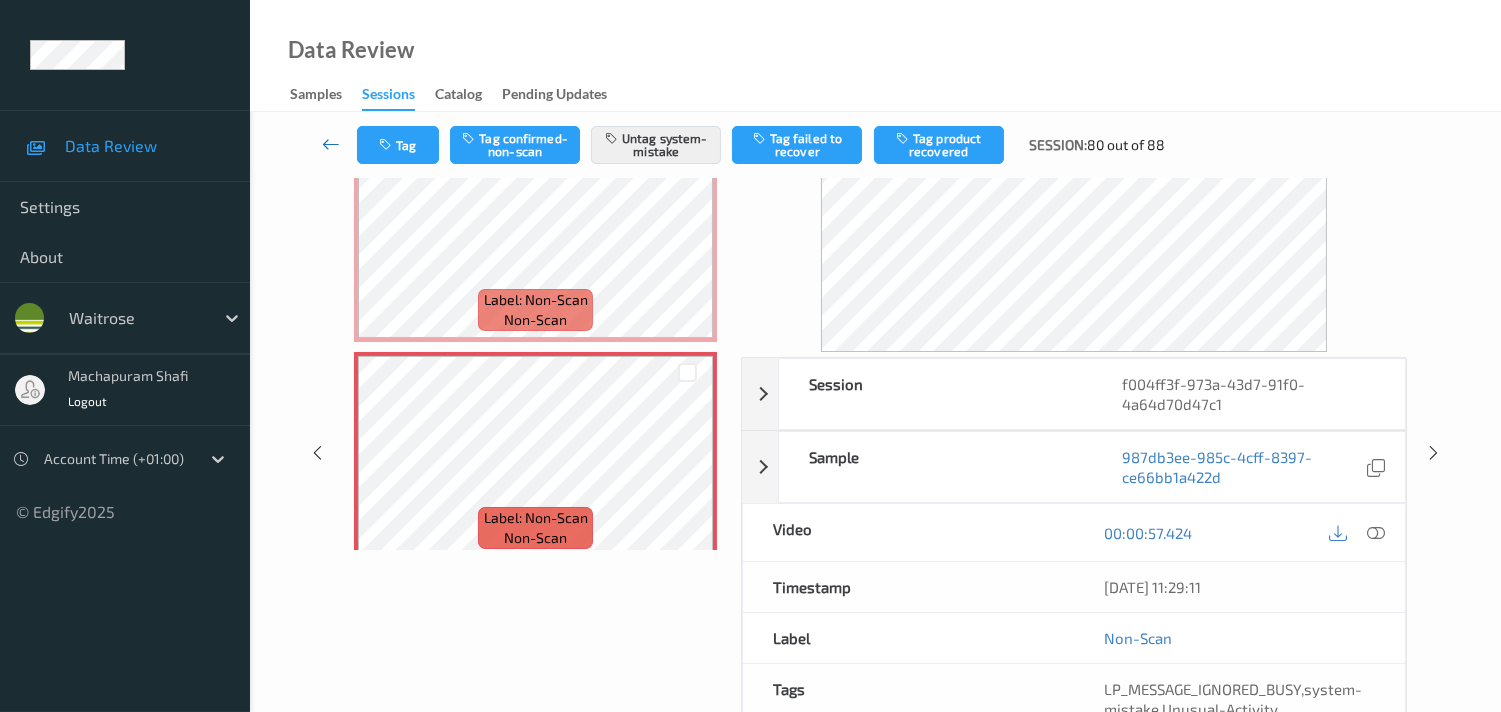 click at bounding box center (331, 144) 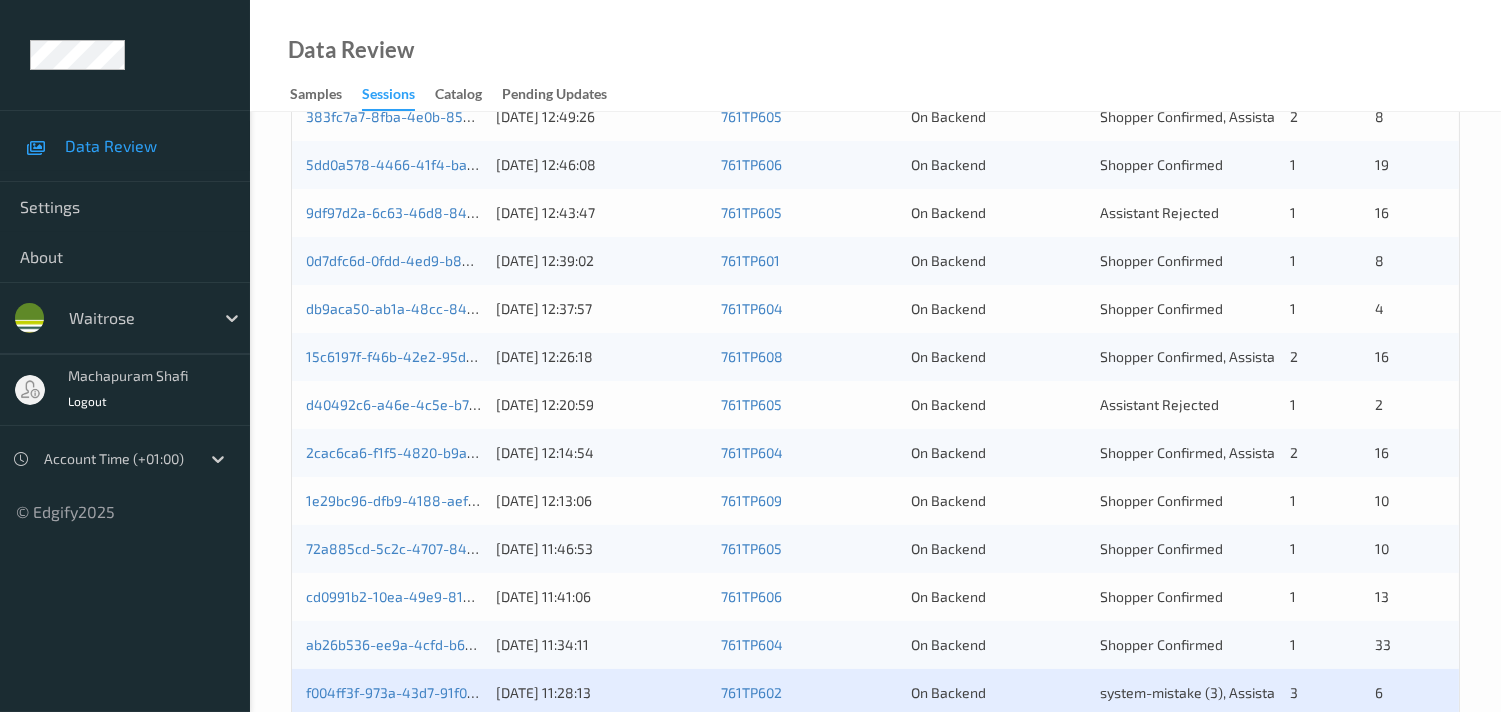 scroll, scrollTop: 951, scrollLeft: 0, axis: vertical 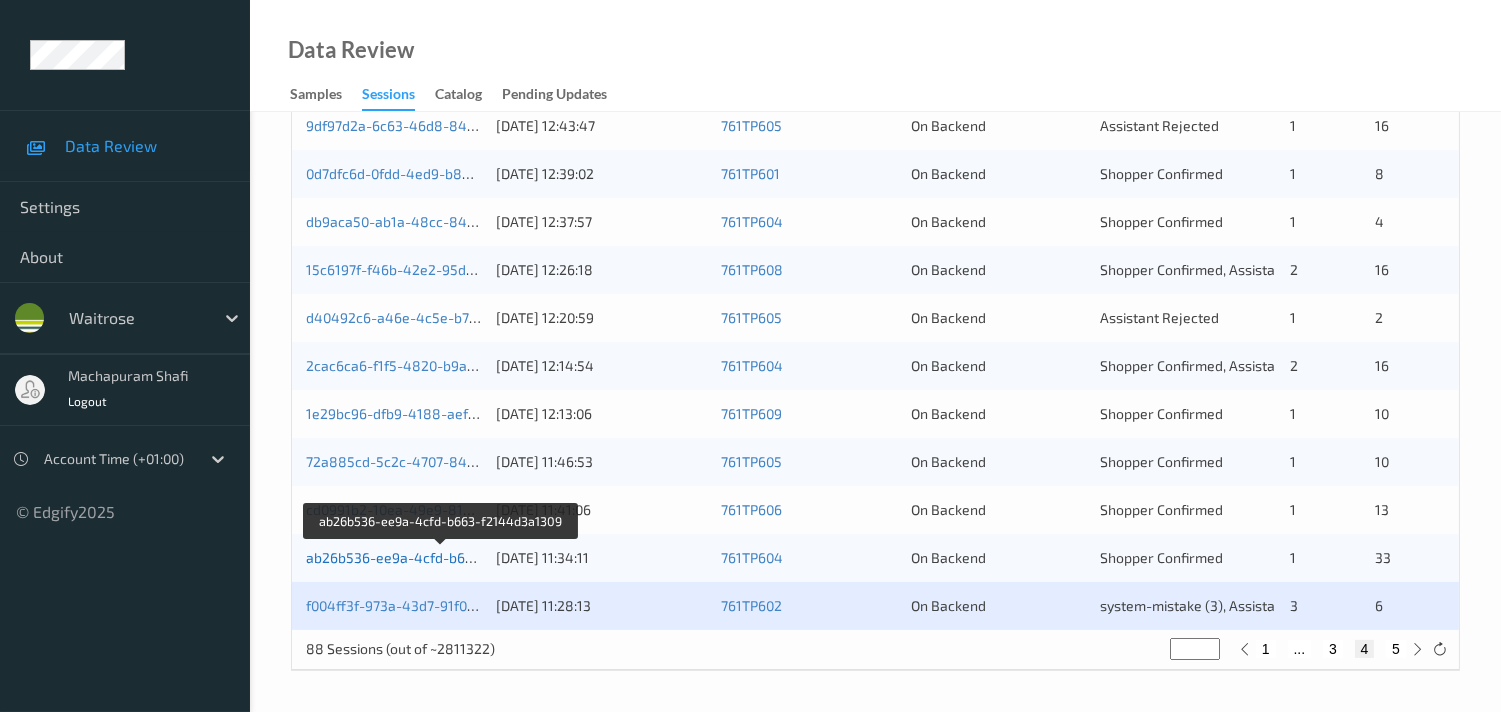 click on "ab26b536-ee9a-4cfd-b663-f2144d3a1309" at bounding box center (442, 557) 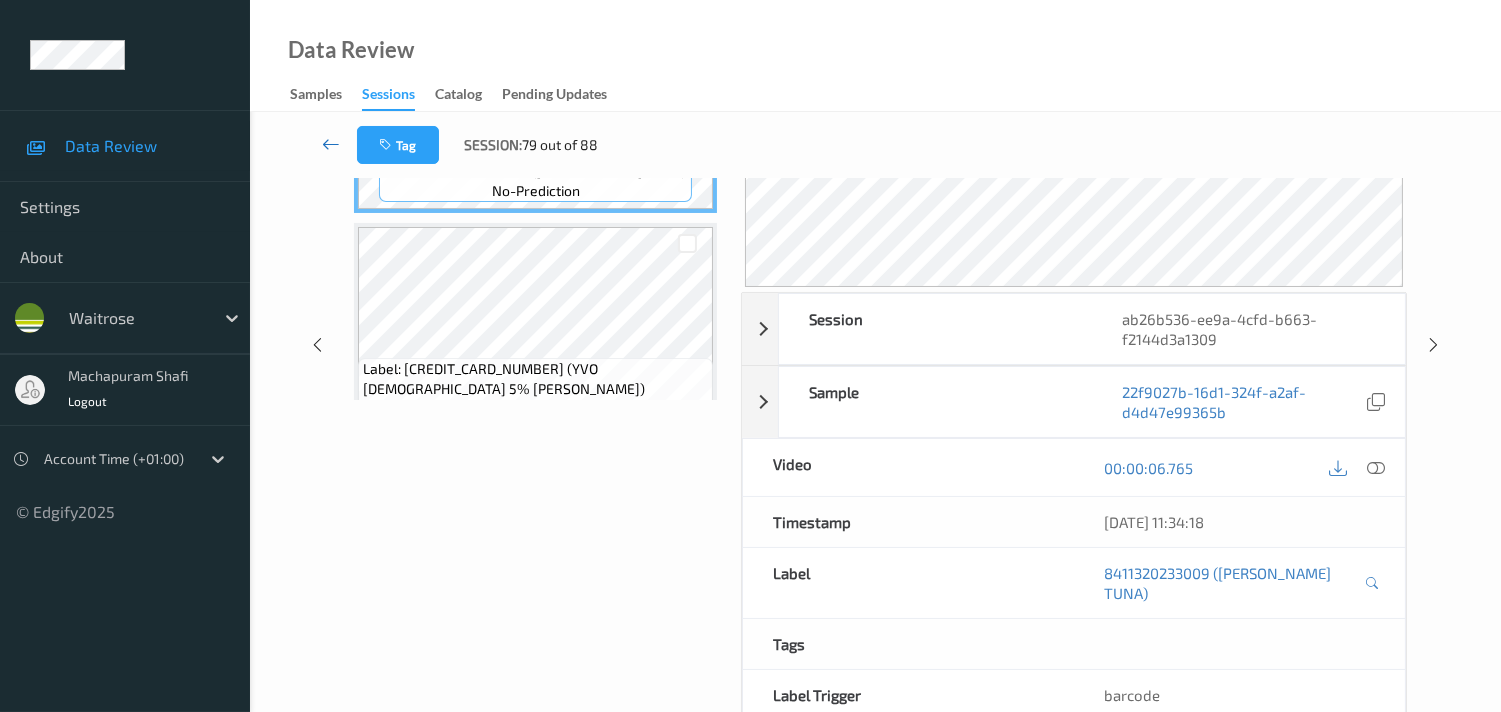 scroll, scrollTop: 142, scrollLeft: 0, axis: vertical 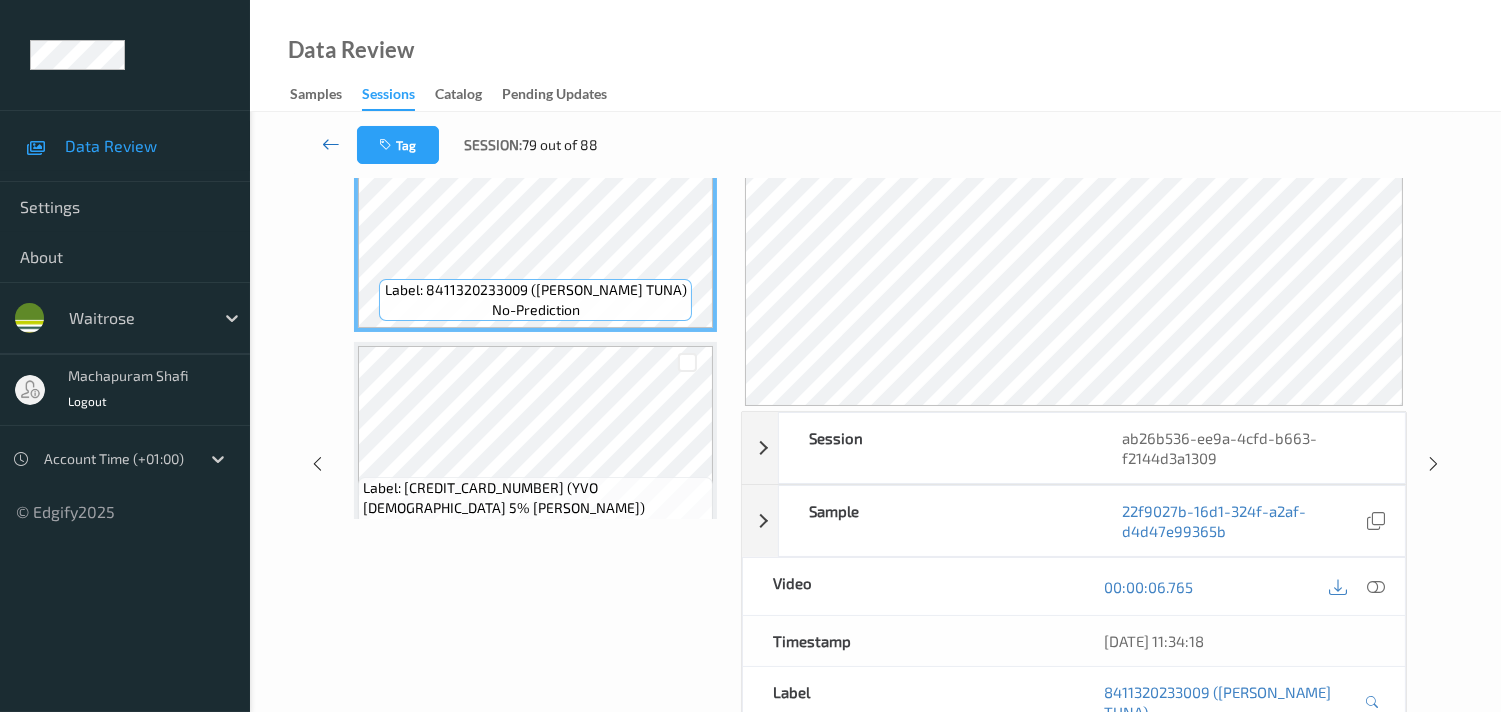 click at bounding box center [331, 144] 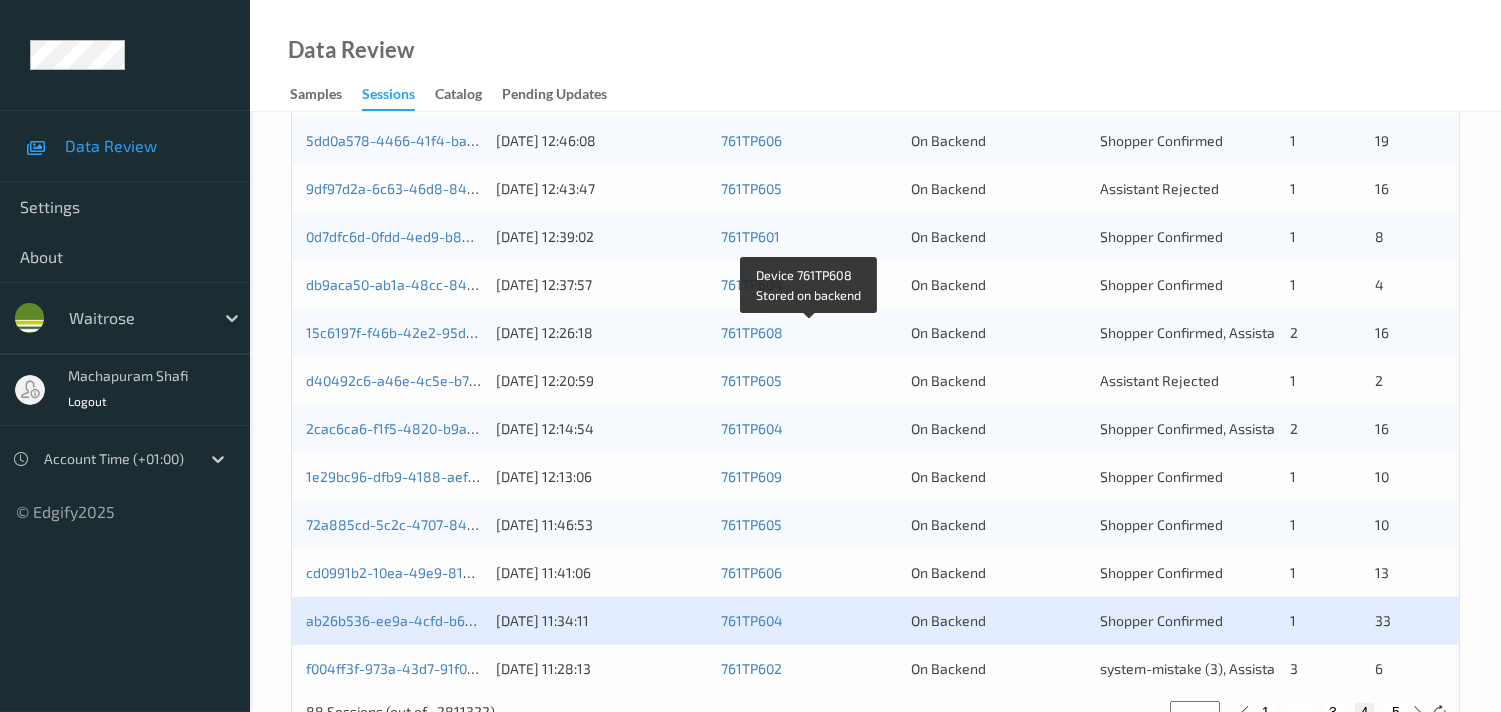 scroll, scrollTop: 951, scrollLeft: 0, axis: vertical 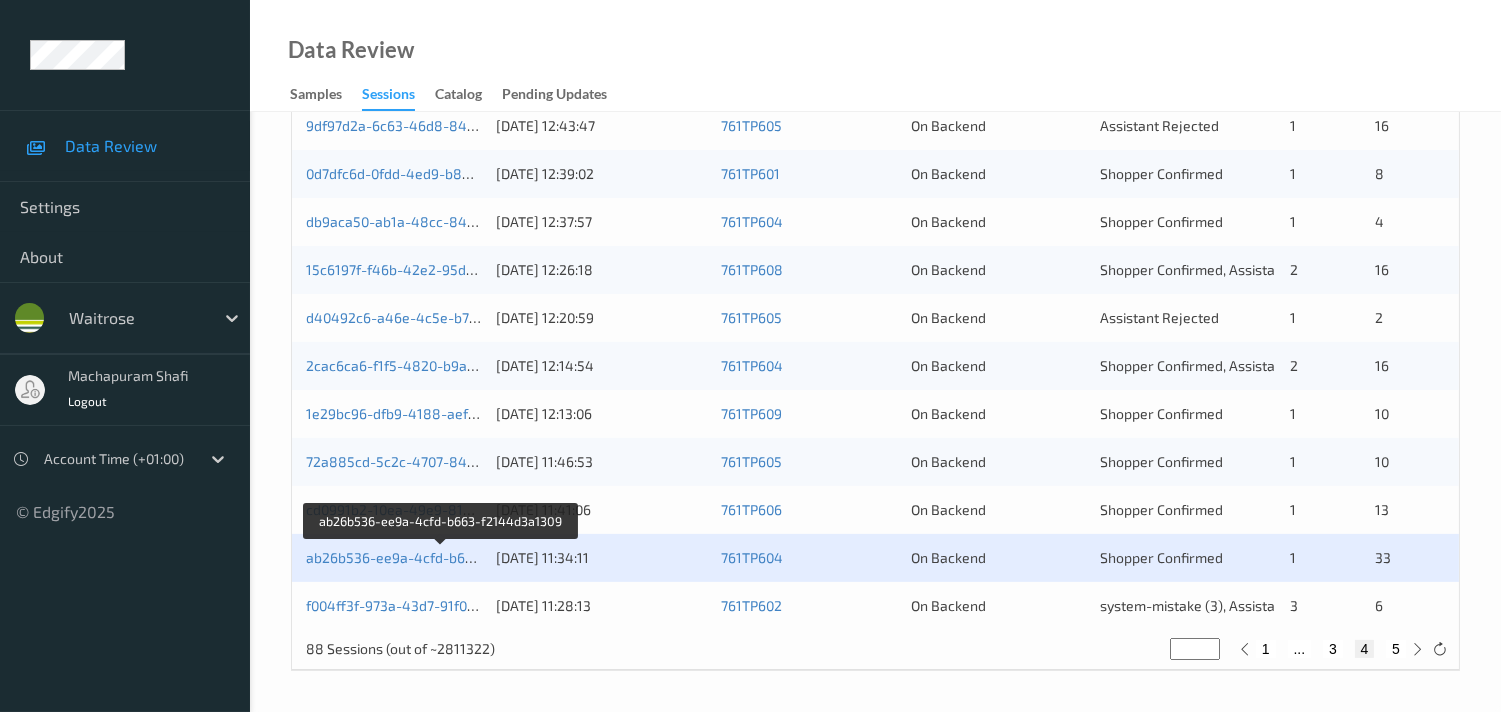 click on "ab26b536-ee9a-4cfd-b663-f2144d3a1309 [DATE] 11:34:11 761TP604 On Backend Shopper Confirmed 1 33" at bounding box center [875, 558] 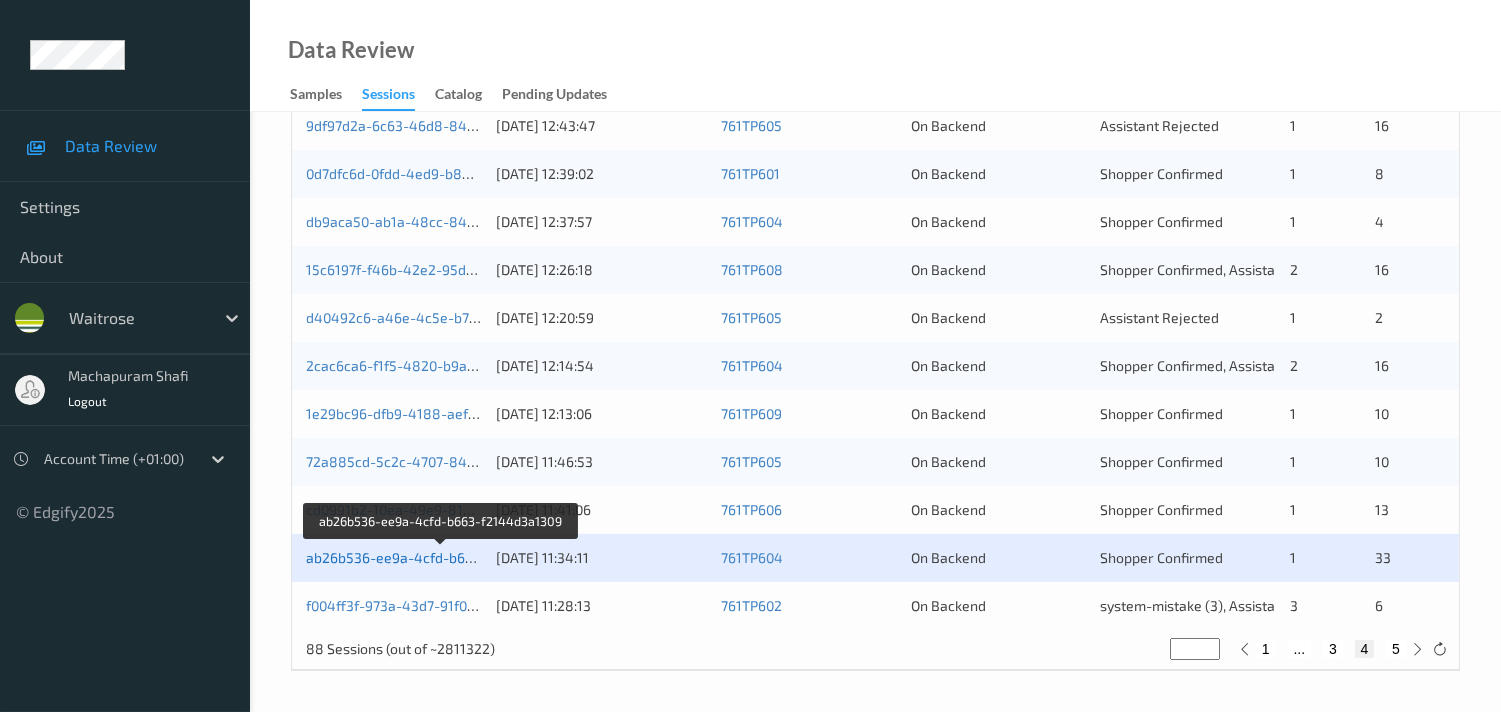 click on "ab26b536-ee9a-4cfd-b663-f2144d3a1309" at bounding box center [442, 557] 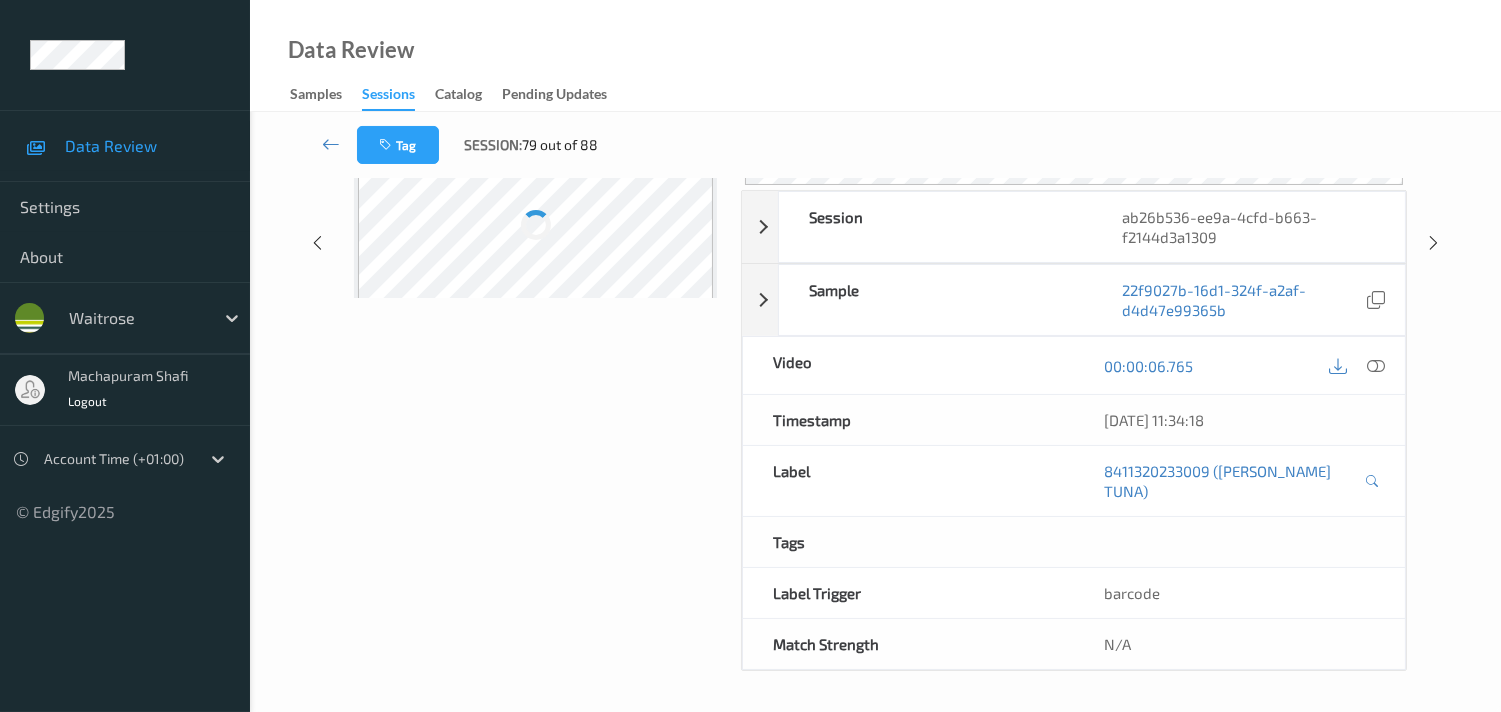 scroll, scrollTop: 364, scrollLeft: 0, axis: vertical 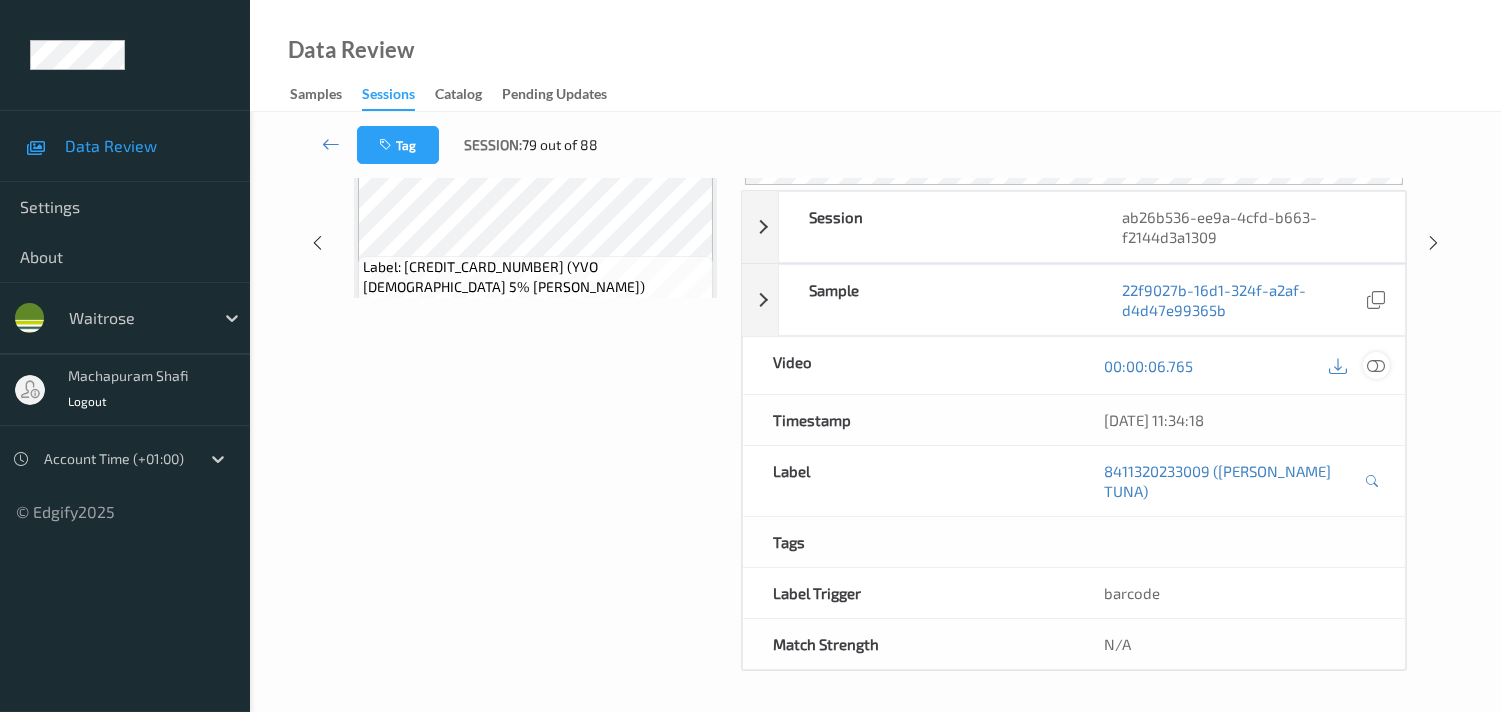 click at bounding box center (1376, 366) 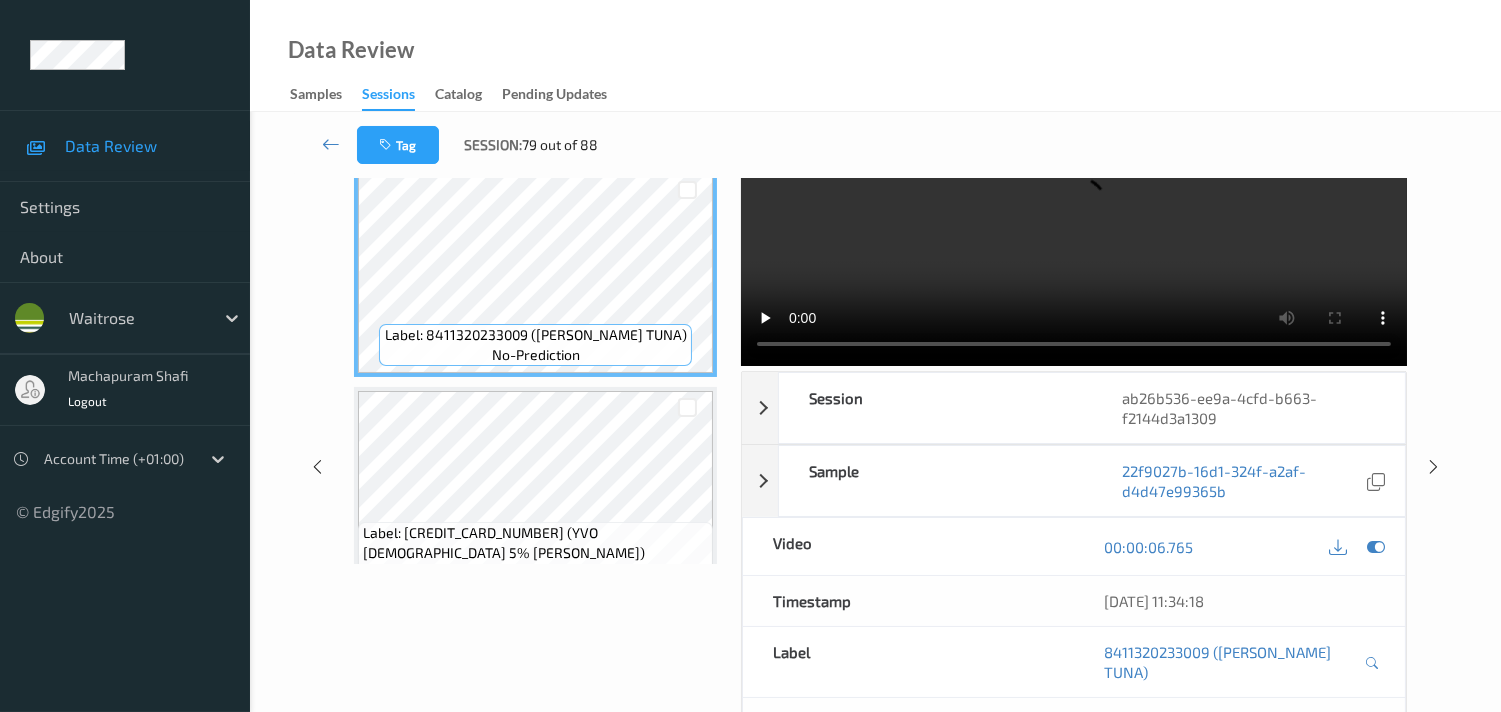 scroll, scrollTop: 0, scrollLeft: 0, axis: both 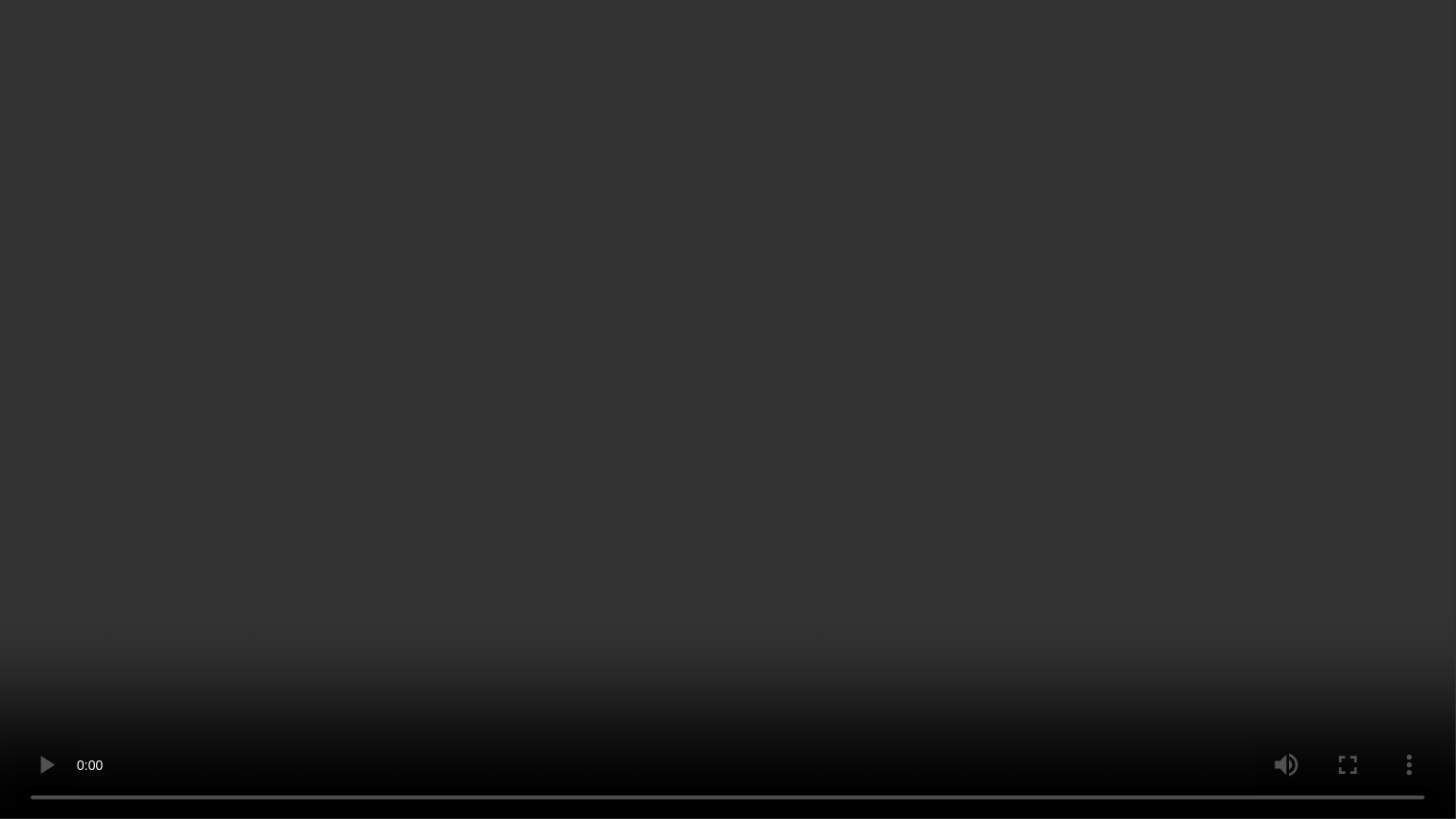 type 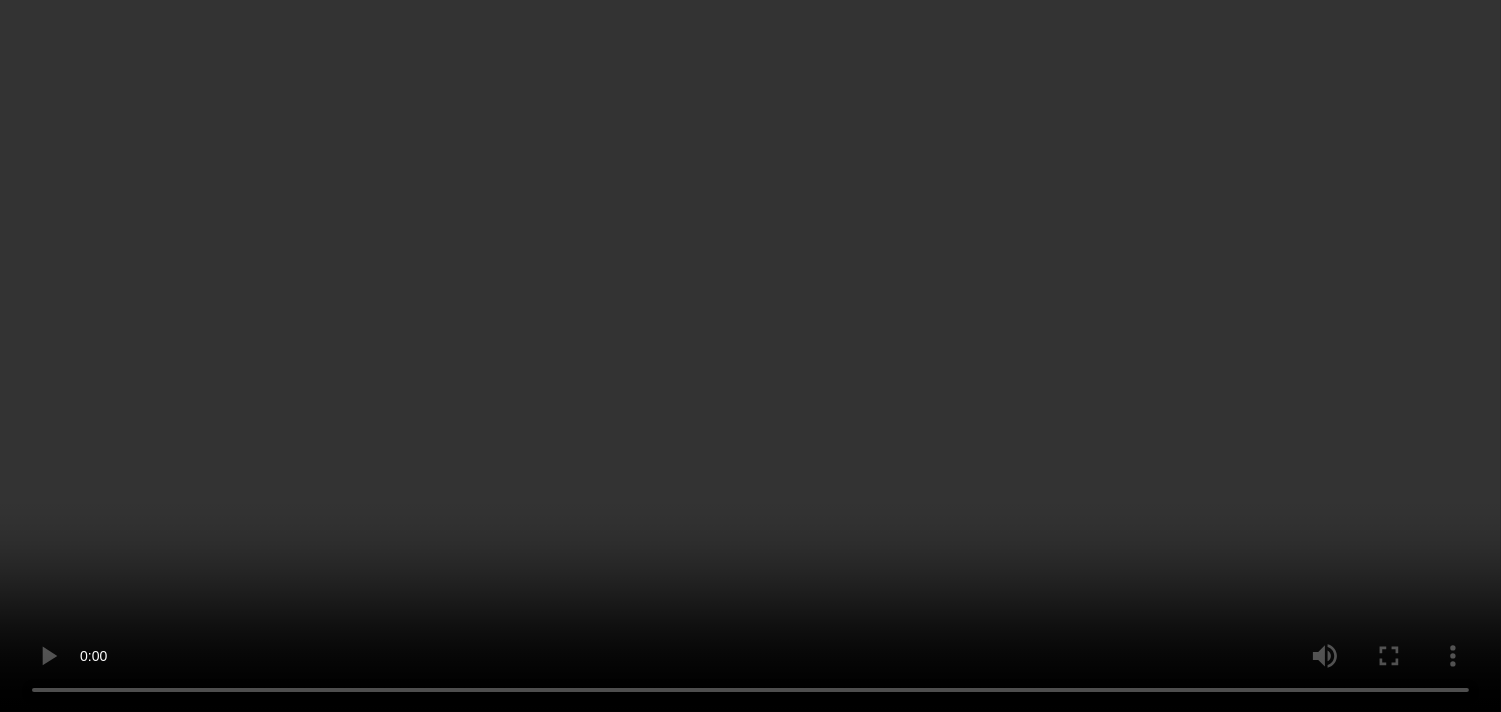 scroll, scrollTop: 4888, scrollLeft: 0, axis: vertical 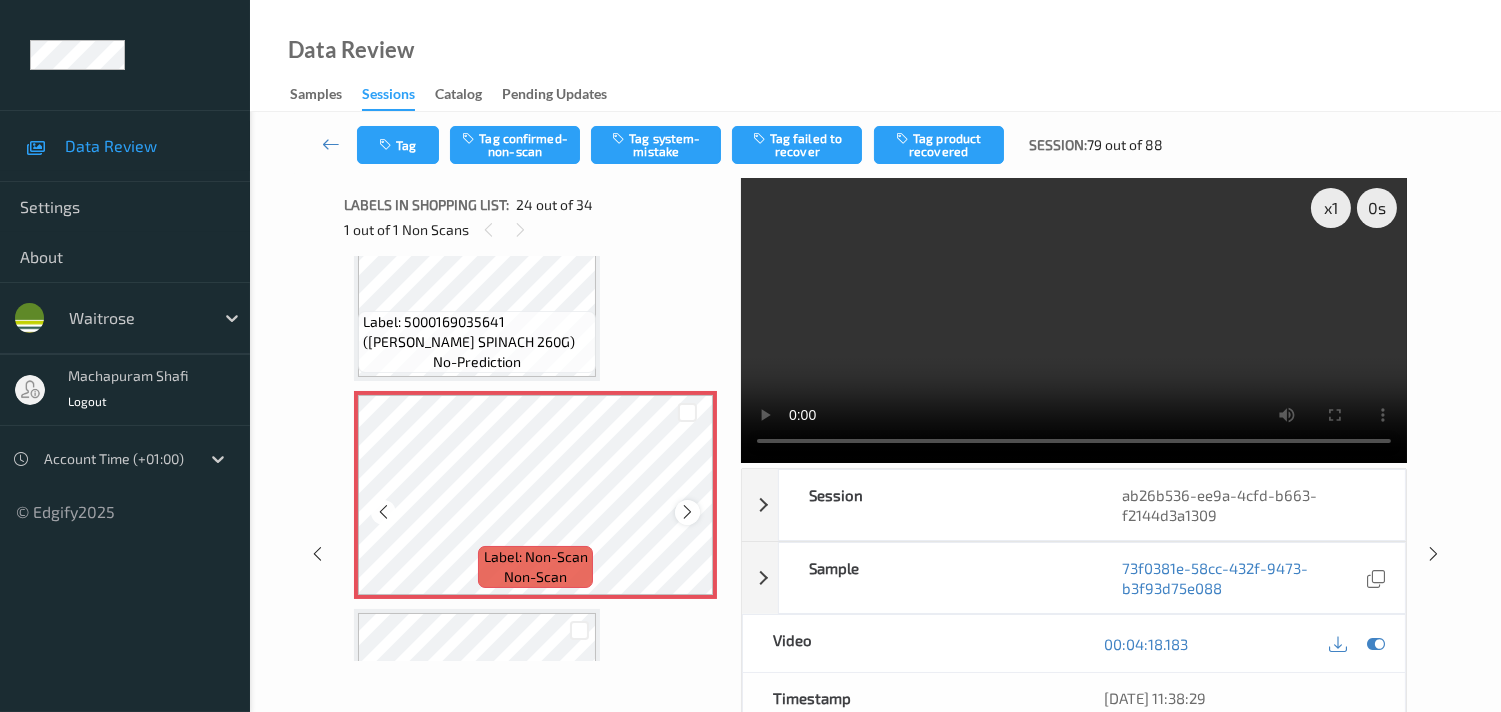 click at bounding box center (687, 512) 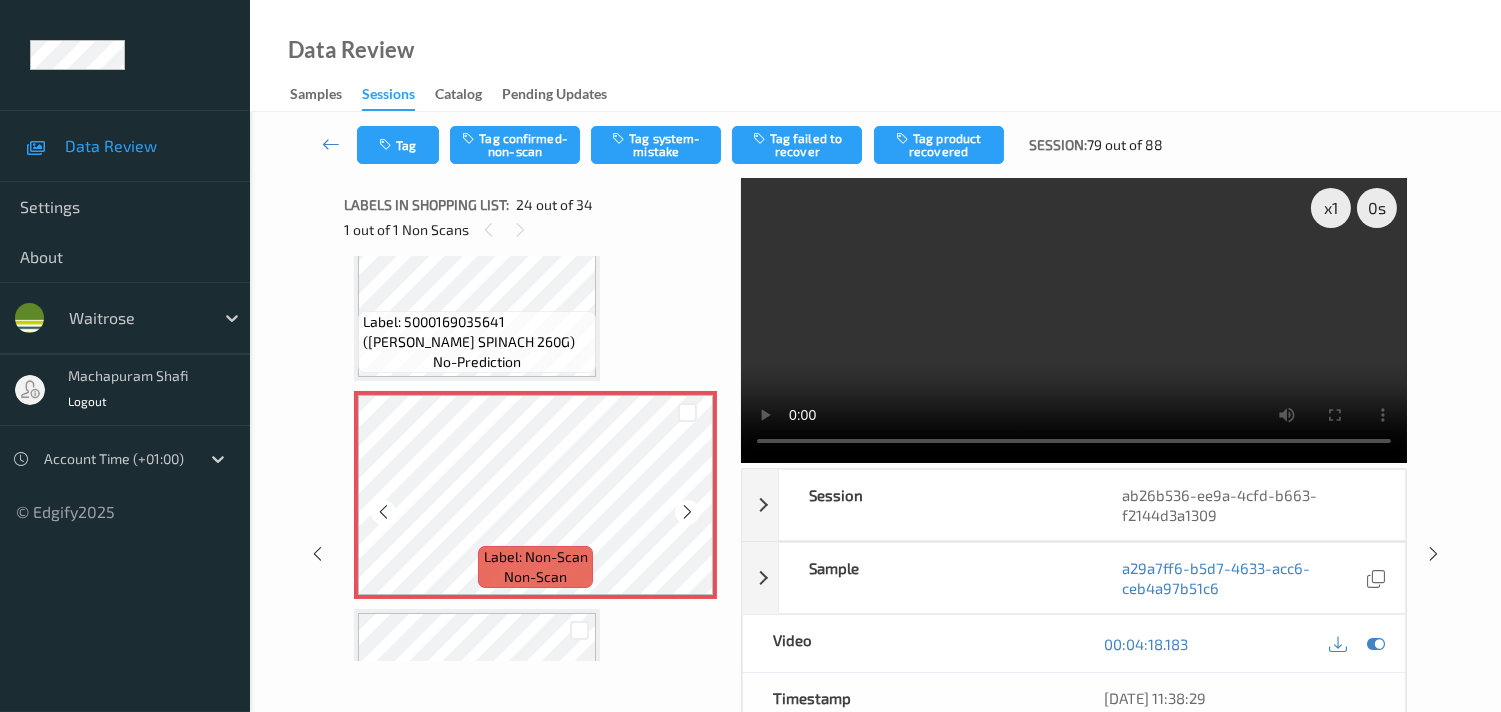 click at bounding box center (687, 512) 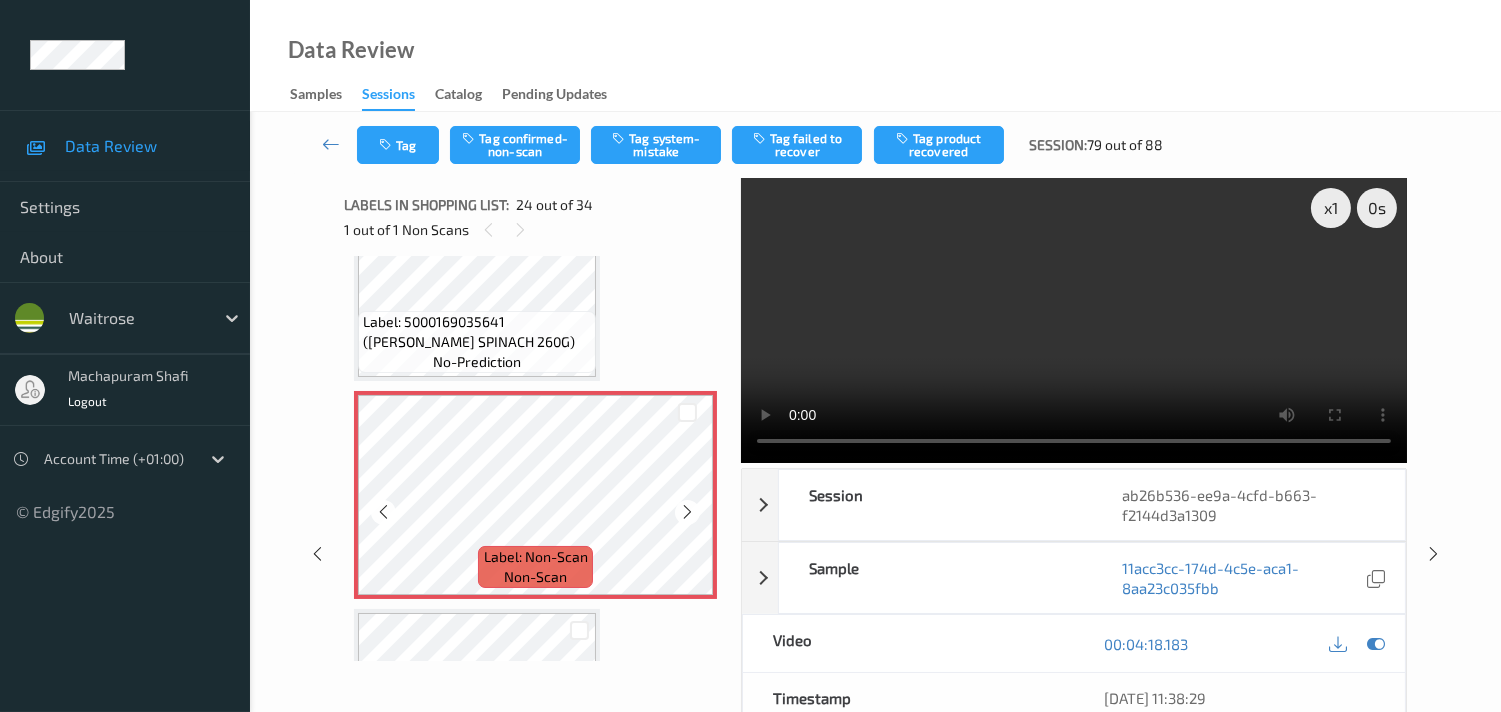 click at bounding box center (687, 512) 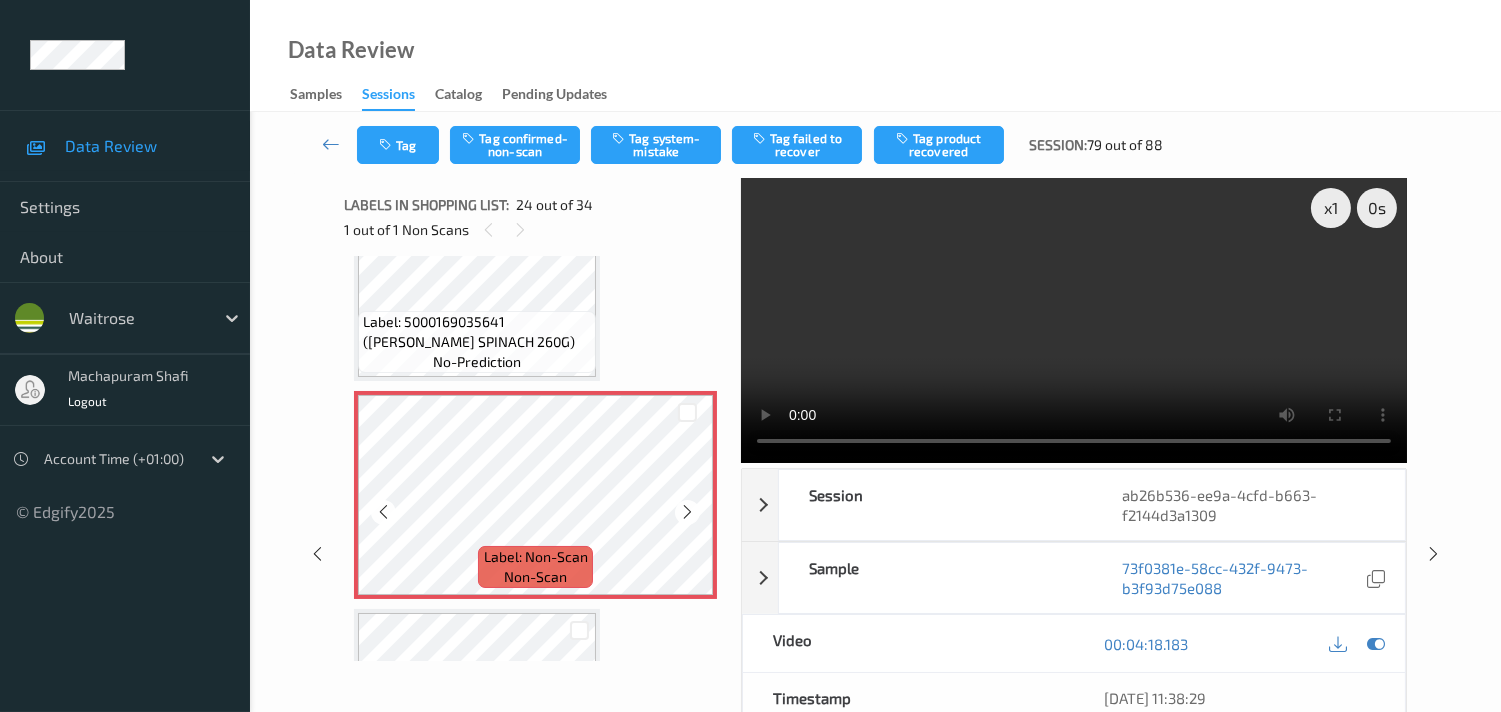 click at bounding box center [687, 512] 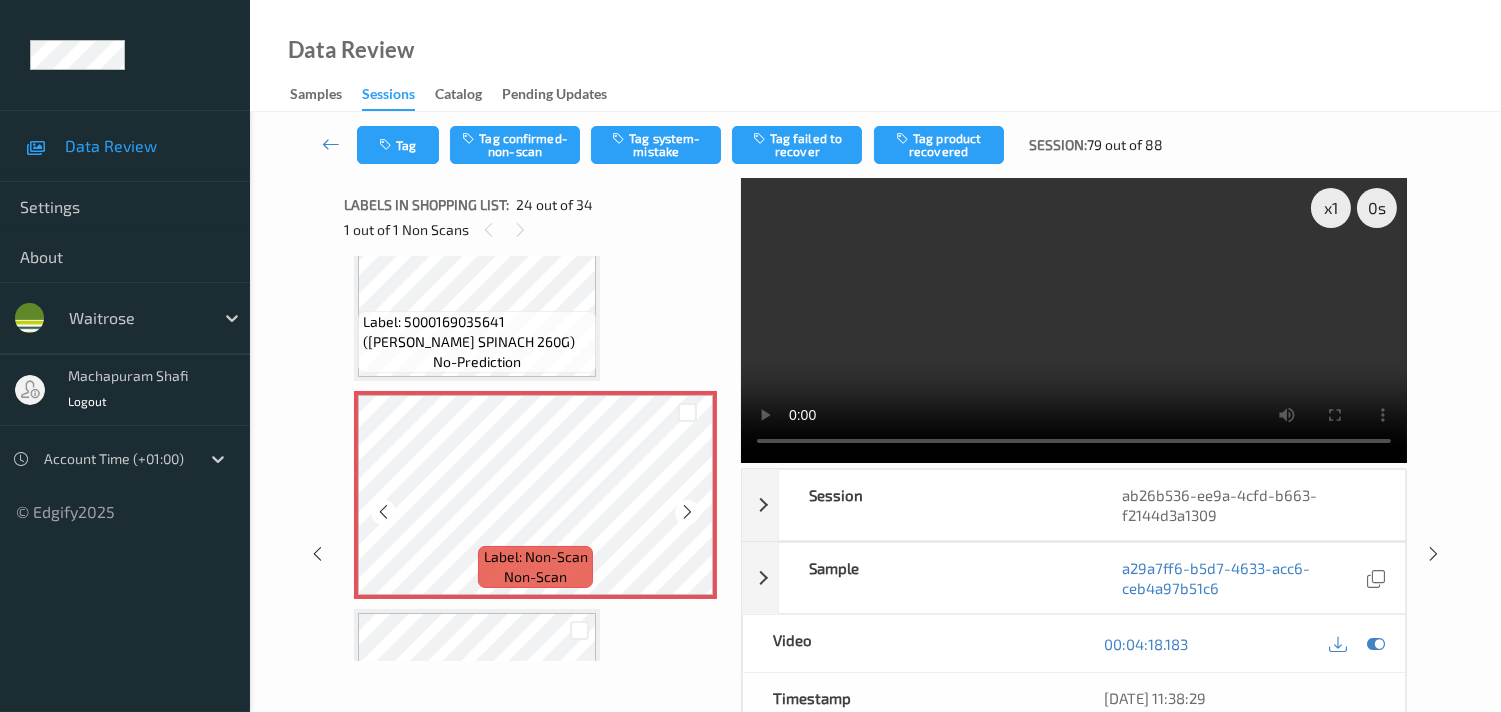 click at bounding box center (687, 512) 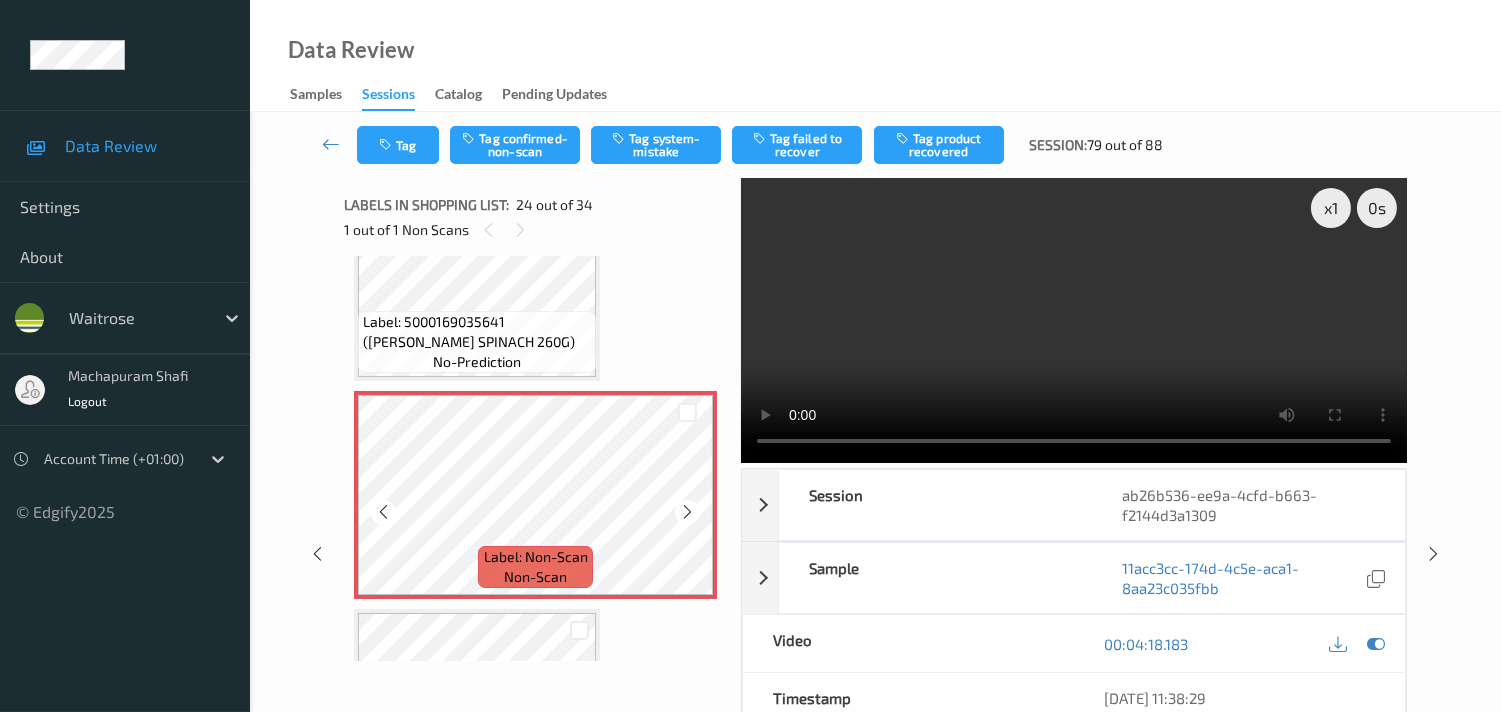 click at bounding box center [687, 512] 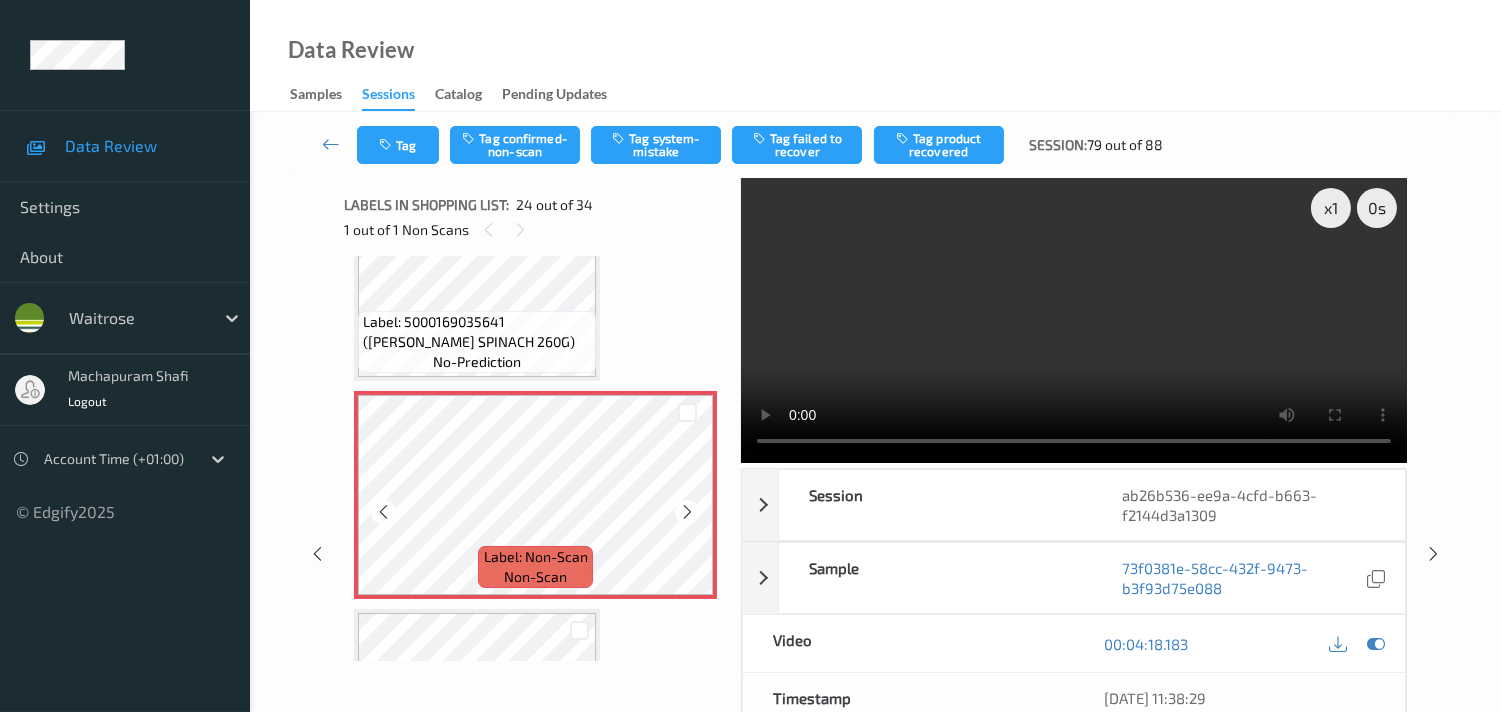 click at bounding box center [687, 512] 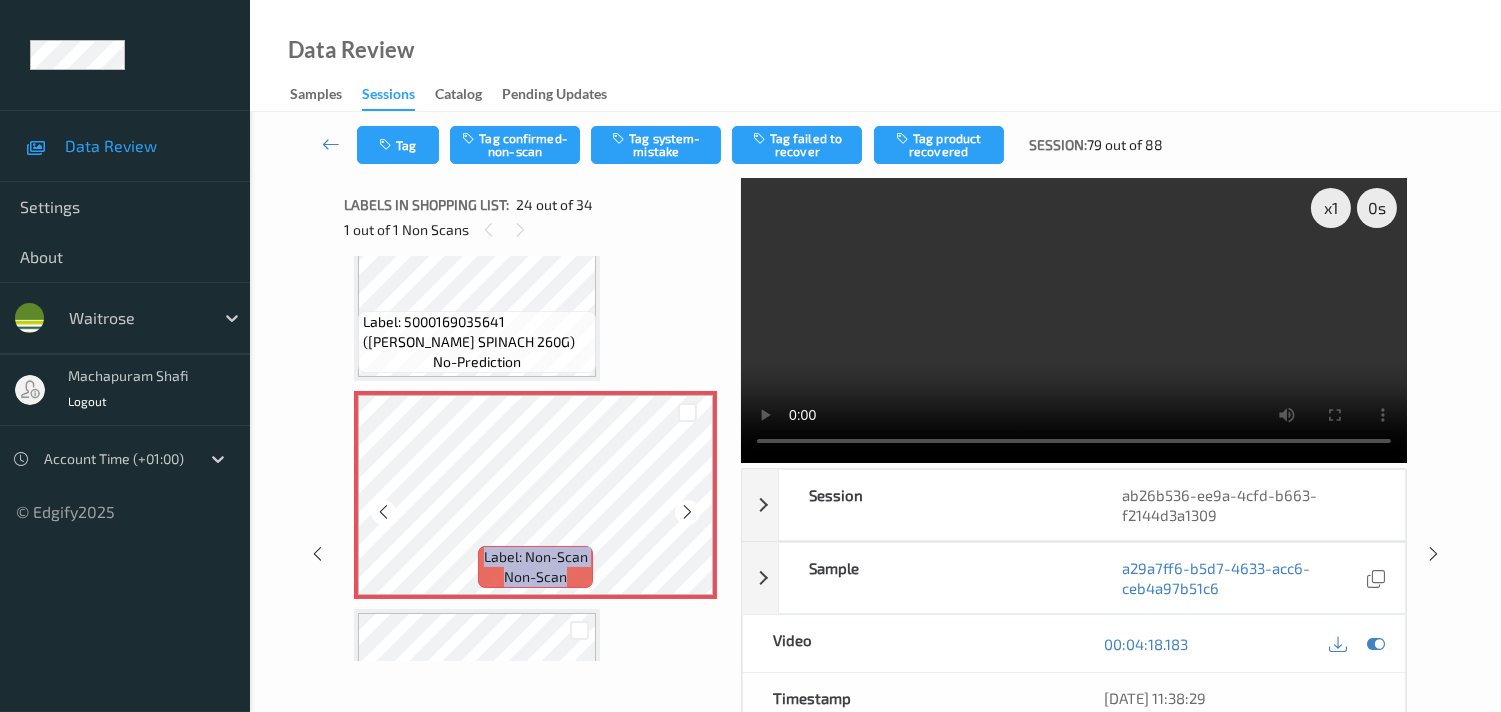 click at bounding box center (687, 512) 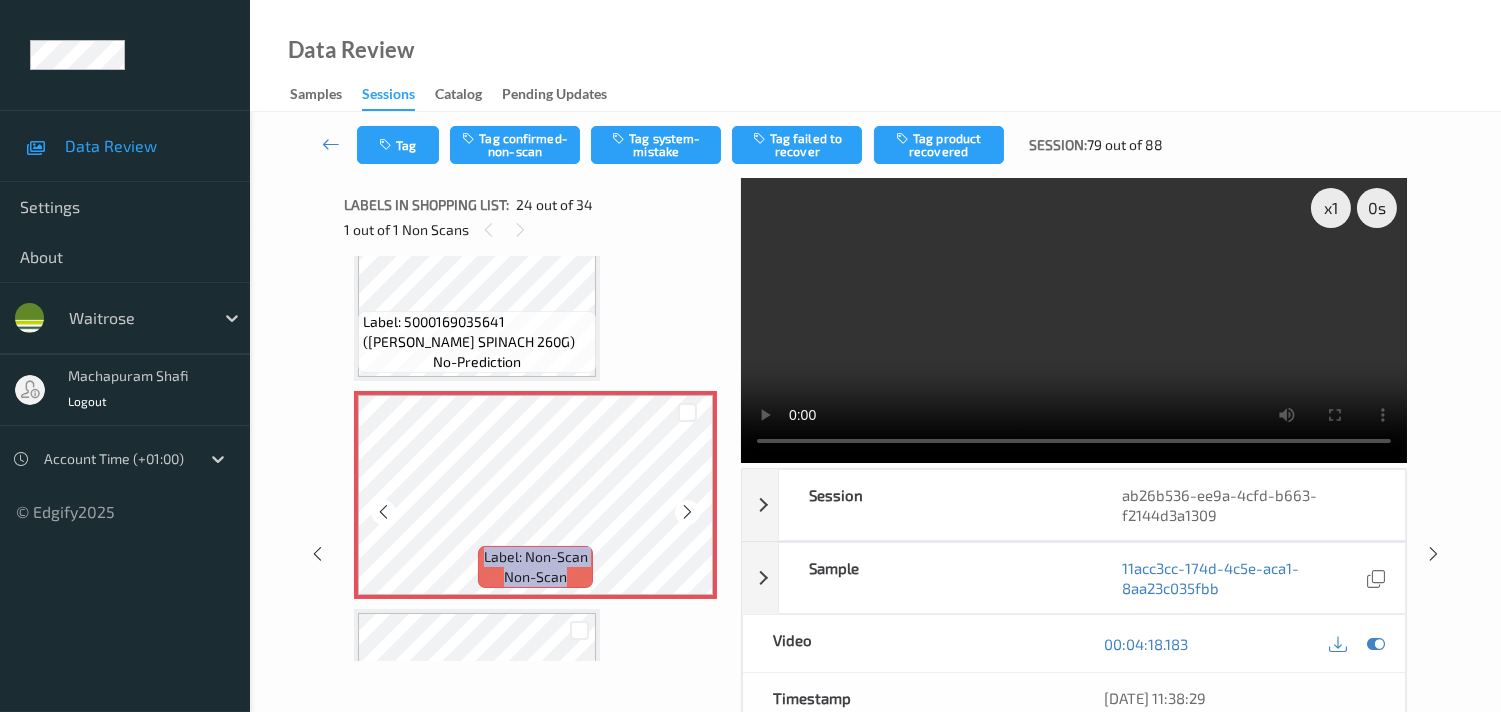 click at bounding box center (687, 512) 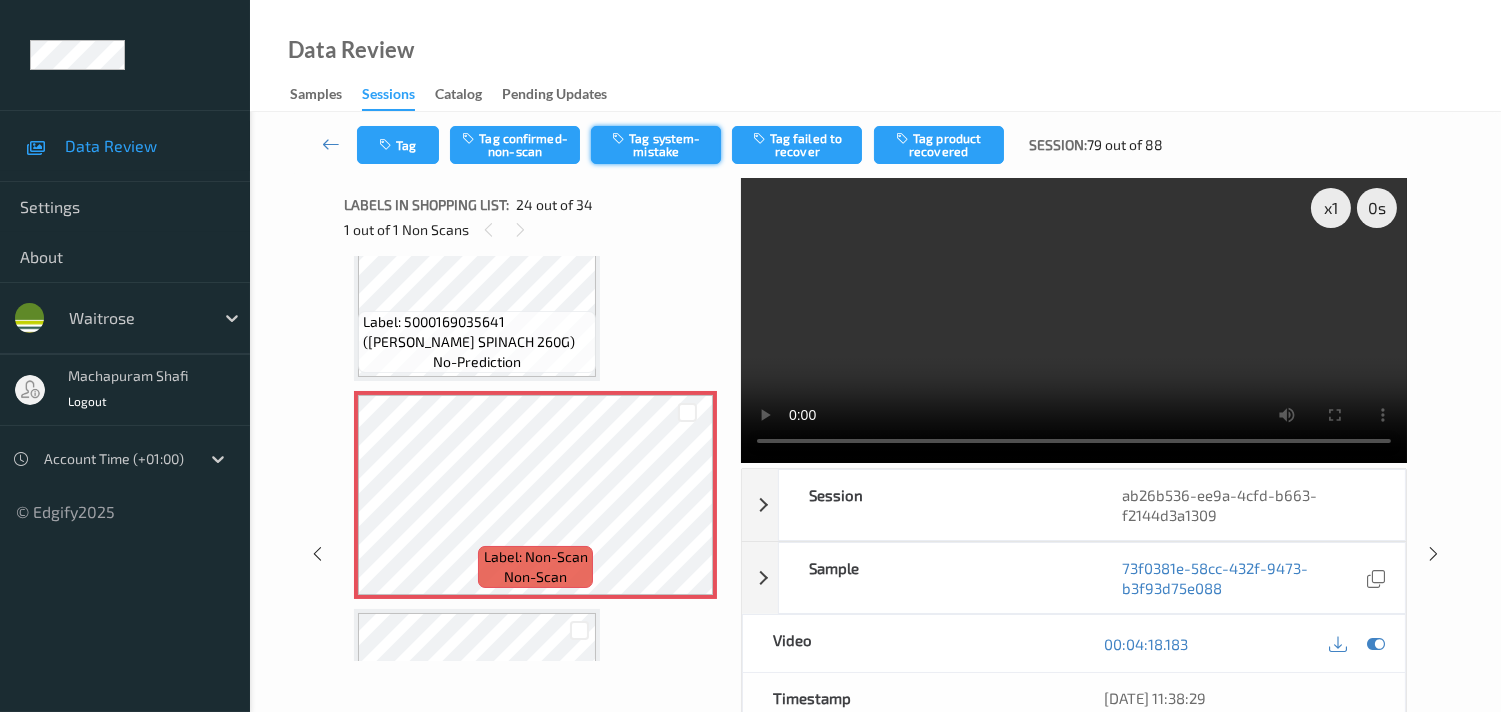click on "Tag   system-mistake" at bounding box center (656, 145) 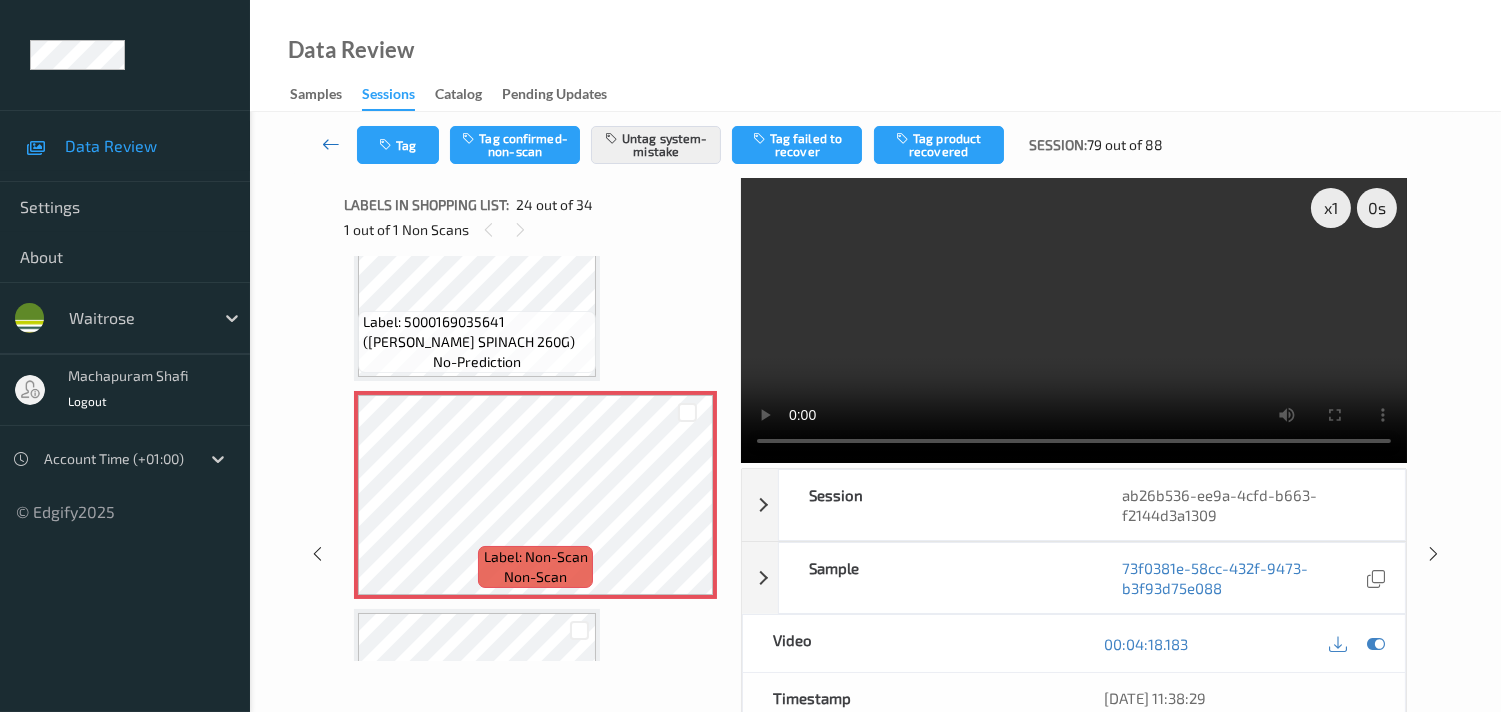 click at bounding box center (331, 144) 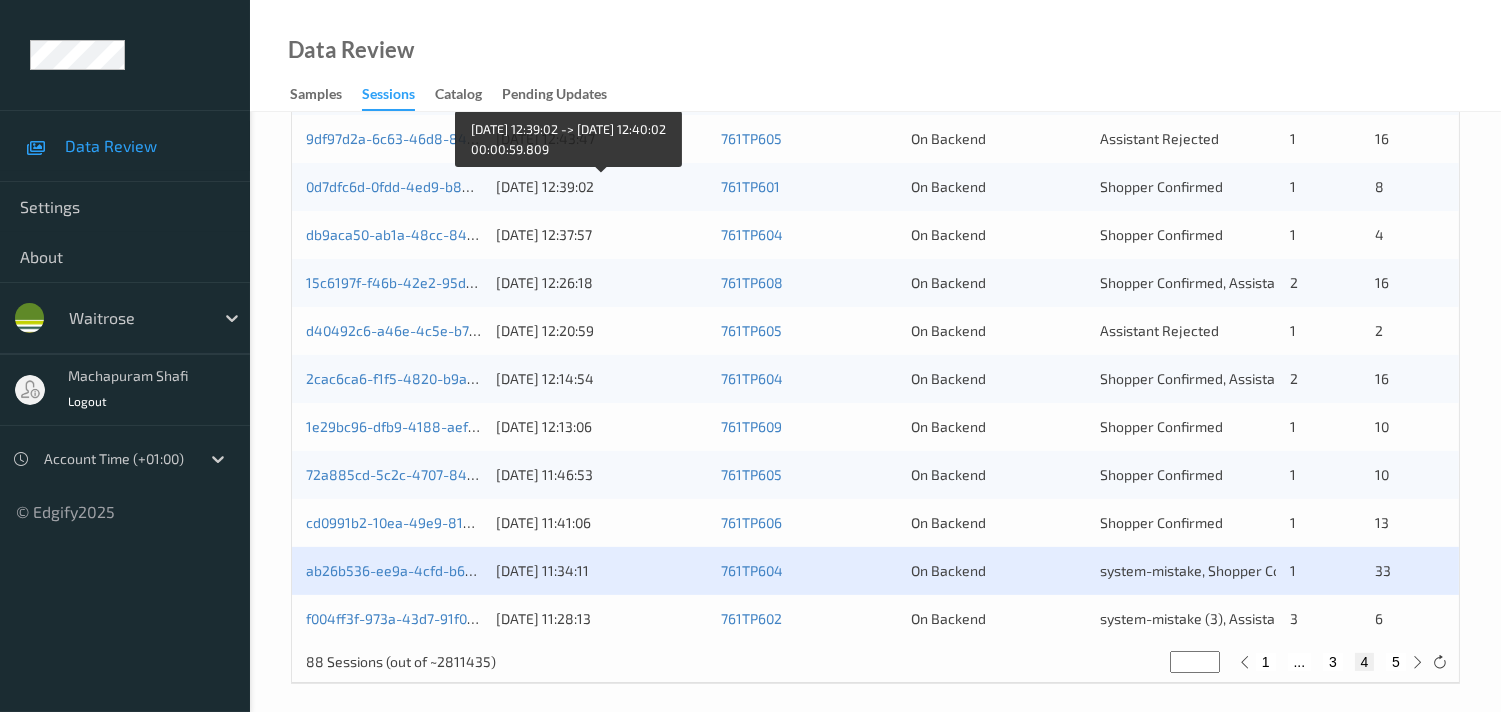 scroll, scrollTop: 951, scrollLeft: 0, axis: vertical 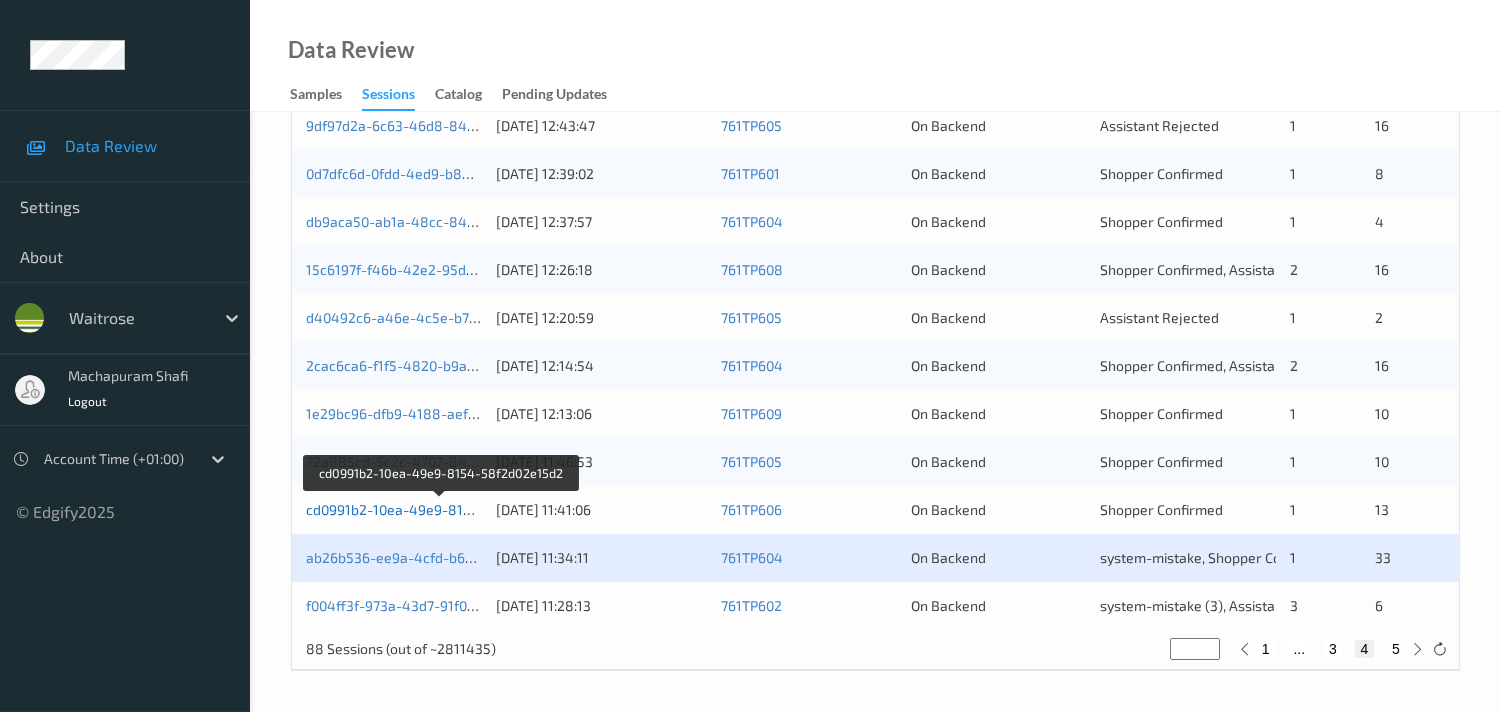 click on "cd0991b2-10ea-49e9-8154-58f2d02e15d2" at bounding box center (442, 509) 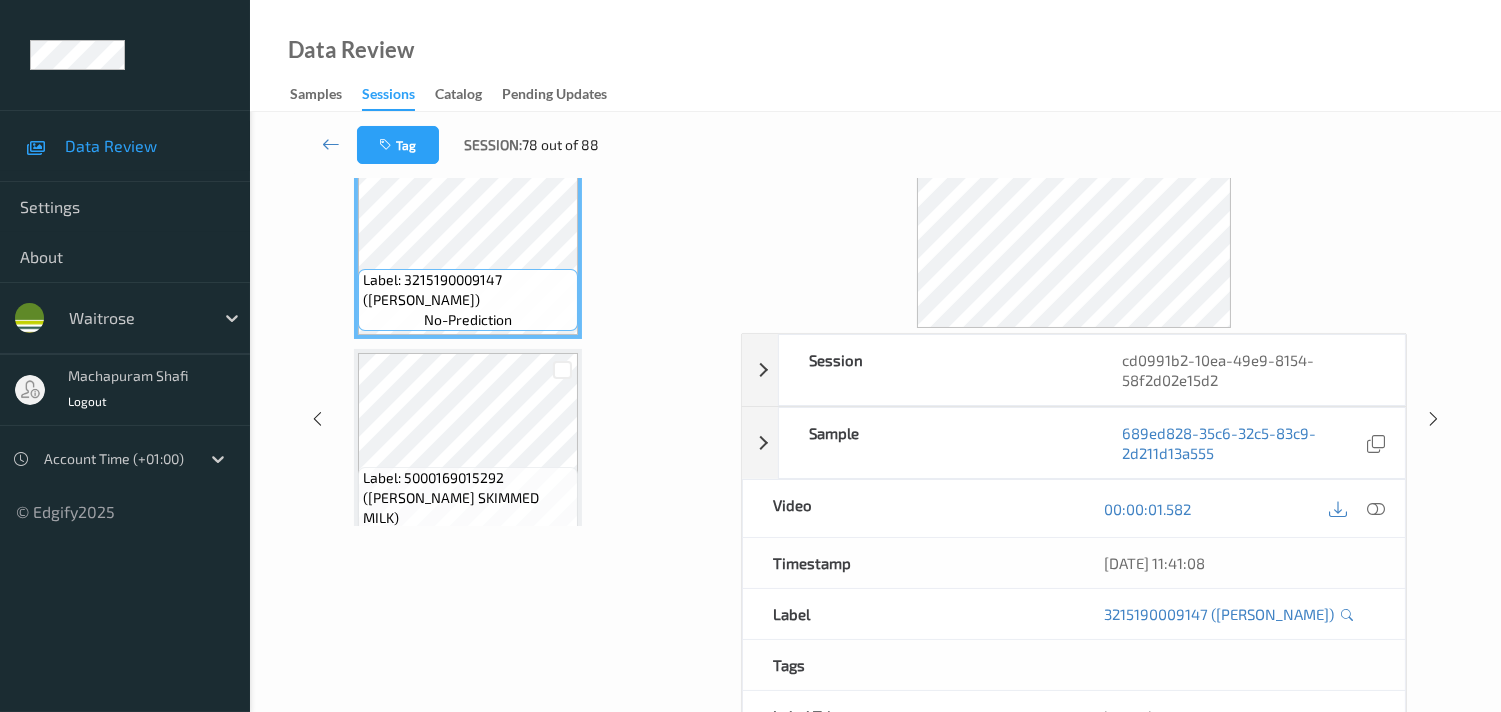 scroll, scrollTop: 0, scrollLeft: 0, axis: both 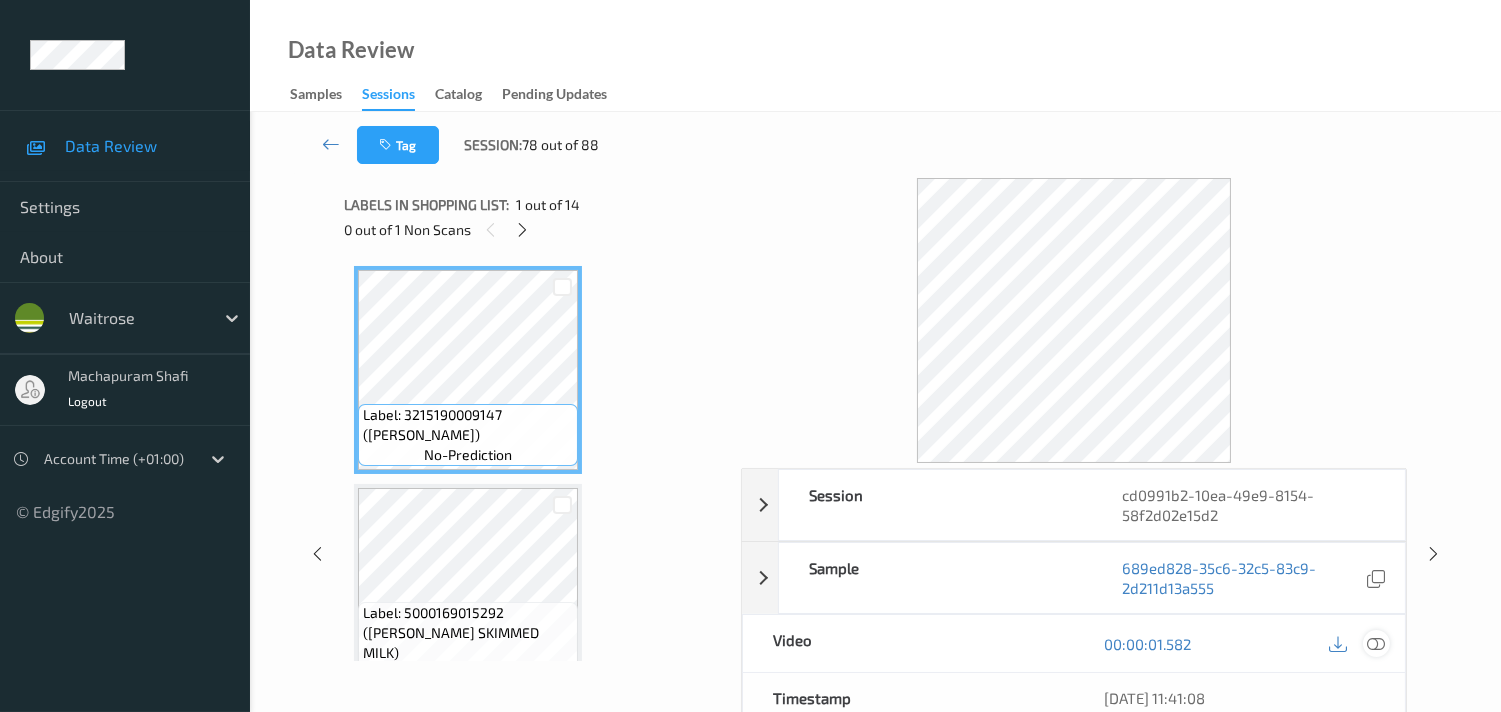 click at bounding box center [1376, 644] 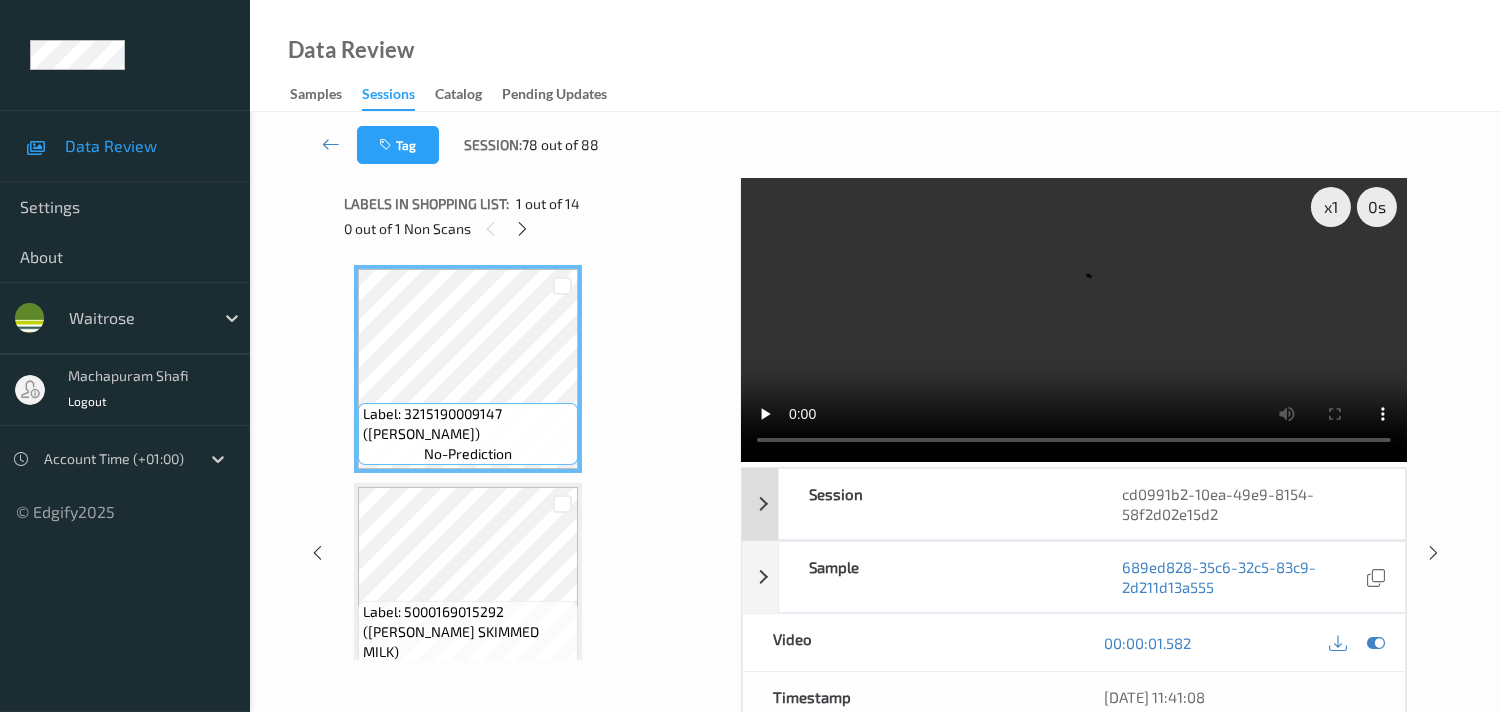 scroll, scrollTop: 0, scrollLeft: 0, axis: both 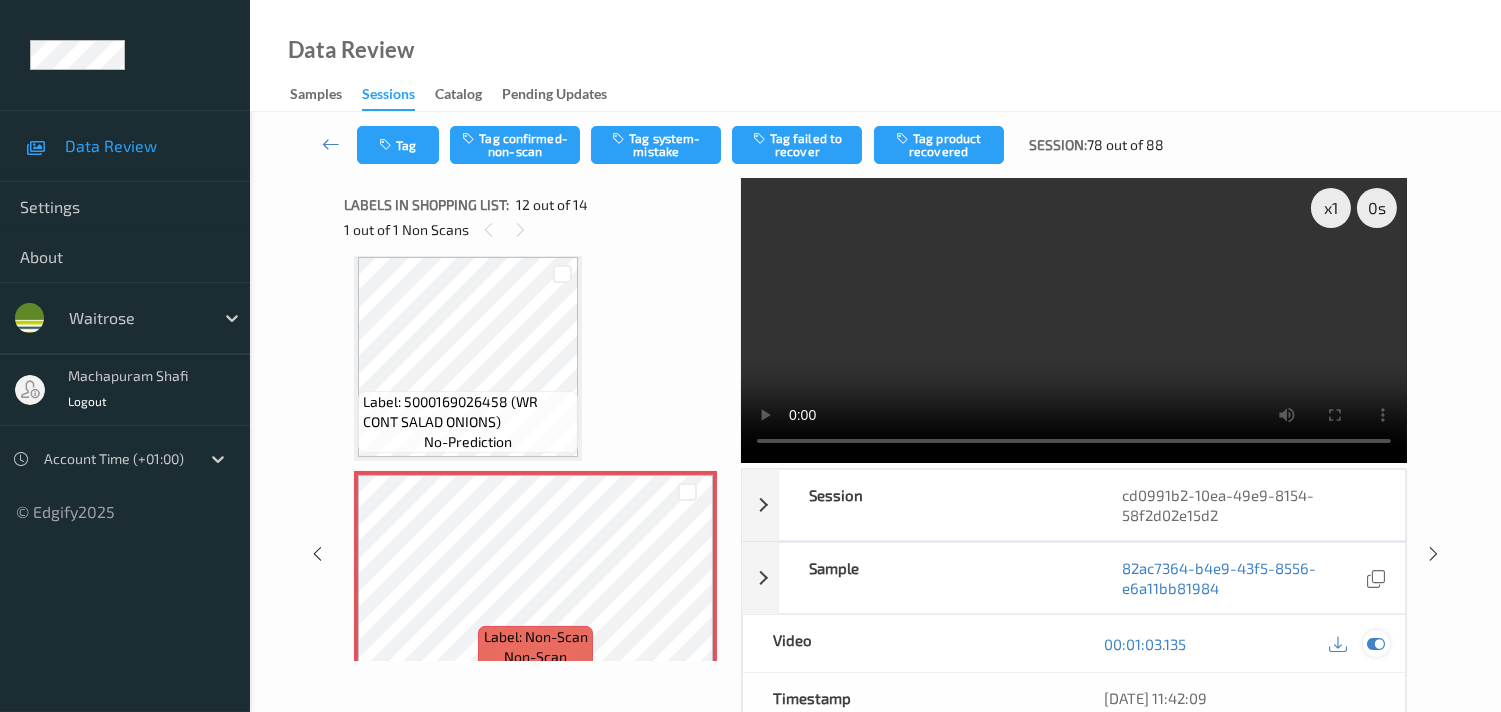 click at bounding box center (1376, 644) 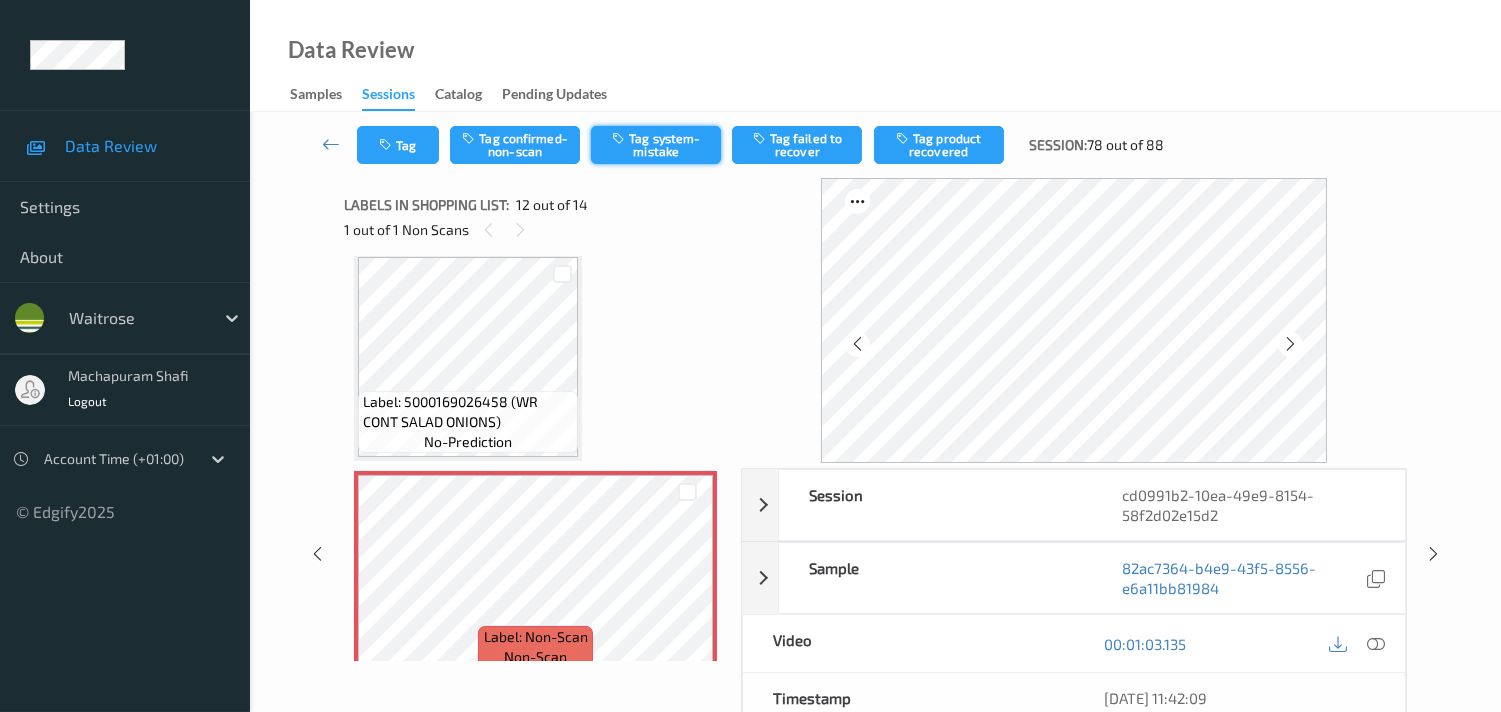 click on "Tag   system-mistake" at bounding box center [656, 145] 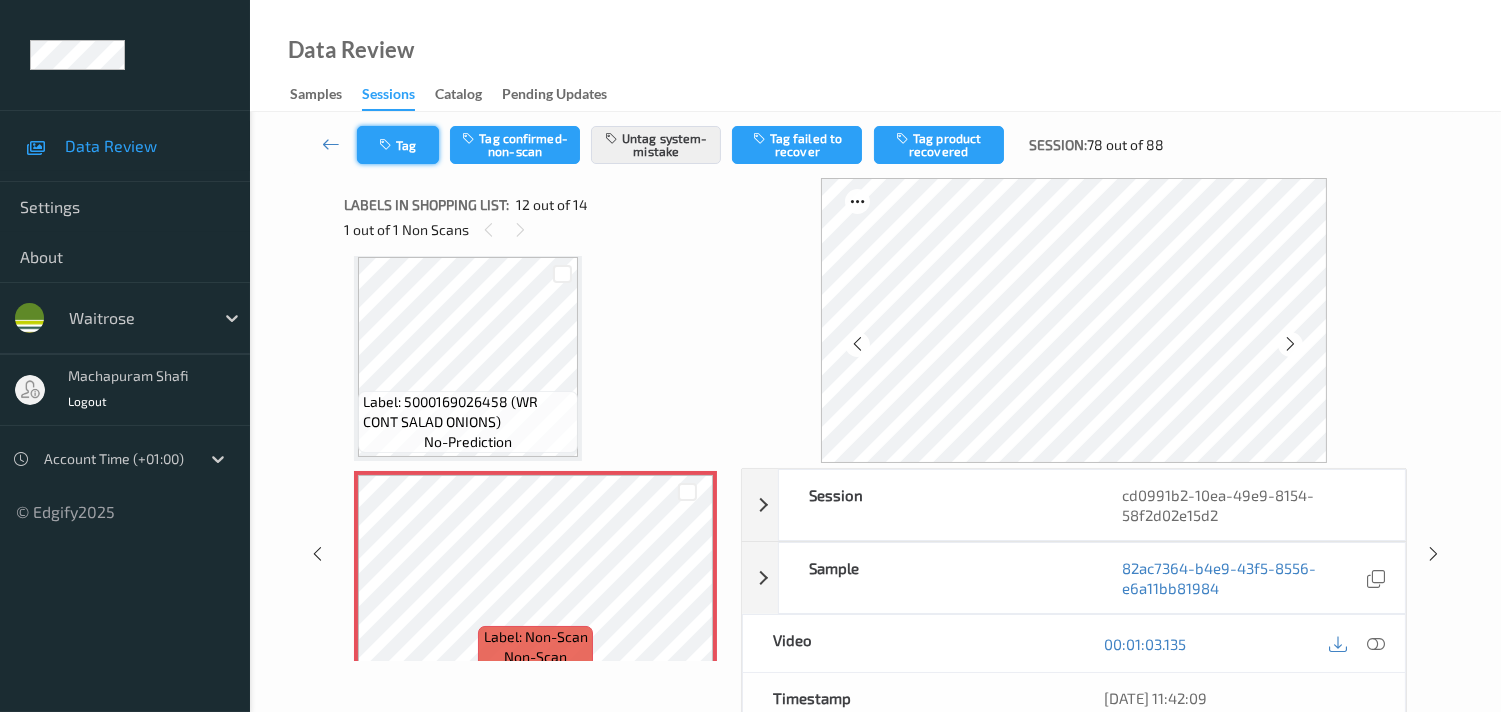 click at bounding box center [387, 145] 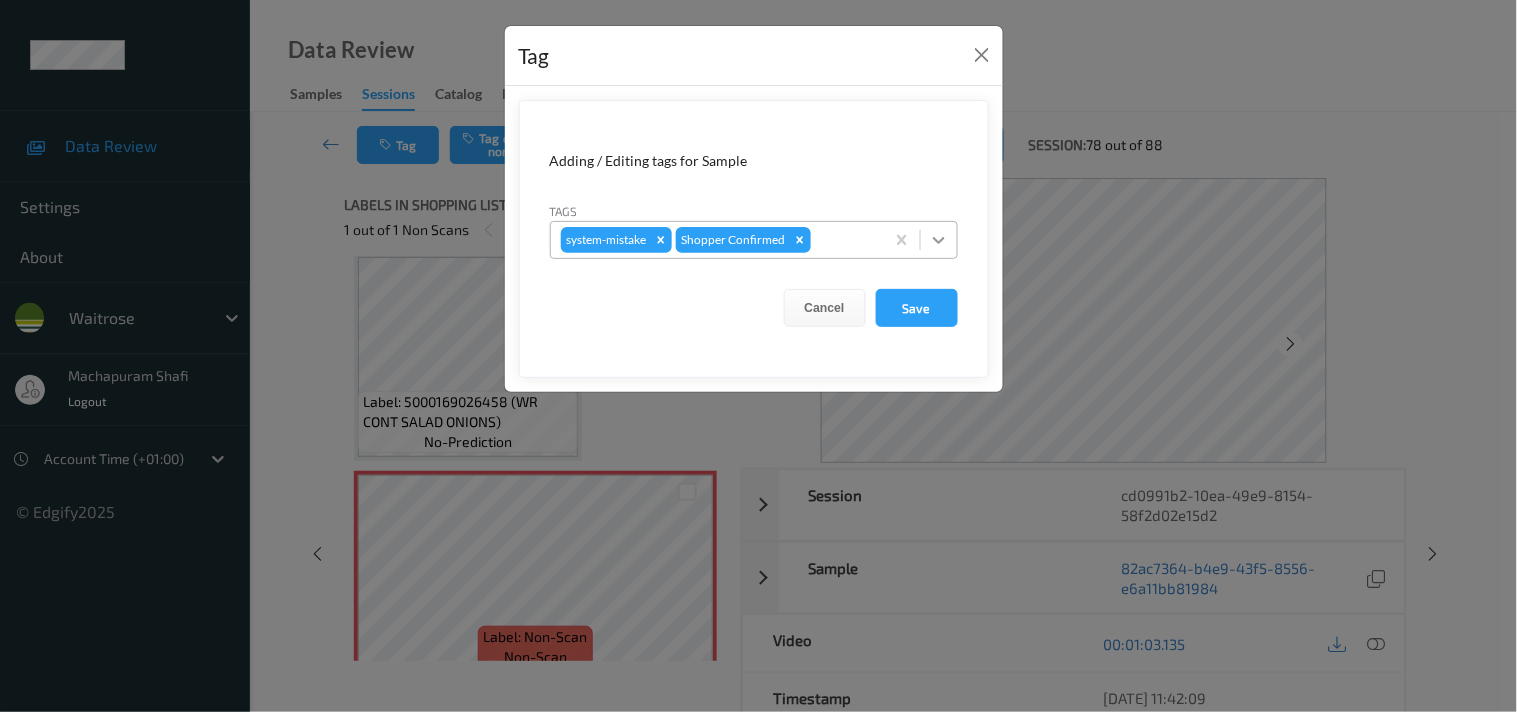 click 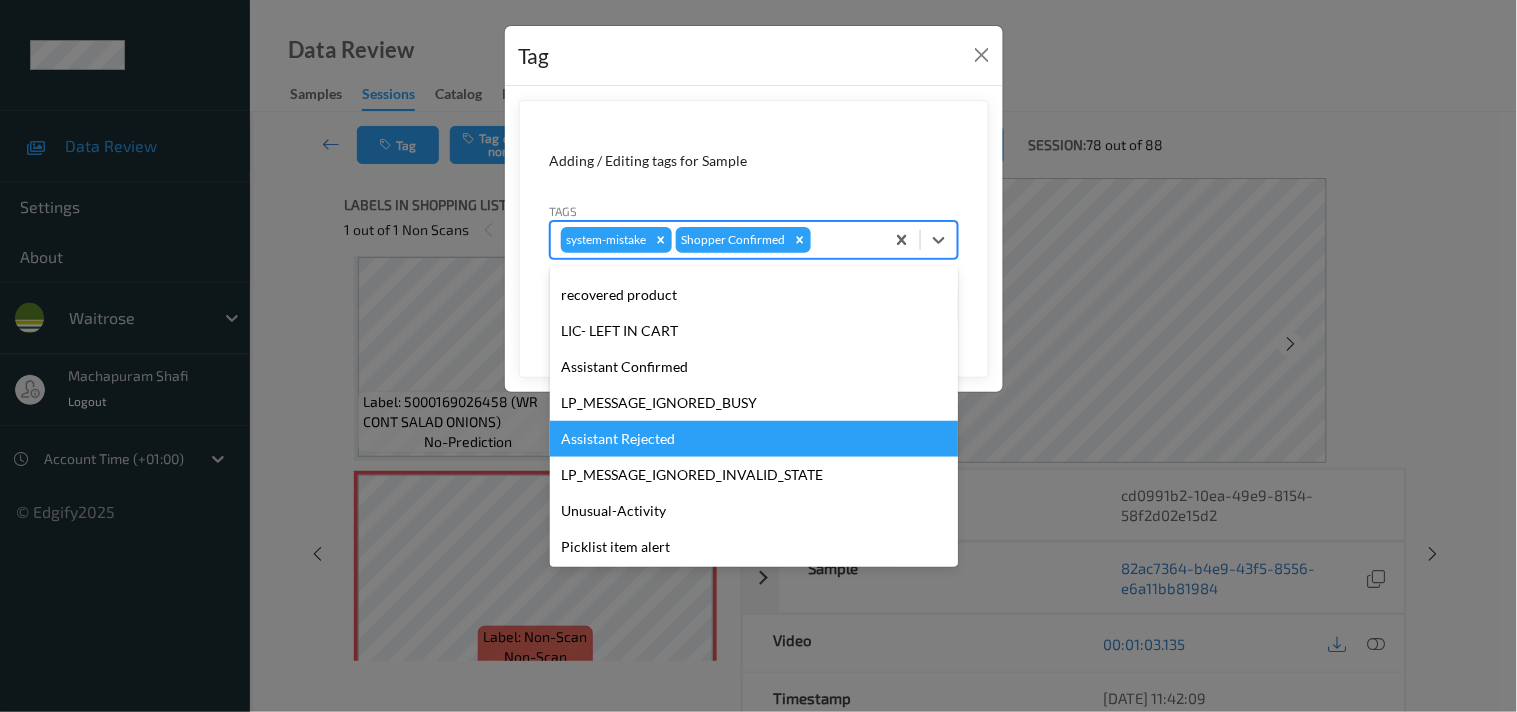 scroll, scrollTop: 320, scrollLeft: 0, axis: vertical 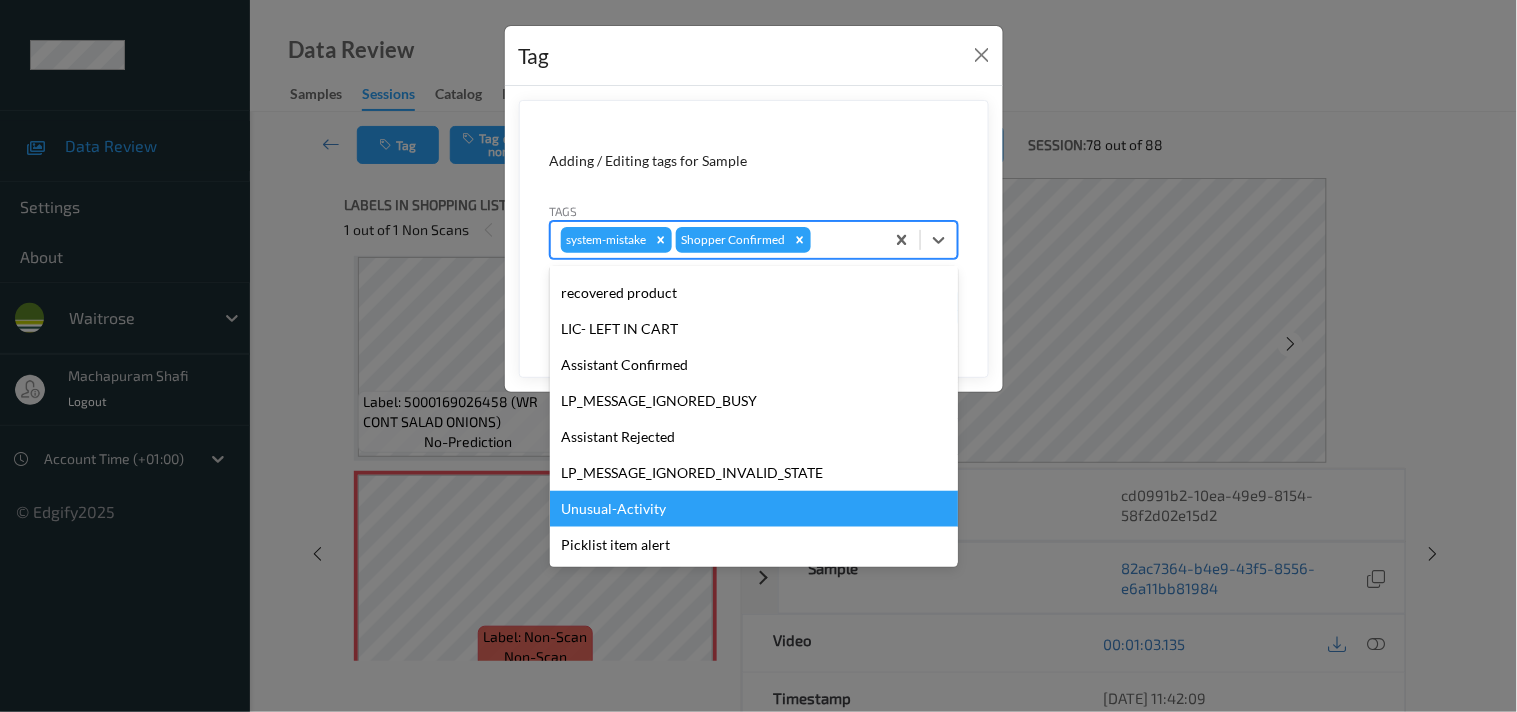 click on "Unusual-Activity" at bounding box center (754, 509) 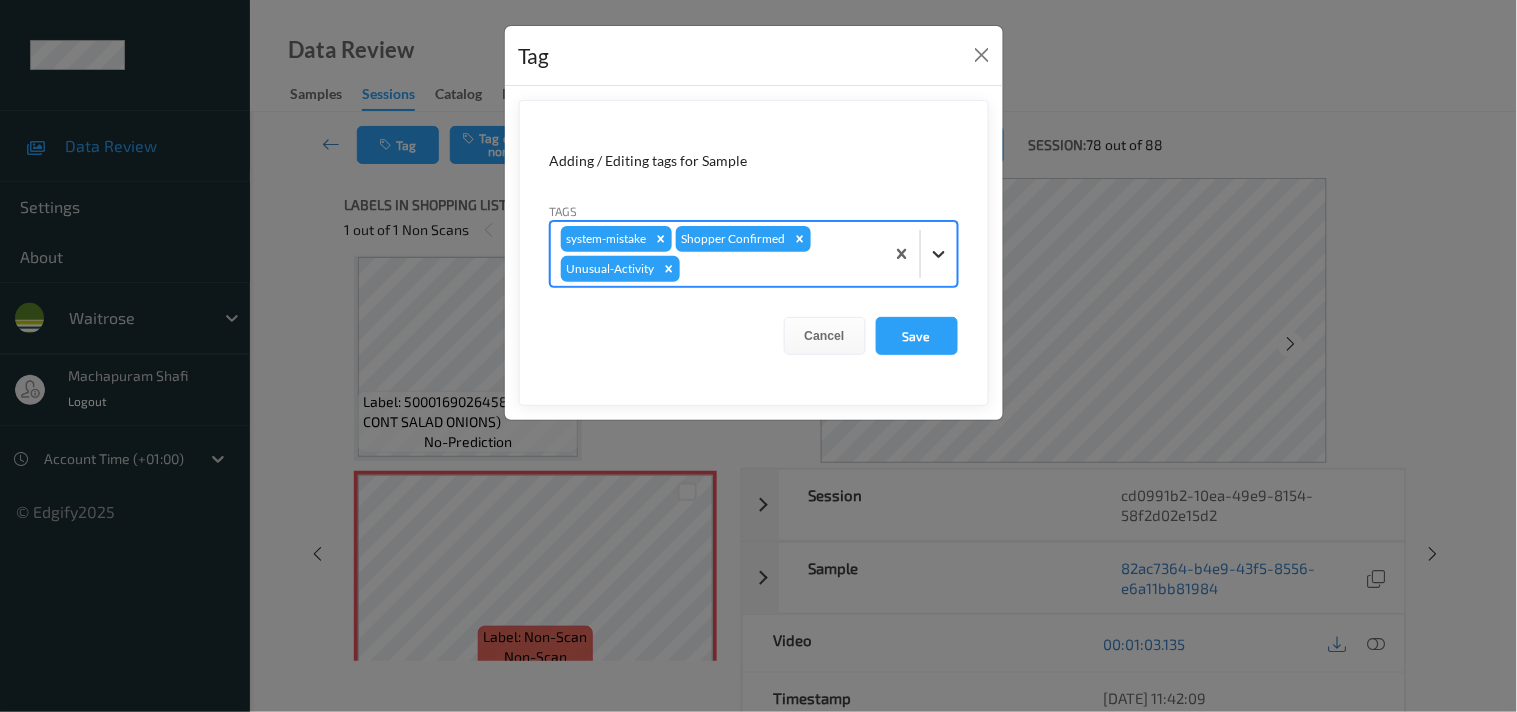click 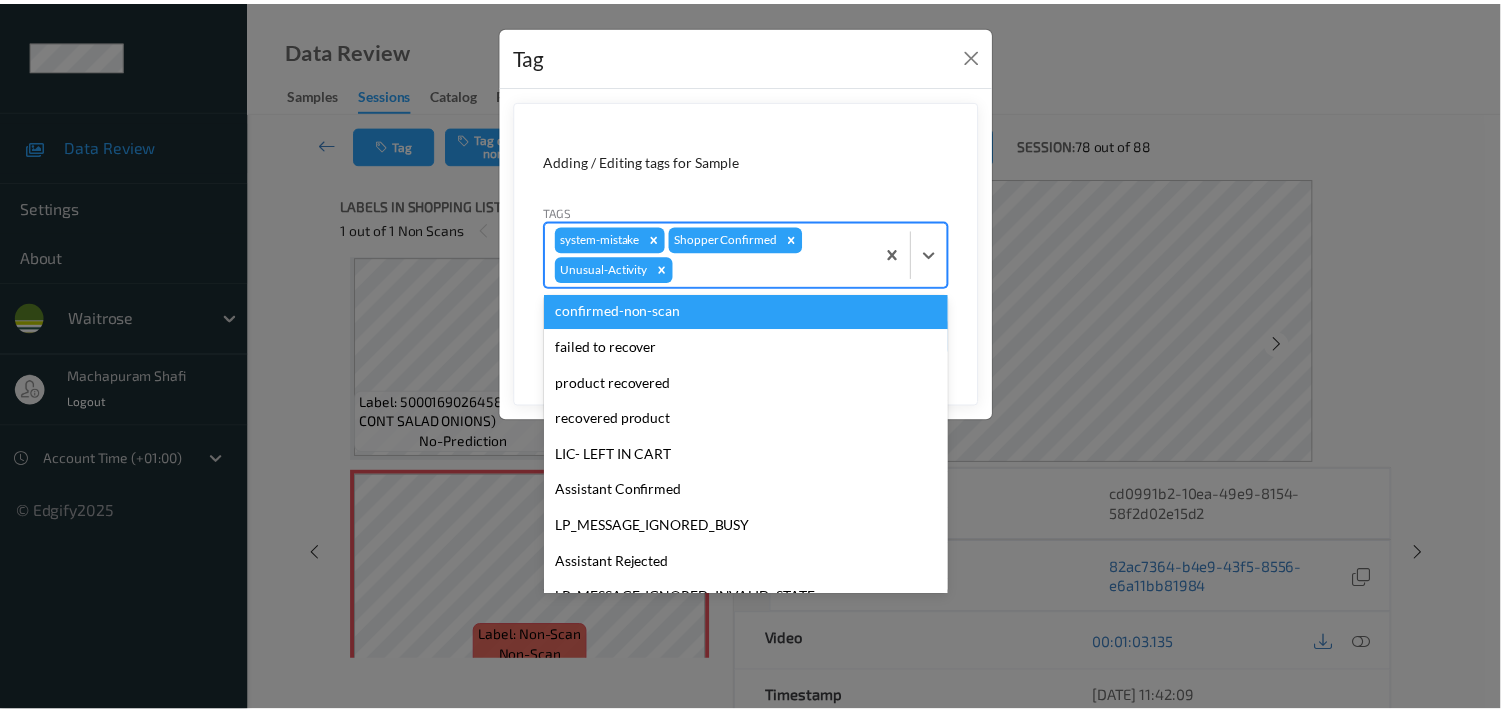 scroll, scrollTop: 283, scrollLeft: 0, axis: vertical 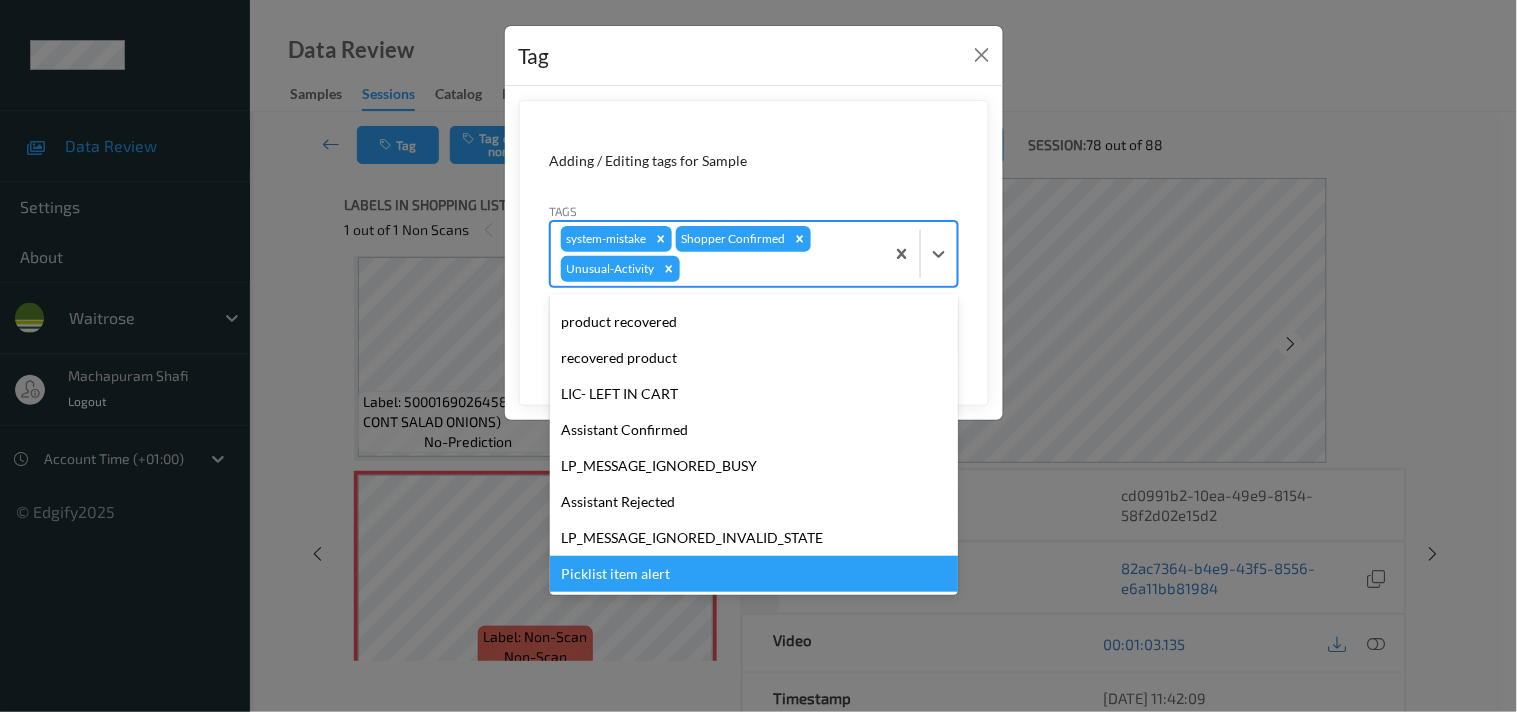 click on "Picklist item alert" at bounding box center (754, 574) 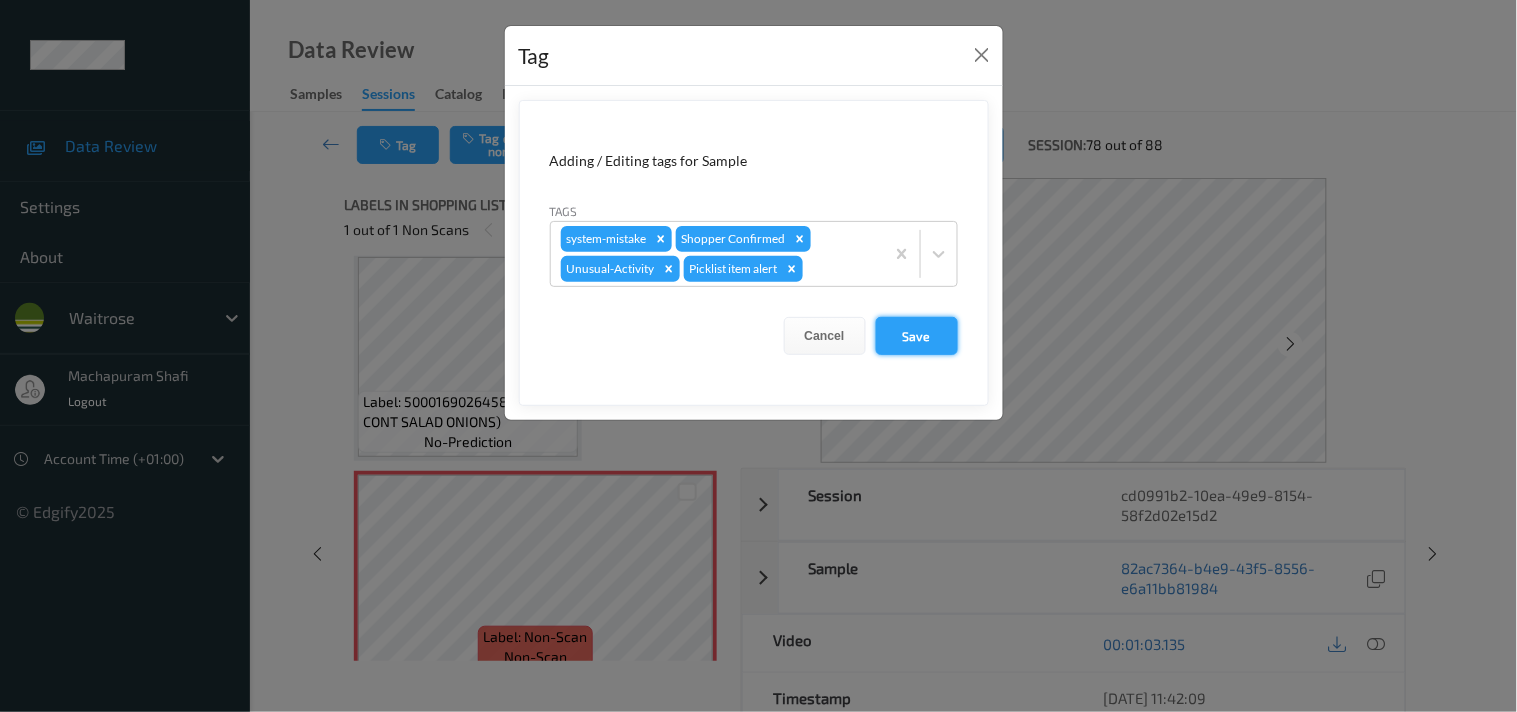 click on "Save" at bounding box center (917, 336) 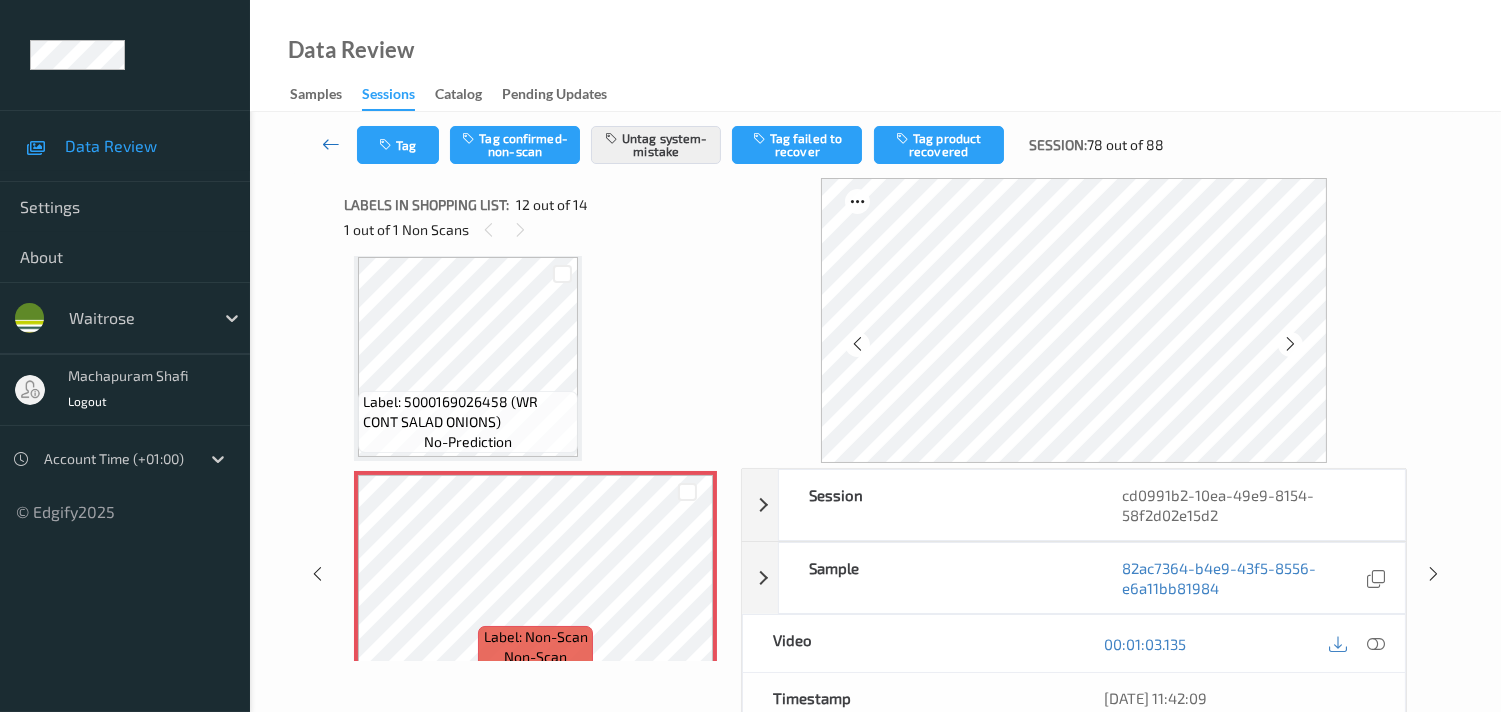 click at bounding box center [331, 144] 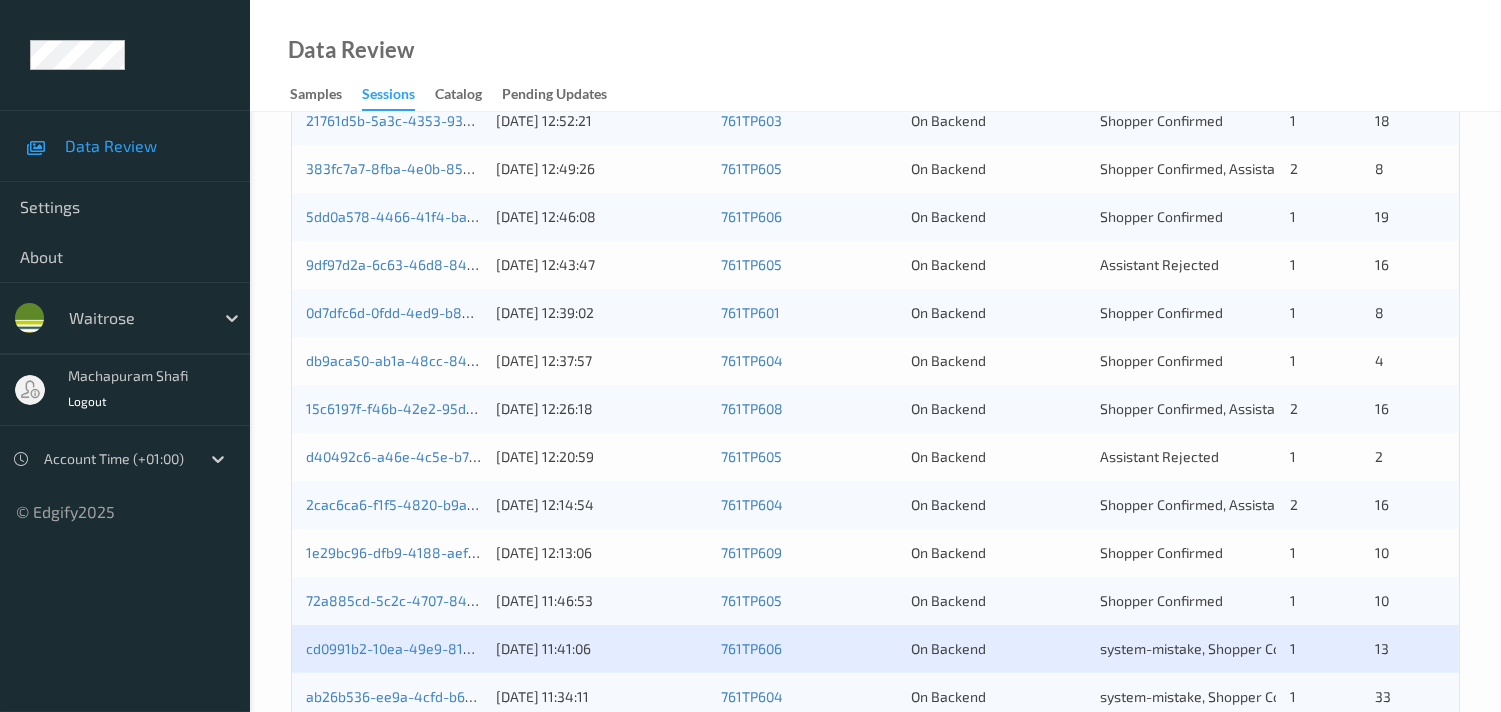 scroll, scrollTop: 951, scrollLeft: 0, axis: vertical 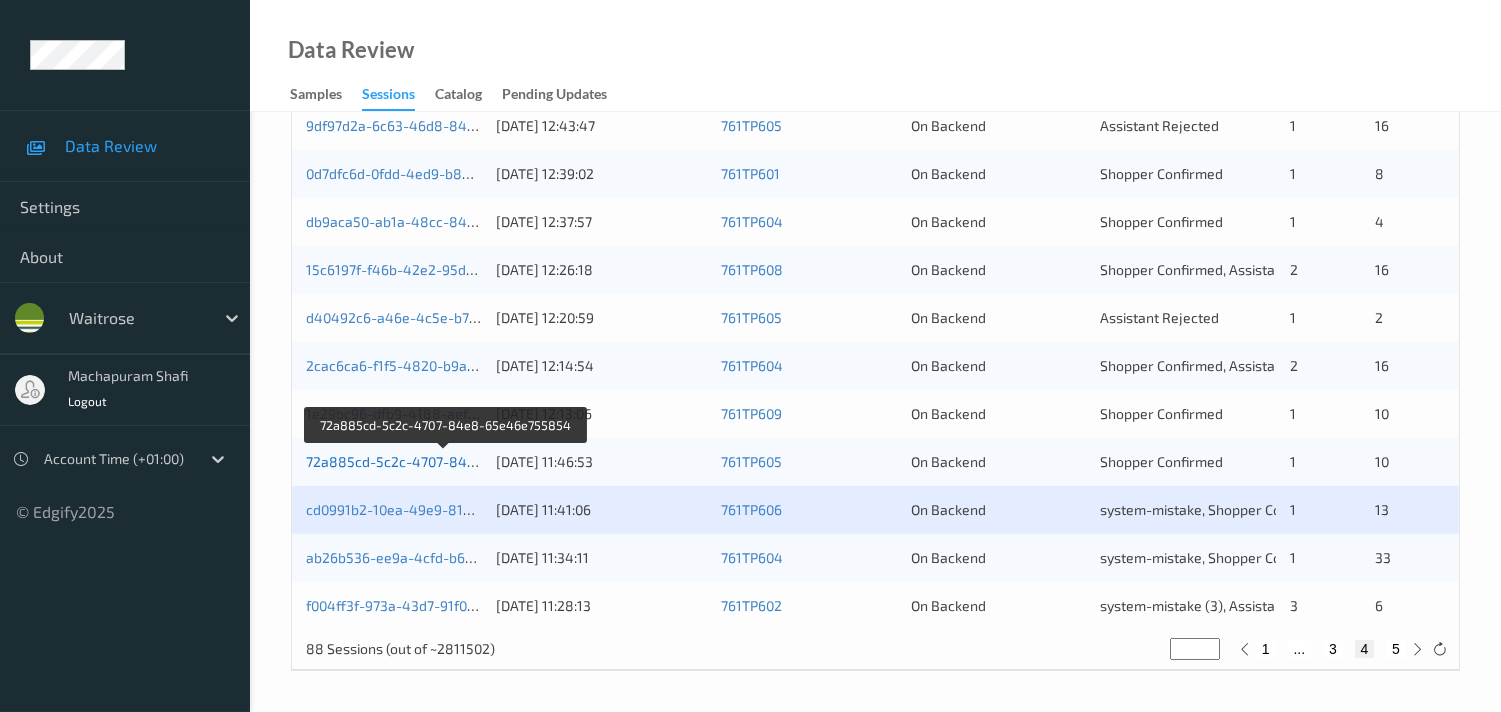 click on "72a885cd-5c2c-4707-84e8-65e46e755854" at bounding box center [447, 461] 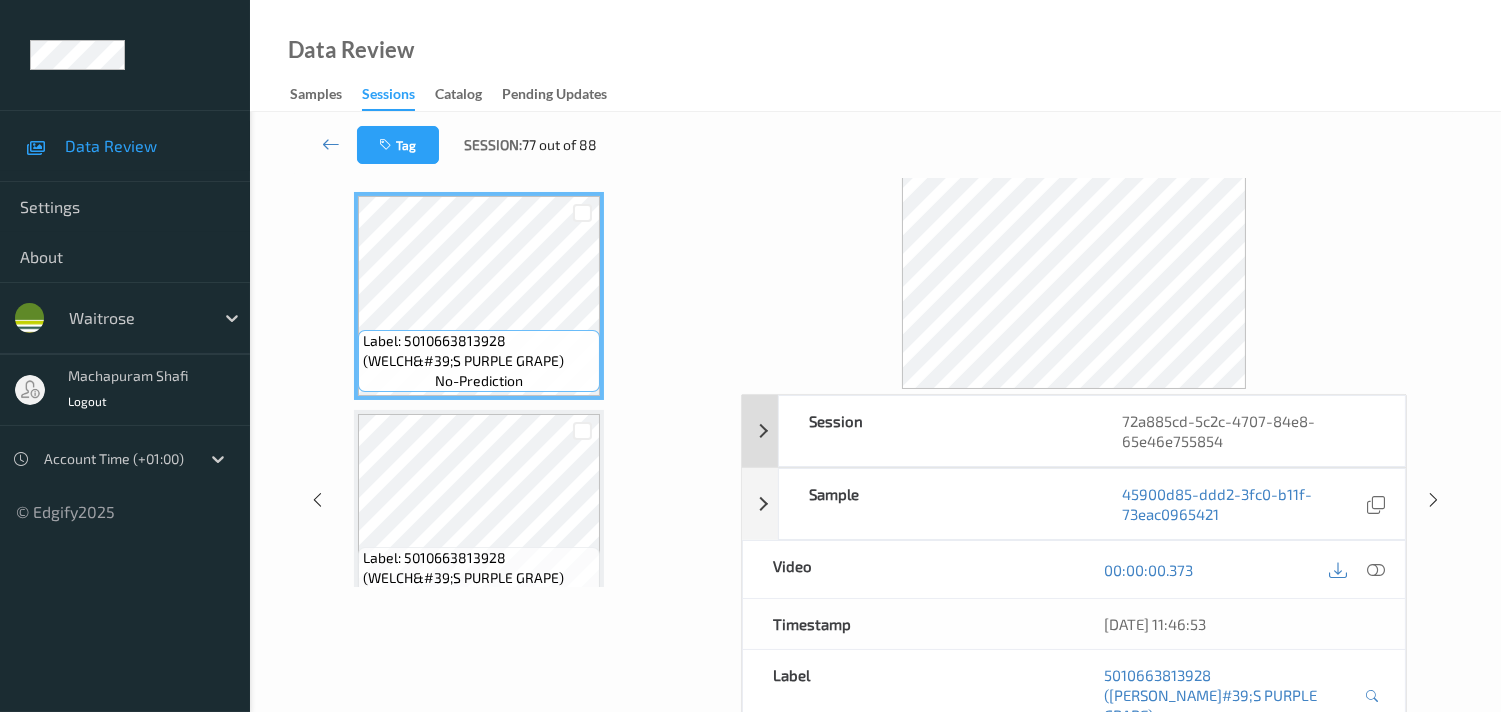 scroll, scrollTop: 57, scrollLeft: 0, axis: vertical 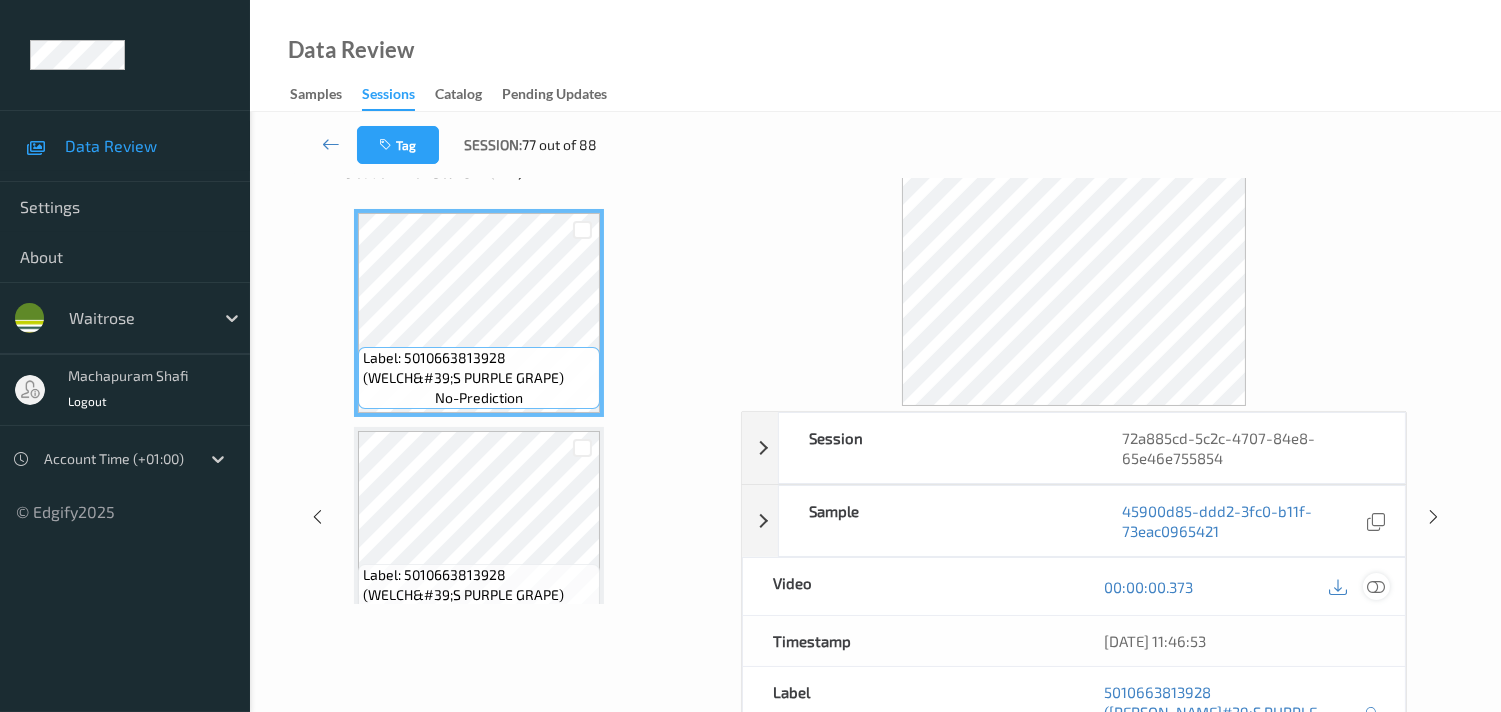 click at bounding box center [1376, 587] 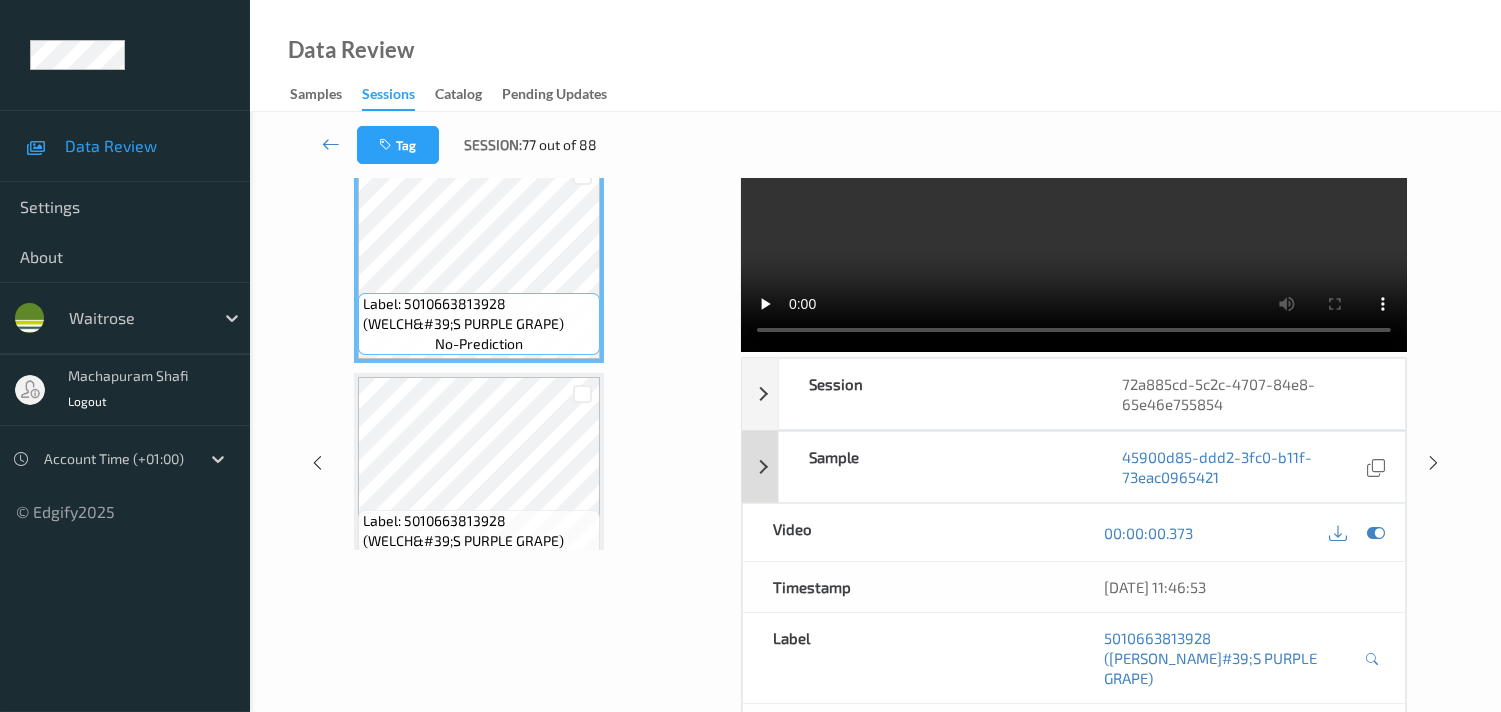 scroll, scrollTop: 0, scrollLeft: 0, axis: both 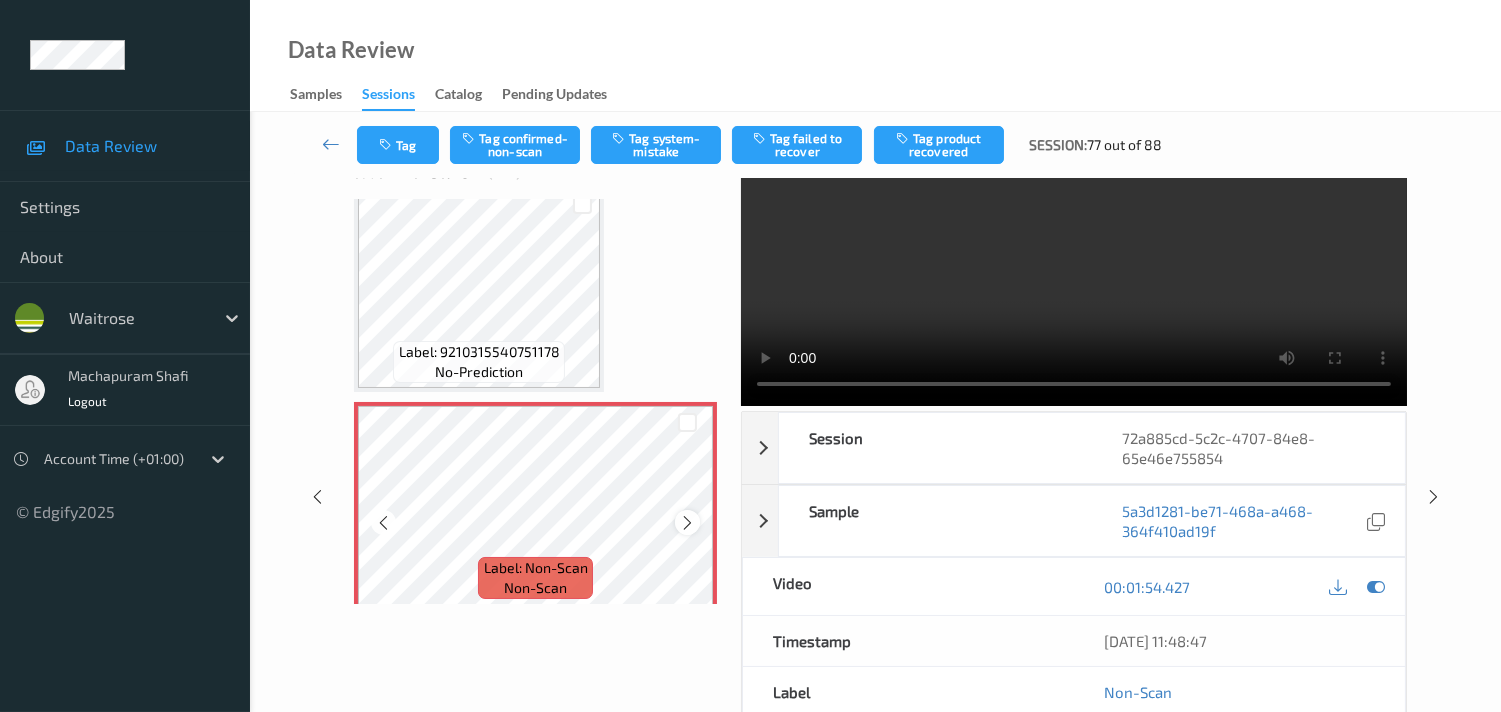 click at bounding box center [687, 523] 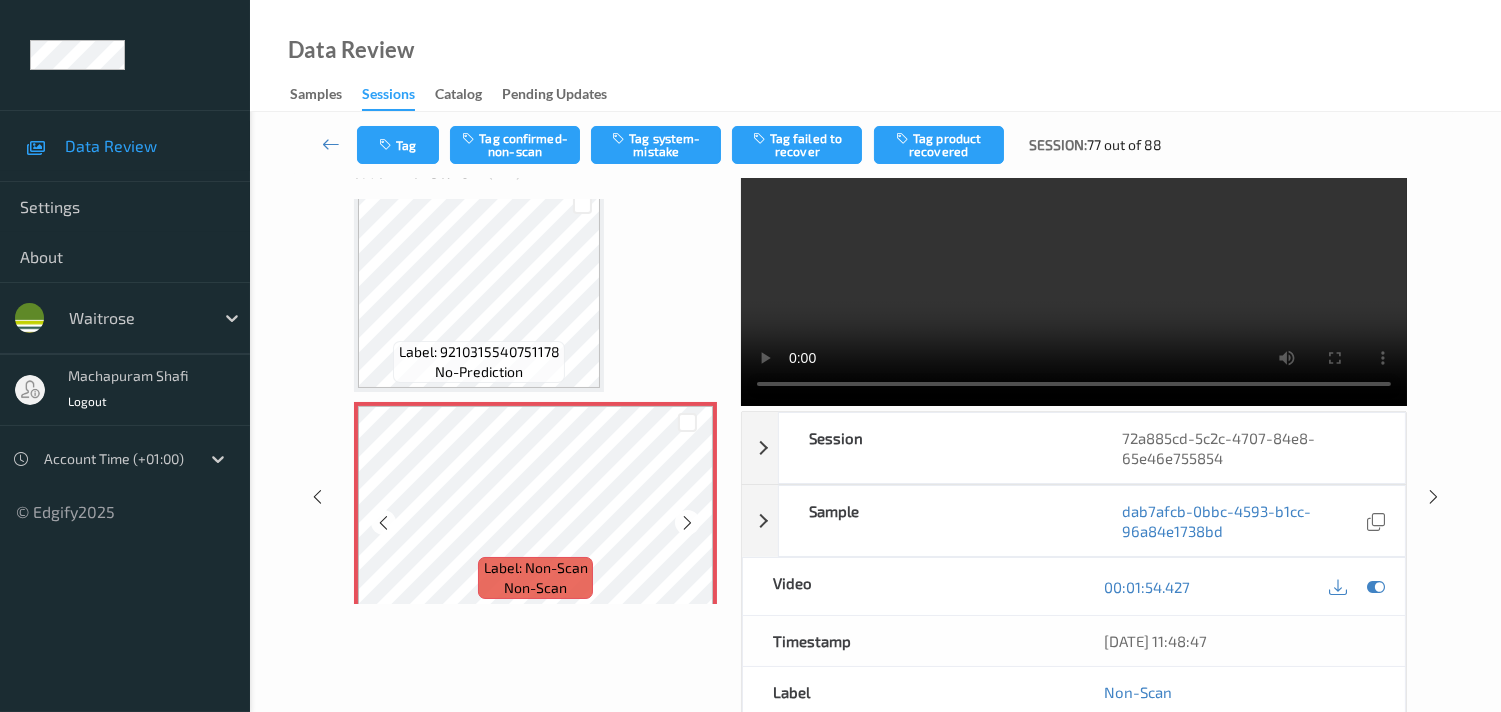 click at bounding box center [687, 523] 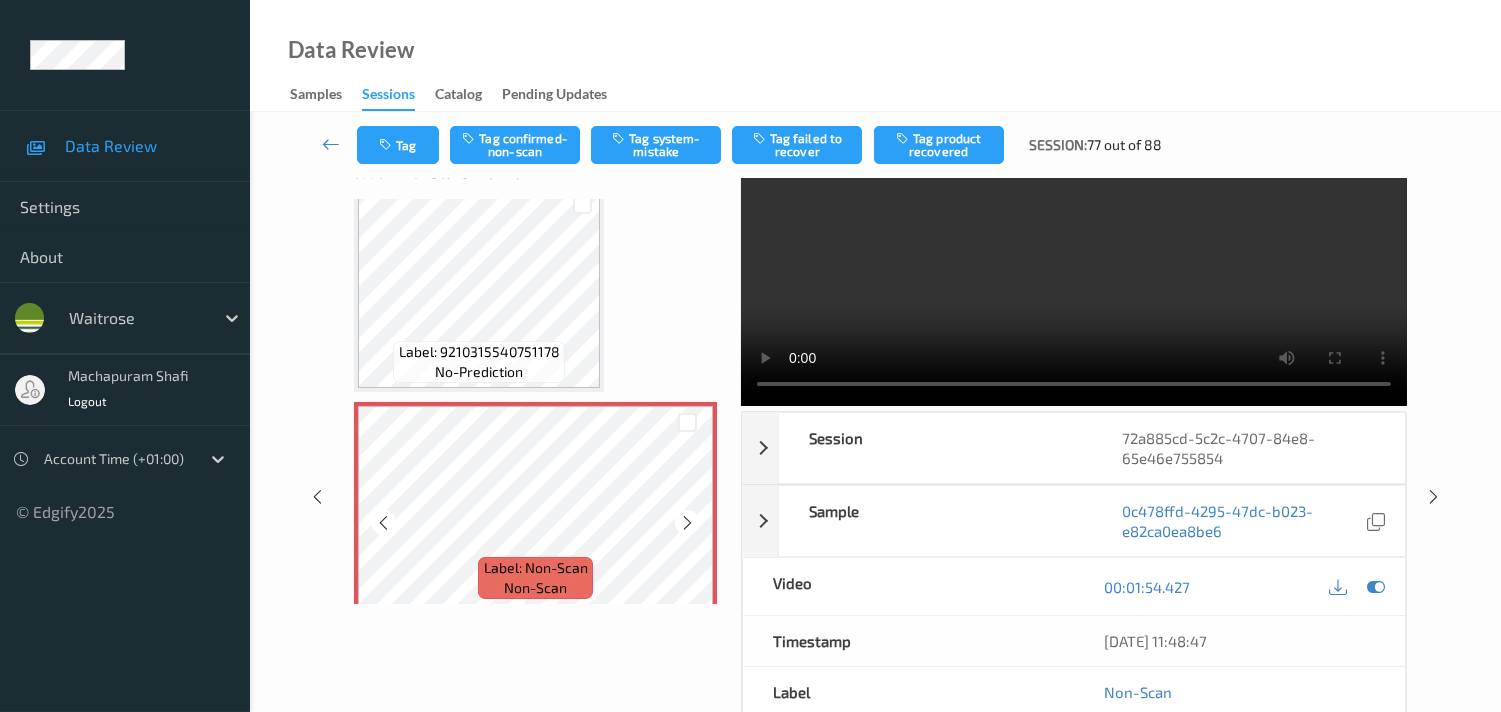 click at bounding box center [687, 523] 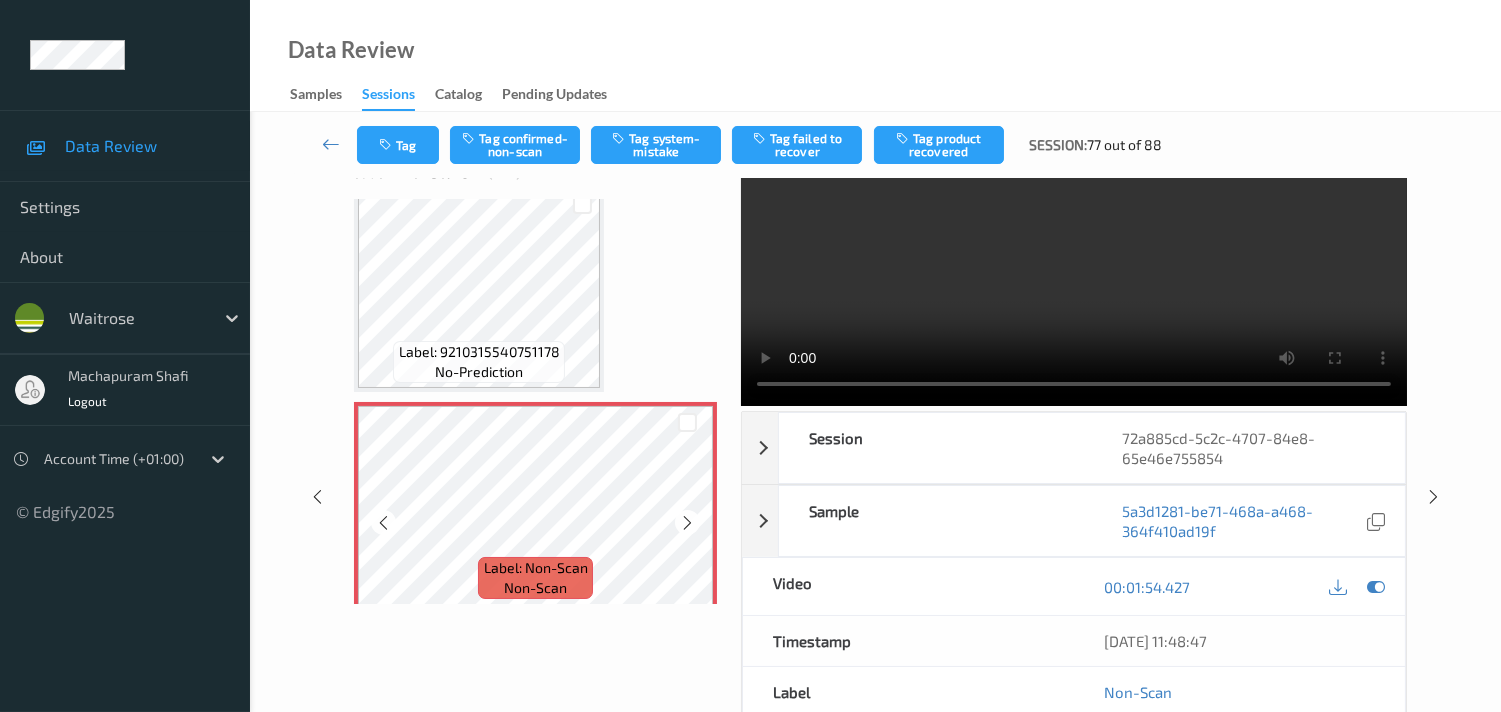 click at bounding box center (687, 523) 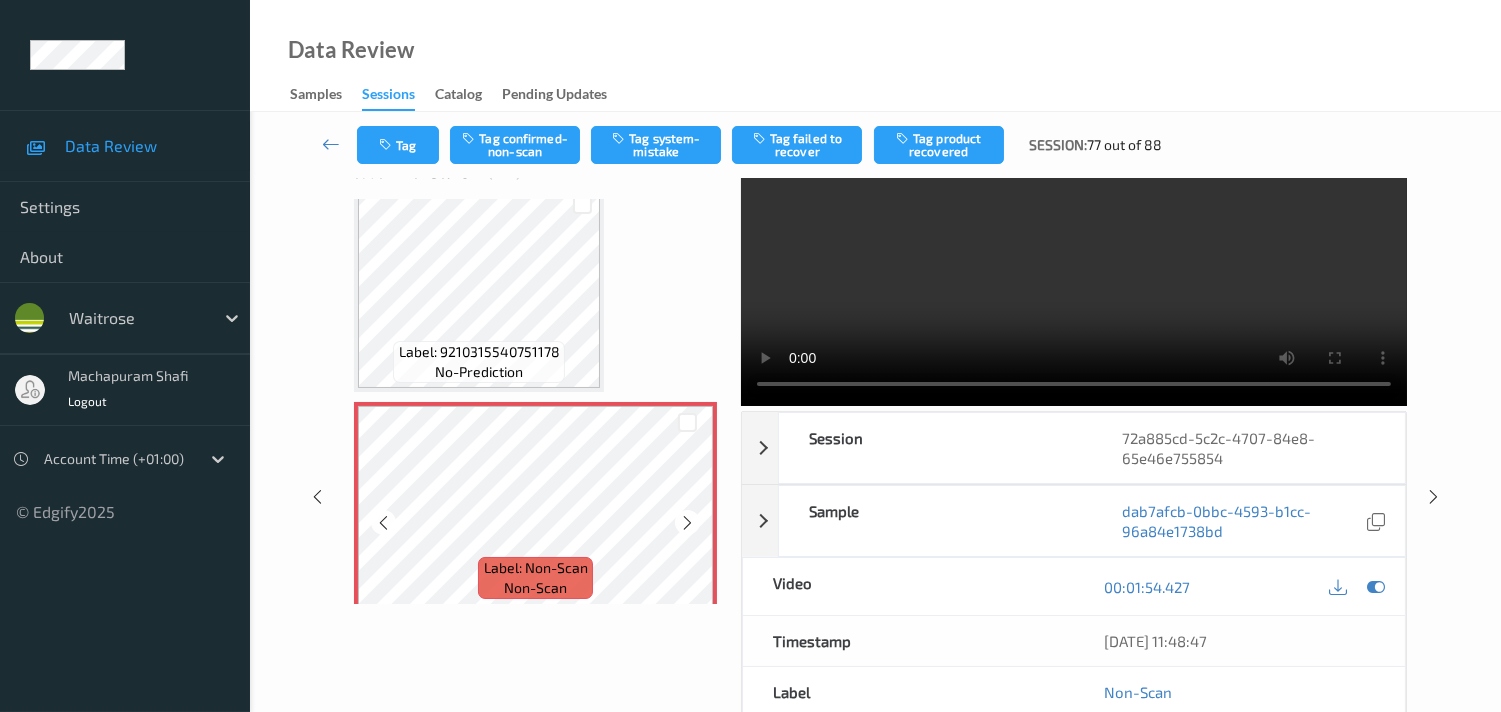 click at bounding box center [687, 523] 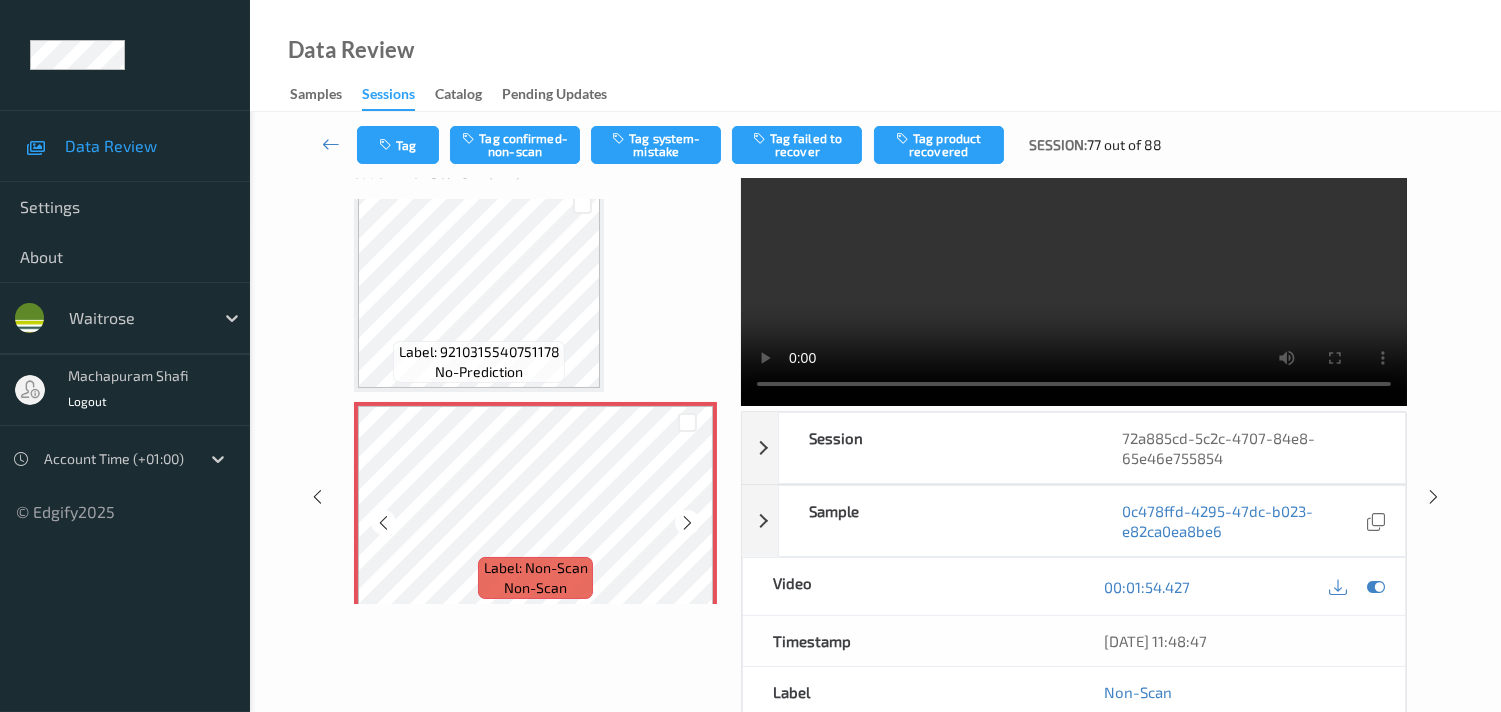 click at bounding box center (687, 523) 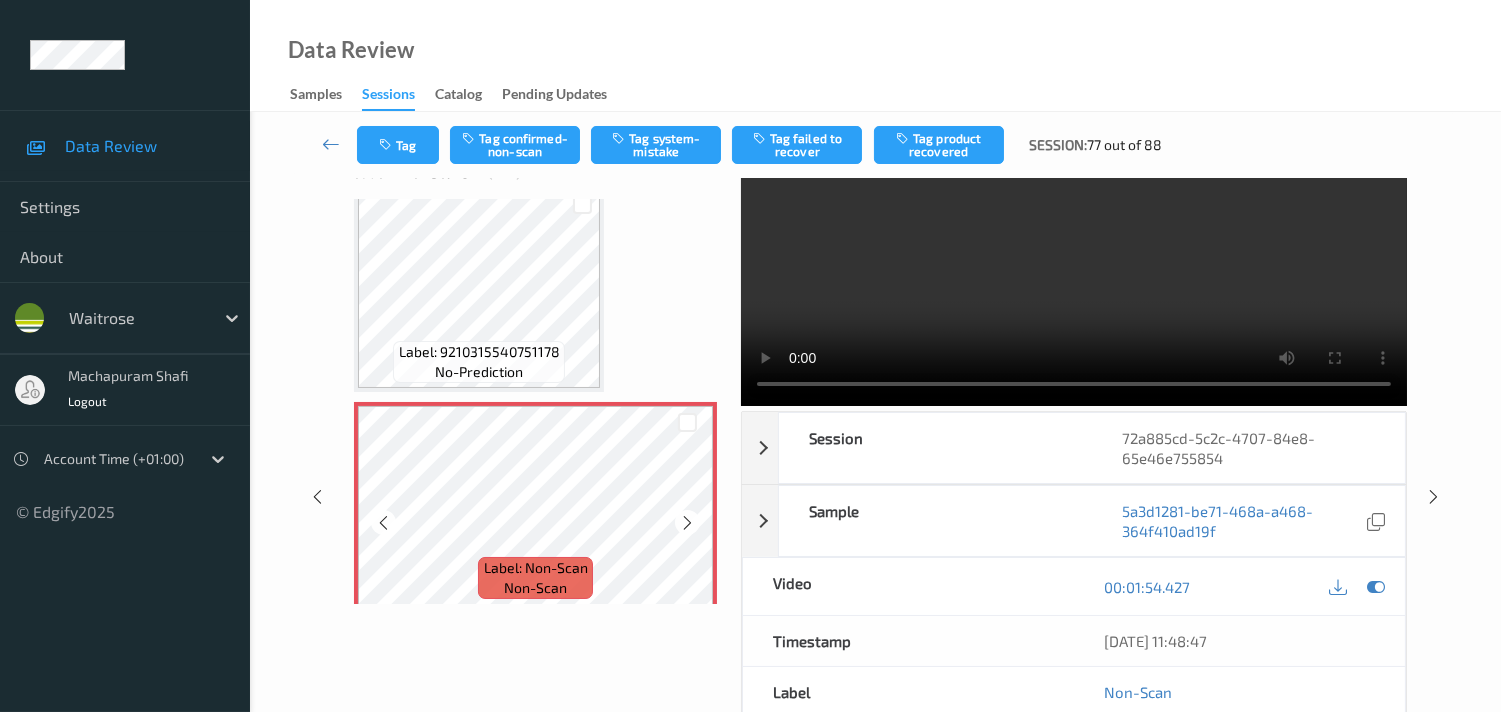 click at bounding box center (687, 523) 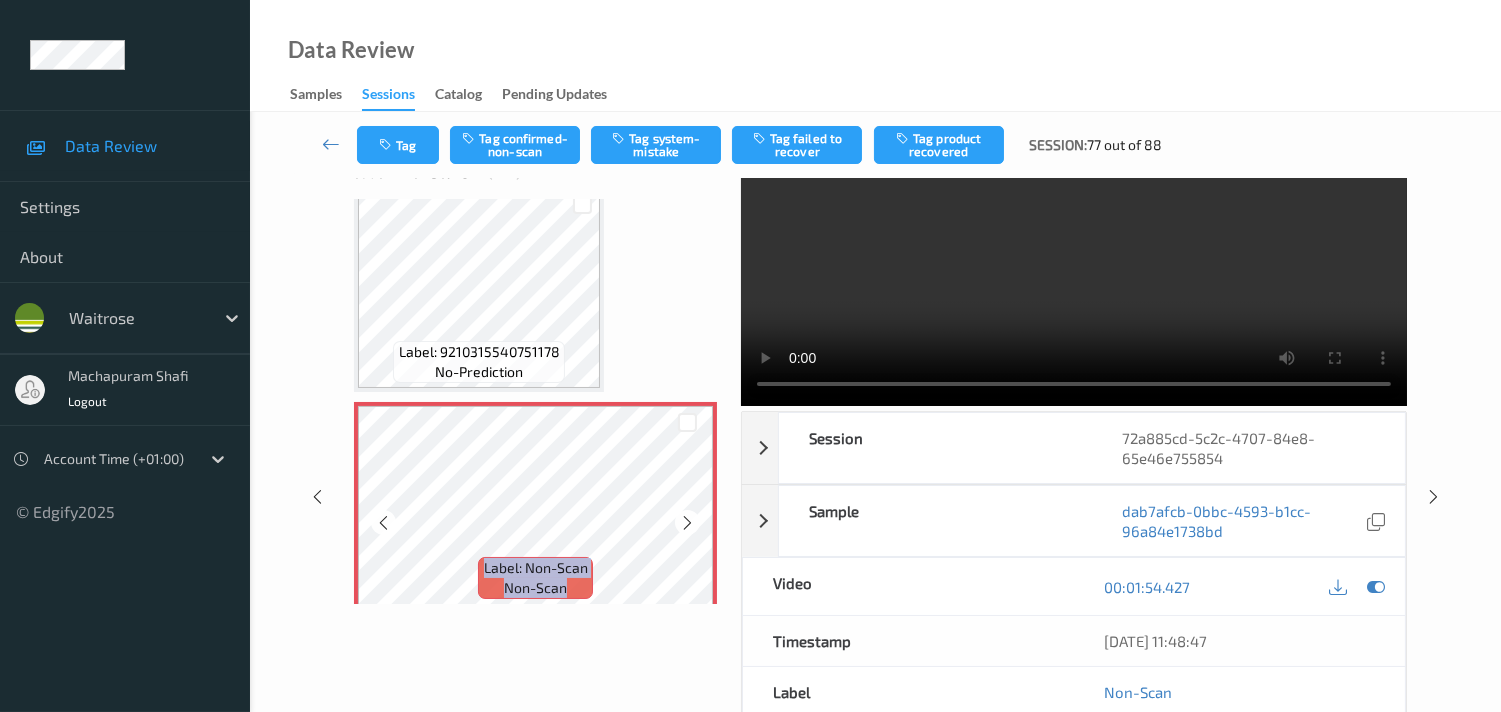 click at bounding box center (687, 523) 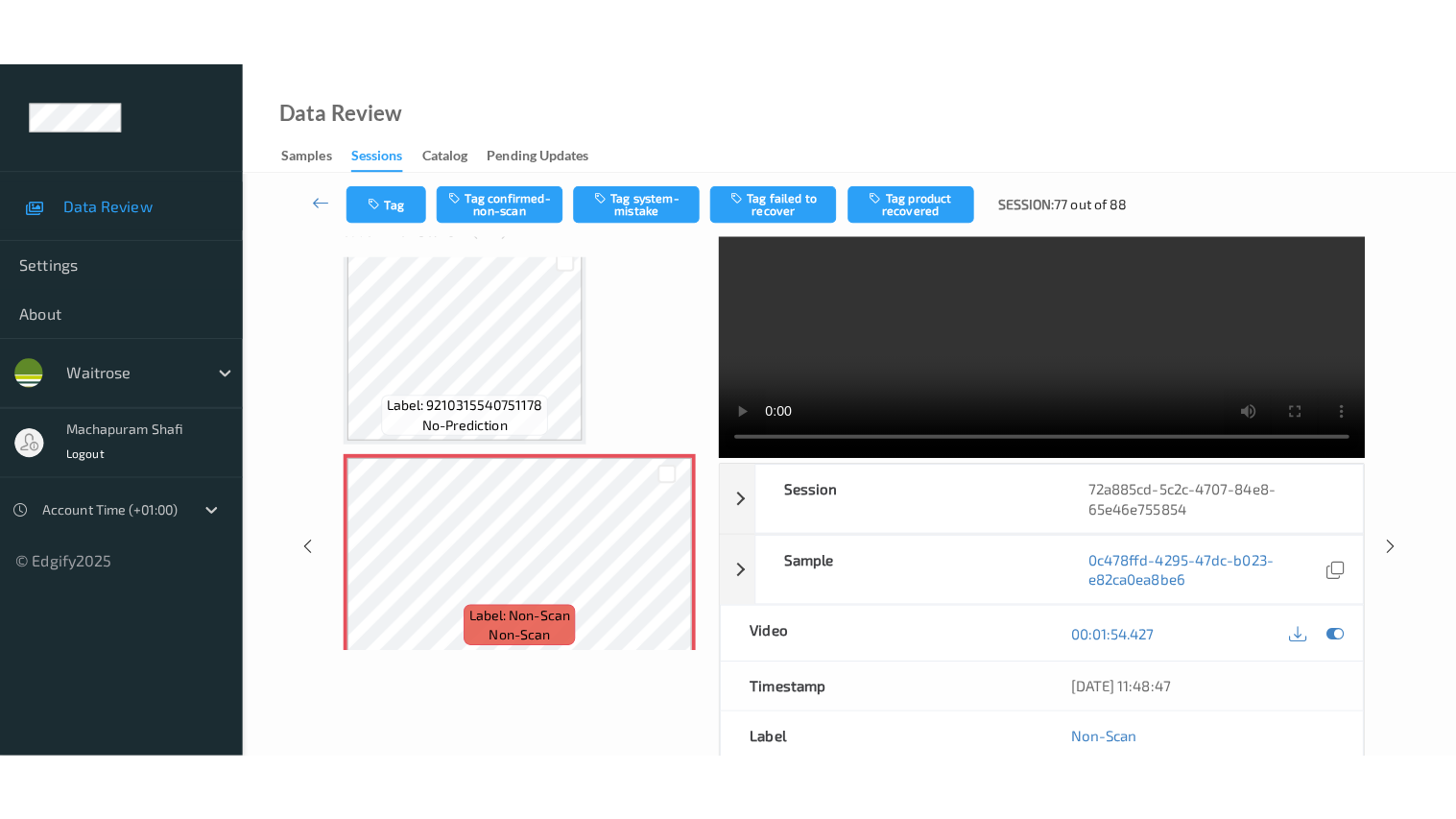 scroll, scrollTop: 0, scrollLeft: 0, axis: both 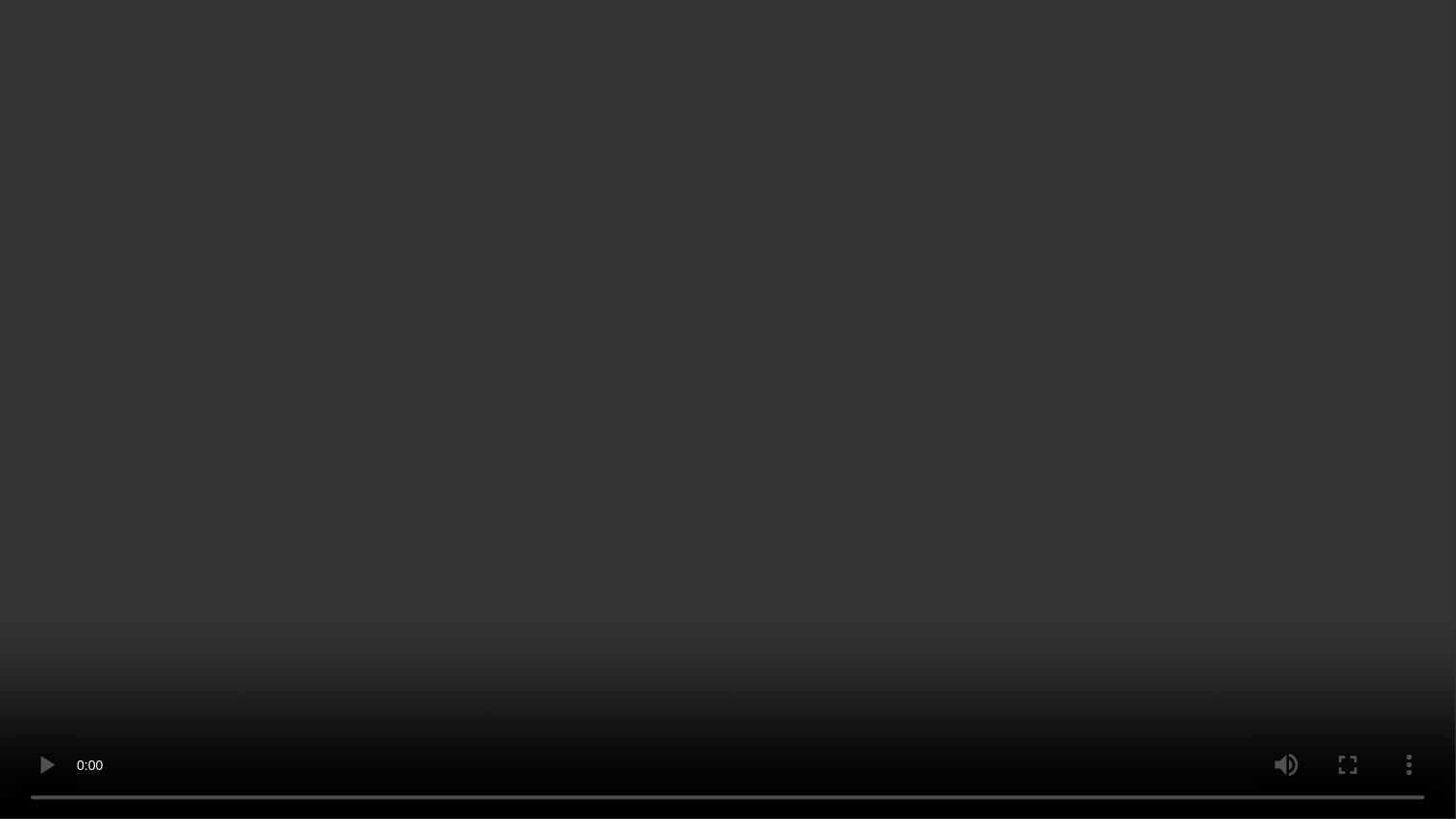 click at bounding box center [728, 409] 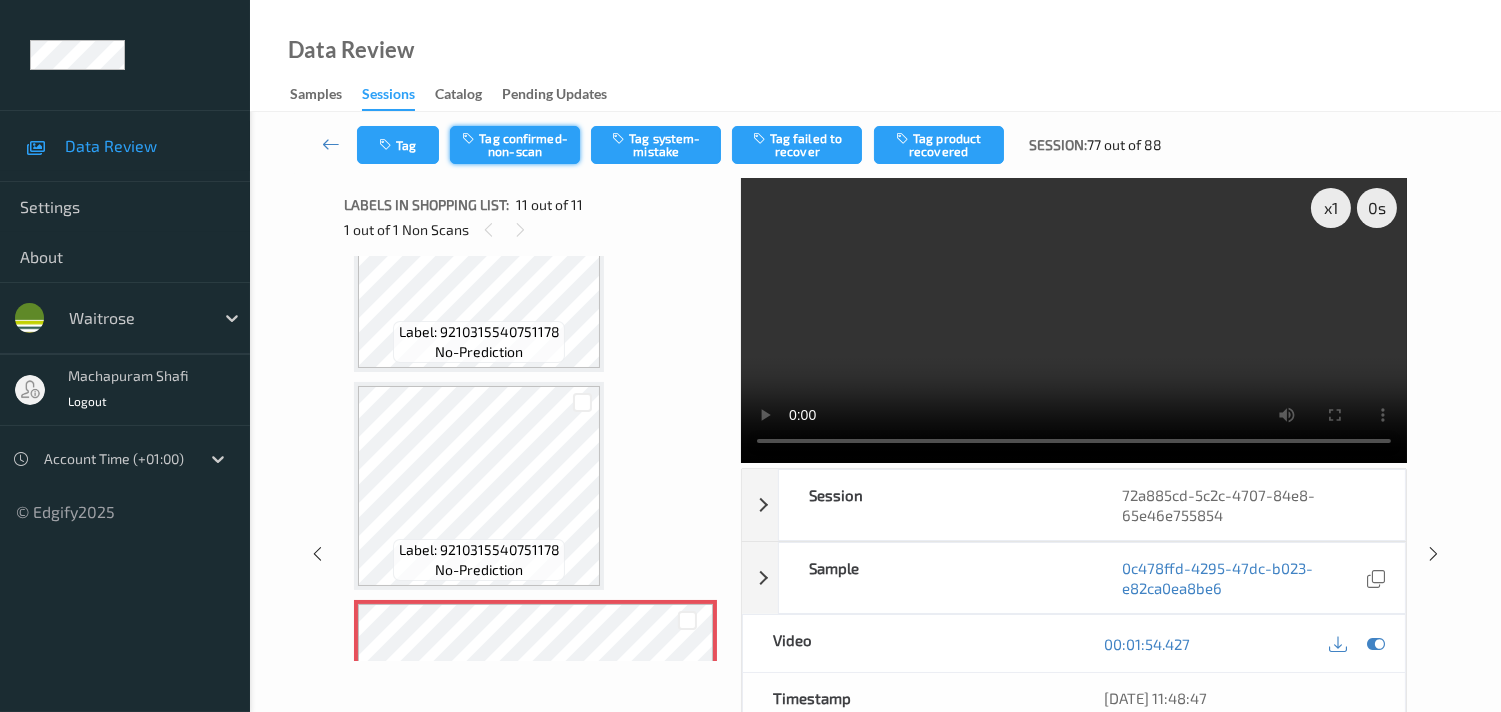 click on "Tag   confirmed-non-scan" at bounding box center (515, 145) 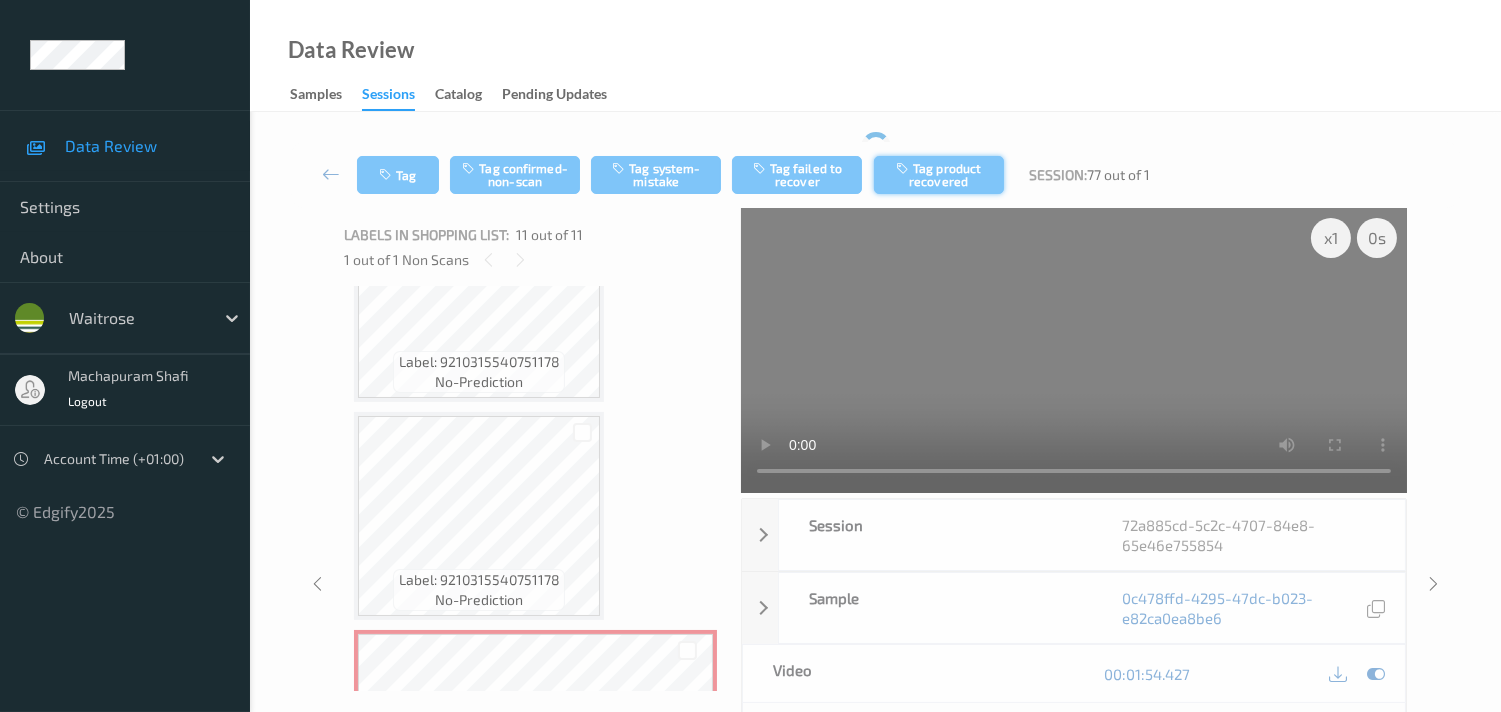 click on "Tag   product recovered" at bounding box center (939, 175) 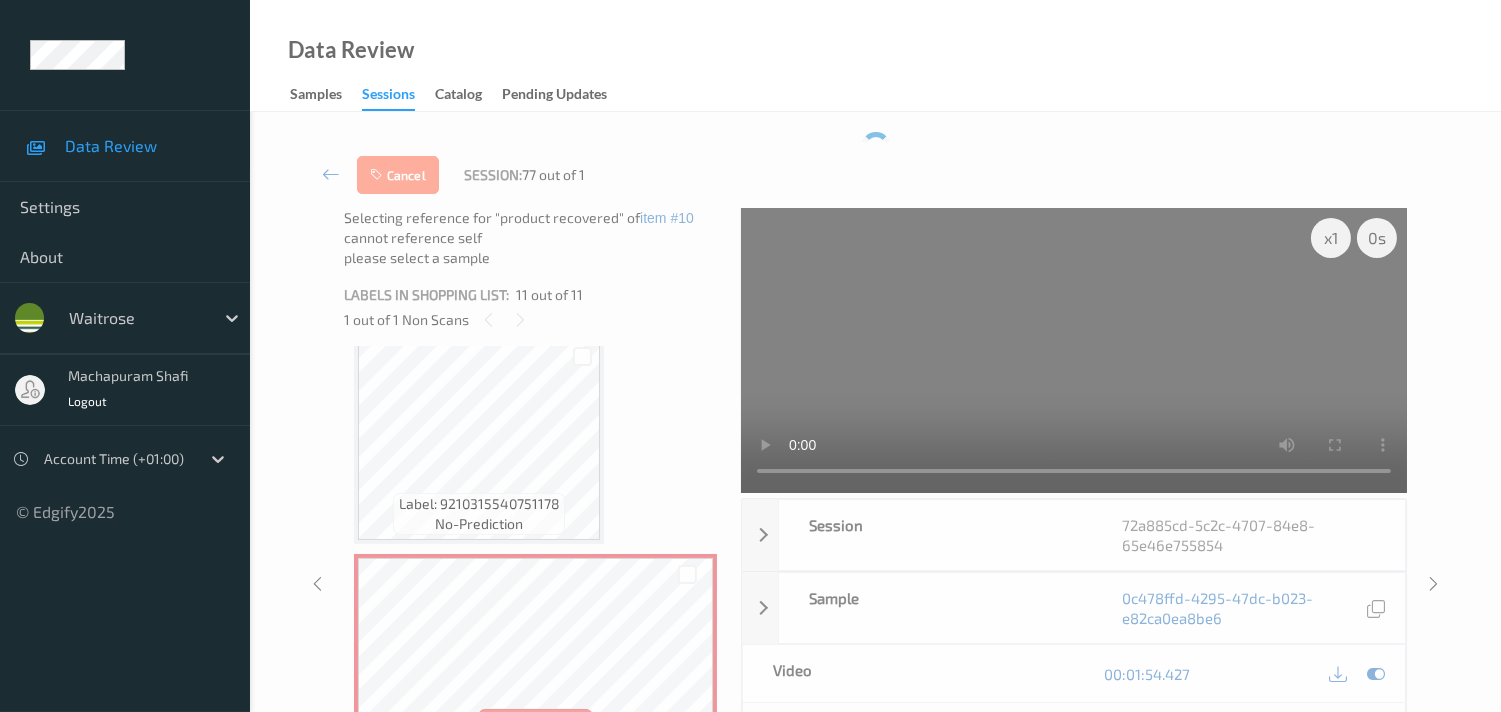scroll, scrollTop: 1987, scrollLeft: 0, axis: vertical 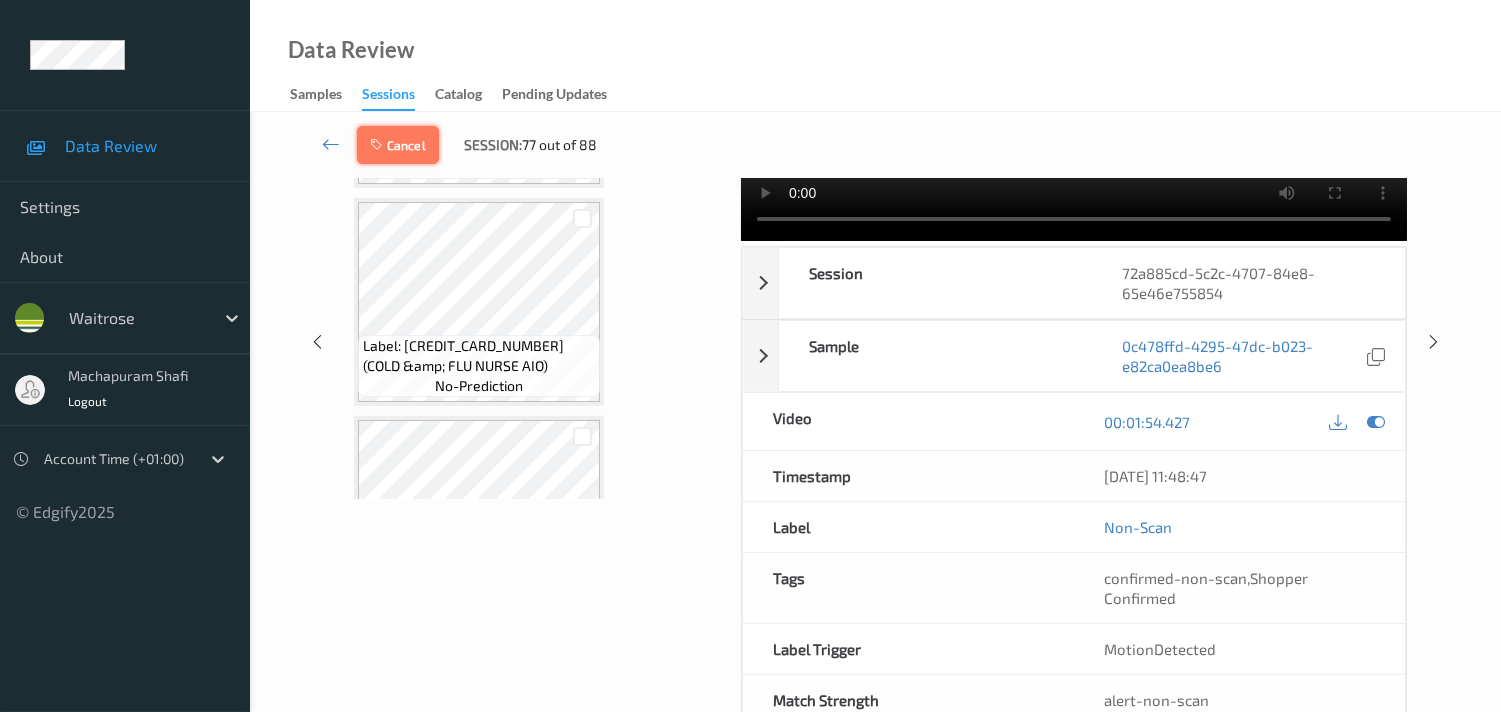 click on "Cancel" at bounding box center (398, 145) 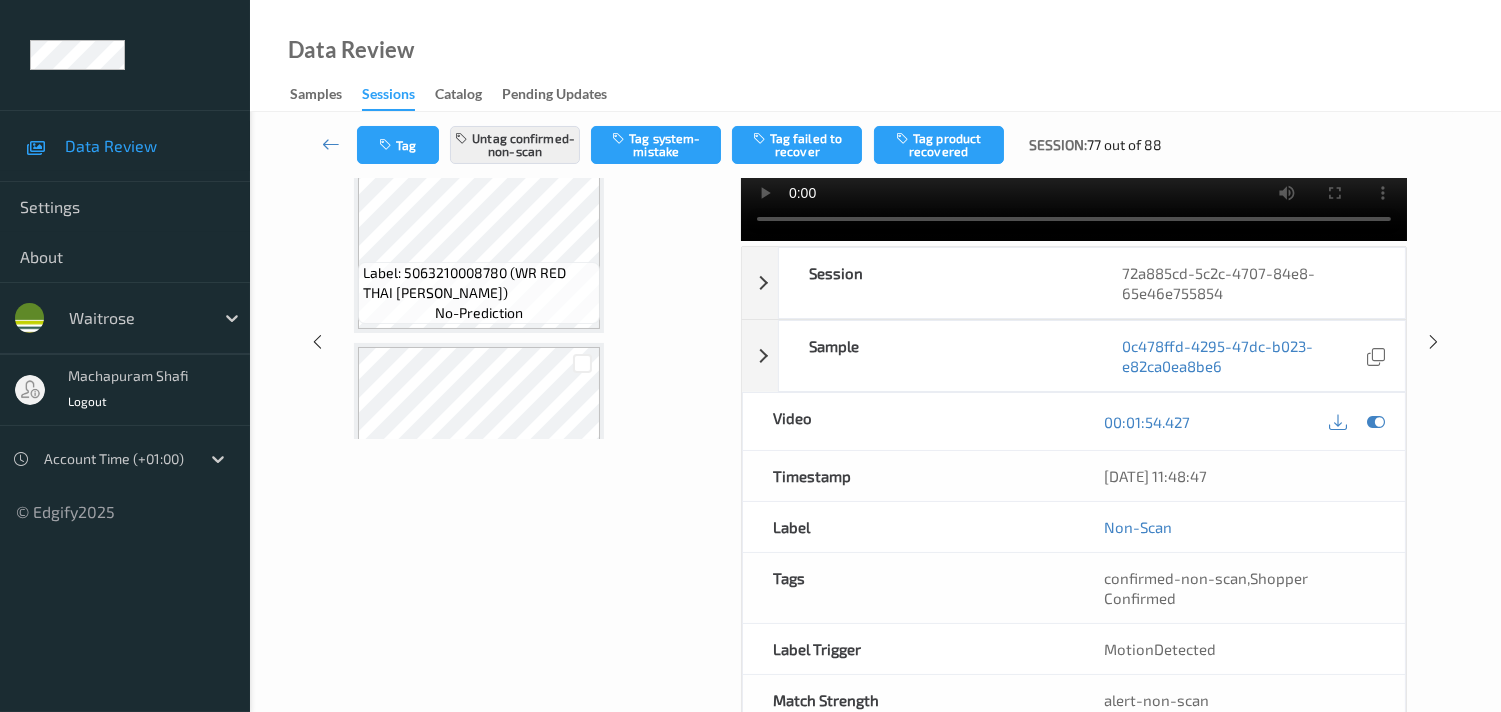 scroll, scrollTop: 1210, scrollLeft: 0, axis: vertical 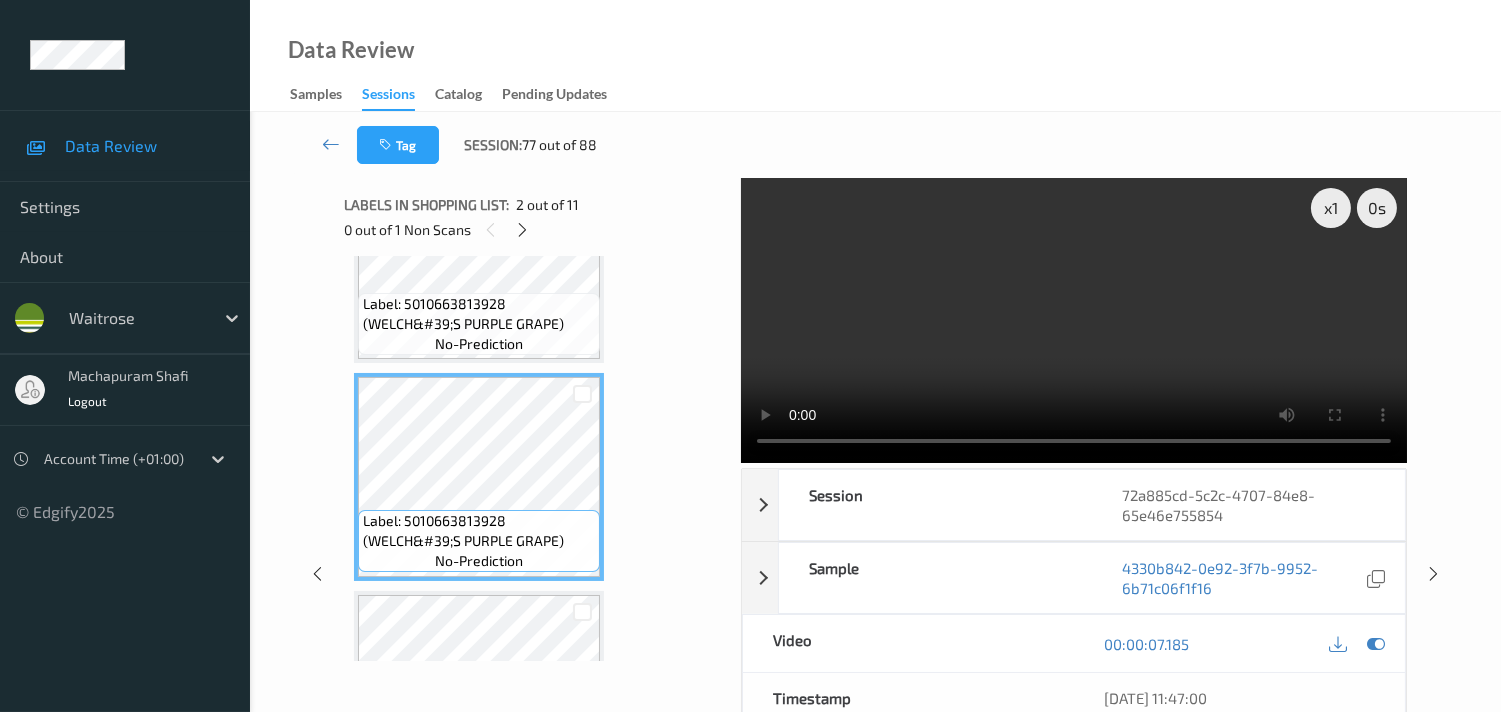 click on "Label: 5010663813928 (WELCH&#39;S PURPLE GRAPE) no-prediction Label: 5010663813928 (WELCH&#39;S PURPLE GRAPE) no-prediction Label: 8713108000835 (YAKULT ORIGINAL 8S) no-prediction Label: 5000169426906 (WR SPECIAL RICE) no-prediction Label: 5000169678312 (WR DUCK SPRING ROLLS) no-prediction Label: [CREDIT_CARD_NUMBER] (WR CRISPY BEEF) no-prediction Label: 5063210008780 (WR RED THAI [PERSON_NAME]) no-prediction Label: [CREDIT_CARD_NUMBER] (COLD &amp; FLU NURSE AIO) no-prediction Label: 9210315540751178 no-prediction Label: 9210315540751178 no-prediction Label: Non-Scan non-scan Label: Non-Scan non-scan Label: Non-Scan non-scan" at bounding box center [535, 1349] 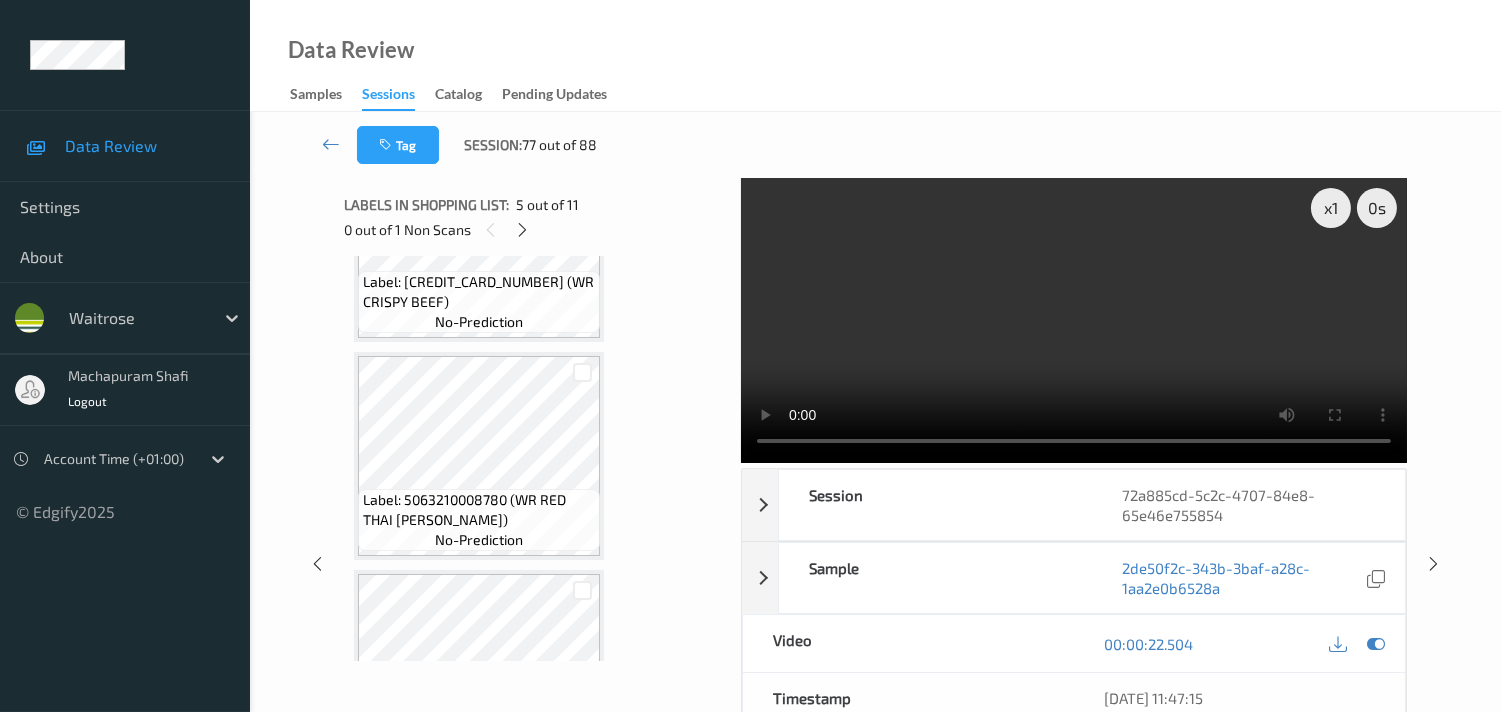 scroll, scrollTop: 1333, scrollLeft: 0, axis: vertical 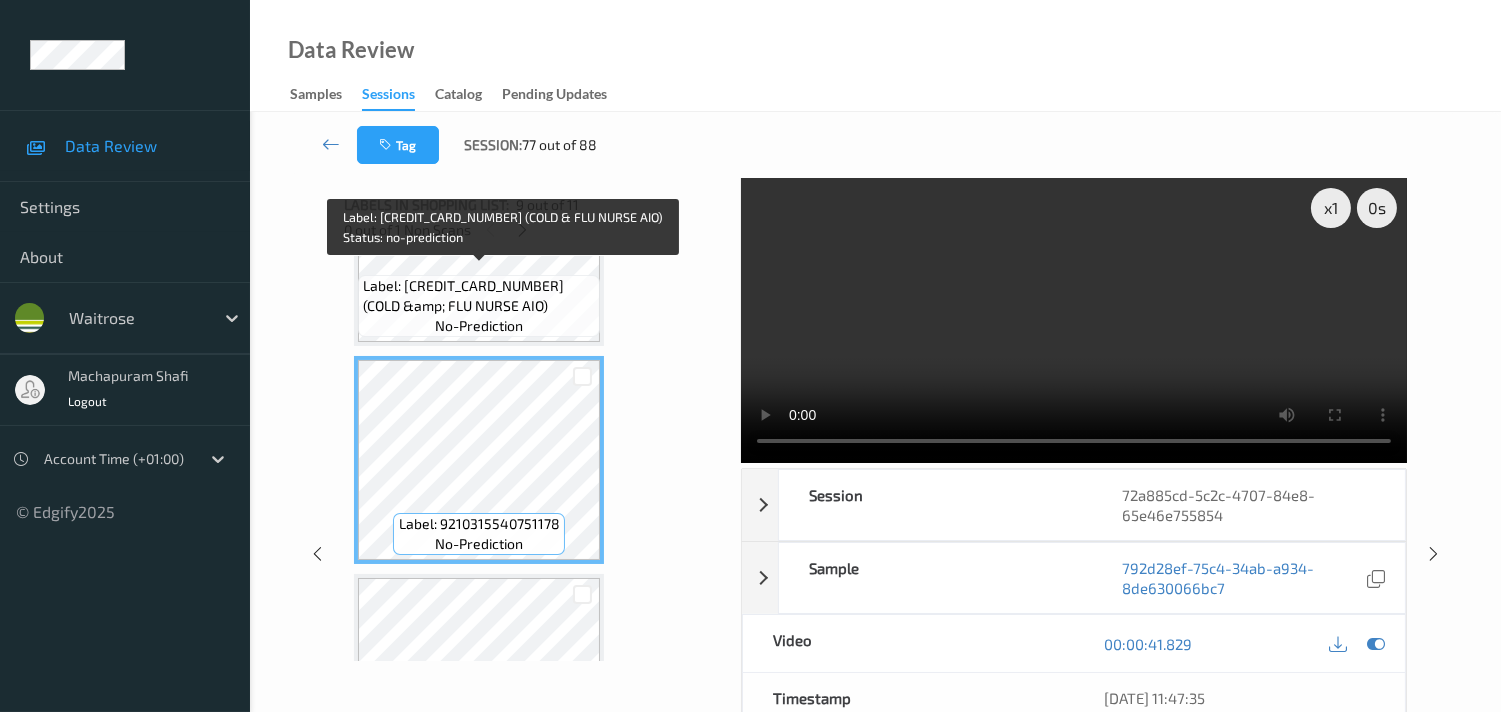 click on "Label: [CREDIT_CARD_NUMBER] (COLD &amp; FLU NURSE AIO)" at bounding box center (479, 296) 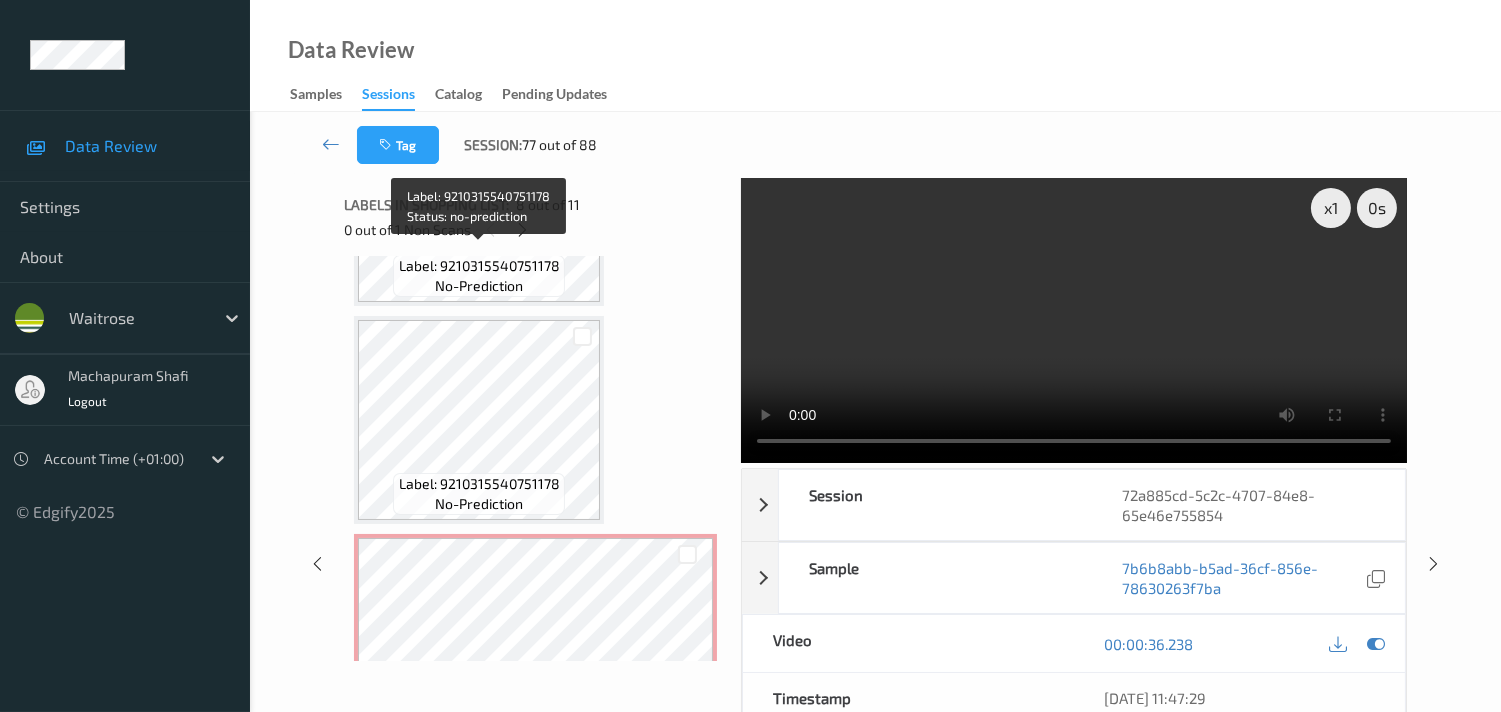 scroll, scrollTop: 1987, scrollLeft: 0, axis: vertical 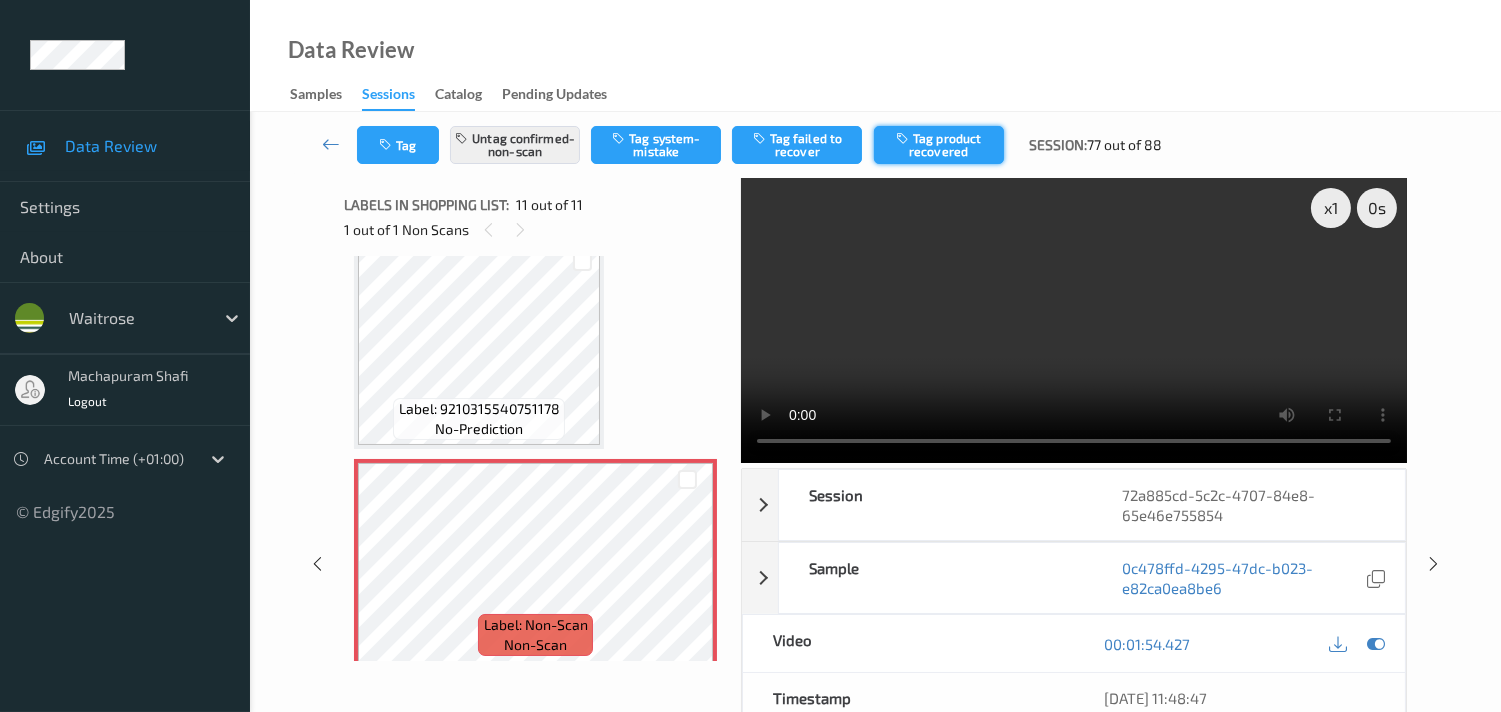 click on "Tag   product recovered" at bounding box center (939, 145) 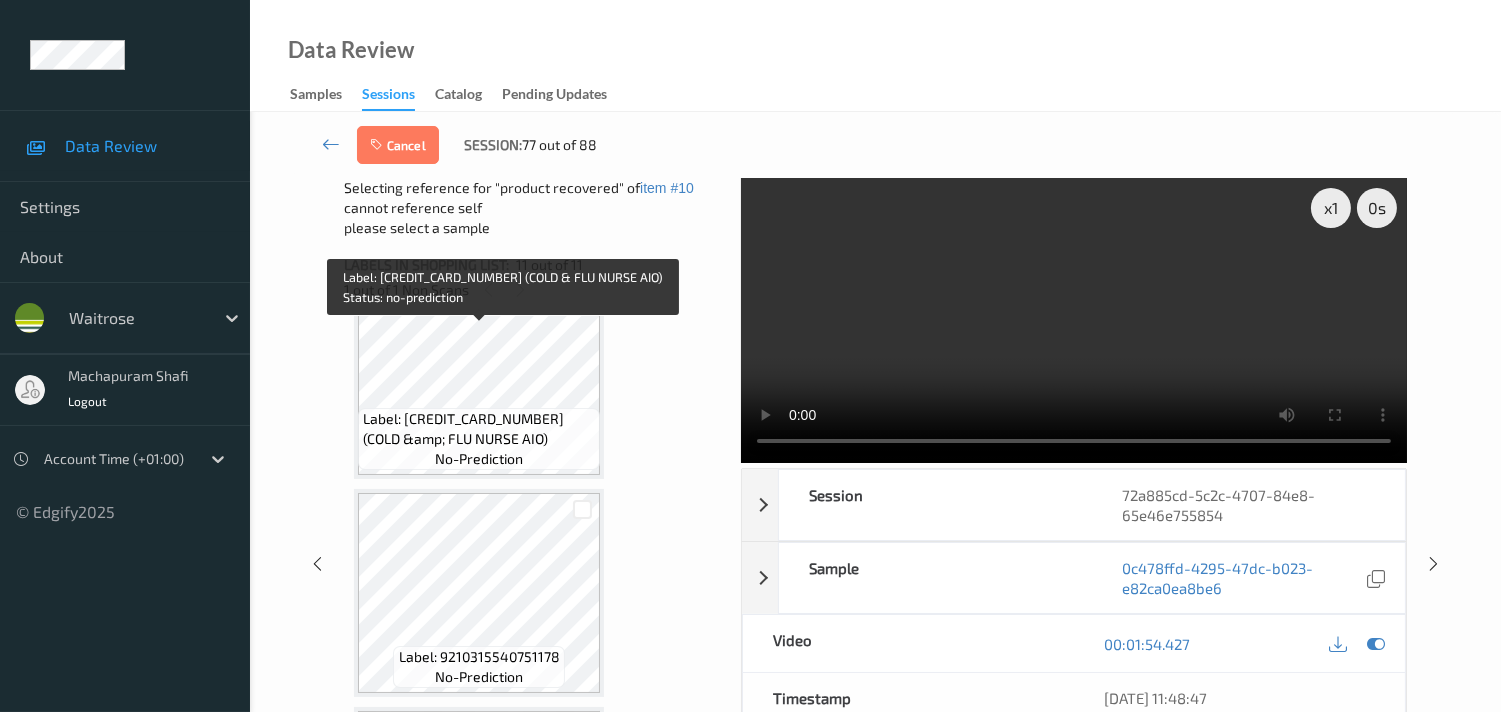 scroll, scrollTop: 1543, scrollLeft: 0, axis: vertical 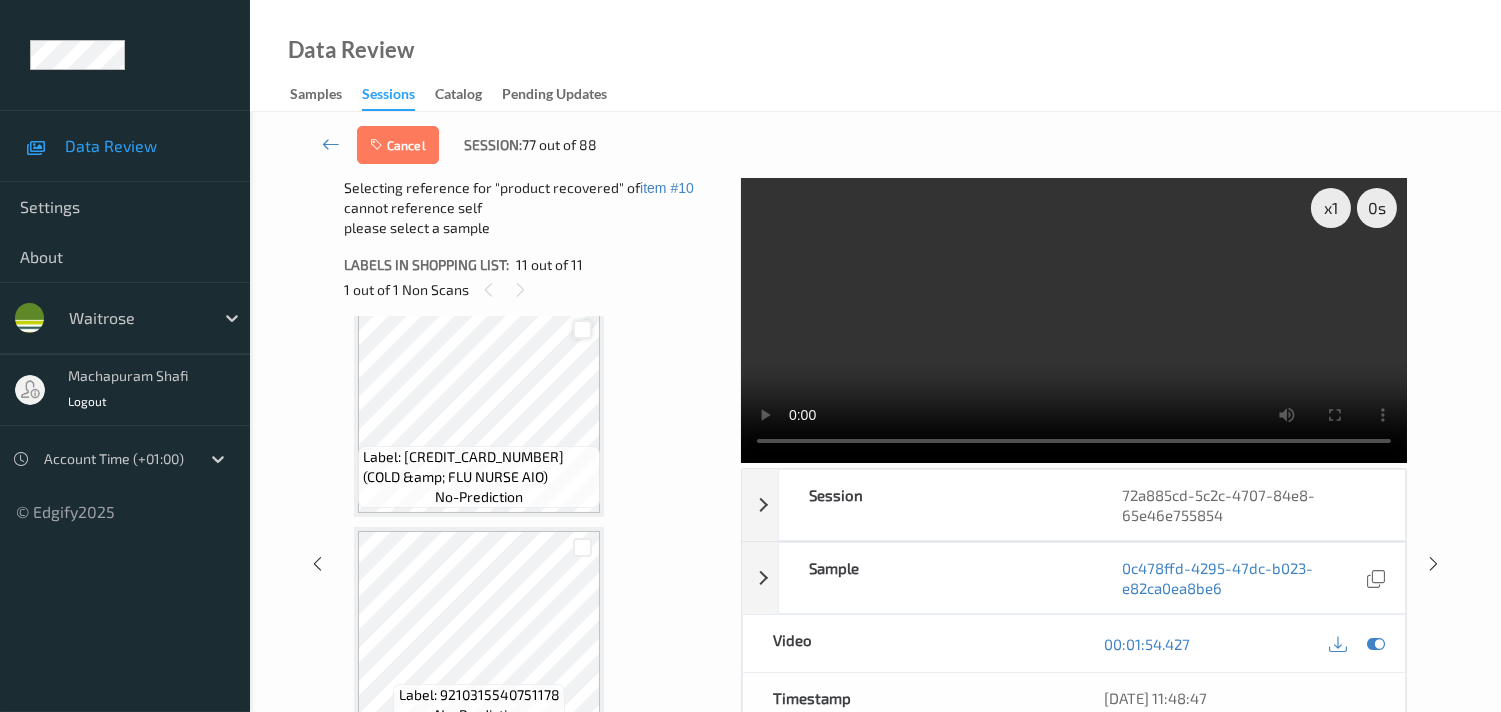 click at bounding box center (582, 329) 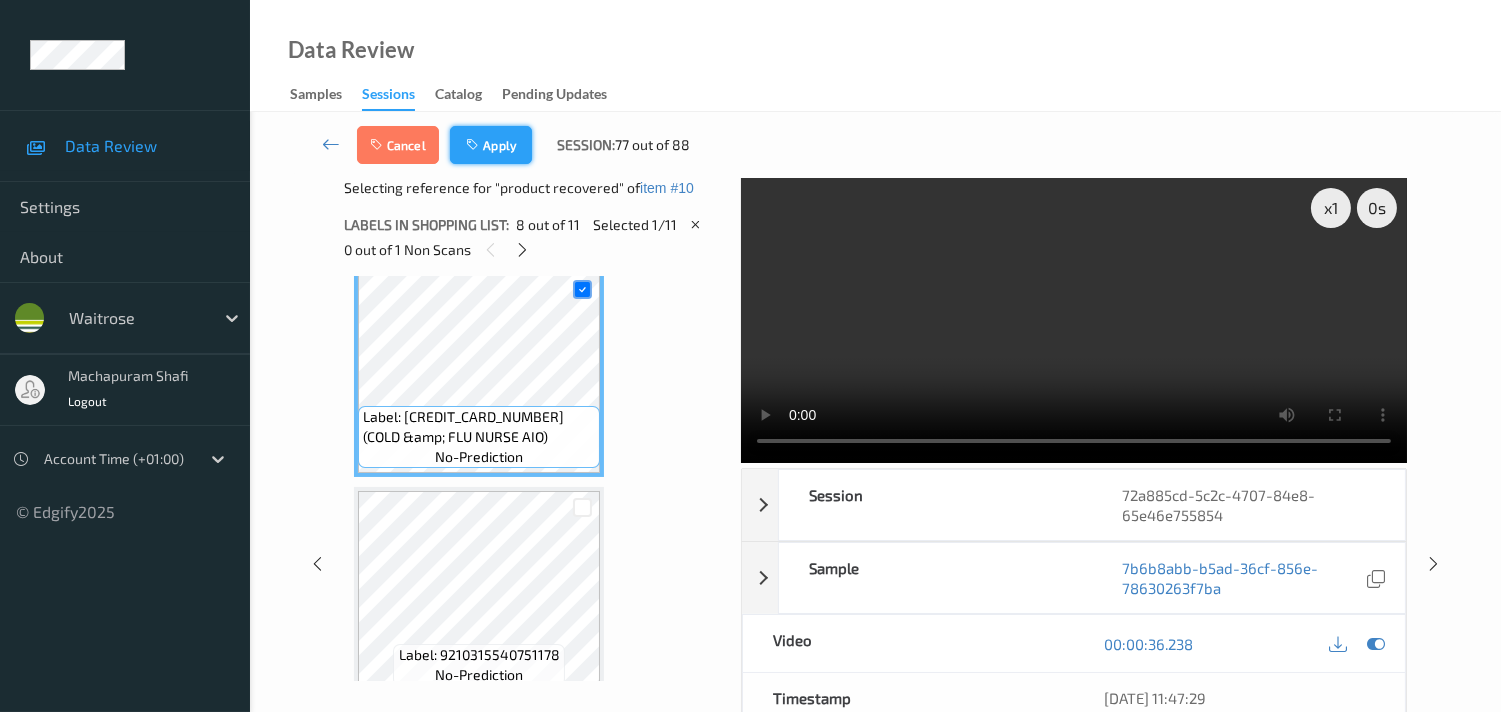click on "Apply" at bounding box center (491, 145) 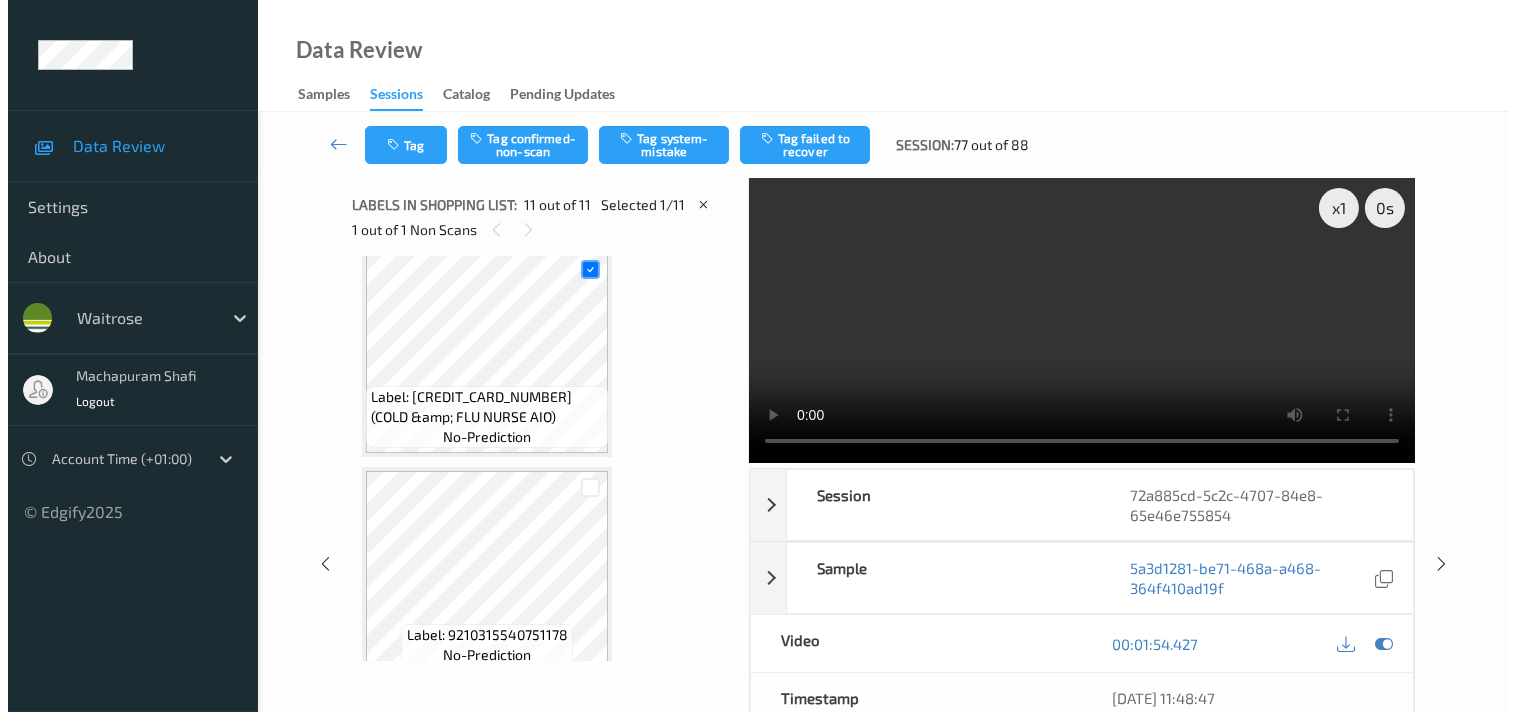 scroll, scrollTop: 1960, scrollLeft: 0, axis: vertical 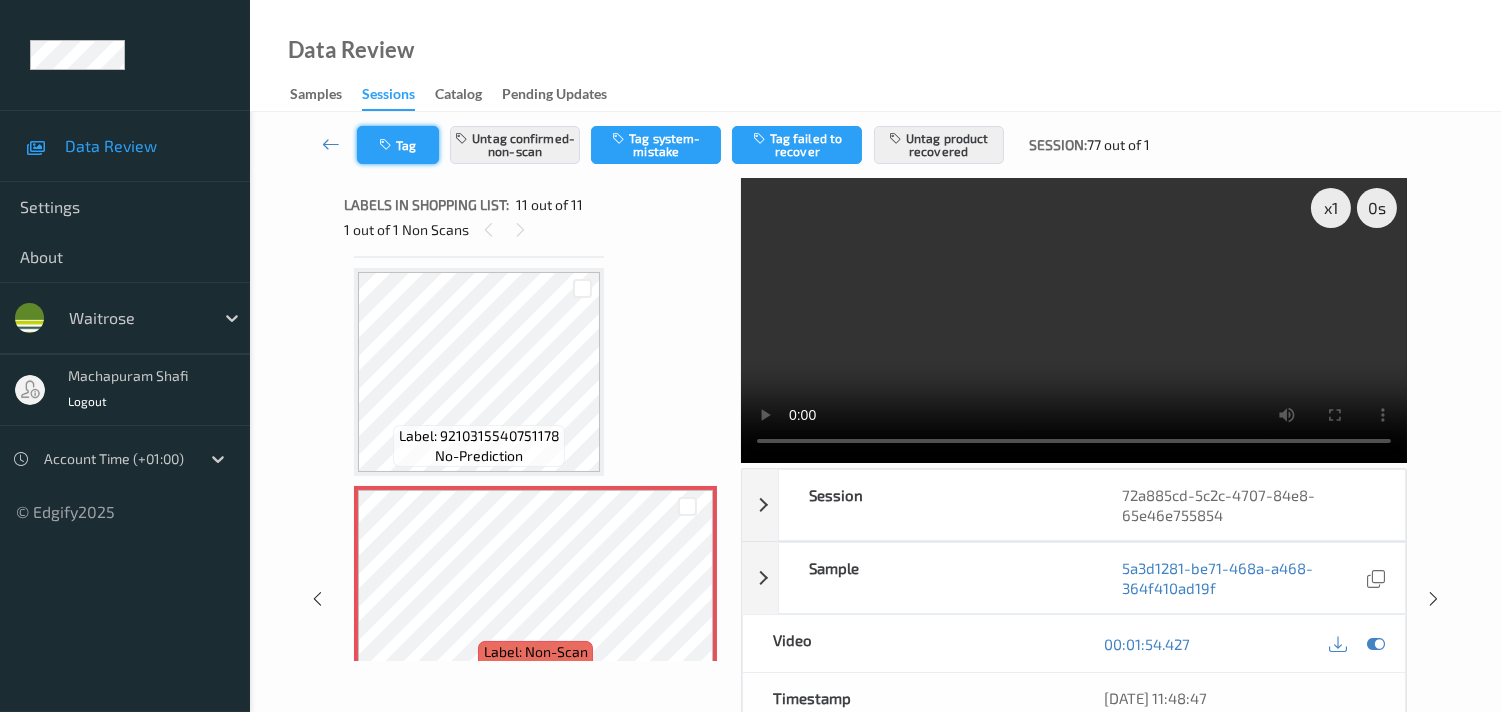 click at bounding box center (387, 145) 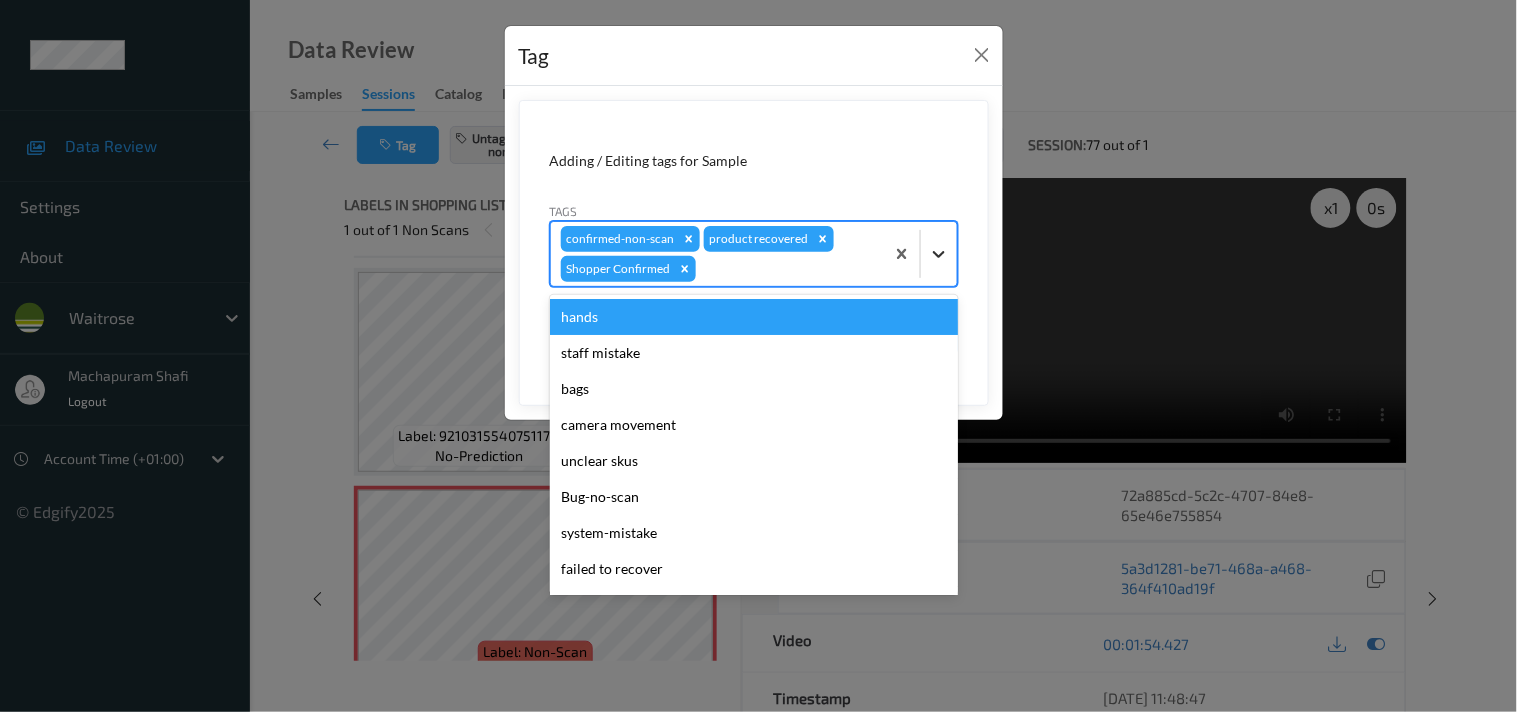 click 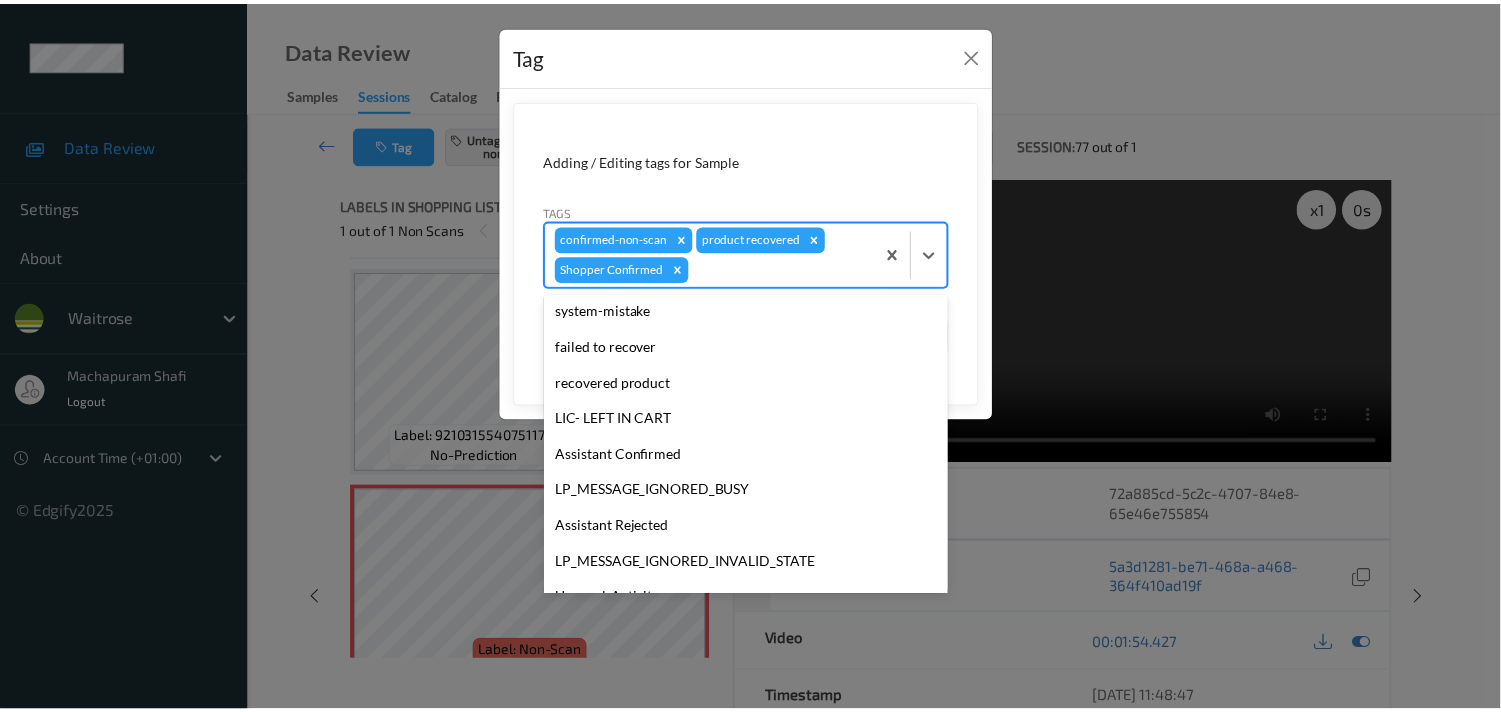 scroll, scrollTop: 283, scrollLeft: 0, axis: vertical 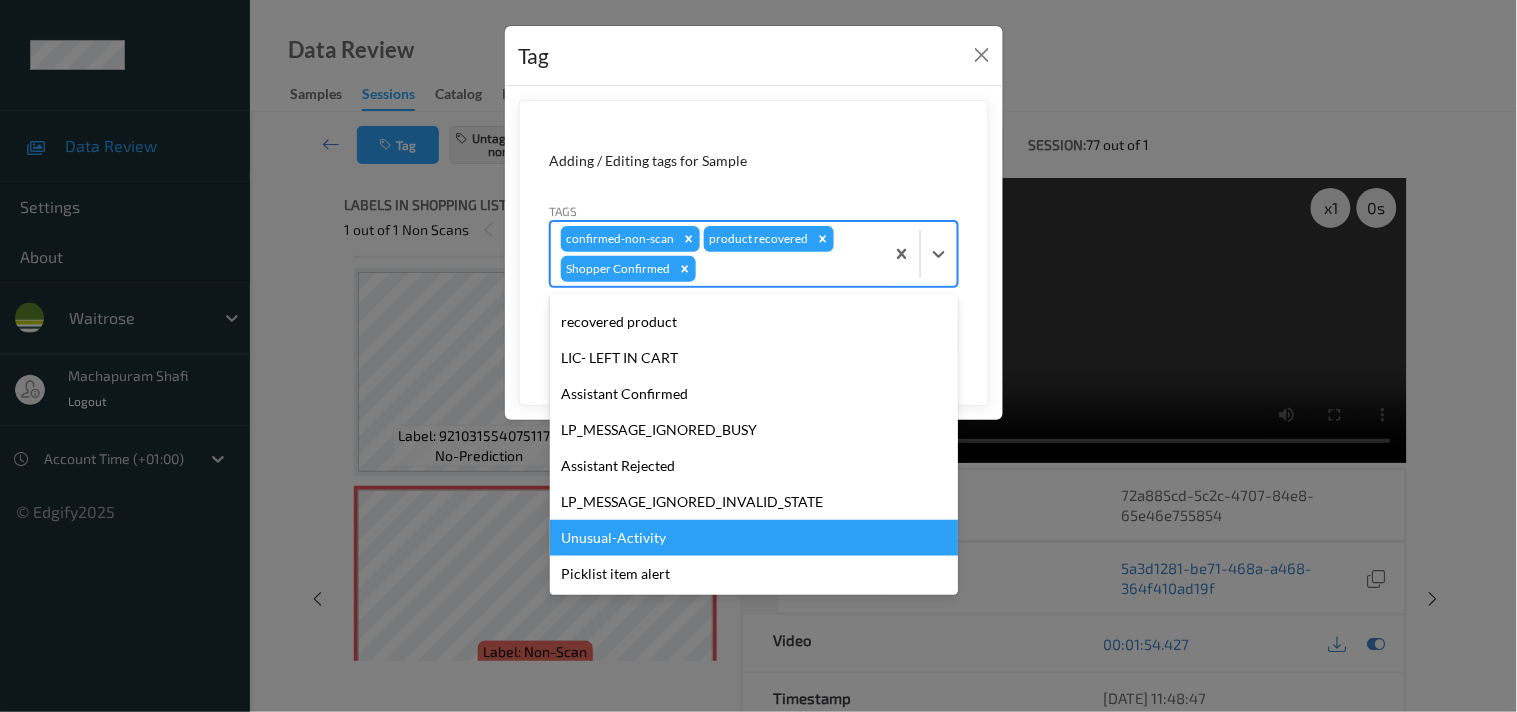 click on "Unusual-Activity" at bounding box center (754, 538) 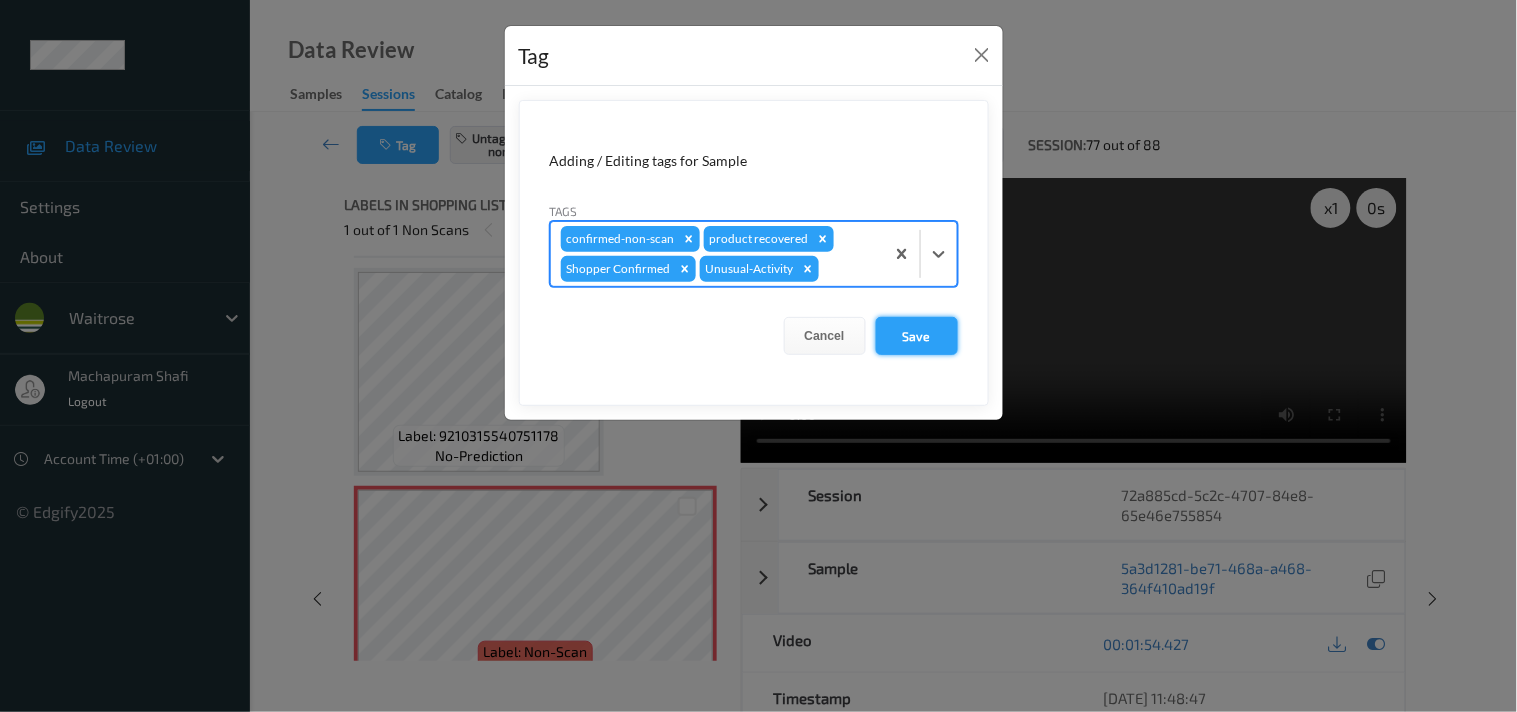 click on "Save" at bounding box center [917, 336] 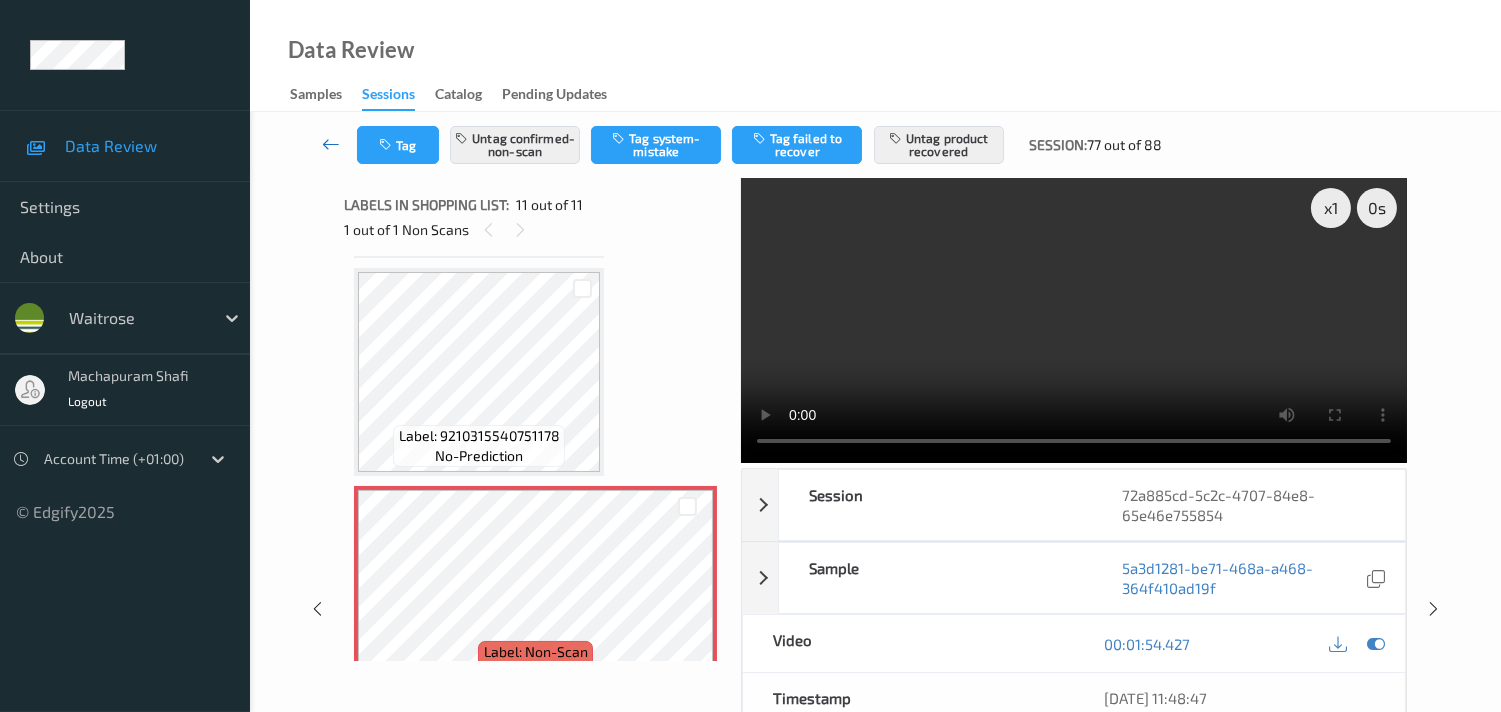click at bounding box center (331, 144) 